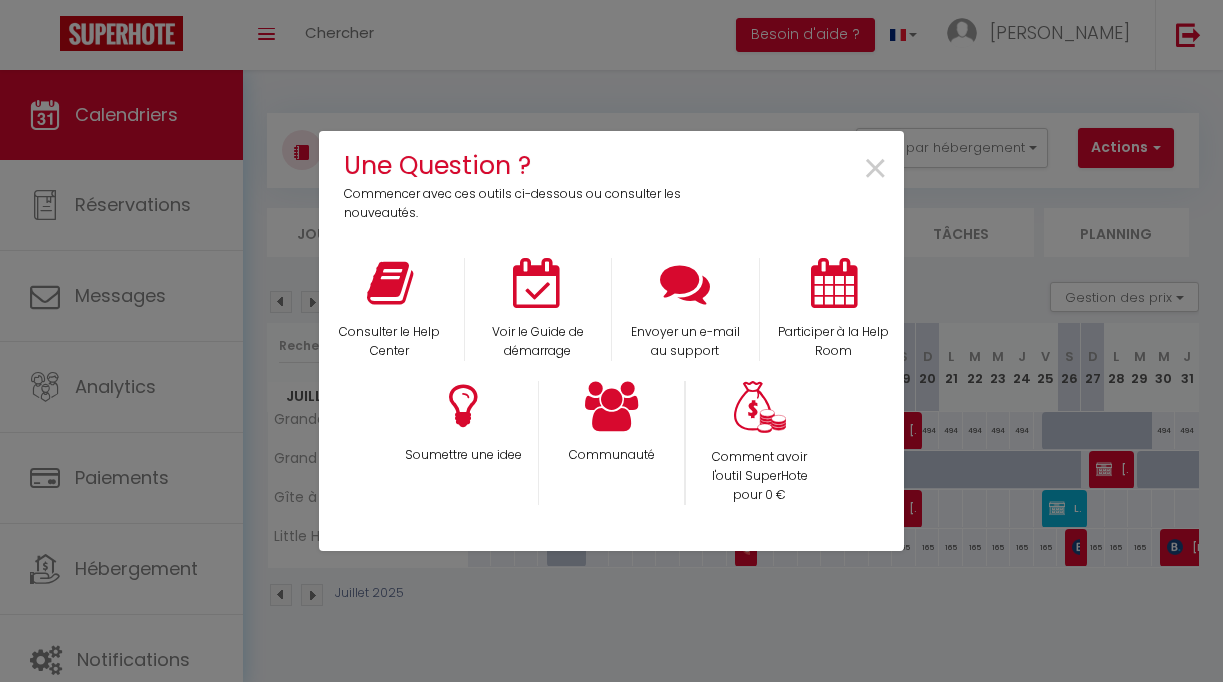 scroll, scrollTop: 0, scrollLeft: 0, axis: both 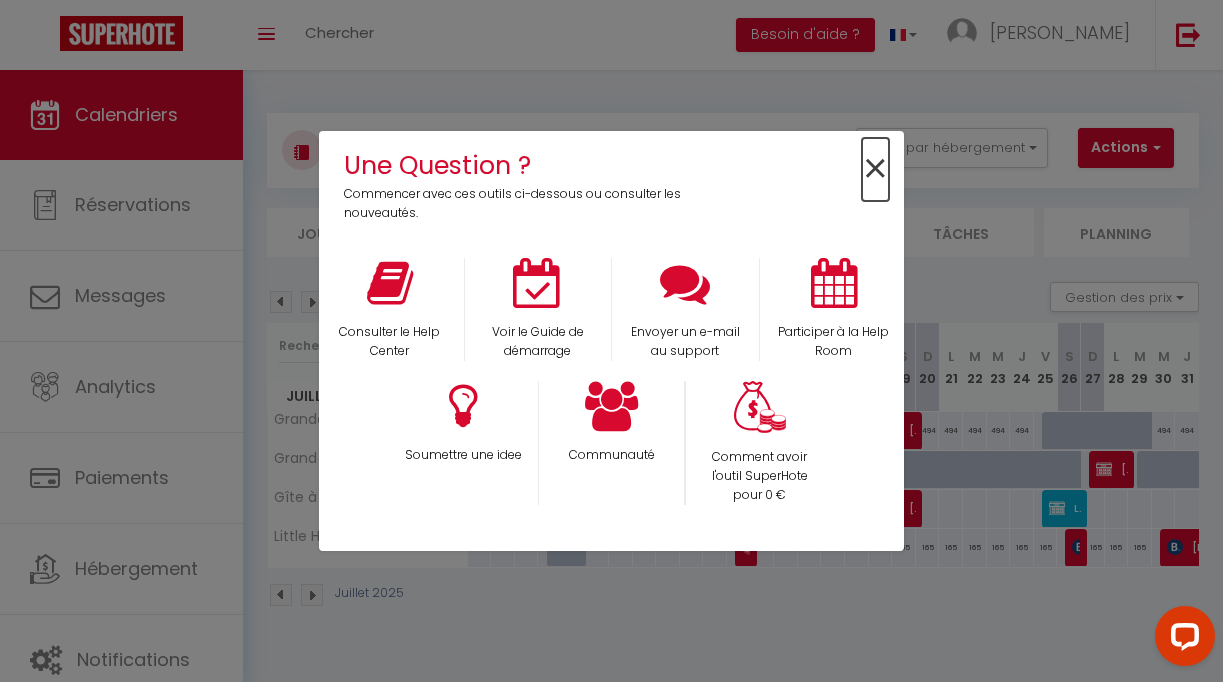 click on "×" at bounding box center (875, 169) 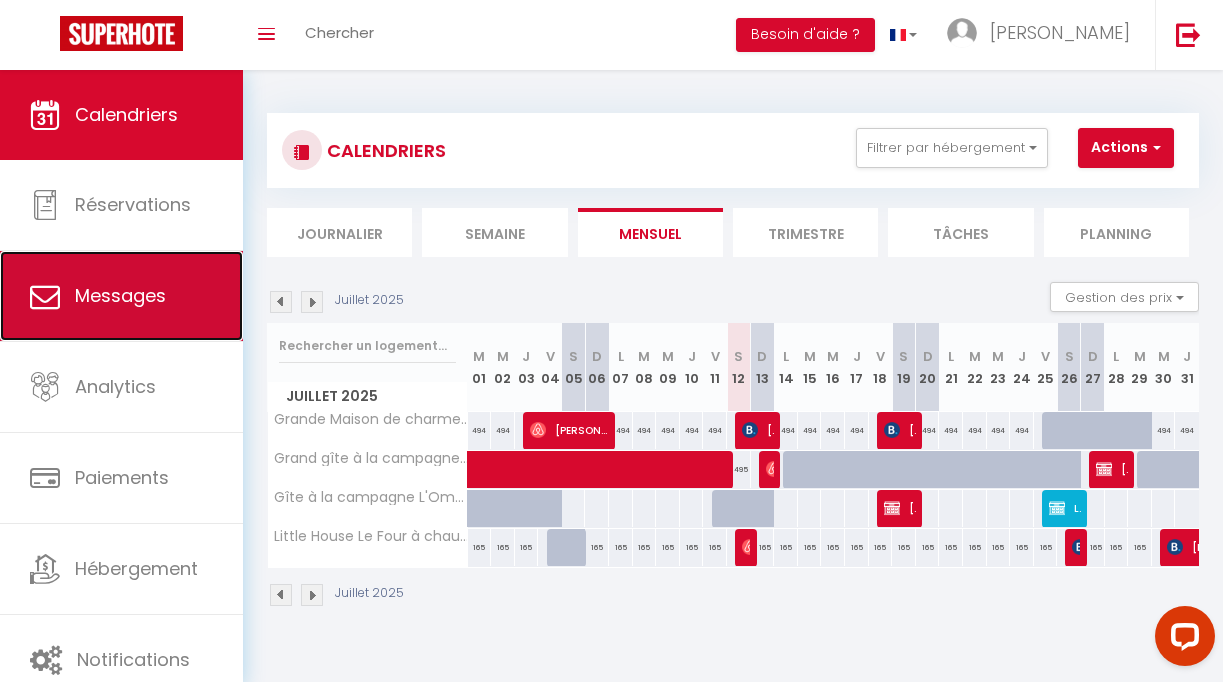 click on "Messages" at bounding box center (120, 295) 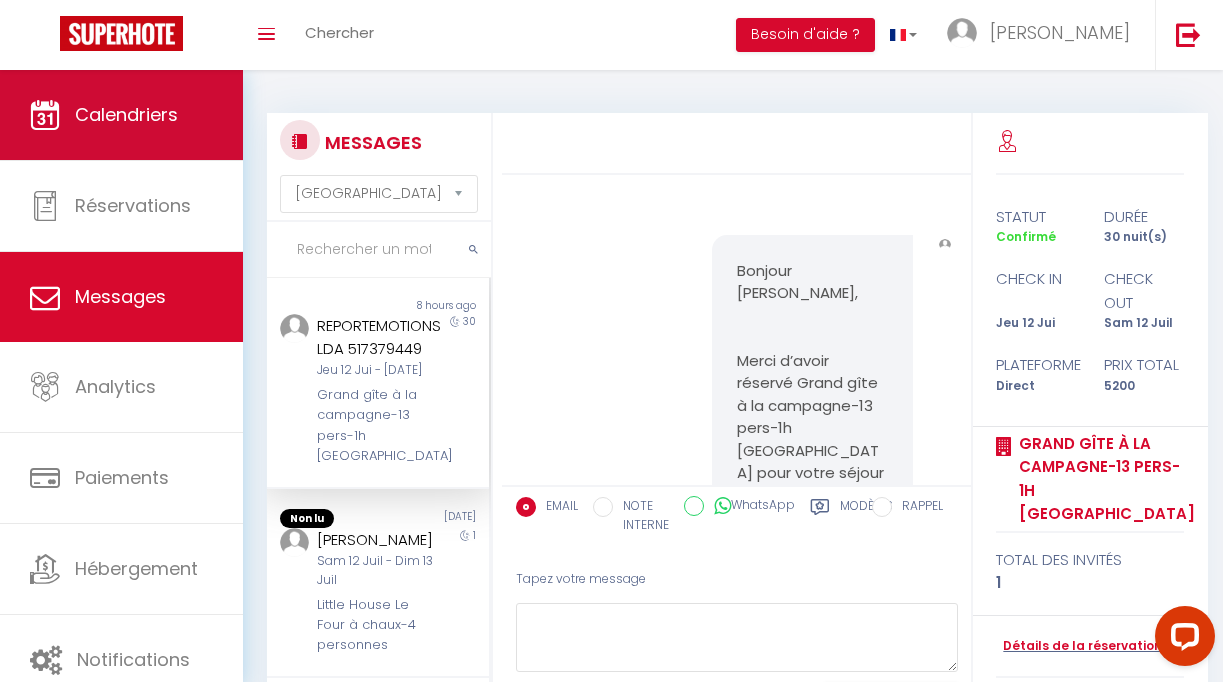 scroll, scrollTop: 3124, scrollLeft: 0, axis: vertical 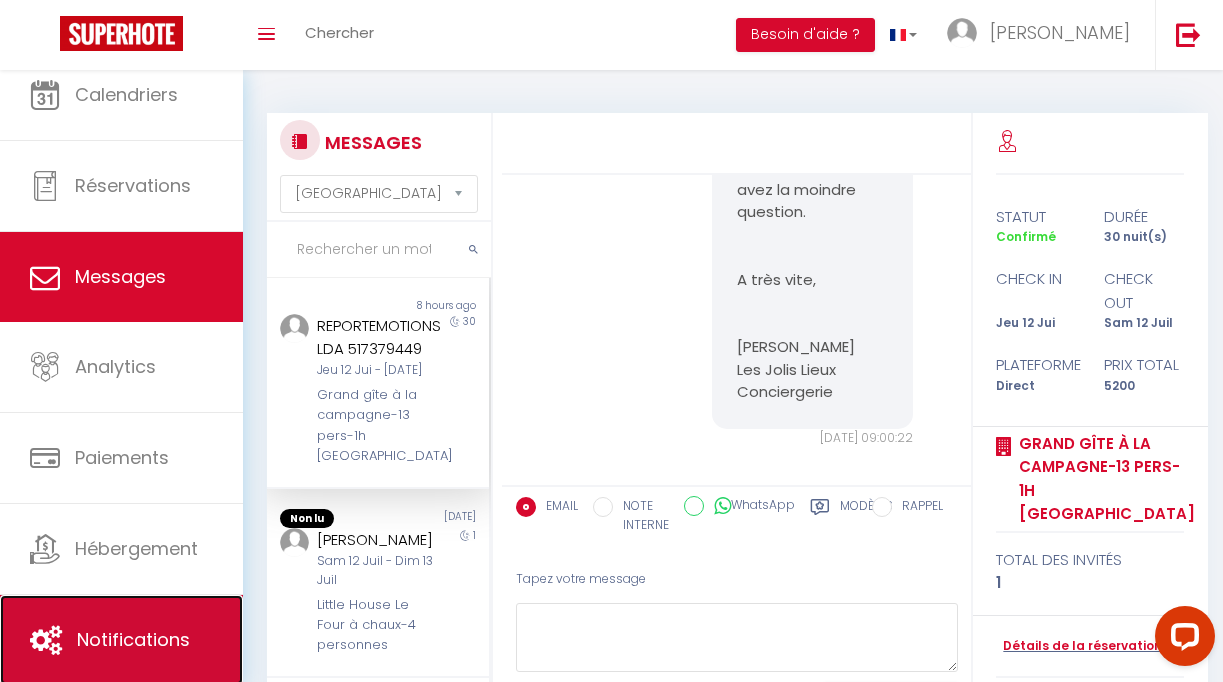 click on "Notifications" at bounding box center (121, 640) 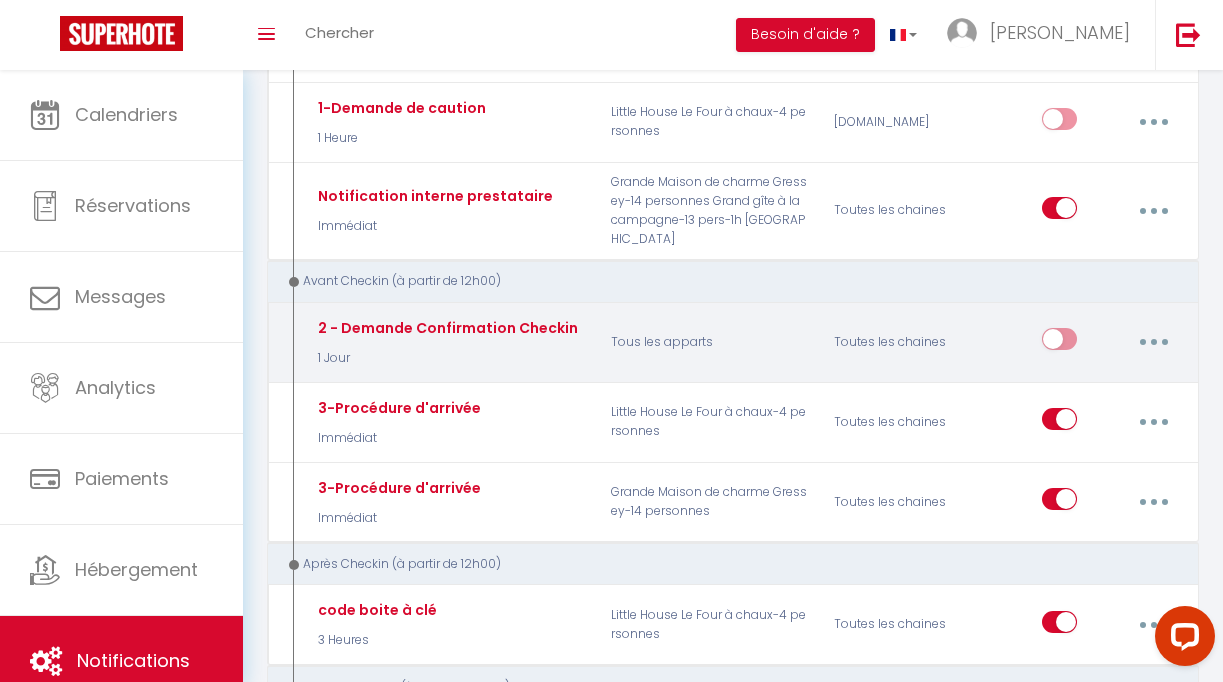 scroll, scrollTop: 469, scrollLeft: 0, axis: vertical 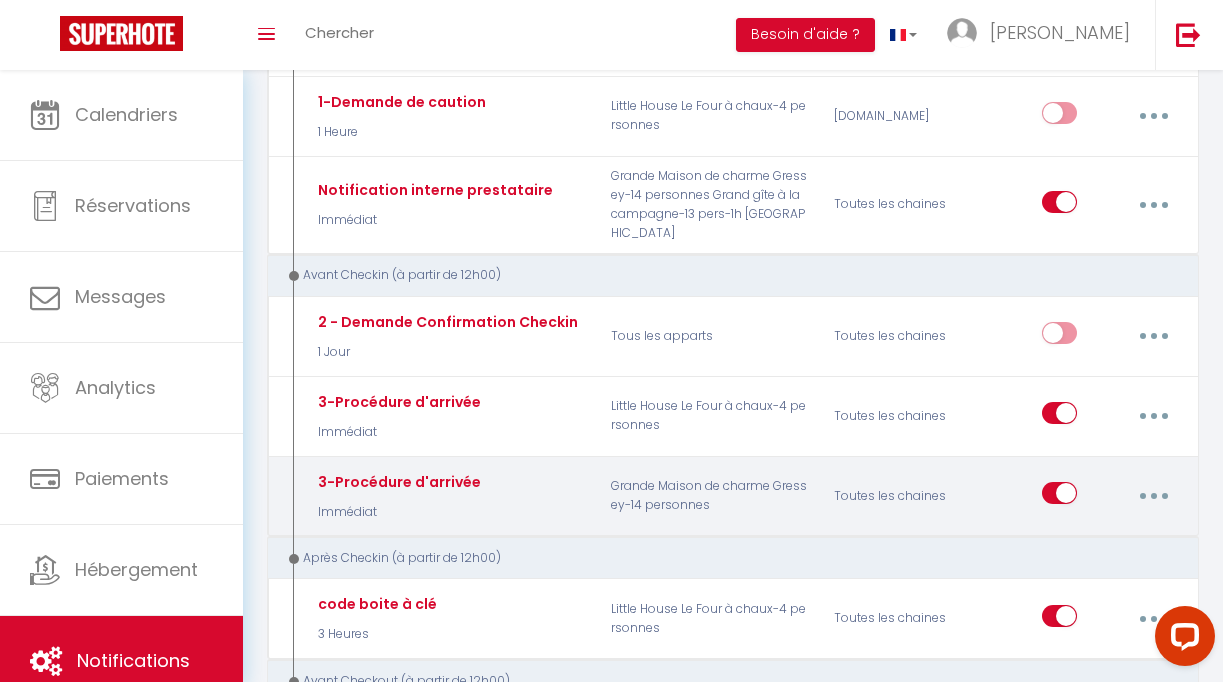 click on "Grande Maison de charme Gressey-14 personnes" at bounding box center (710, 496) 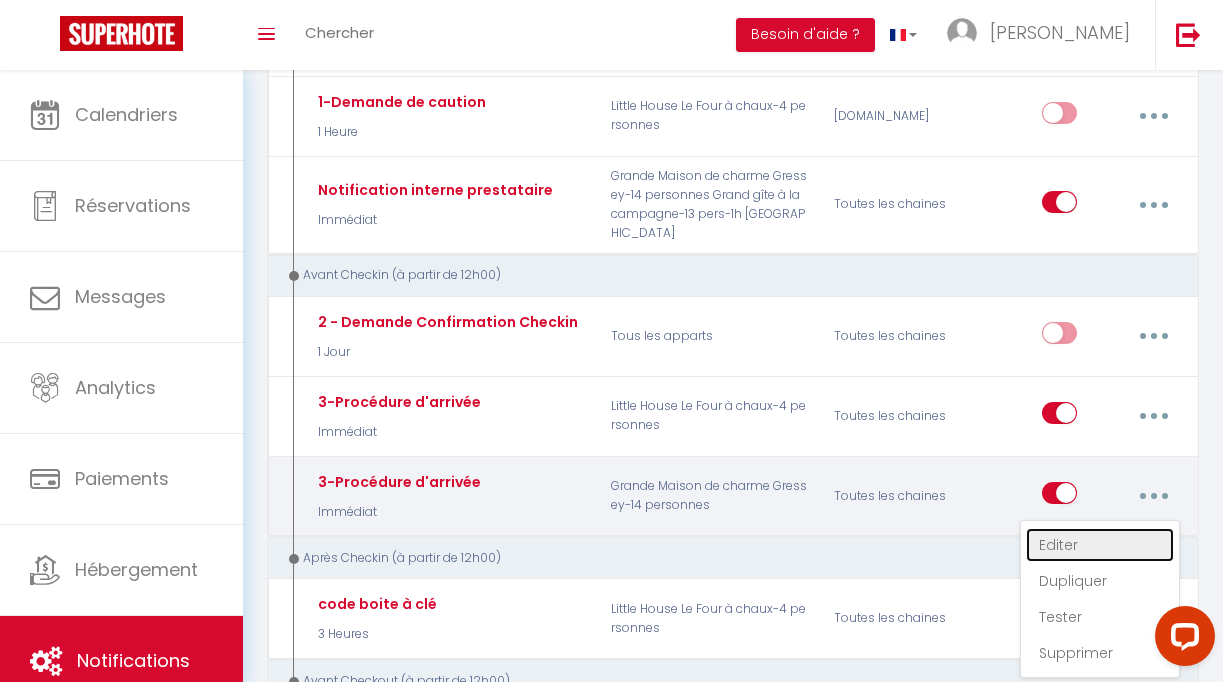 click on "Editer" at bounding box center (1100, 545) 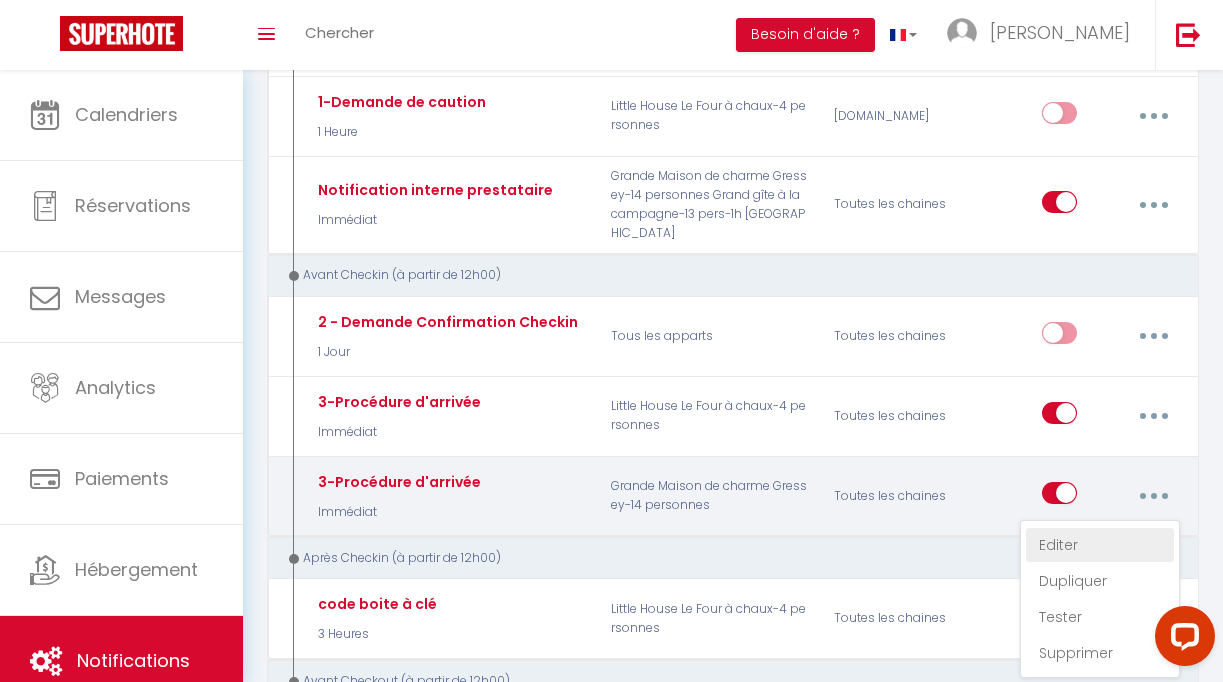 type on "3-Procédure d'arrivée" 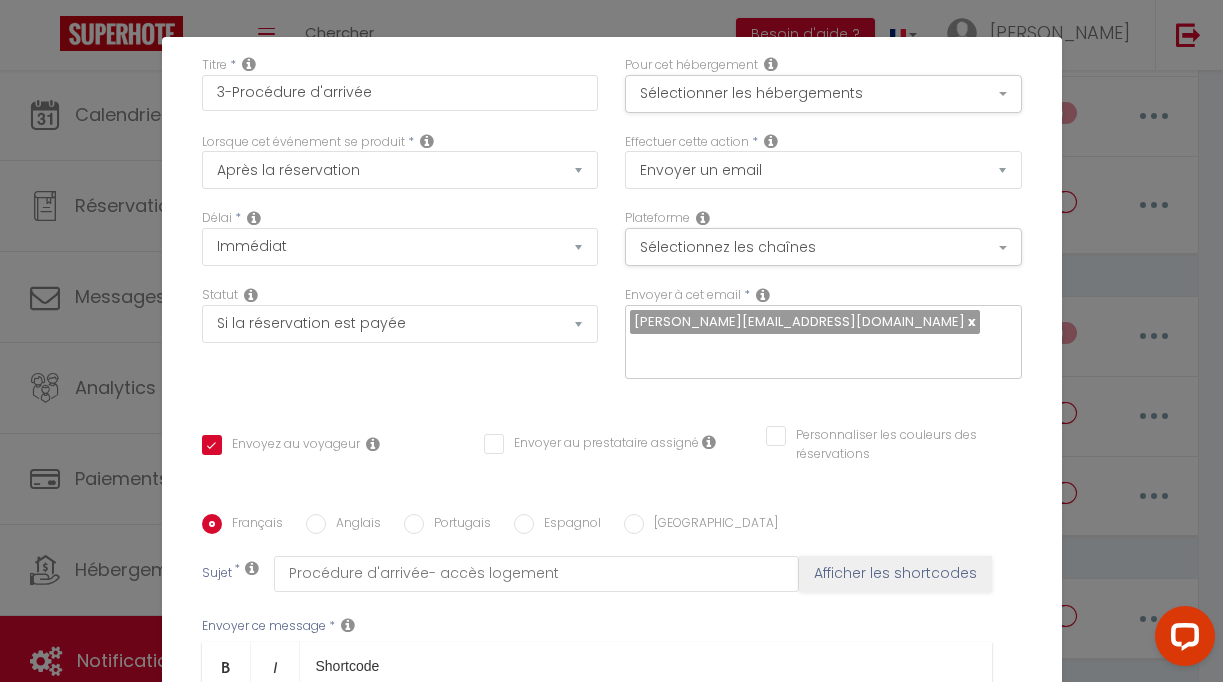 scroll, scrollTop: 0, scrollLeft: 0, axis: both 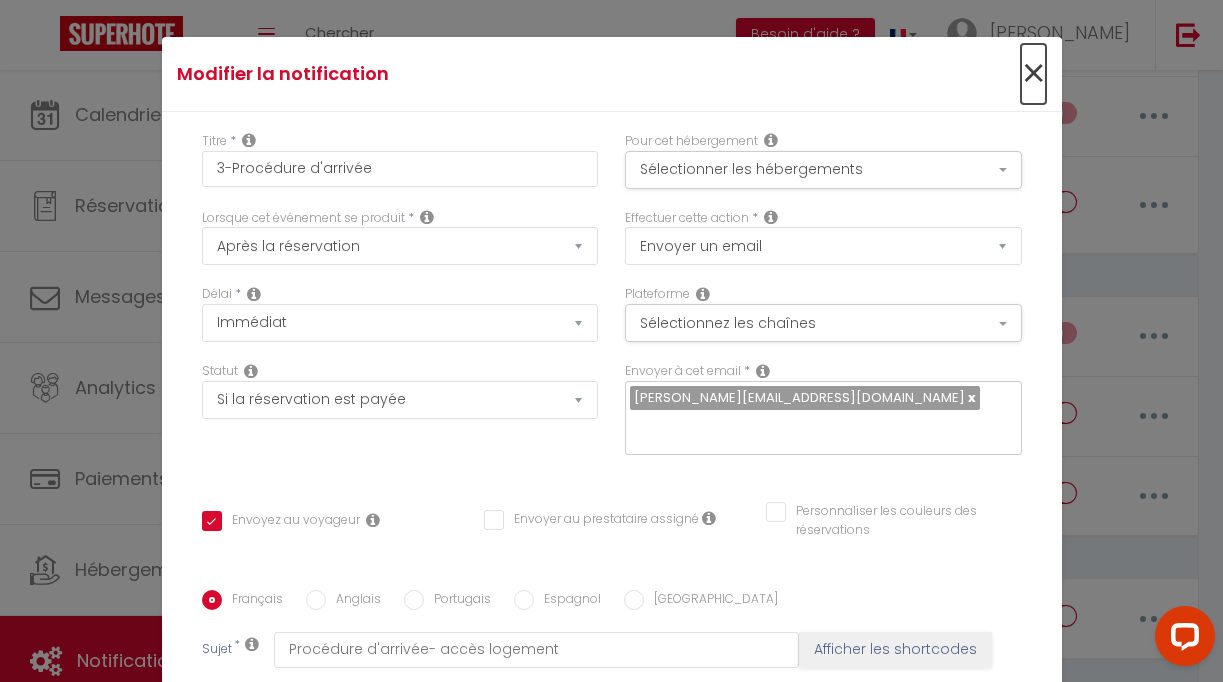 click on "×" at bounding box center (1033, 74) 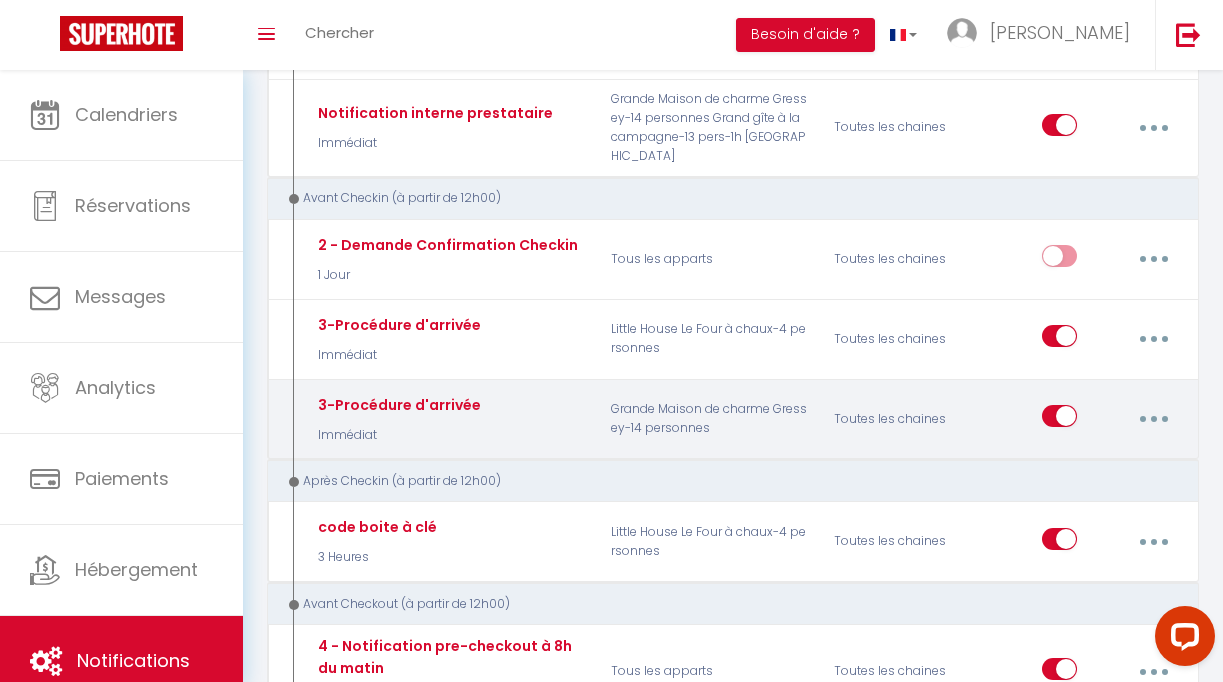 scroll, scrollTop: 496, scrollLeft: 0, axis: vertical 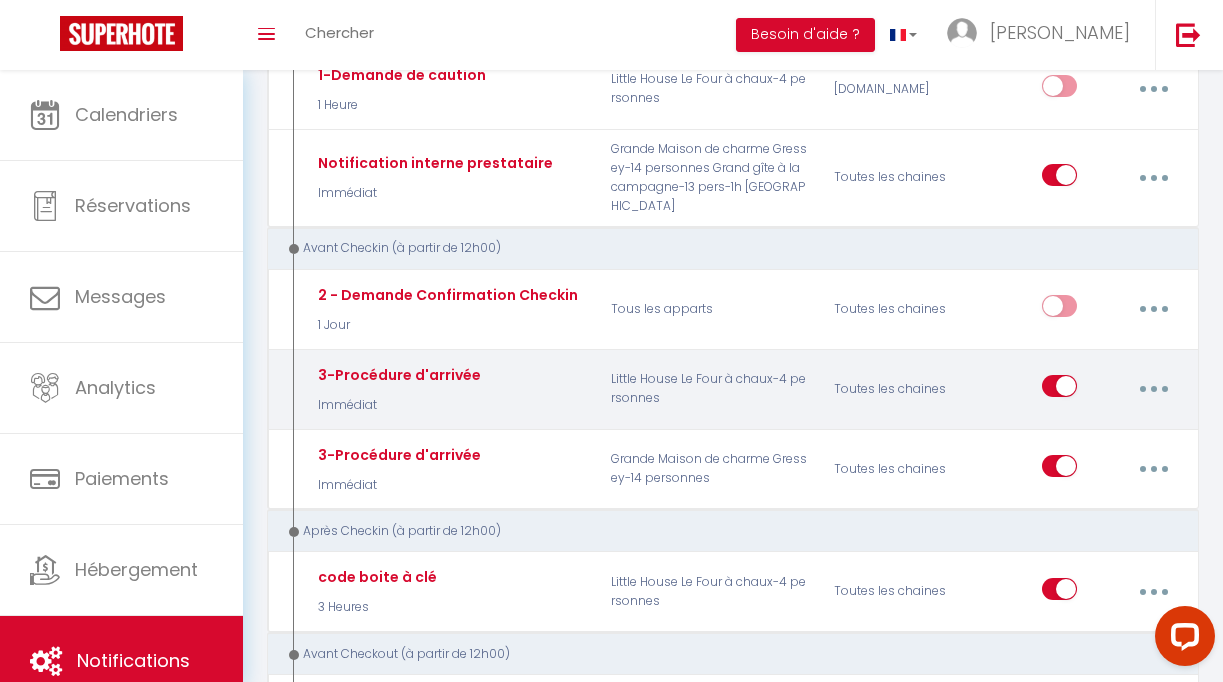 click at bounding box center [1153, 389] 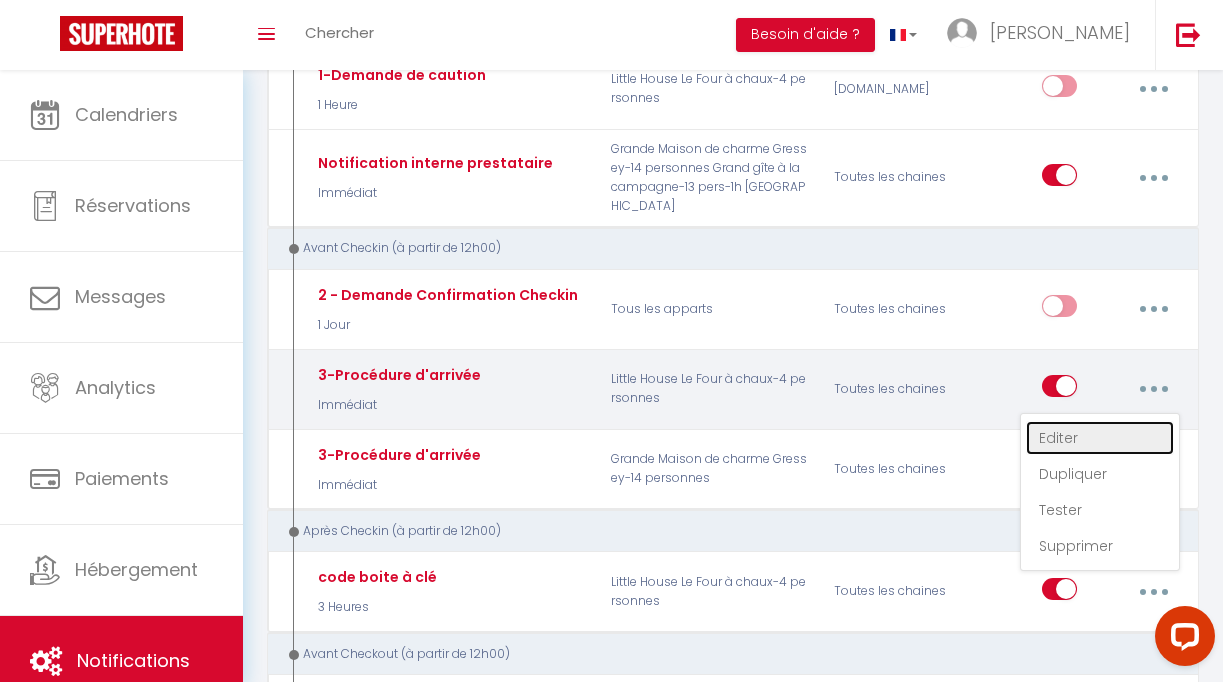 click on "Editer" at bounding box center (1100, 438) 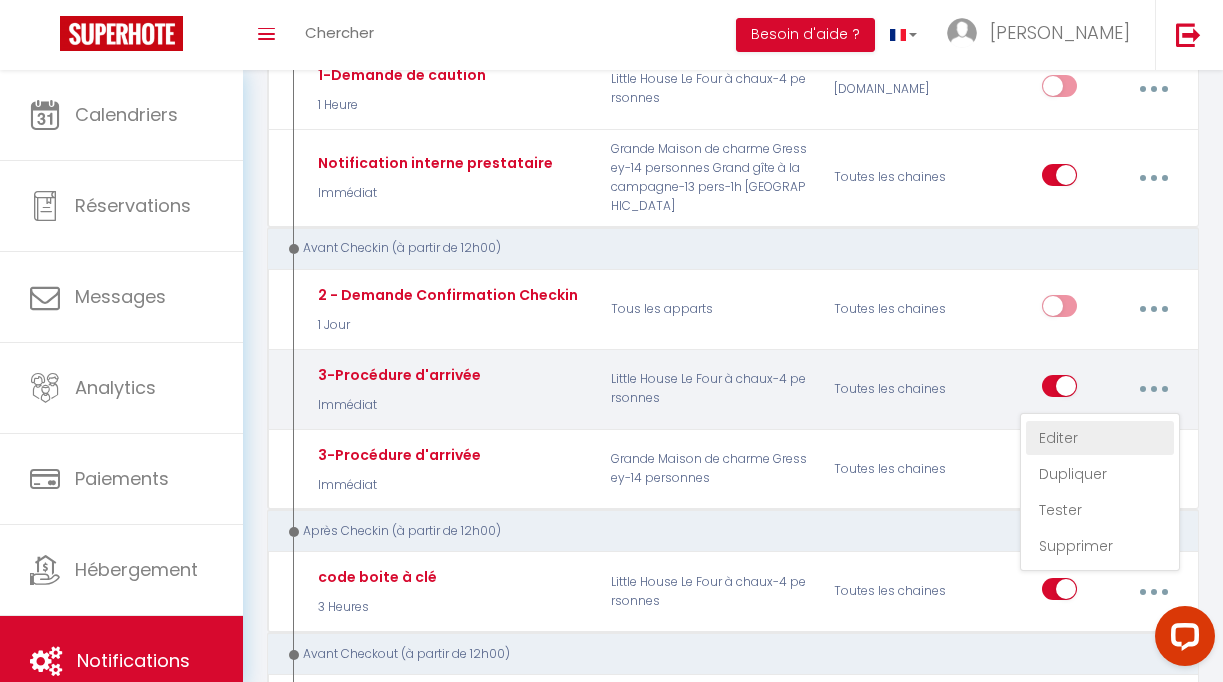 checkbox on "true" 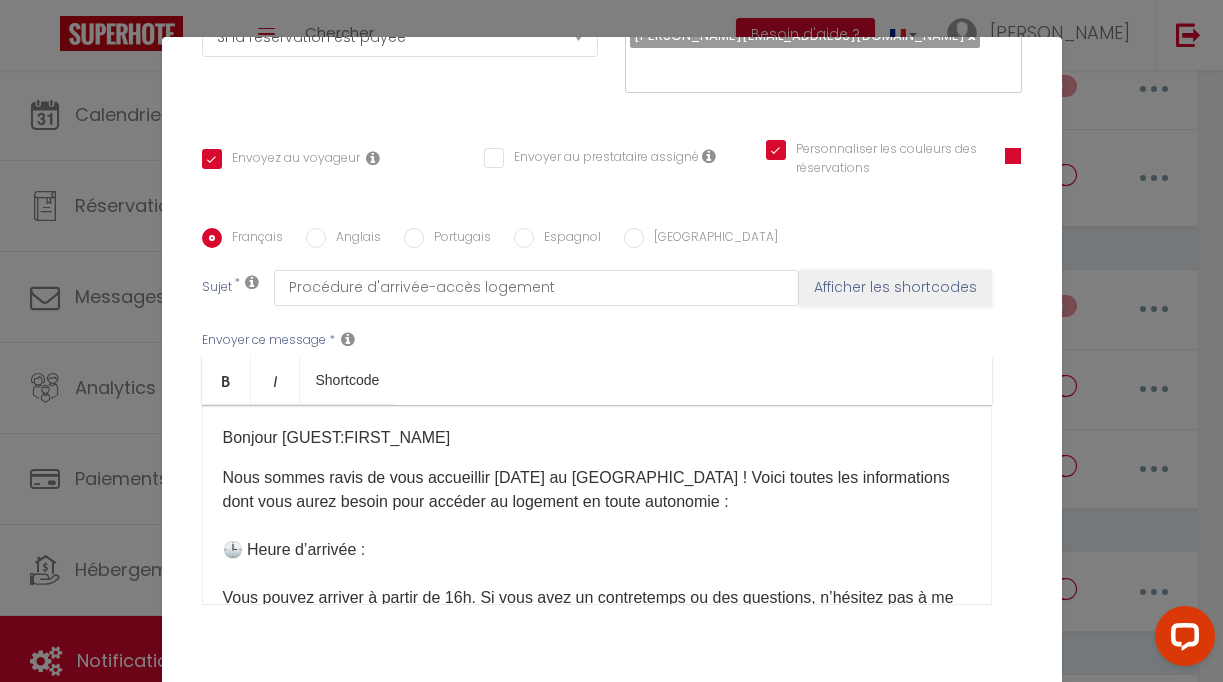 scroll, scrollTop: 383, scrollLeft: 0, axis: vertical 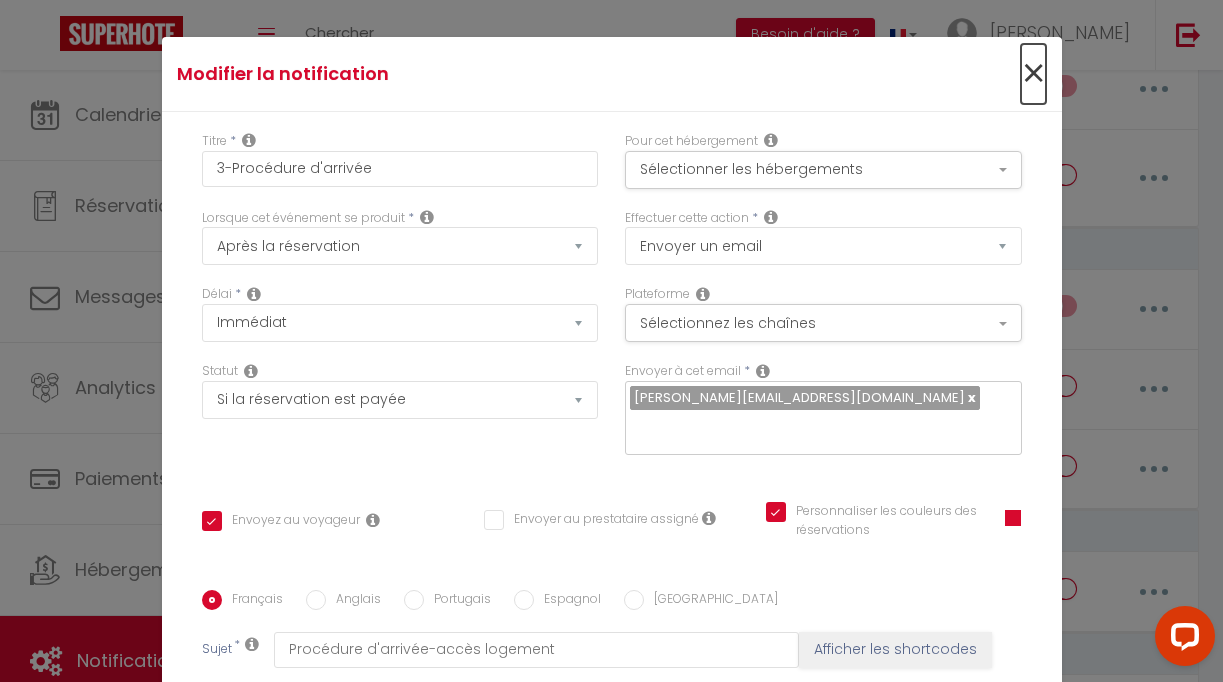 click on "×" at bounding box center (1033, 74) 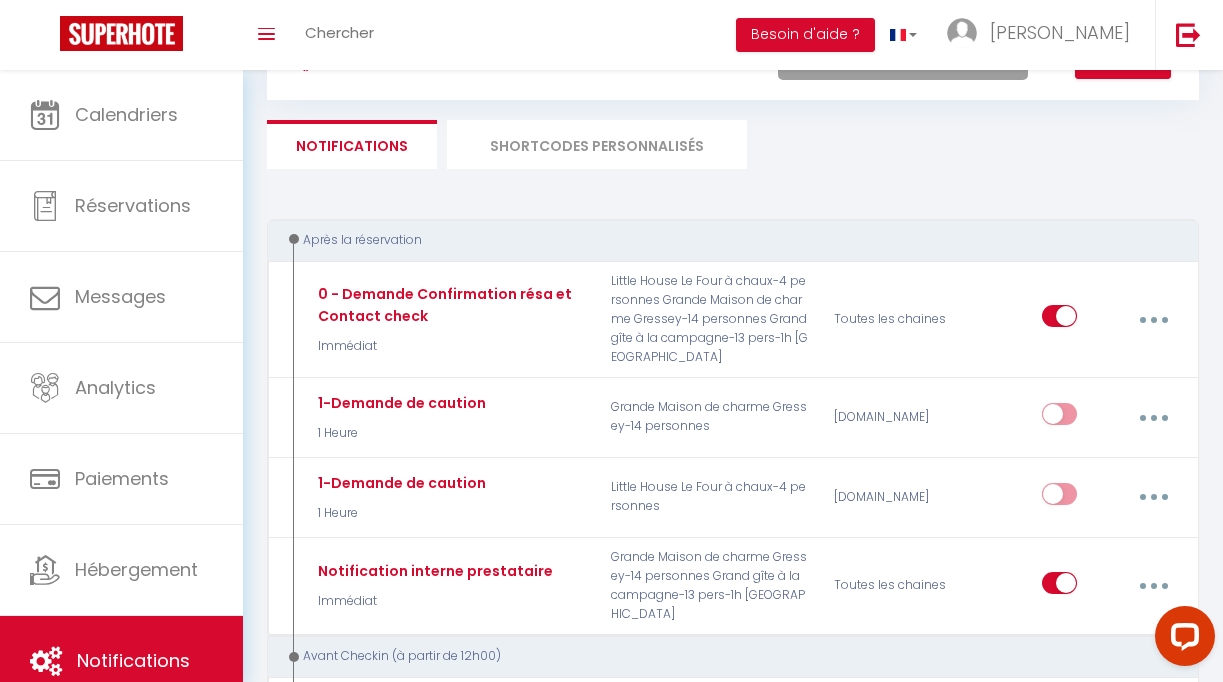 scroll, scrollTop: 0, scrollLeft: 0, axis: both 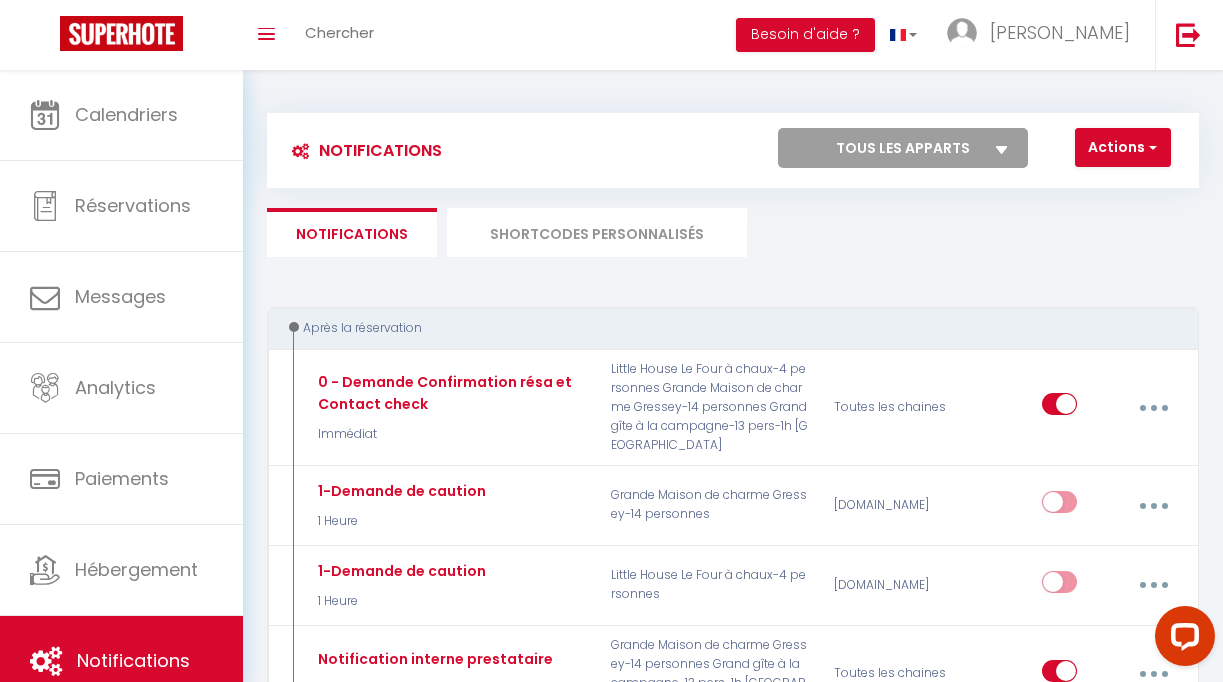 click on "SHORTCODES PERSONNALISÉS" at bounding box center [597, 232] 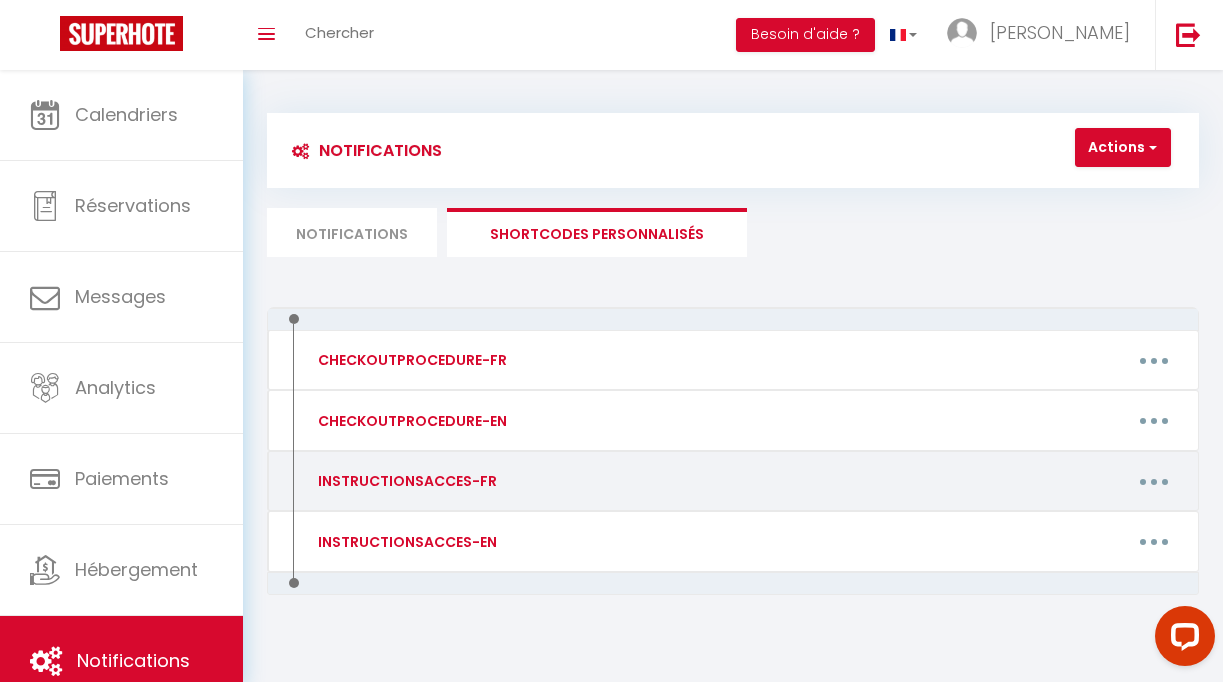 click on "Editer   Supprimer" at bounding box center [858, 481] 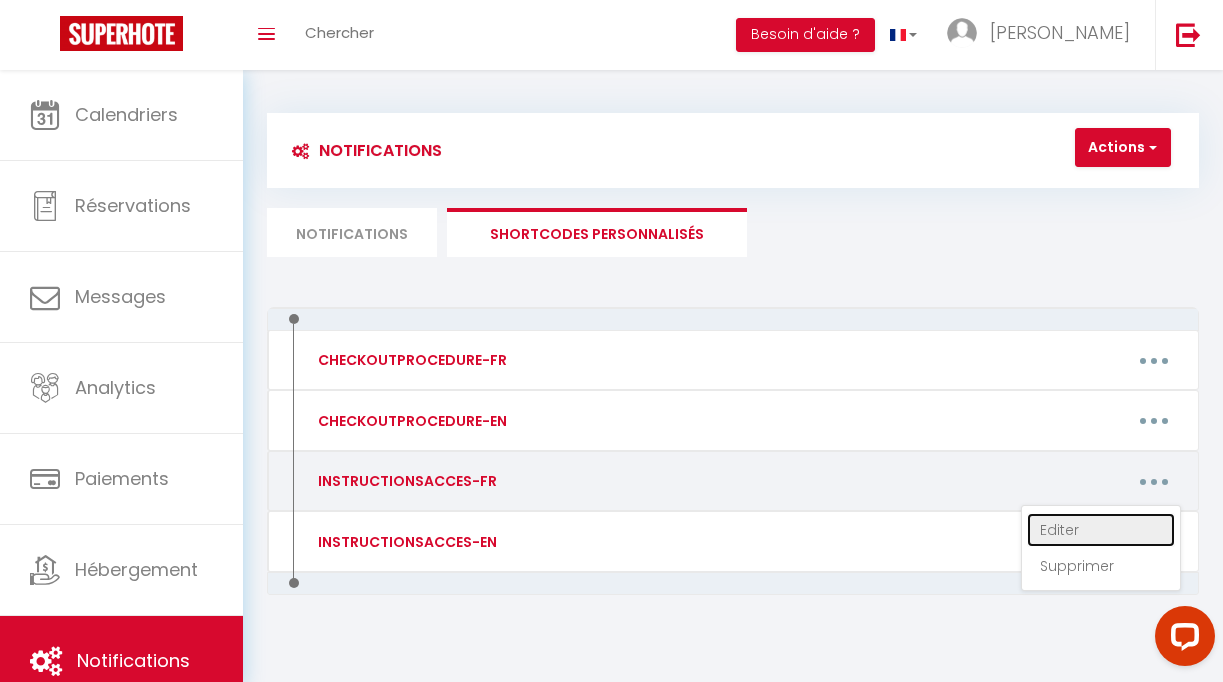 click on "Editer" at bounding box center [1101, 530] 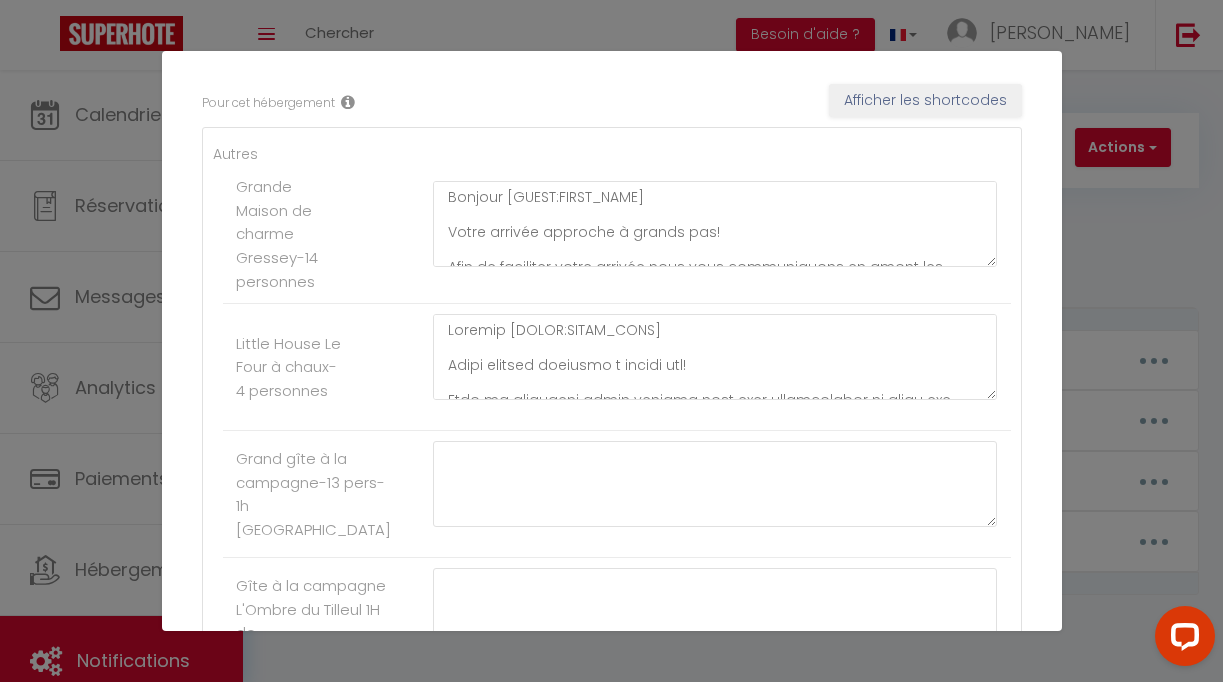 scroll, scrollTop: 338, scrollLeft: 0, axis: vertical 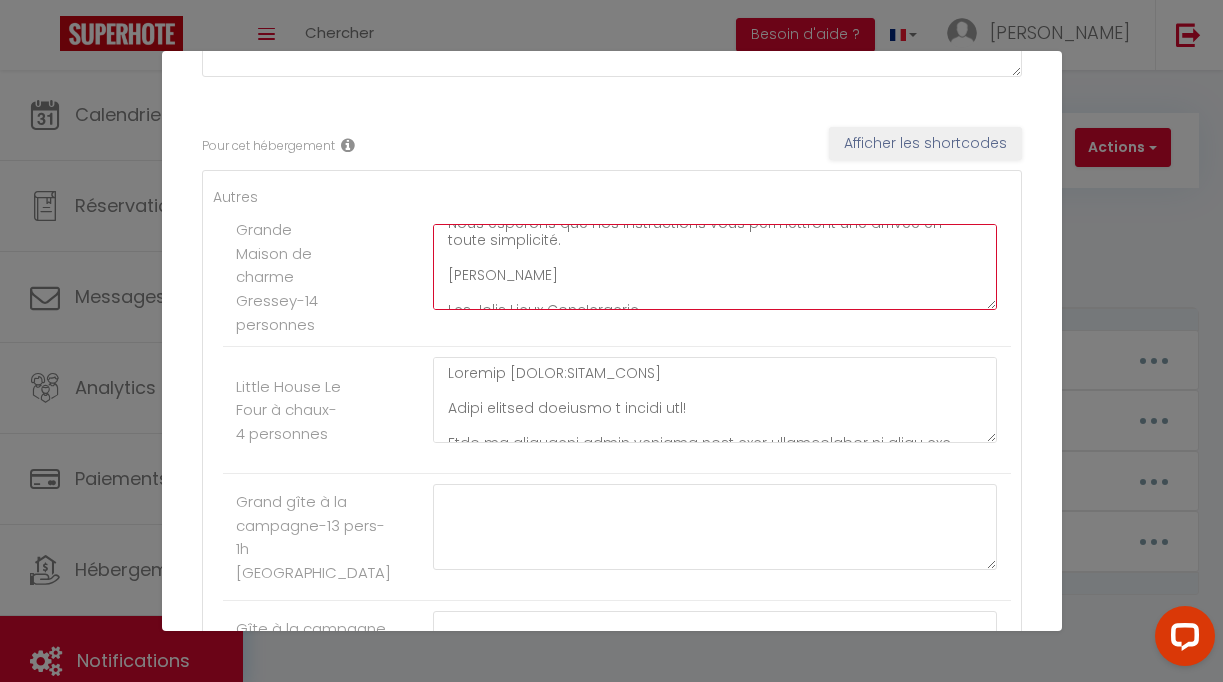 drag, startPoint x: 449, startPoint y: 239, endPoint x: 634, endPoint y: 352, distance: 216.78099 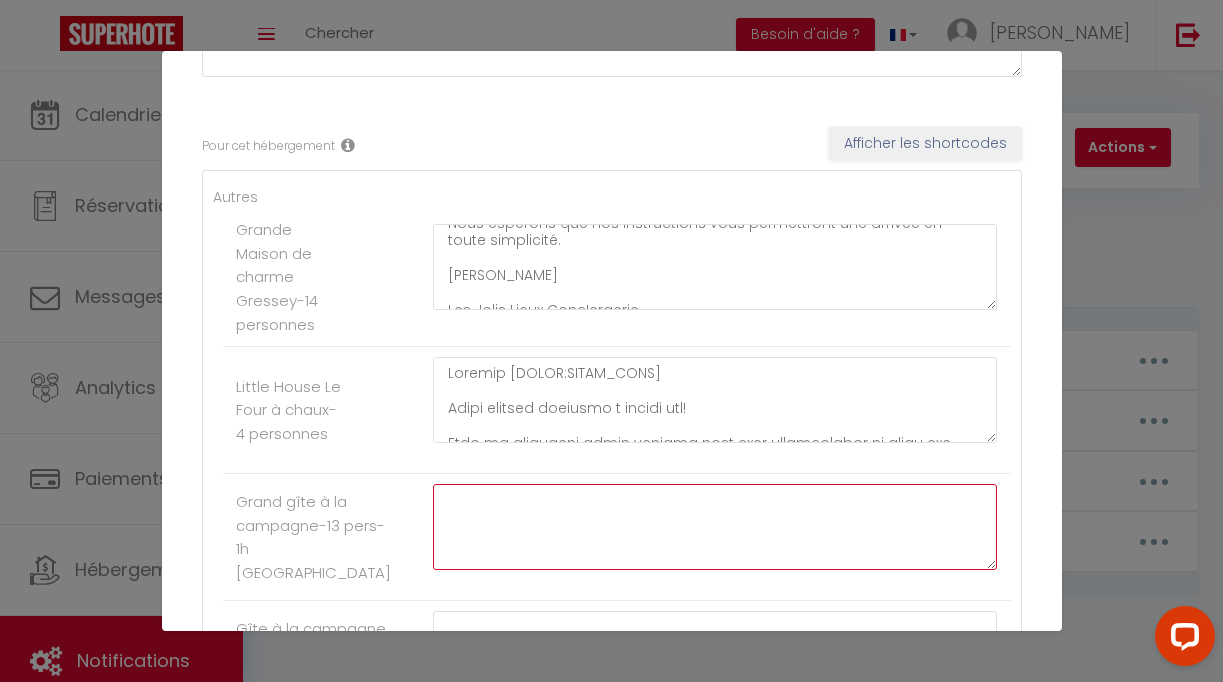 click at bounding box center (715, 527) 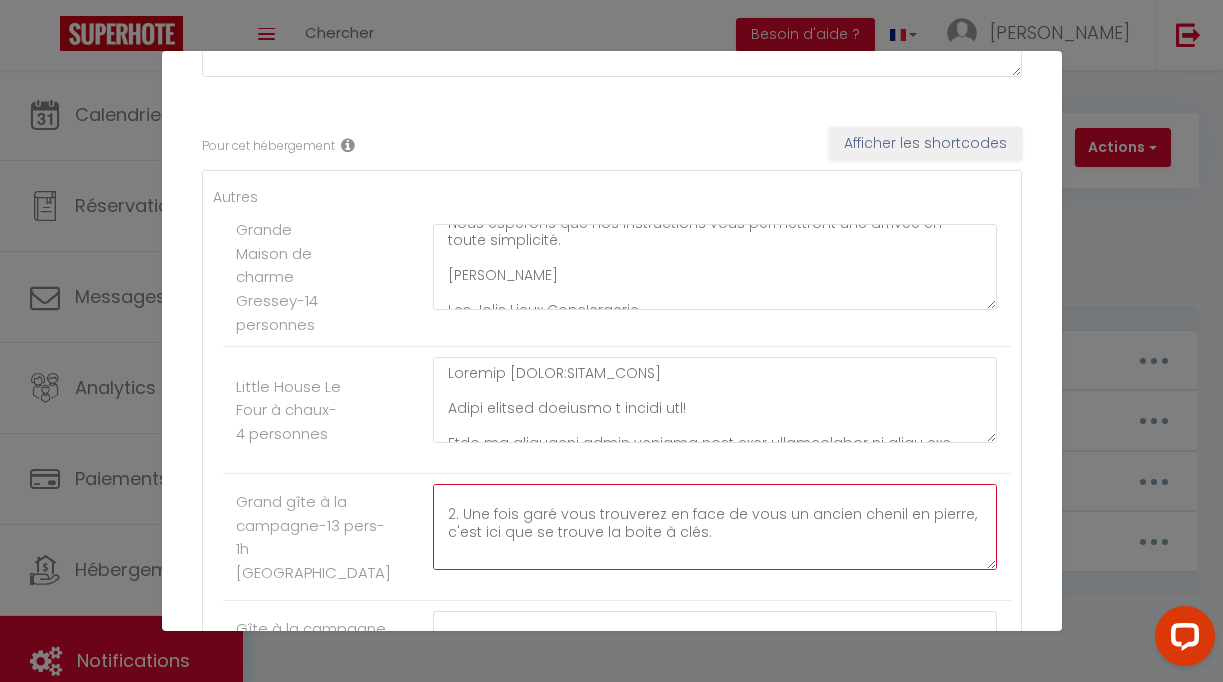 scroll, scrollTop: 304, scrollLeft: 0, axis: vertical 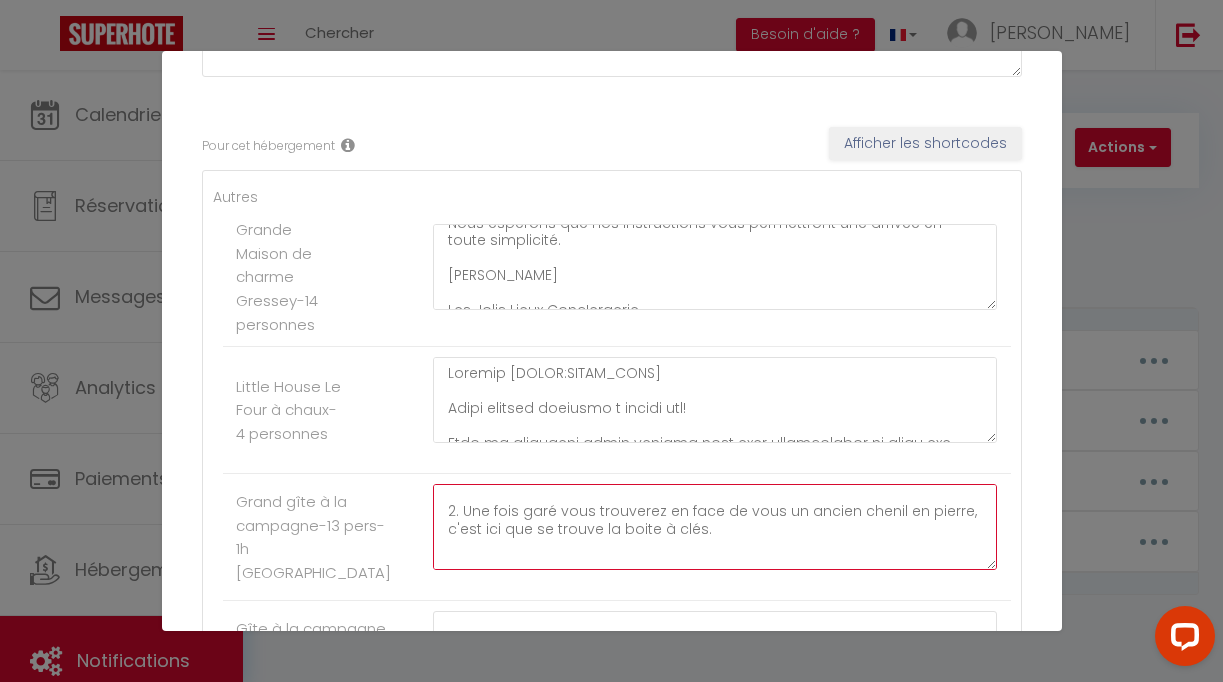 drag, startPoint x: 955, startPoint y: 499, endPoint x: 797, endPoint y: 502, distance: 158.02847 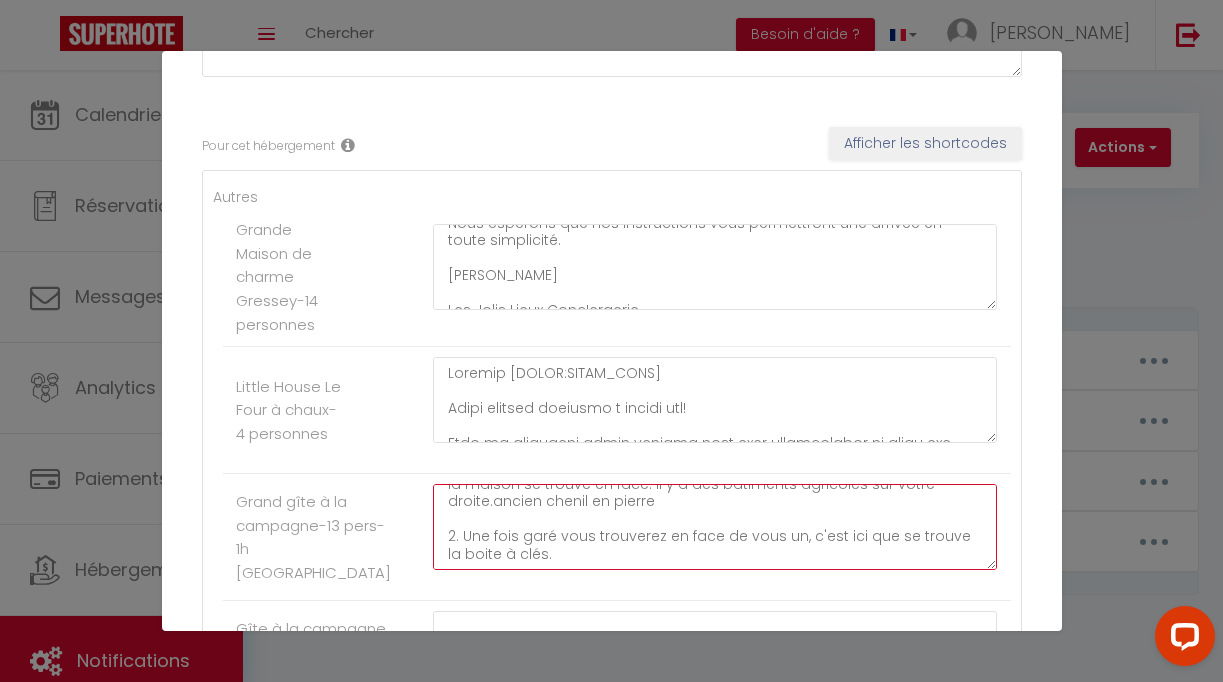 scroll, scrollTop: 264, scrollLeft: 0, axis: vertical 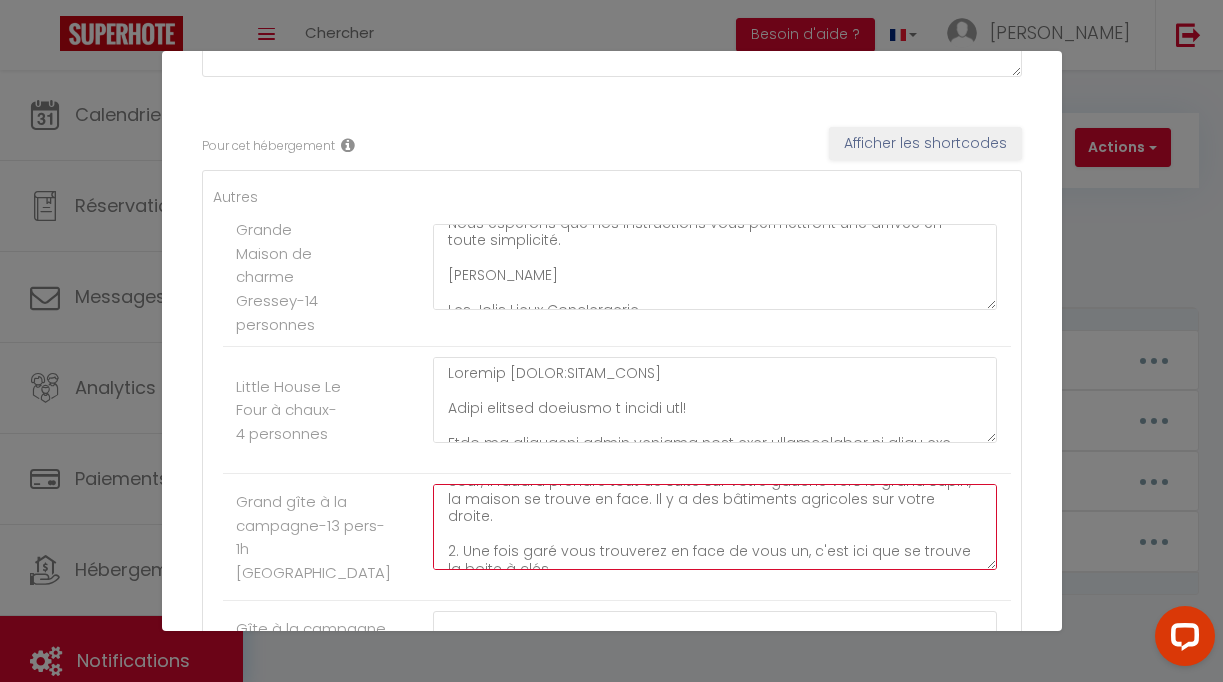 drag, startPoint x: 465, startPoint y: 538, endPoint x: 537, endPoint y: 555, distance: 73.97973 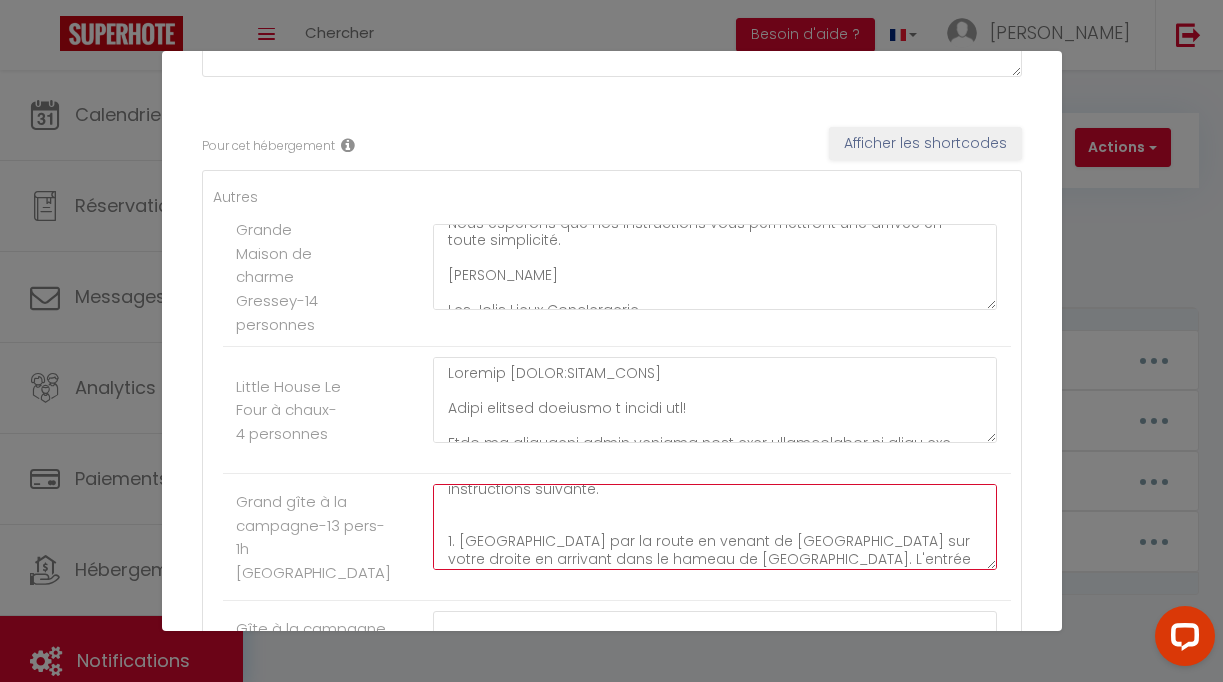 scroll, scrollTop: 135, scrollLeft: 0, axis: vertical 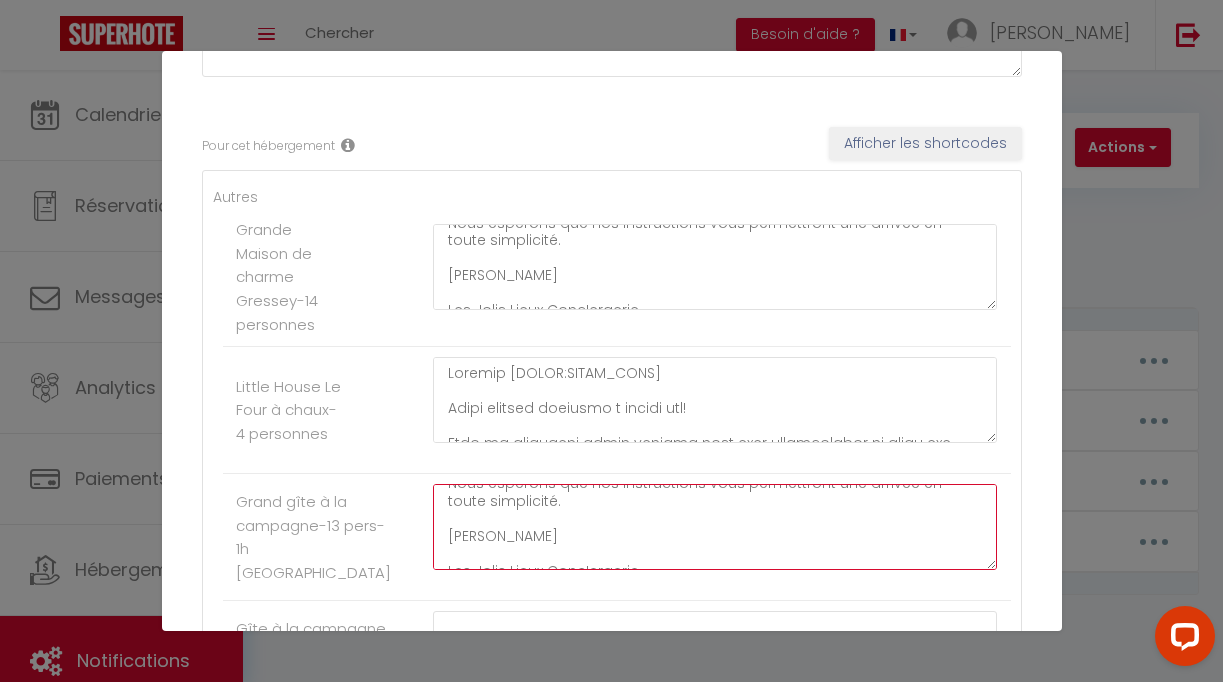 drag, startPoint x: 446, startPoint y: 537, endPoint x: 618, endPoint y: 596, distance: 181.83784 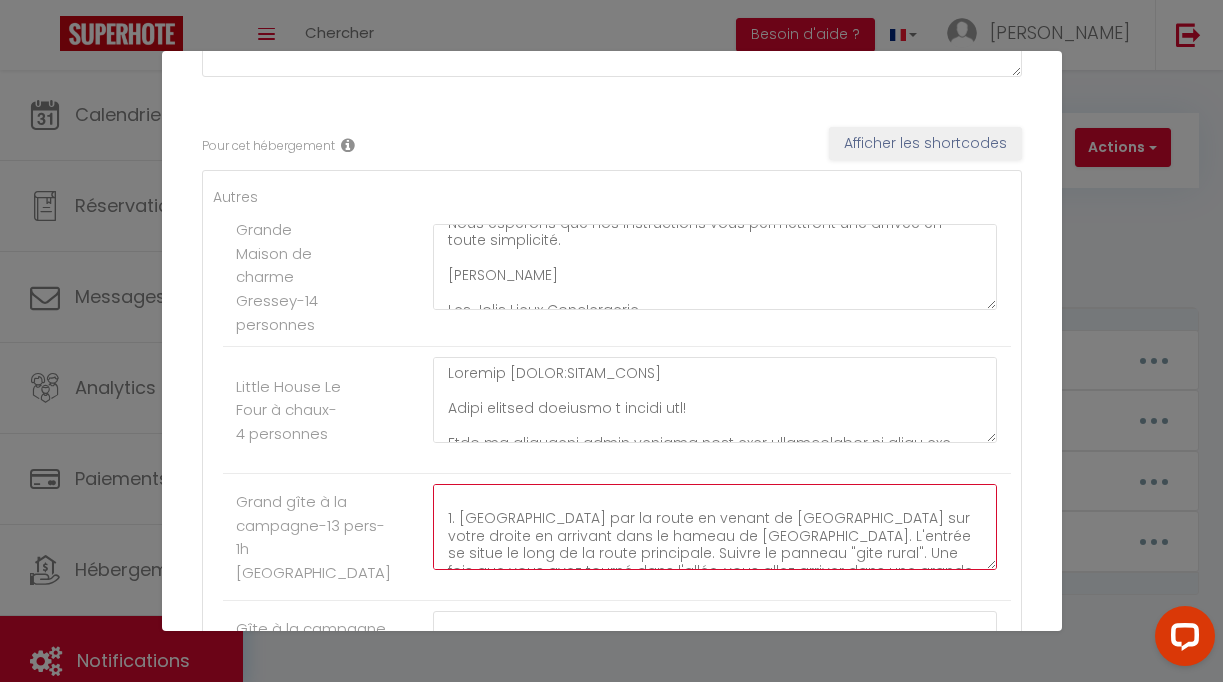 scroll, scrollTop: 159, scrollLeft: 0, axis: vertical 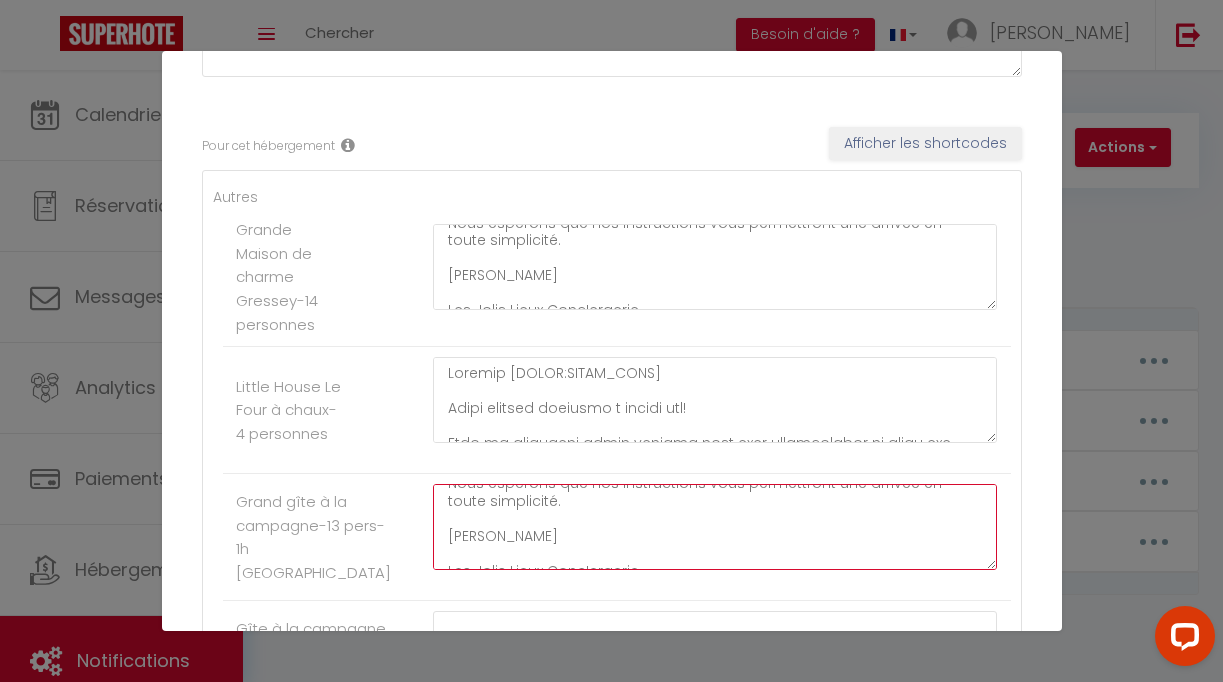 drag, startPoint x: 447, startPoint y: 509, endPoint x: 584, endPoint y: 501, distance: 137.23338 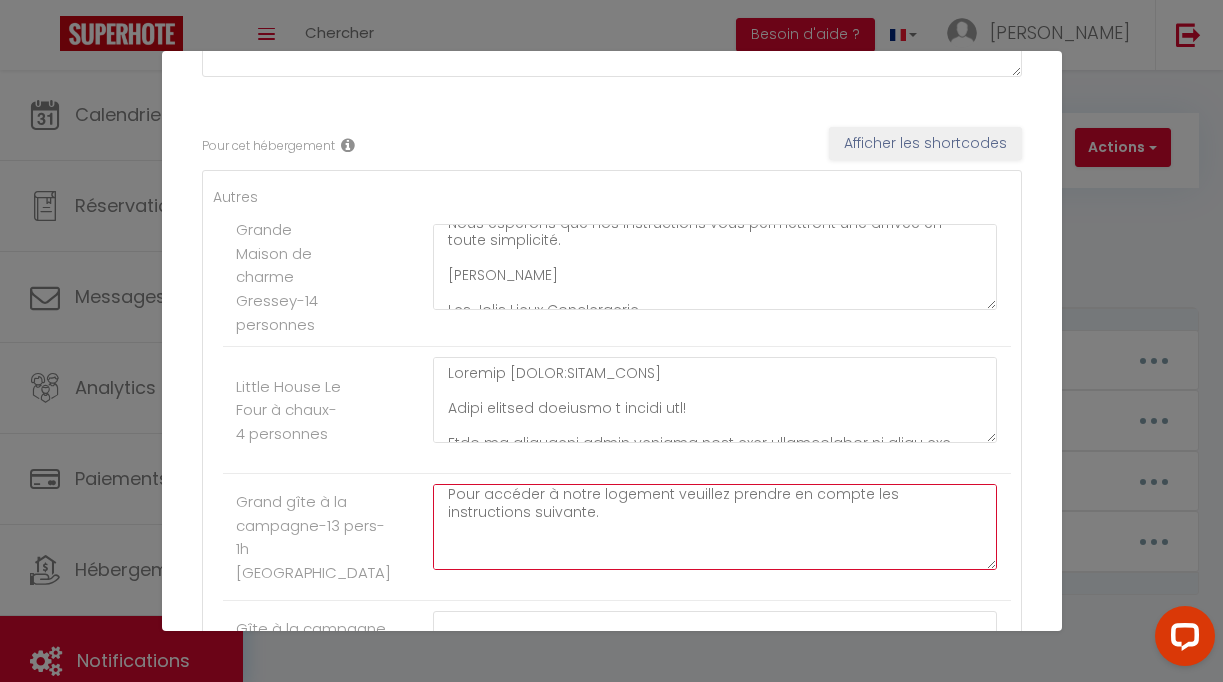 scroll, scrollTop: 131, scrollLeft: 0, axis: vertical 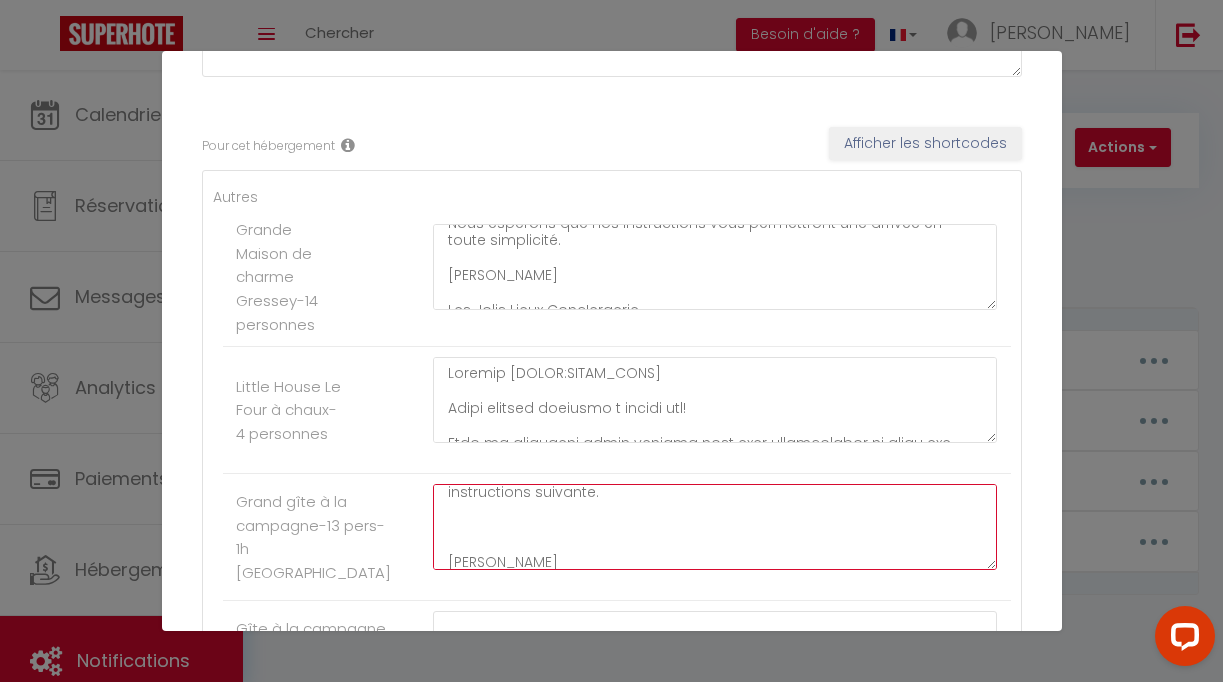 click on "Bonjour [GUEST:FIRST_NAME]​
Votre arrivée approche à grands pas!
Afin de faciliter votre arrivée nous vous communiquons en amont les instructions d'arrivée.
Pour accéder à notre logement veuillez prendre en compte les instructions suivante.
[PERSON_NAME]
Les Jolis Lieux ConcIergerie" at bounding box center [715, 527] 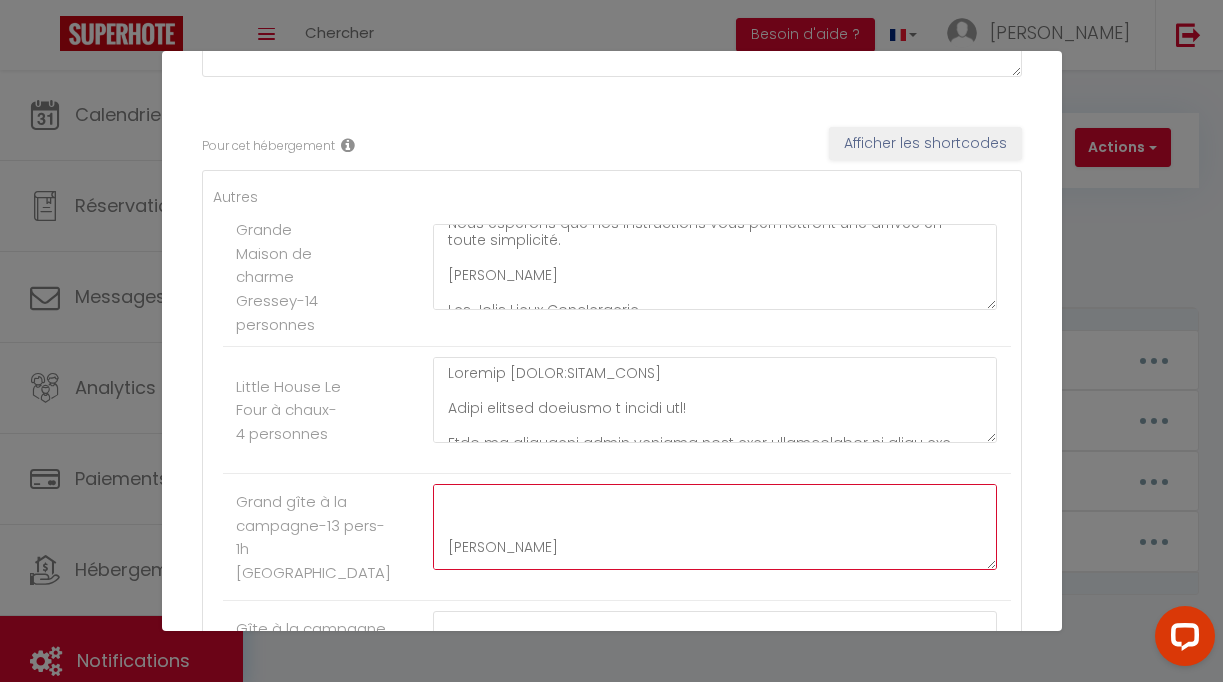 paste on "Tout ce que vous devez savoir pour rejoindre votre location en toute simplicité.
Arrivée à l'adresse [STREET_ADDRESS], une signalisation [GEOGRAPHIC_DATA] vert ouest et [GEOGRAPHIC_DATA] se trouve en bord de route aux abords de la maison.
Veuillez suivre la signalétique. Une fois dans l'allée aller au fond de la cour le gite se trouve sur votre gauche aprés le conteneur blanc.
Vous êtes arrivé!
Vous trouverez une boite à clés afin d'arriver ou partir en tout autonomie.
Le code de la boite à clés vous sera communiqué le jour de votre arrivée." 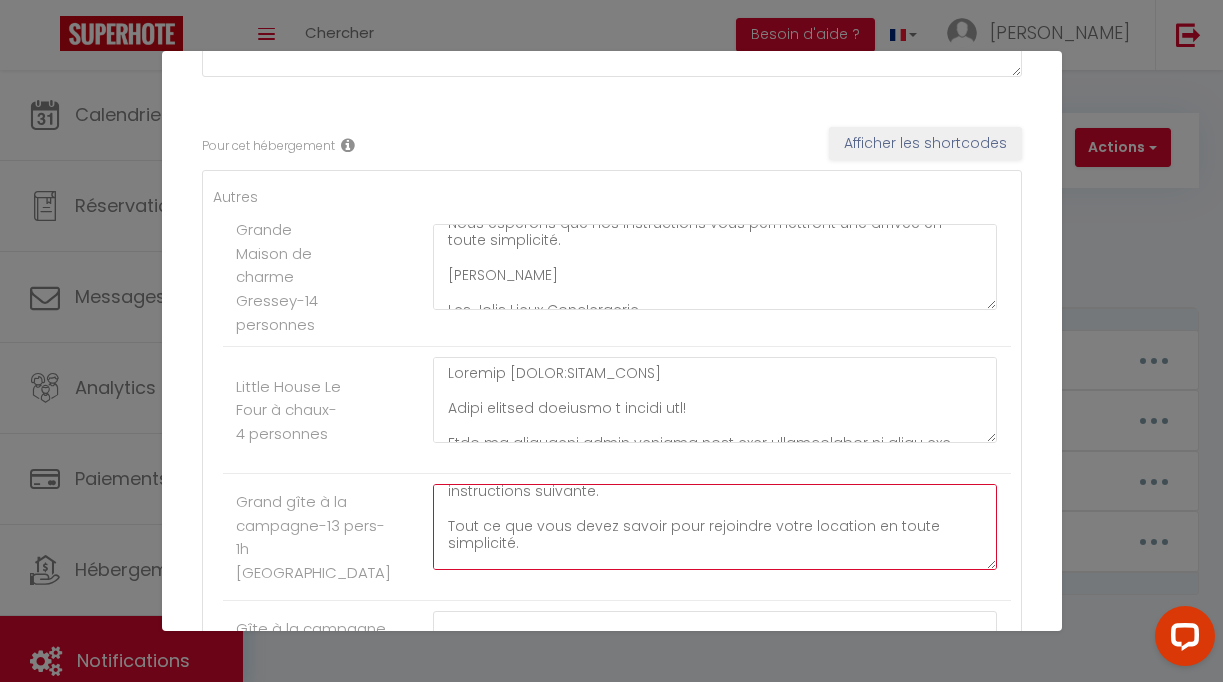 scroll, scrollTop: 129, scrollLeft: 0, axis: vertical 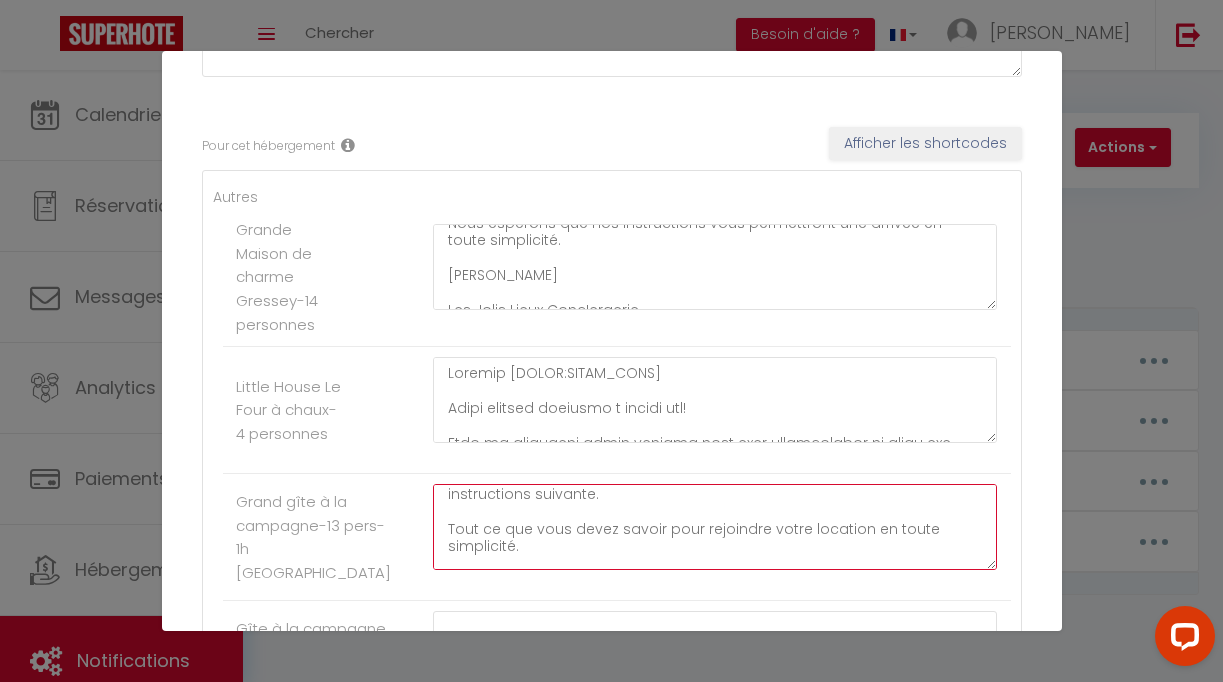 drag, startPoint x: 537, startPoint y: 541, endPoint x: 451, endPoint y: 528, distance: 86.977005 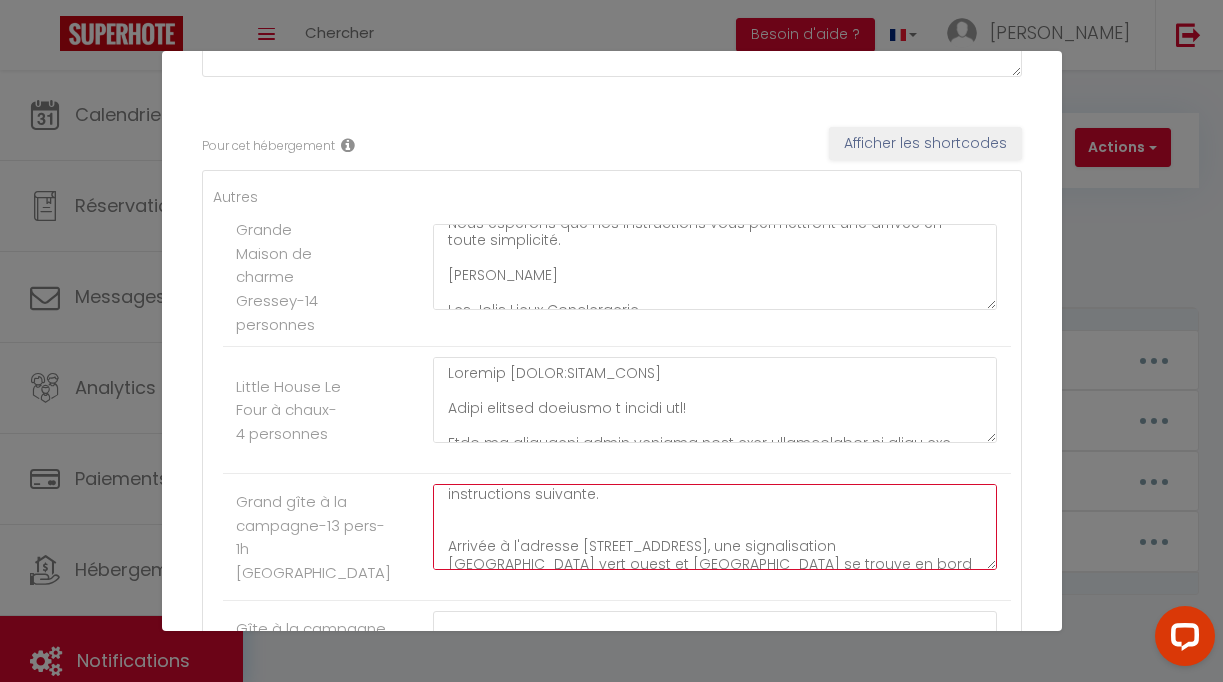 click on "Bonjour [GUEST:FIRST_NAME]​
Votre arrivée approche à grands pas!
Afin de faciliter votre arrivée nous vous communiquons en amont les instructions d'arrivée.
Pour accéder à notre logement veuillez prendre en compte les instructions suivante.
Arrivée à l'adresse [STREET_ADDRESS], une signalisation [GEOGRAPHIC_DATA] vert ouest et [GEOGRAPHIC_DATA] se trouve en bord de route aux abords de la maison.
Veuillez suivre la signalétique. Une fois dans l'allée aller au fond de la cour le gite se trouve sur votre gauche aprés le conteneur blanc.
Vous êtes arrivé!
Vous trouverez une boite à clés afin d'arriver ou partir en tout autonomie.
Le code de la boite à clés vous sera communiqué le jour de votre arrivée.
[PERSON_NAME]
Les Jolis Lieux ConcIergerie" at bounding box center [715, 527] 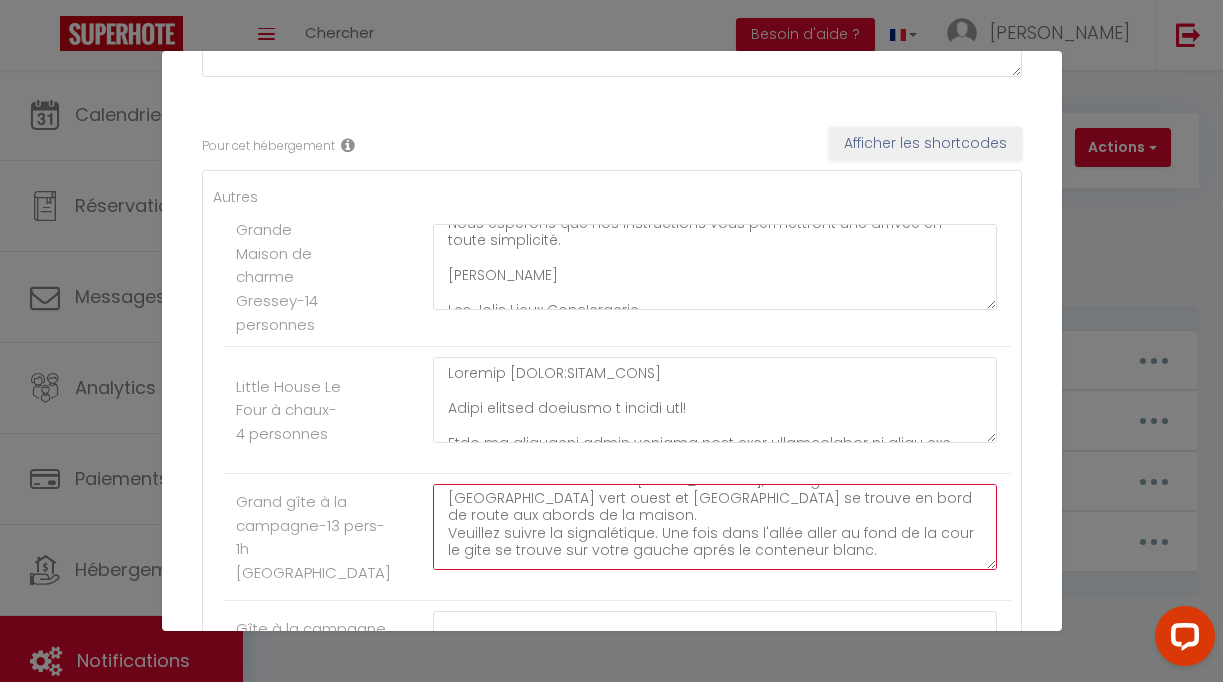 scroll, scrollTop: 198, scrollLeft: 0, axis: vertical 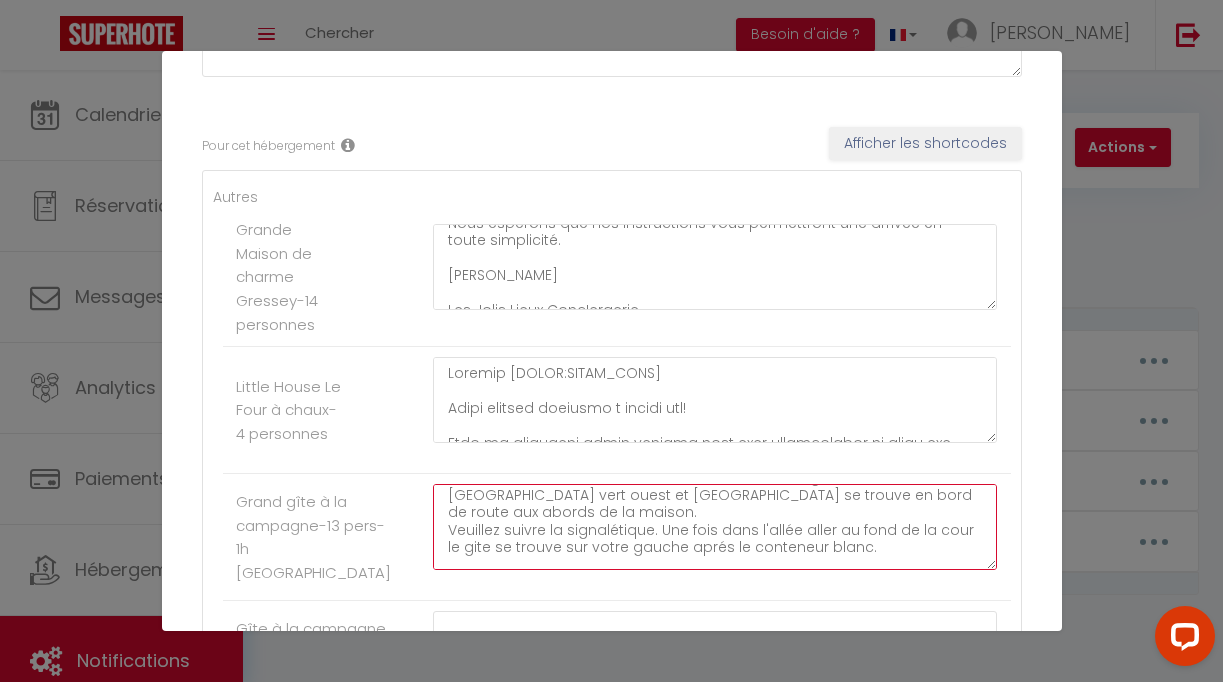 click on "Bonjour [GUEST:FIRST_NAME]​
Votre arrivée approche à grands pas!
Afin de faciliter votre arrivée nous vous communiquons en amont les instructions d'arrivée.
Pour accéder à notre logement veuillez prendre en compte les instructions suivante.
A votre Arrivée à l'adresse [STREET_ADDRESS], une signalisation [GEOGRAPHIC_DATA] vert ouest et [GEOGRAPHIC_DATA] se trouve en bord de route aux abords de la maison.
Veuillez suivre la signalétique. Une fois dans l'allée aller au fond de la cour le gite se trouve sur votre gauche aprés le conteneur blanc.
Vous êtes arrivé!
Vous trouverez une boite à clés afin d'arriver ou partir en tout autonomie.
Le code de la boite à clés vous sera communiqué le jour de votre arrivée.
[PERSON_NAME]
Les Jolis Lieux ConcIergerie" at bounding box center [715, 527] 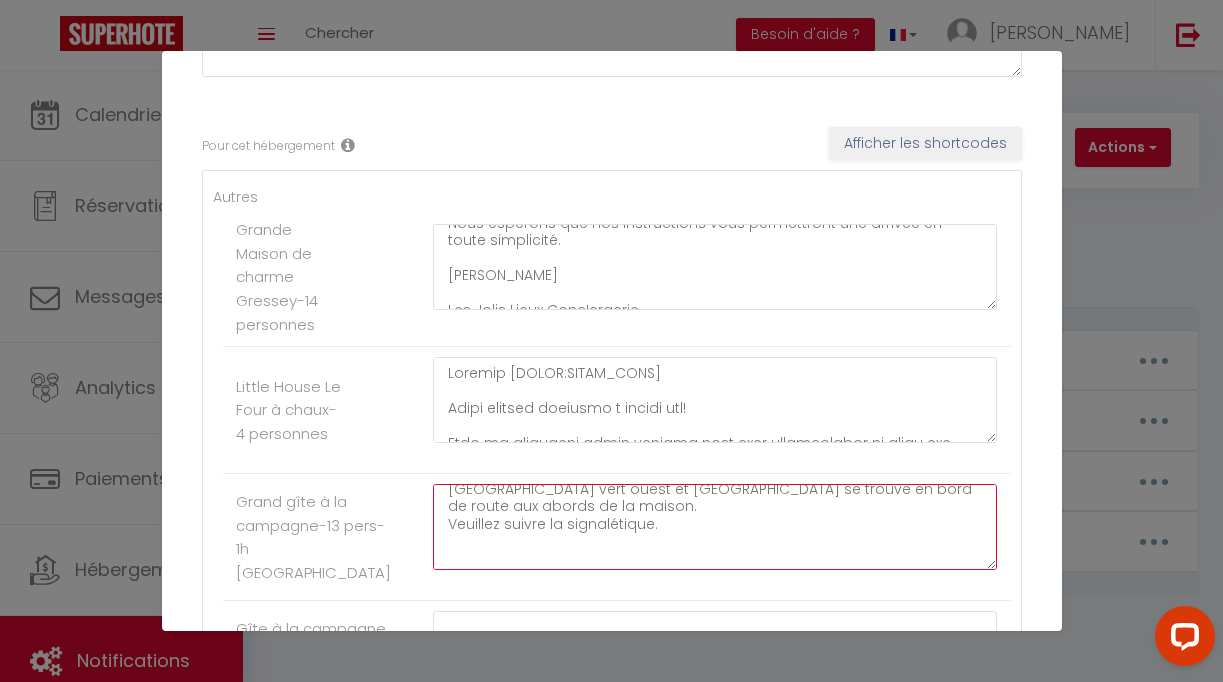 scroll, scrollTop: 221, scrollLeft: 0, axis: vertical 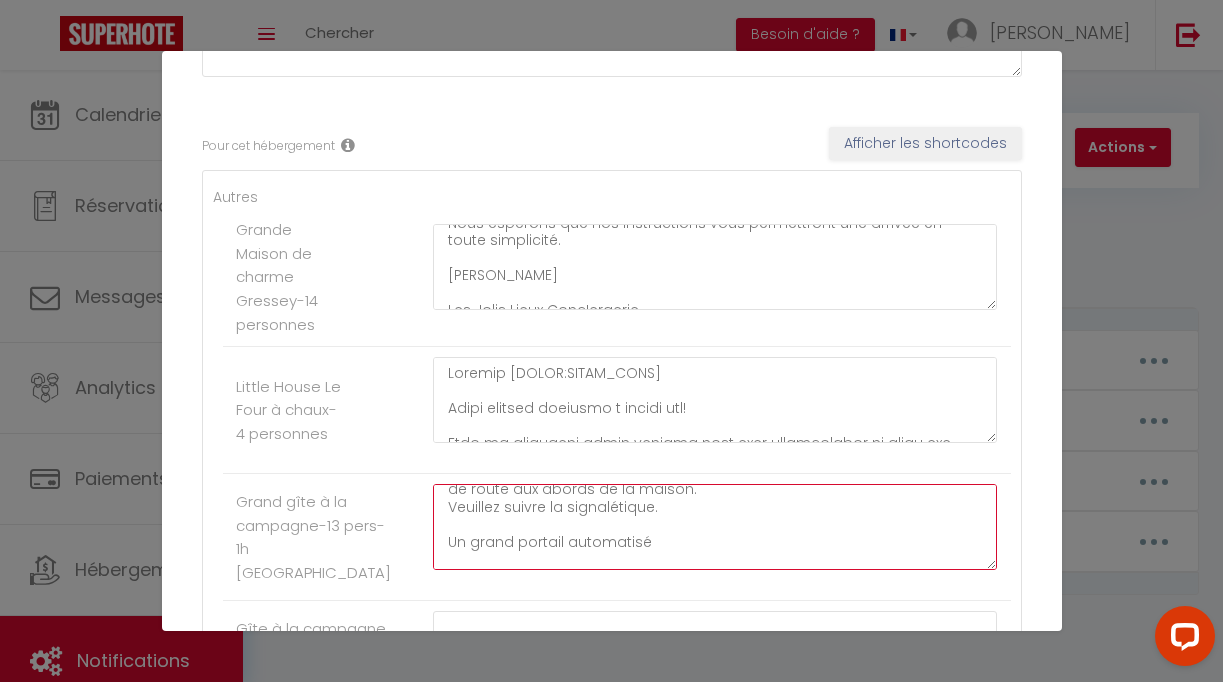 click on "Bonjour [GUEST:FIRST_NAME]​
Votre arrivée approche à grands pas!
Afin de faciliter votre arrivée nous vous communiquons en amont les instructions d'arrivée.
Pour accéder à notre logement veuillez prendre en compte les instructions suivante.
A votre Arrivée à l'adresse [STREET_ADDRESS], une signalisation [GEOGRAPHIC_DATA] vert ouest et [GEOGRAPHIC_DATA] se trouve en bord de route aux abords de la maison.
Veuillez suivre la signalétique.
Un grand portail automatisé
Une fois dans l'allée aller au fond de la cour le gite se trouve sur votre gauche aprés le conteneur blanc.
Vous êtes arrivé!
Vous trouverez une boite à clés afin d'arriver ou partir en tout autonomie.
Le code de la boite à clés vous sera communiqué le jour de votre arrivée.
[PERSON_NAME]
Les Jolis Lieux ConcIergerie" at bounding box center (715, 527) 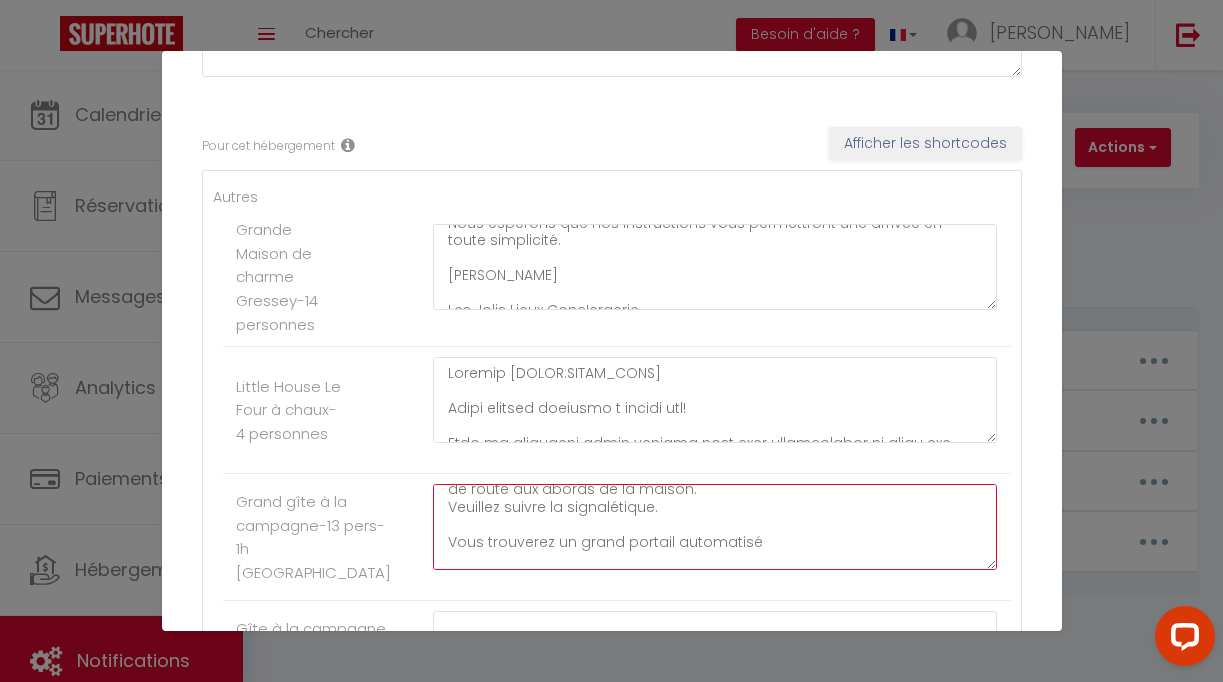 click on "Bonjour [GUEST:FIRST_NAME]​
Votre arrivée approche à grands pas!
Afin de faciliter votre arrivée nous vous communiquons en amont les instructions d'arrivée.
Pour accéder à notre logement veuillez prendre en compte les instructions suivante.
A votre Arrivée à l'adresse [STREET_ADDRESS], une signalisation [GEOGRAPHIC_DATA] vert ouest et [GEOGRAPHIC_DATA] se trouve en bord de route aux abords de la maison.
Veuillez suivre la signalétique.
Vous trouverez un grand portail automatisé
Une fois dans l'allée aller au fond de la cour le gite se trouve sur votre gauche aprés le conteneur blanc.
Vous êtes arrivé!
Vous trouverez une boite à clés afin d'arriver ou partir en tout autonomie.
Le code de la boite à clés vous sera communiqué le jour de votre arrivée.
[PERSON_NAME]
Les Jolis Lieux ConcIergerie" at bounding box center (715, 527) 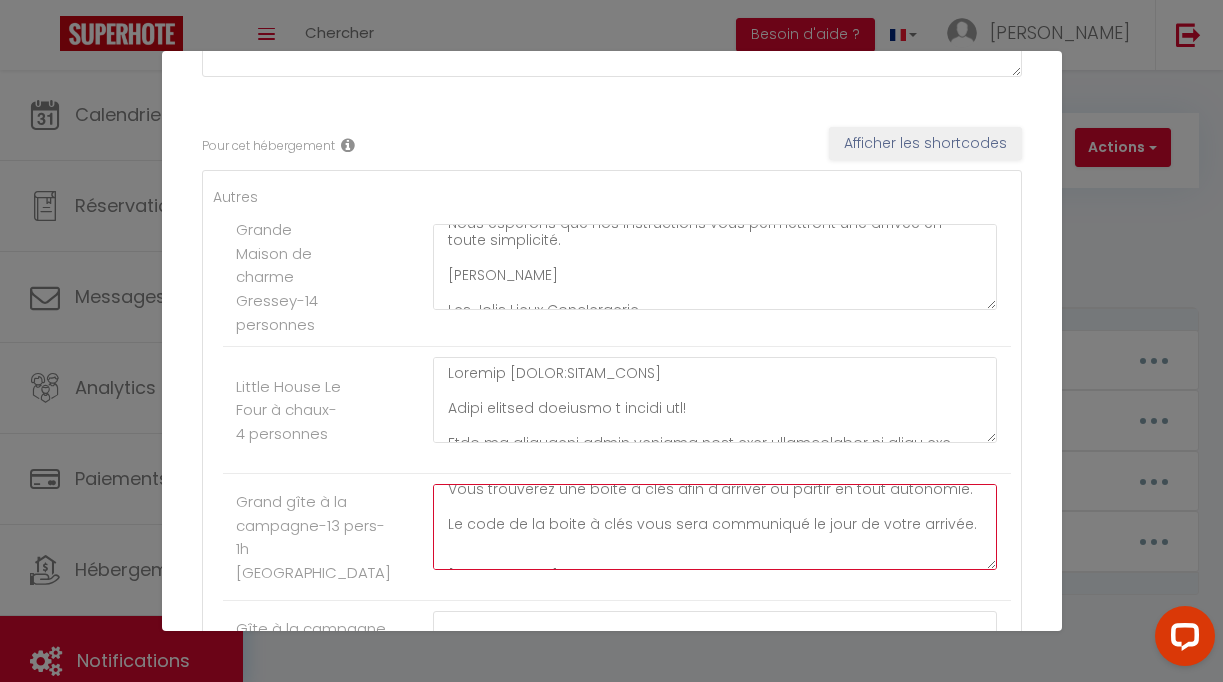 scroll, scrollTop: 411, scrollLeft: 0, axis: vertical 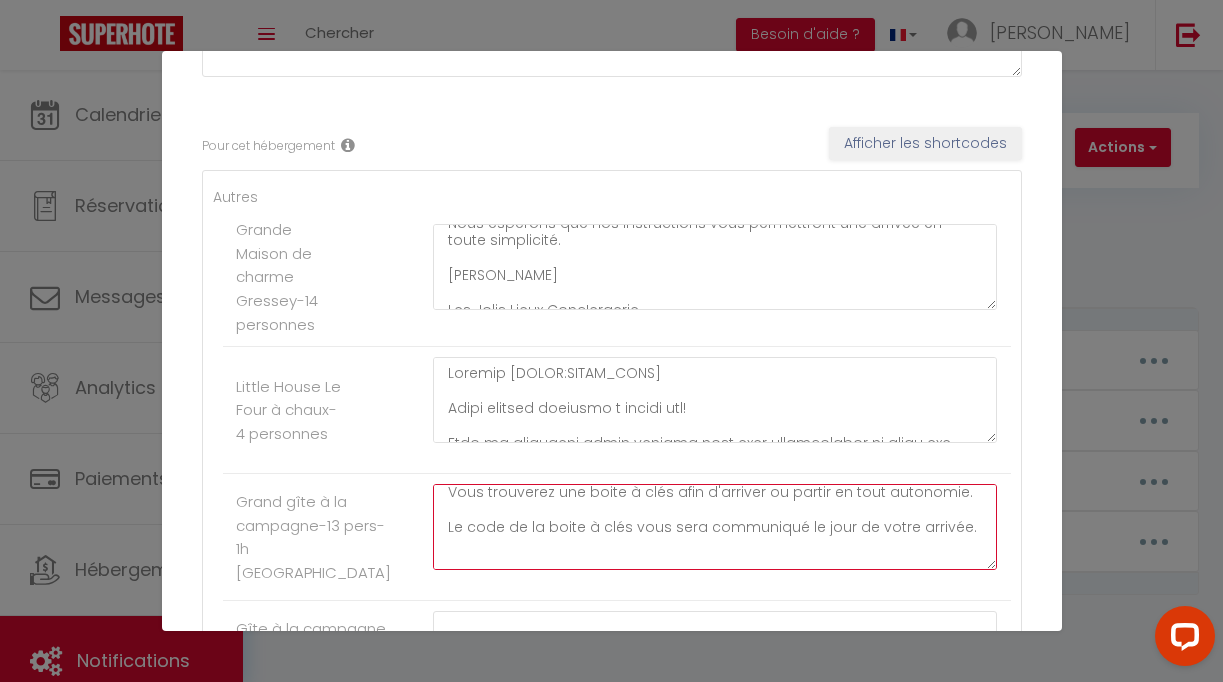 click on "Bonjour [GUEST:FIRST_NAME]​
Votre arrivée approche à grands pas!
Afin de faciliter votre arrivée nous vous communiquons en amont les instructions d'arrivée.
Pour accéder à notre logement veuillez prendre en compte les instructions suivante.
A votre Arrivée à l'adresse [STREET_ADDRESS], une signalisation [GEOGRAPHIC_DATA] vert ouest et [GEOGRAPHIC_DATA] se trouve en bord de route aux abords de la maison.
Veuillez suivre la signalétique.
Vous trouverez un grand portail automatisé, un boitier à code se trouve à droite. Le code vous sera envoyé en amont.
Une fois dans l'allée aller au fond de la cour le gite se trouve sur votre gauche aprés le conteneur blanc.
Vous êtes arrivé!
Vous trouverez une boite à clés afin d'arriver ou partir en tout autonomie.
Le code de la boite à clés vous sera communiqué le jour de votre arrivée.
[PERSON_NAME]
Les Jolis Lieux ConcIergerie" at bounding box center (715, 527) 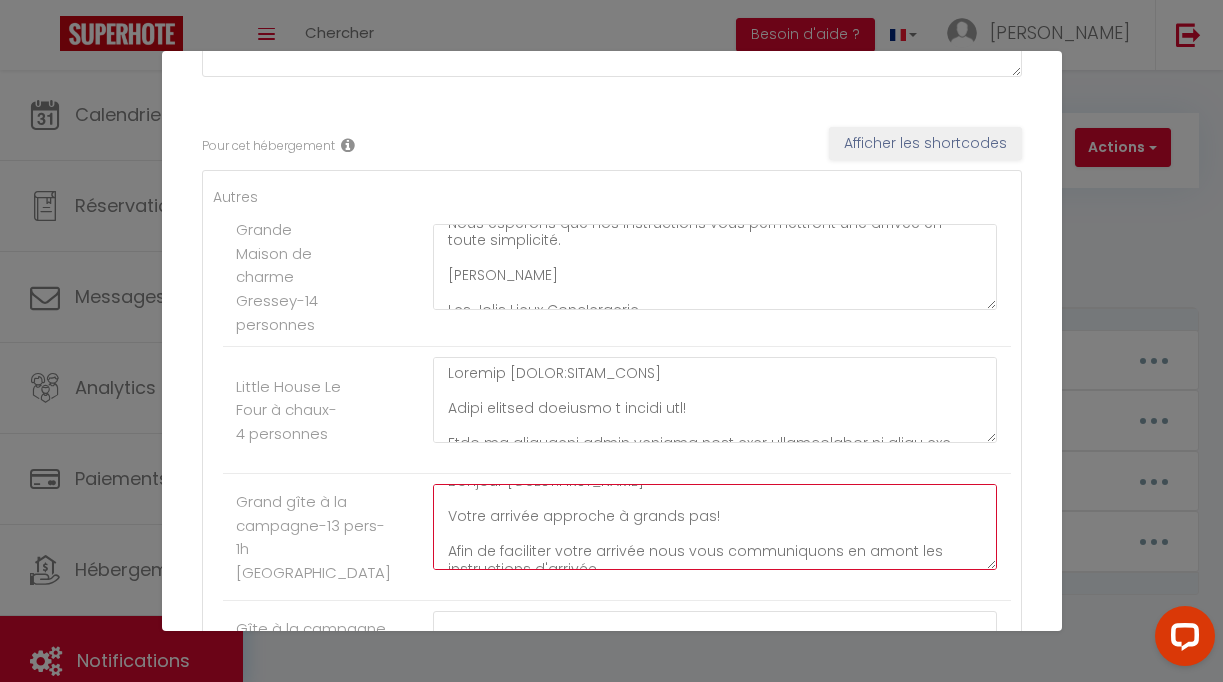scroll, scrollTop: 0, scrollLeft: 0, axis: both 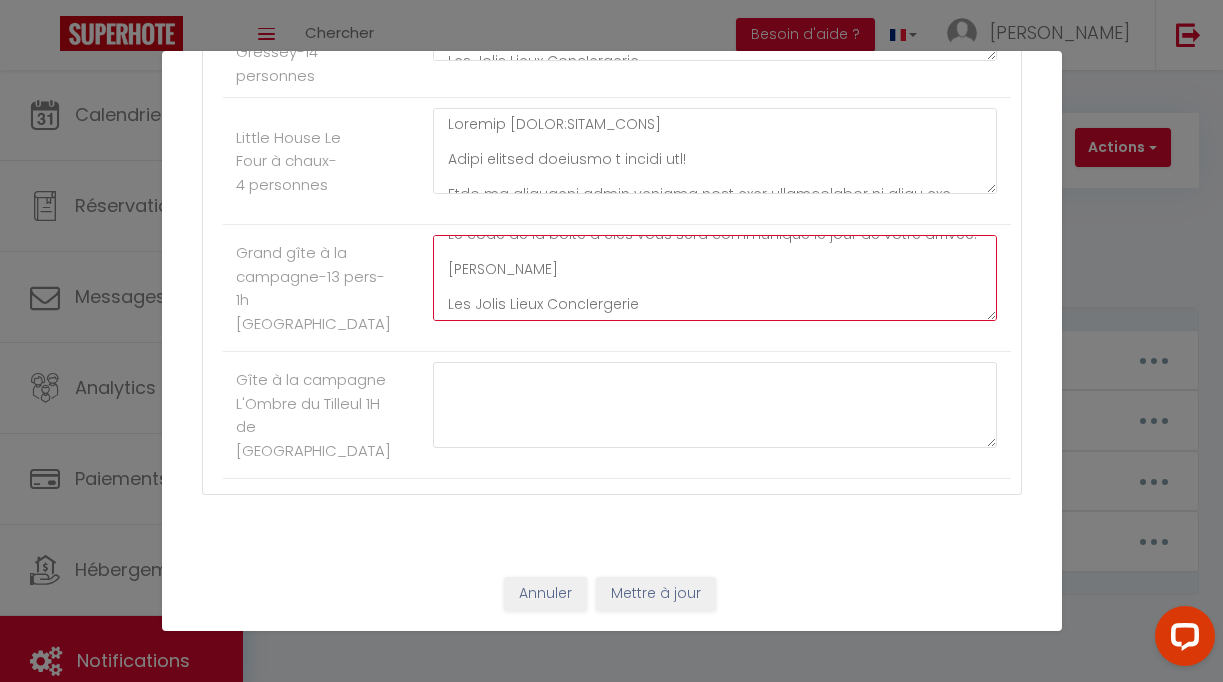 type on "Bonjour [GUEST:FIRST_NAME]​
Votre arrivée approche à grands pas!
Afin de faciliter votre arrivée nous vous communiquons en amont les instructions d'arrivée.
Pour accéder à notre logement veuillez prendre en compte les instructions suivante.
A votre Arrivée à l'adresse [STREET_ADDRESS], une signalisation [GEOGRAPHIC_DATA] vert ouest et [GEOGRAPHIC_DATA] se trouve en bord de route aux abords de la maison.
Veuillez suivre la signalétique.
Vous trouverez un grand portail automatisé, un boitier à code se trouve à droite. Le code vous sera envoyé en amont.
Une fois dans l'allée aller au fond de la cour le gite se trouve sur votre gauche après le conteneur blanc.
Vous êtes arrivé!
Vous trouverez une boite à clés afin d'arriver ou partir en tout autonomie.
Le code de la boite à clés vous sera communiqué le jour de votre arrivée.
[PERSON_NAME]
Les Jolis Lieux ConcIergerie" 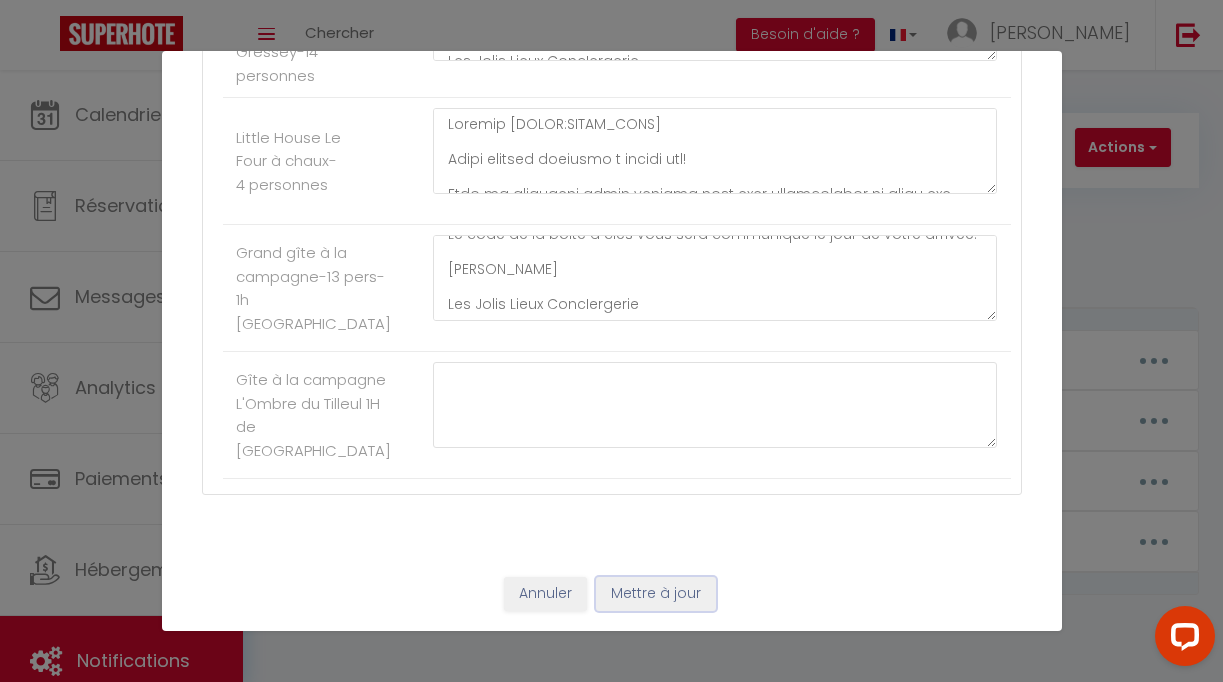 click on "Mettre à jour" at bounding box center (656, 594) 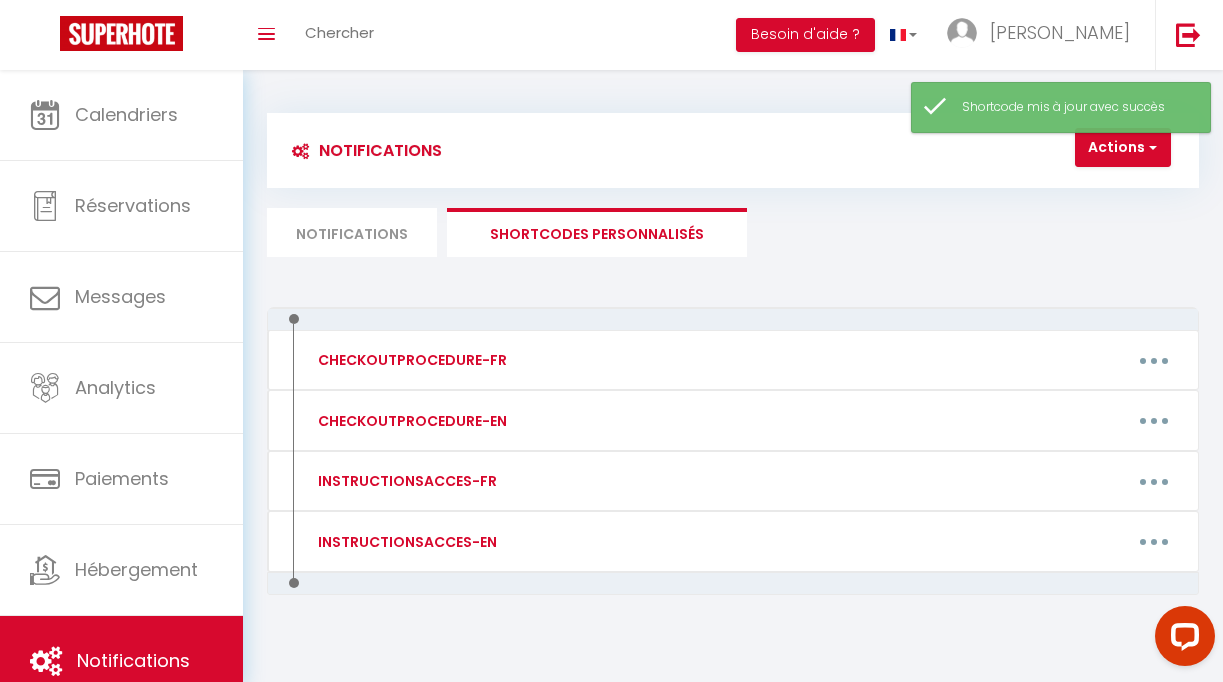click on "Notifications" at bounding box center [352, 232] 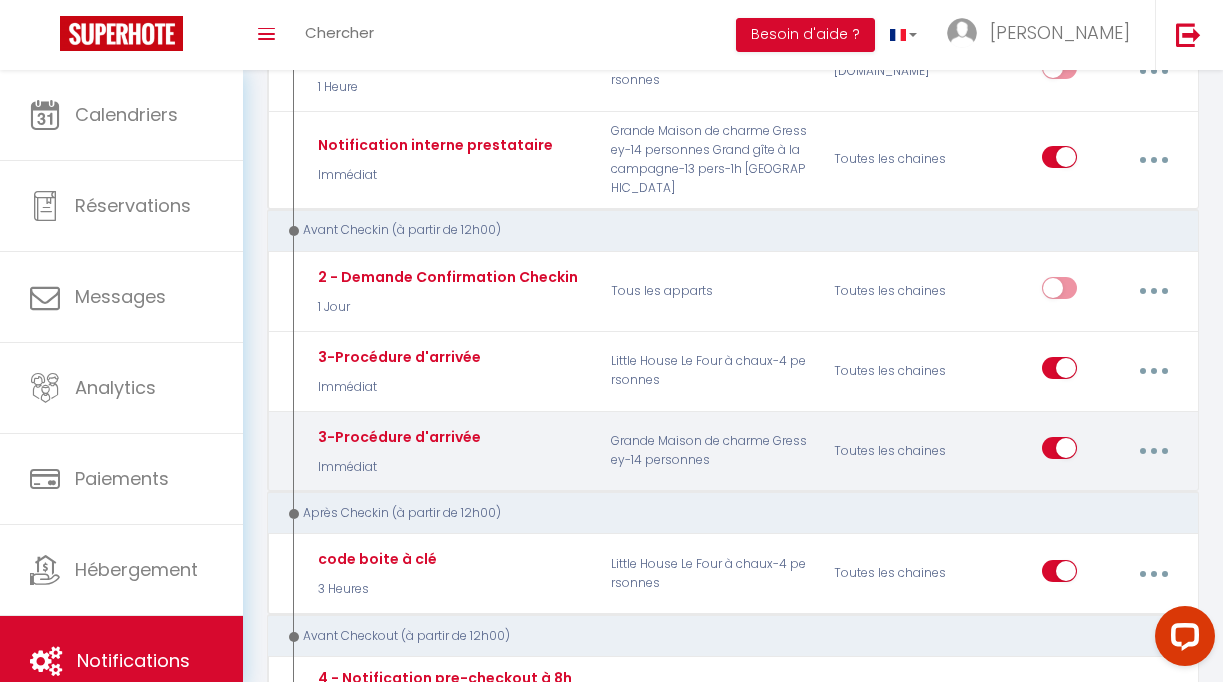 click at bounding box center [1153, 451] 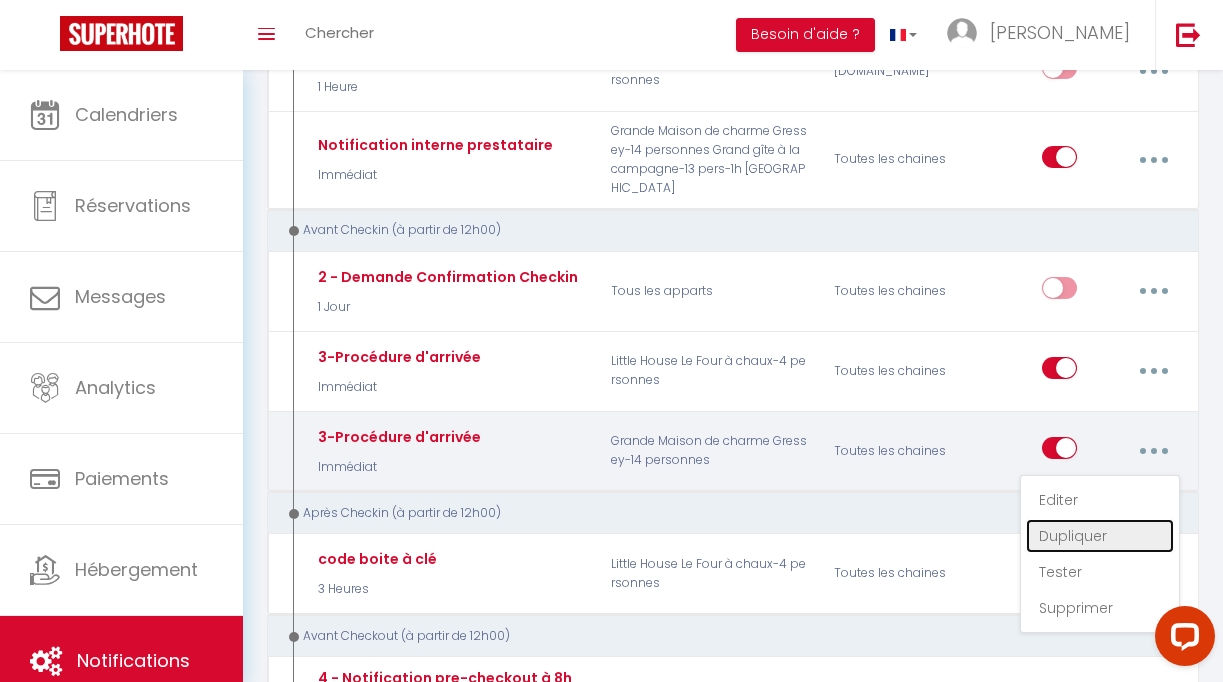 click on "Dupliquer" at bounding box center (1100, 536) 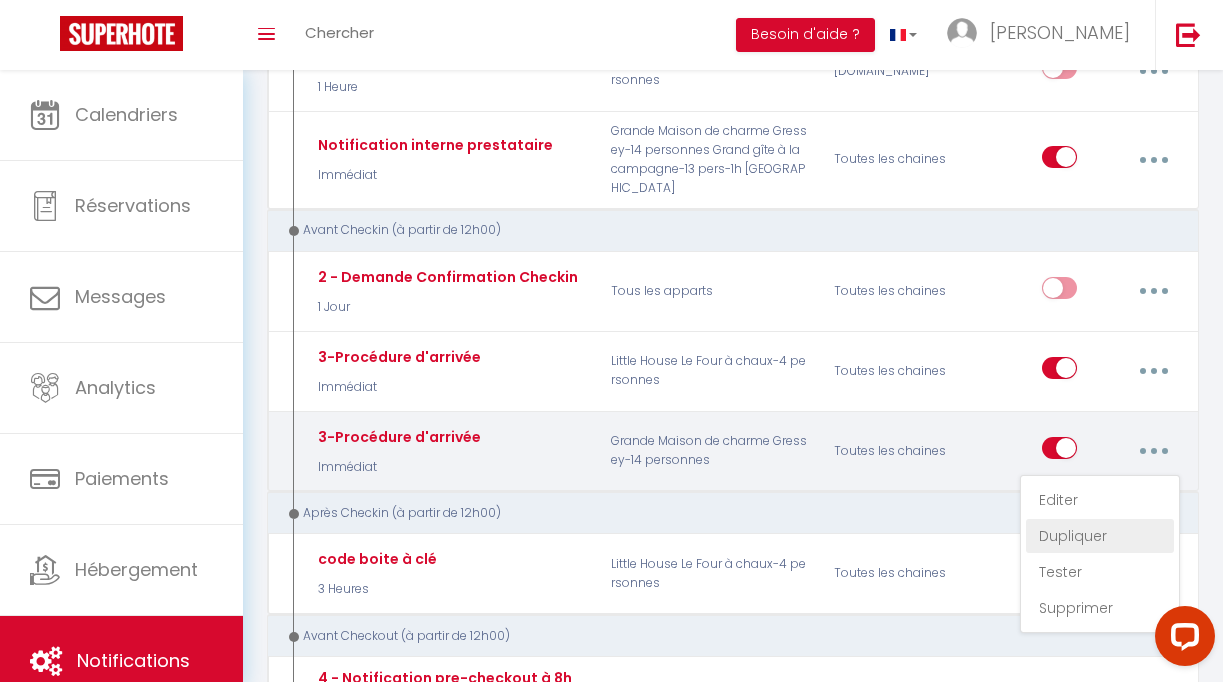 select 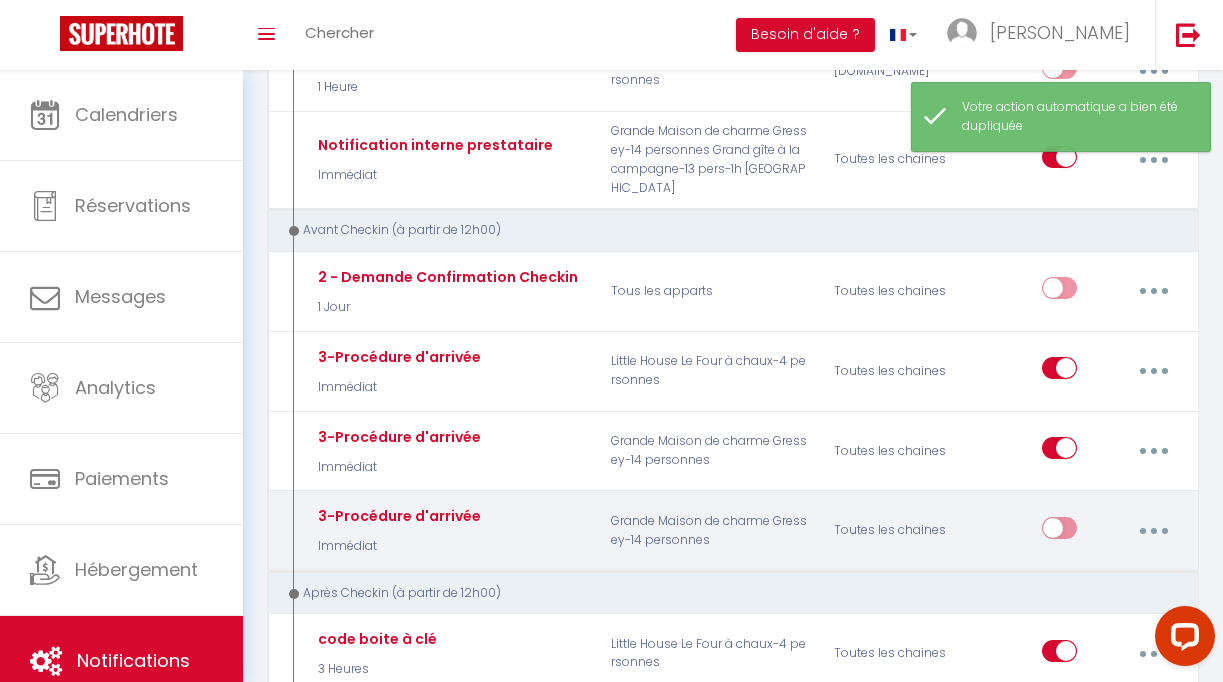 click on "Grande Maison de charme Gressey-14 personnes" at bounding box center [710, 531] 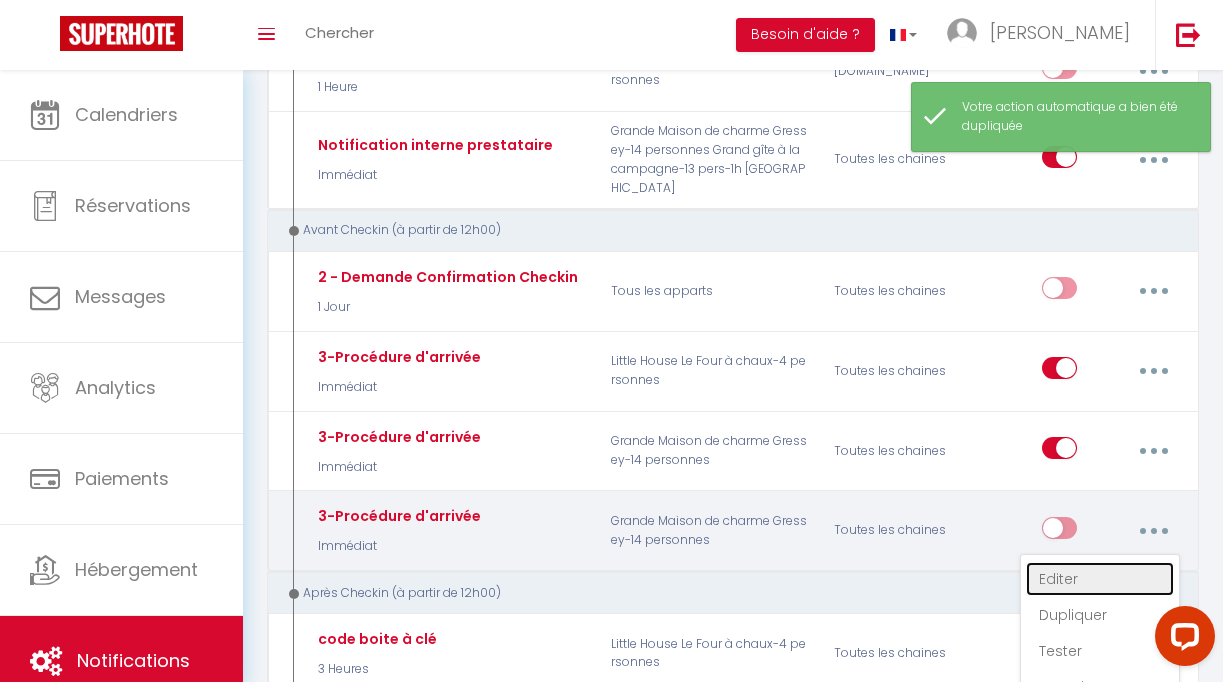 click on "Editer" at bounding box center (1100, 579) 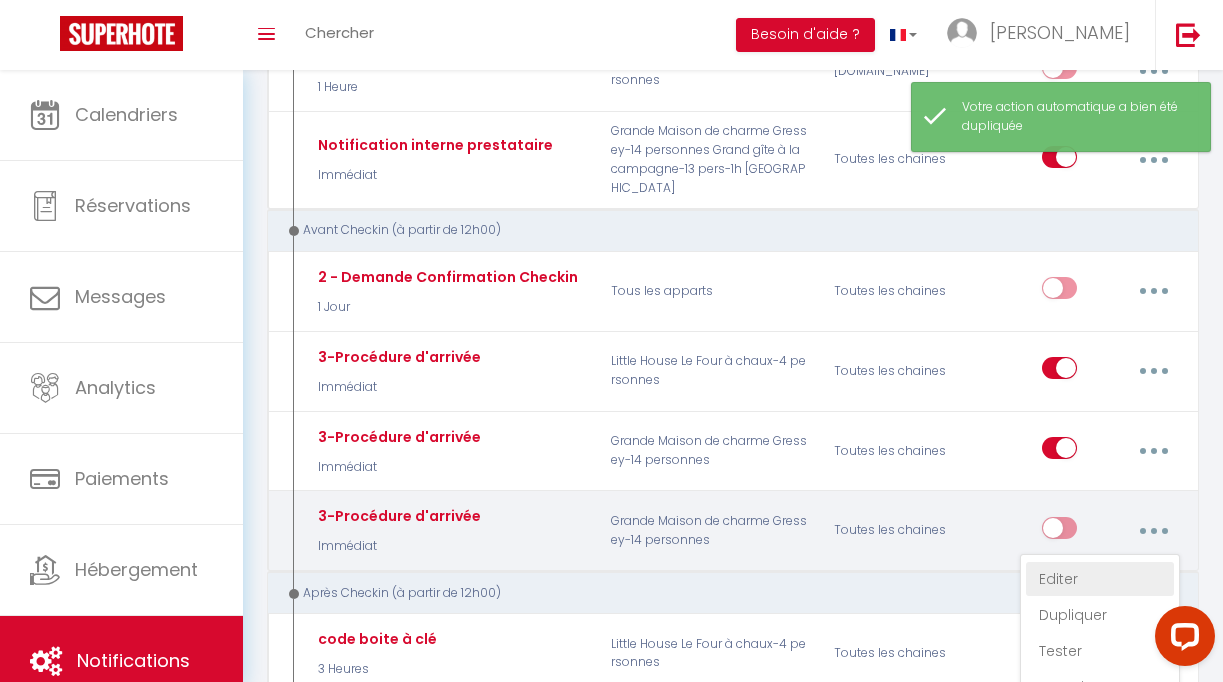 select on "Immédiat" 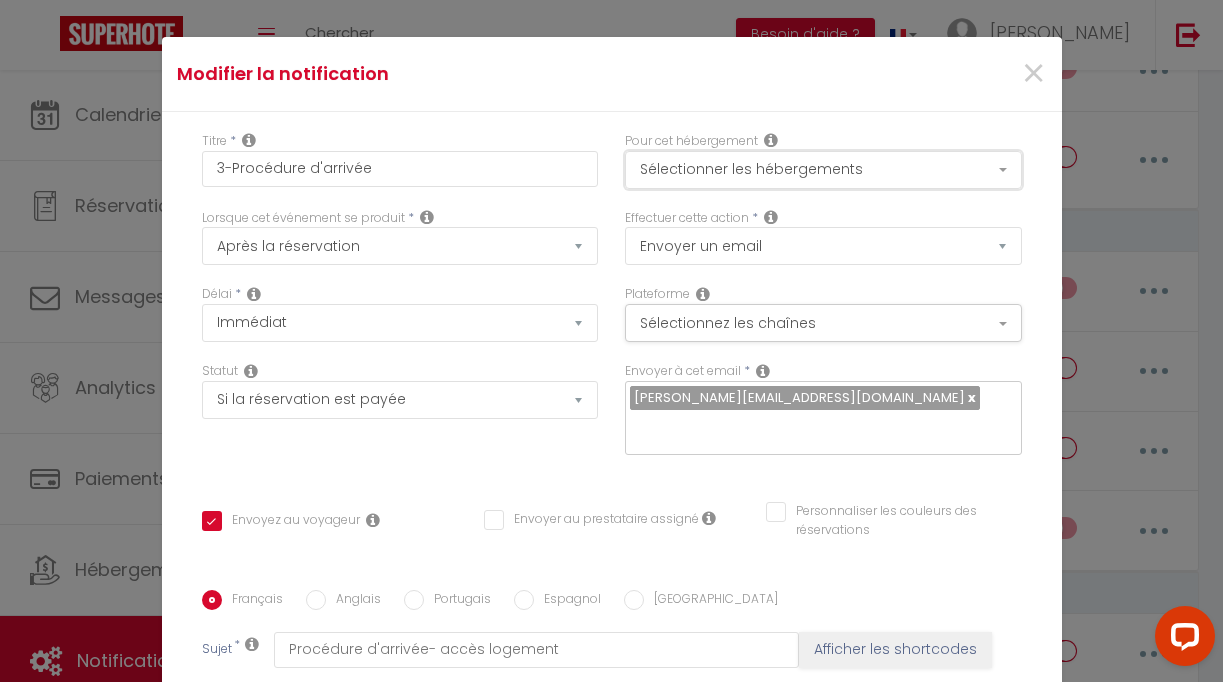click on "Sélectionner les hébergements" at bounding box center (823, 170) 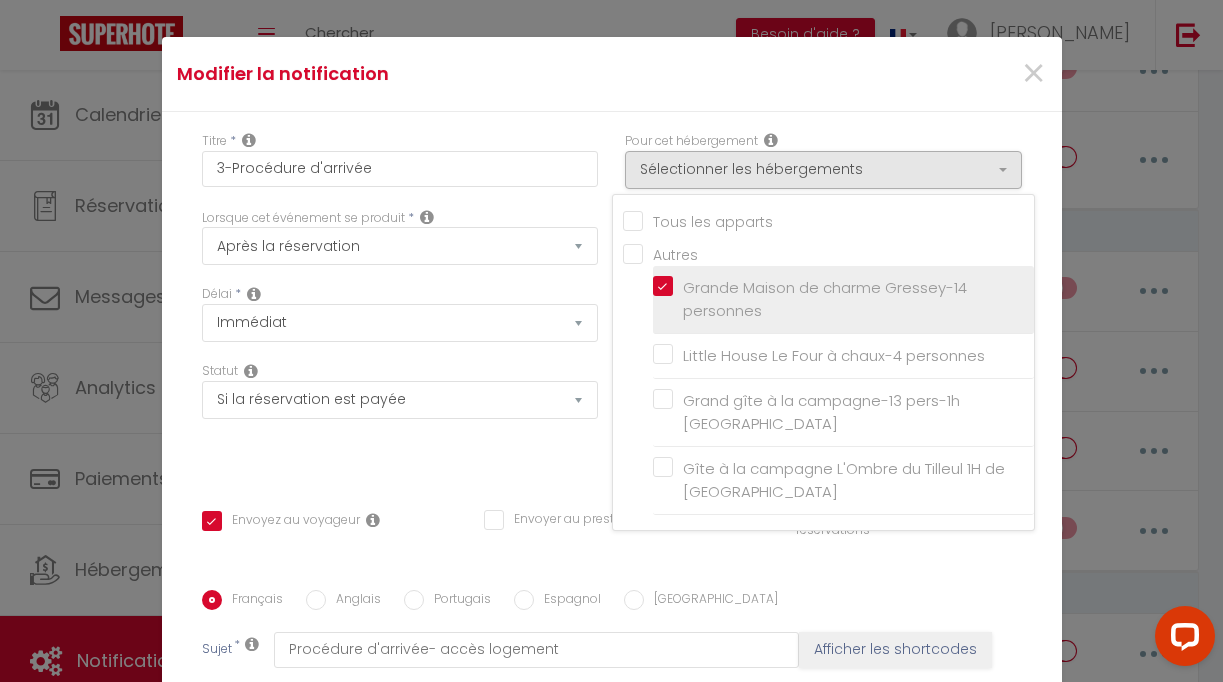 click on "Grande Maison de charme Gressey-14 personnes" at bounding box center (847, 299) 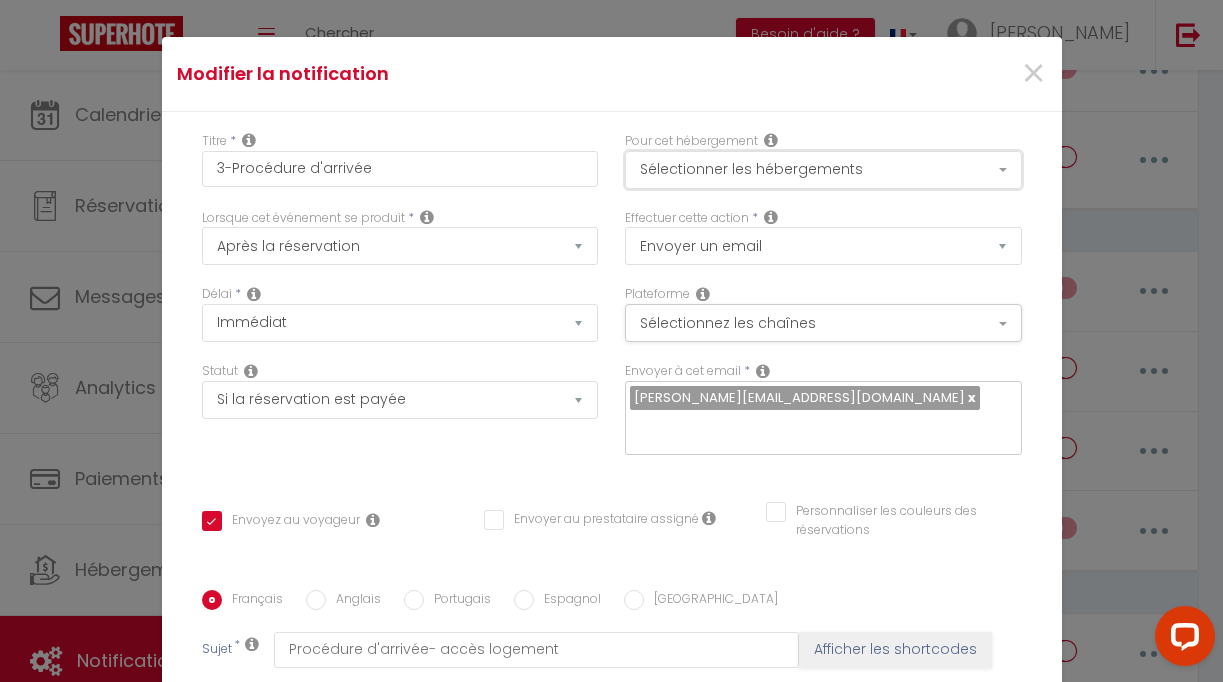 click on "Sélectionner les hébergements" at bounding box center [823, 170] 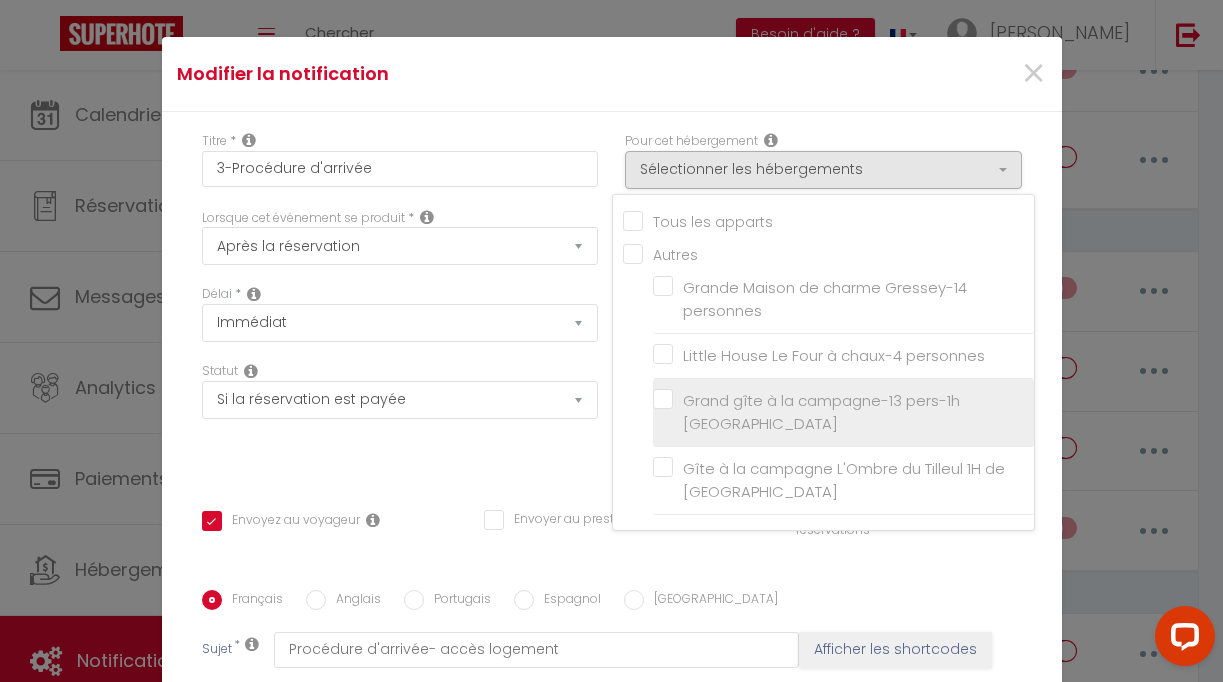 click on "Grand gîte à la campagne-13 pers-1h [GEOGRAPHIC_DATA]" at bounding box center [843, 412] 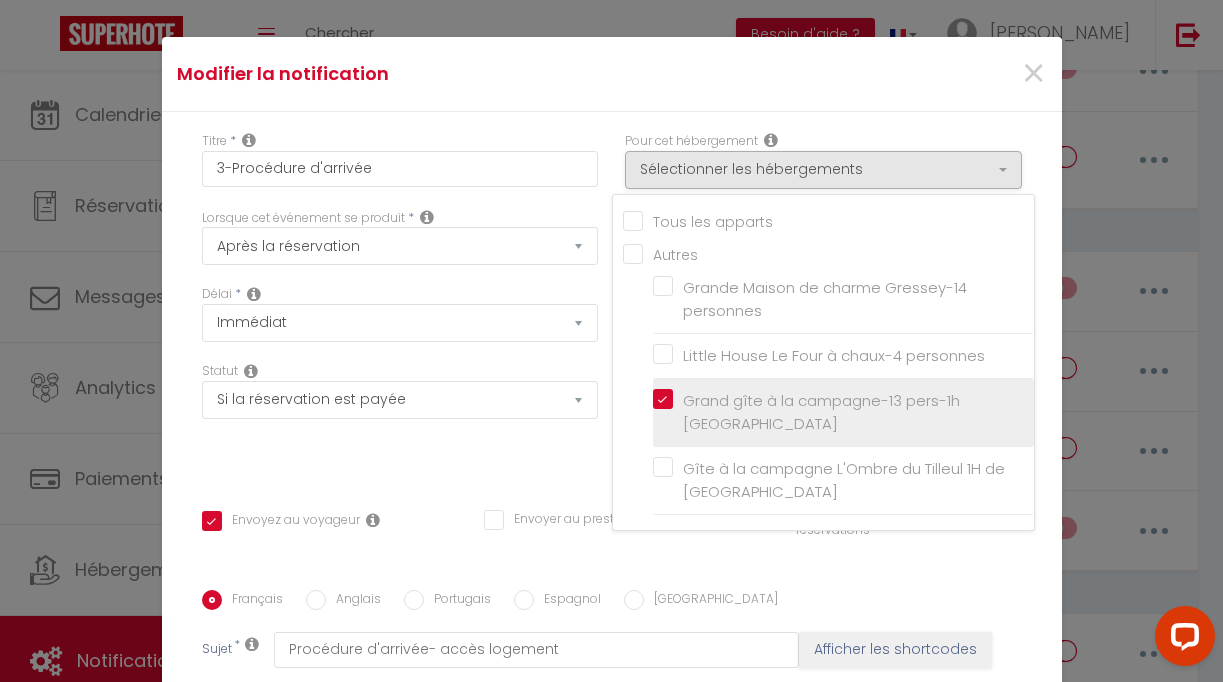 checkbox on "false" 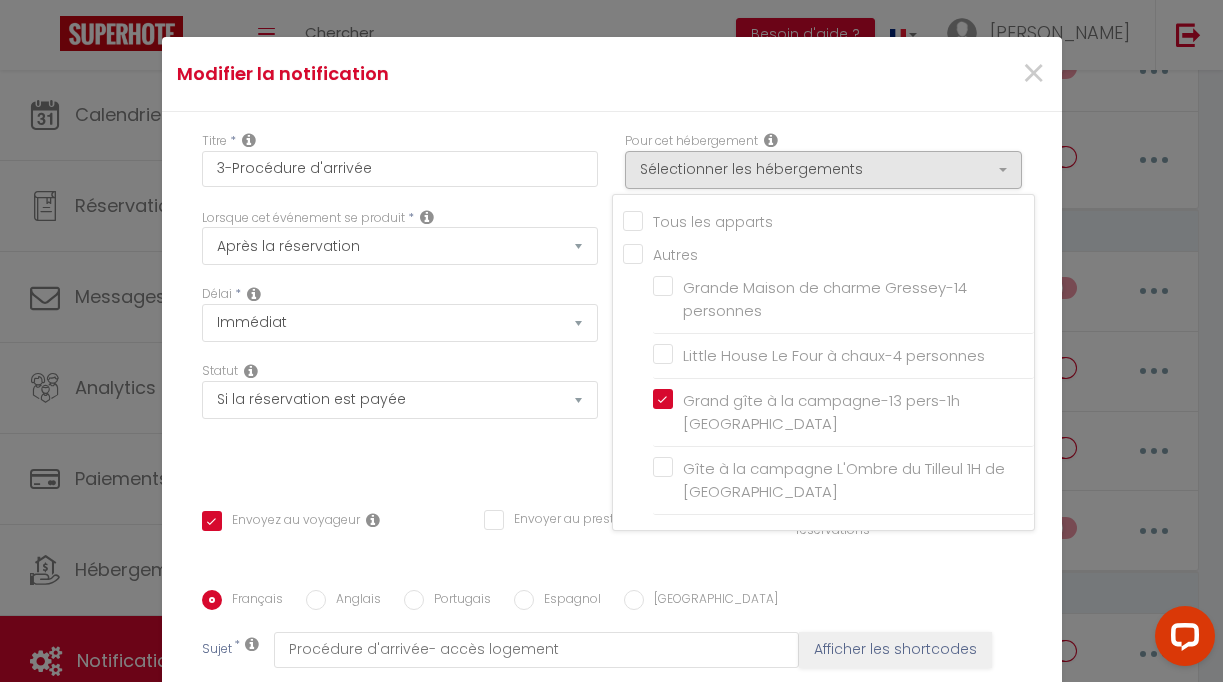 click on "Français     Anglais     Portugais     Espagnol     Italien   Sujet   *     Procédure d'arrivée- accès logement   Afficher les shortcodes   Envoyer ce message   *     Bold Italic Shortcode Rich text editor [INSTRUCTIONSACCES-FR]​​   Envoyer ce message   *     Afficher les shortcodes" at bounding box center [612, 791] 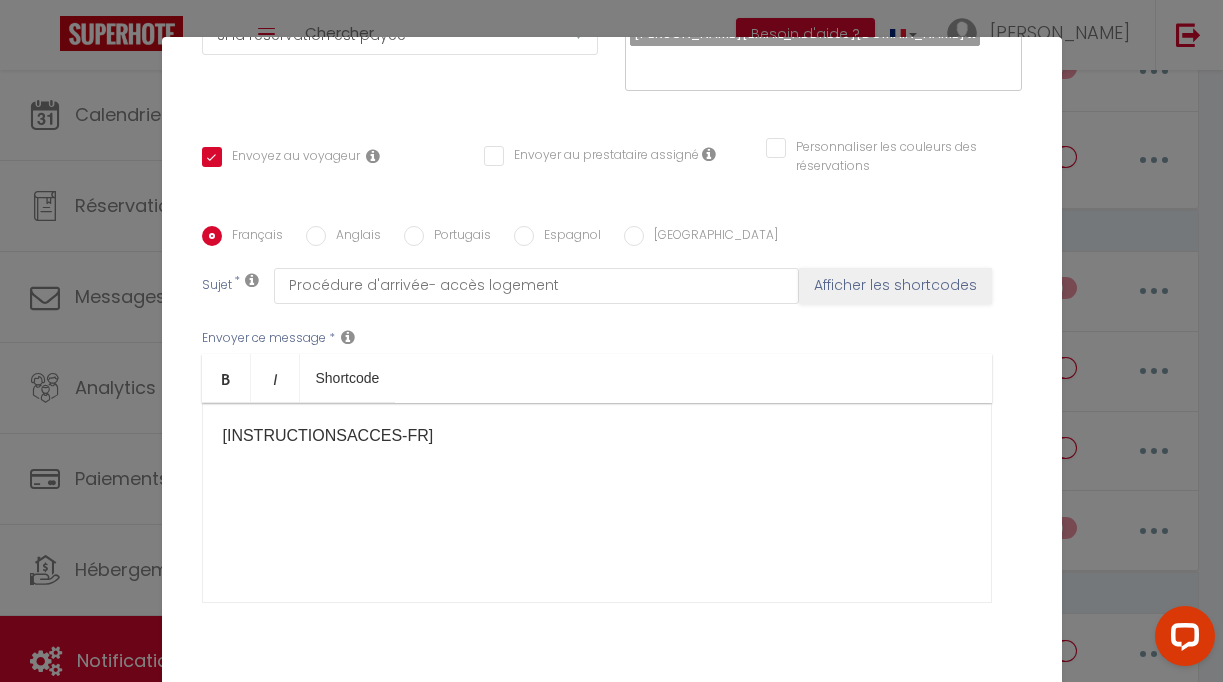 scroll, scrollTop: 383, scrollLeft: 0, axis: vertical 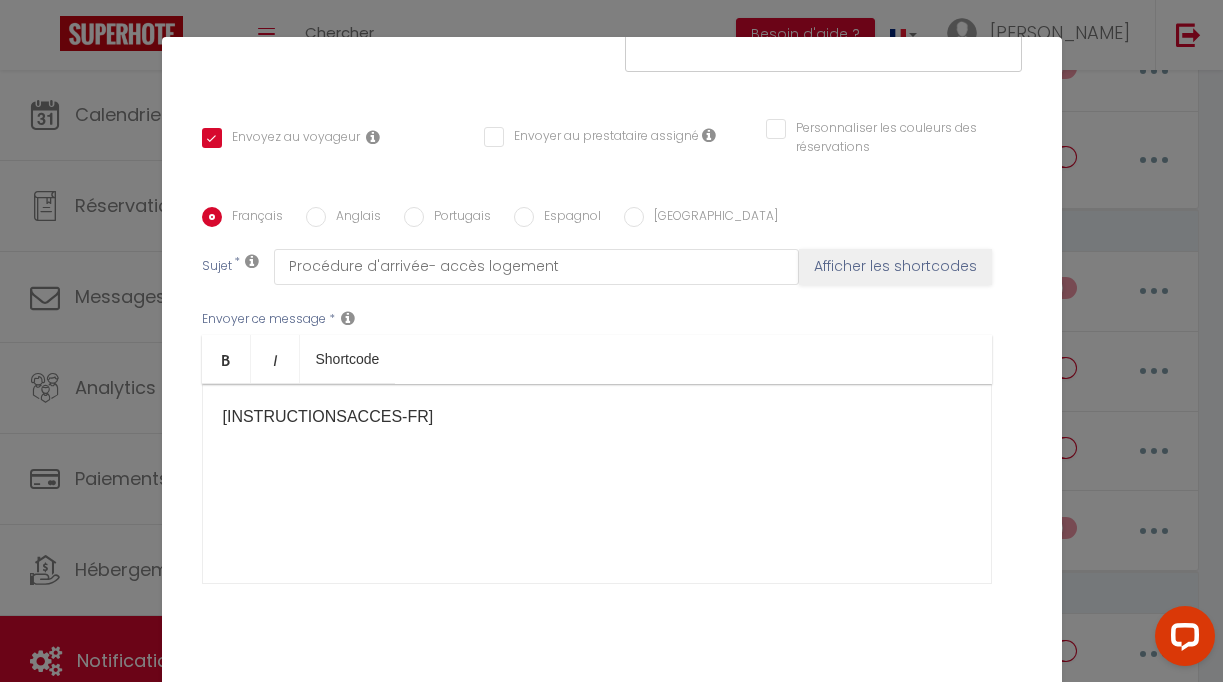 click on "[INSTRUCTIONSACCES-FR]​​" at bounding box center (597, 484) 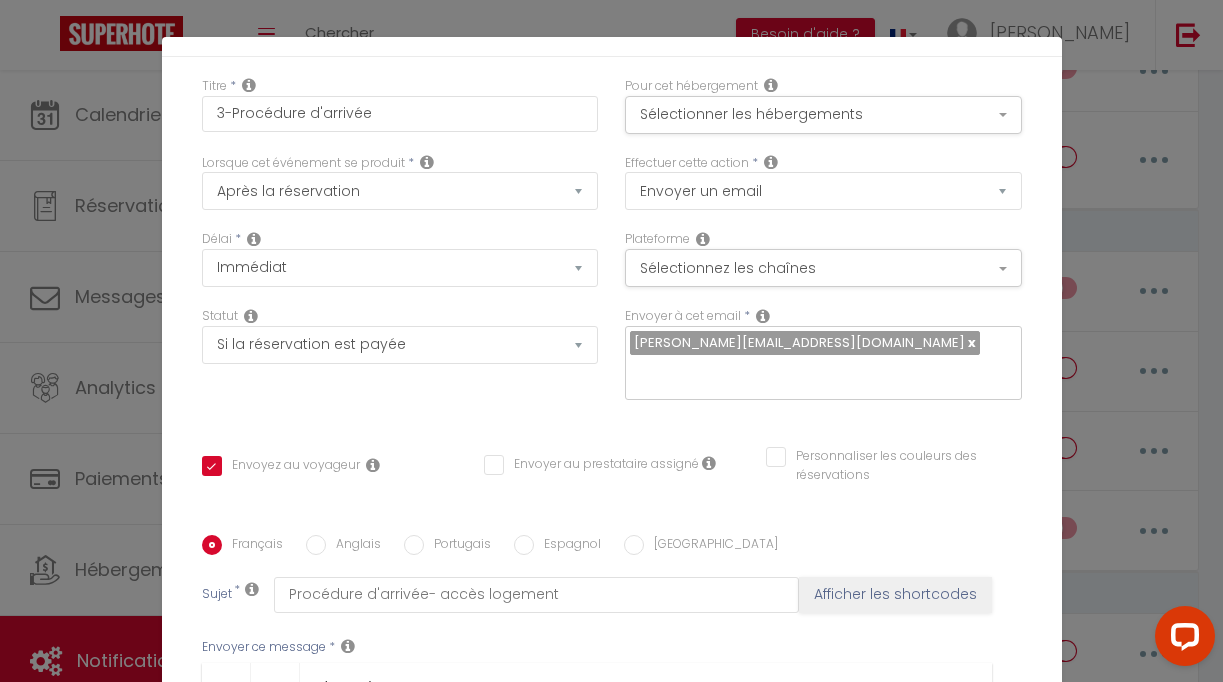 scroll, scrollTop: 58, scrollLeft: 0, axis: vertical 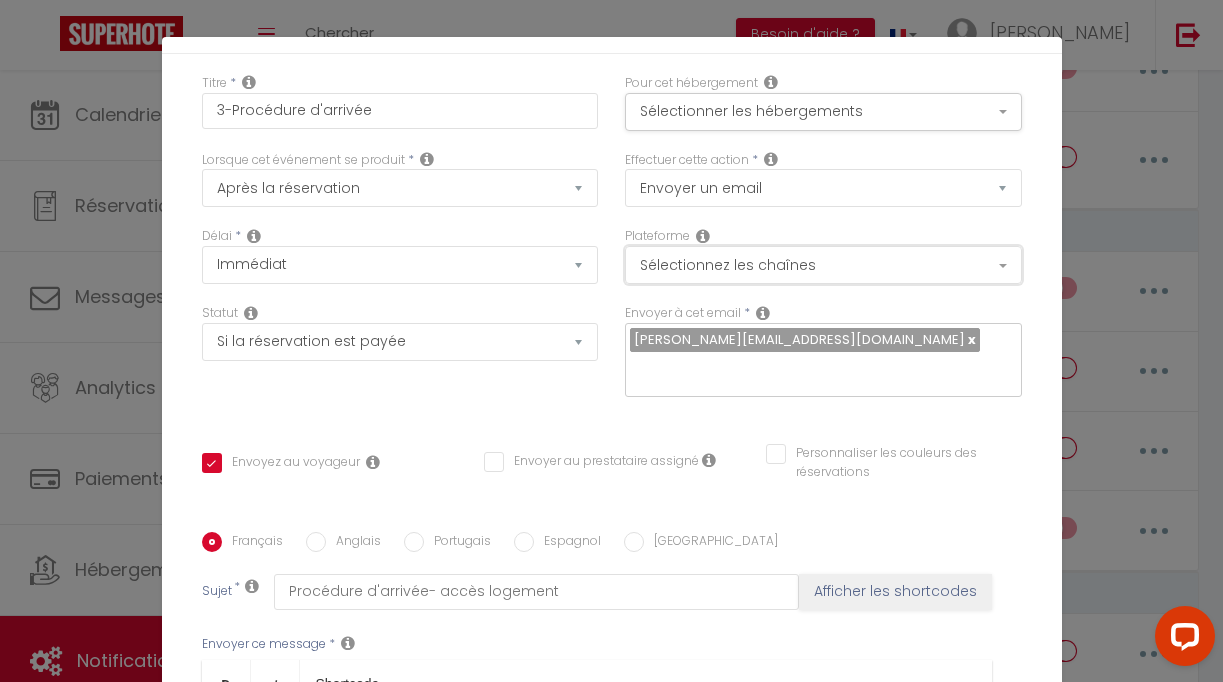 click on "Sélectionnez les chaînes" at bounding box center (823, 265) 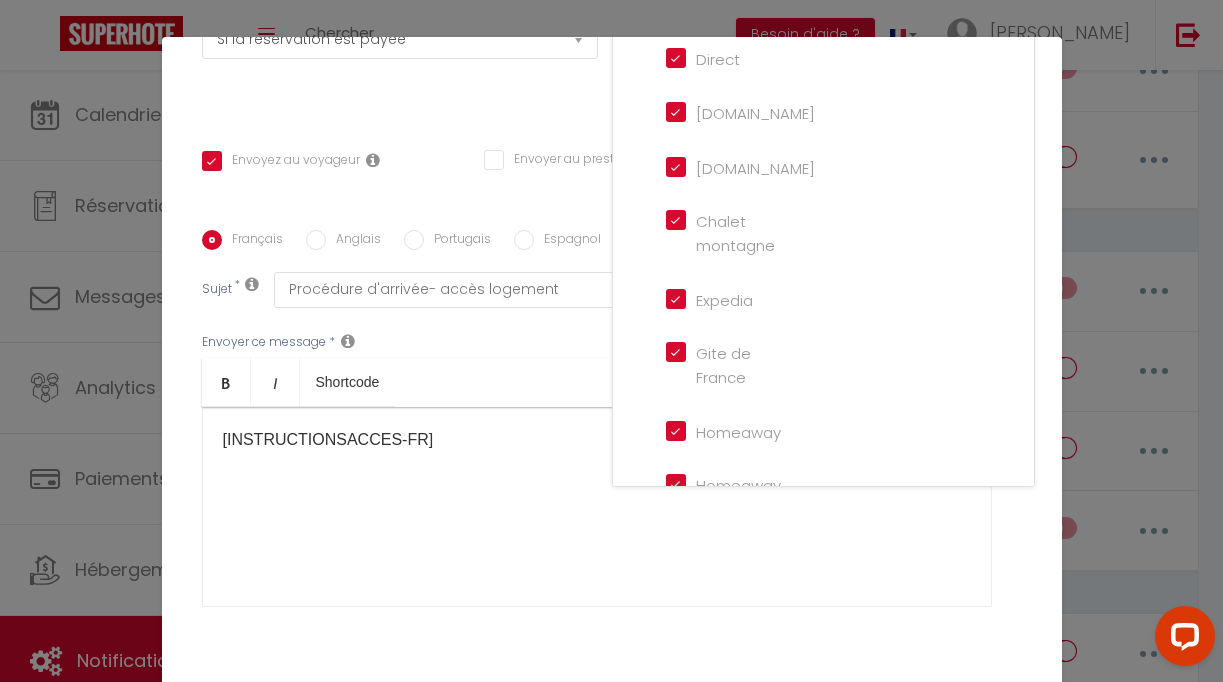 scroll, scrollTop: 383, scrollLeft: 0, axis: vertical 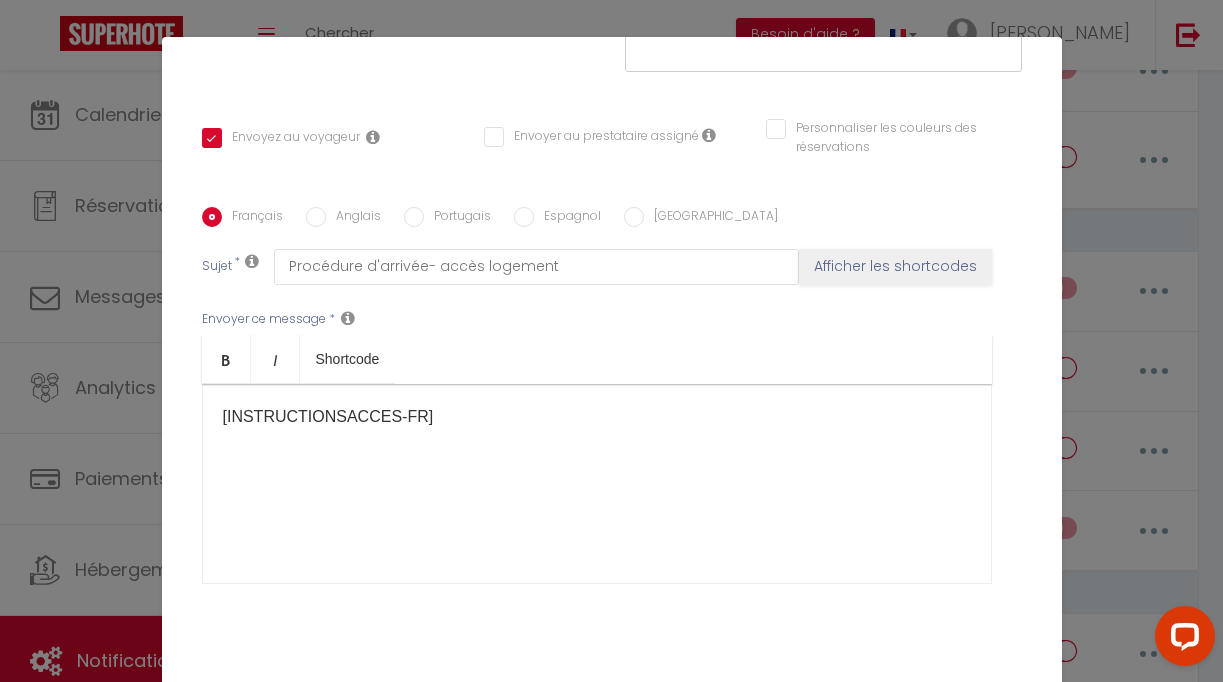 click on "[INSTRUCTIONSACCES-FR]​​" at bounding box center [597, 484] 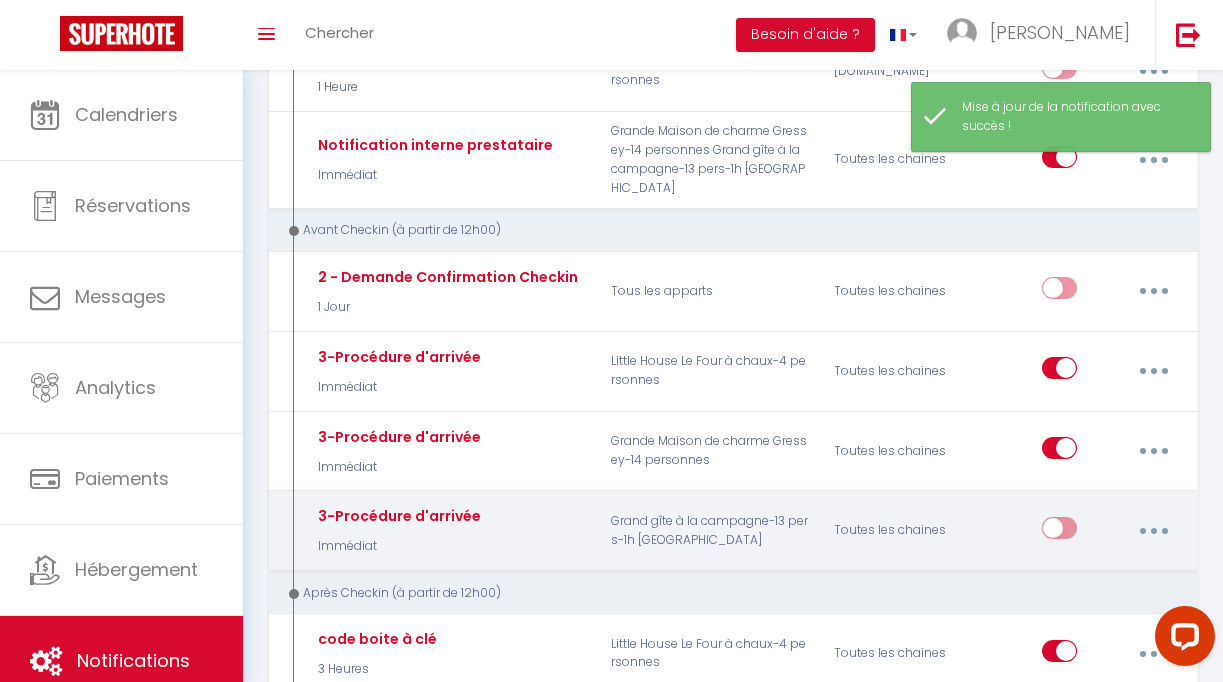 click at bounding box center [1059, 532] 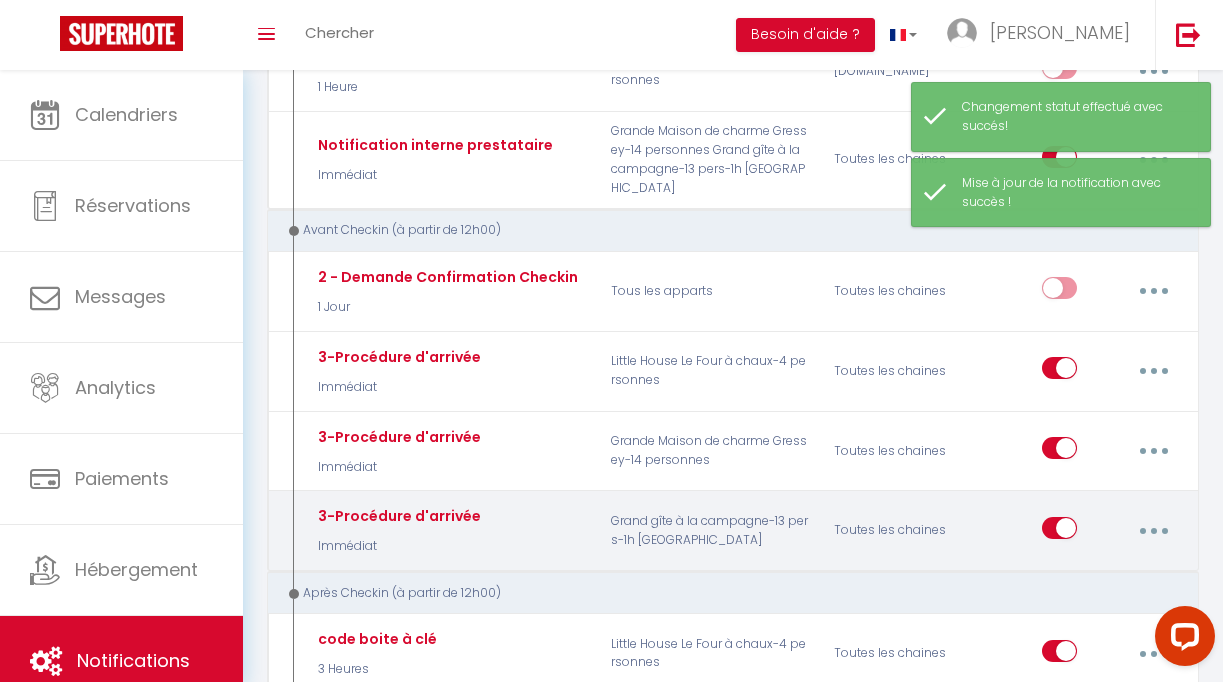 click at bounding box center [1154, 531] 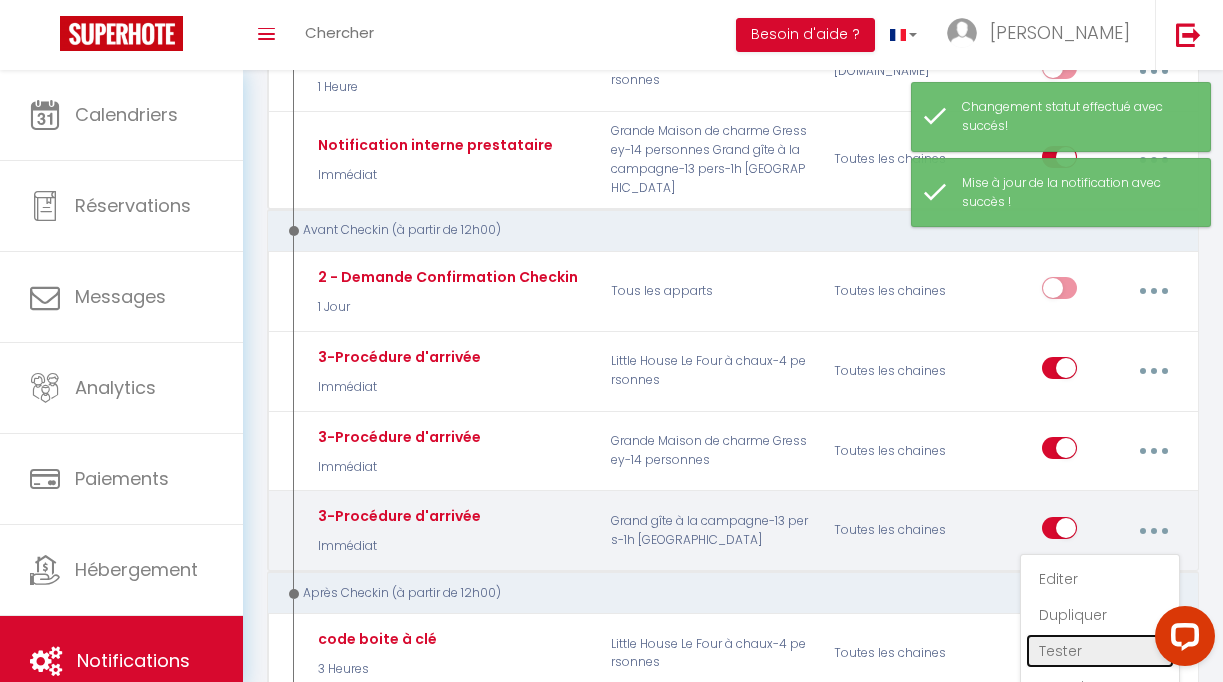 click on "Tester" at bounding box center [1100, 651] 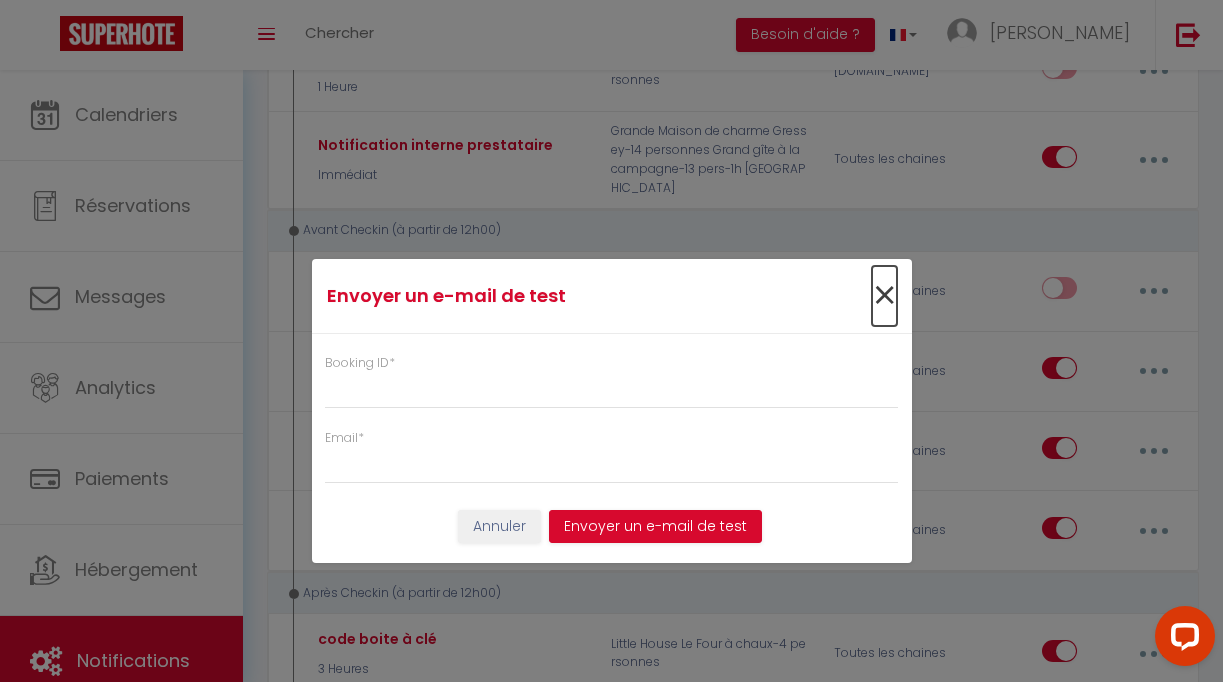 click on "×" at bounding box center [884, 296] 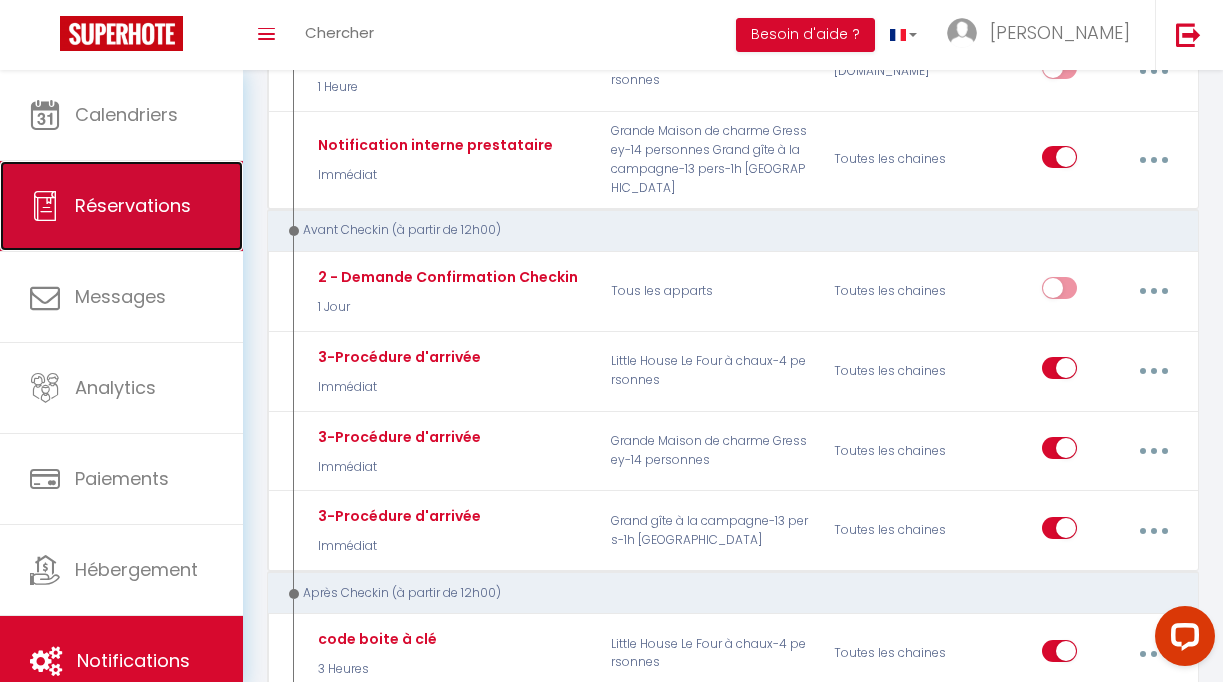 click on "Réservations" at bounding box center (133, 205) 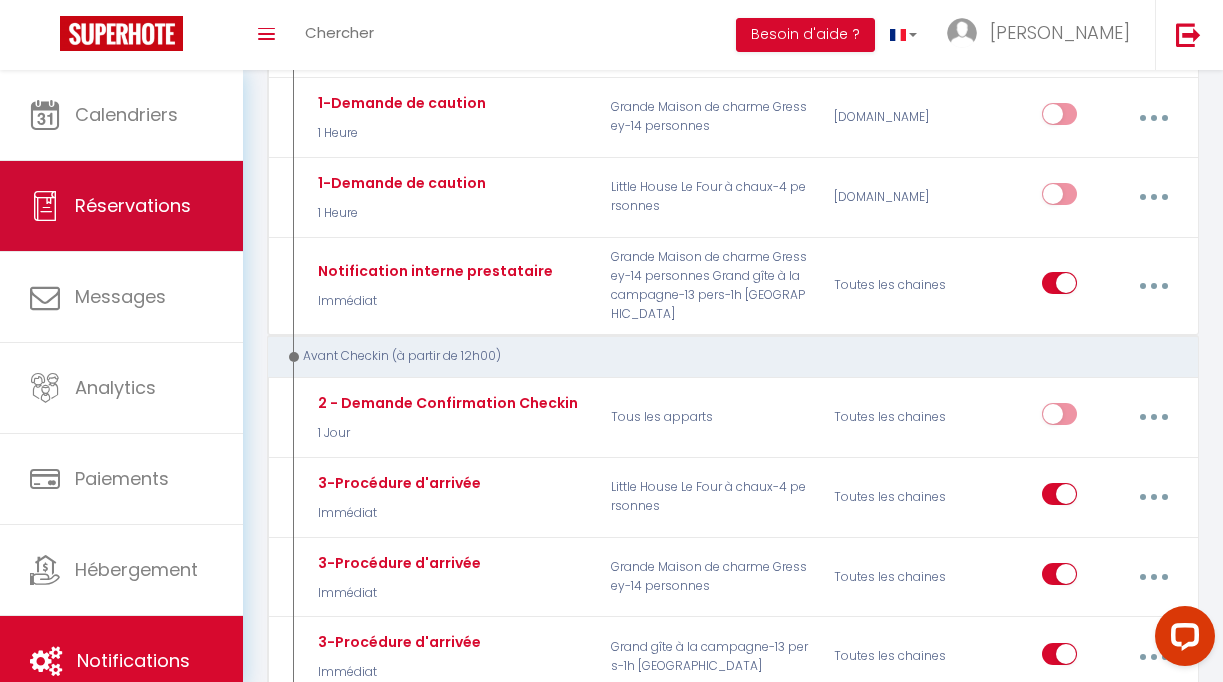 select on "not_cancelled" 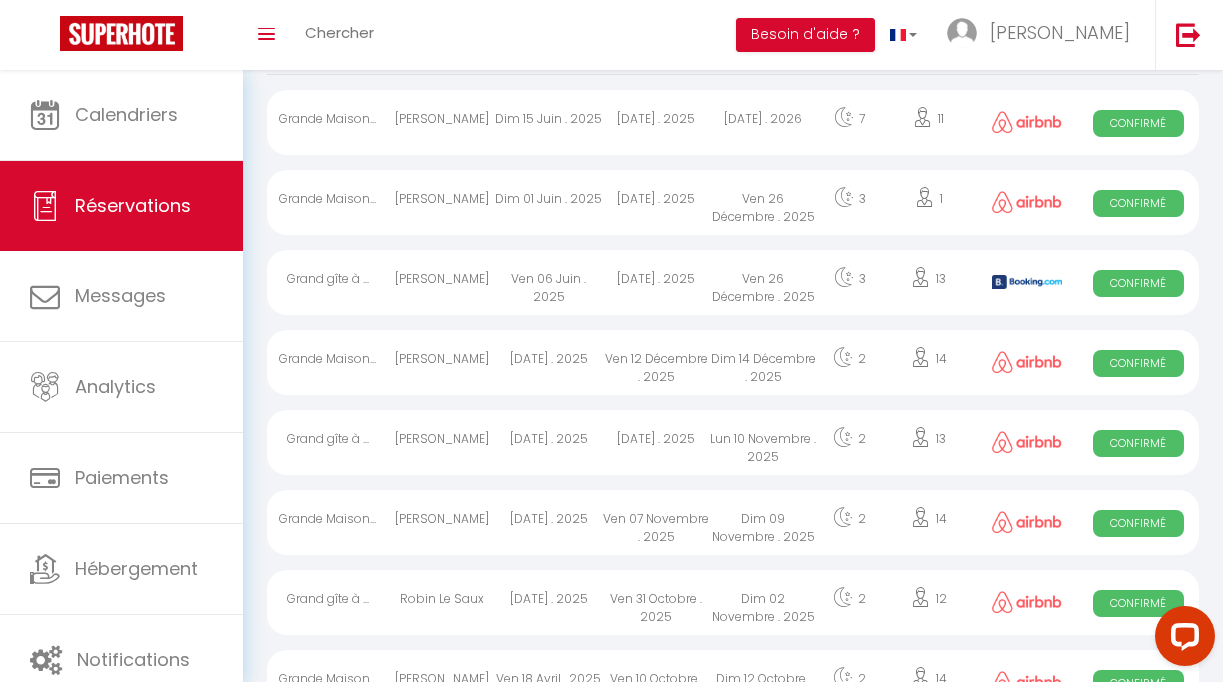 scroll, scrollTop: 0, scrollLeft: 0, axis: both 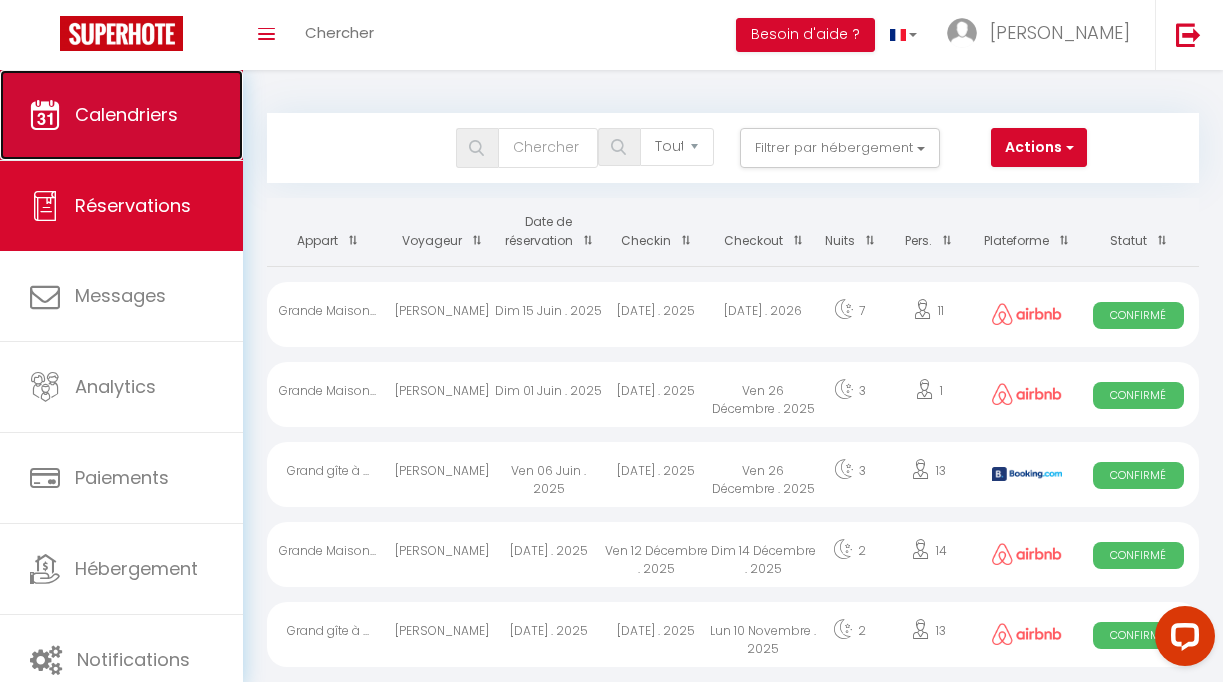 click on "Calendriers" at bounding box center (126, 114) 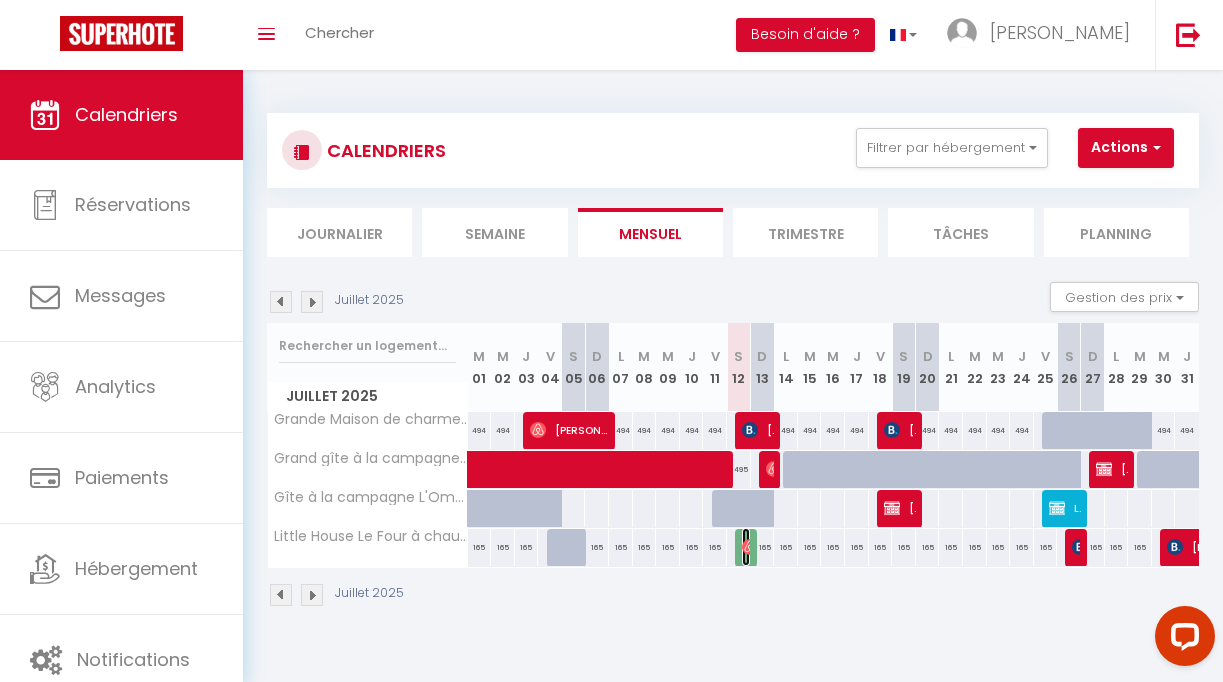 click at bounding box center [750, 547] 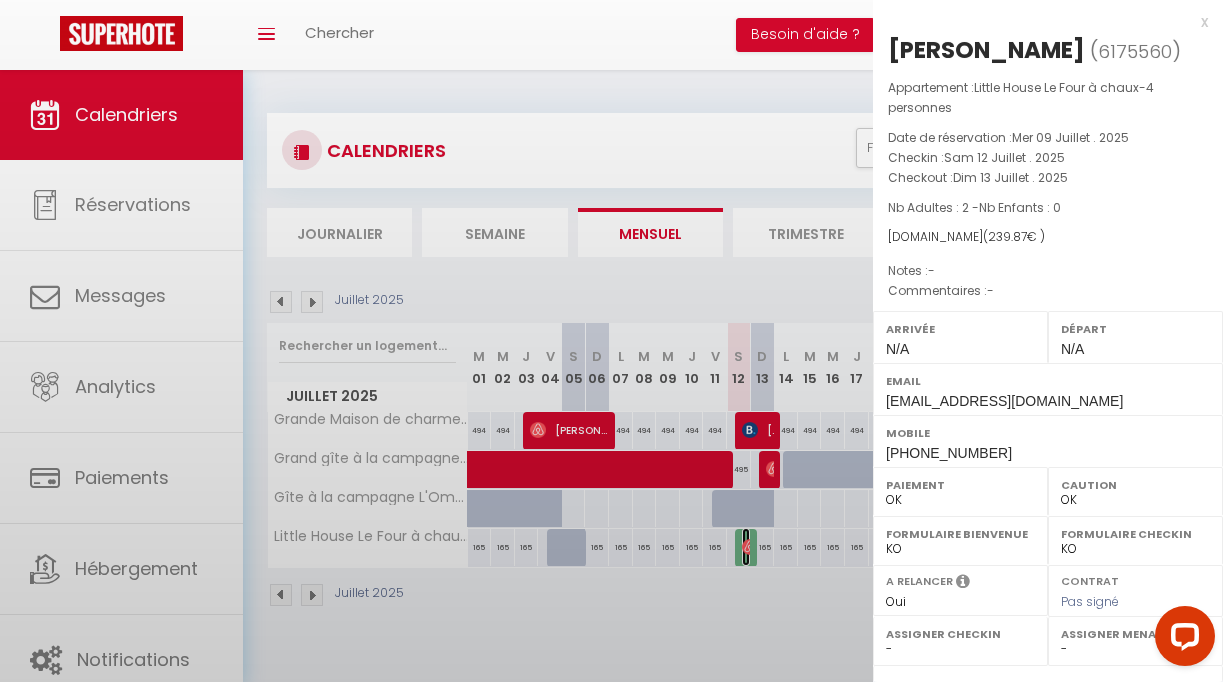 select on "38414" 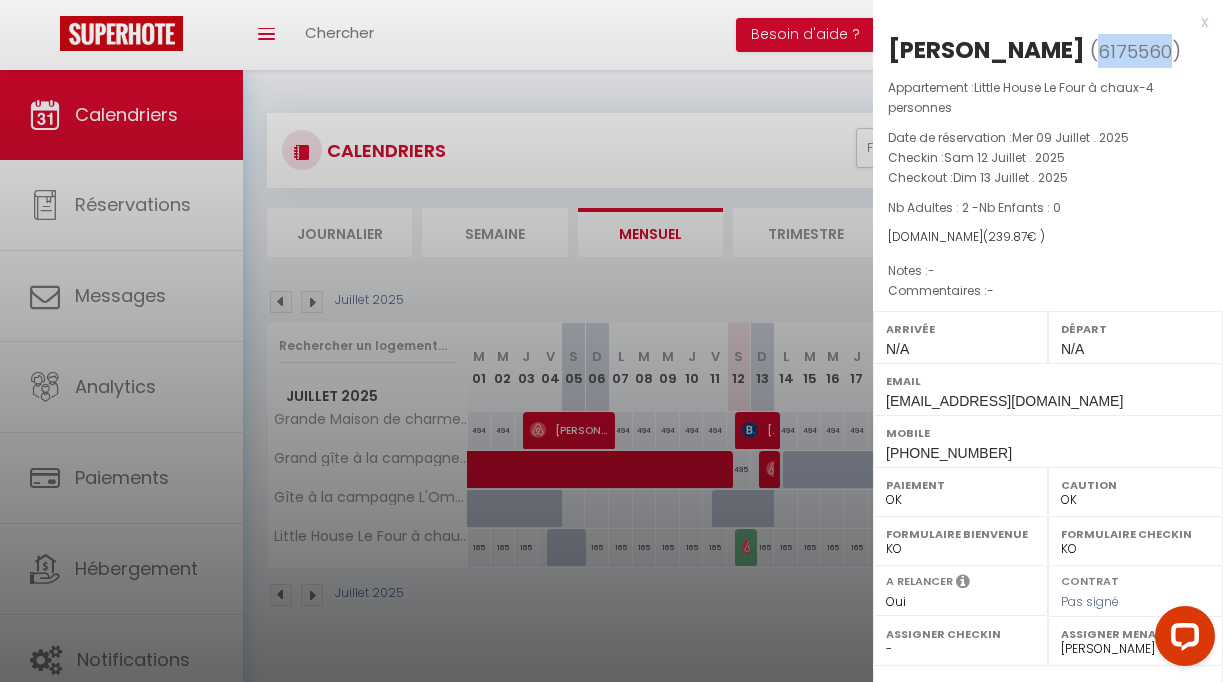drag, startPoint x: 1056, startPoint y: 49, endPoint x: 1124, endPoint y: 49, distance: 68 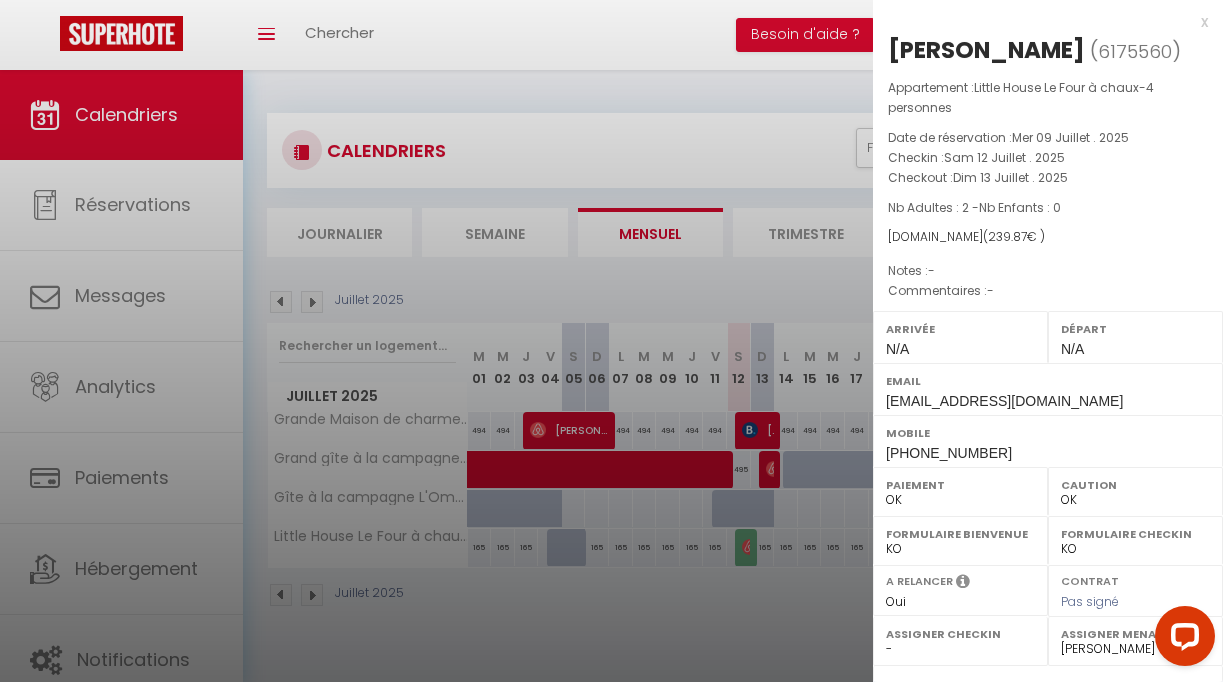 click at bounding box center [611, 341] 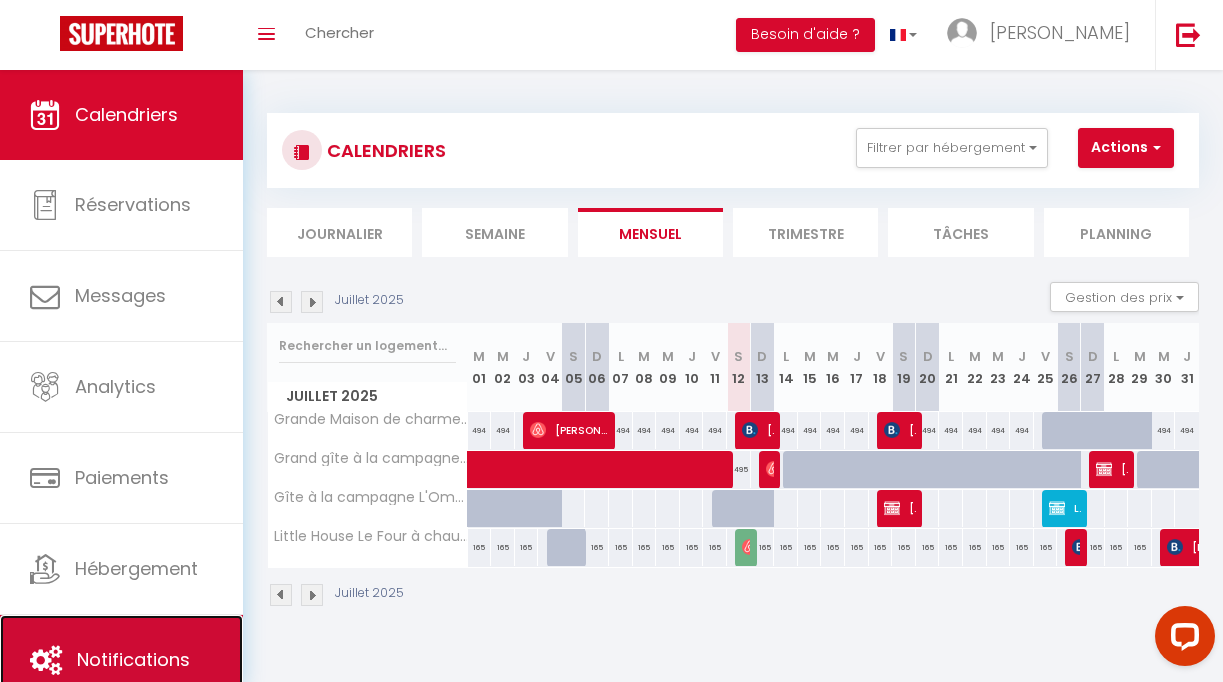 click on "Notifications" at bounding box center [121, 660] 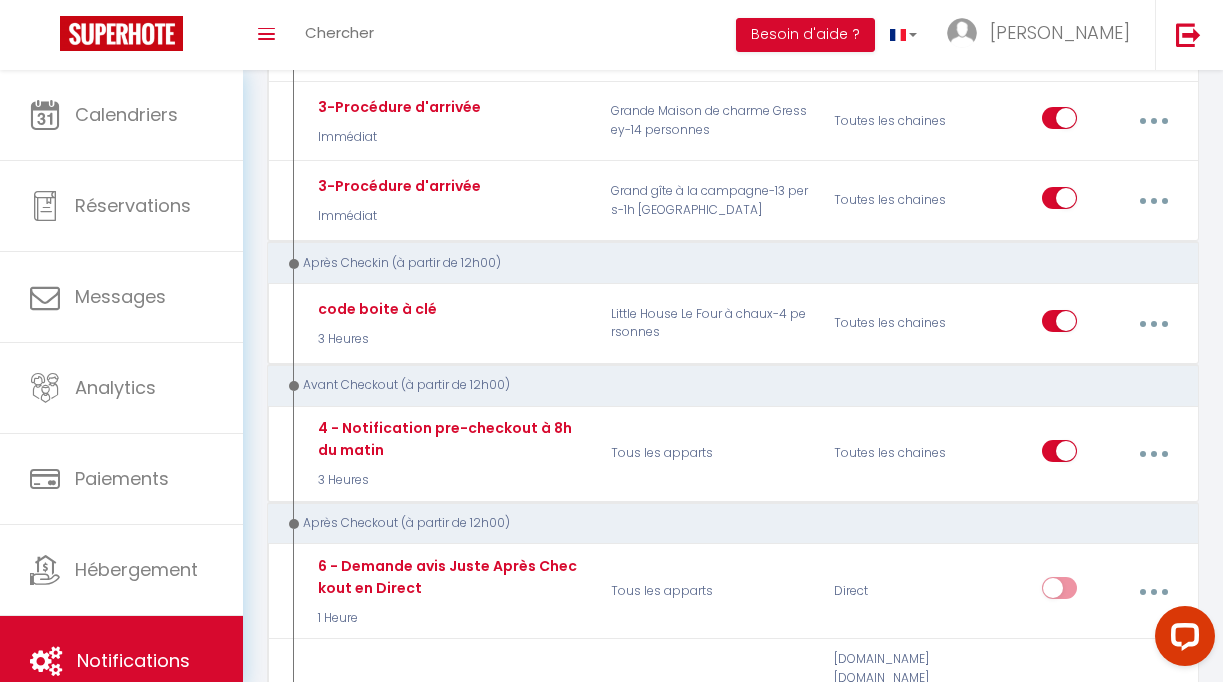 scroll, scrollTop: 832, scrollLeft: 0, axis: vertical 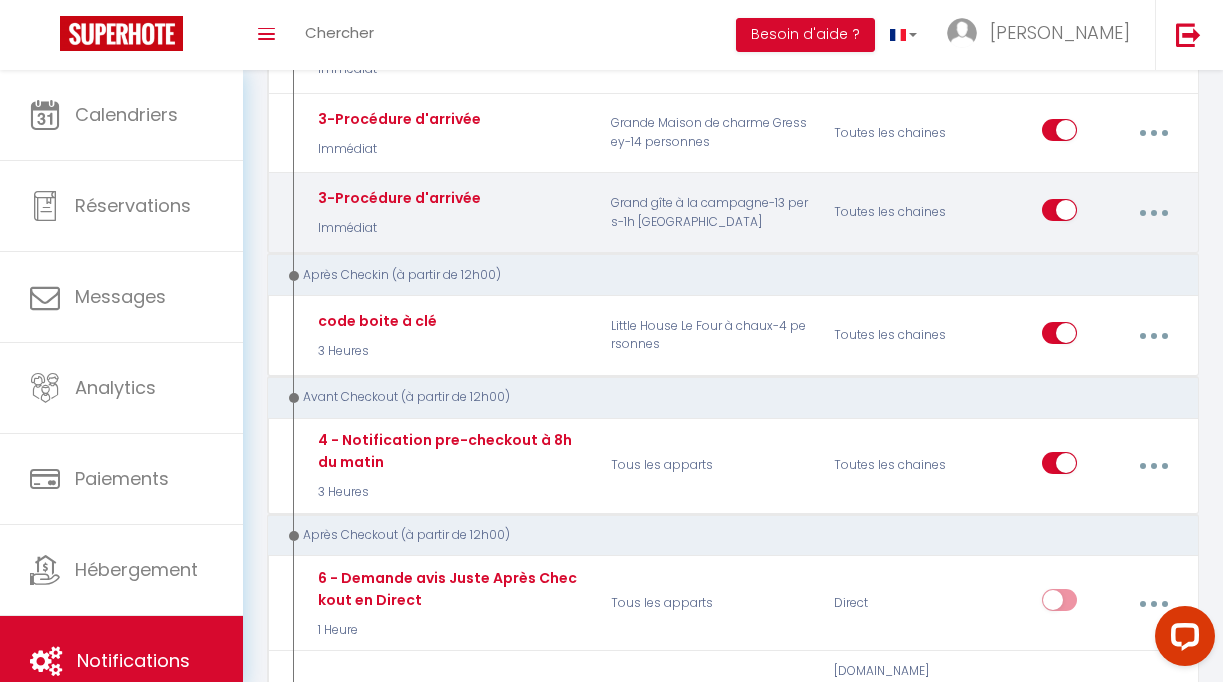 click on "Toutes les chaines" at bounding box center [895, 213] 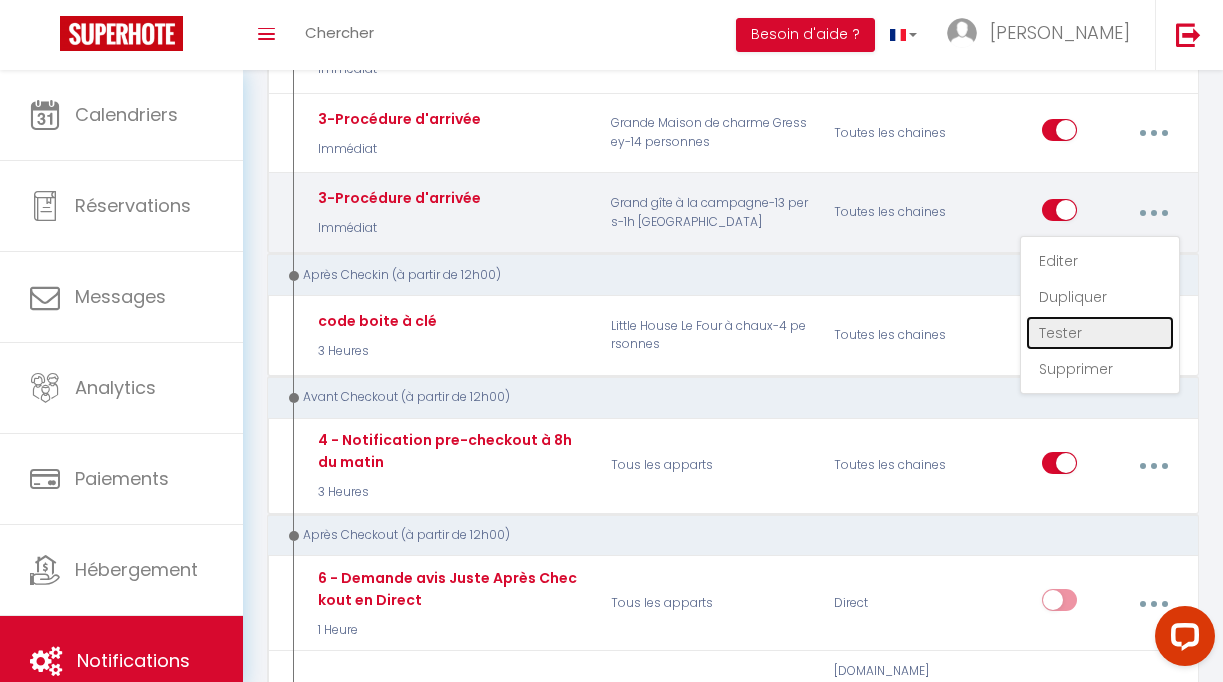 click on "Tester" at bounding box center [1100, 333] 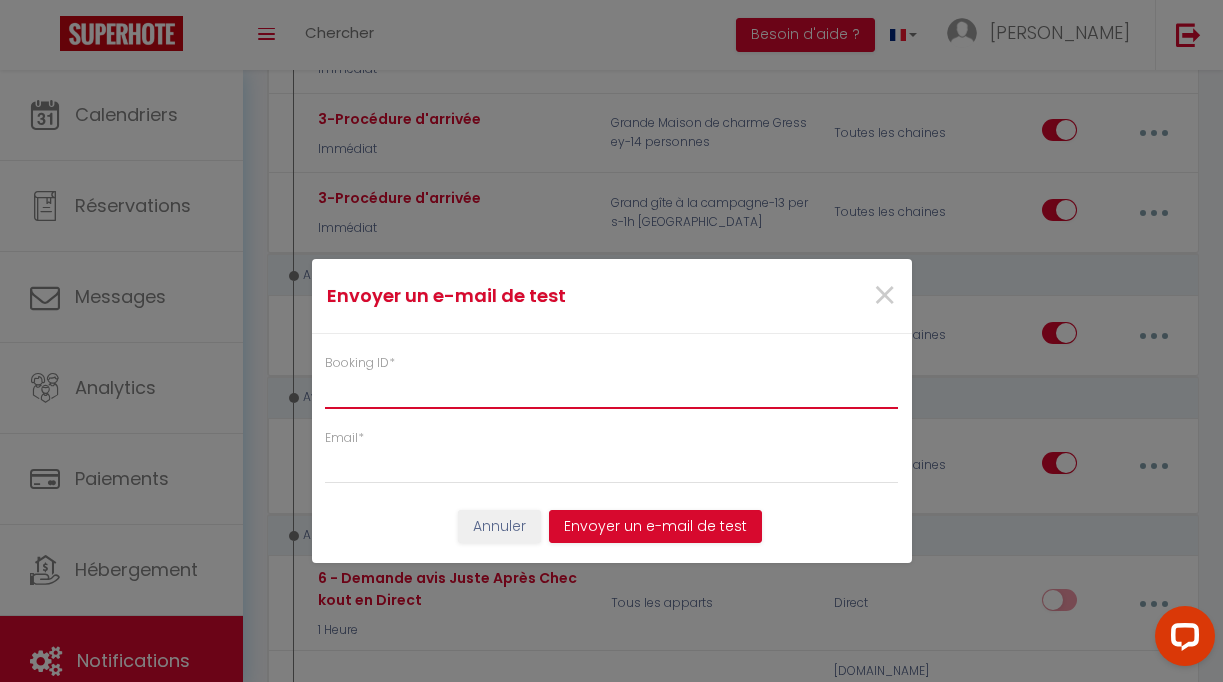 click on "Booking ID
*" at bounding box center (612, 391) 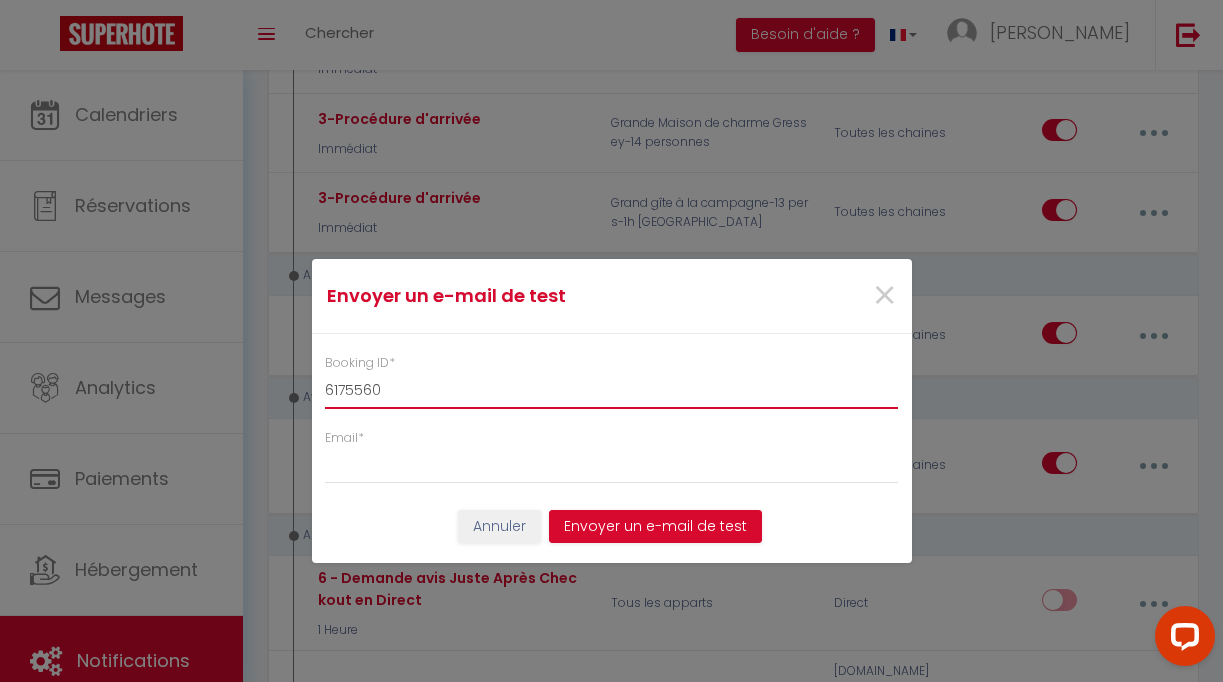 type on "6175560" 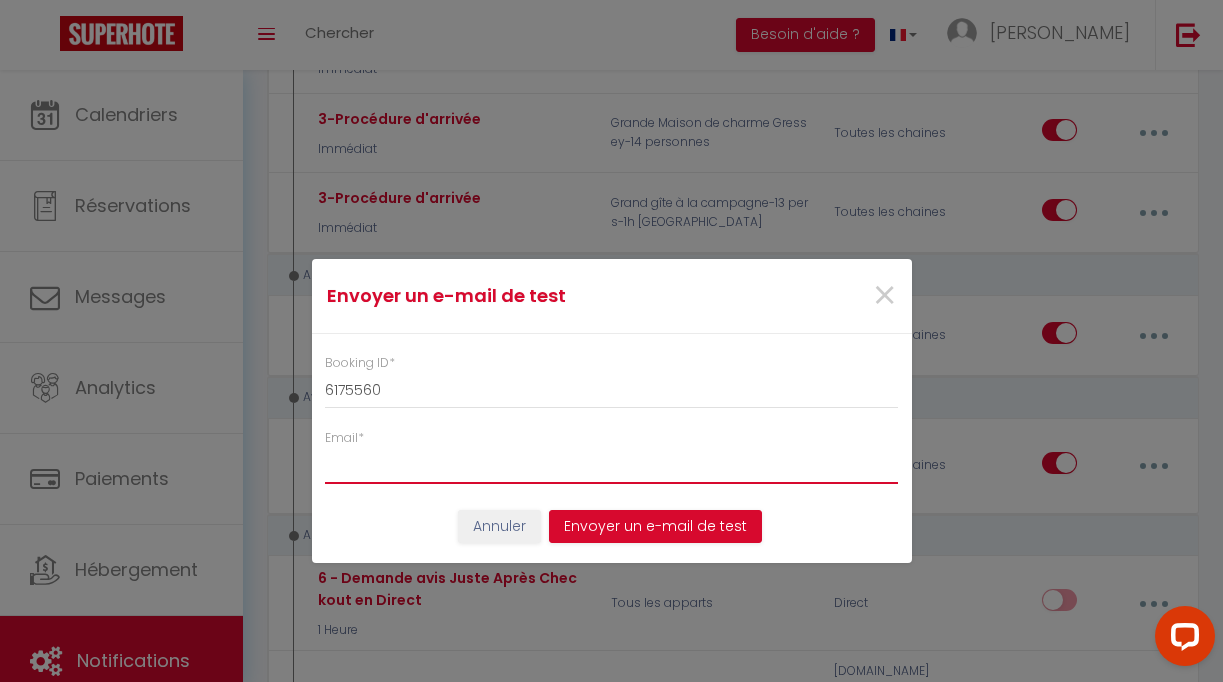 click on "Email
*" at bounding box center (612, 466) 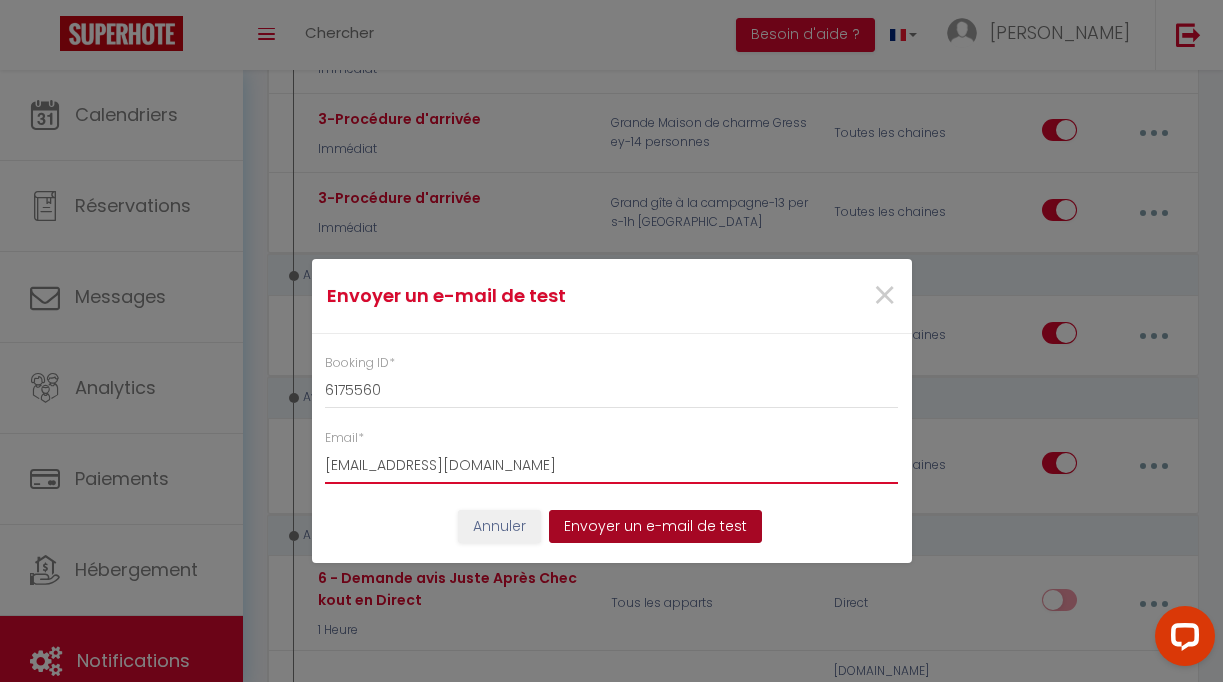 type on "[EMAIL_ADDRESS][DOMAIN_NAME]" 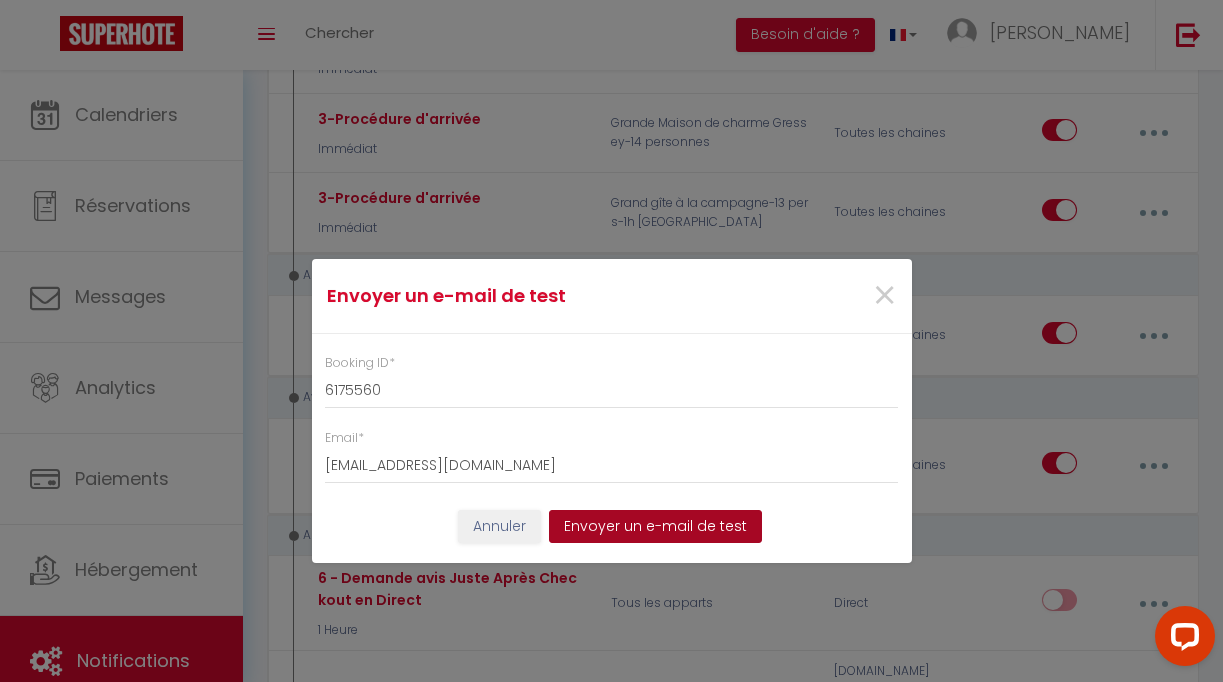 click on "Envoyer un e-mail de test" at bounding box center (655, 527) 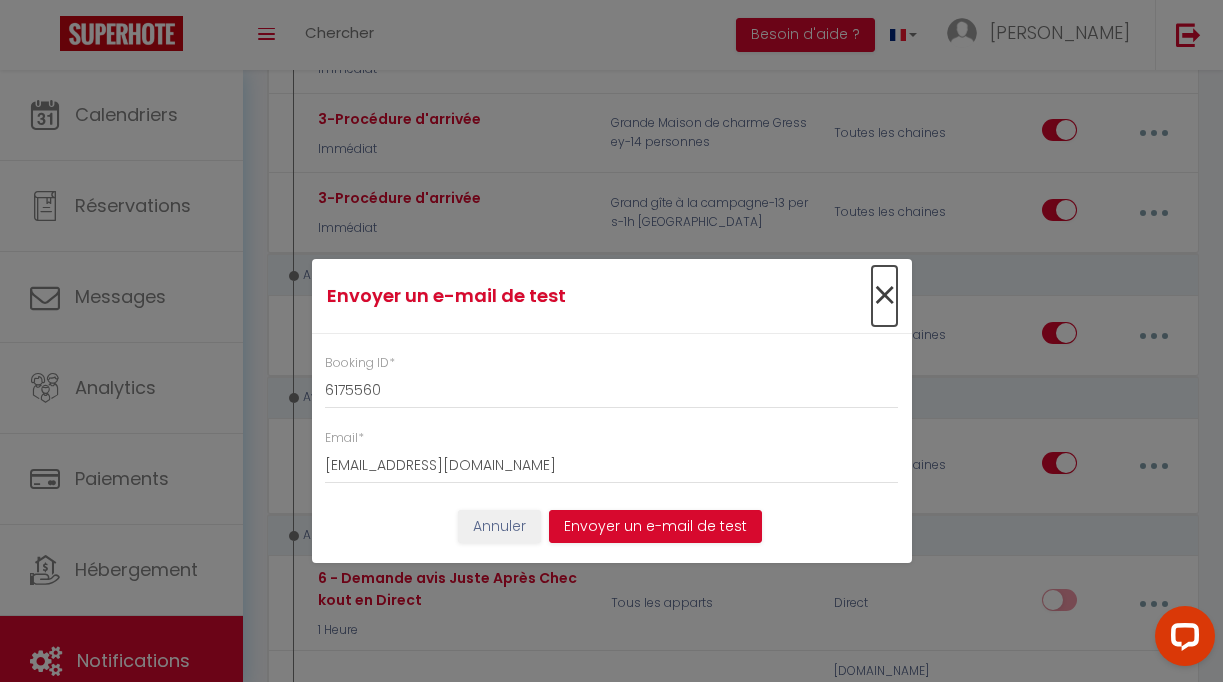 click on "×" at bounding box center (884, 296) 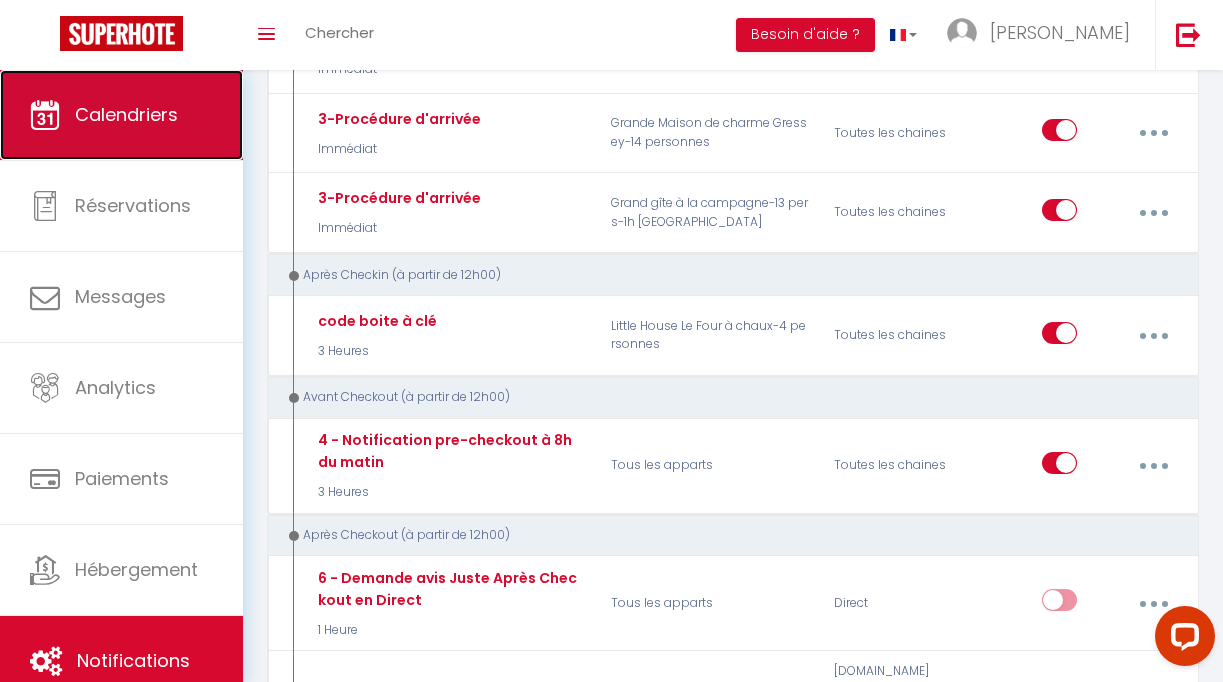 click on "Calendriers" at bounding box center [121, 115] 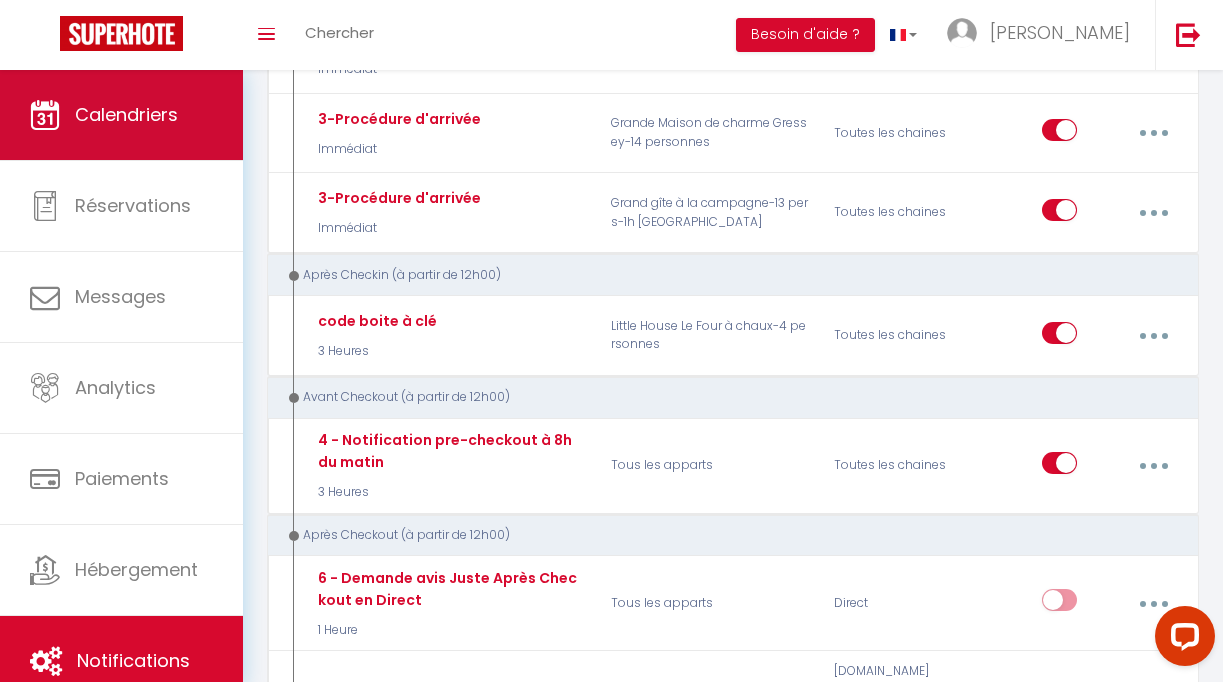 scroll, scrollTop: 0, scrollLeft: 0, axis: both 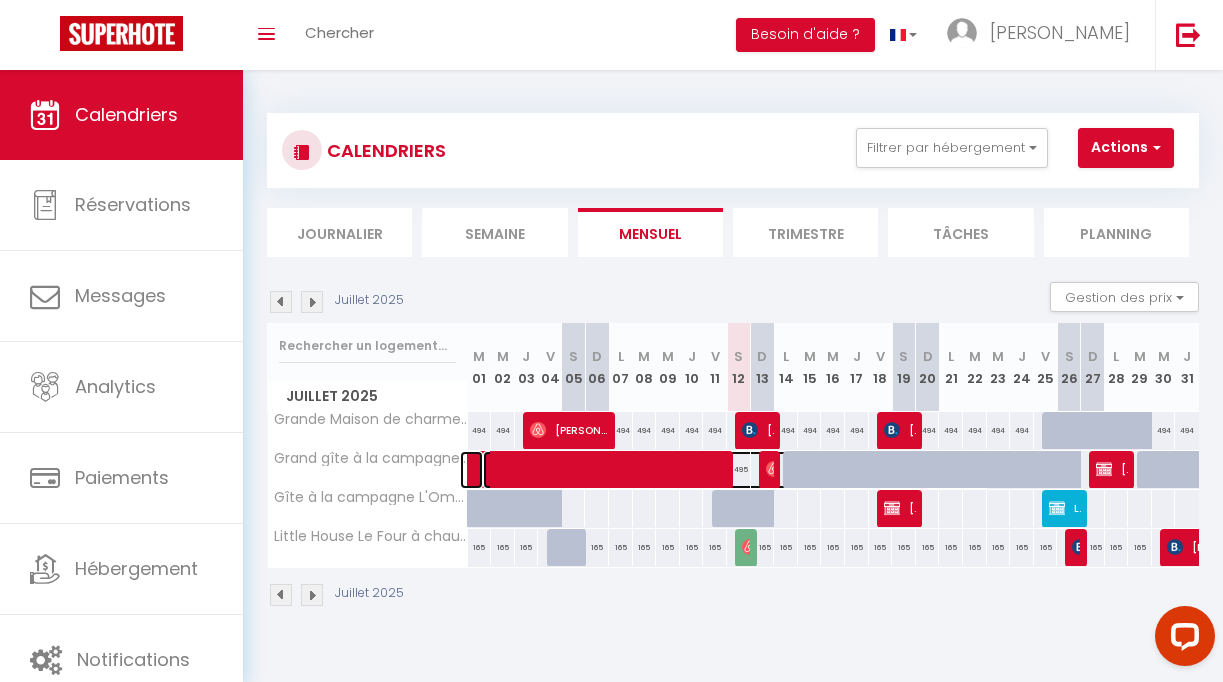 click at bounding box center (736, 470) 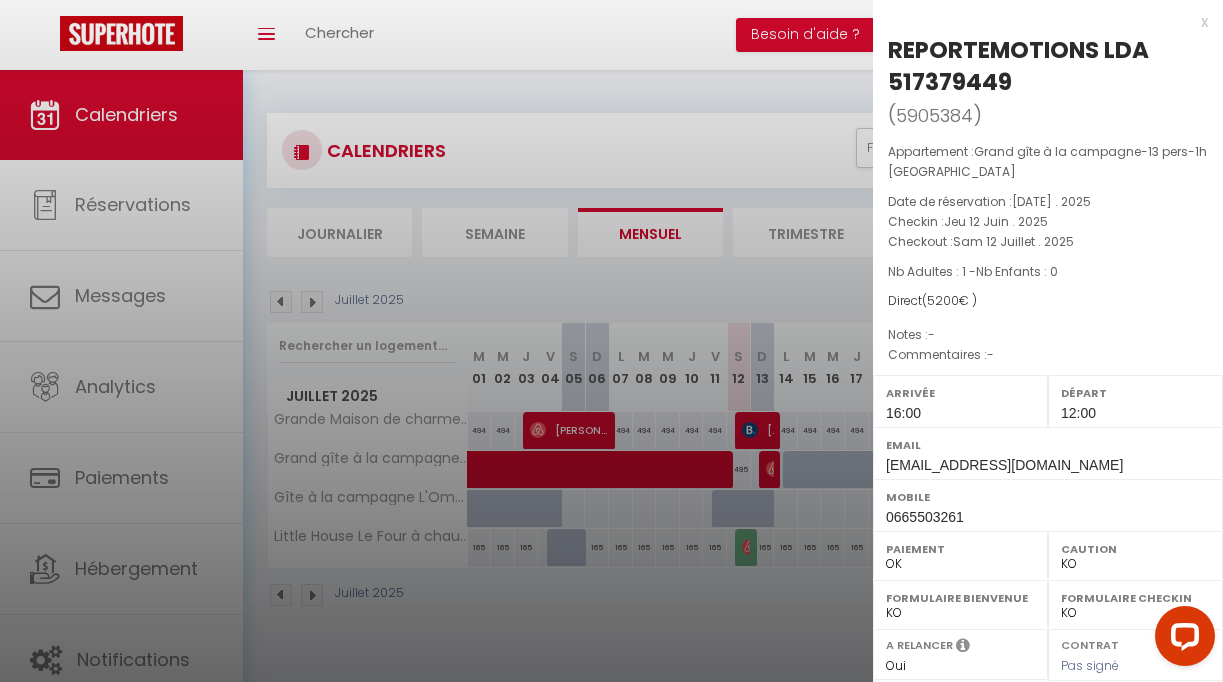 click at bounding box center [611, 341] 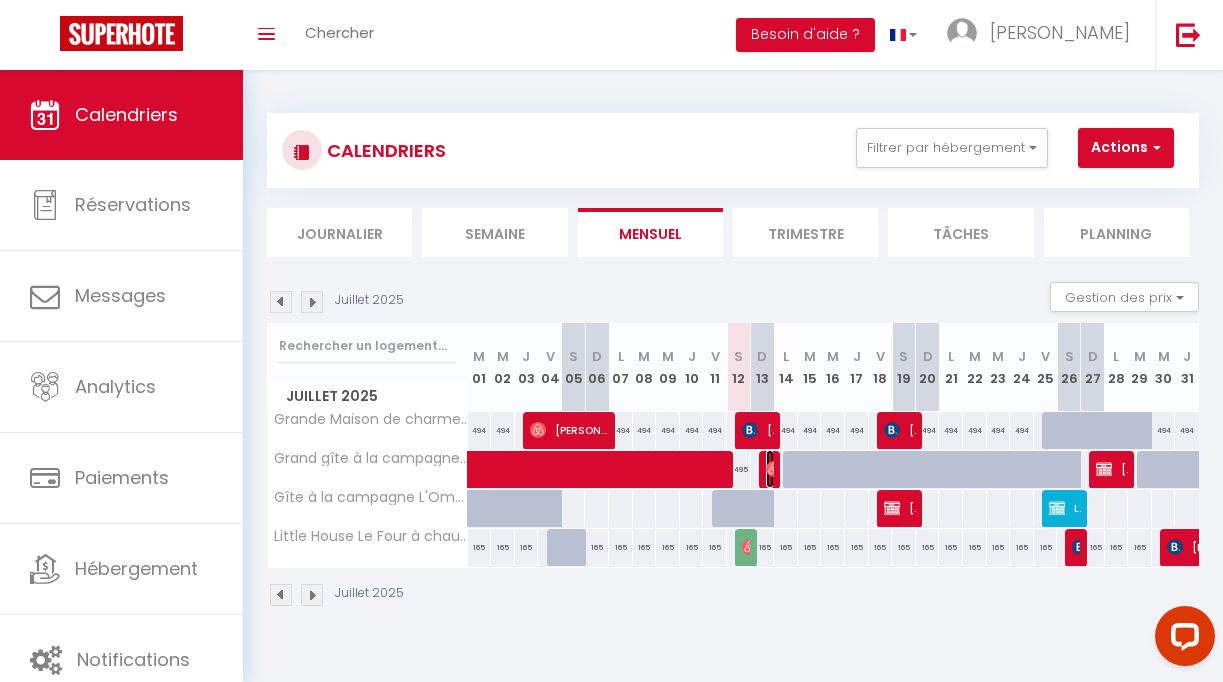 click at bounding box center (774, 469) 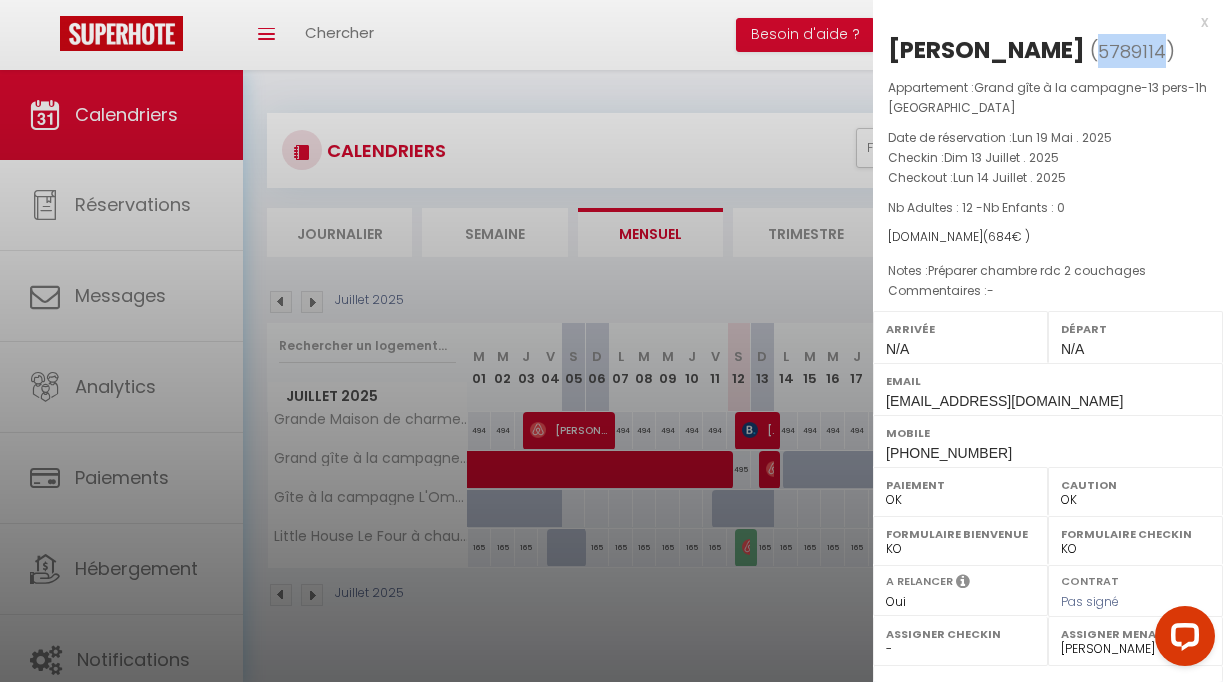 drag, startPoint x: 1073, startPoint y: 50, endPoint x: 1132, endPoint y: 50, distance: 59 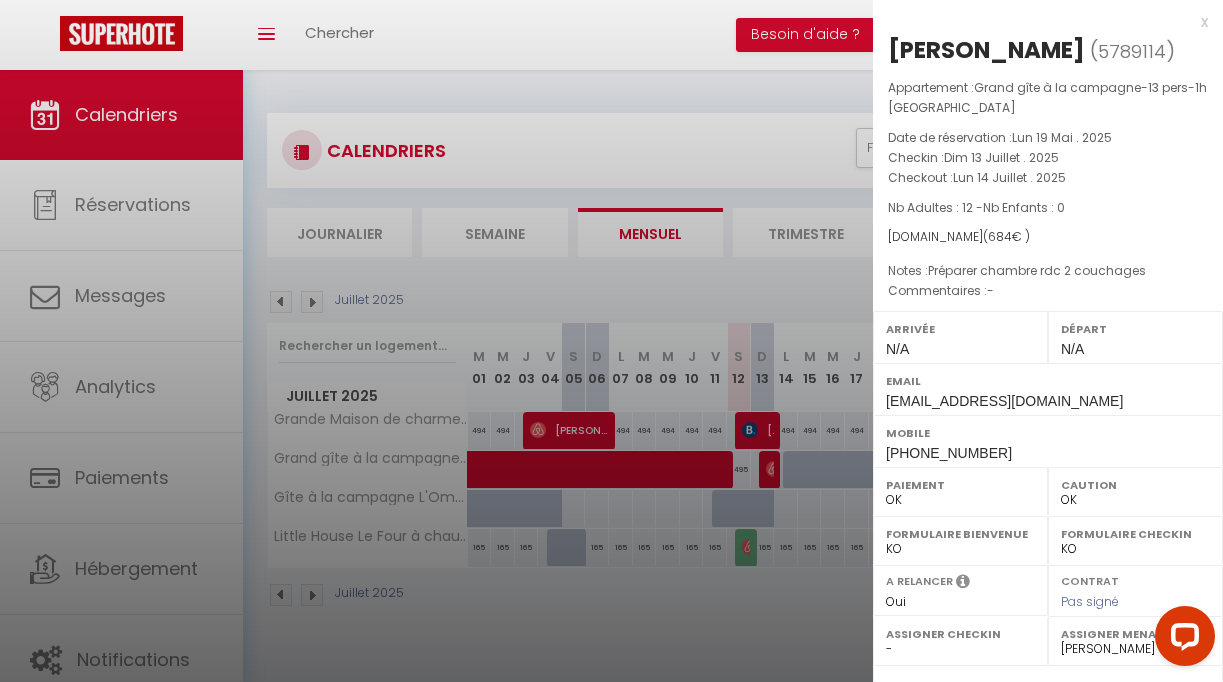 click at bounding box center (611, 341) 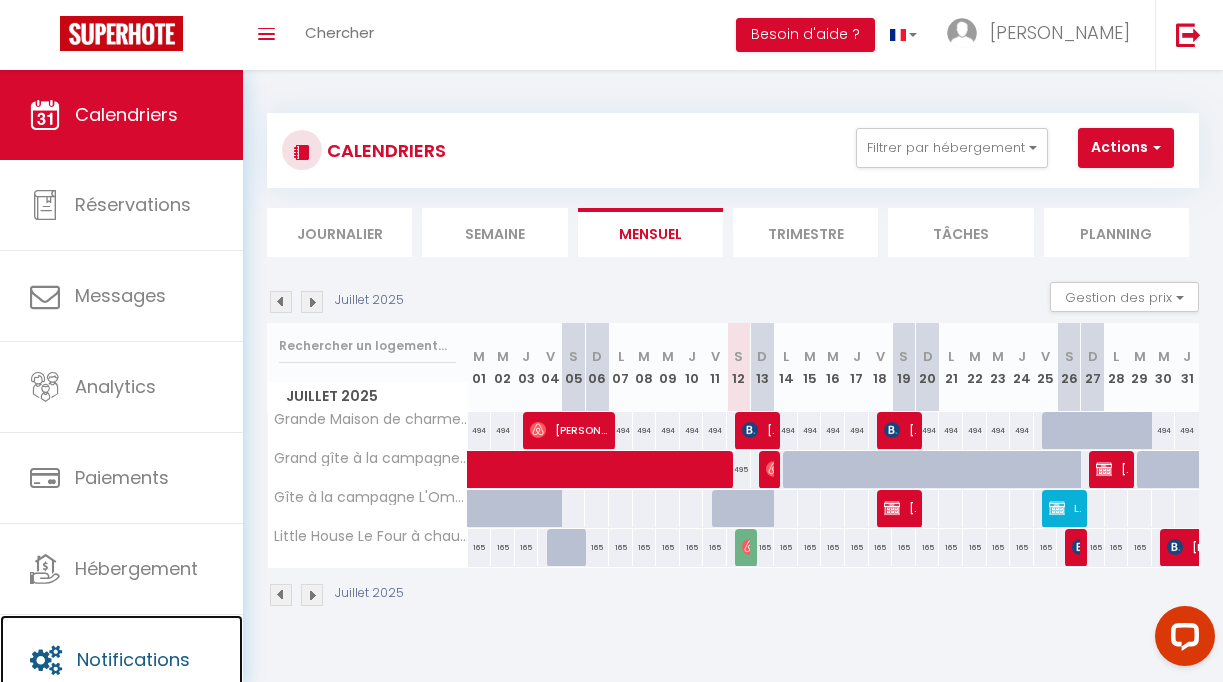 click on "Notifications" at bounding box center (133, 659) 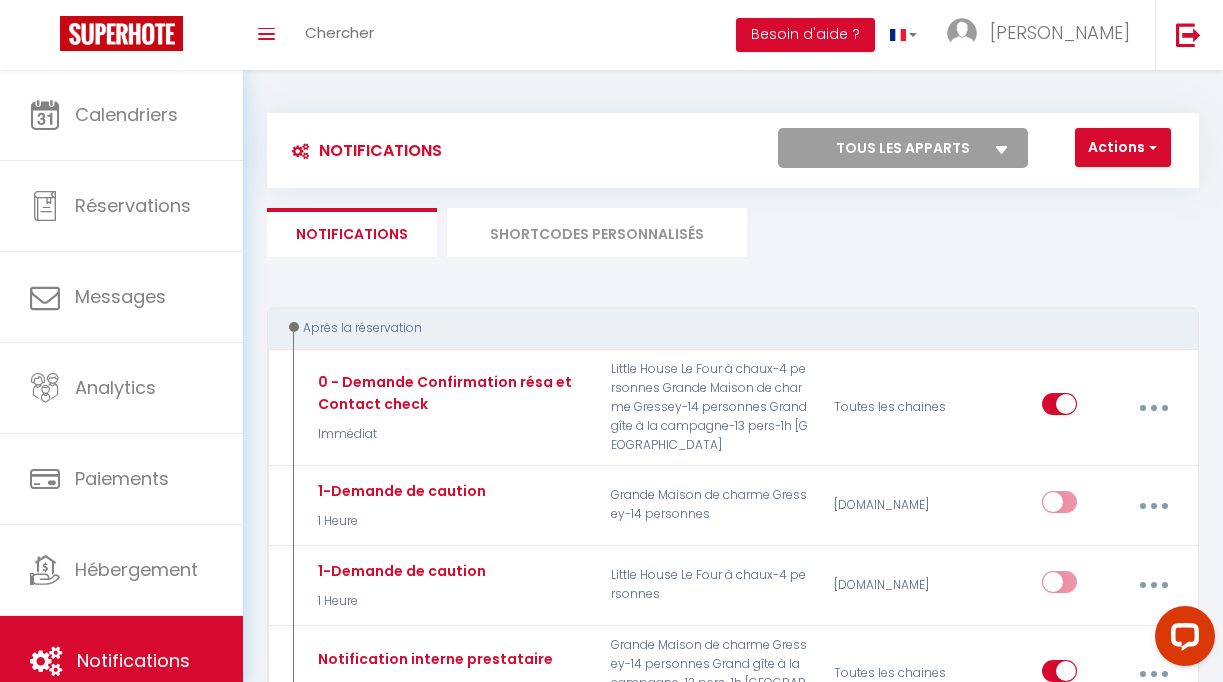 select 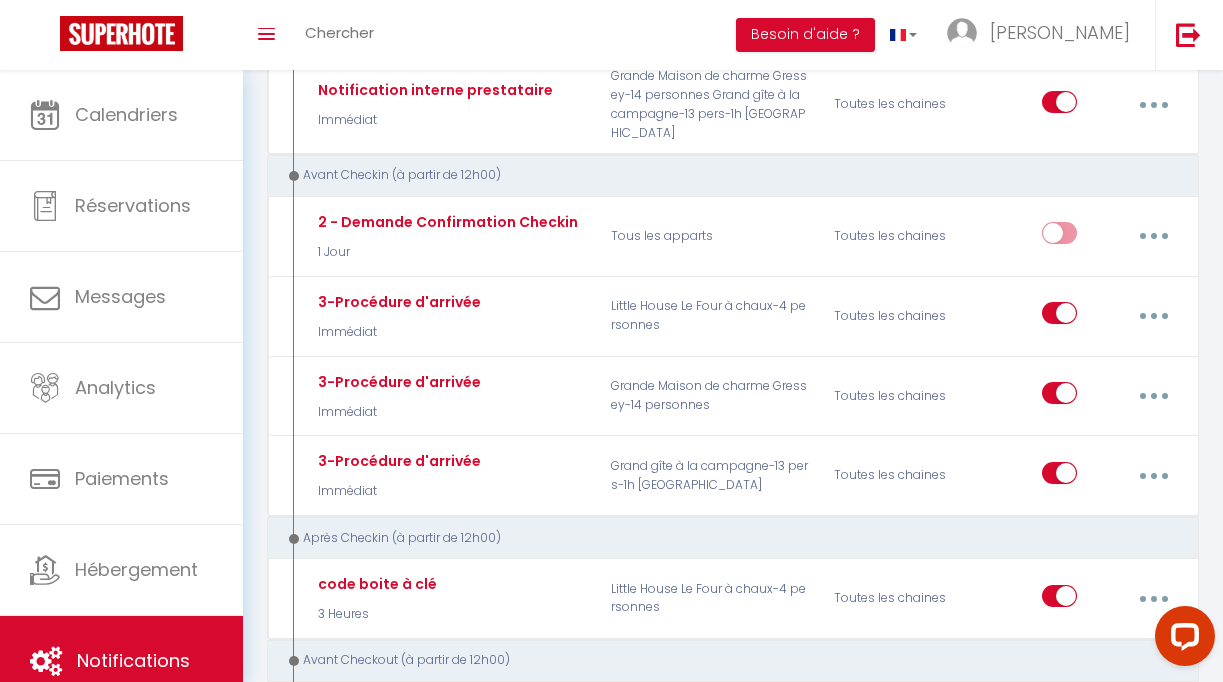 scroll, scrollTop: 565, scrollLeft: 0, axis: vertical 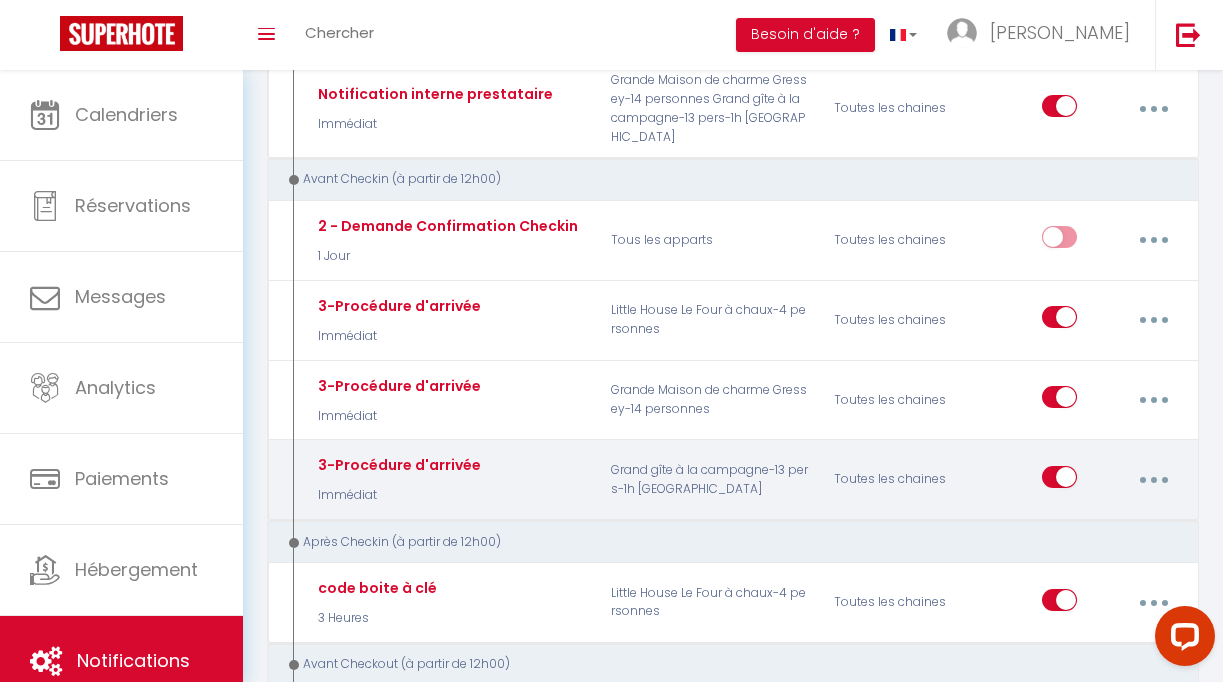 click at bounding box center (1153, 480) 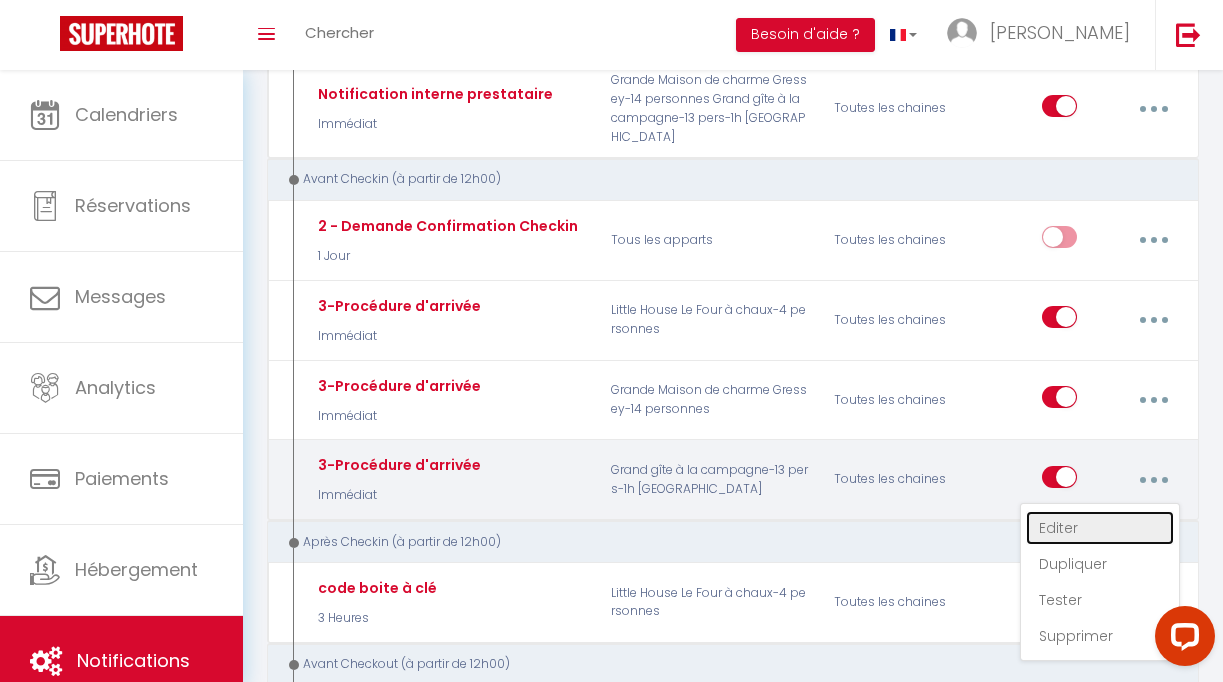 click on "Editer" at bounding box center [1100, 528] 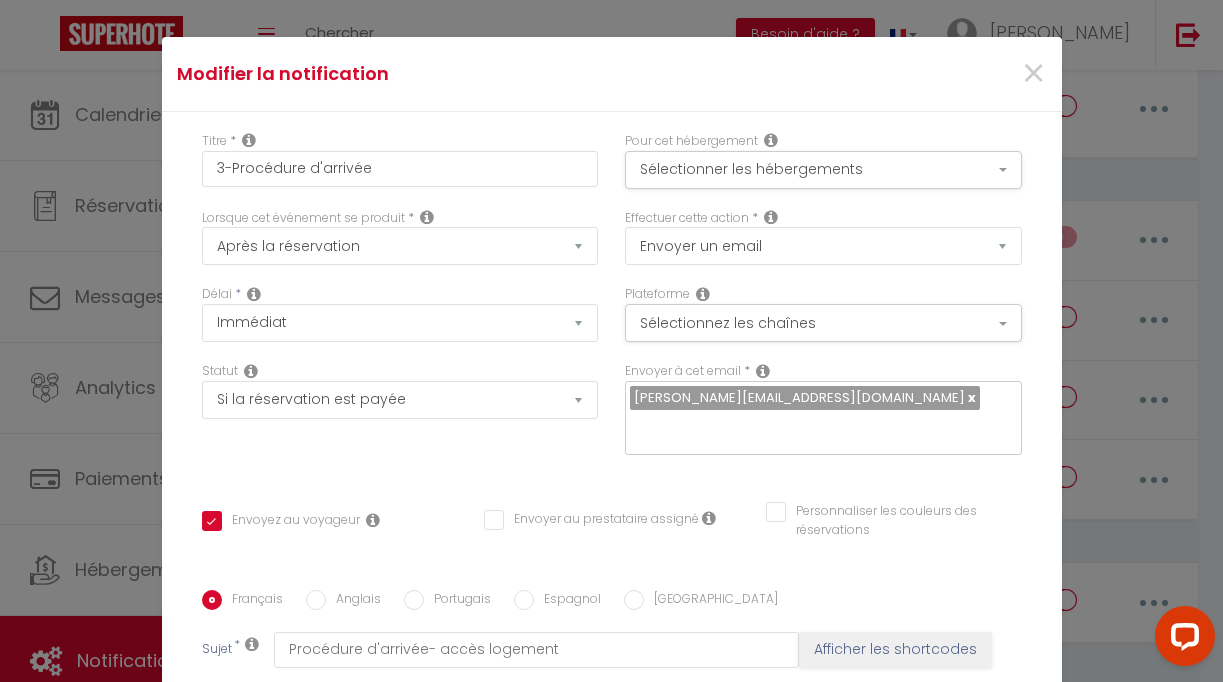 click on "×" at bounding box center (910, 74) 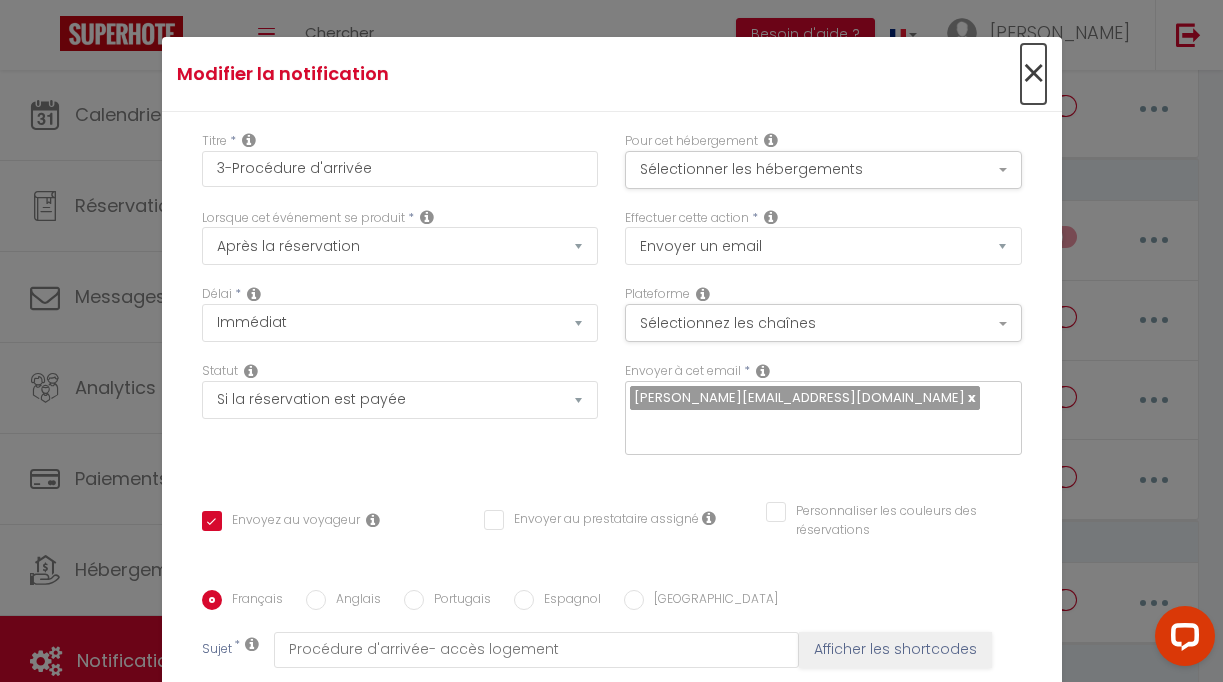 click on "×" at bounding box center [1033, 74] 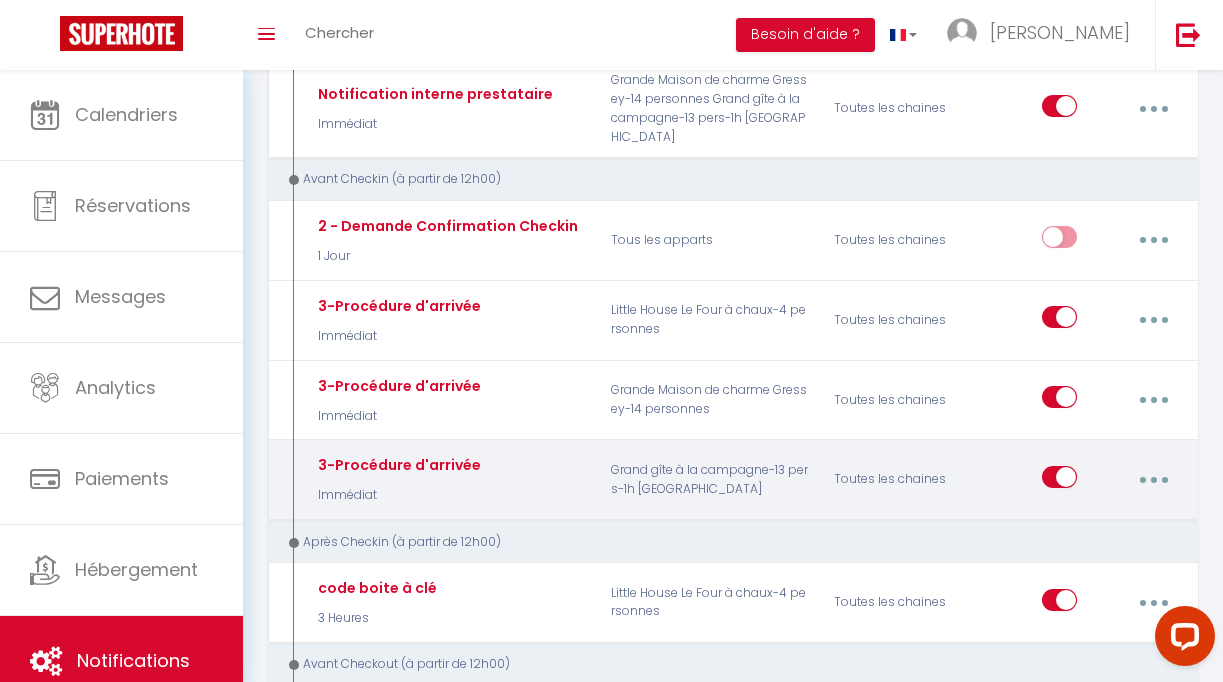 click at bounding box center [1153, 480] 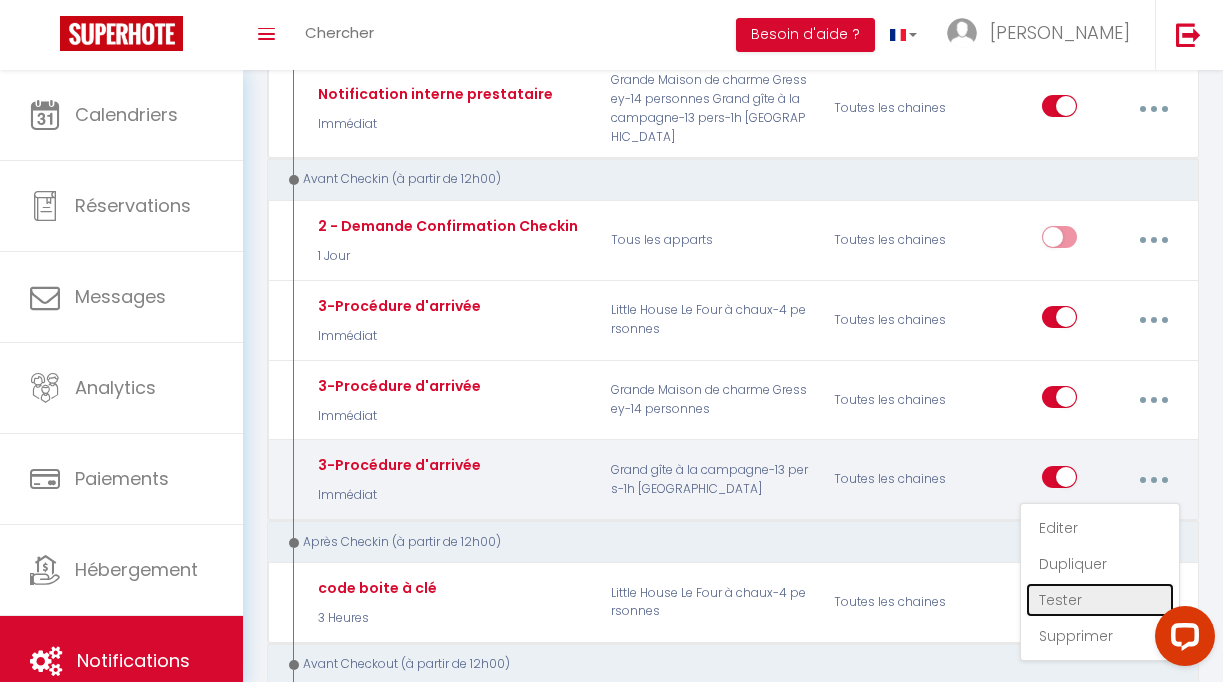 click on "Tester" at bounding box center [1100, 600] 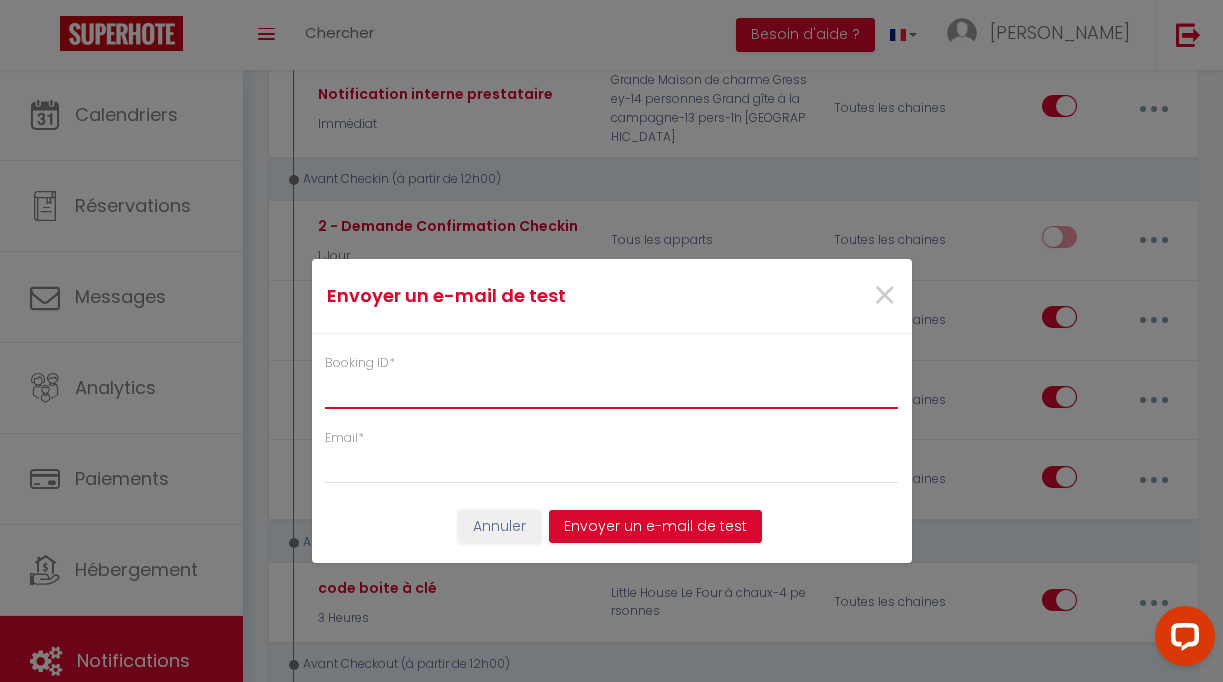 click on "Booking ID
*" at bounding box center [612, 391] 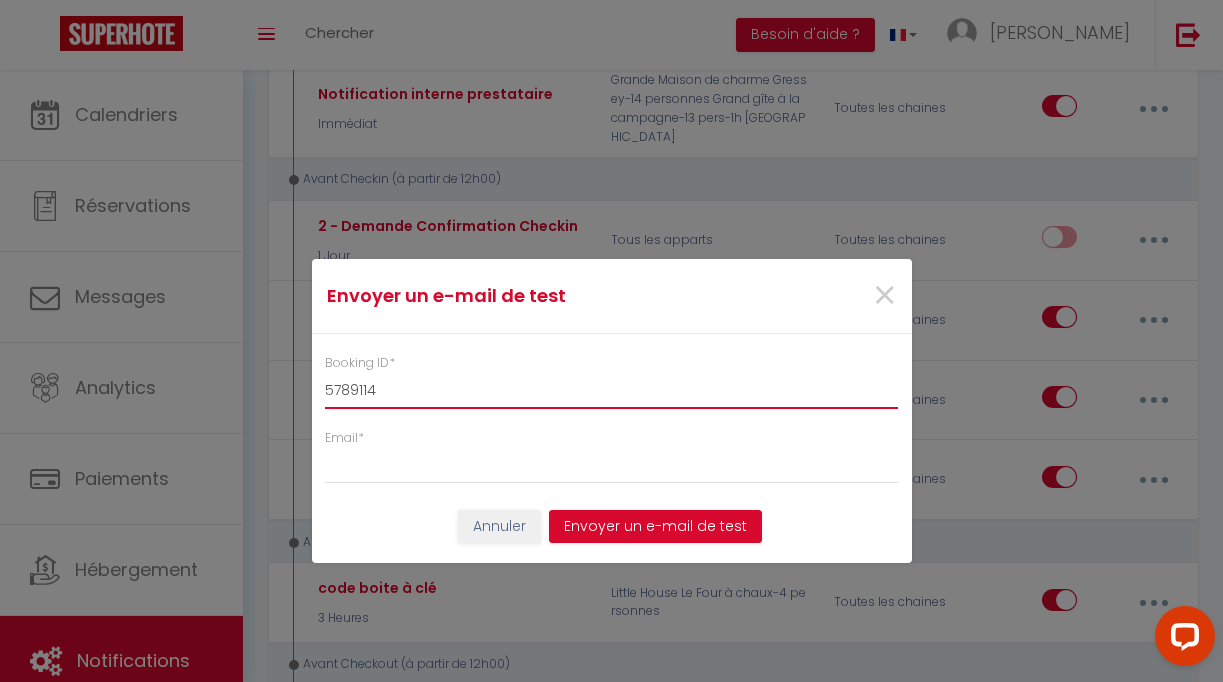 type on "5789114" 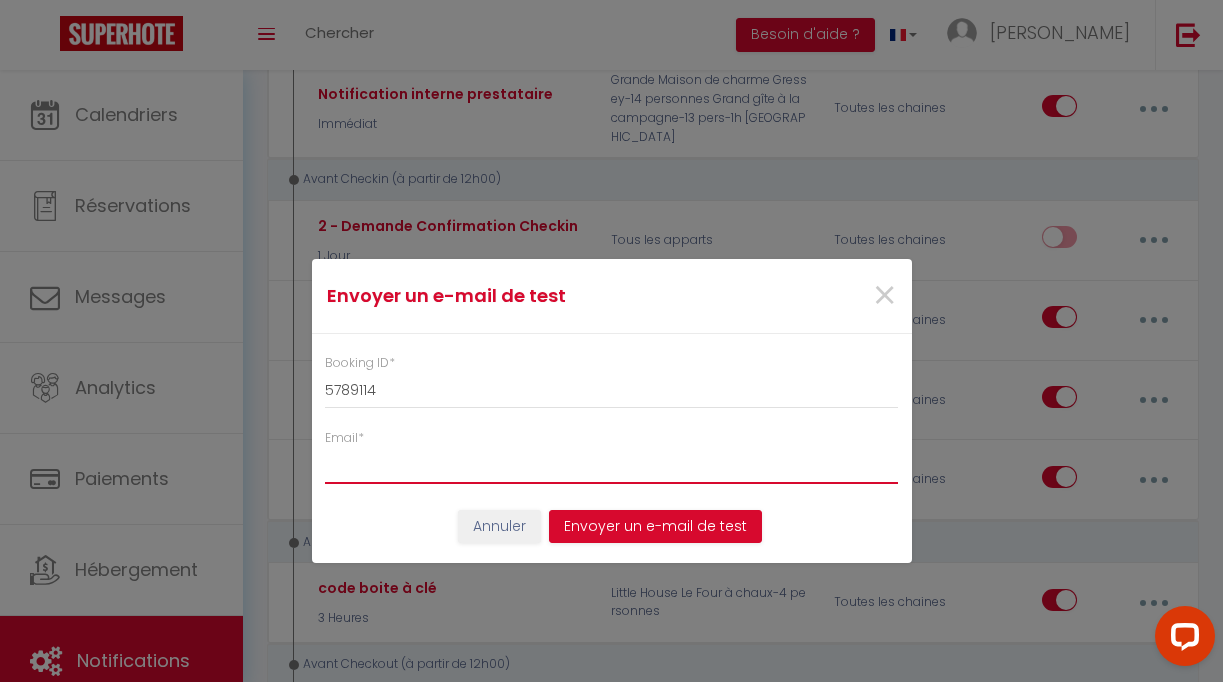 click on "Email
*" at bounding box center [612, 466] 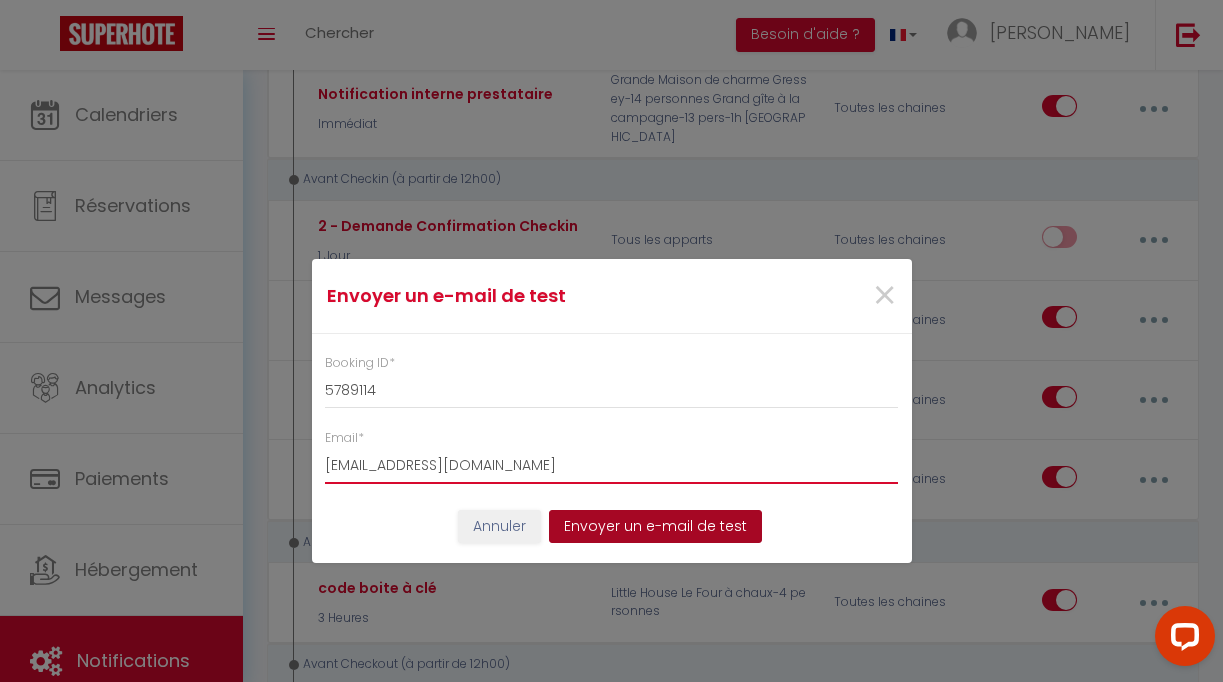 type on "[EMAIL_ADDRESS][DOMAIN_NAME]" 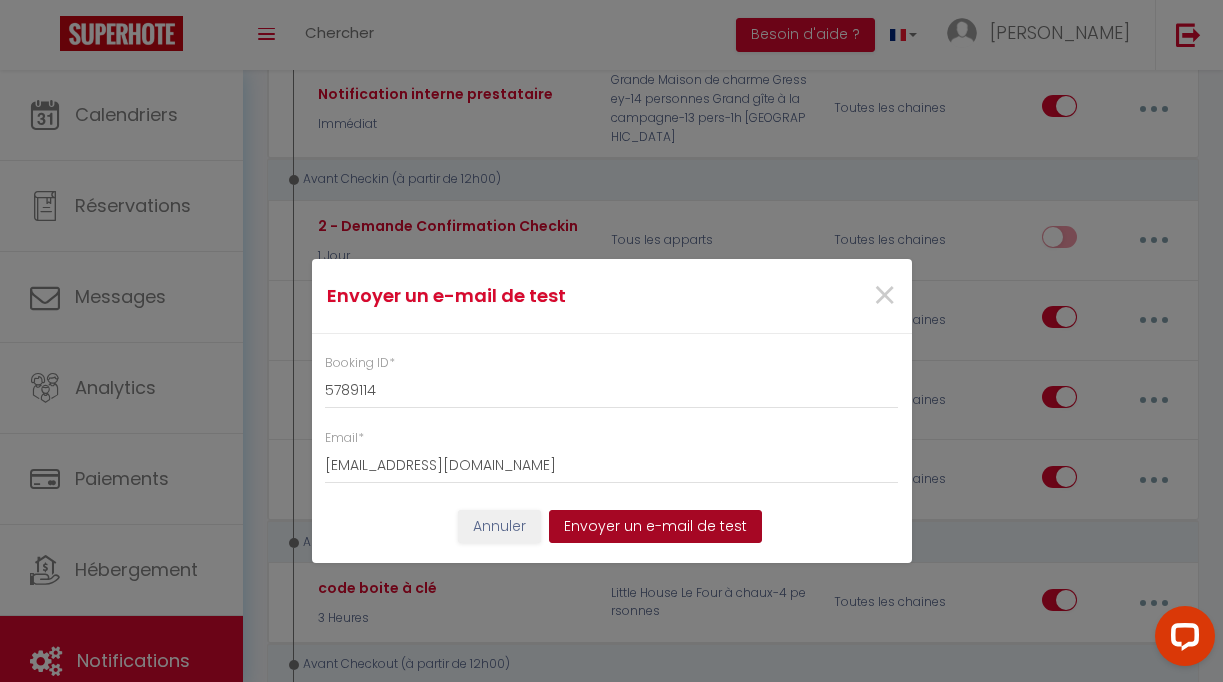 click on "Envoyer un e-mail de test" at bounding box center (655, 527) 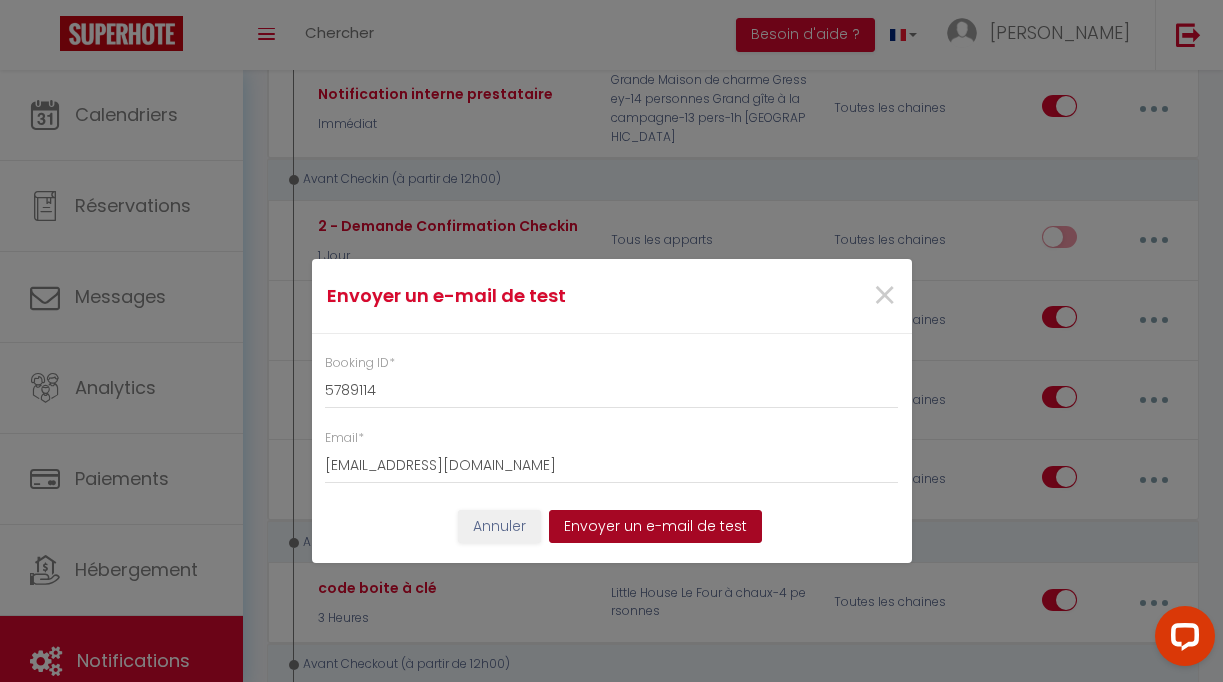 click on "Envoyer un e-mail de test" at bounding box center [655, 527] 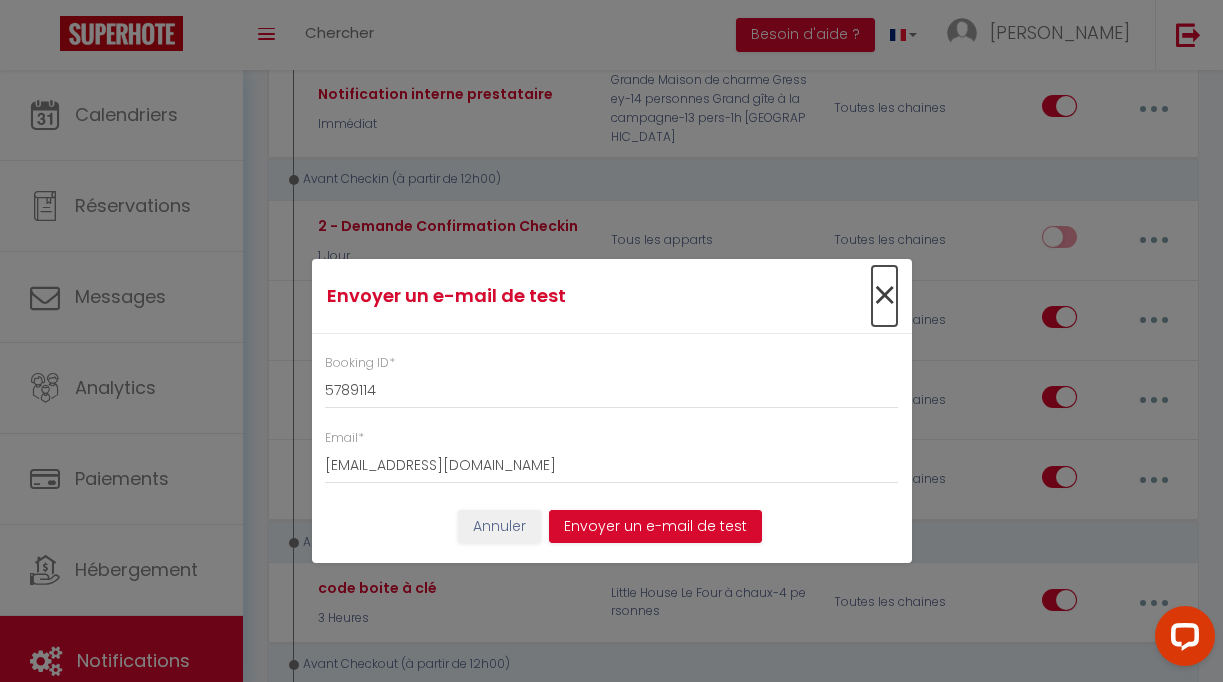 click on "×" at bounding box center (884, 296) 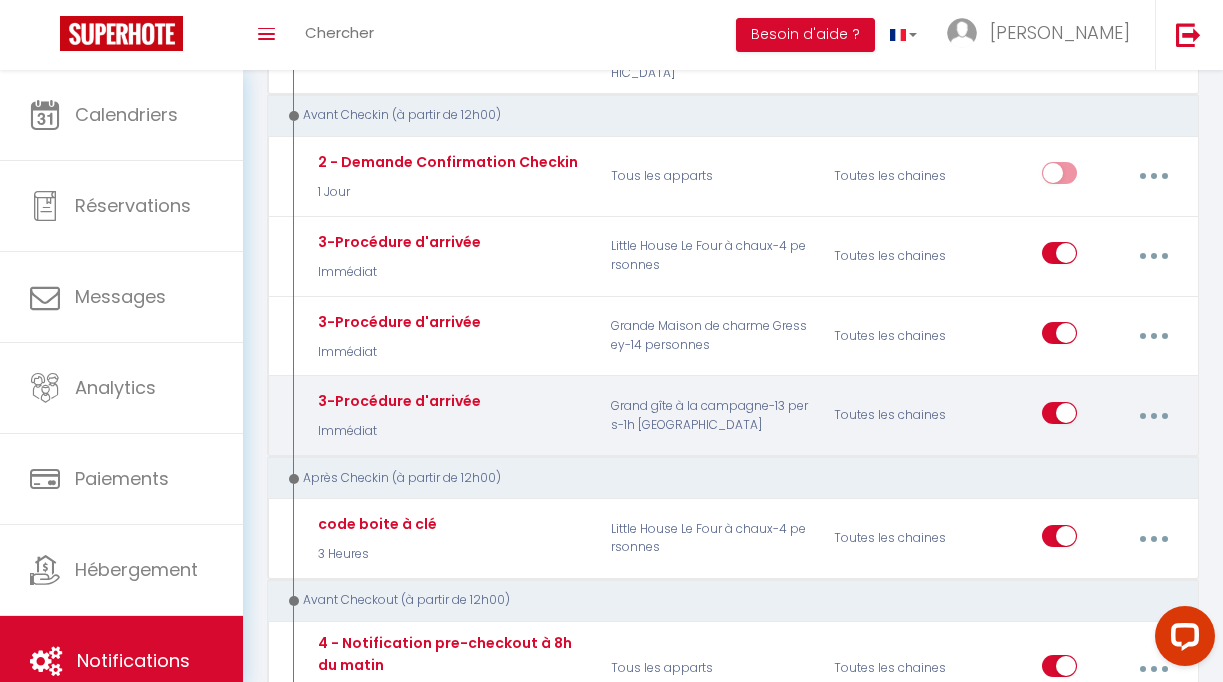 scroll, scrollTop: 655, scrollLeft: 0, axis: vertical 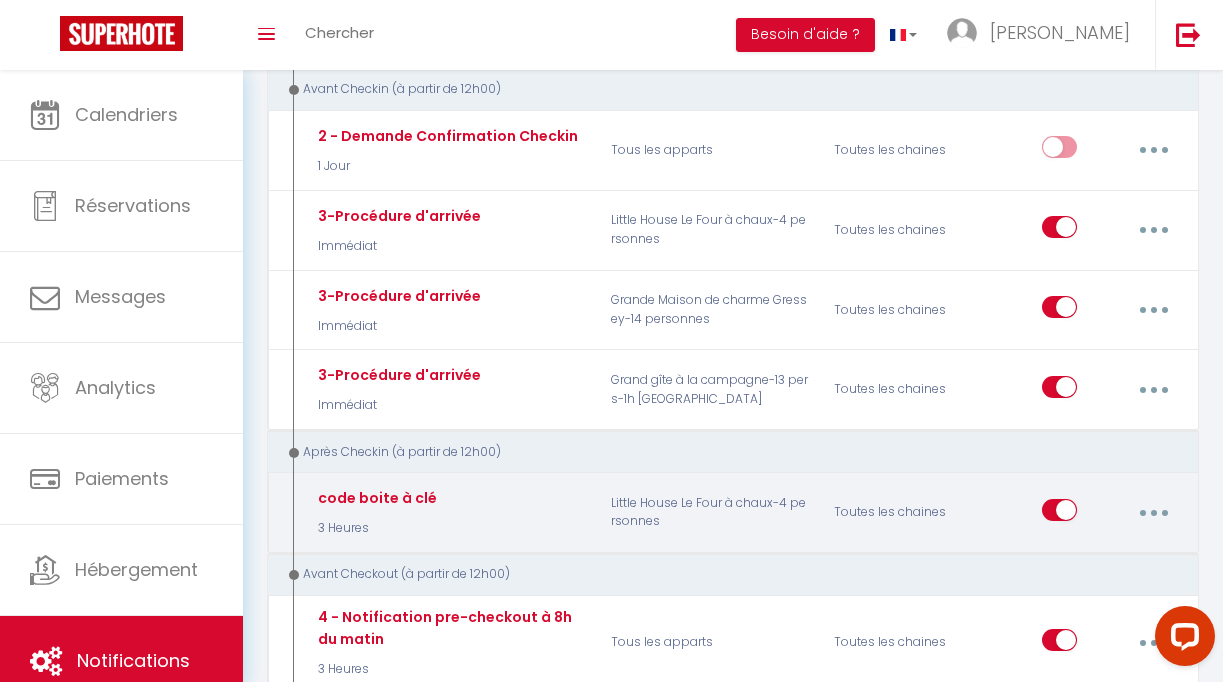 click at bounding box center [1153, 513] 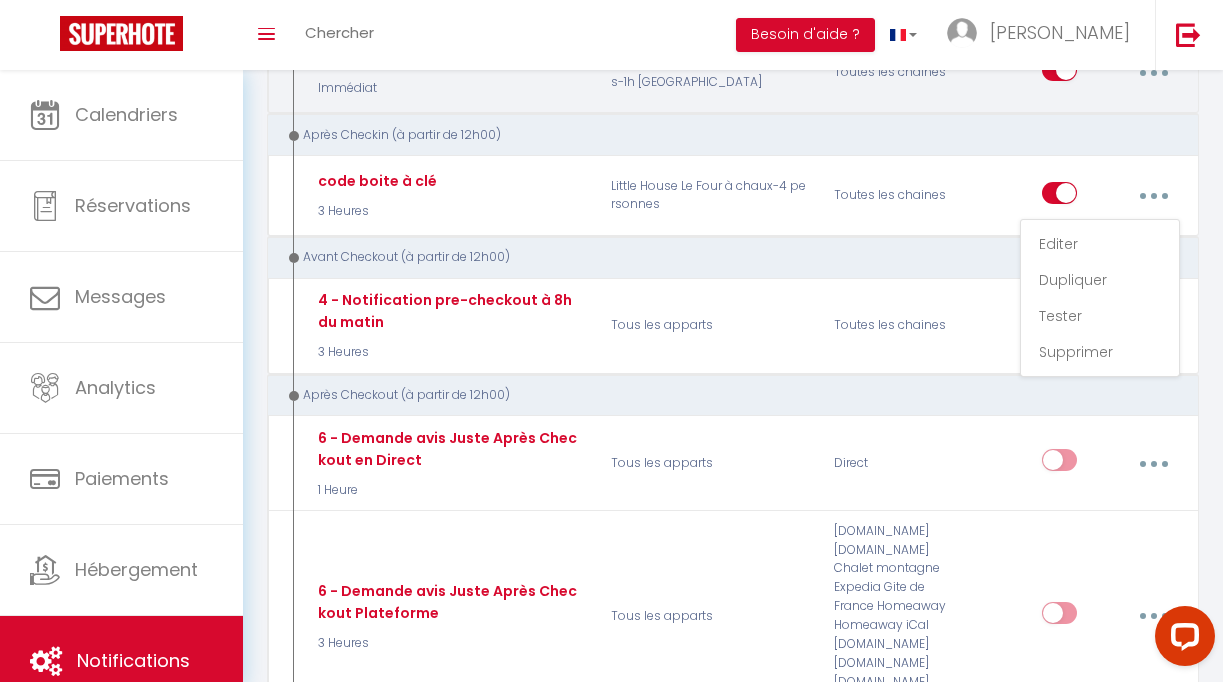 scroll, scrollTop: 985, scrollLeft: 0, axis: vertical 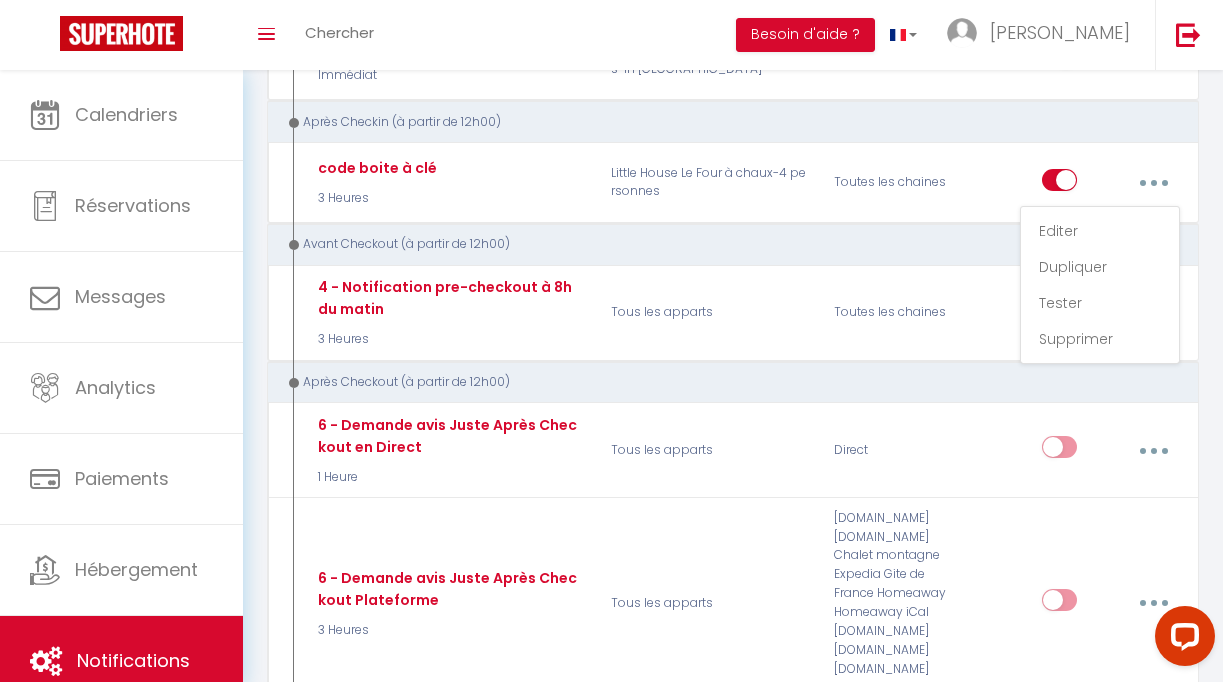 click on "Avant Checkout (à partir de 12h00)" at bounding box center [724, 244] 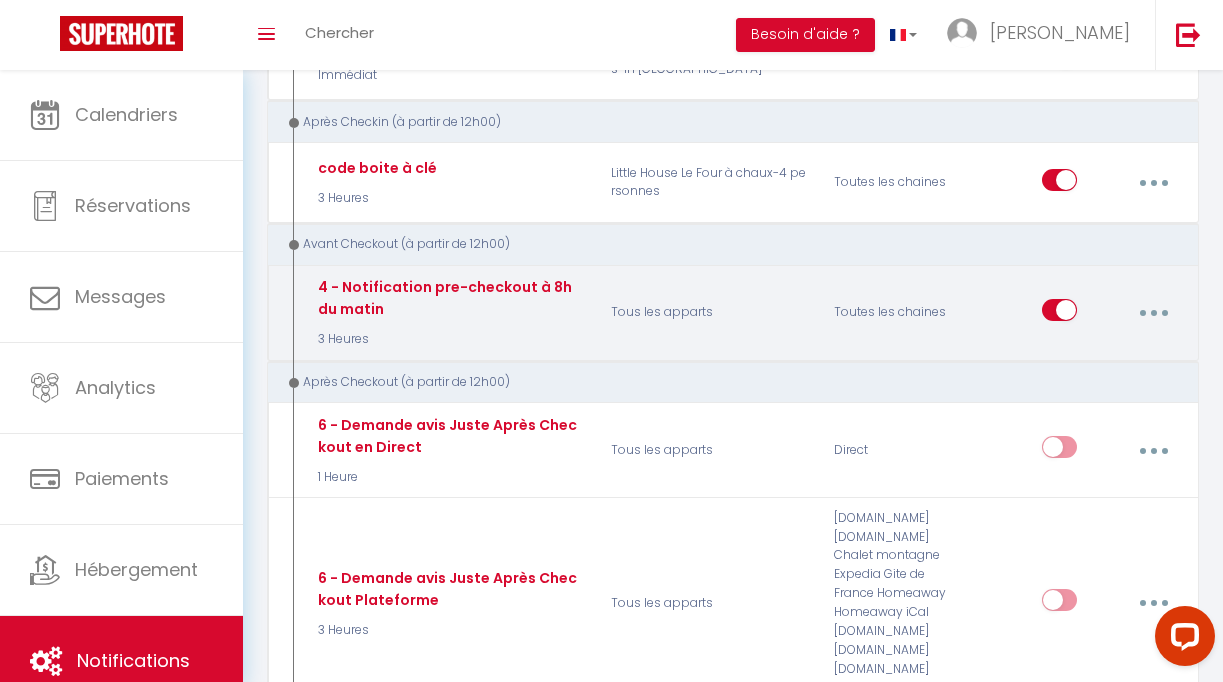 click at bounding box center [1153, 313] 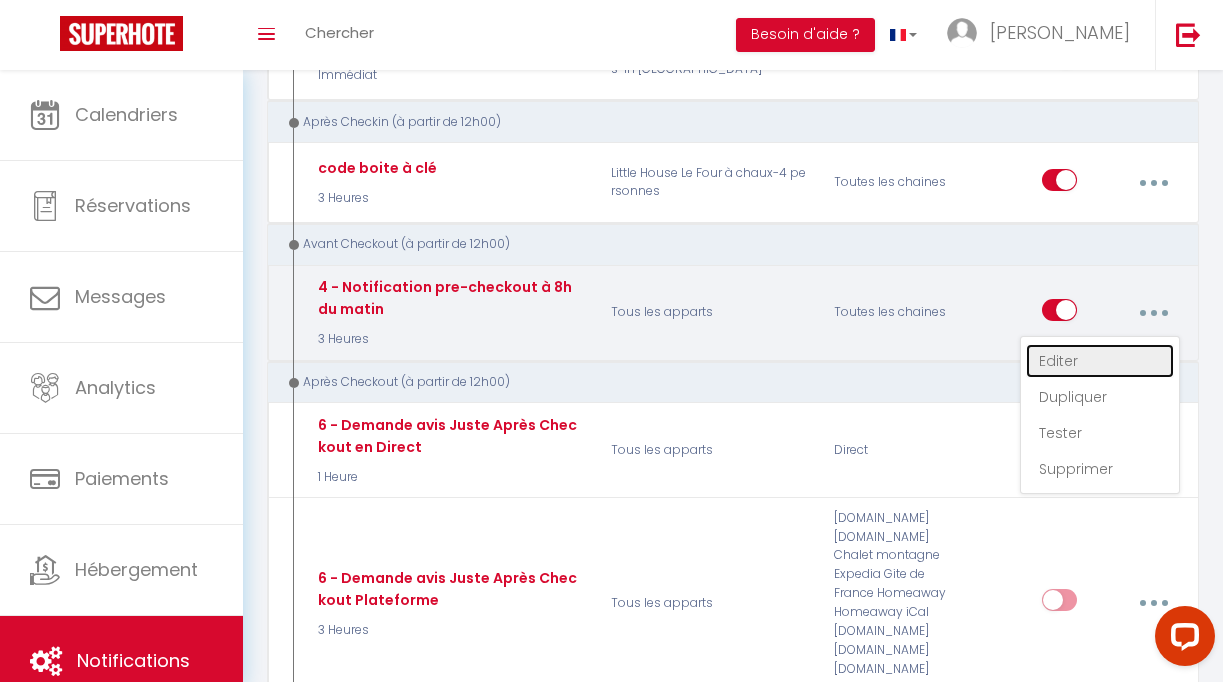 click on "Editer" at bounding box center [1100, 361] 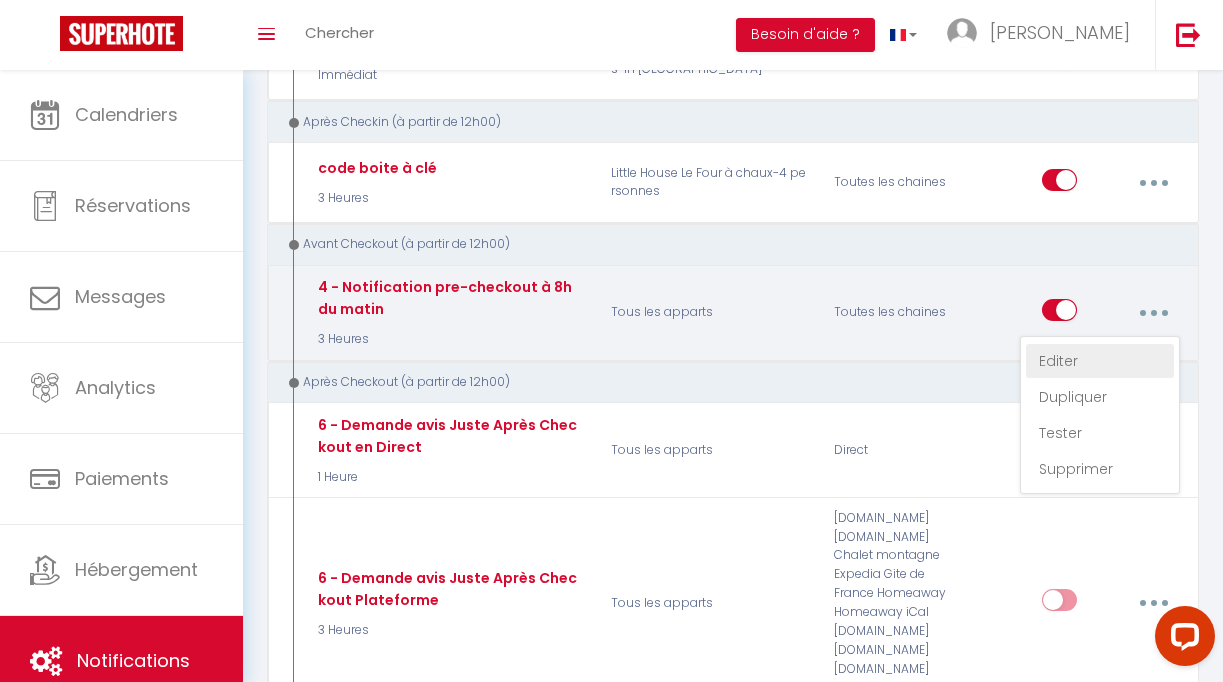 type on "4 - Notification pre-checkout à 8h du matin" 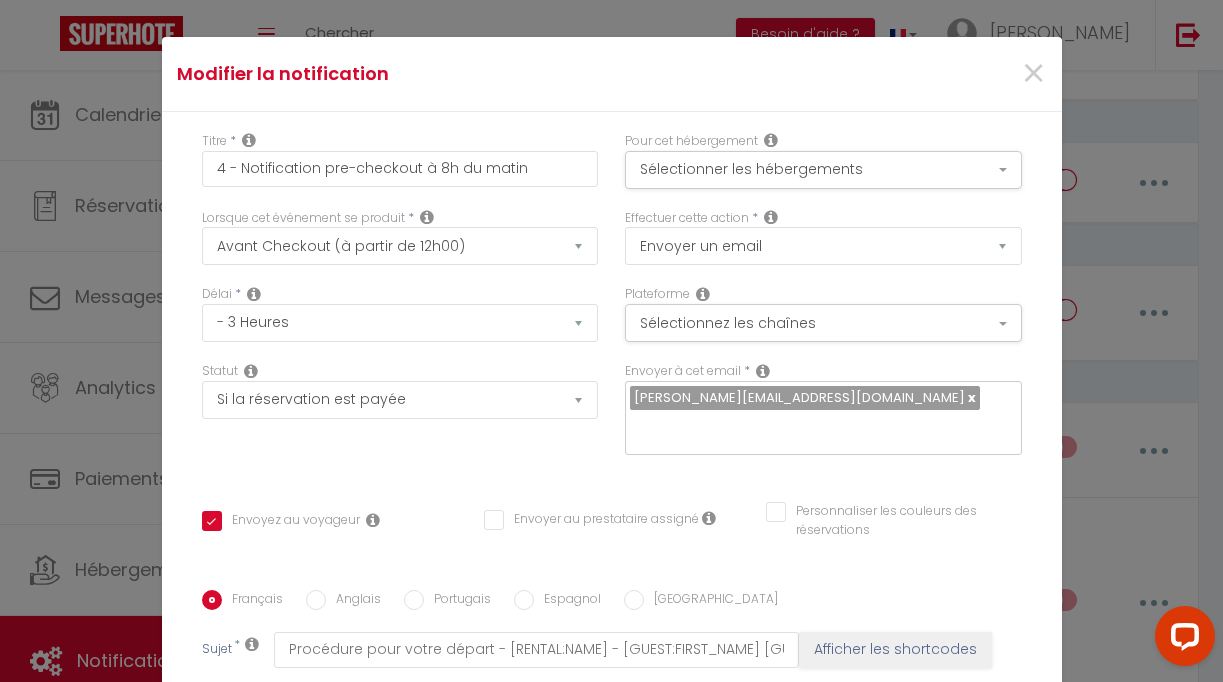 scroll, scrollTop: 21, scrollLeft: 0, axis: vertical 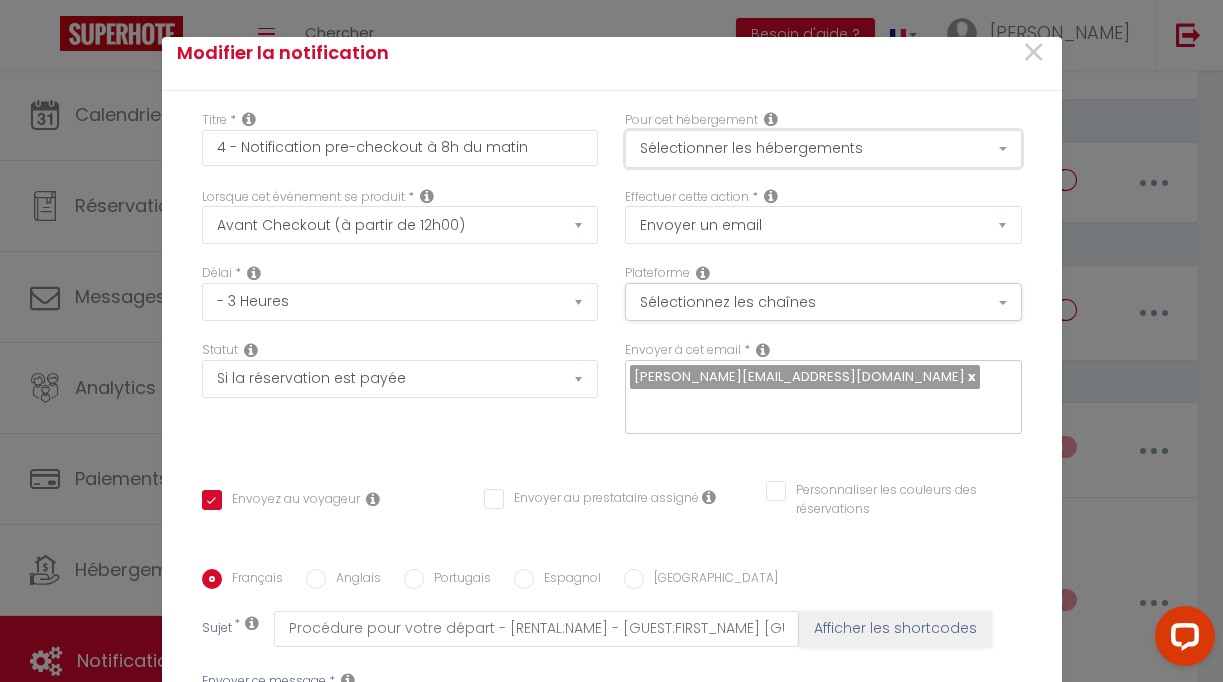 click on "Sélectionner les hébergements" at bounding box center [823, 149] 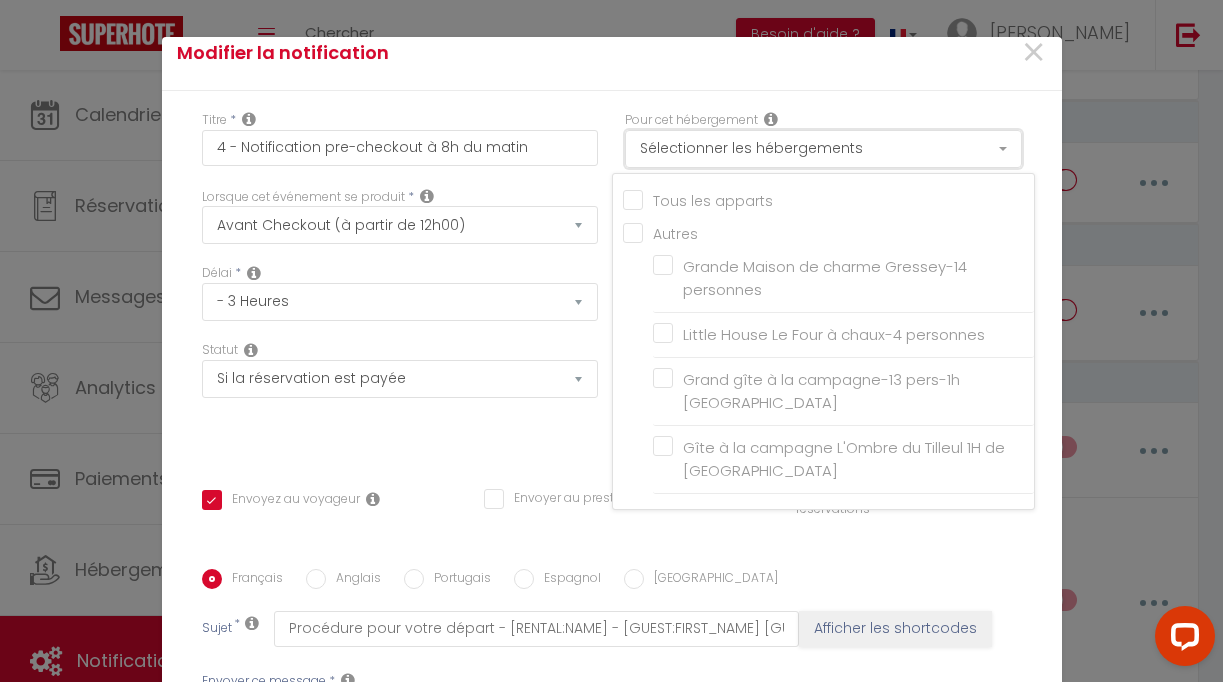 click on "Sélectionner les hébergements" at bounding box center [823, 149] 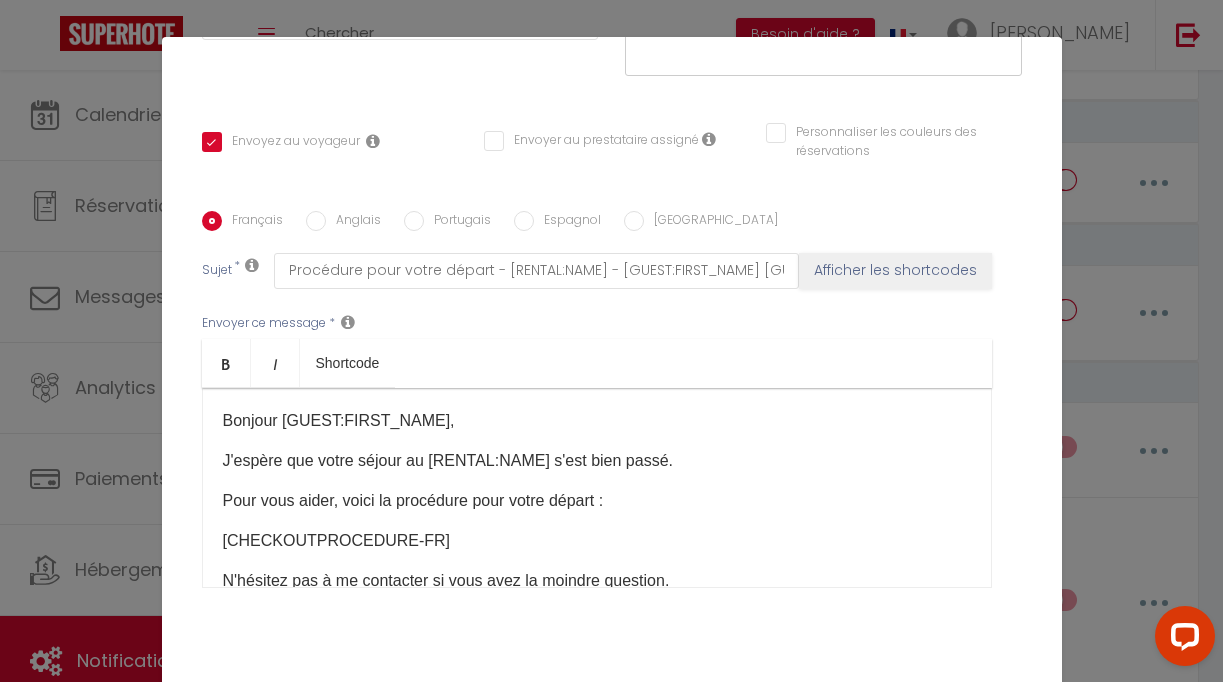 scroll, scrollTop: 383, scrollLeft: 0, axis: vertical 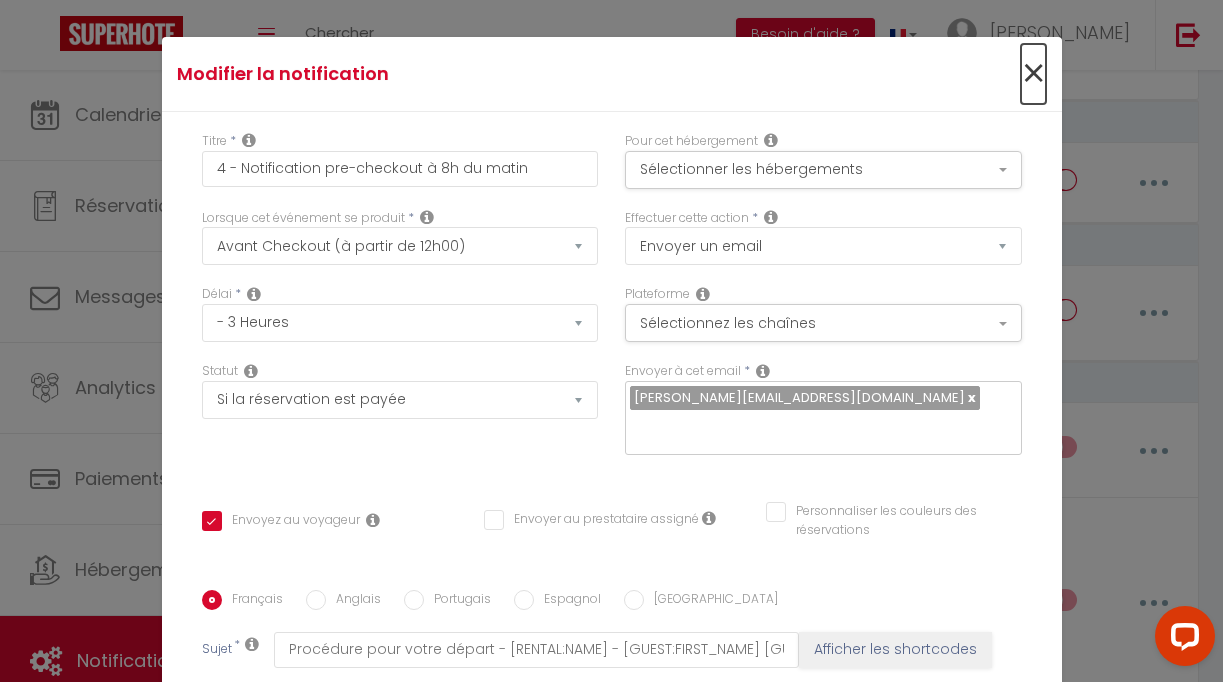 click on "×" at bounding box center [1033, 74] 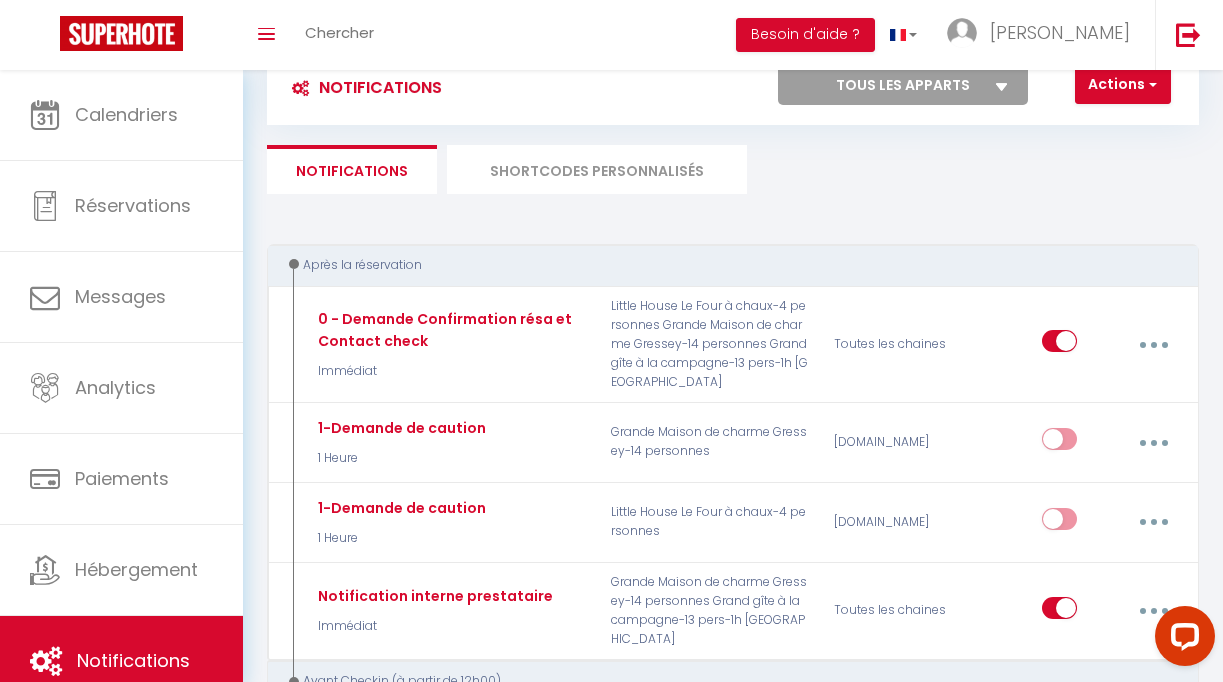 scroll, scrollTop: 51, scrollLeft: 0, axis: vertical 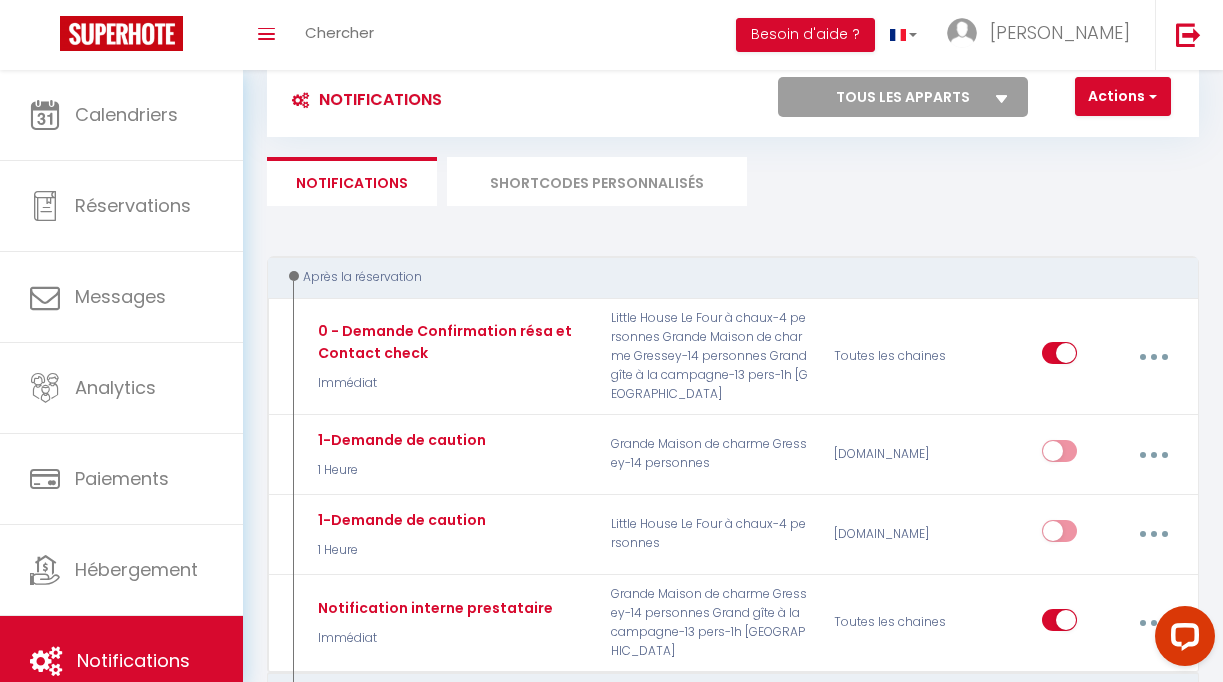 click on "SHORTCODES PERSONNALISÉS" at bounding box center (597, 181) 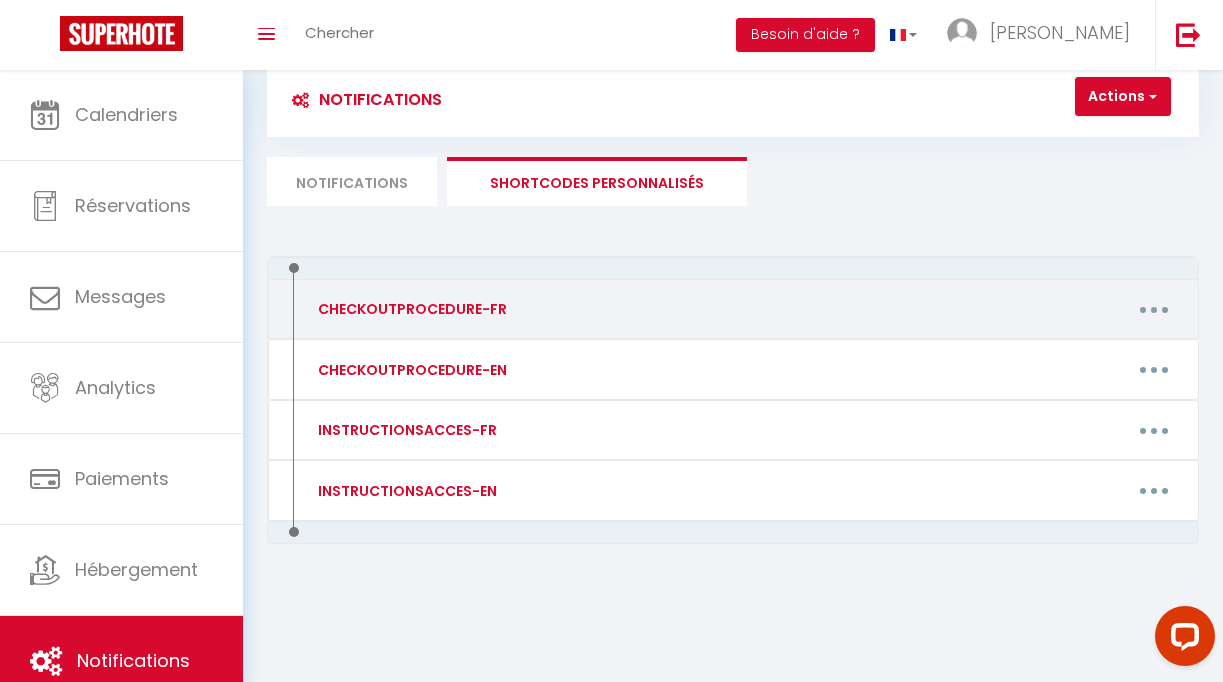 click at bounding box center [1154, 309] 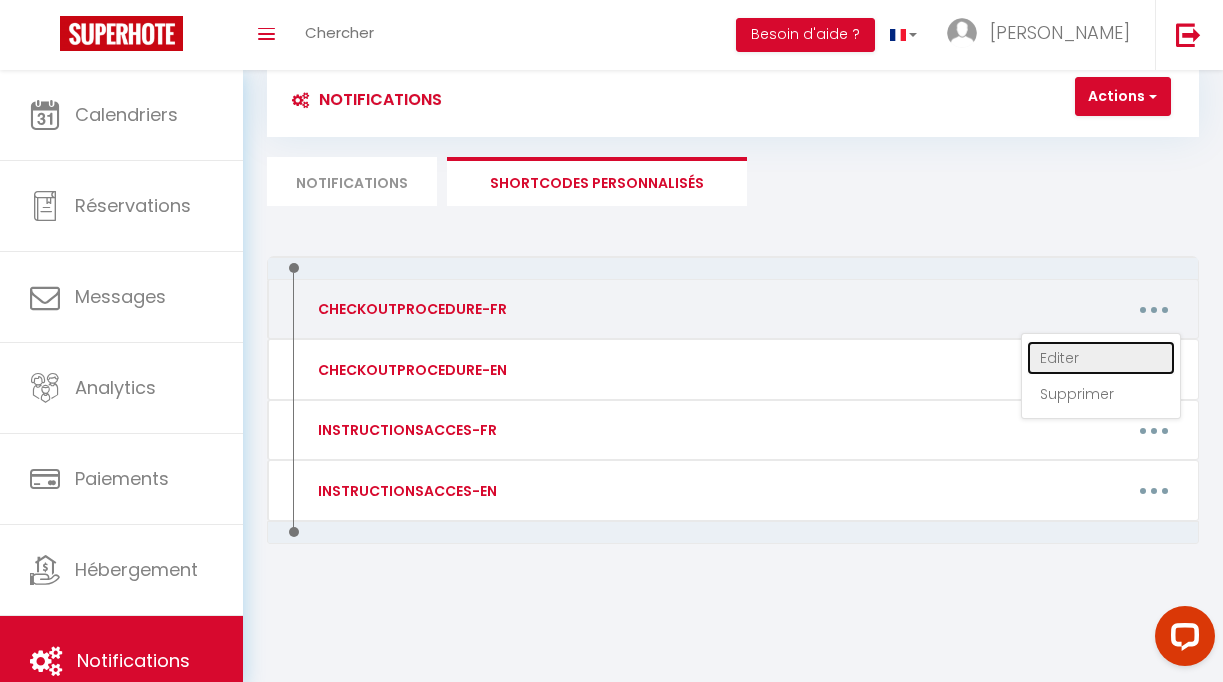 click on "Editer" at bounding box center [1101, 358] 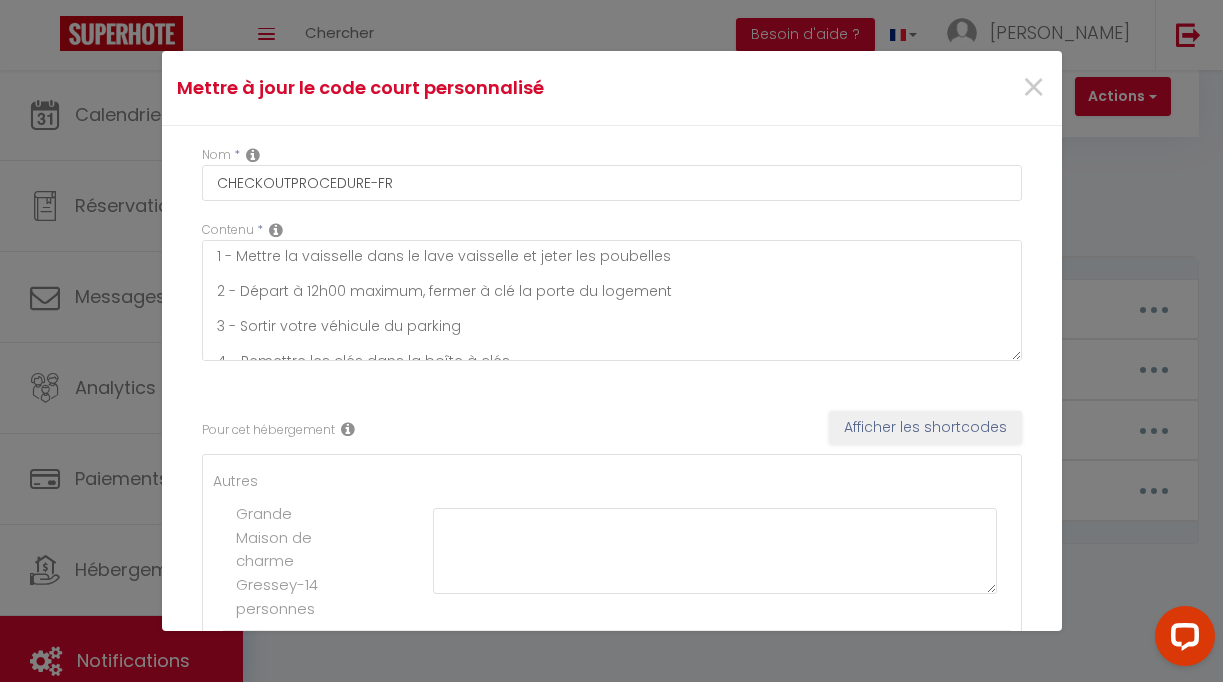 scroll, scrollTop: 17, scrollLeft: 0, axis: vertical 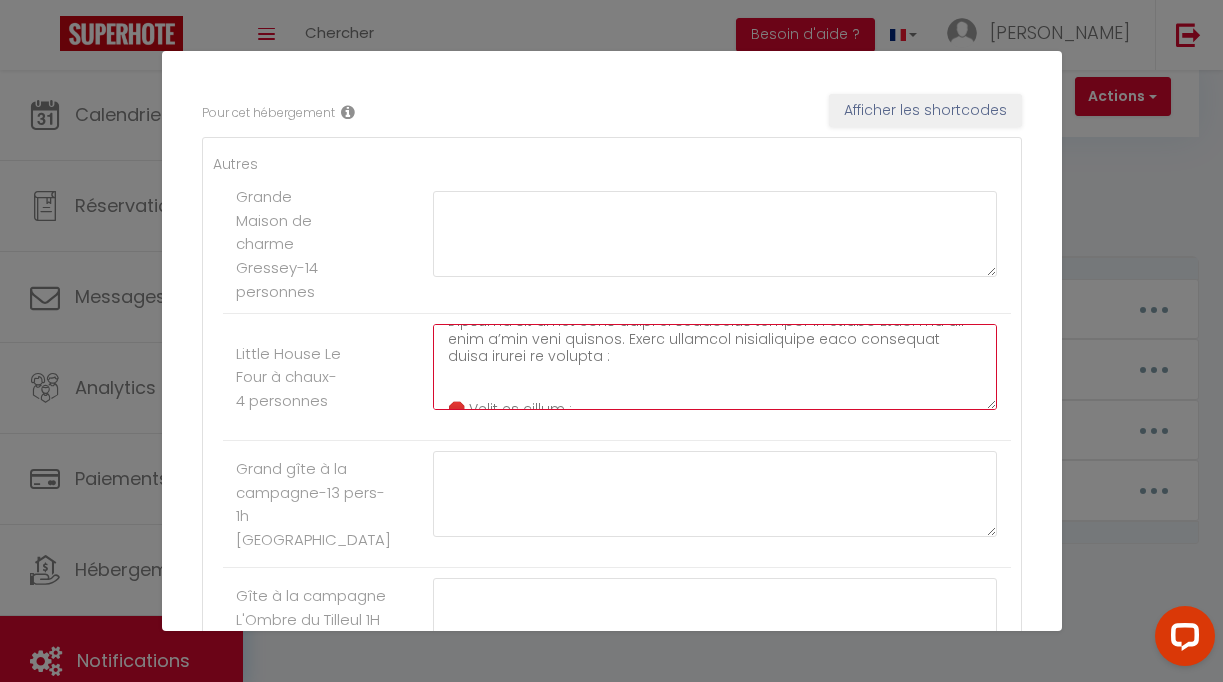 click at bounding box center [715, 367] 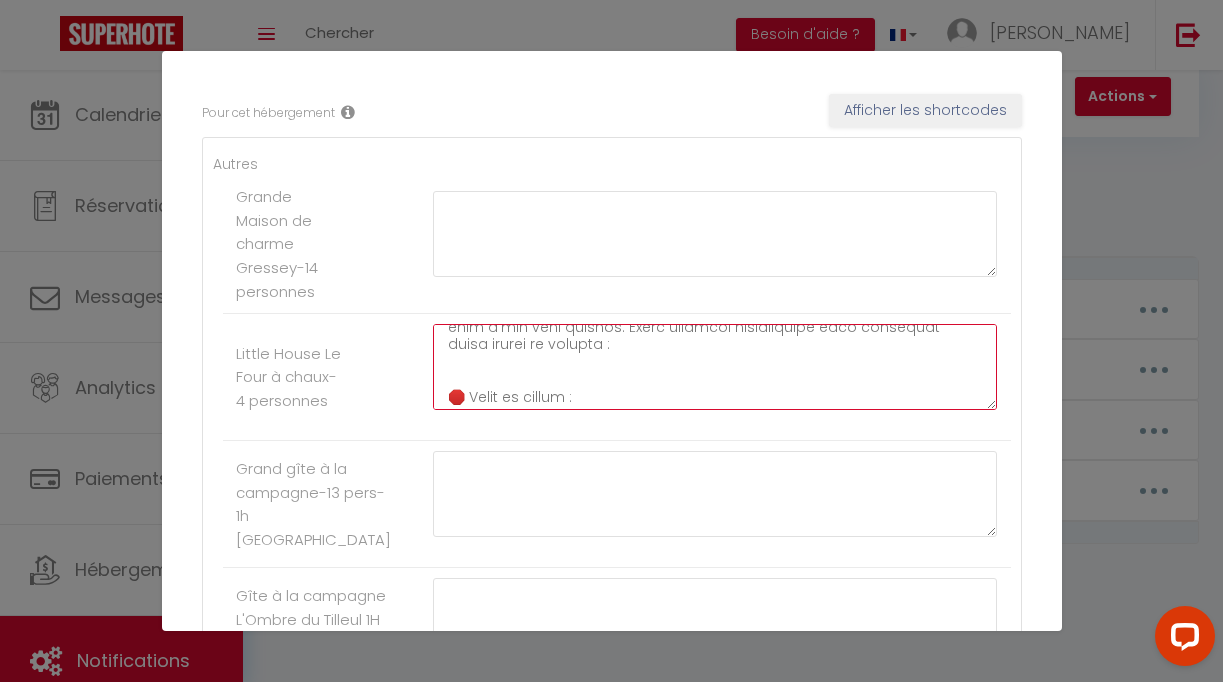 scroll, scrollTop: 0, scrollLeft: 0, axis: both 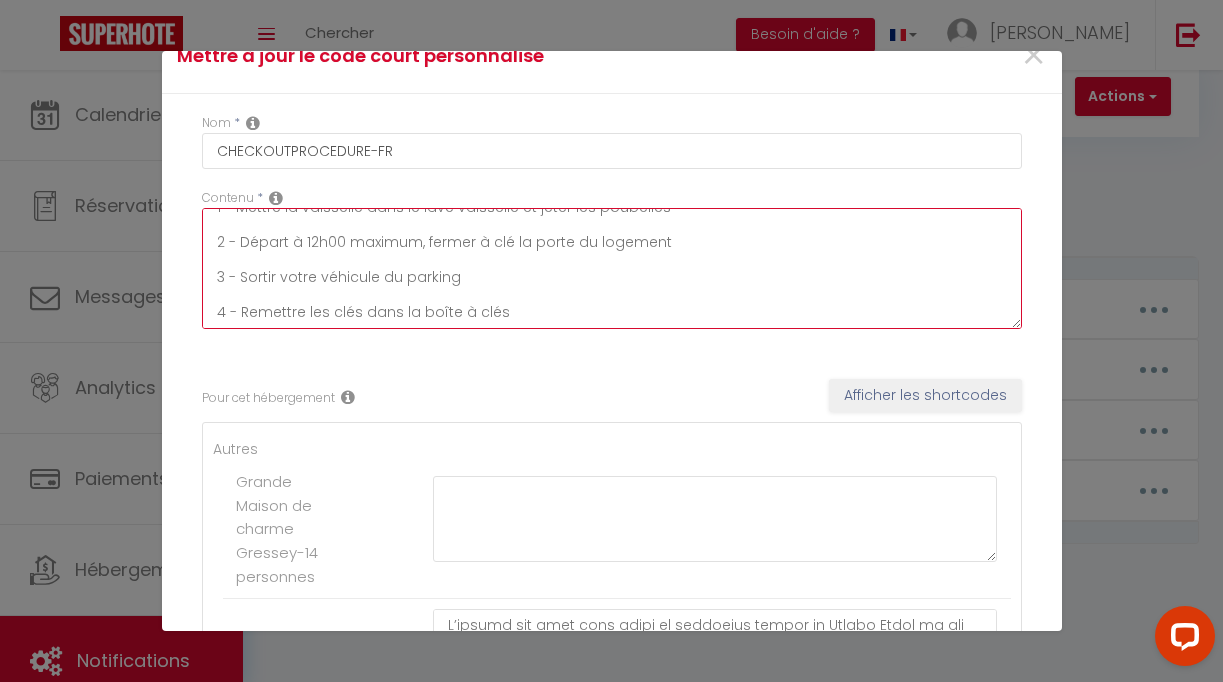 drag, startPoint x: 216, startPoint y: 221, endPoint x: 436, endPoint y: 343, distance: 251.56311 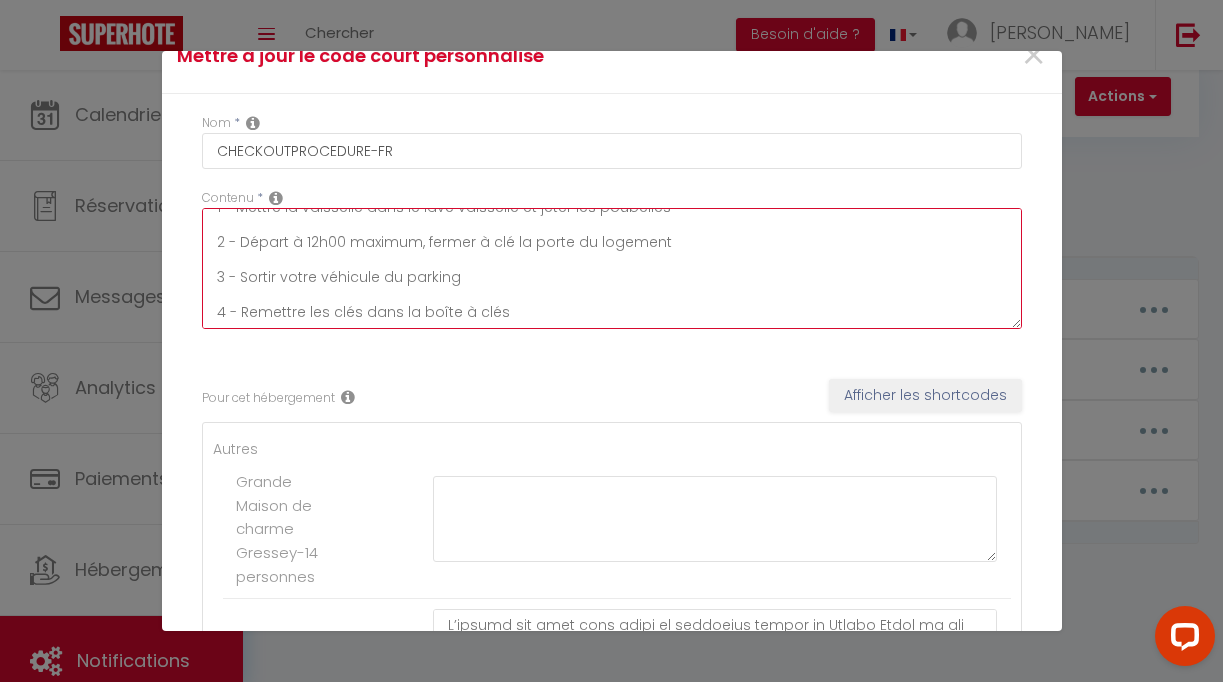 click on "1 - Mettre la vaisselle dans le lave vaisselle et jeter les poubelles
2 - Départ à 12h00 maximum, fermer à clé la porte du logement
3 - Sortir votre véhicule du parking
4 - Remettre les clés dans la boîte à clés" at bounding box center (612, 268) 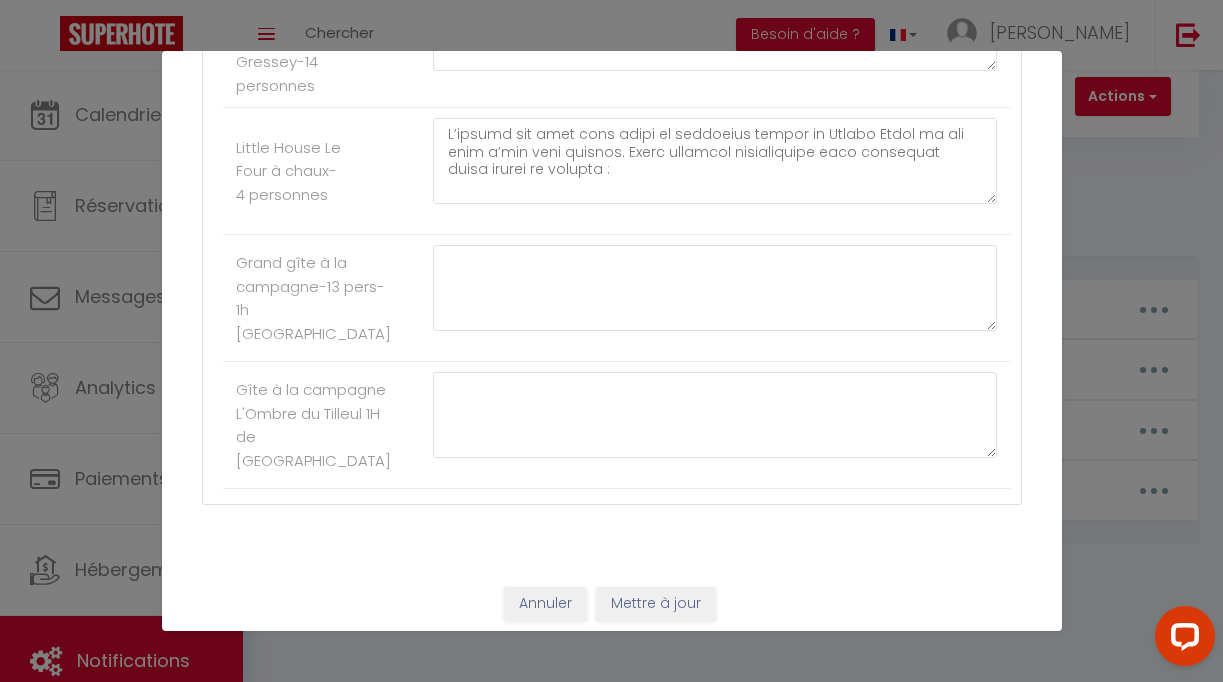 scroll, scrollTop: 545, scrollLeft: 0, axis: vertical 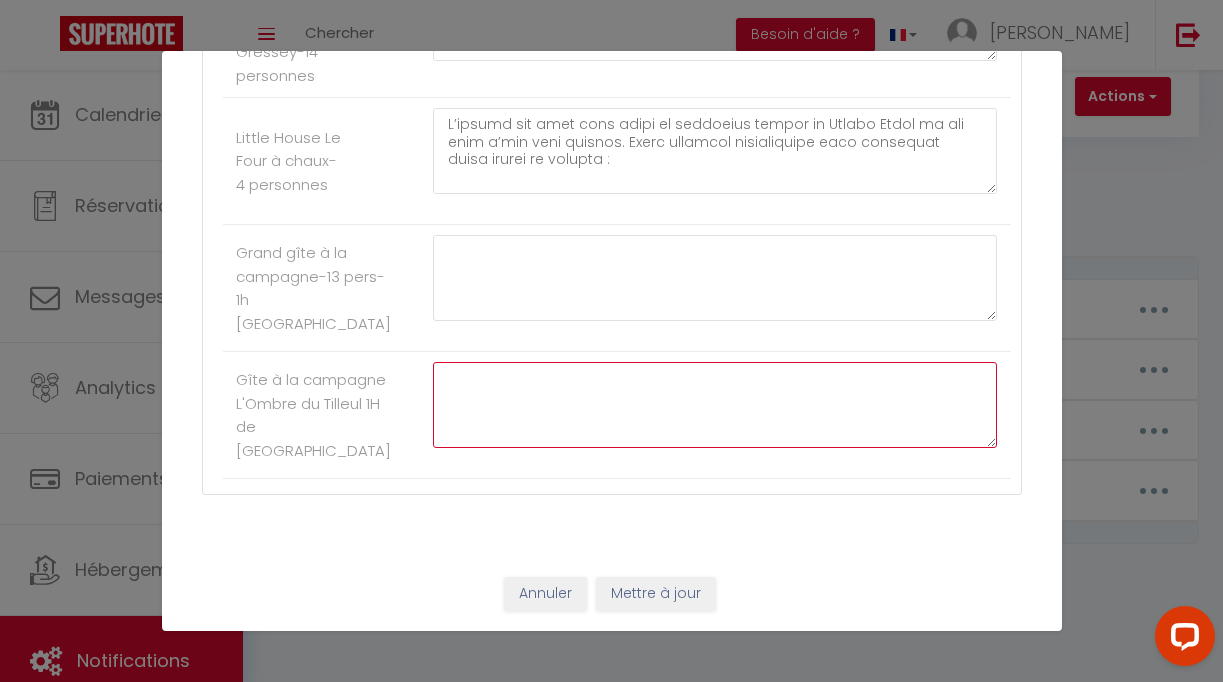 click at bounding box center (715, 405) 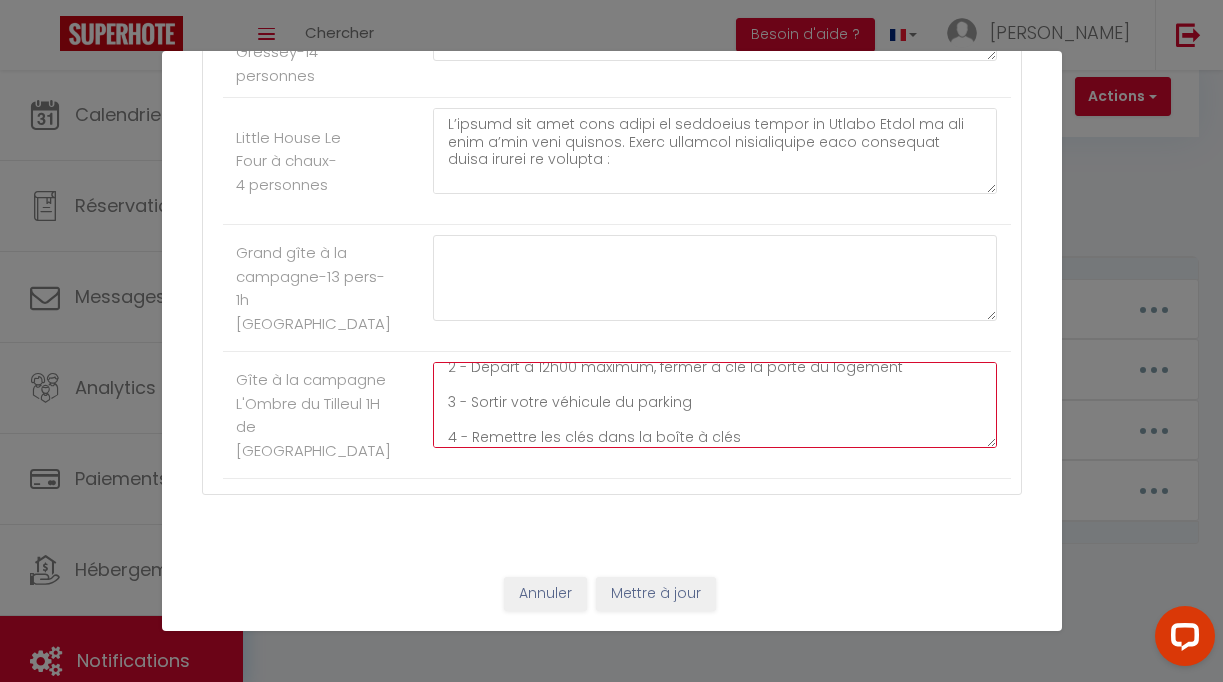 scroll, scrollTop: 0, scrollLeft: 0, axis: both 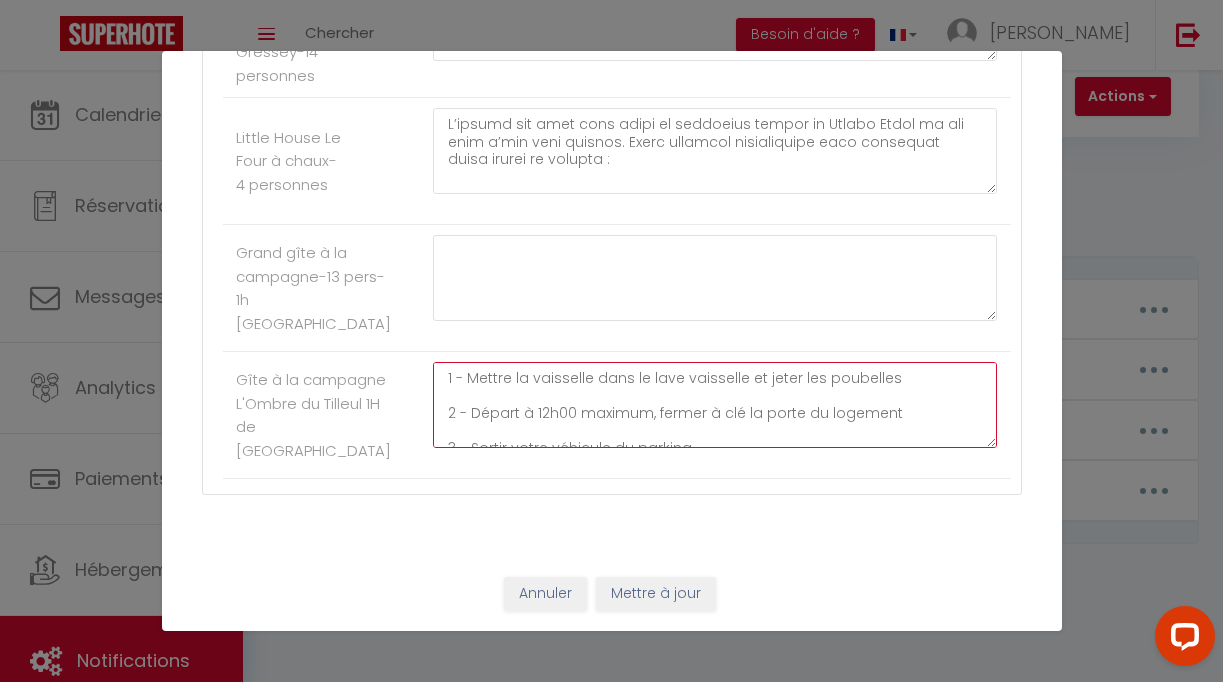 click on "1 - Mettre la vaisselle dans le lave vaisselle et jeter les poubelles
2 - Départ à 12h00 maximum, fermer à clé la porte du logement
3 - Sortir votre véhicule du parking
4 - Remettre les clés dans la boîte à clés" at bounding box center (715, 405) 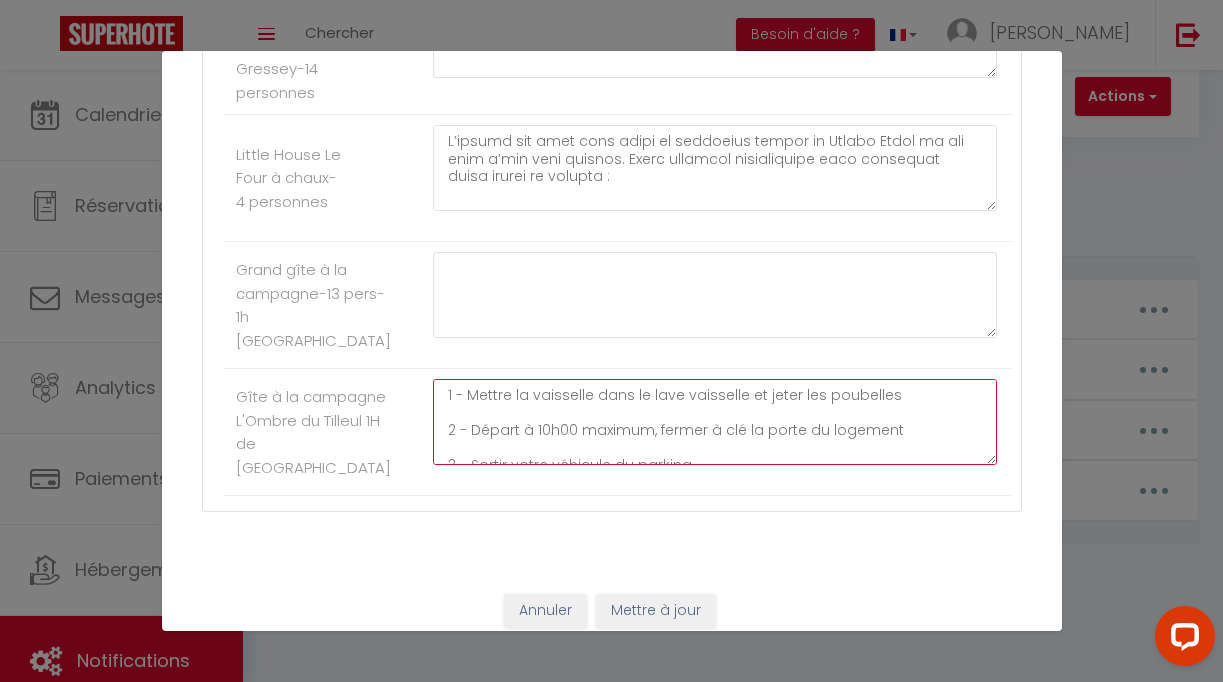 scroll, scrollTop: 541, scrollLeft: 0, axis: vertical 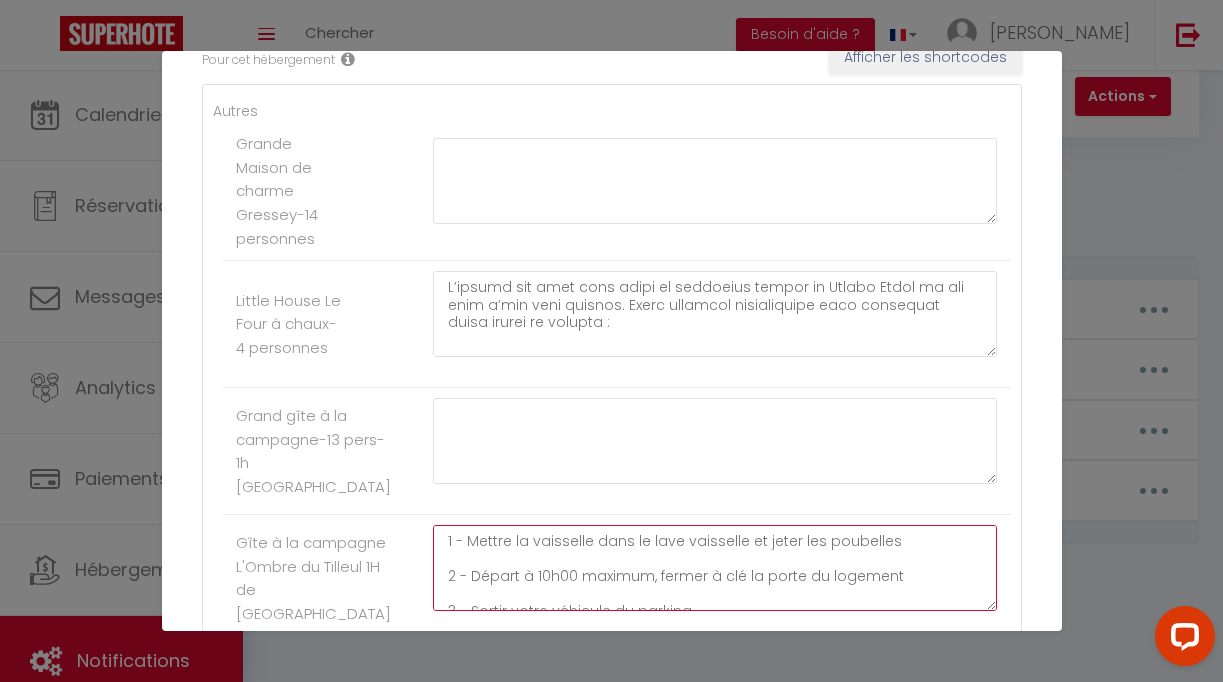type on "1 - Mettre la vaisselle dans le lave vaisselle et jeter les poubelles
2 - Départ à 10h00 maximum, fermer à clé la porte du logement
3 - Sortir votre véhicule du parking
4 - Remettre les clés dans la boîte à clés" 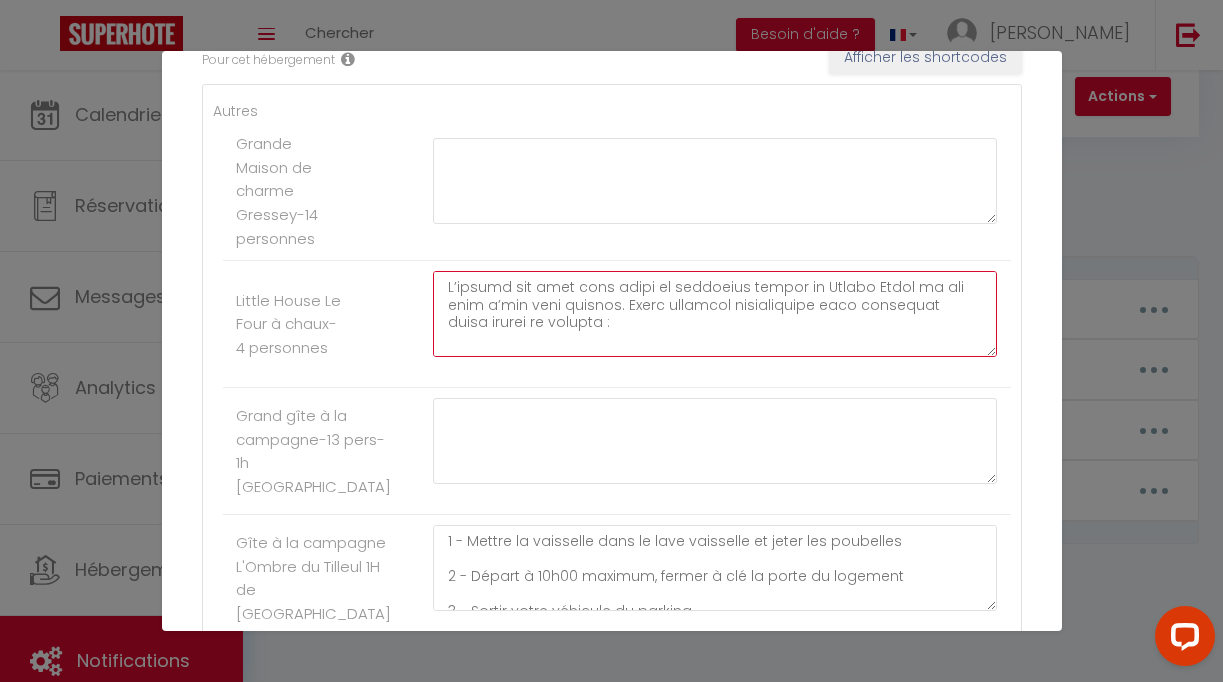 click at bounding box center [715, 314] 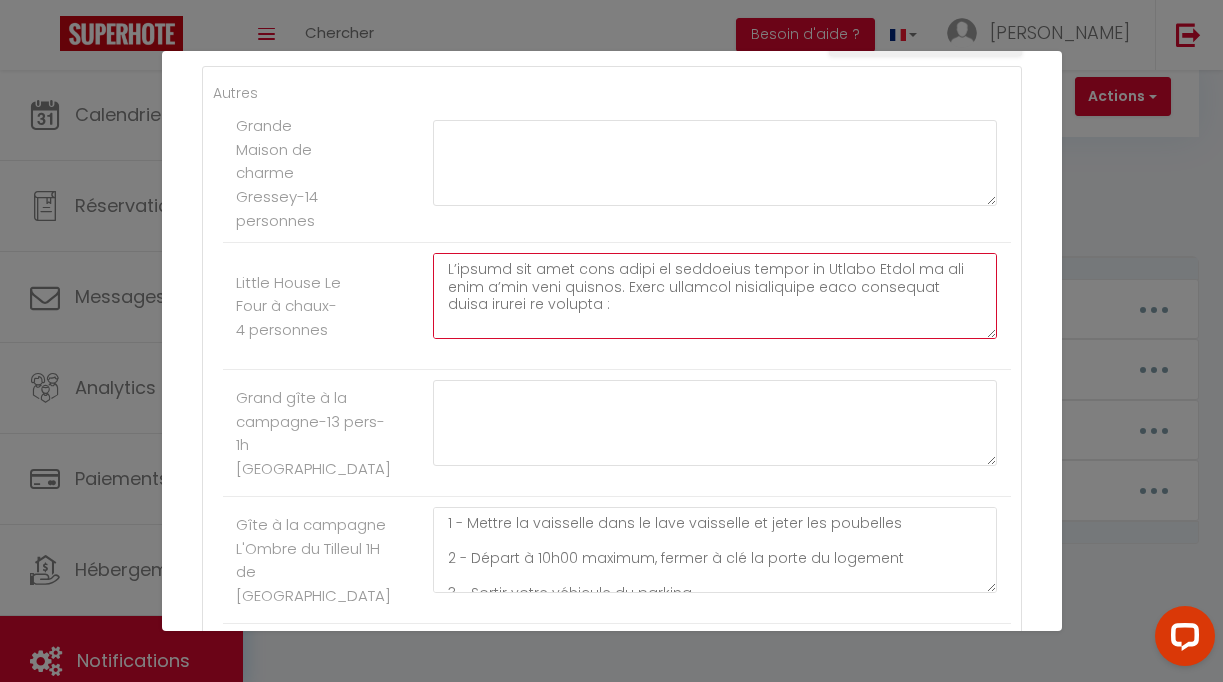 scroll, scrollTop: 401, scrollLeft: 0, axis: vertical 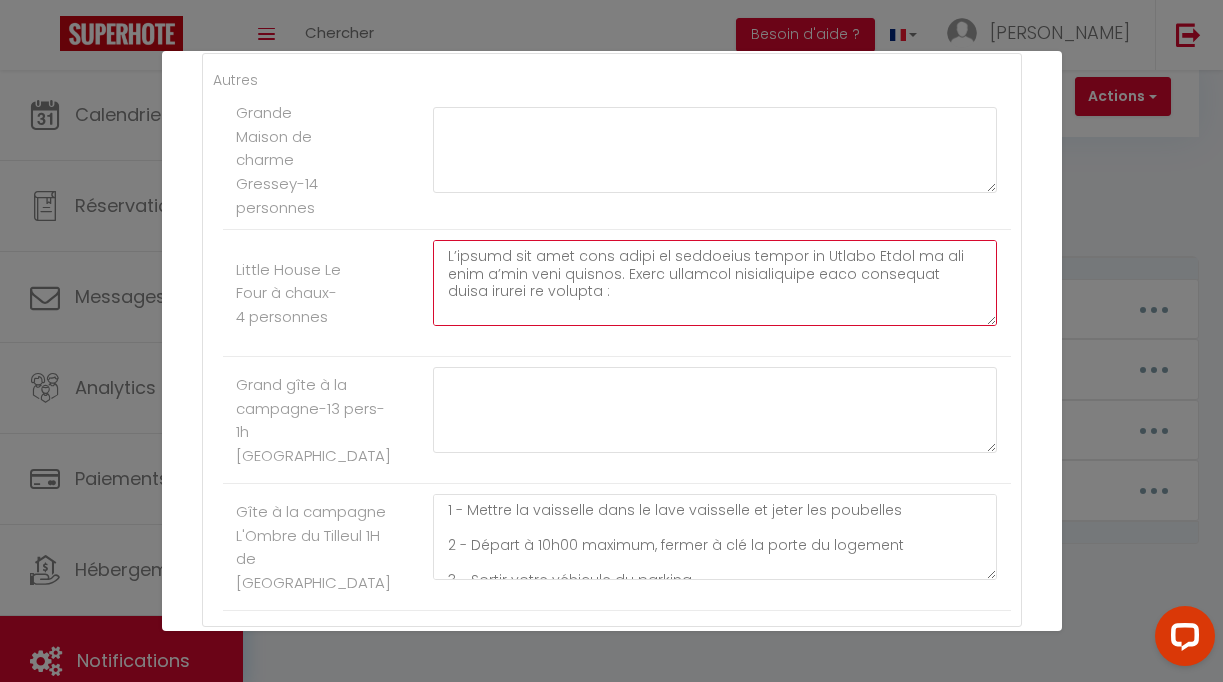 click at bounding box center [715, 283] 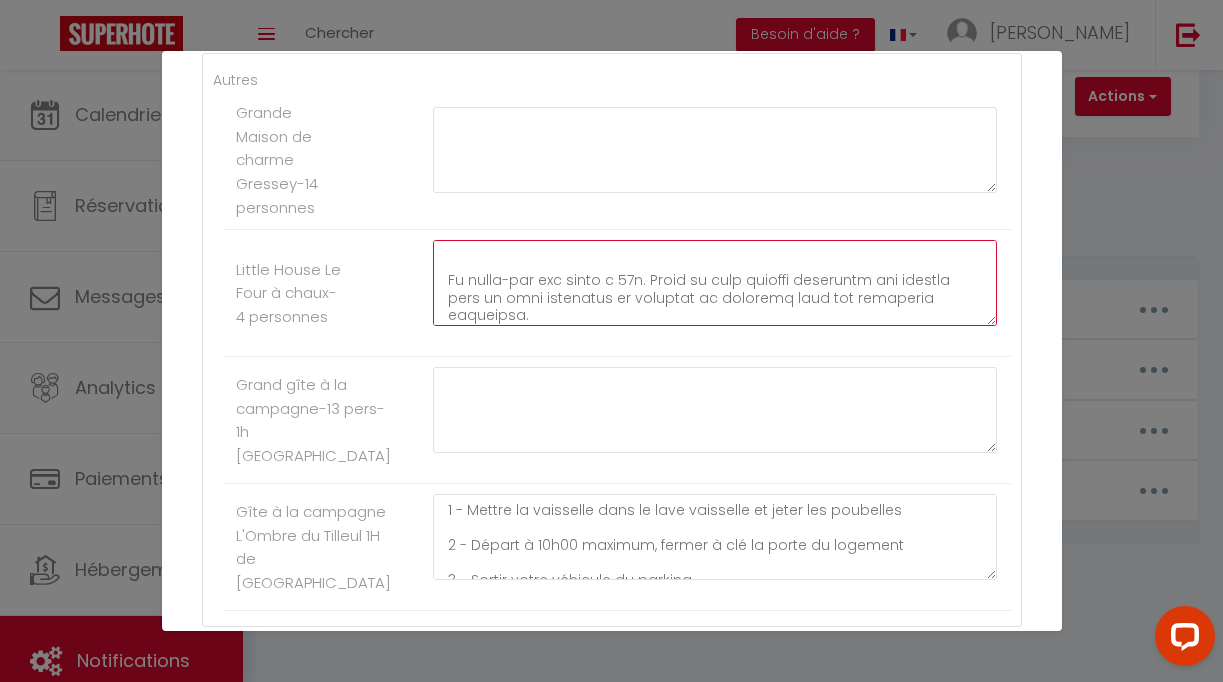 scroll, scrollTop: 105, scrollLeft: 0, axis: vertical 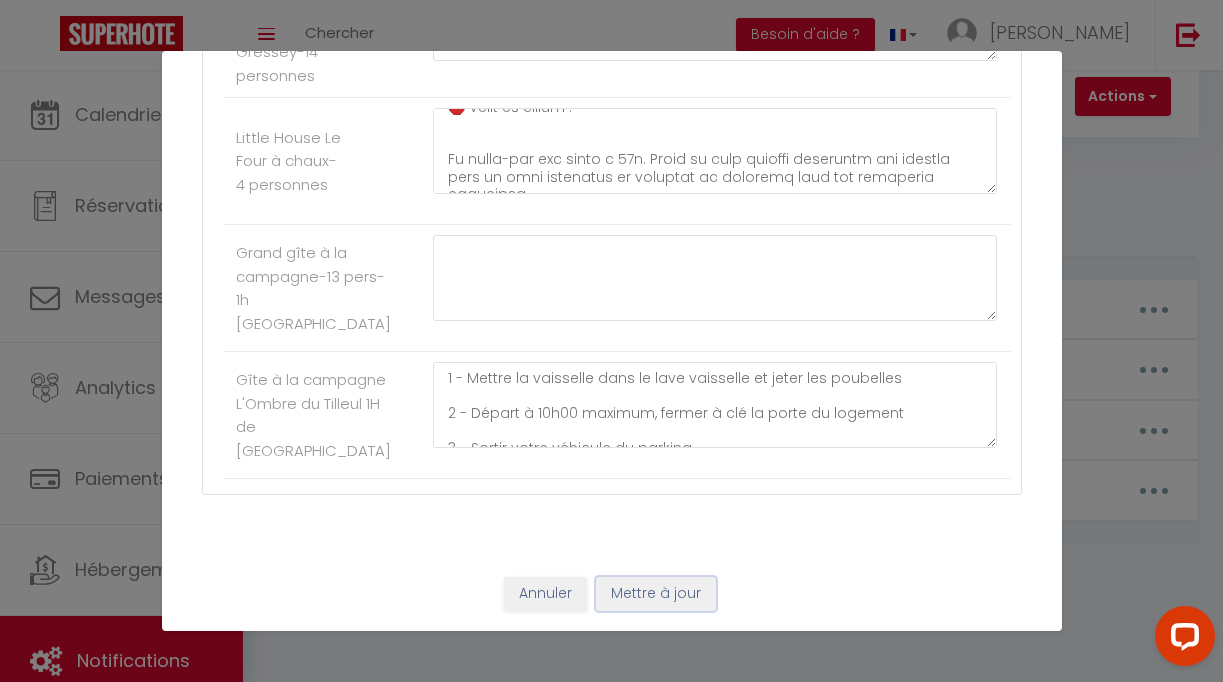 click on "Mettre à jour" at bounding box center (656, 594) 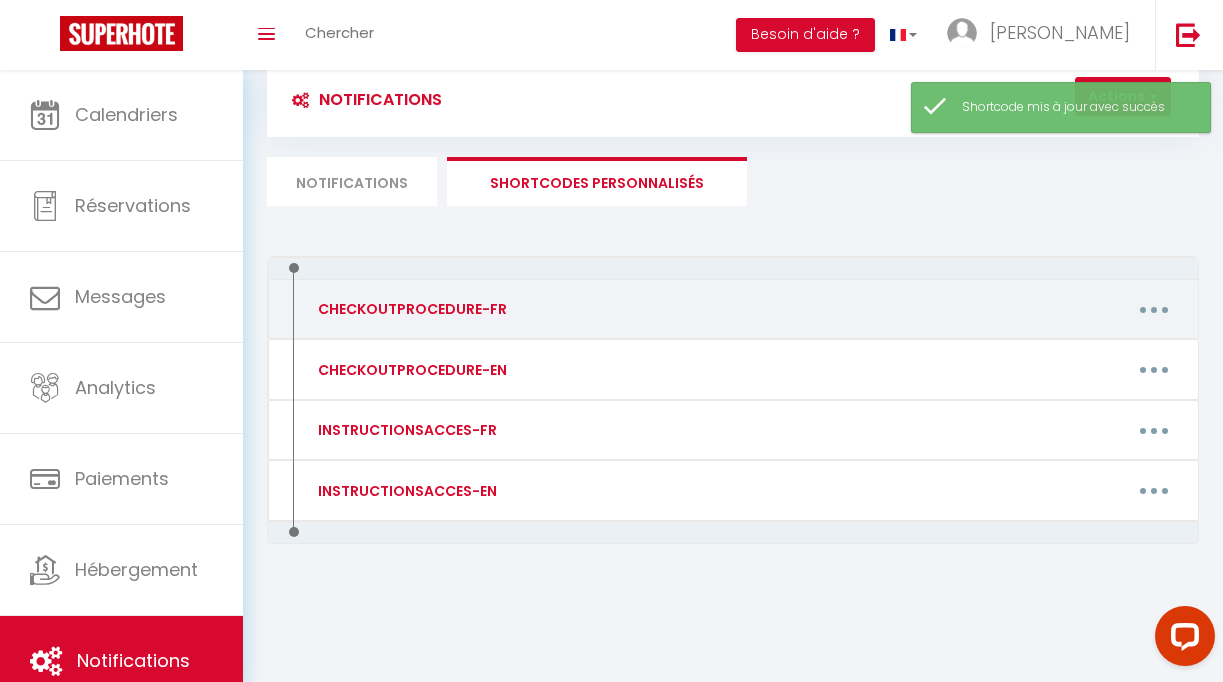 click at bounding box center (1154, 309) 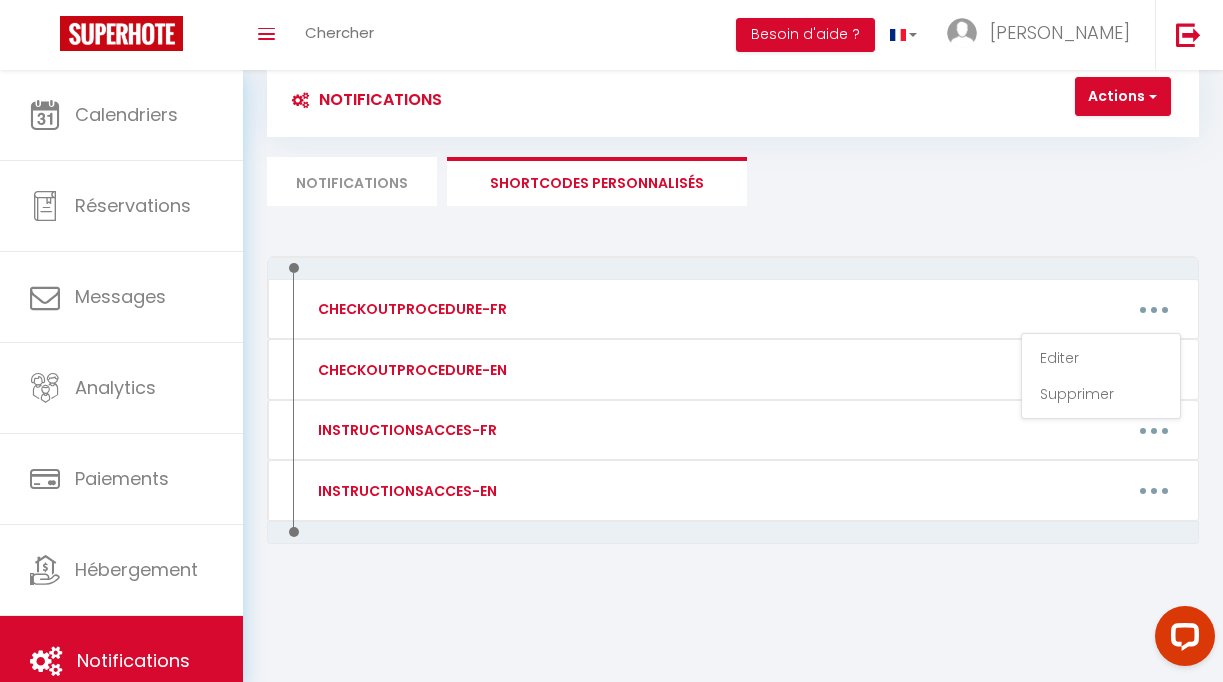 click on "Notifications" at bounding box center [352, 181] 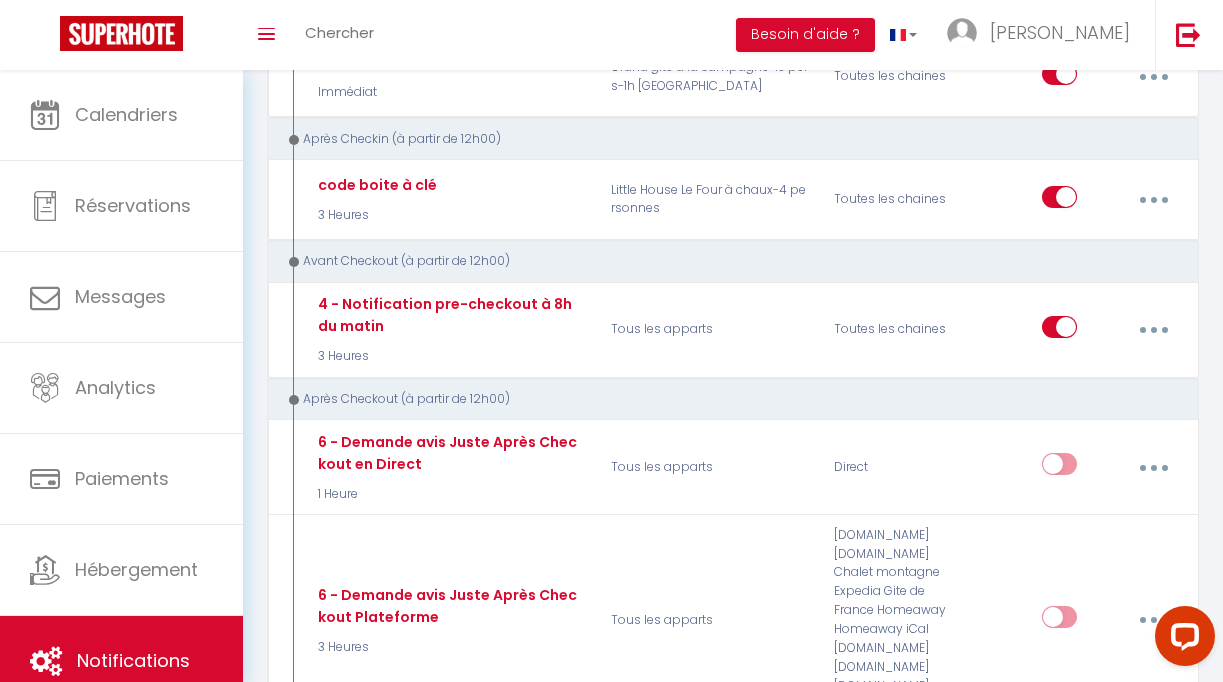 scroll, scrollTop: 964, scrollLeft: 0, axis: vertical 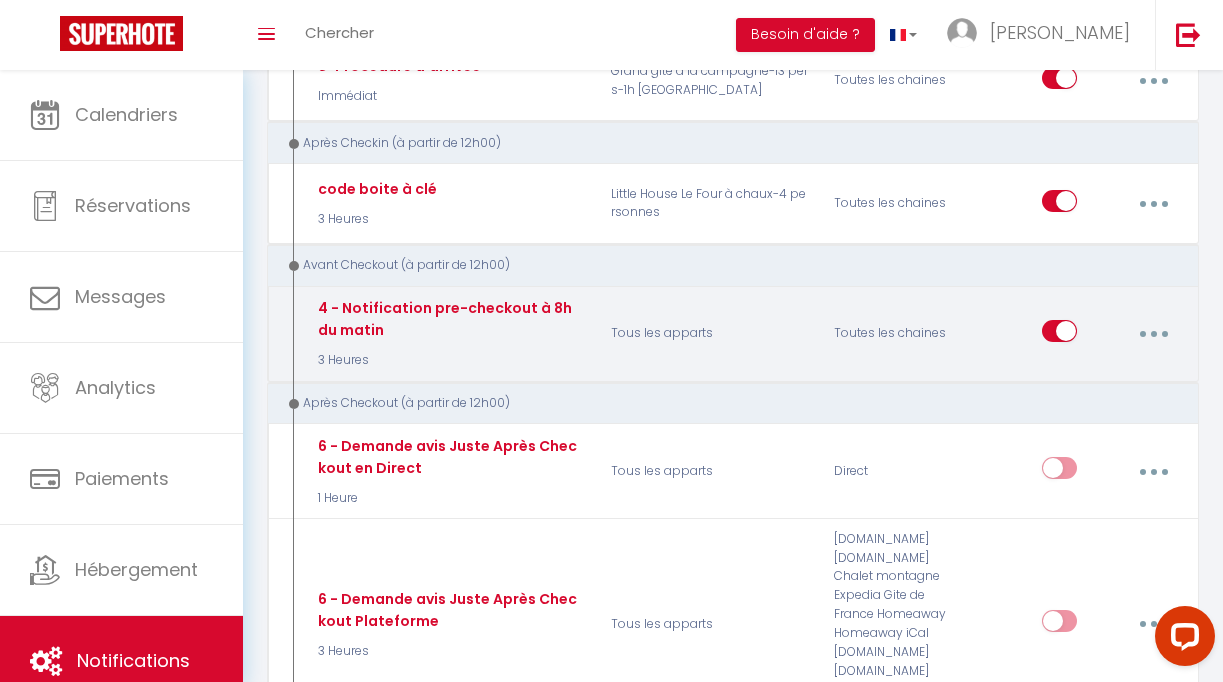 click at bounding box center (1153, 334) 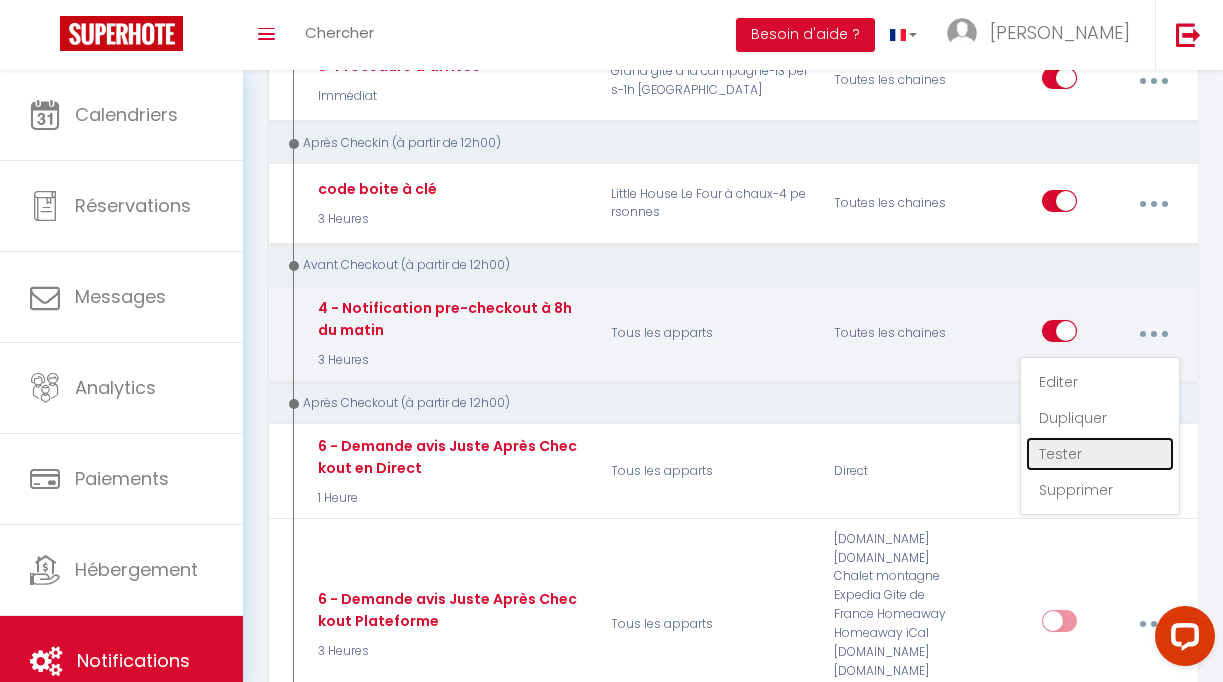 click on "Tester" at bounding box center (1100, 454) 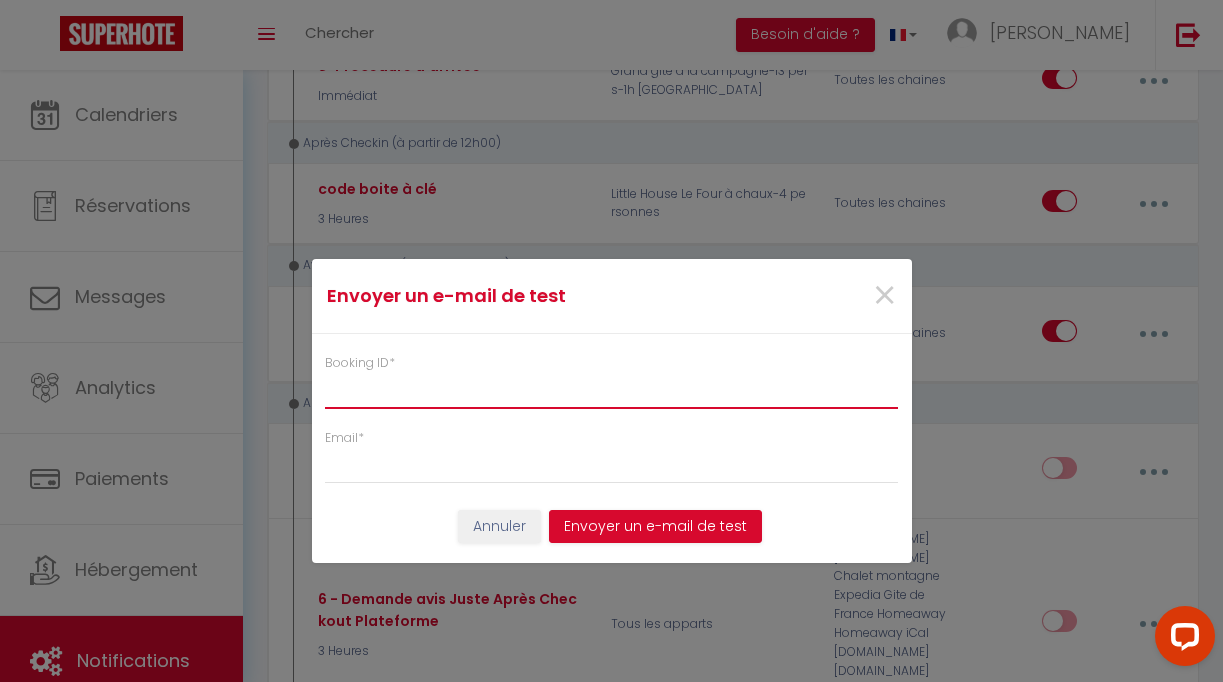 click on "Booking ID
*" at bounding box center (612, 391) 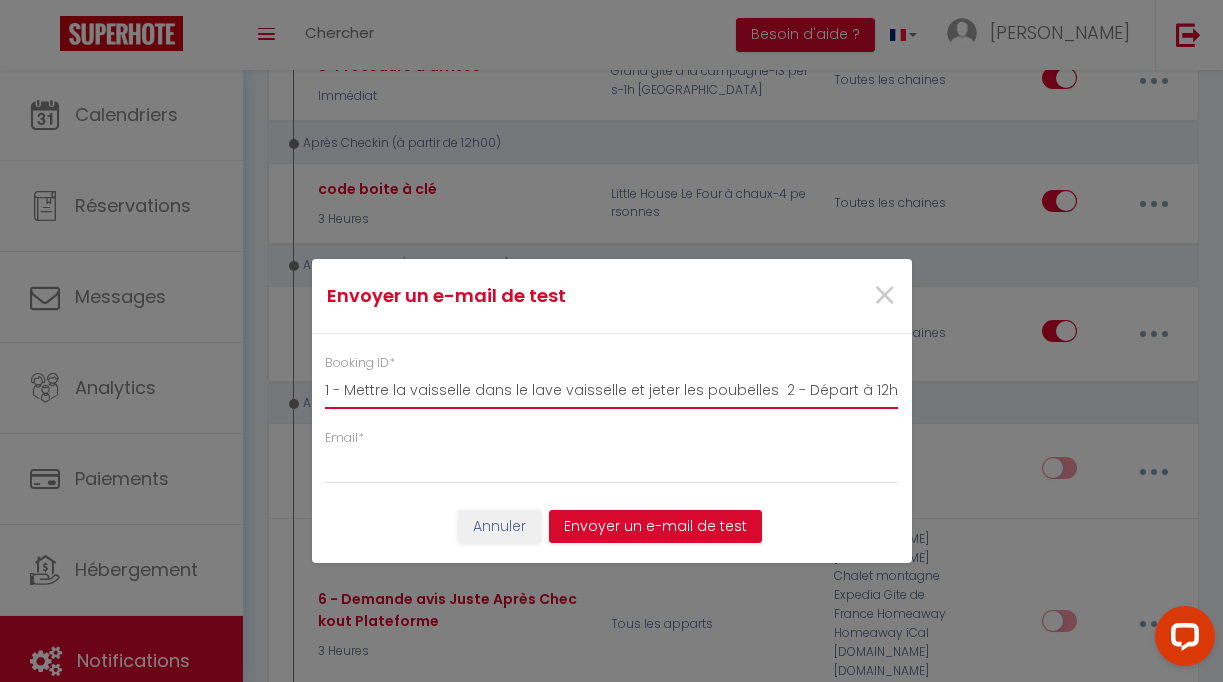 scroll, scrollTop: 0, scrollLeft: 847, axis: horizontal 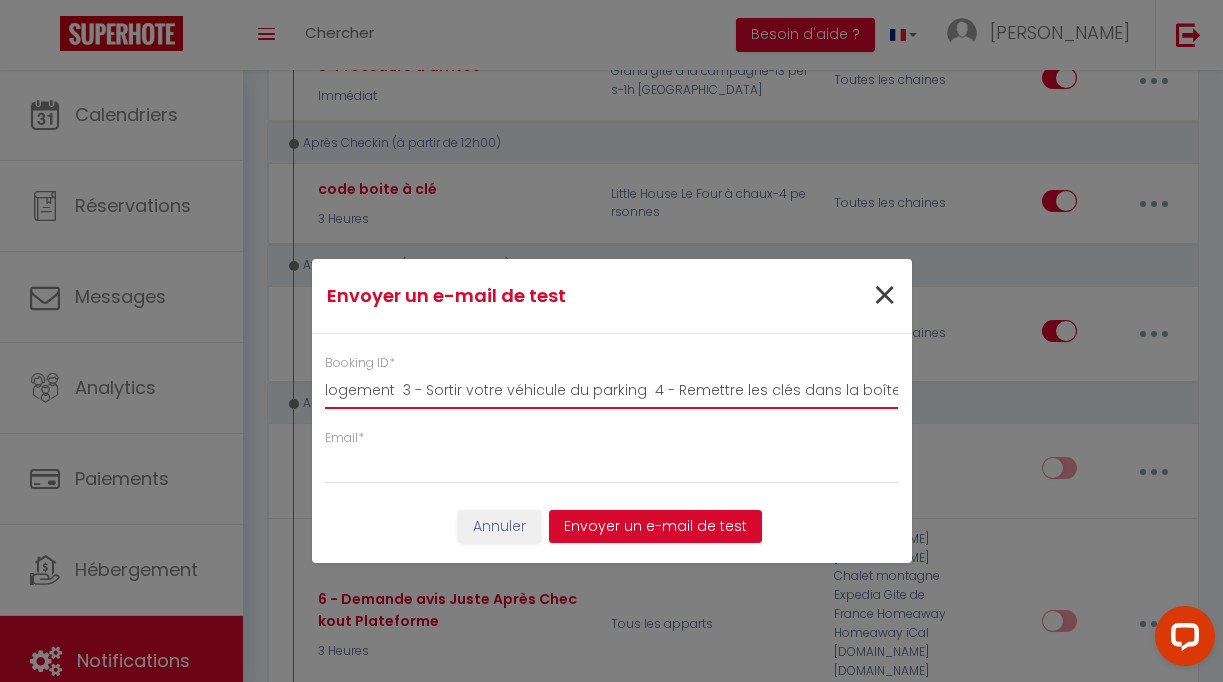 type on "1 - Mettre la vaisselle dans le lave vaisselle et jeter les poubelles  2 - Départ à 12h00 maximum, fermer à clé la porte du logement  3 - Sortir votre véhicule du parking  4 - Remettre les clés dans la boîte à clés" 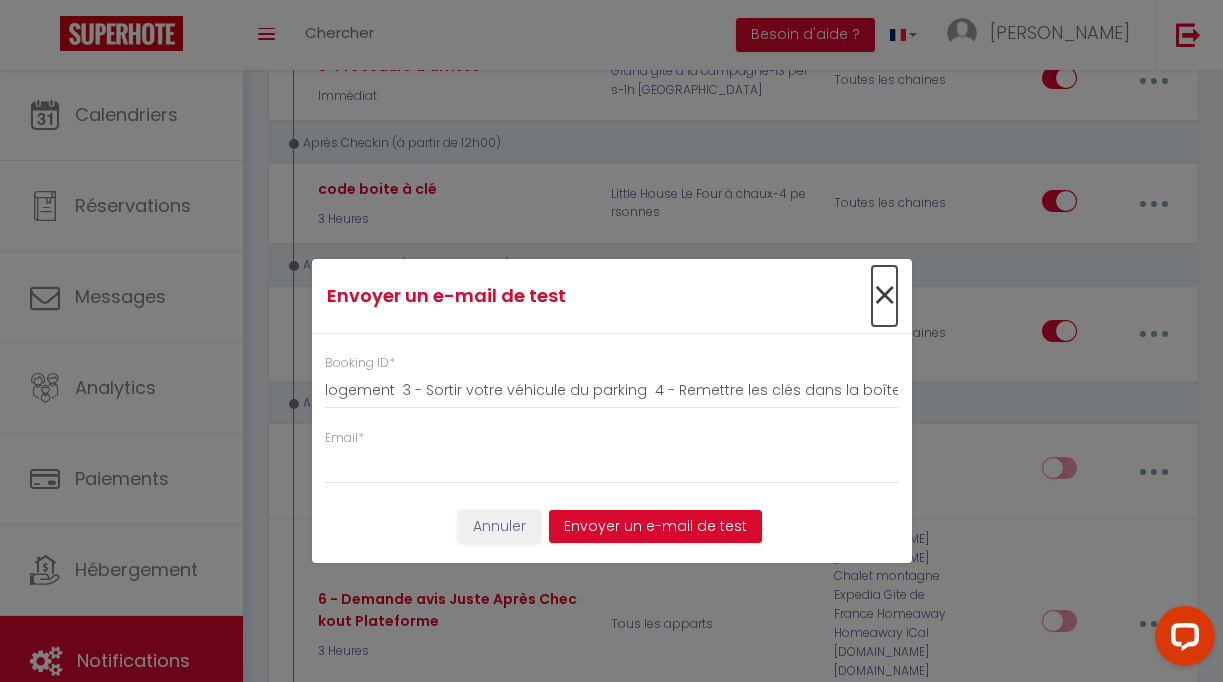 click on "×" at bounding box center [884, 296] 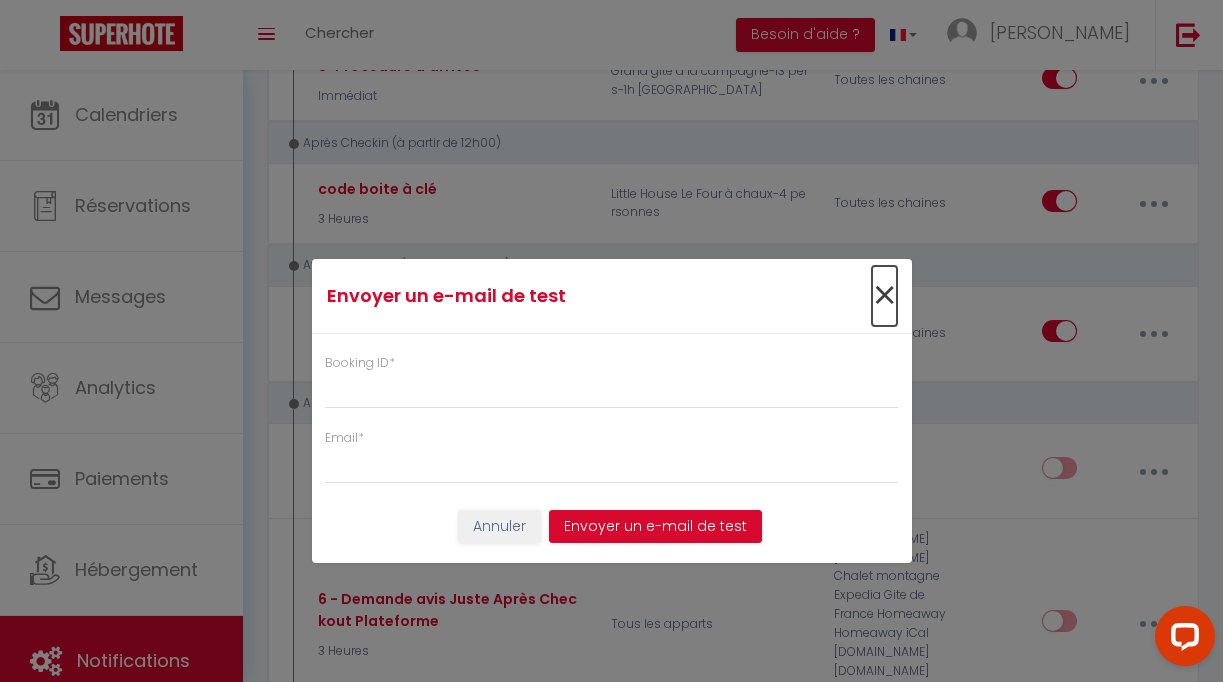 scroll, scrollTop: 0, scrollLeft: 0, axis: both 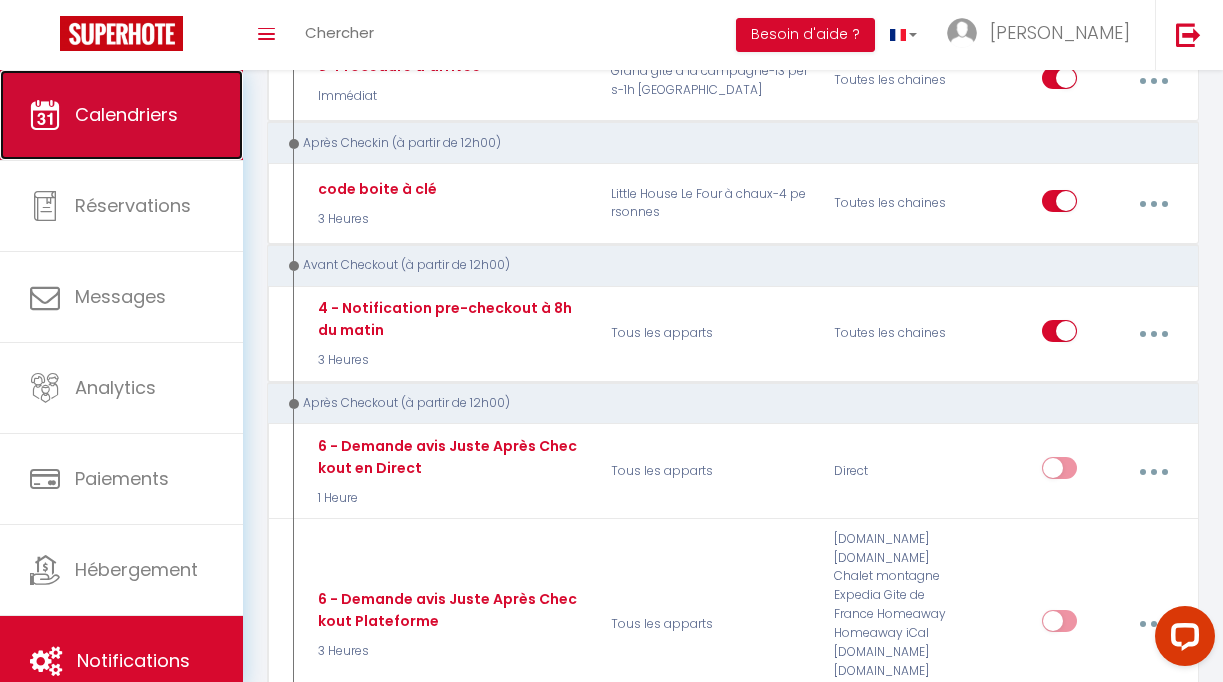 click on "Calendriers" at bounding box center (121, 115) 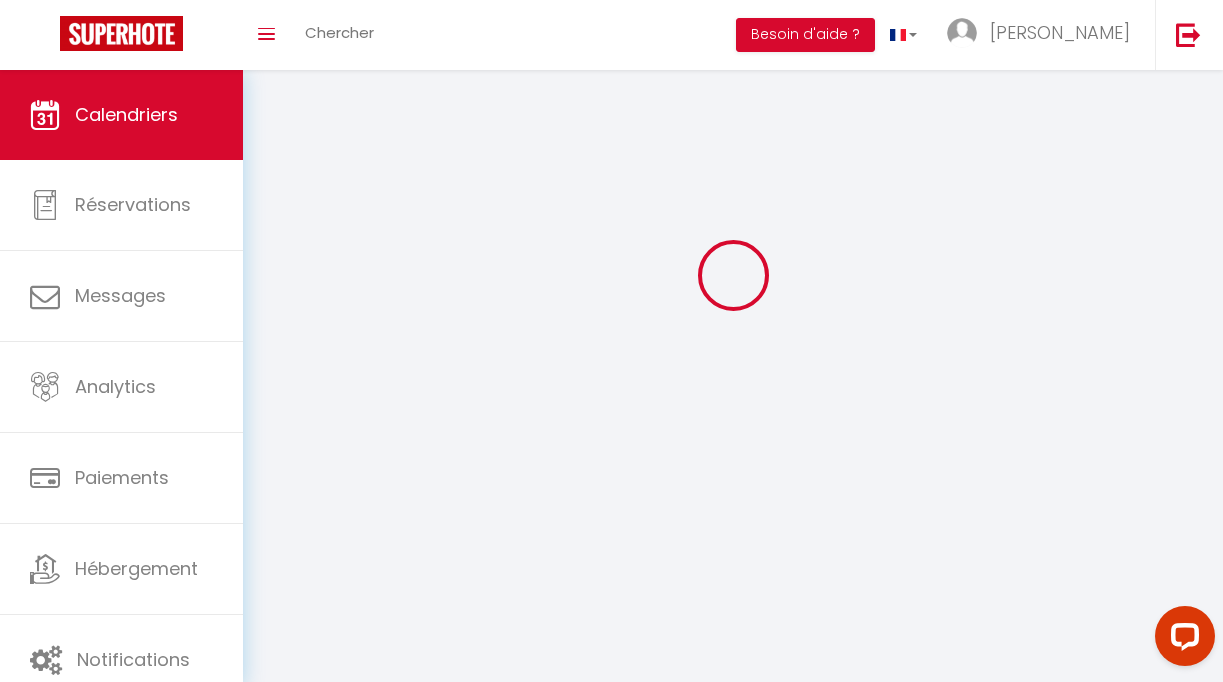 scroll, scrollTop: 0, scrollLeft: 0, axis: both 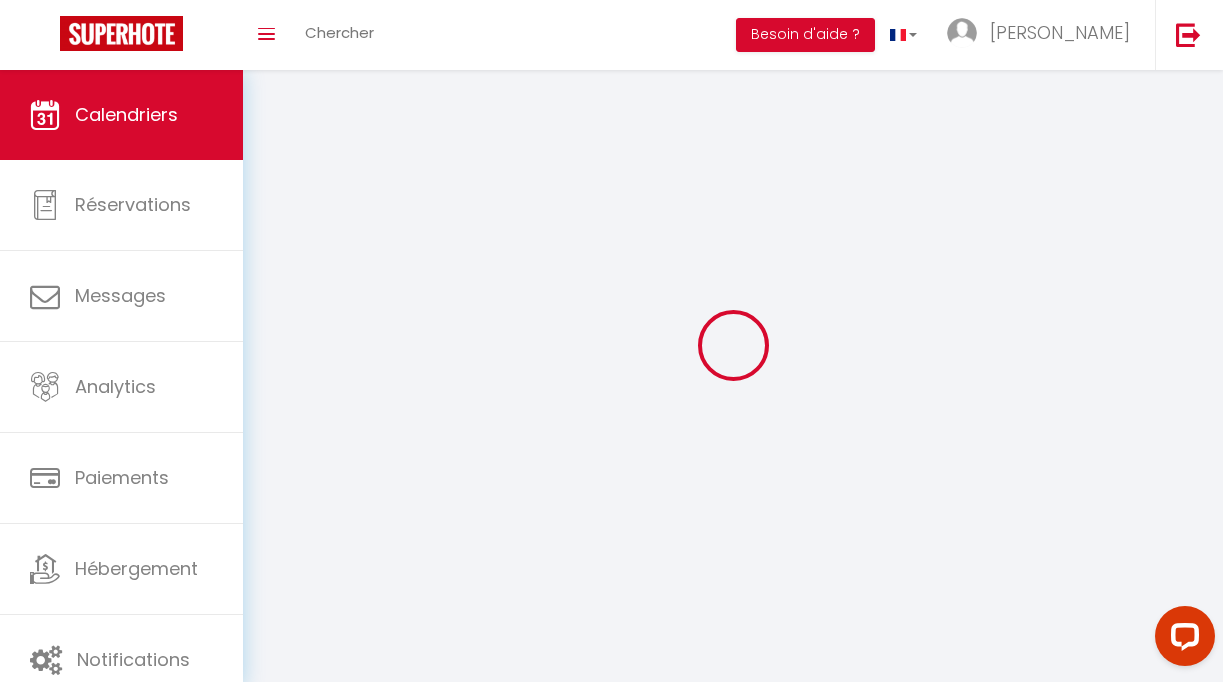 select 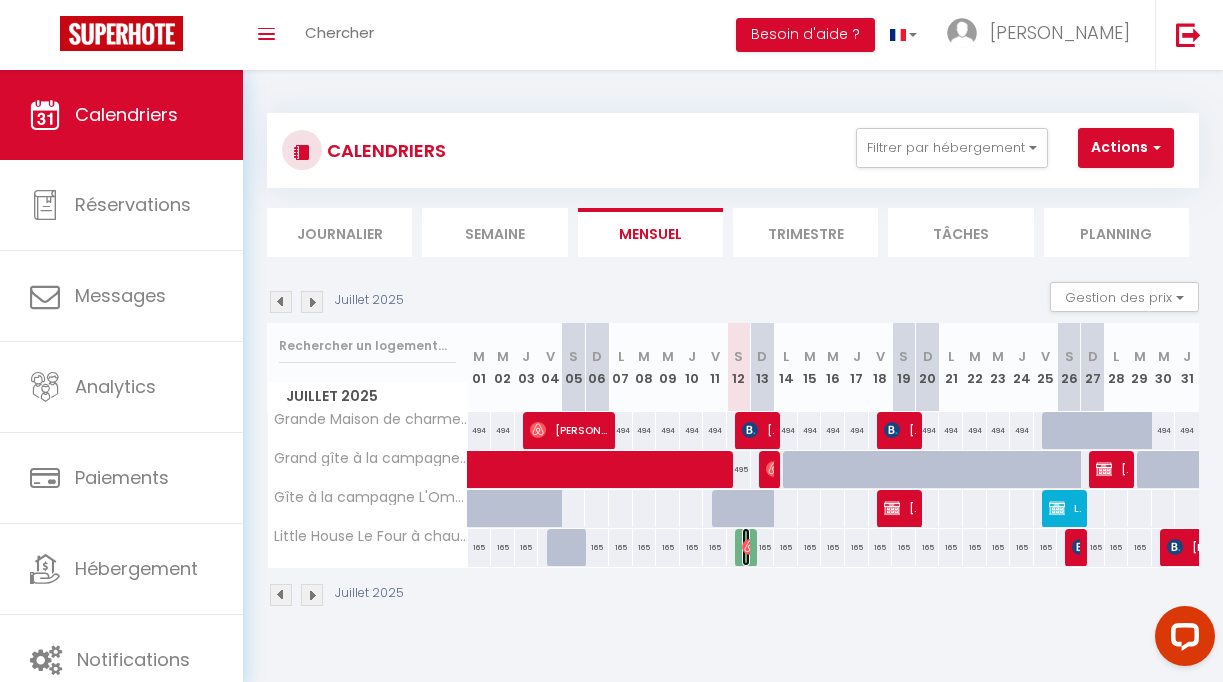 click at bounding box center (750, 547) 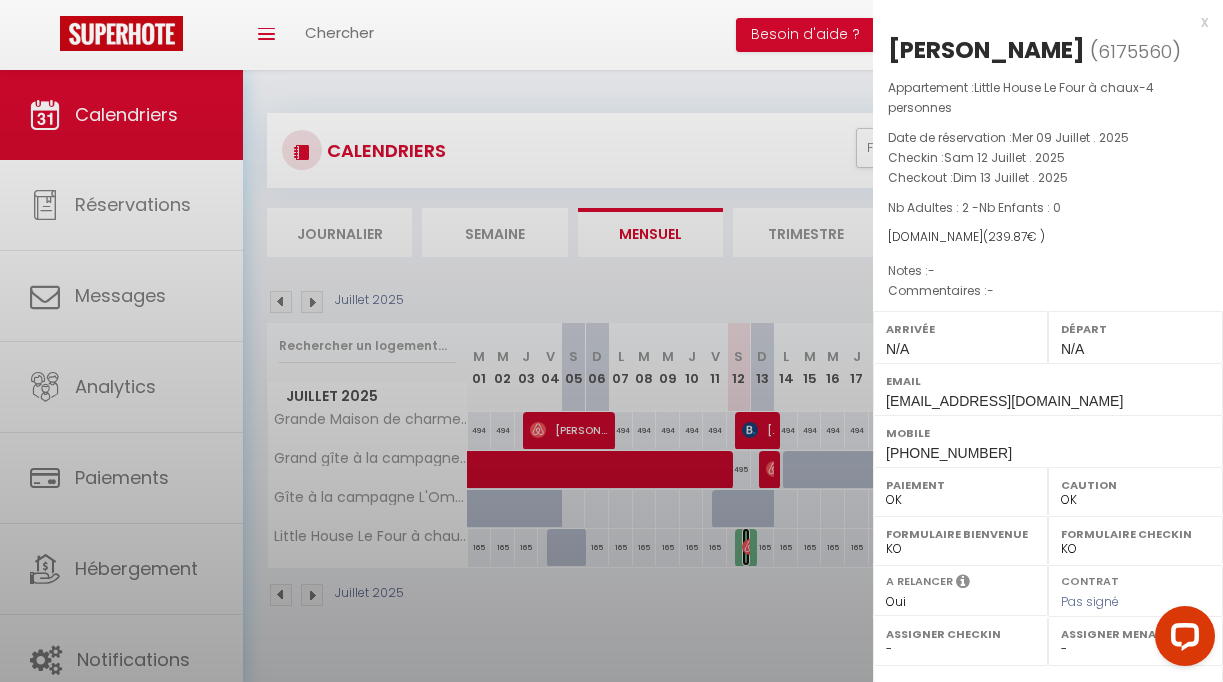 select on "38414" 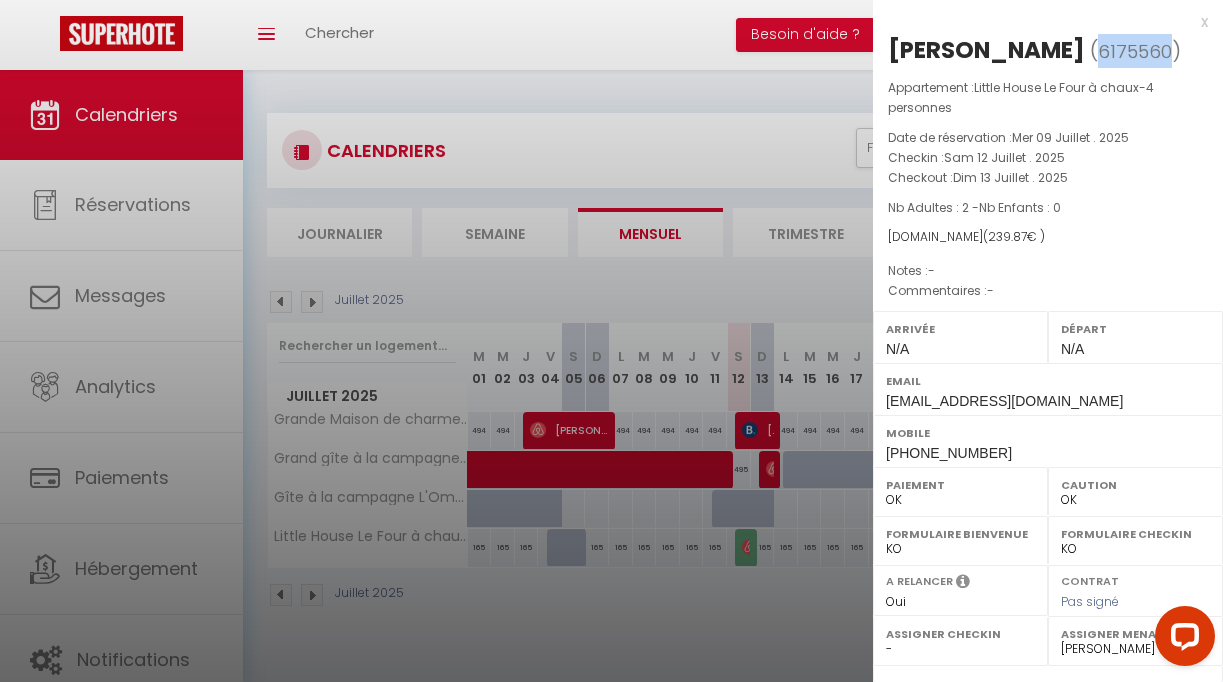 drag, startPoint x: 1057, startPoint y: 51, endPoint x: 1127, endPoint y: 57, distance: 70.256676 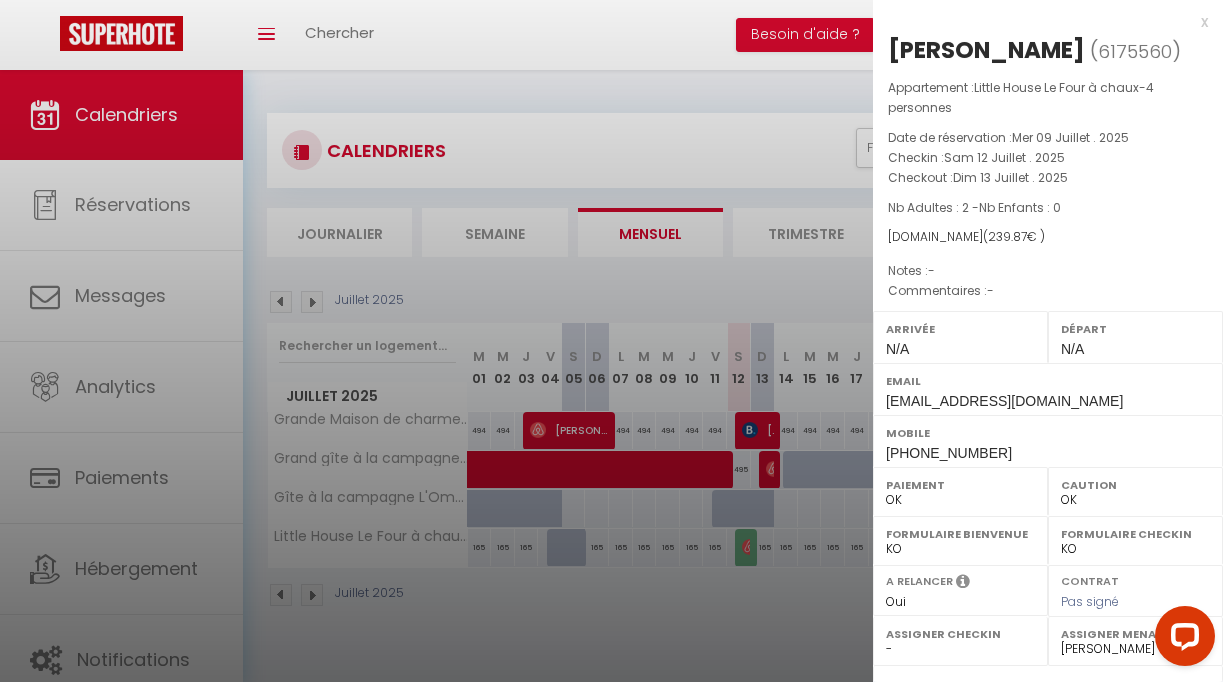 click at bounding box center [611, 341] 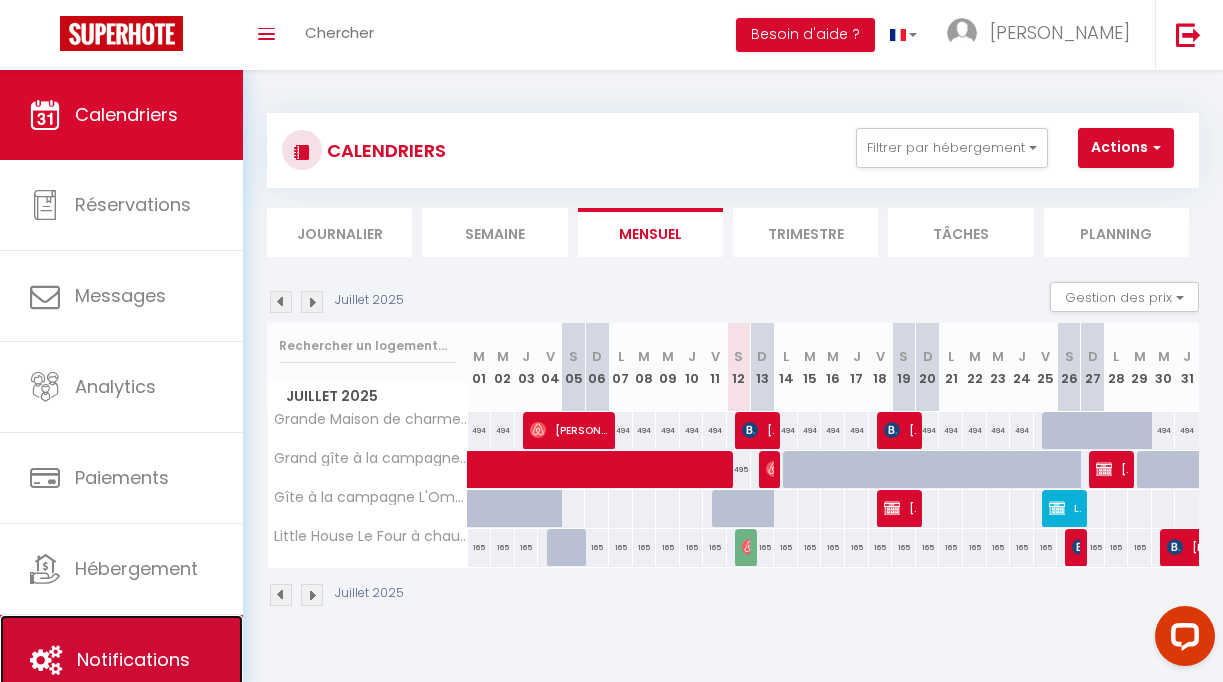 click on "Notifications" at bounding box center (121, 660) 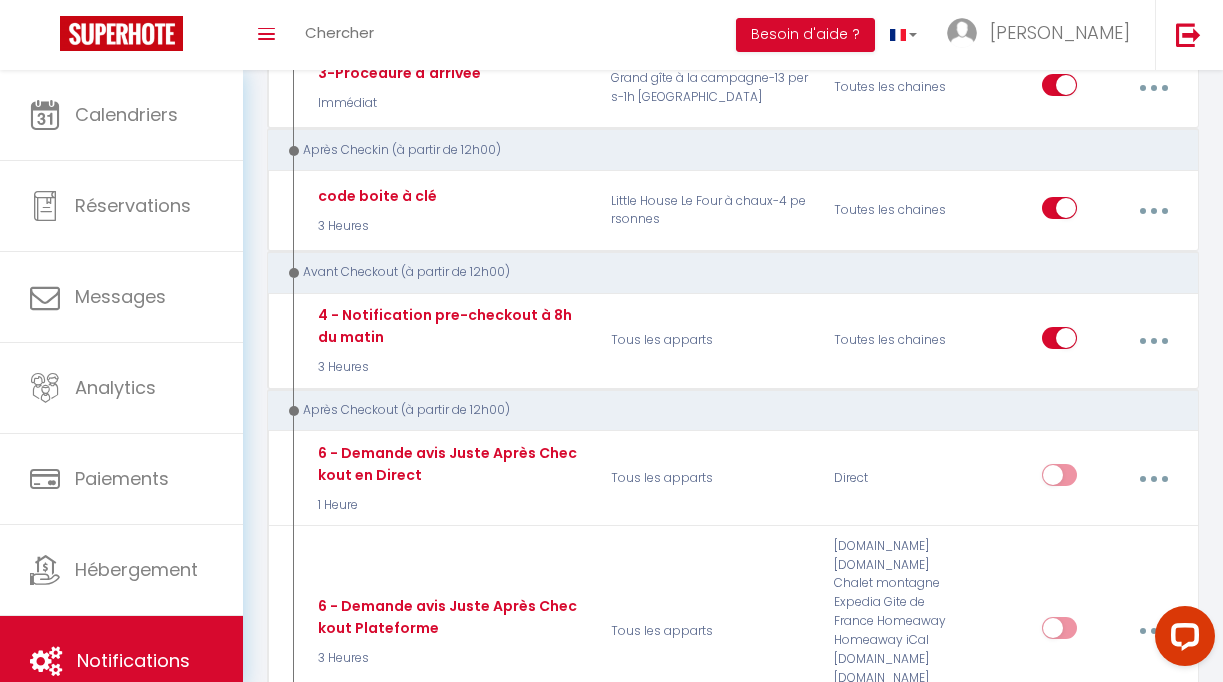 scroll, scrollTop: 951, scrollLeft: 0, axis: vertical 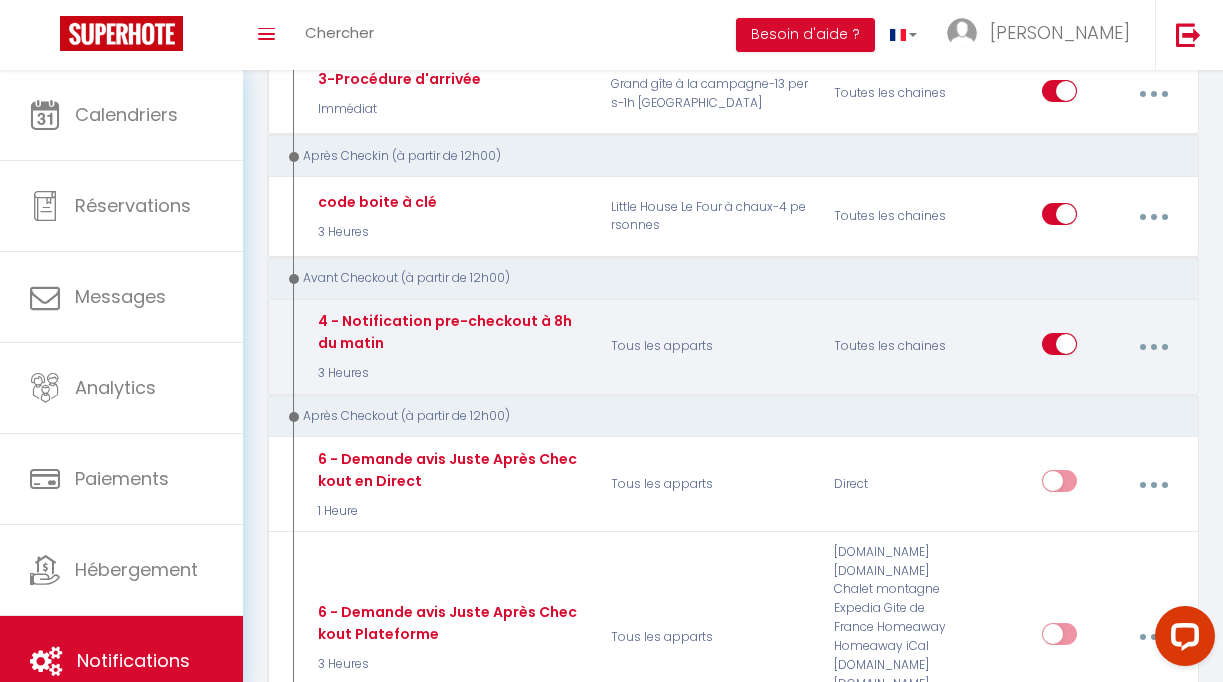 click at bounding box center [1153, 347] 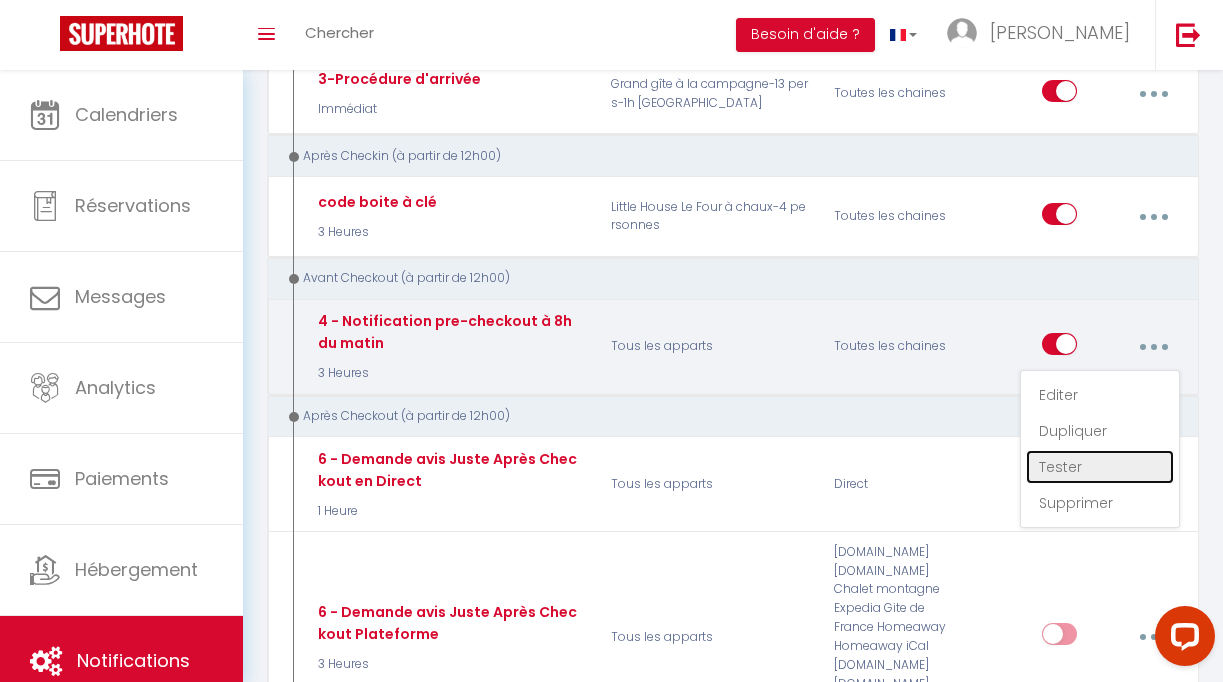 click on "Tester" at bounding box center [1100, 467] 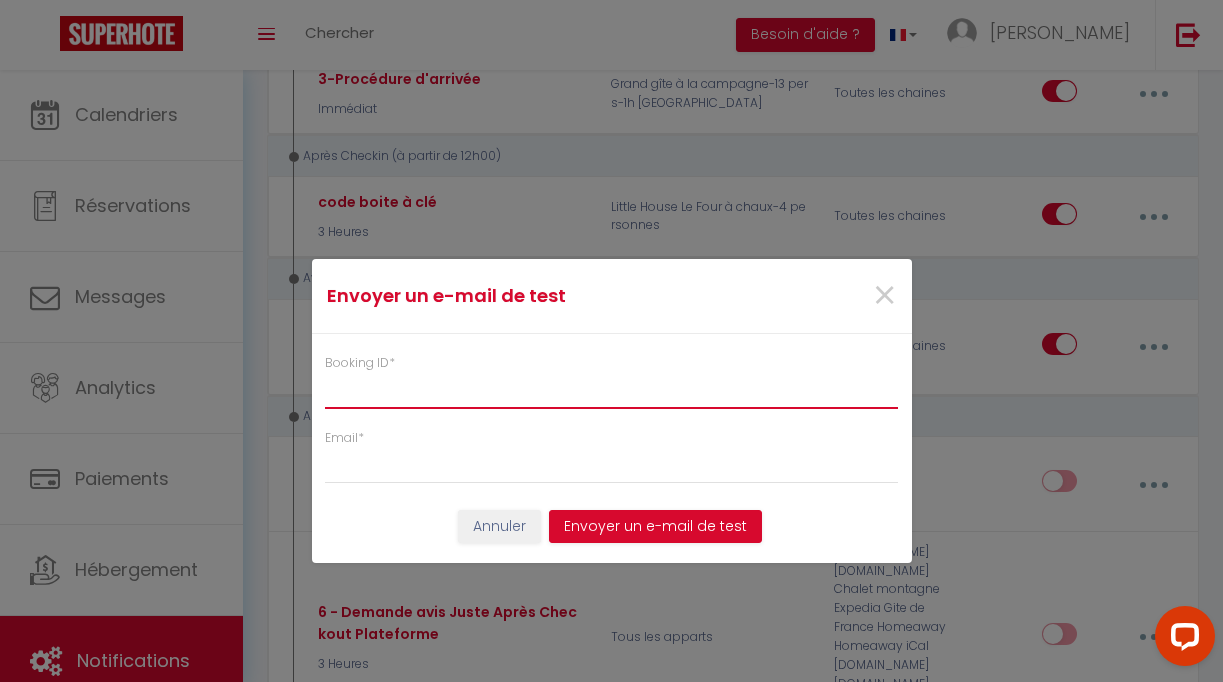 click on "Booking ID
*" at bounding box center (612, 391) 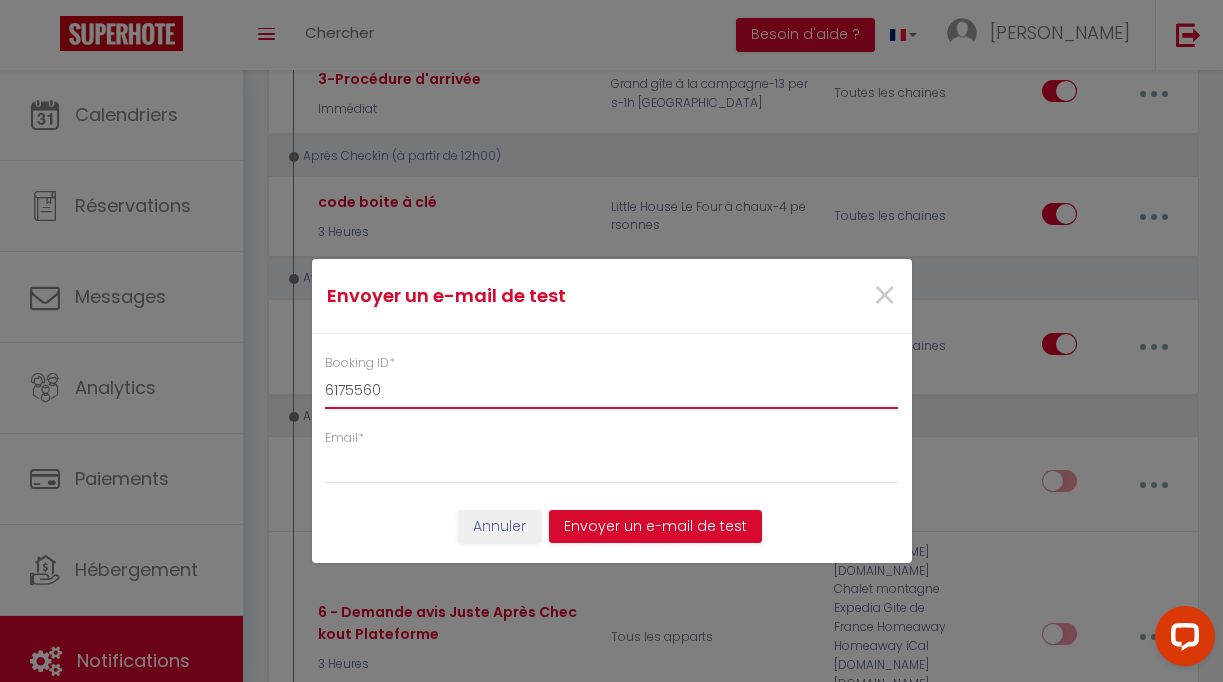 type on "6175560" 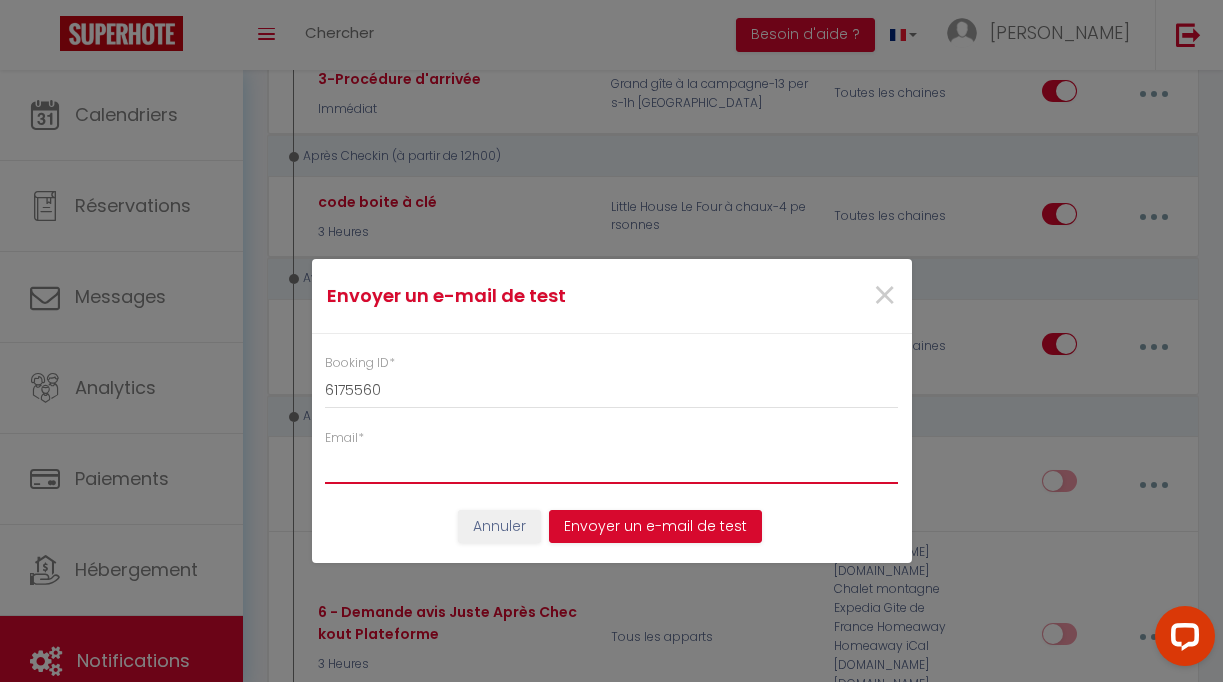 click on "Email
*" at bounding box center (612, 466) 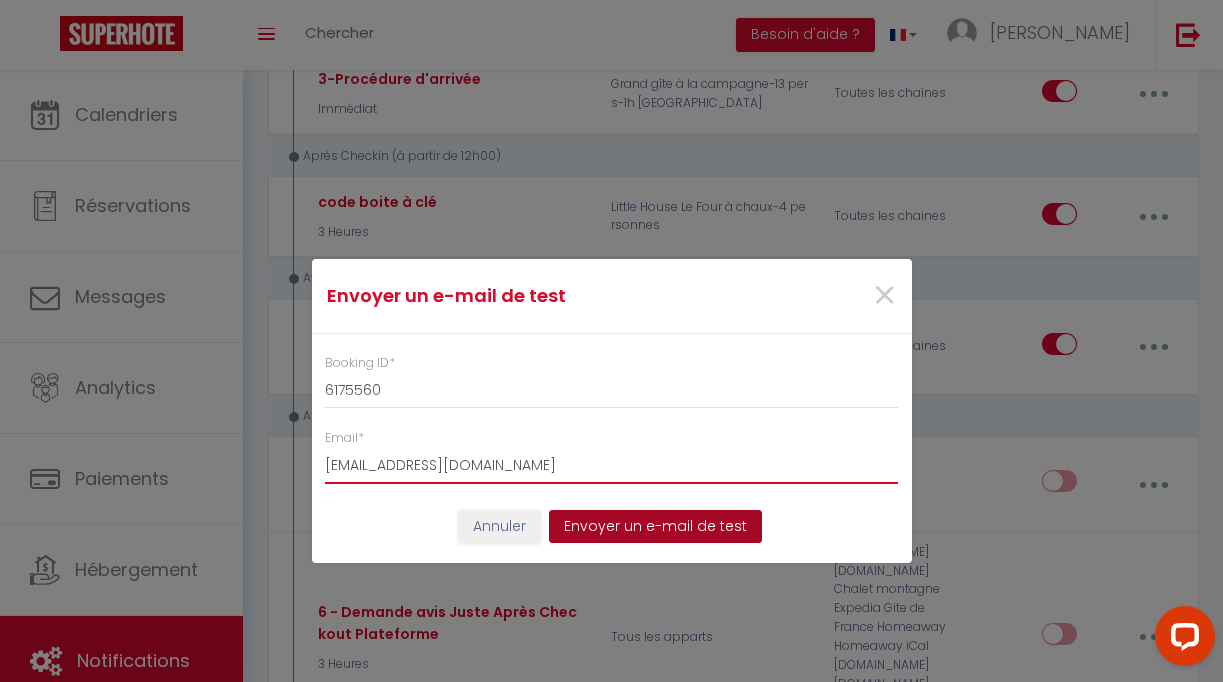 type on "[EMAIL_ADDRESS][DOMAIN_NAME]" 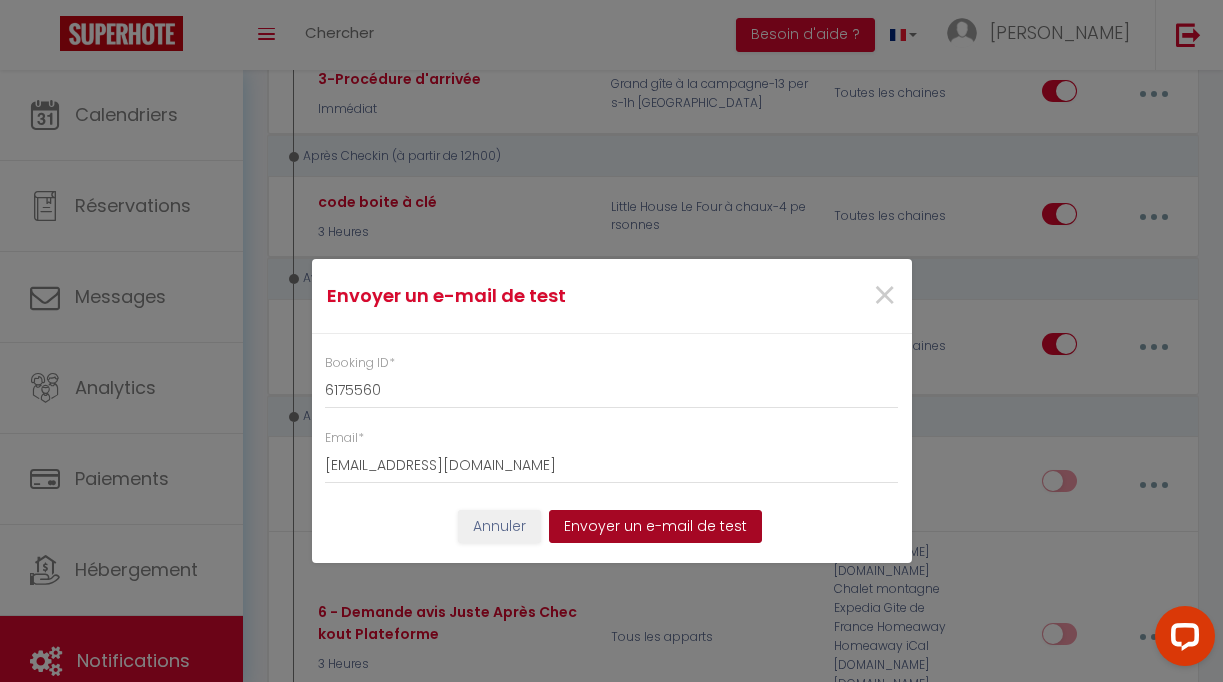 click on "Envoyer un e-mail de test" at bounding box center [655, 527] 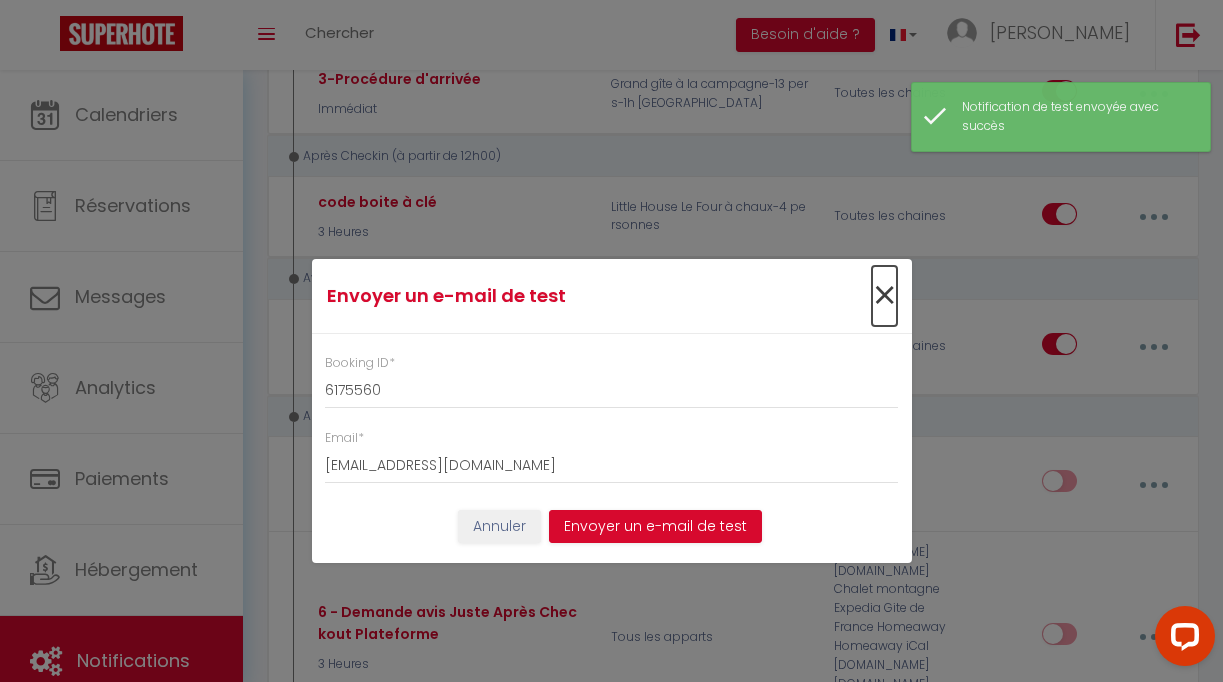 click on "×" at bounding box center [884, 296] 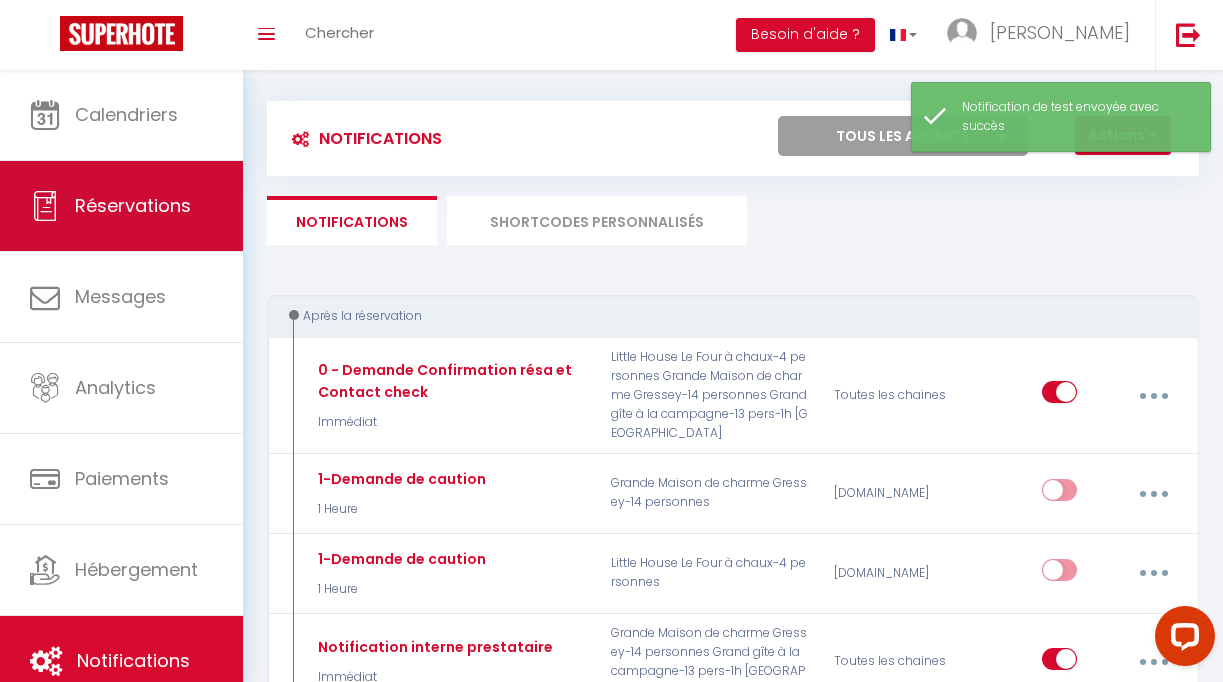 scroll, scrollTop: 0, scrollLeft: 0, axis: both 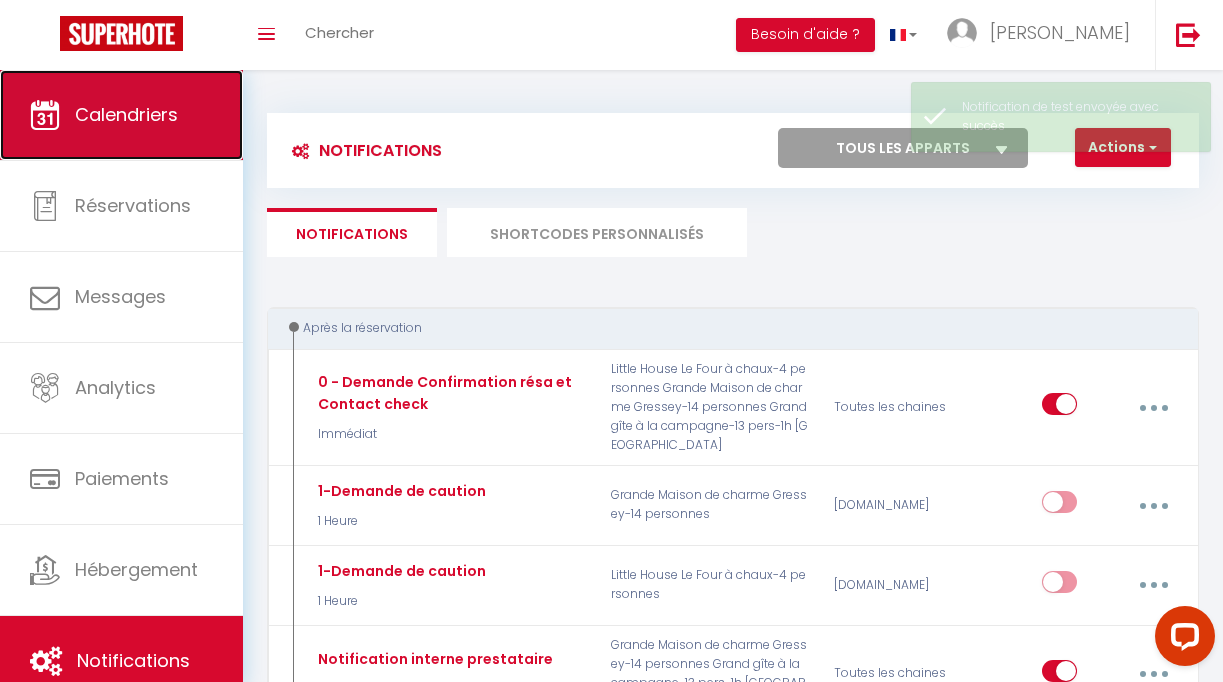 click on "Calendriers" at bounding box center (126, 114) 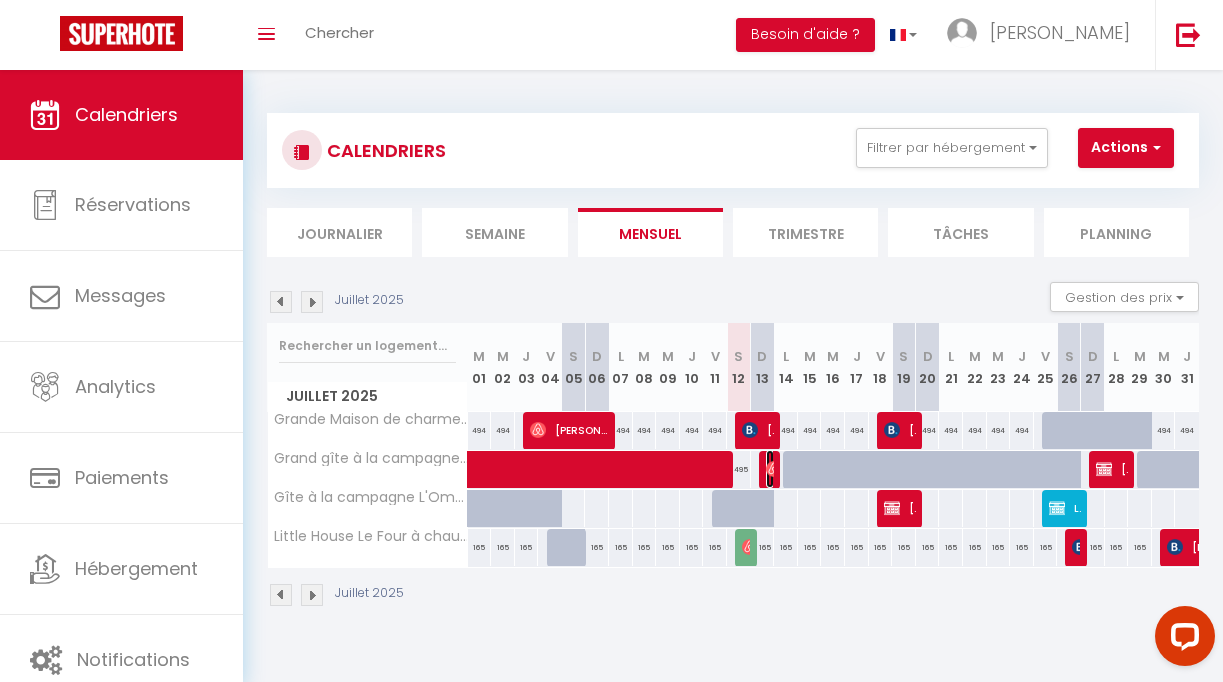 click at bounding box center (774, 469) 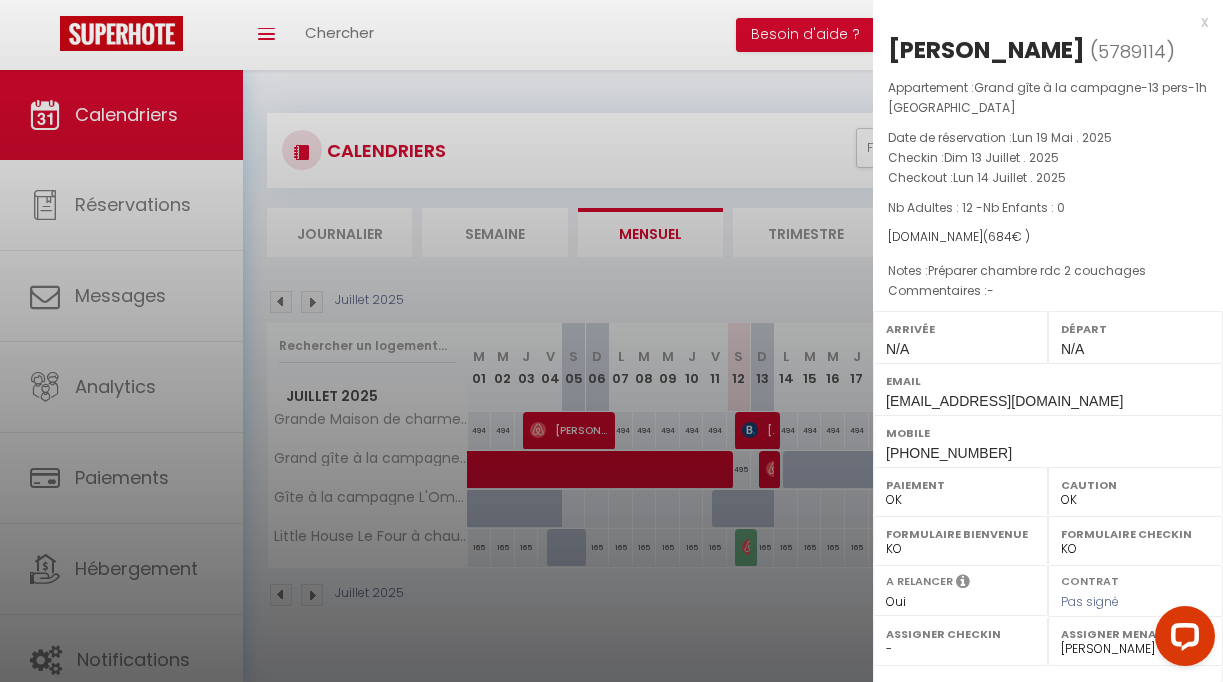 click at bounding box center [611, 341] 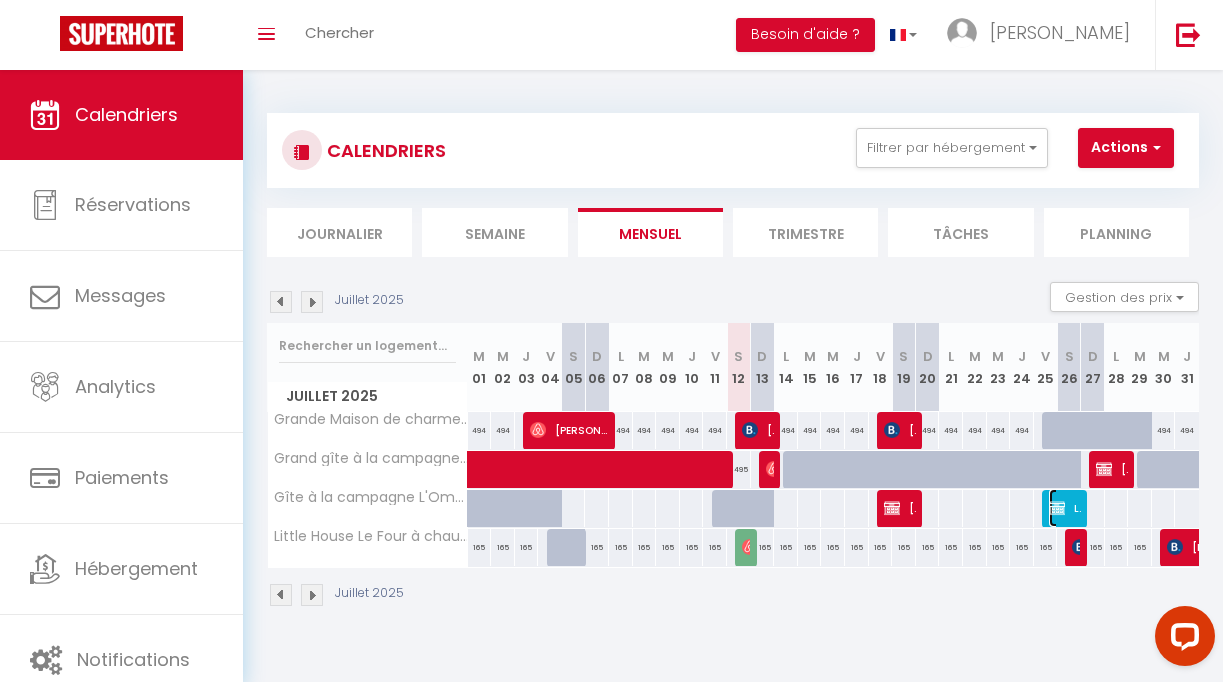 click at bounding box center (1057, 508) 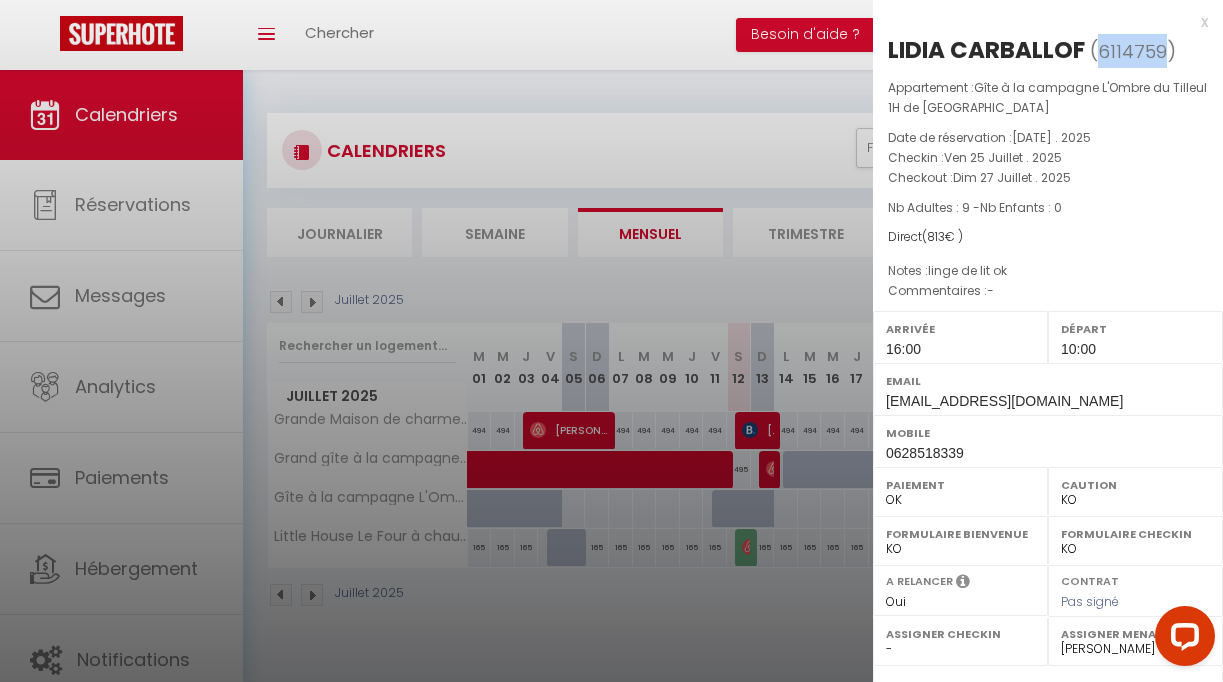 drag, startPoint x: 1103, startPoint y: 45, endPoint x: 1159, endPoint y: 46, distance: 56.008926 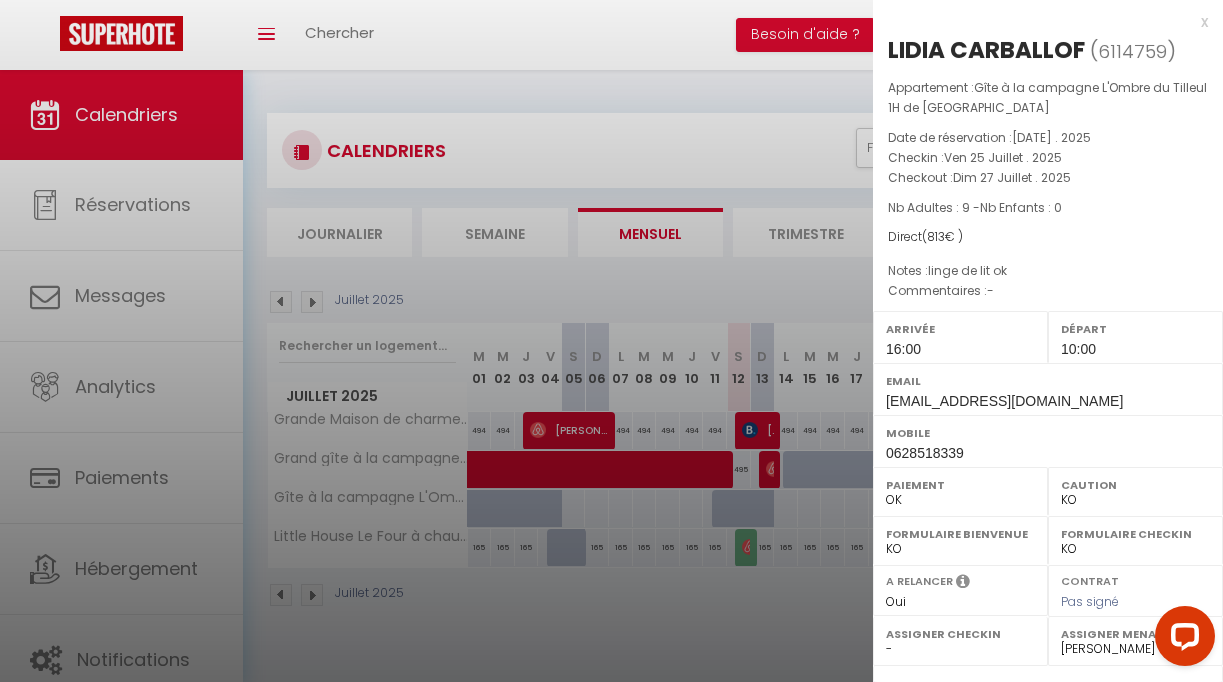 click at bounding box center [611, 341] 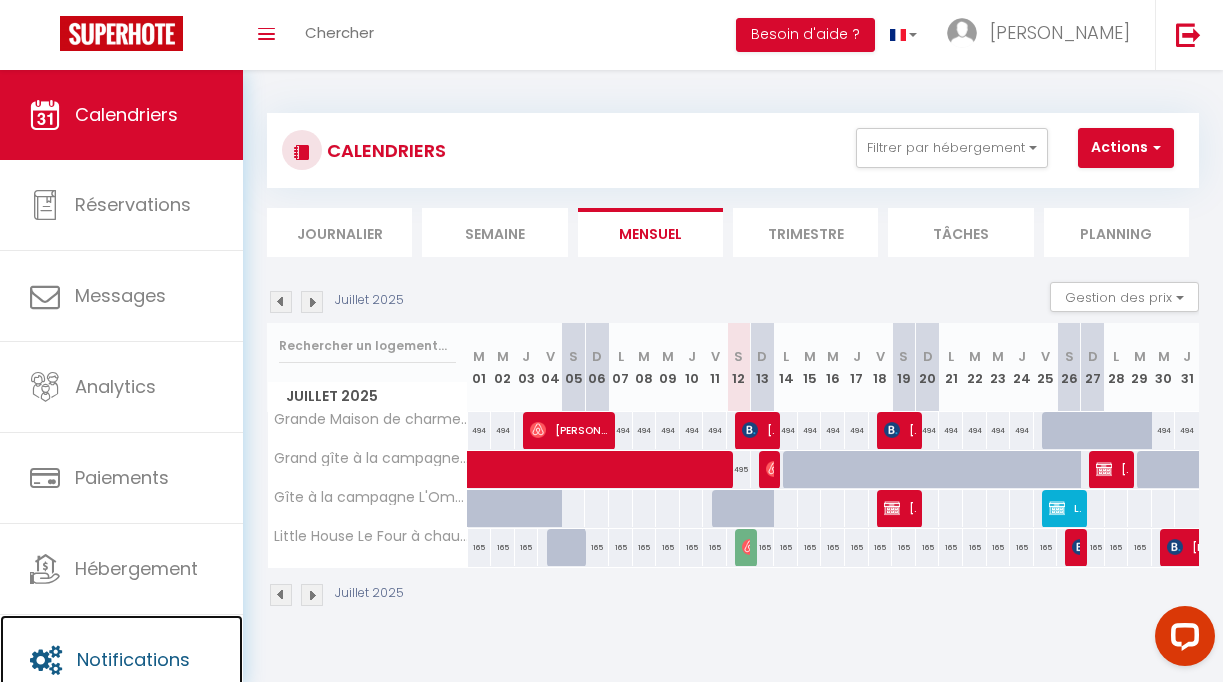 click on "Notifications" at bounding box center [133, 659] 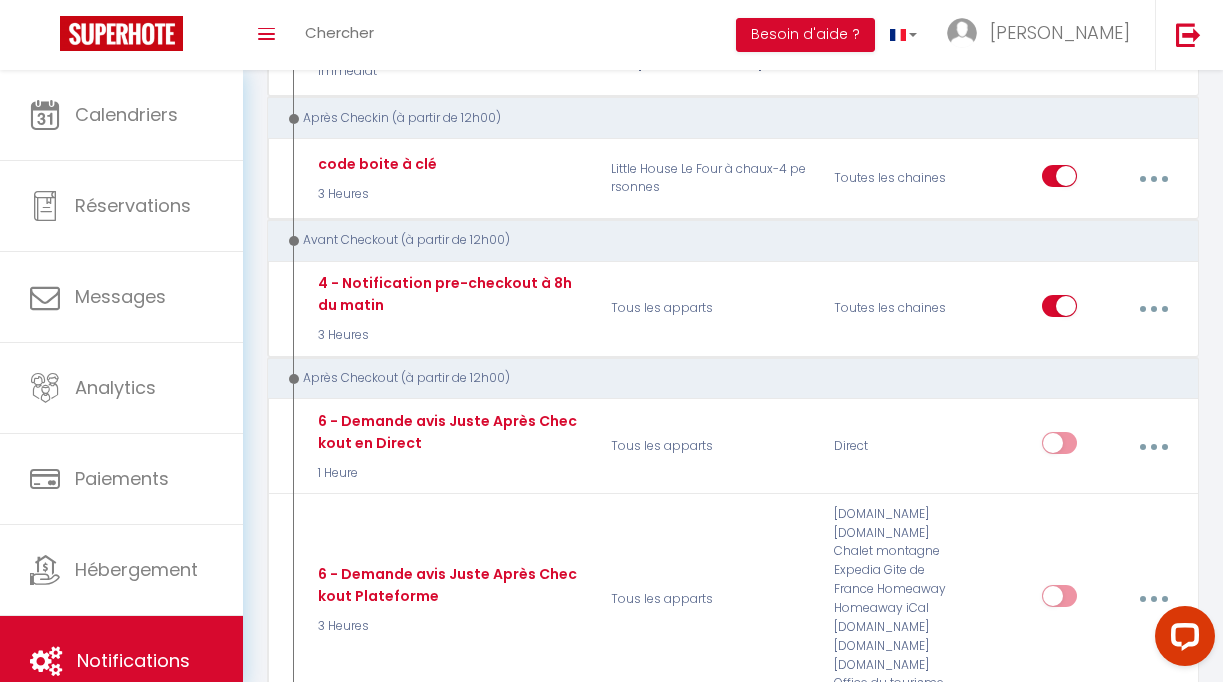 scroll, scrollTop: 985, scrollLeft: 0, axis: vertical 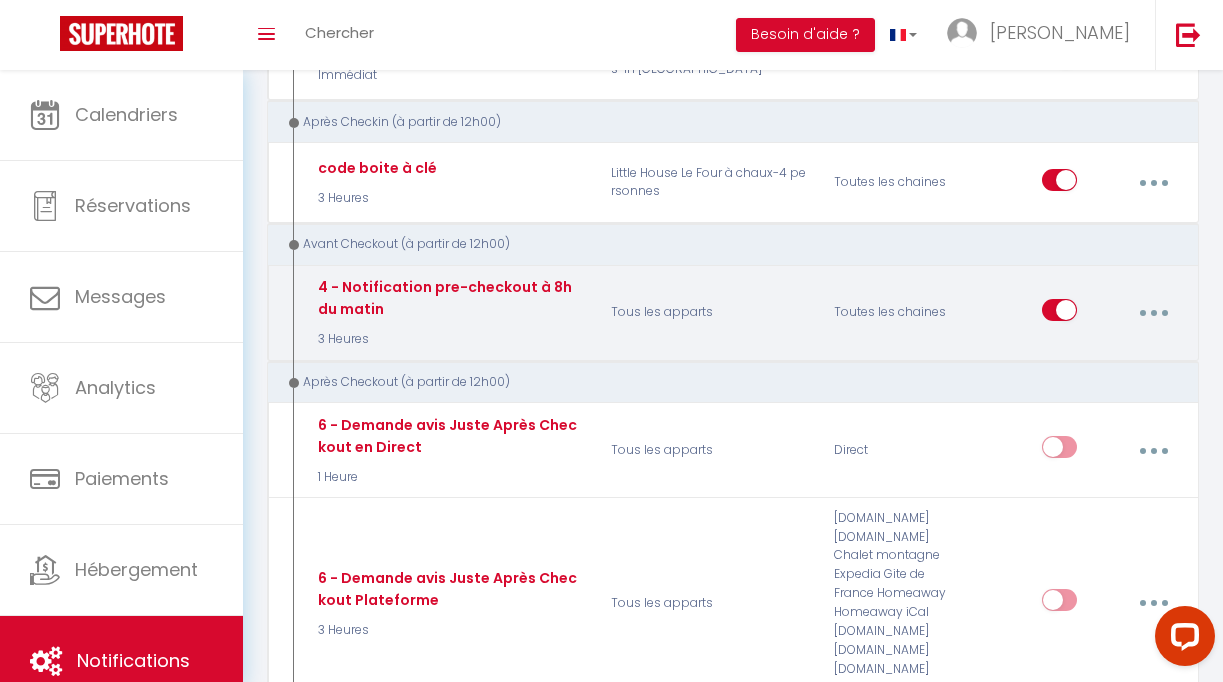 click at bounding box center [1153, 313] 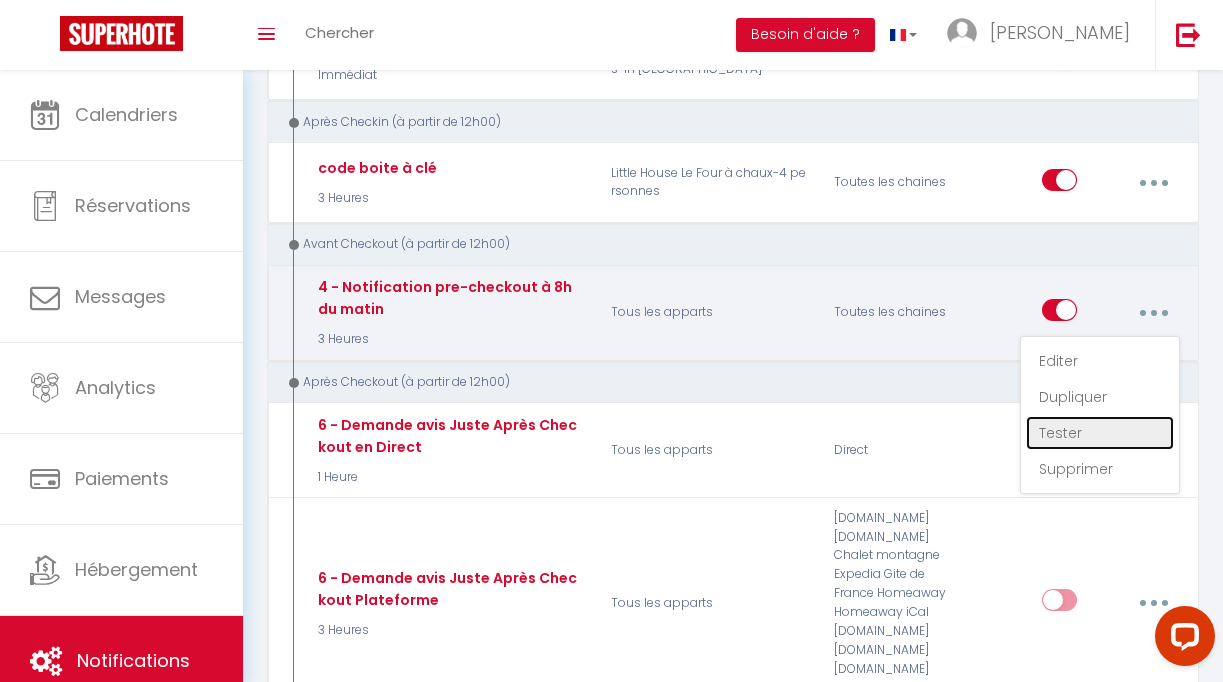 click on "Tester" at bounding box center (1100, 433) 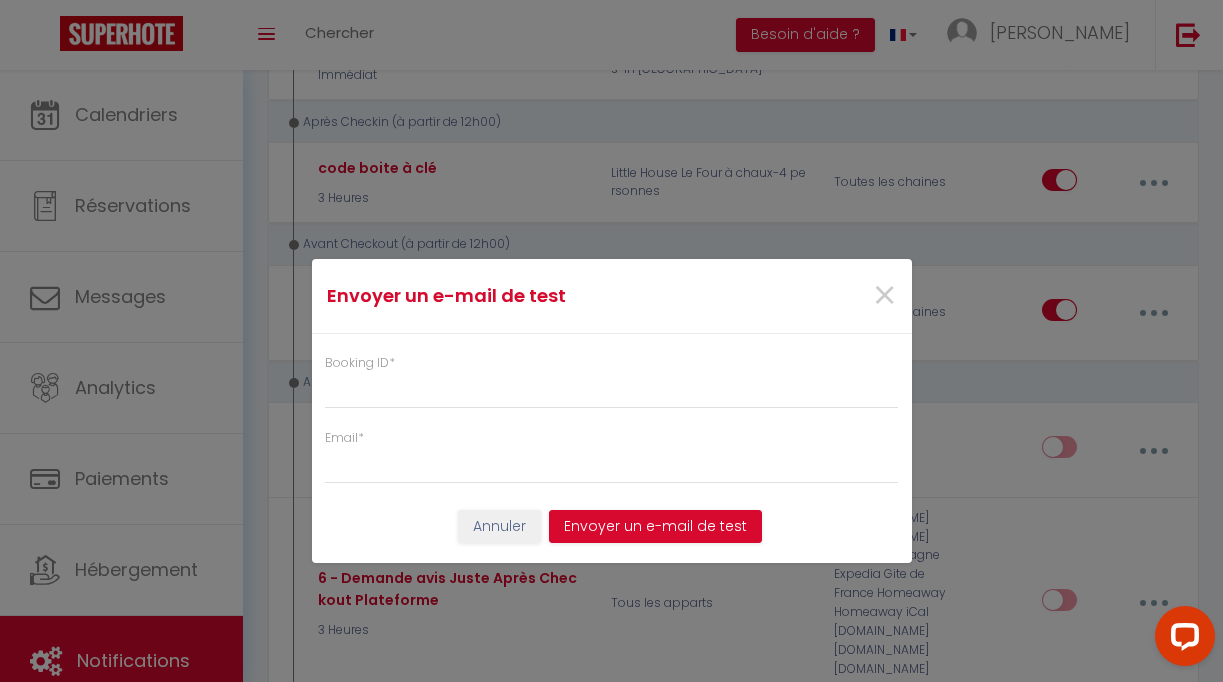 click on "Booking ID
*
Email
*" at bounding box center [612, 409] 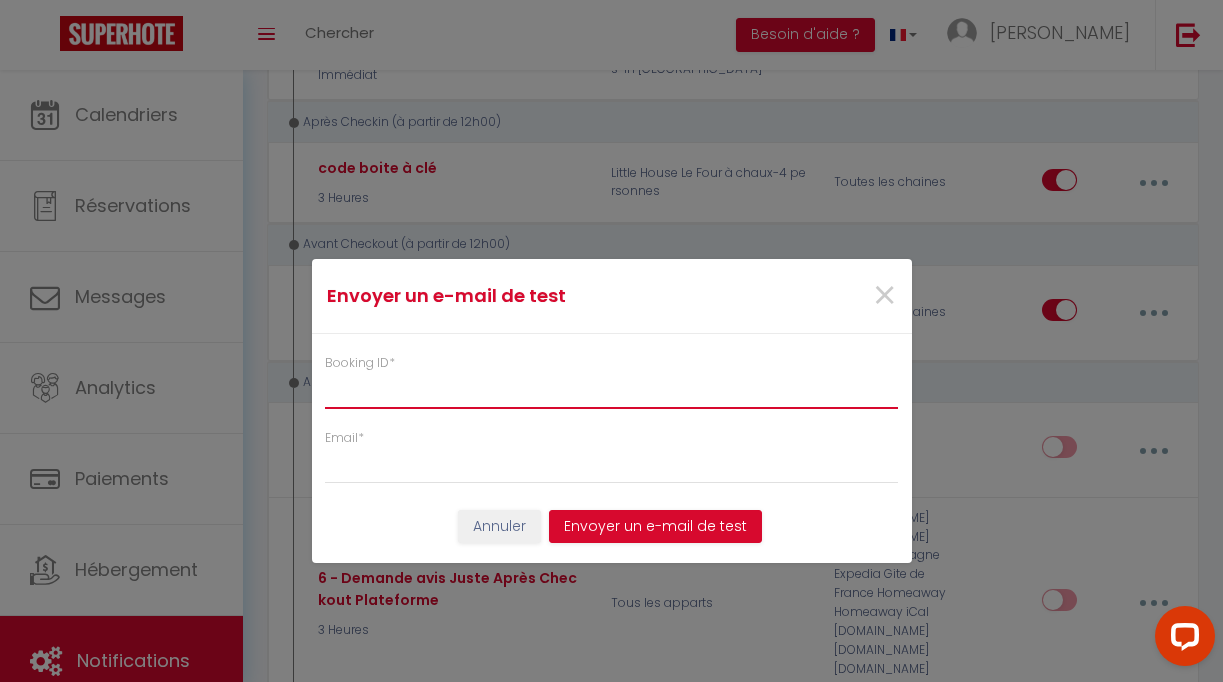 click on "Booking ID
*" at bounding box center [612, 391] 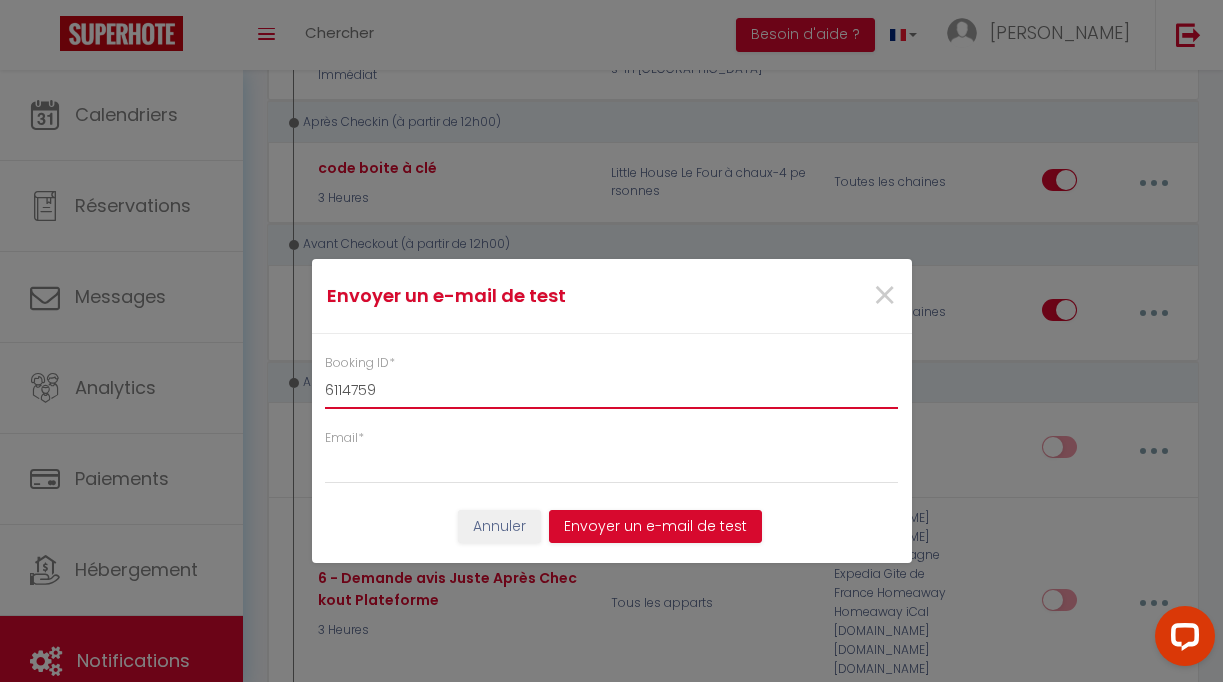 type on "6114759" 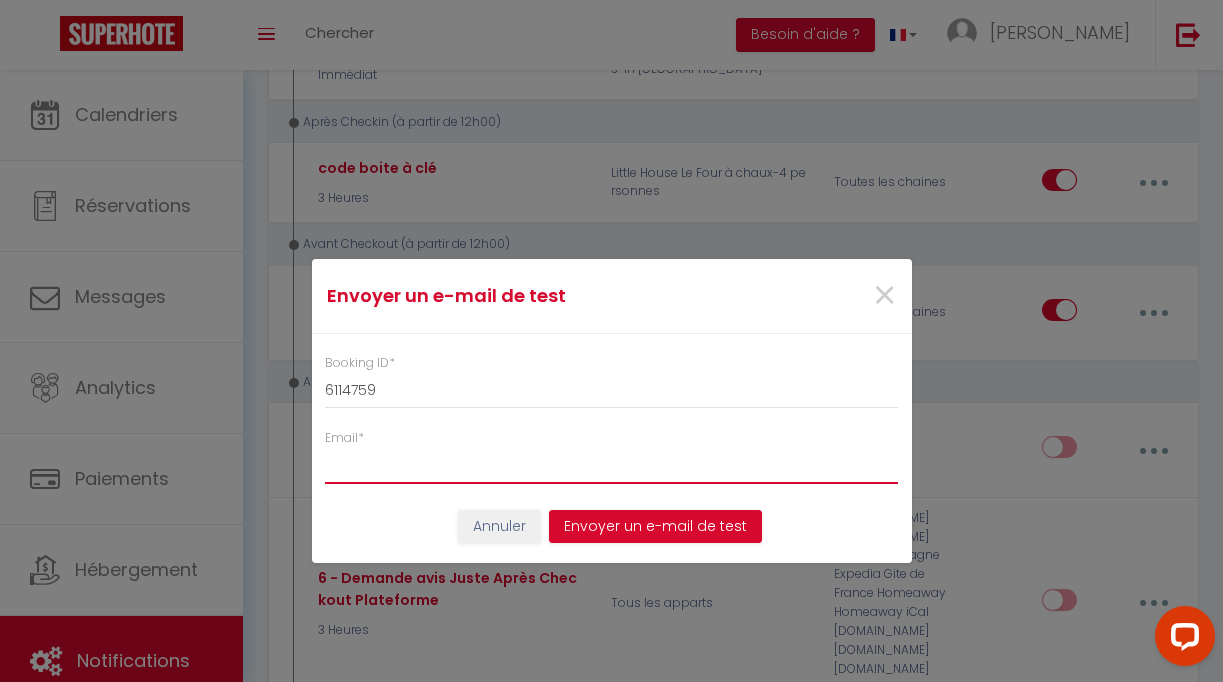 click on "Email
*" at bounding box center [612, 466] 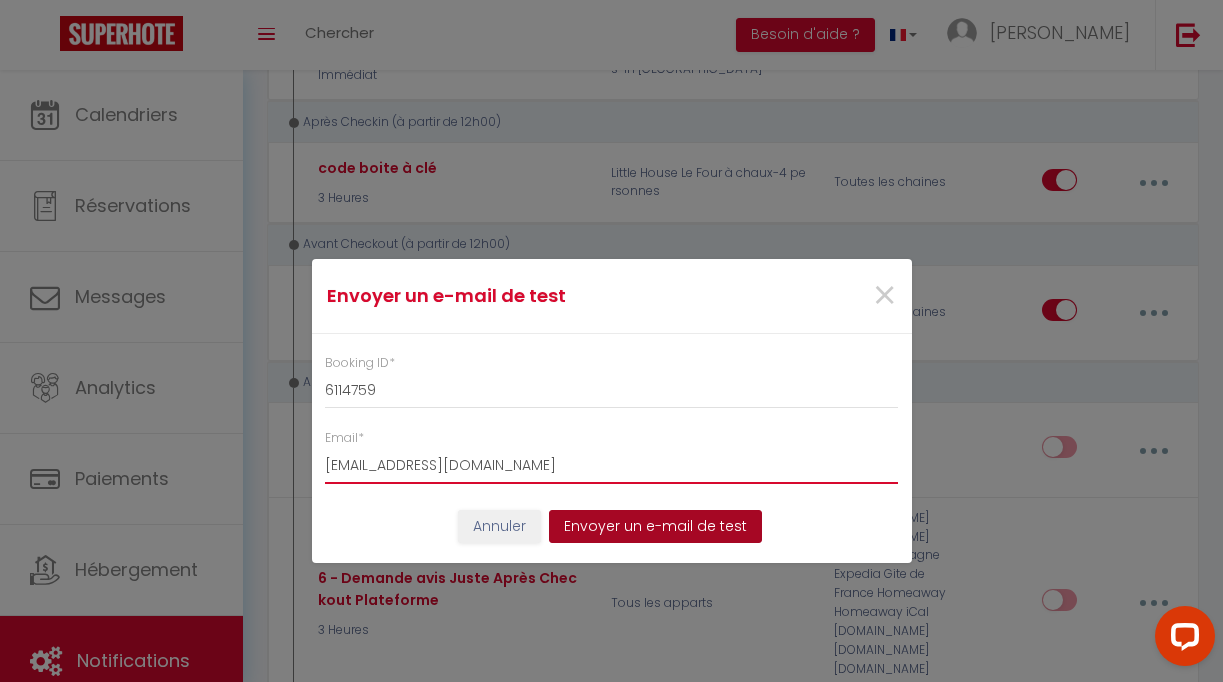 type on "[EMAIL_ADDRESS][DOMAIN_NAME]" 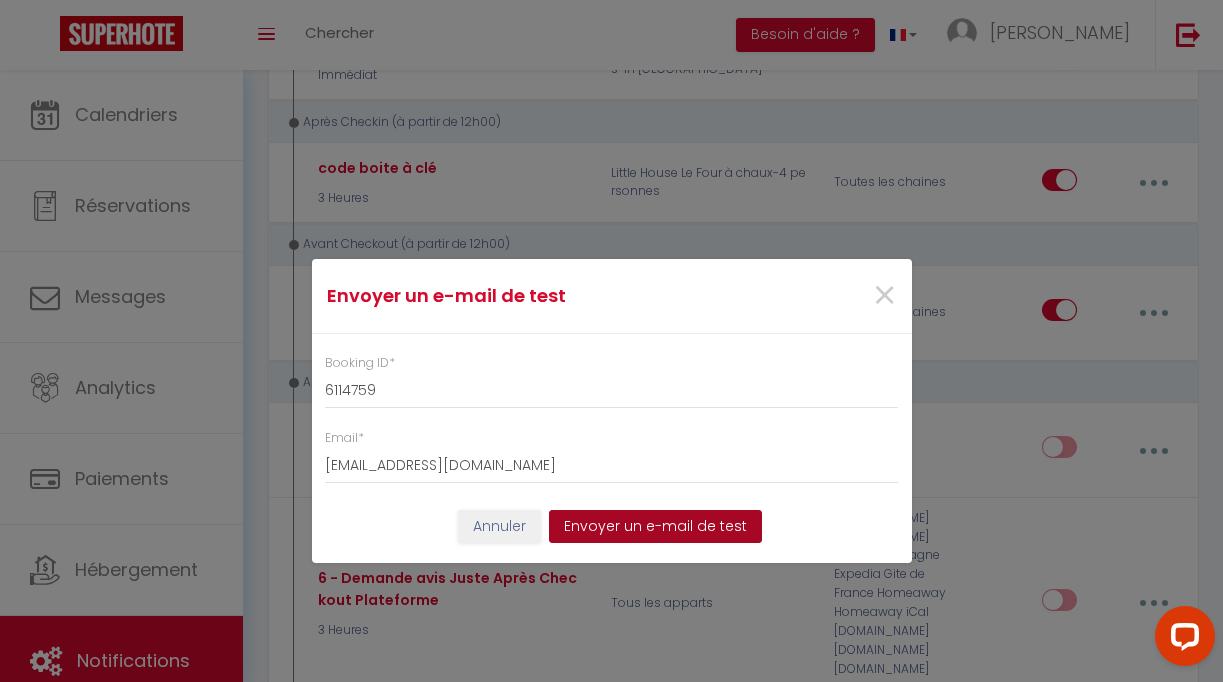 click on "Envoyer un e-mail de test" at bounding box center (655, 527) 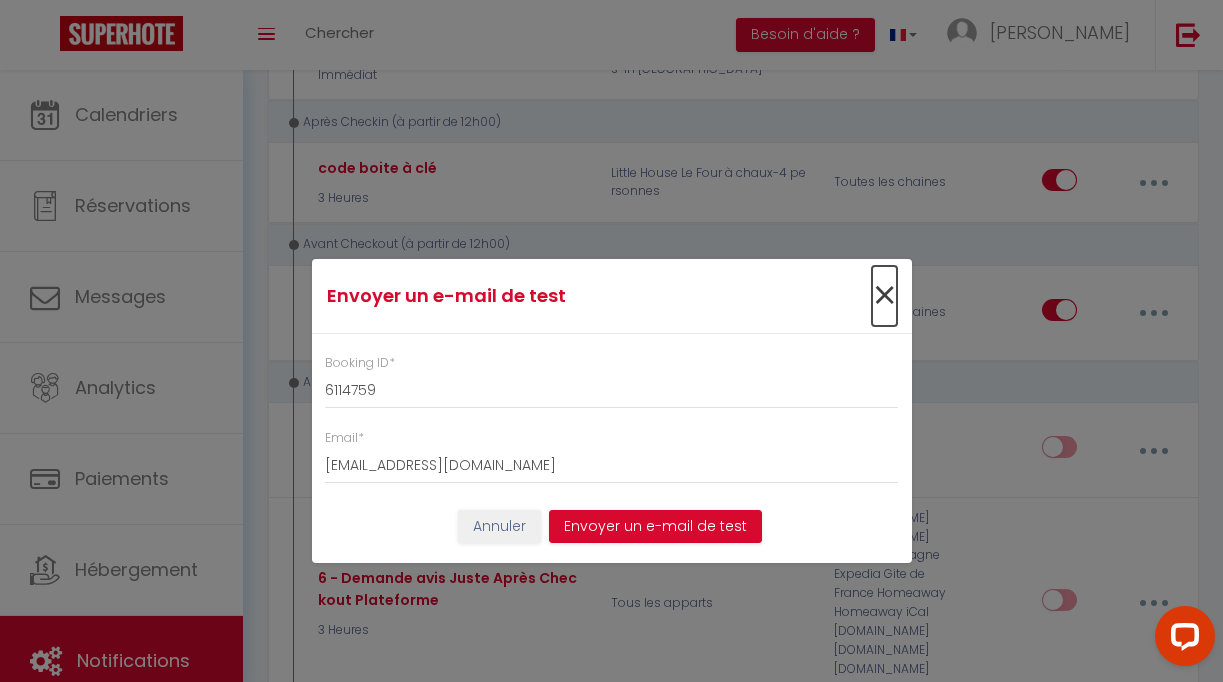 click on "×" at bounding box center (884, 296) 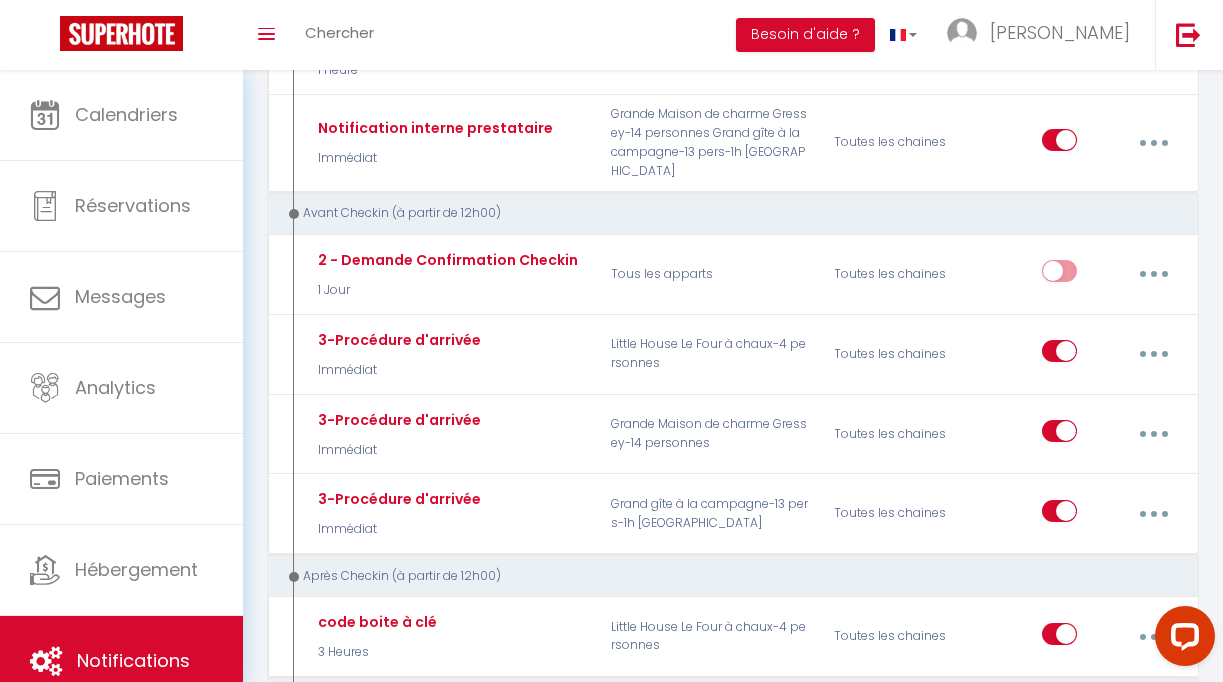 scroll, scrollTop: 529, scrollLeft: 0, axis: vertical 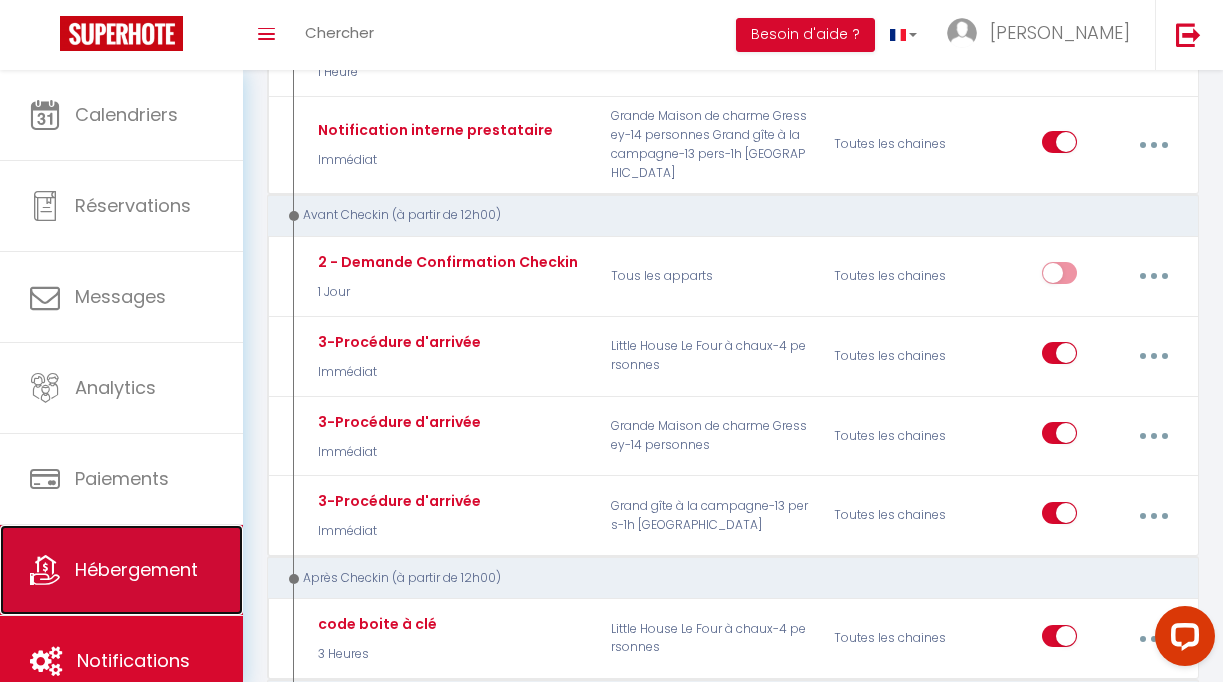 click on "Hébergement" at bounding box center [121, 570] 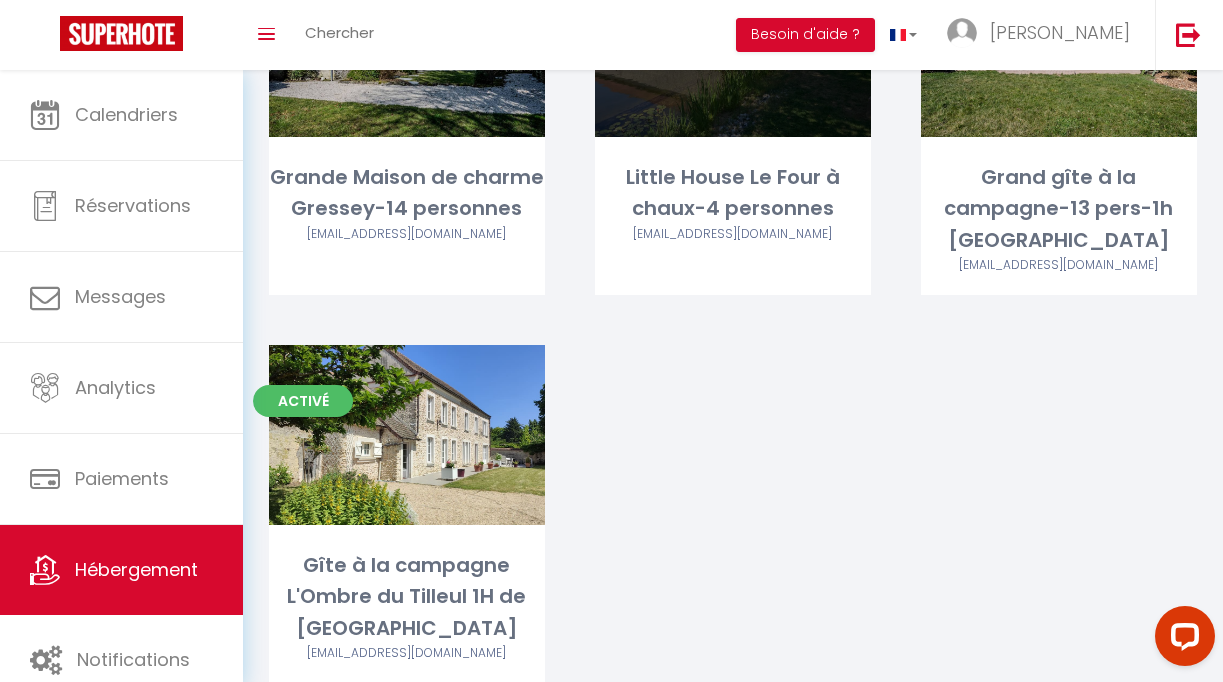 scroll, scrollTop: 336, scrollLeft: 0, axis: vertical 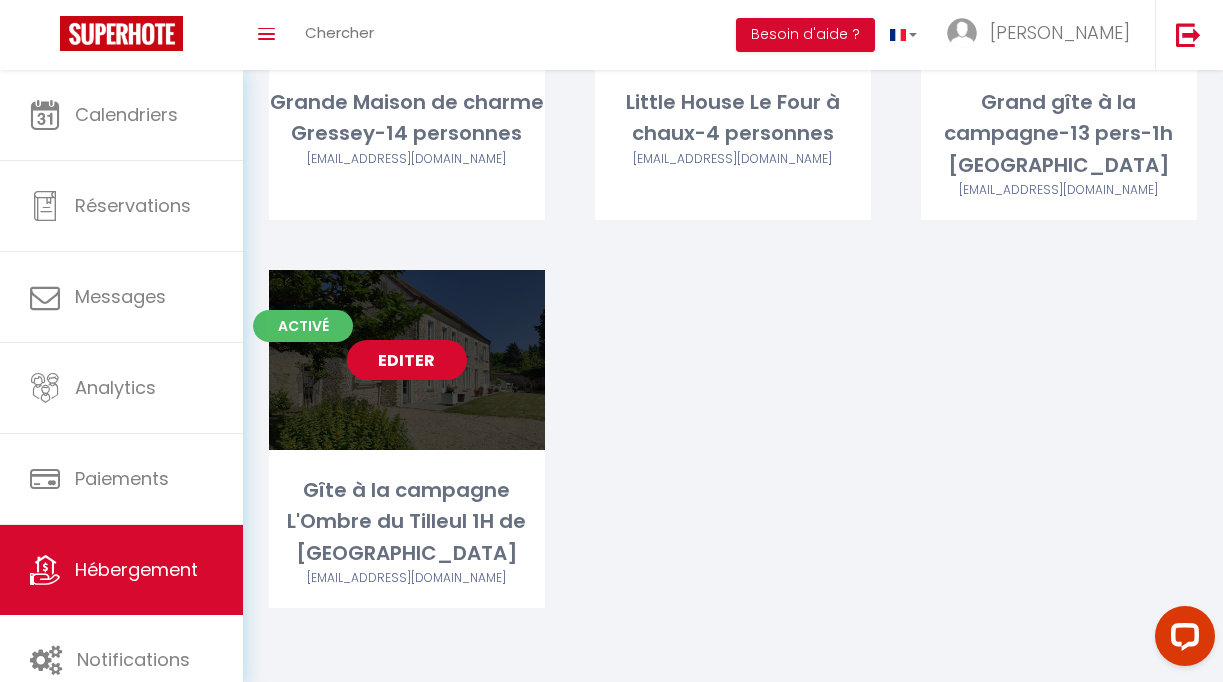 click on "Editer" at bounding box center (407, 360) 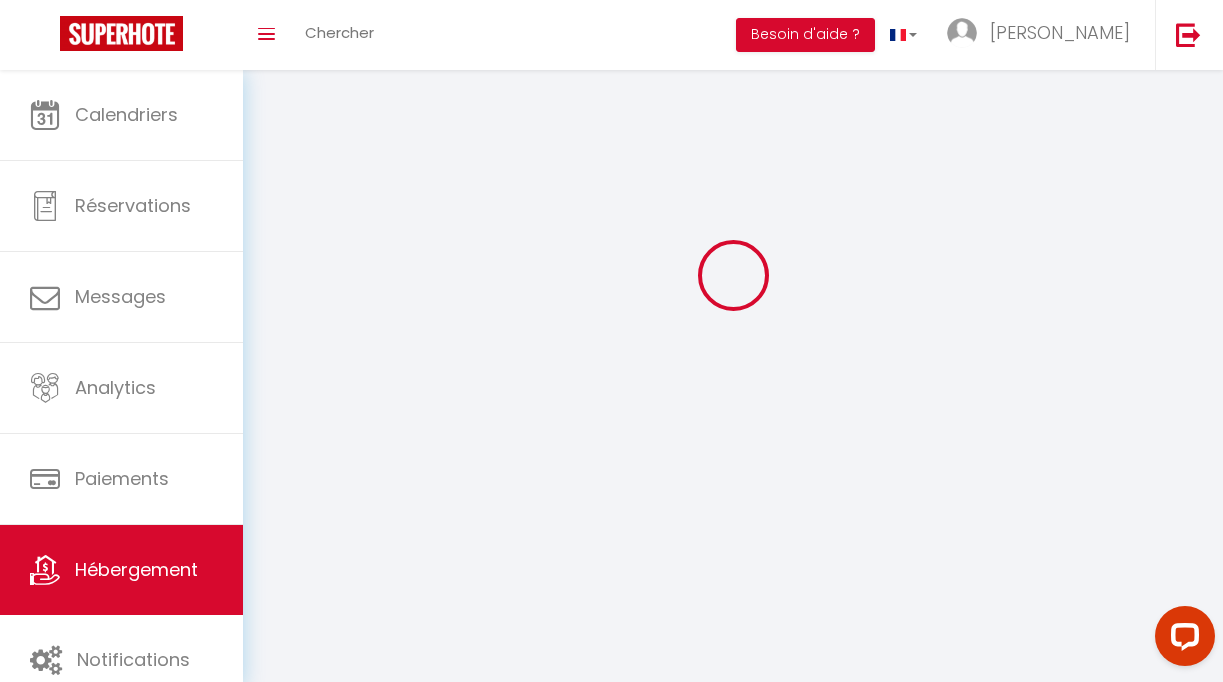 select 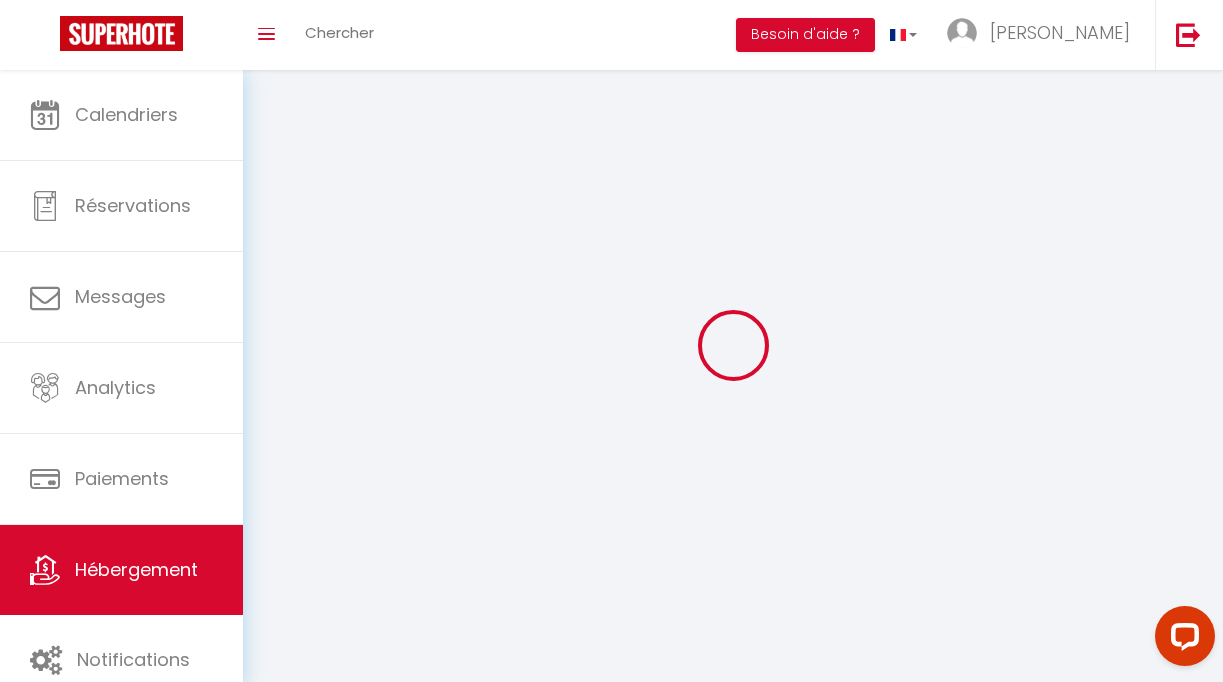 select 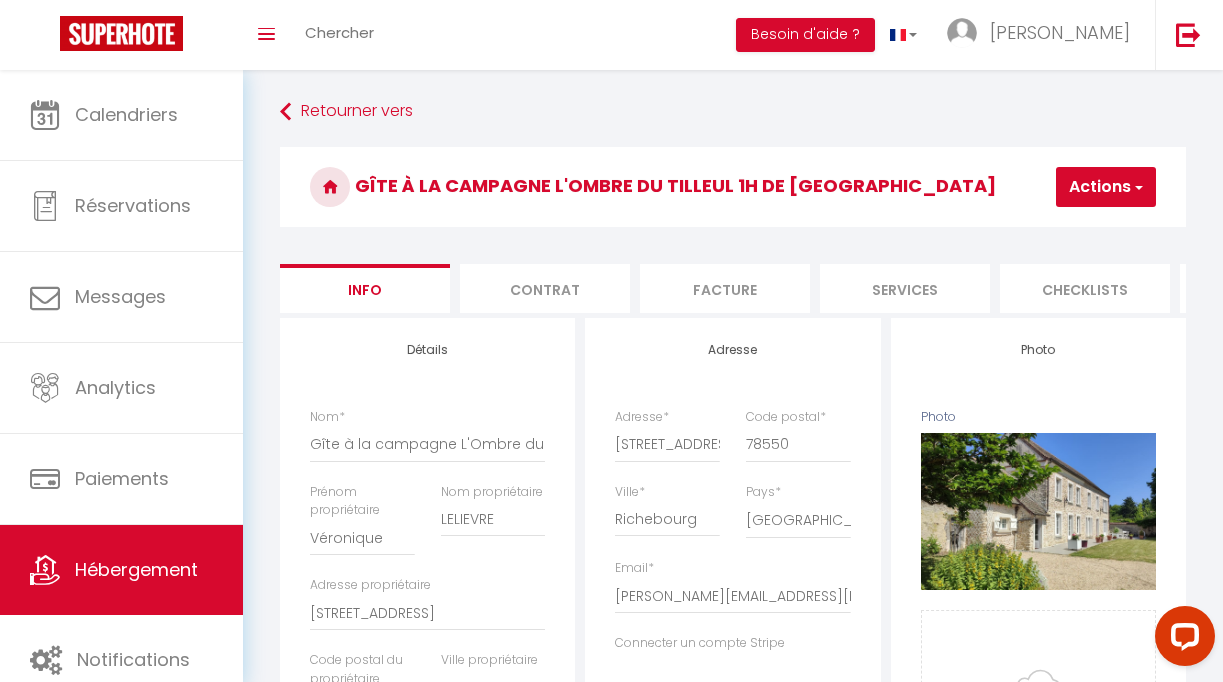 select 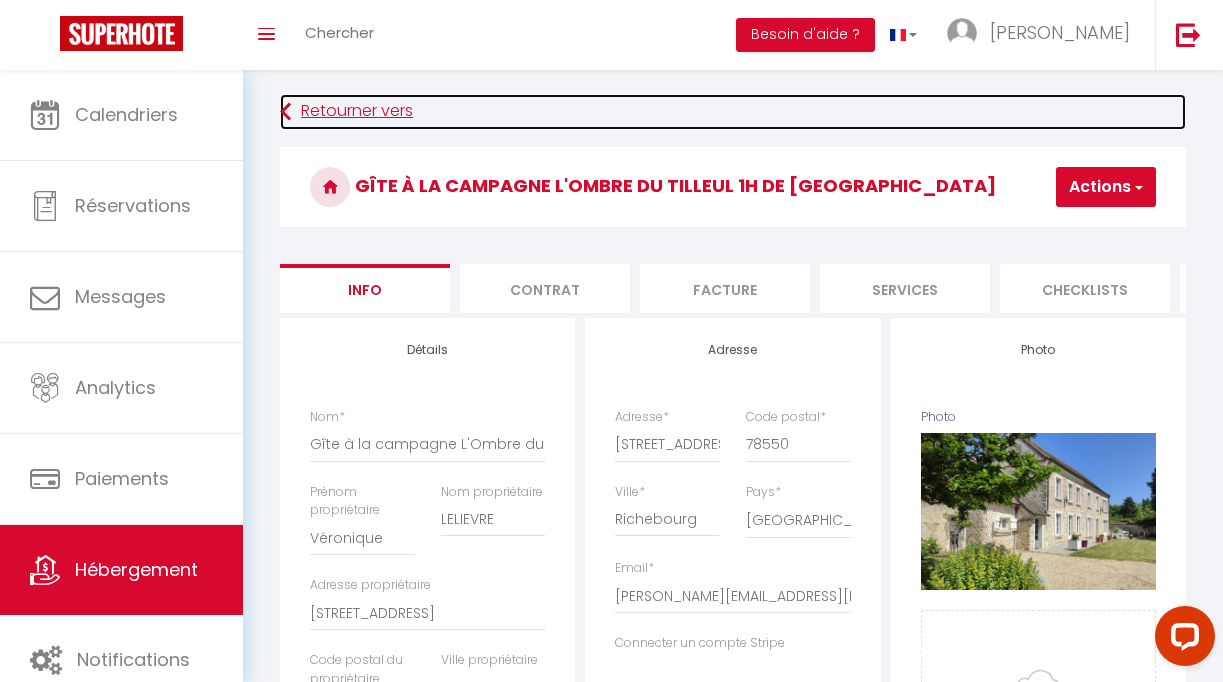 click on "Retourner vers" at bounding box center (733, 112) 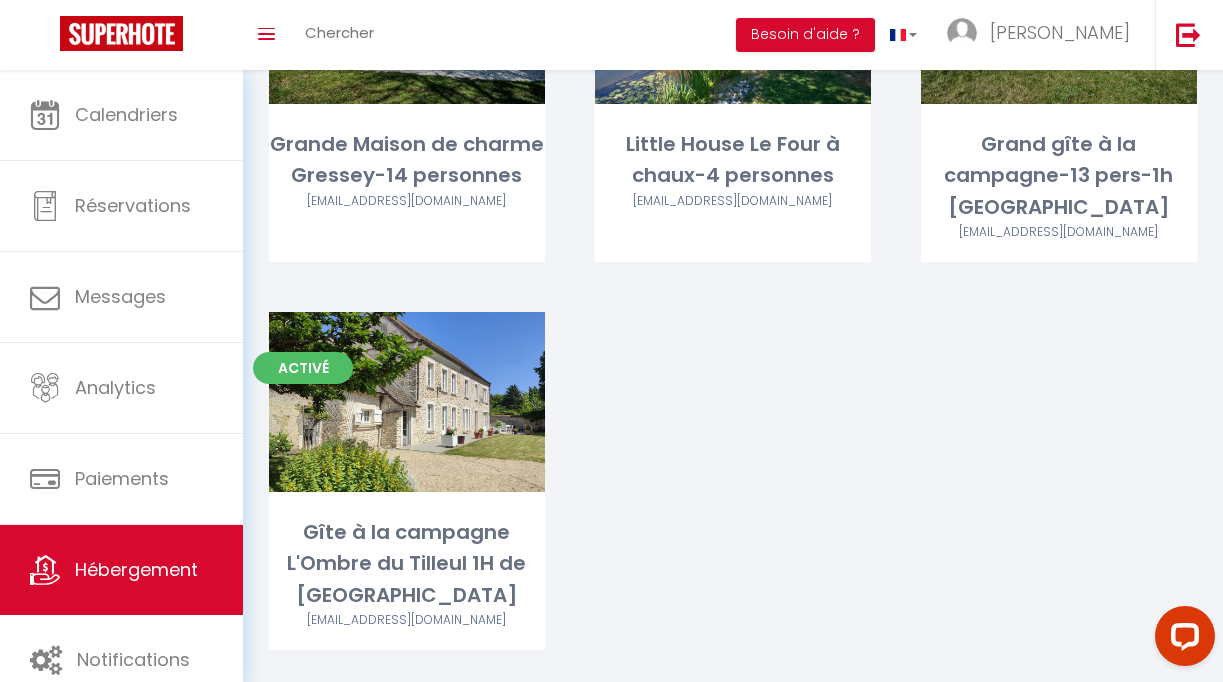 scroll, scrollTop: 336, scrollLeft: 0, axis: vertical 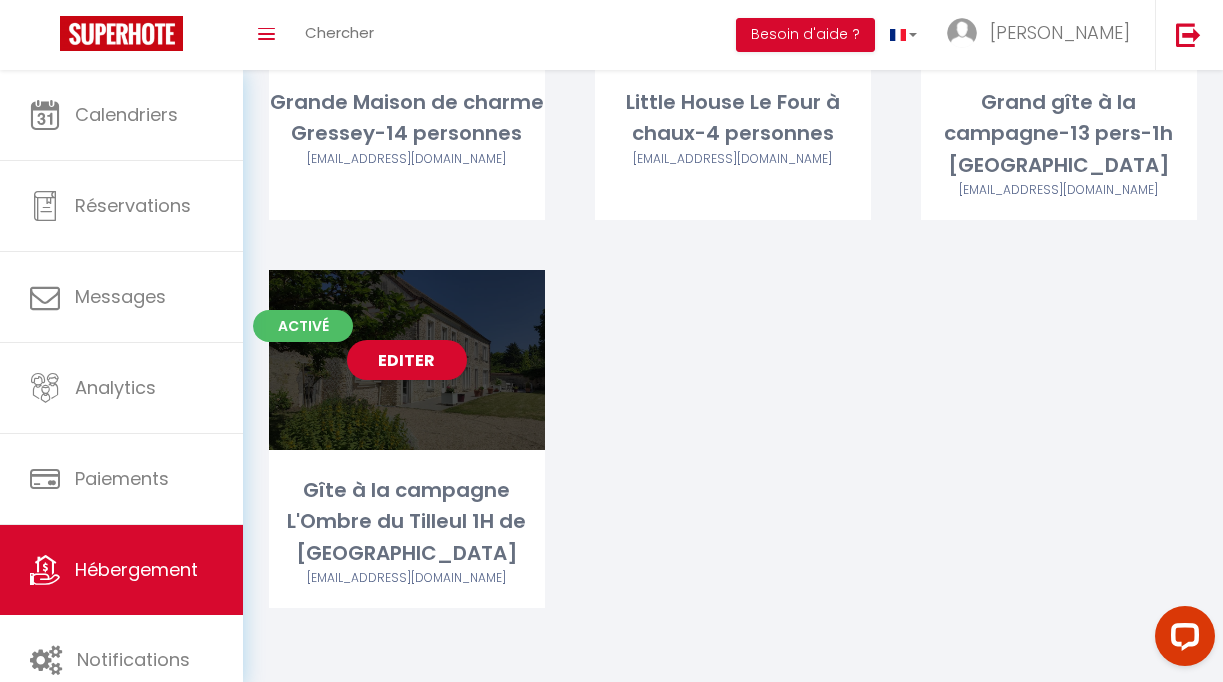 click on "Gîte à la campagne L'Ombre du Tilleul 1H de [GEOGRAPHIC_DATA]" at bounding box center [407, 522] 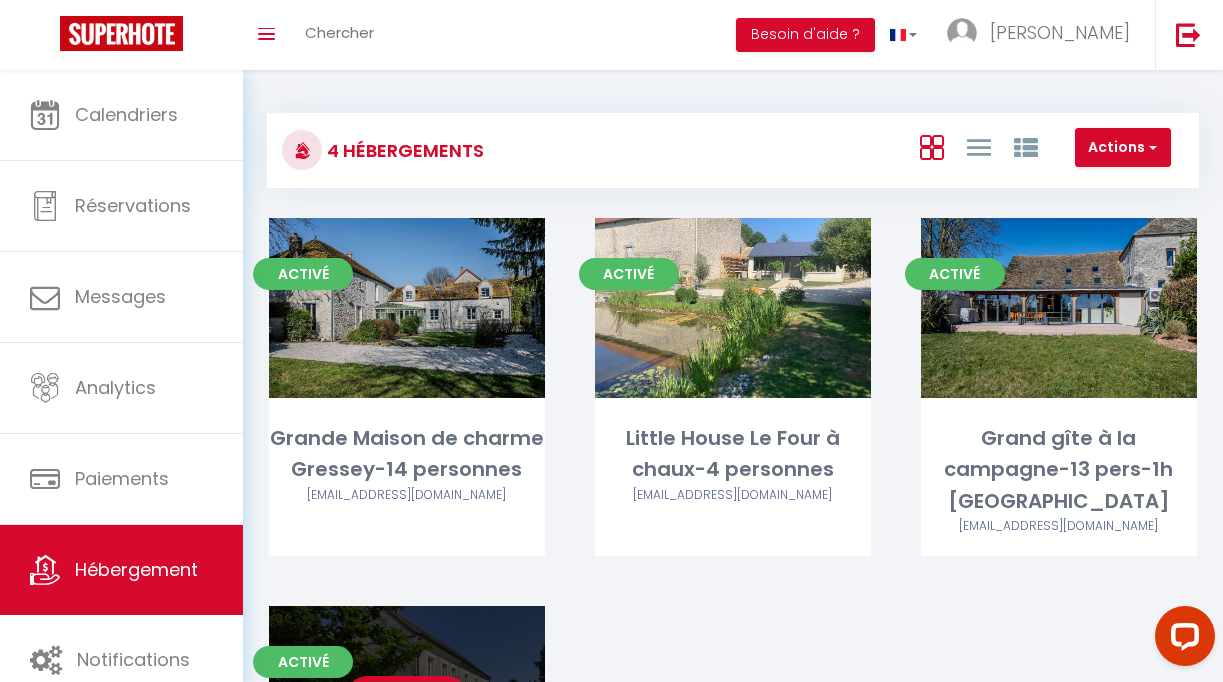 select on "3" 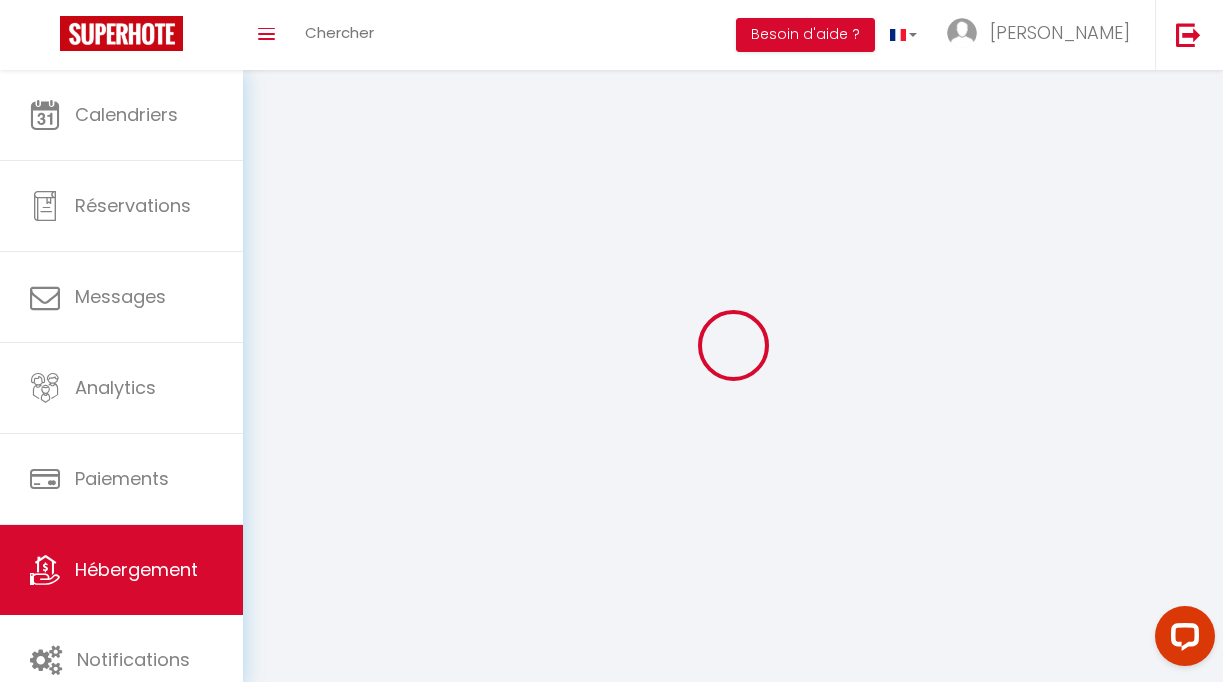 select 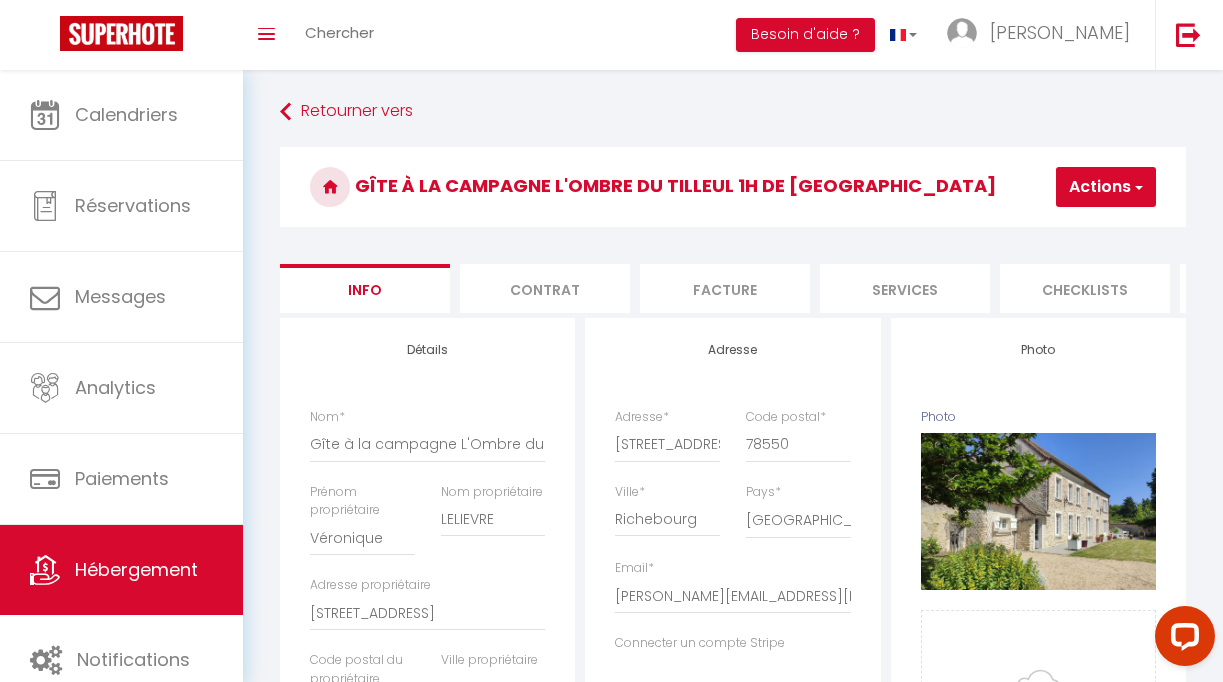 click on "Actions" at bounding box center (1106, 187) 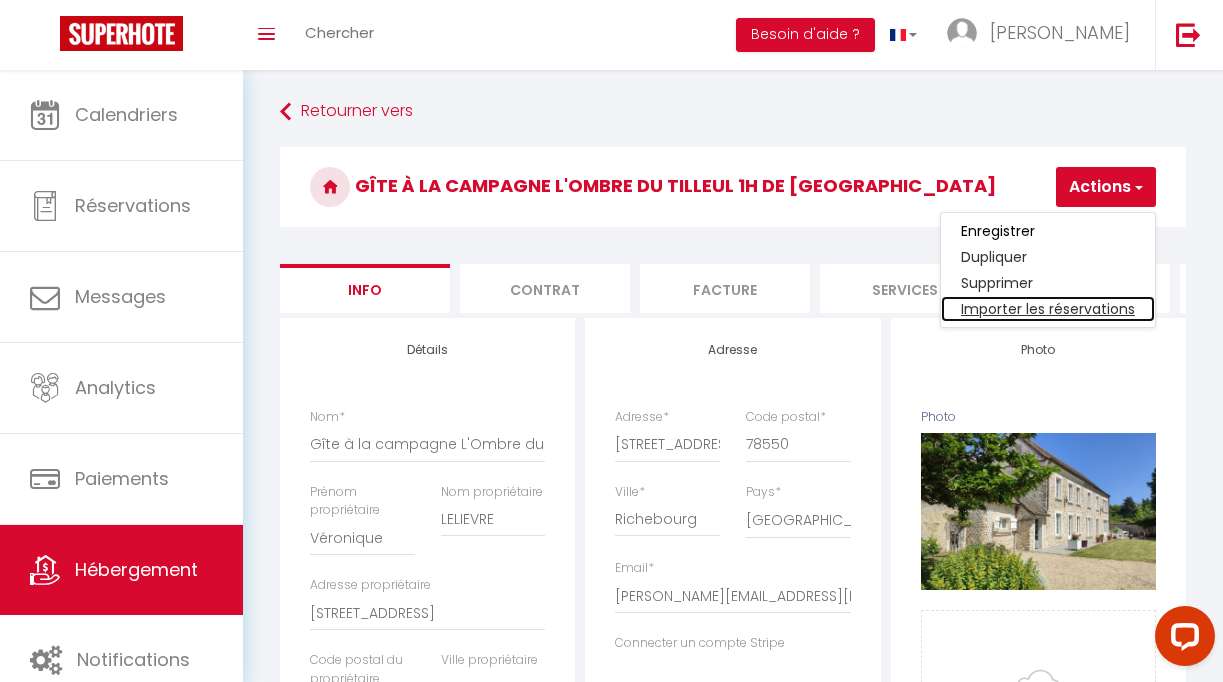 click on "Importer les réservations" at bounding box center (1048, 309) 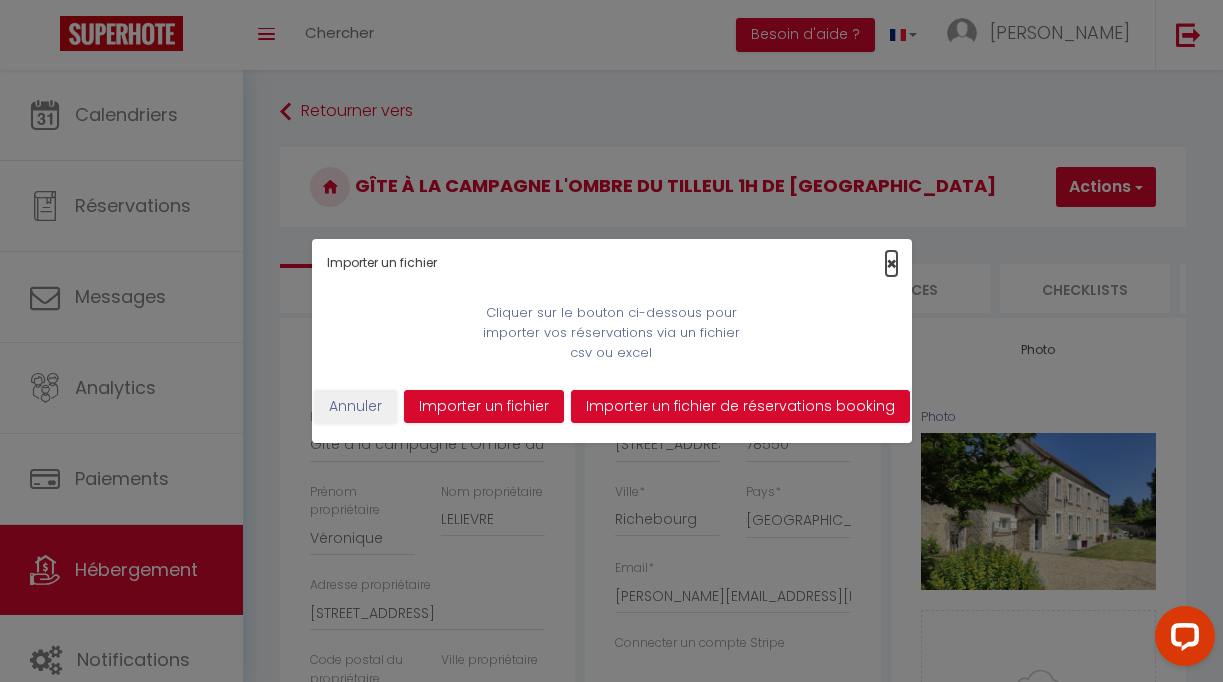 click on "×" at bounding box center (891, 263) 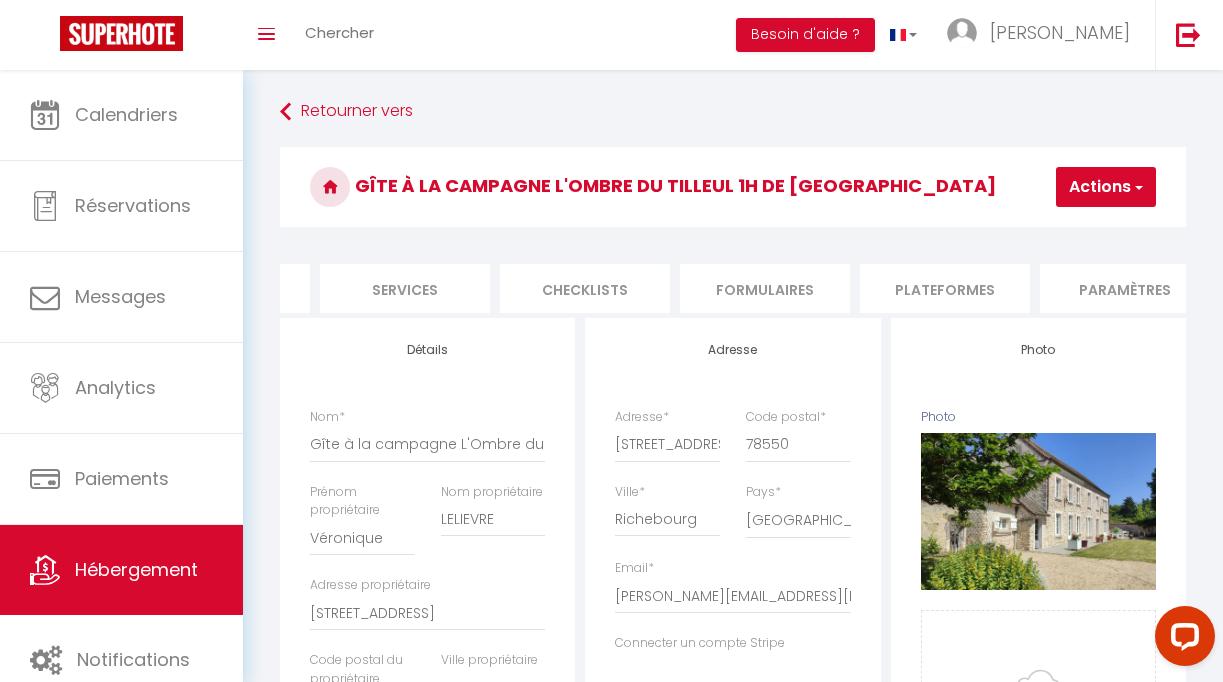 scroll, scrollTop: 0, scrollLeft: 504, axis: horizontal 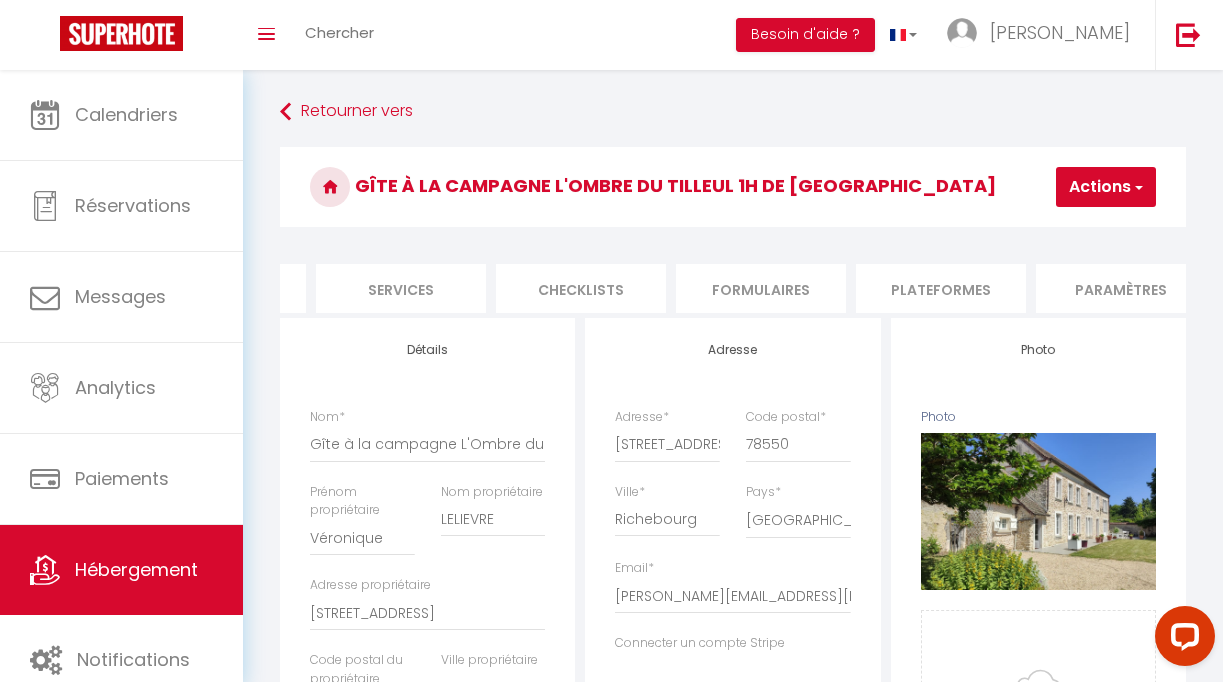 click on "Plateformes" at bounding box center [941, 288] 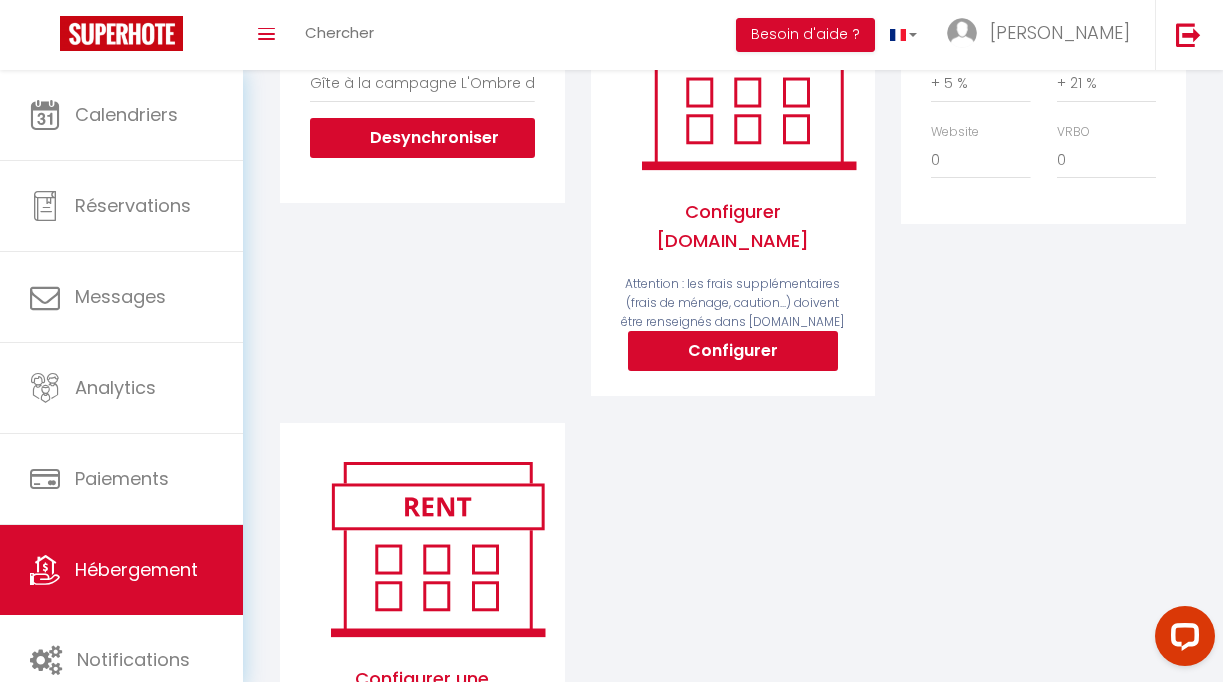 scroll, scrollTop: 508, scrollLeft: 0, axis: vertical 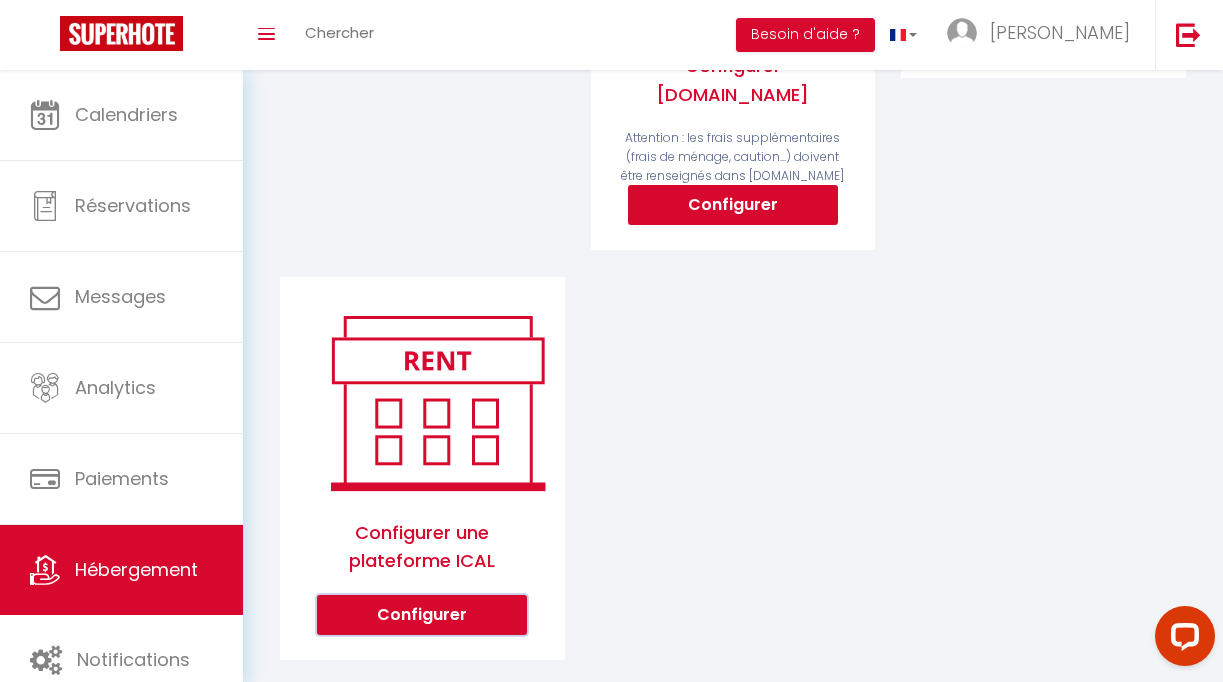 click on "Configurer" at bounding box center (422, 615) 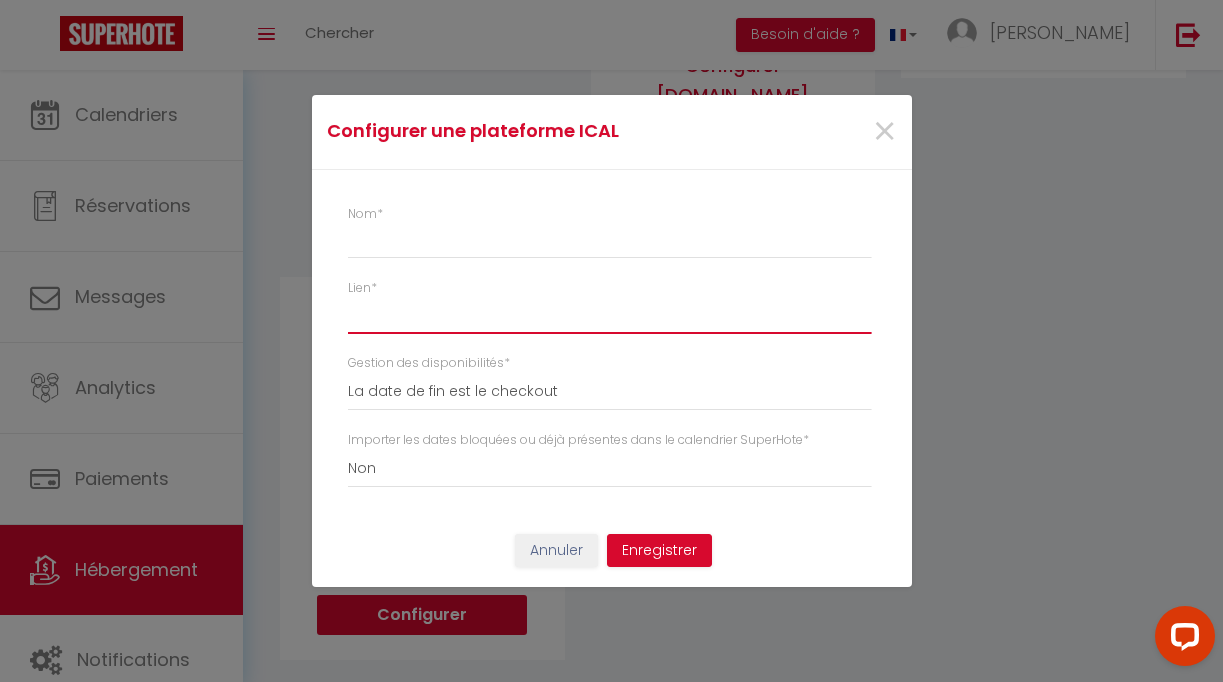 click on "Lien
*" at bounding box center [609, 316] 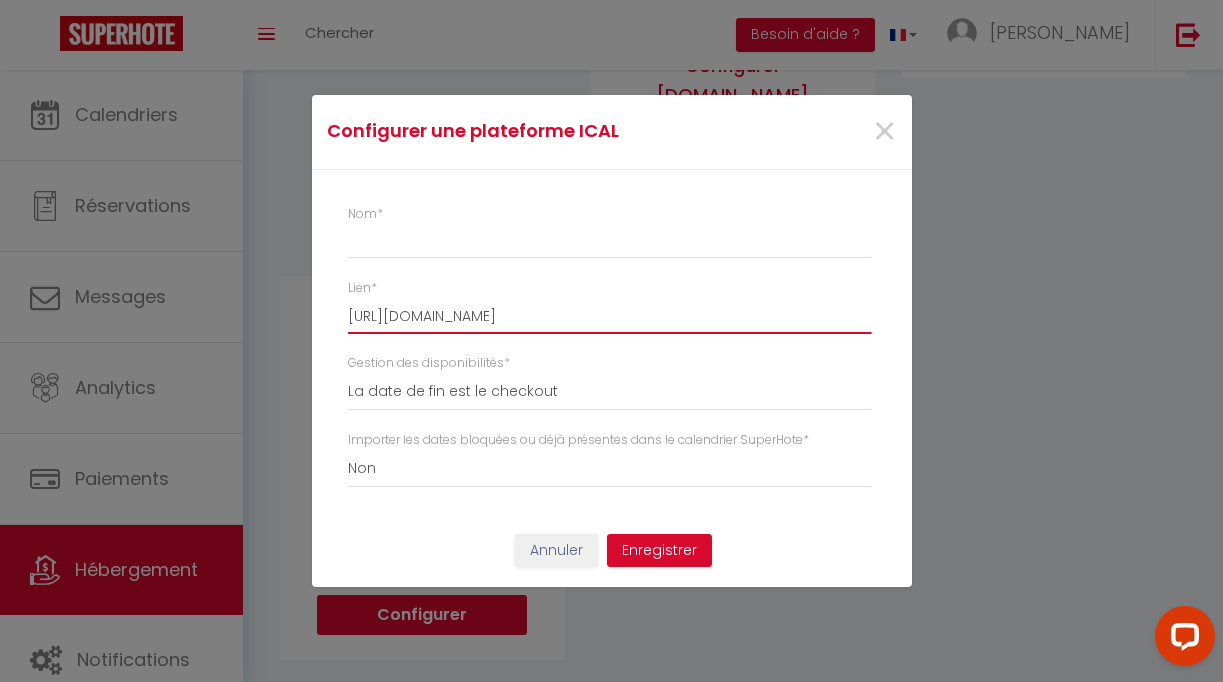 scroll, scrollTop: 0, scrollLeft: 33, axis: horizontal 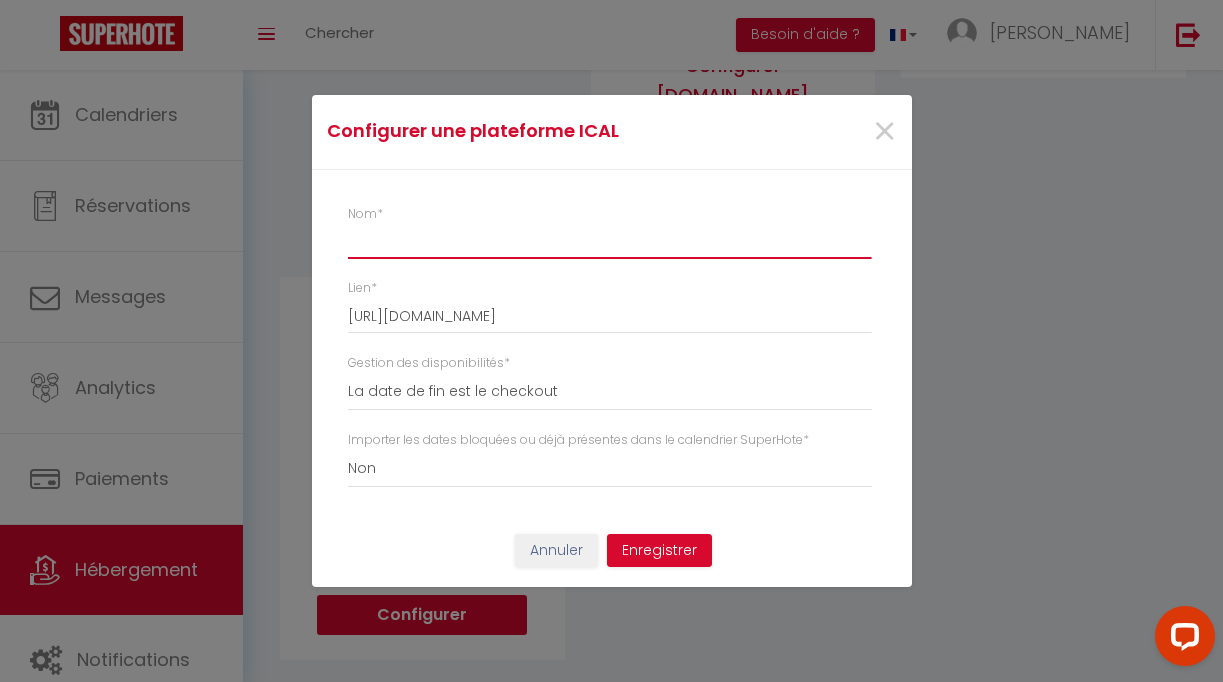 click on "Nom
*" at bounding box center [609, 241] 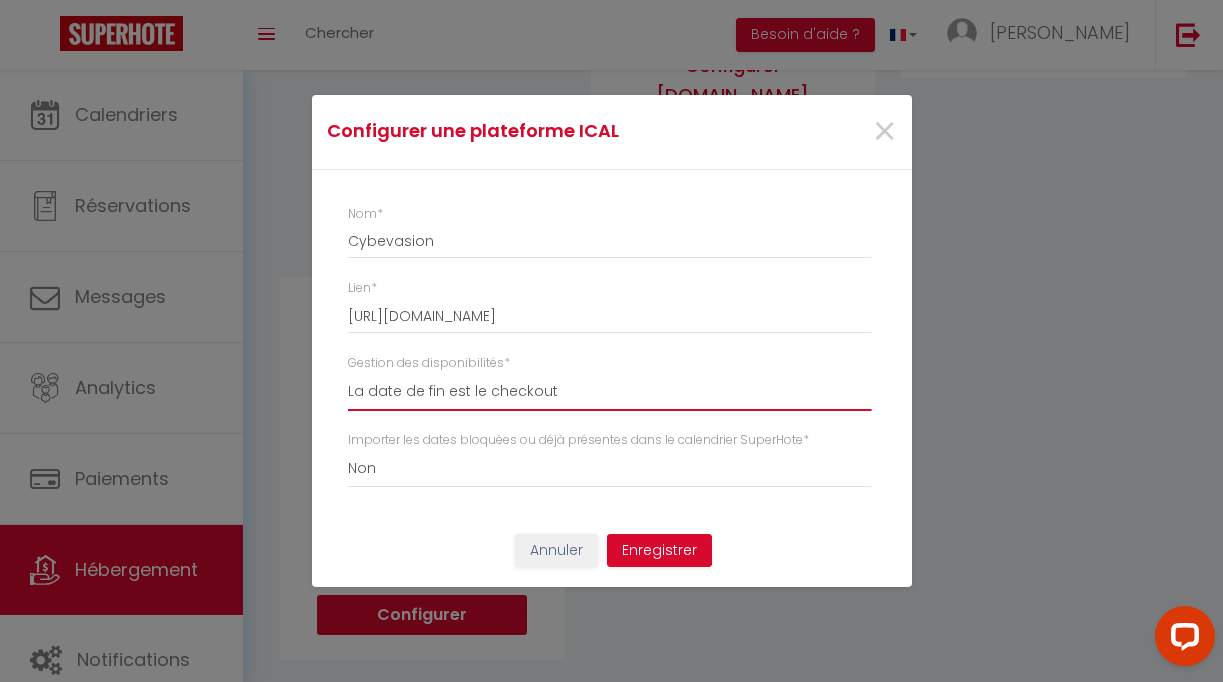 click on "La date de fin est le checkout
La date de fin est la dernière nuit
La date de fin est le lendemain du checkout" at bounding box center [609, 392] 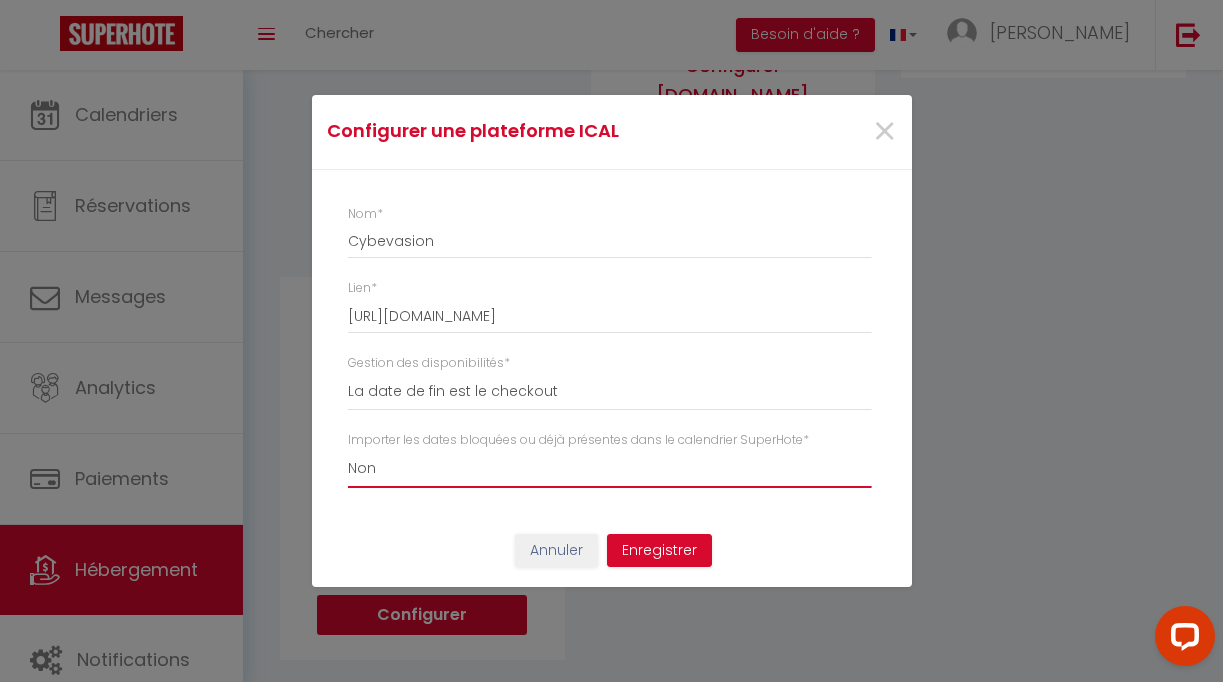 click on "Oui
Non" at bounding box center [609, 469] 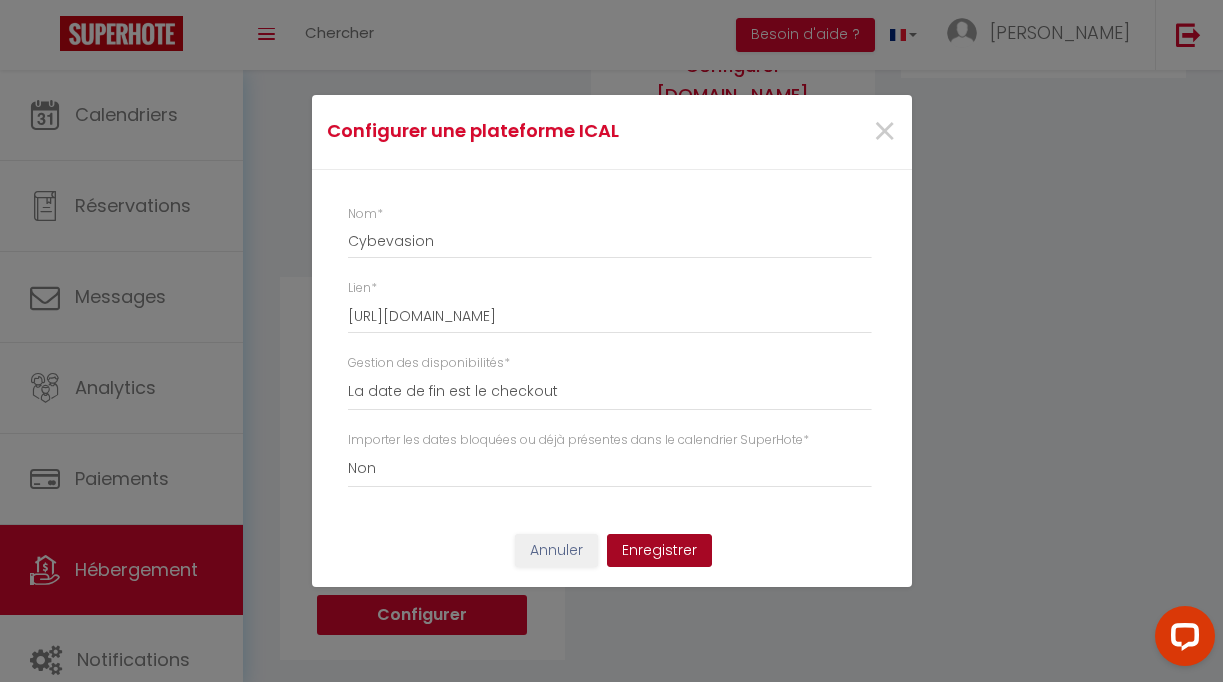 click on "Enregistrer" at bounding box center [659, 551] 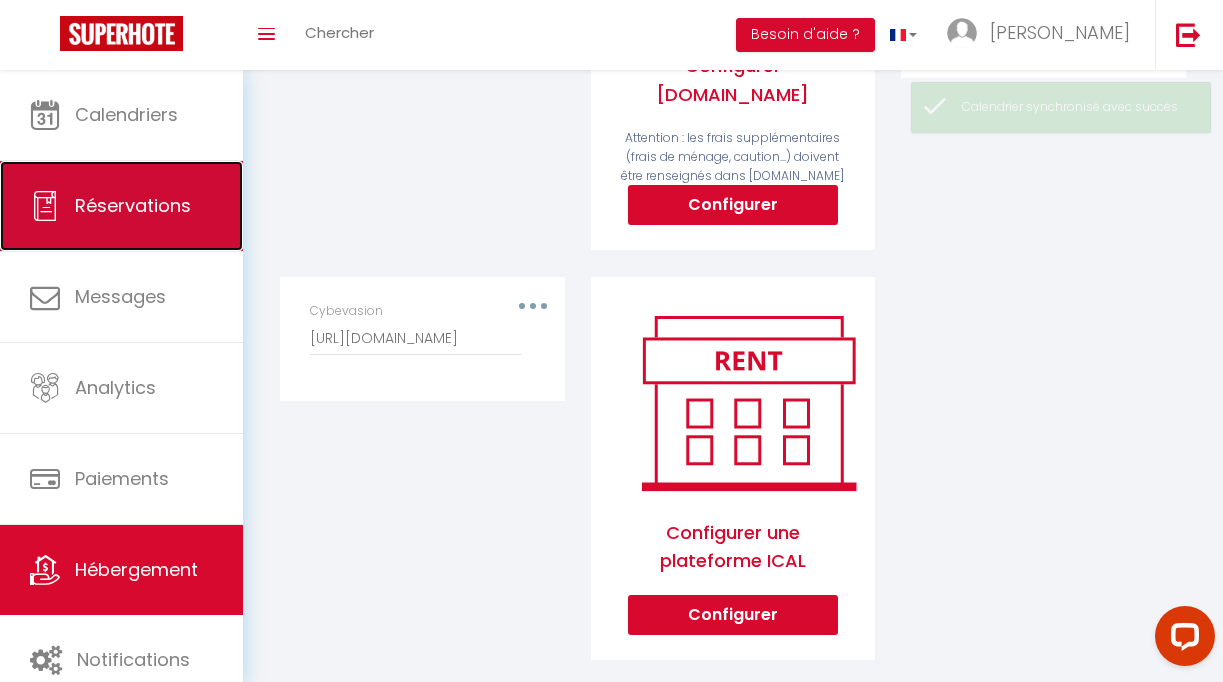 click on "Réservations" at bounding box center (133, 205) 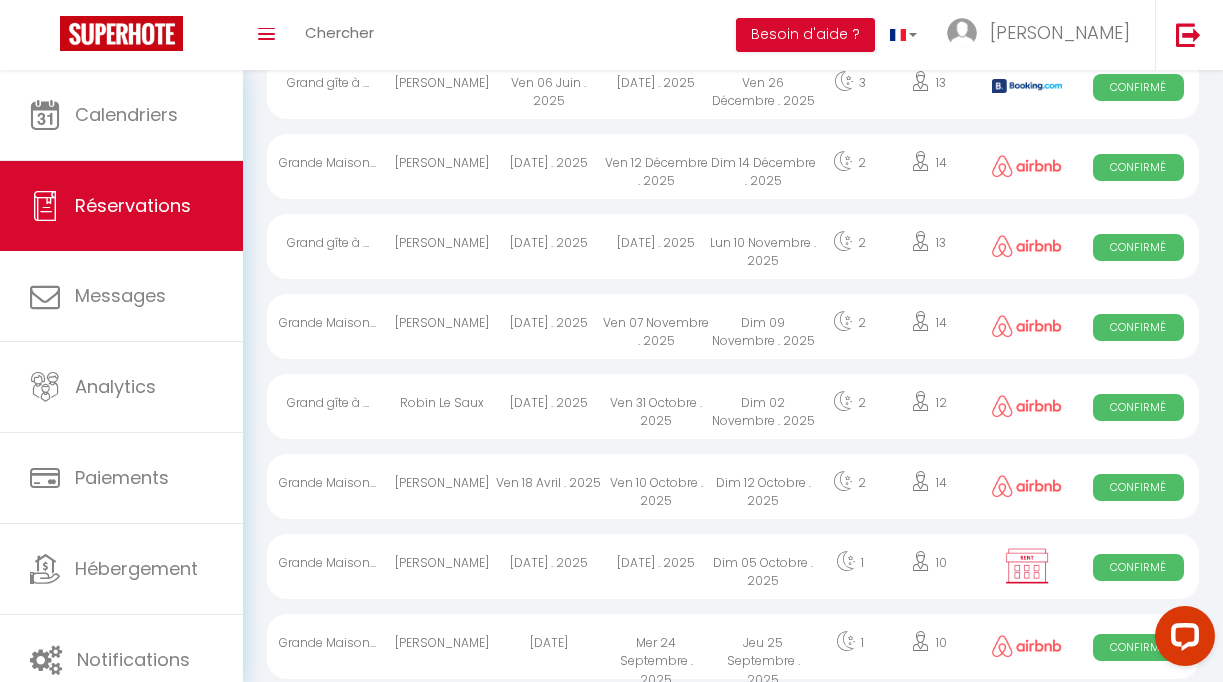 scroll, scrollTop: 1578, scrollLeft: 0, axis: vertical 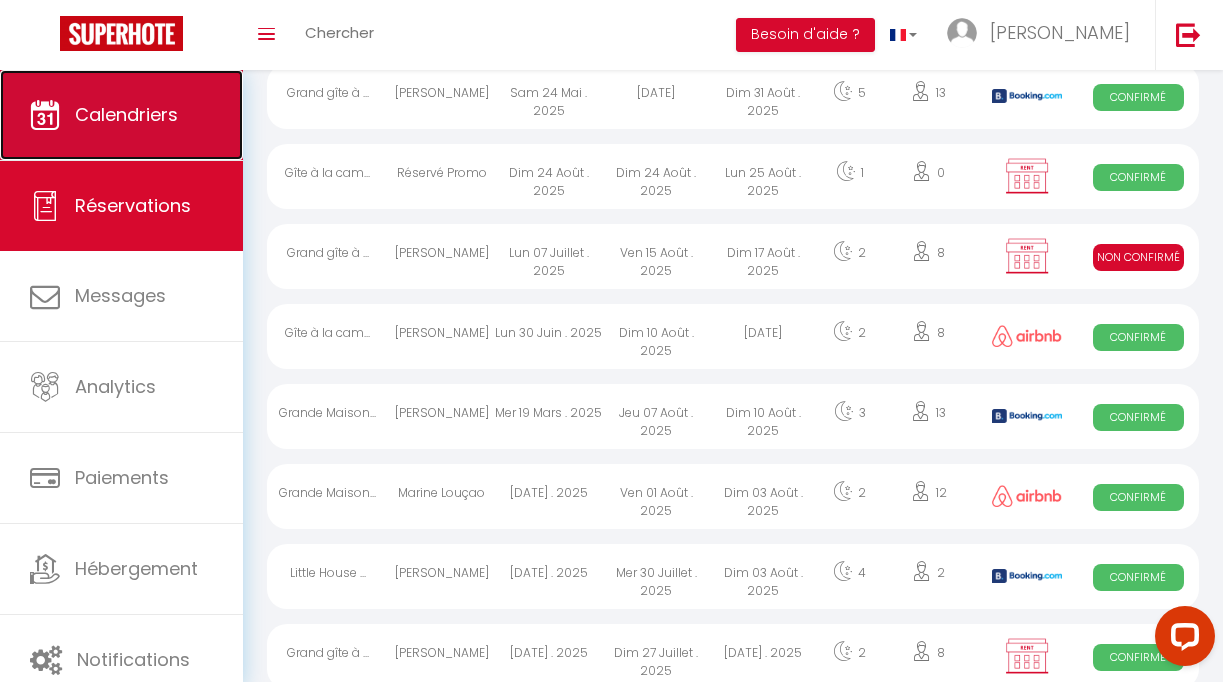 click on "Calendriers" at bounding box center (126, 114) 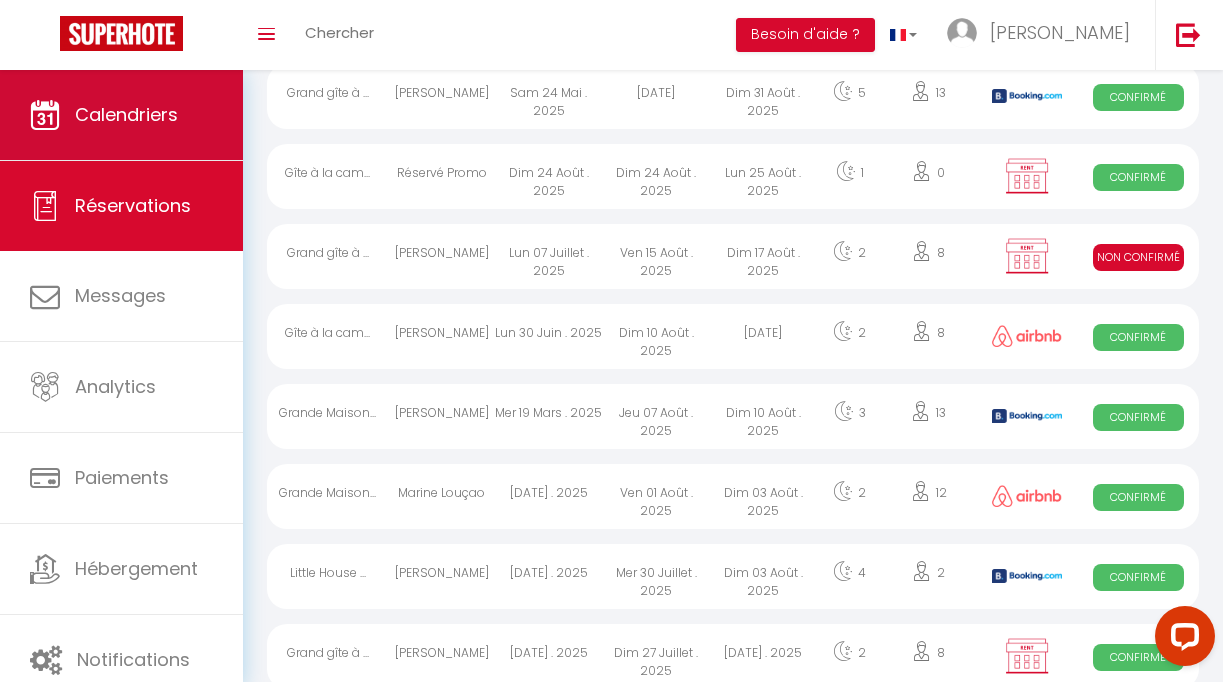 scroll, scrollTop: 0, scrollLeft: 0, axis: both 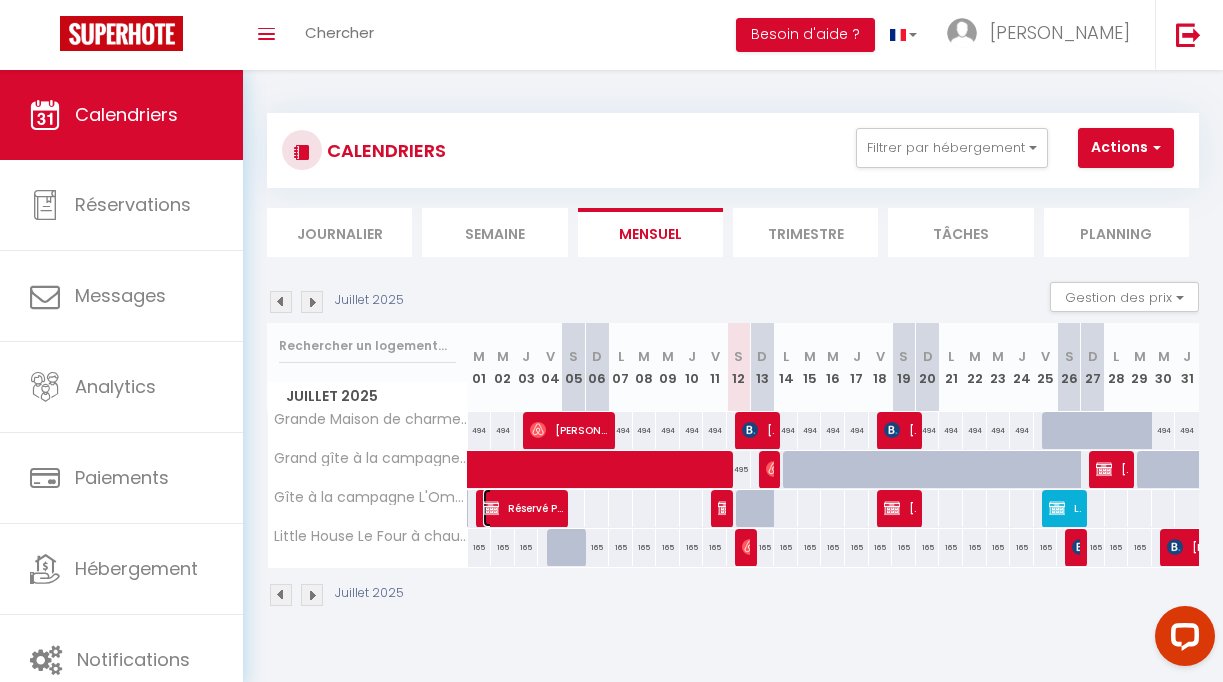 click on "Réservé Promo" at bounding box center [523, 508] 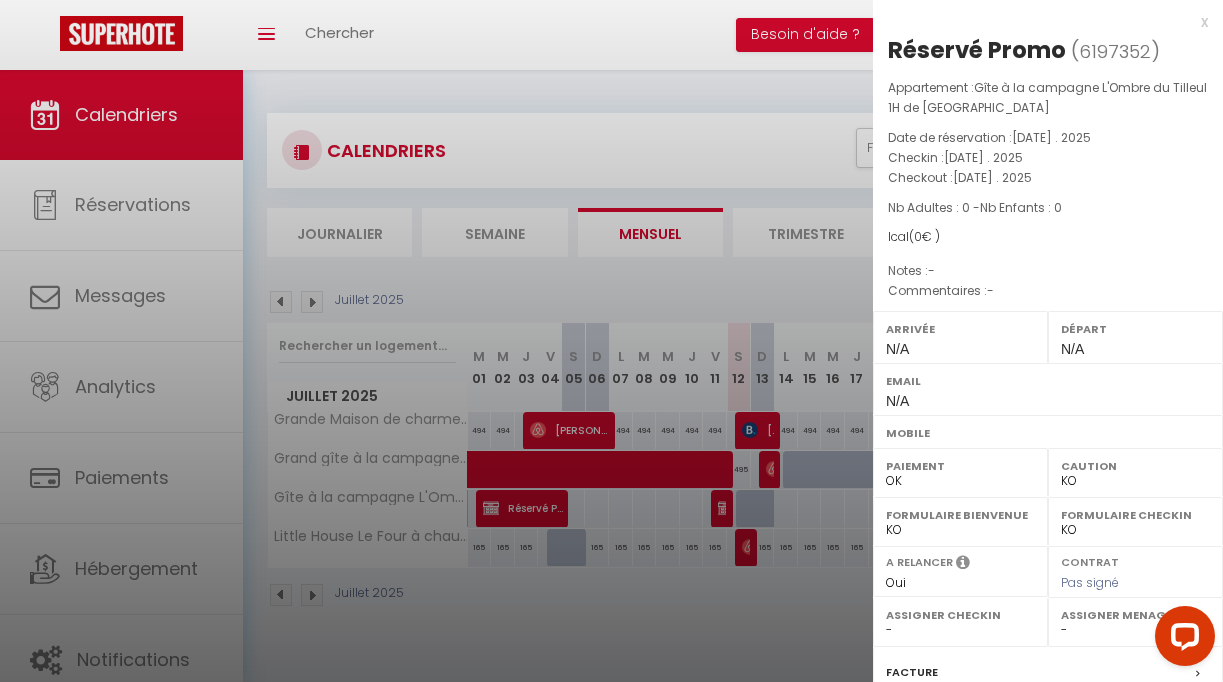 click at bounding box center [611, 341] 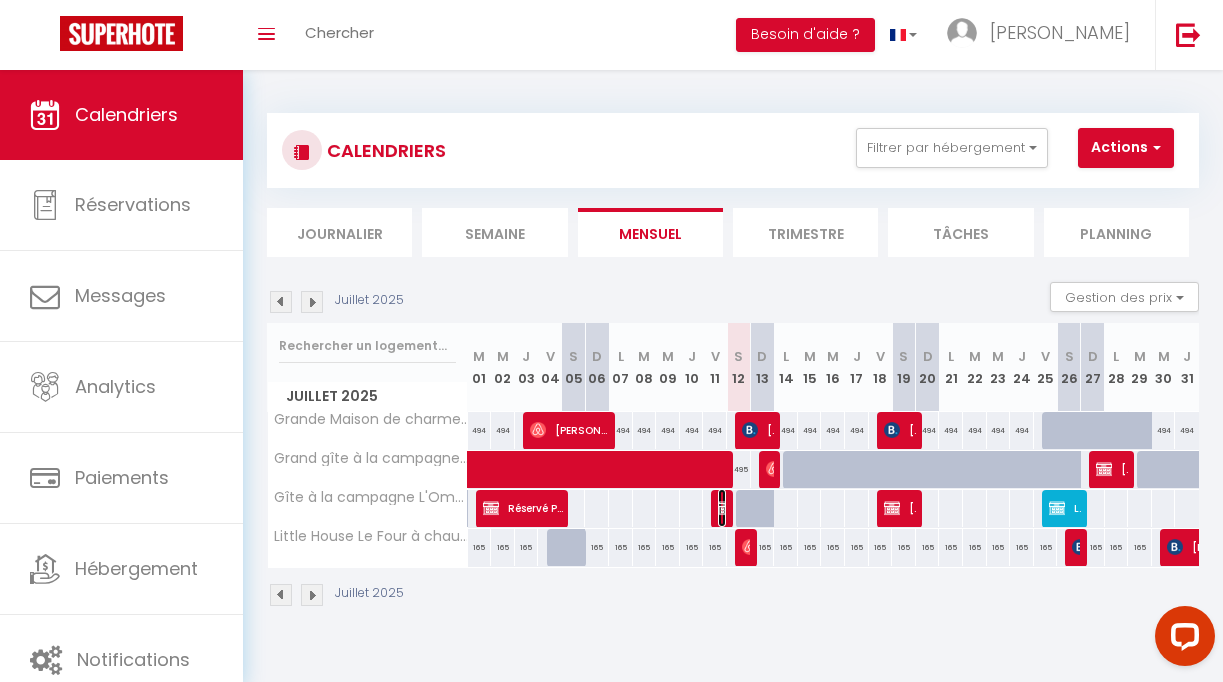 click on "Réservé Promo" at bounding box center (722, 508) 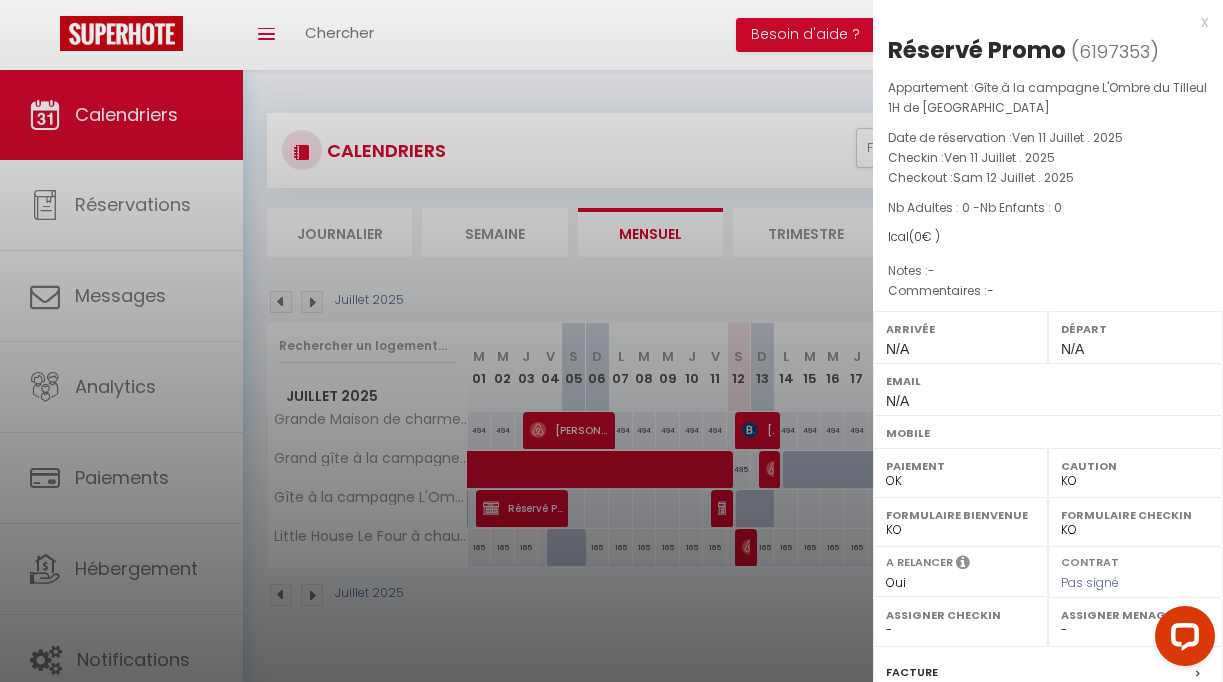 click at bounding box center [611, 341] 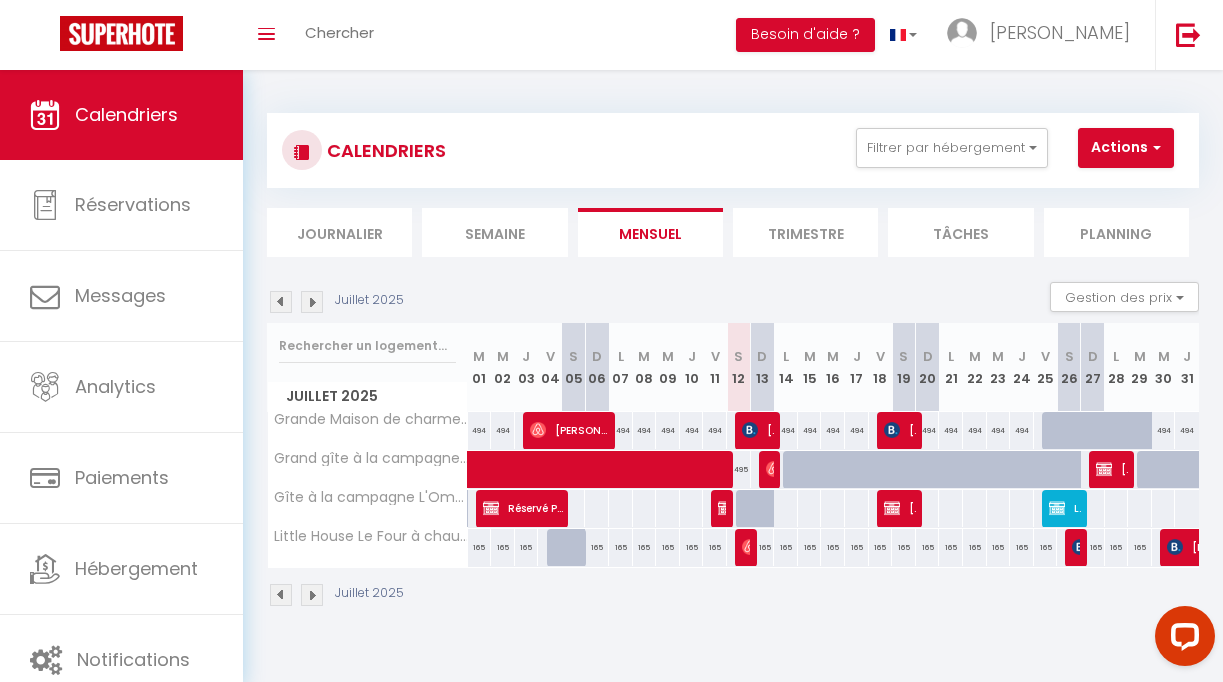 click at bounding box center [910, 509] 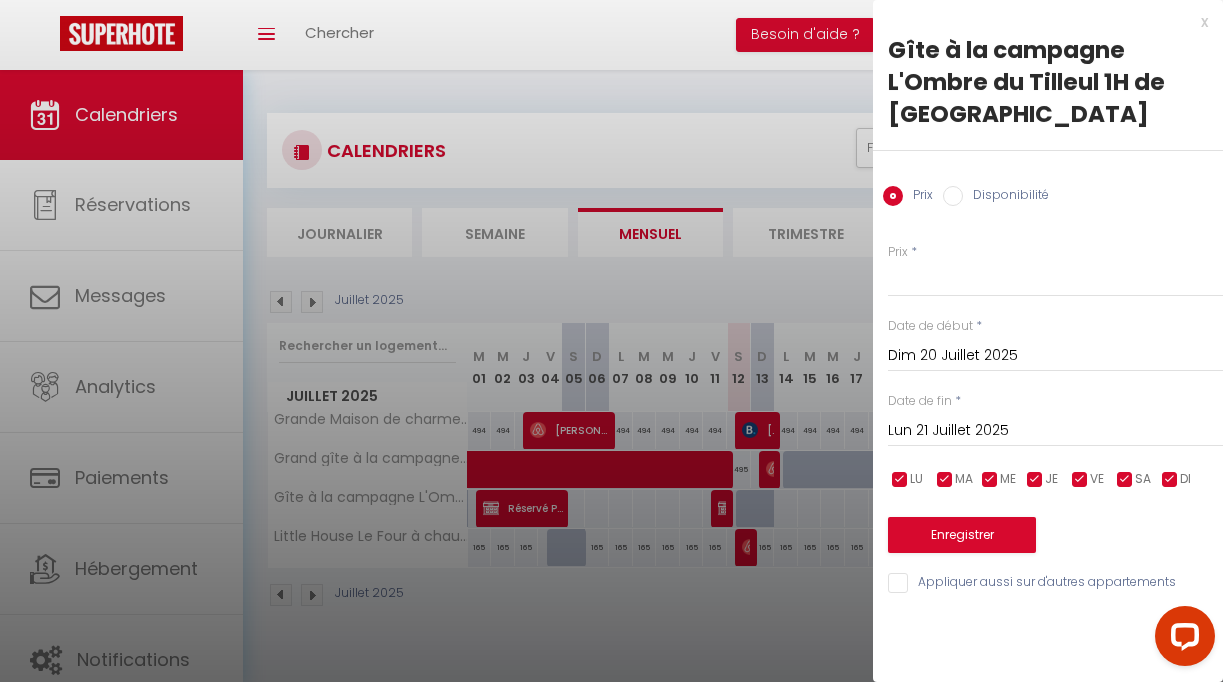 click at bounding box center (611, 341) 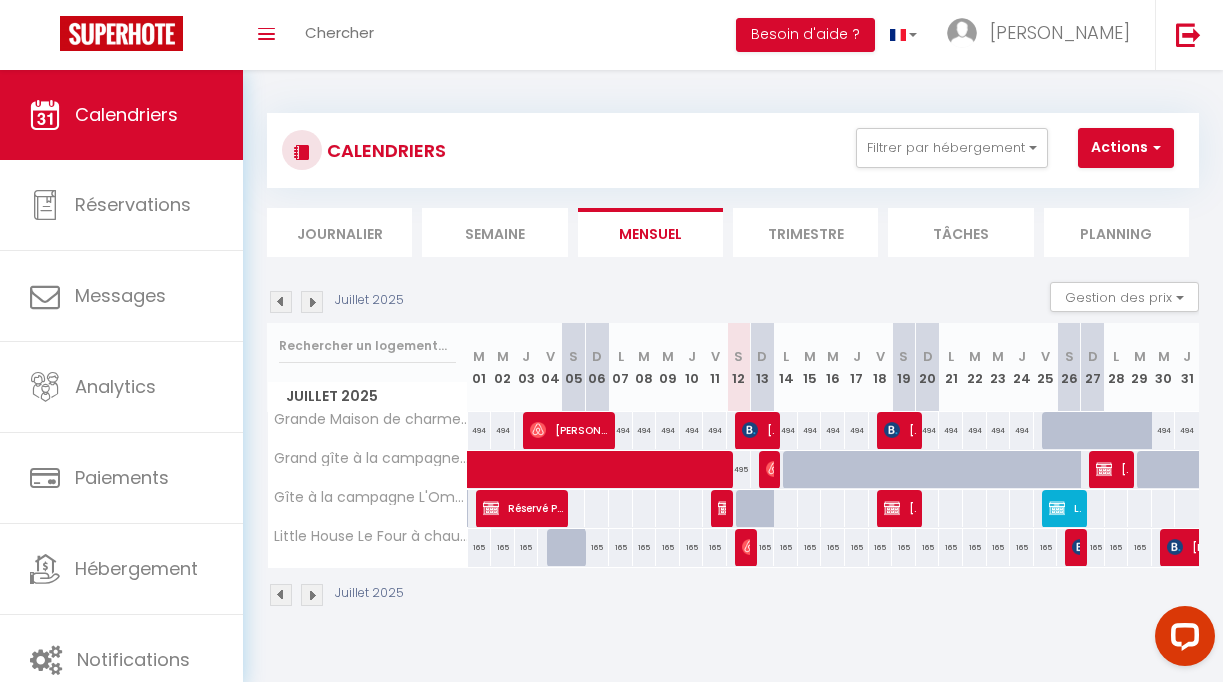 click at bounding box center (312, 302) 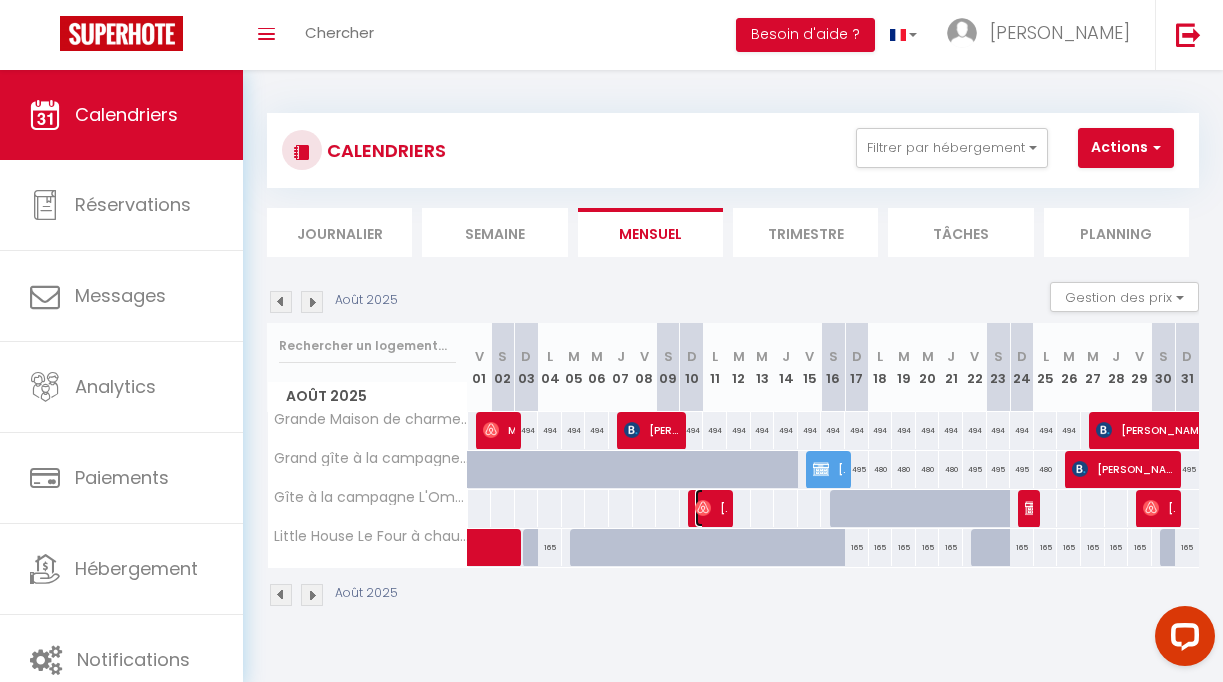 click at bounding box center [703, 508] 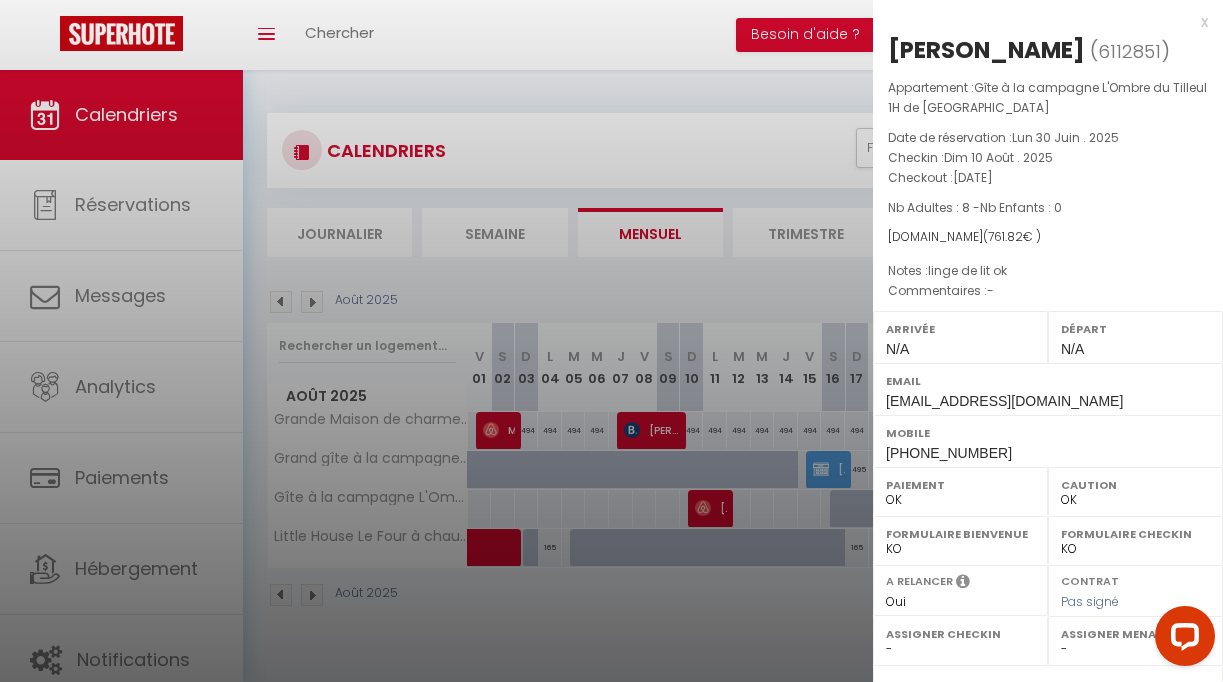 click at bounding box center [611, 341] 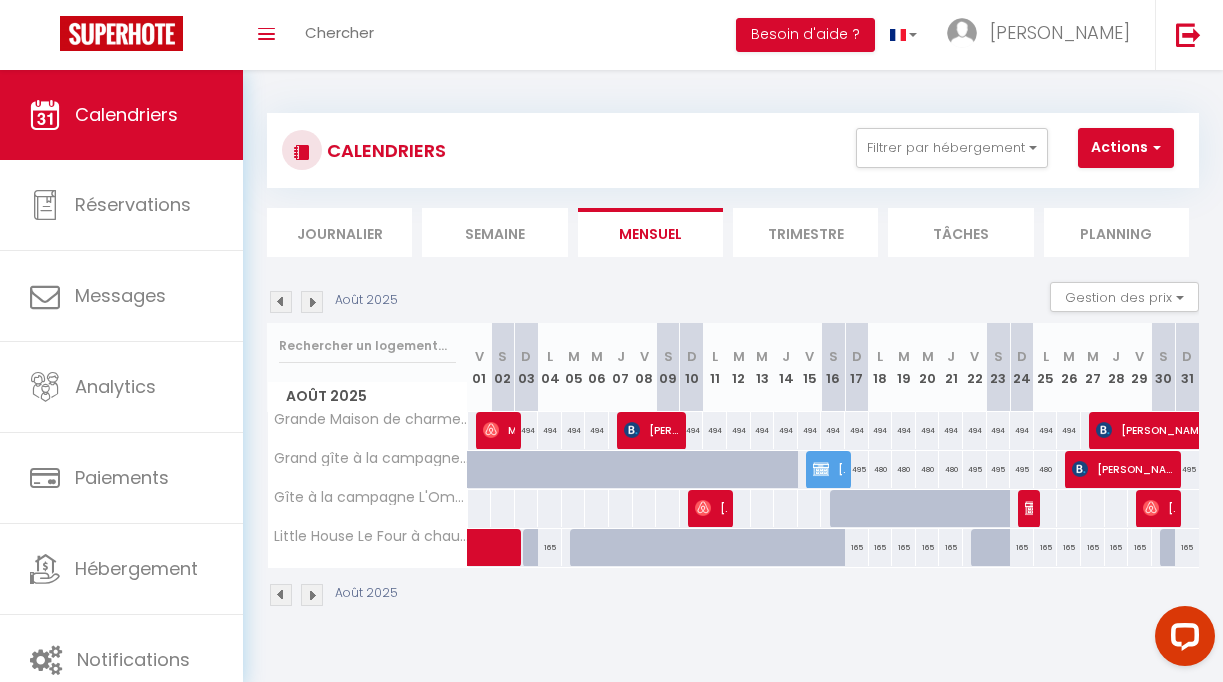 click at bounding box center (913, 520) 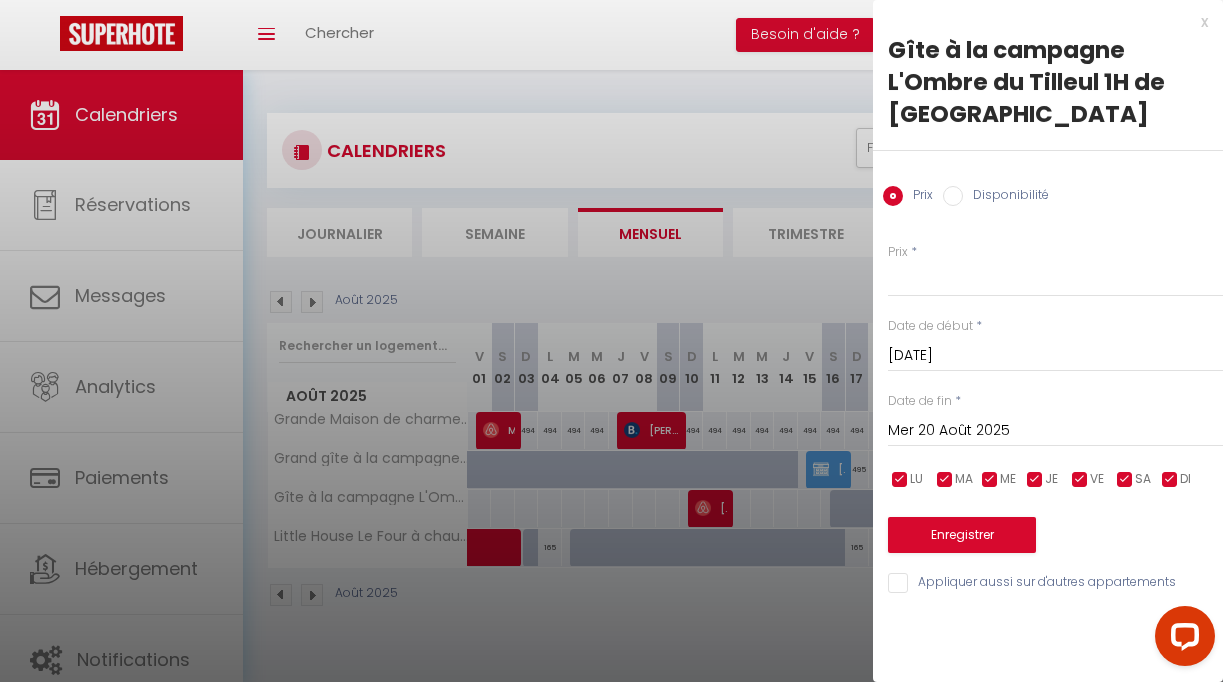 click at bounding box center (611, 341) 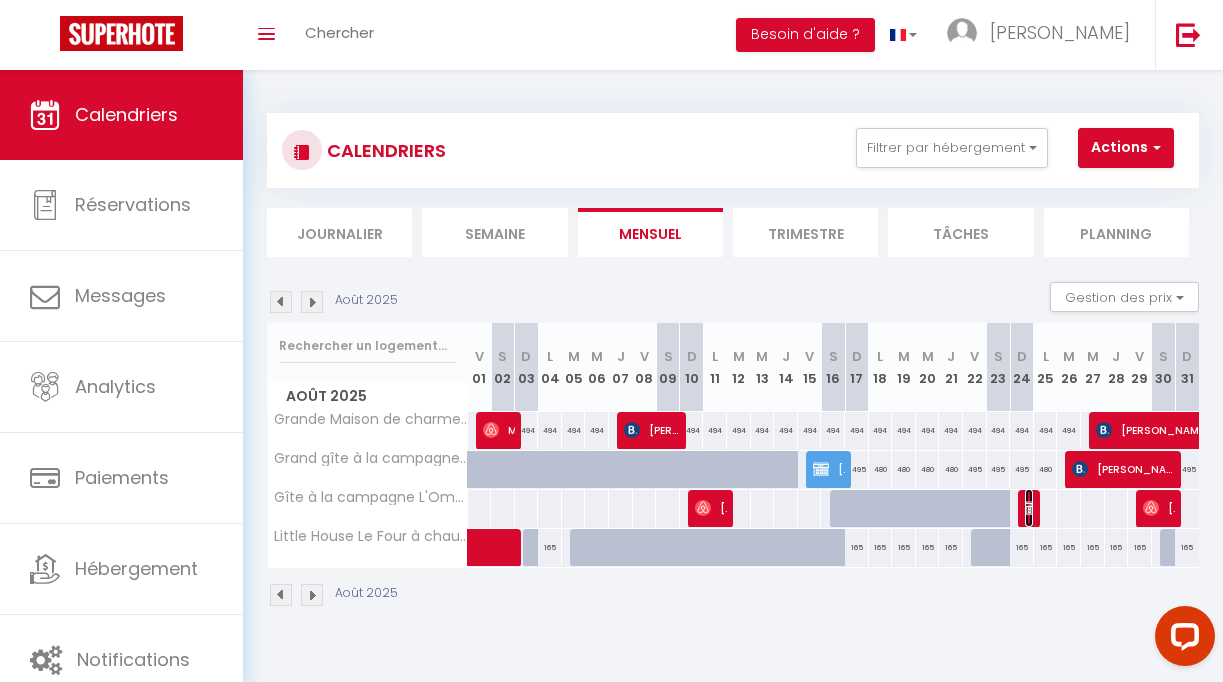 click at bounding box center (1033, 508) 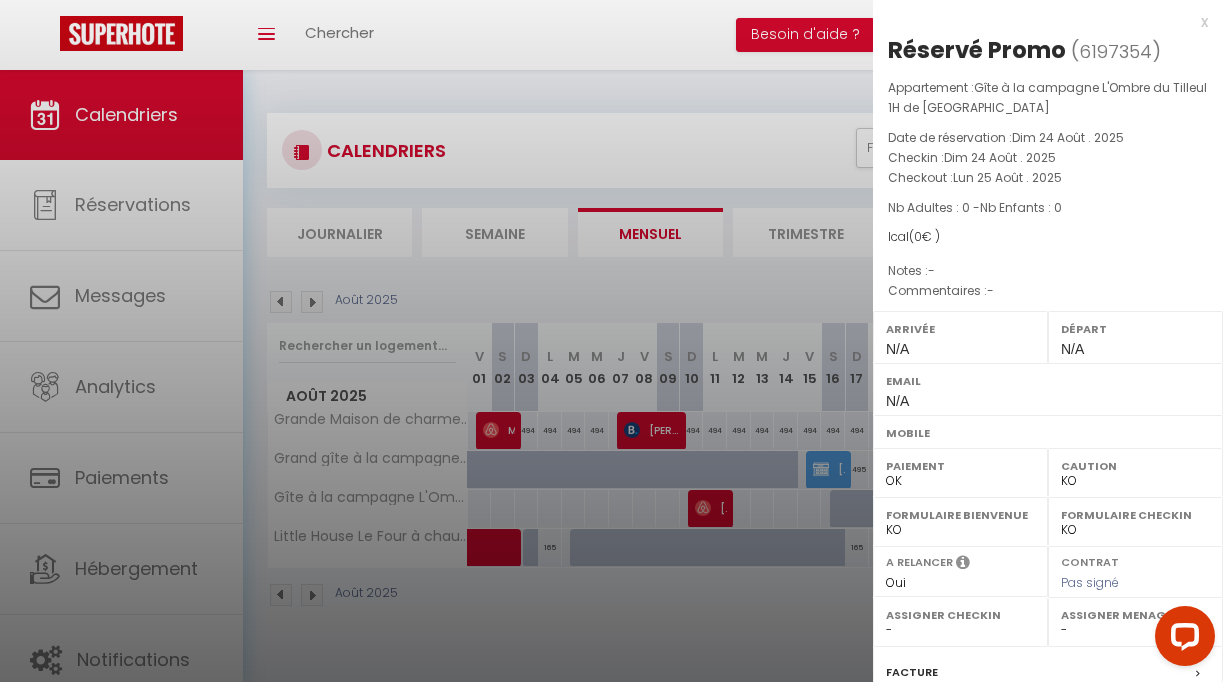 click at bounding box center [611, 341] 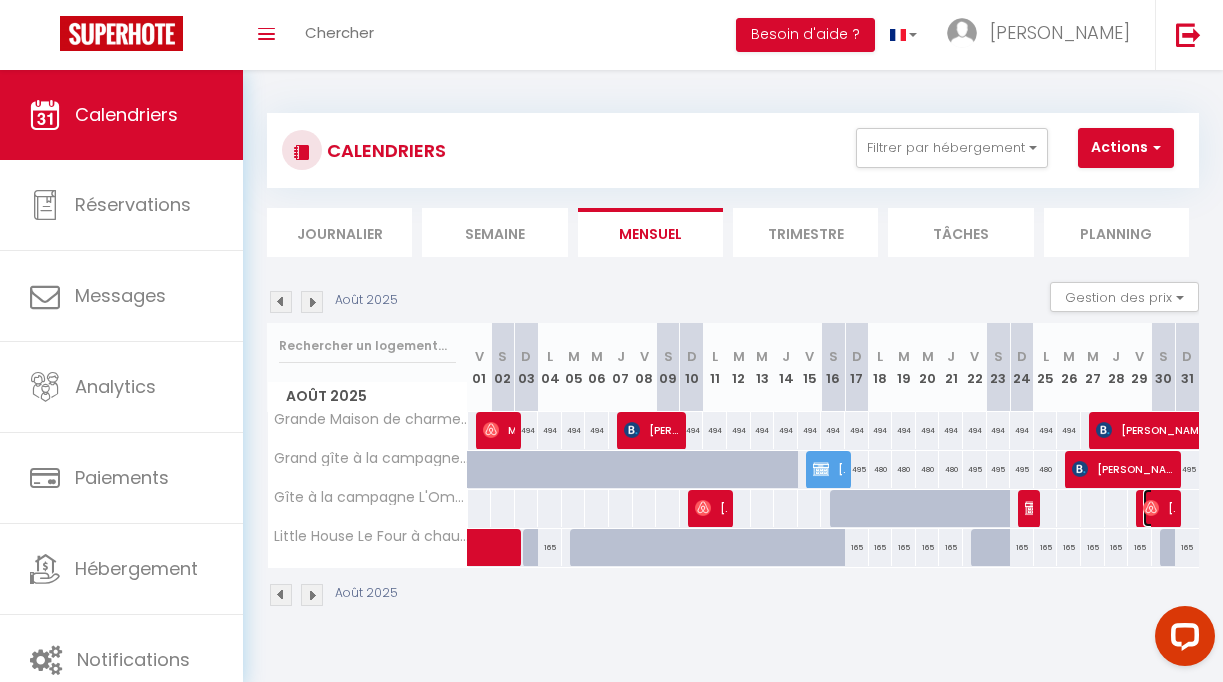click at bounding box center [1151, 508] 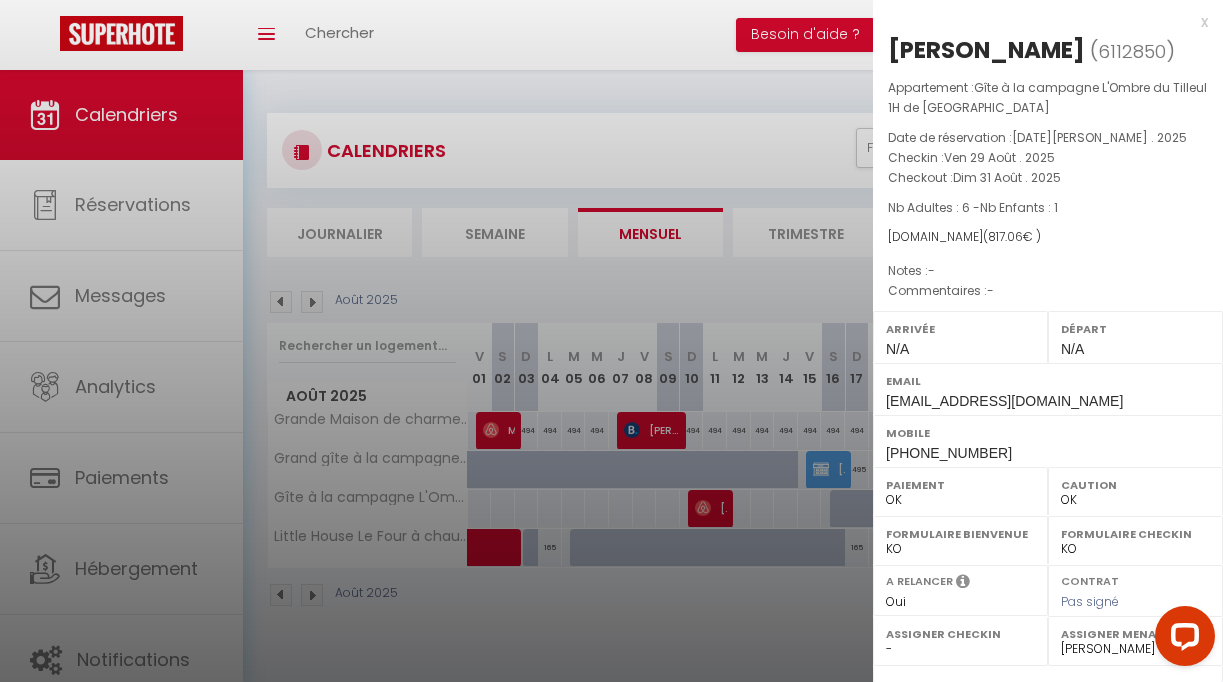 click at bounding box center (611, 341) 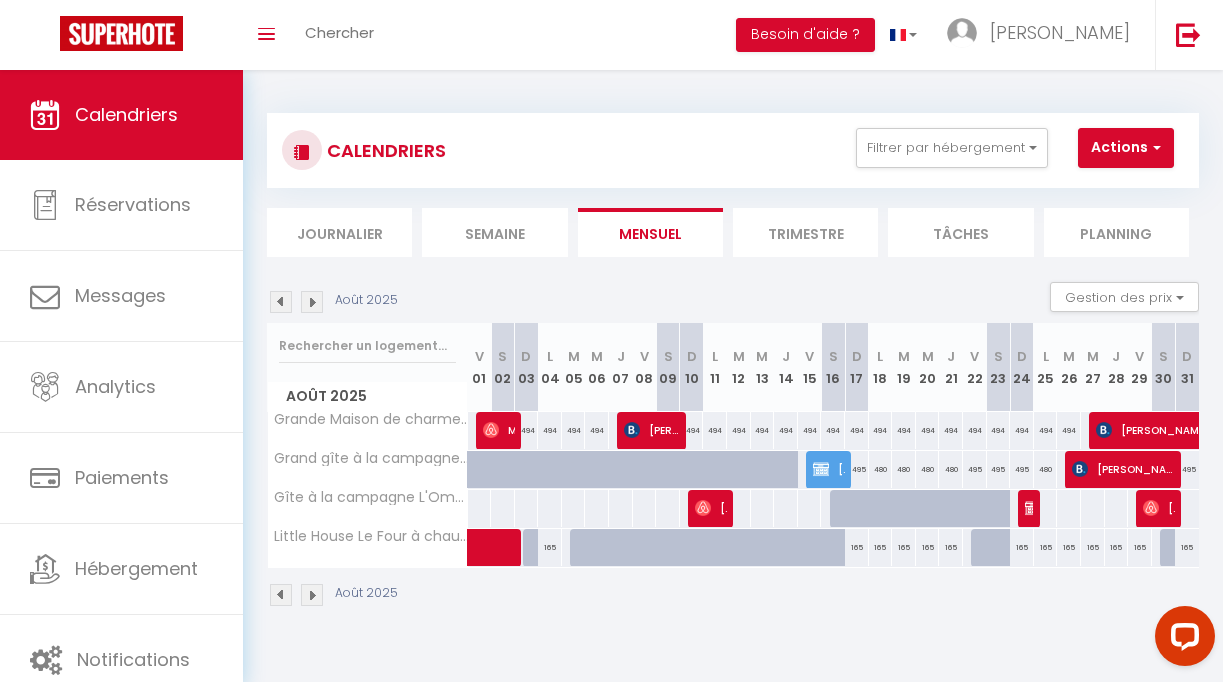 click at bounding box center [312, 302] 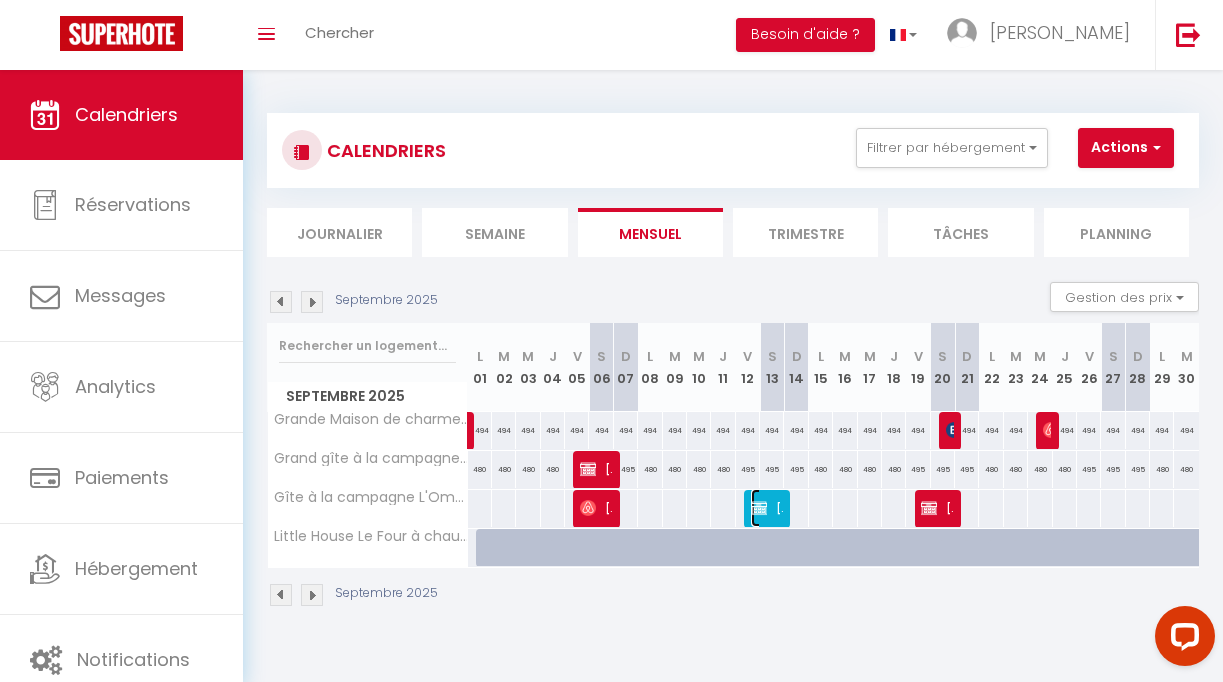 click on "[PERSON_NAME]" at bounding box center [767, 508] 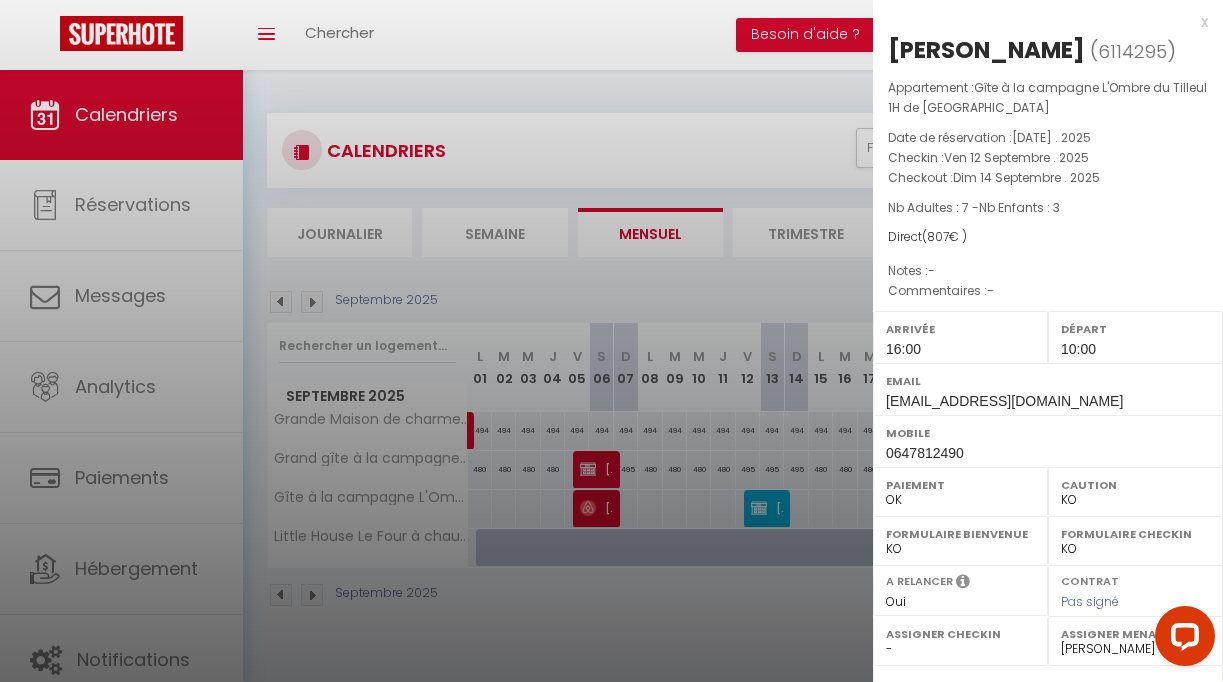 click at bounding box center (611, 341) 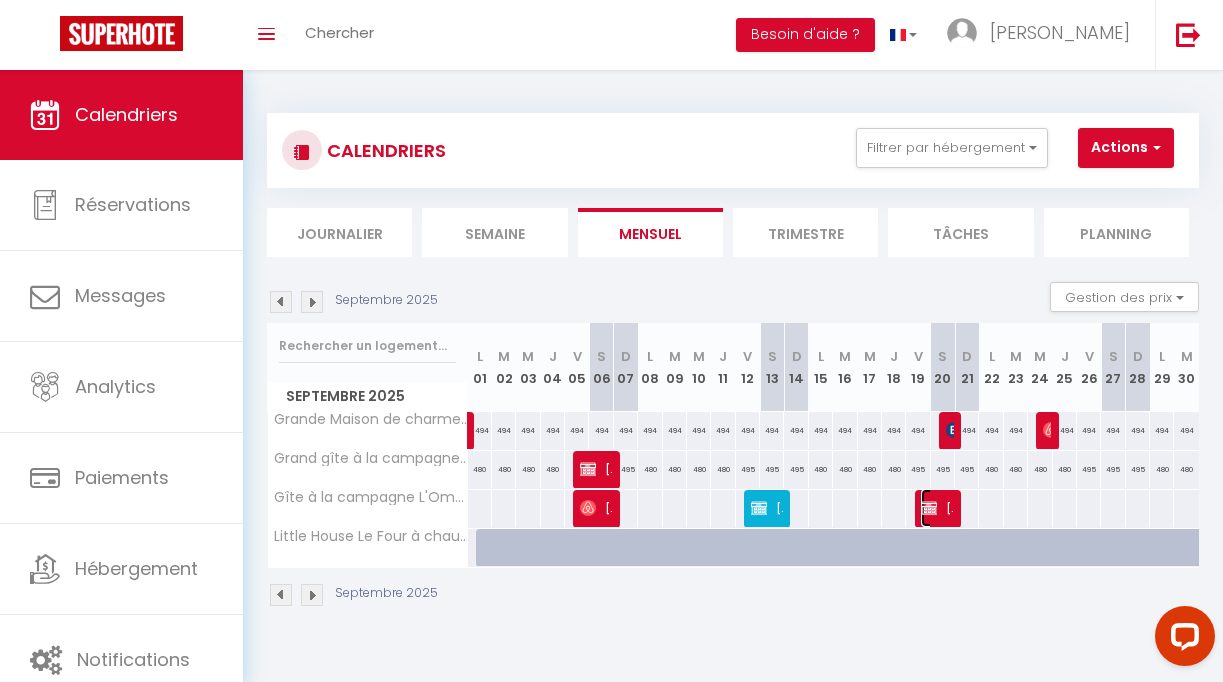 click at bounding box center [929, 508] 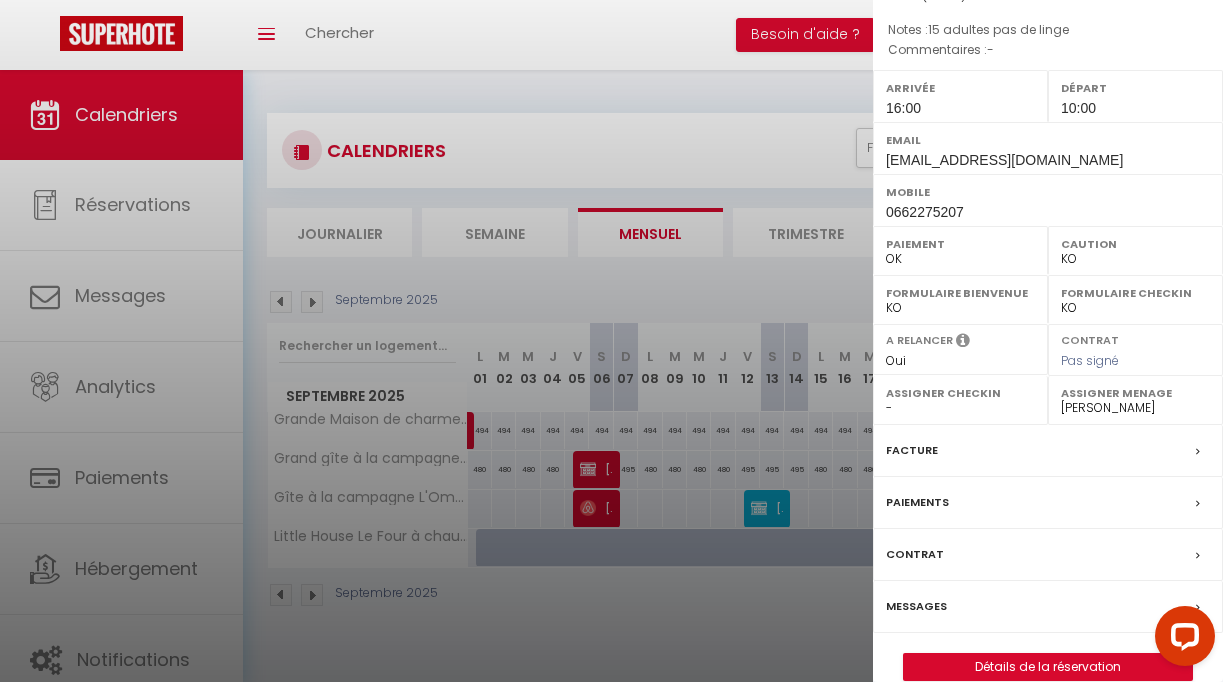 scroll, scrollTop: 302, scrollLeft: 0, axis: vertical 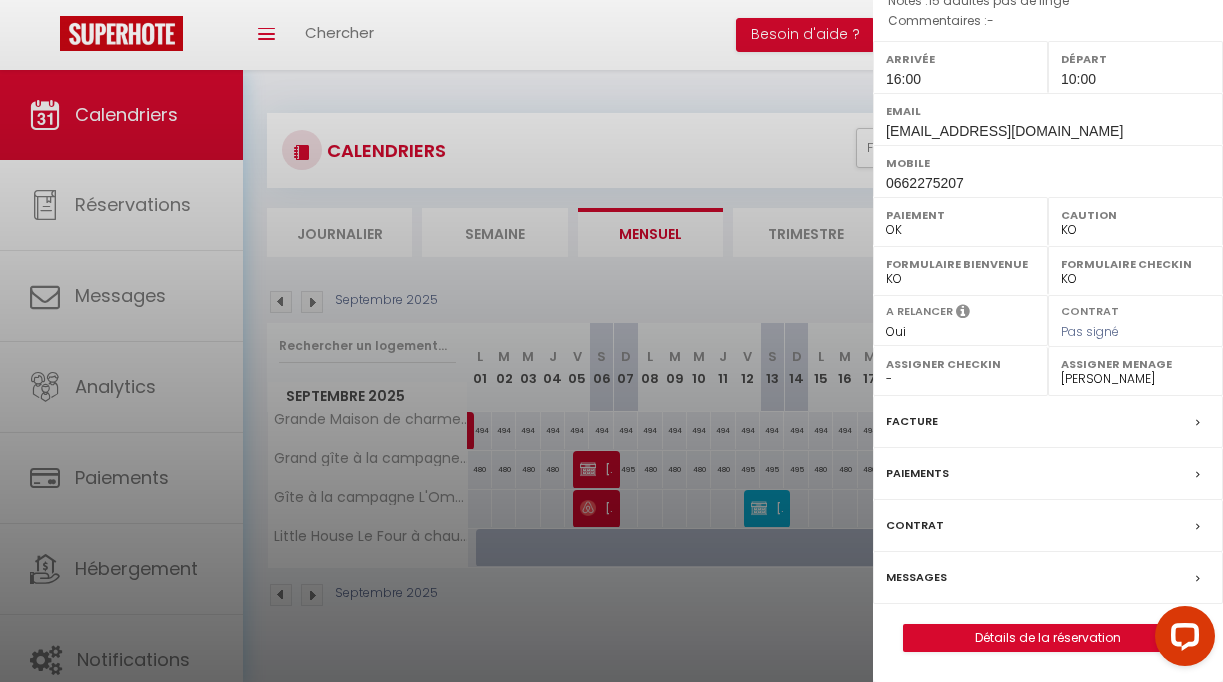 click at bounding box center [611, 341] 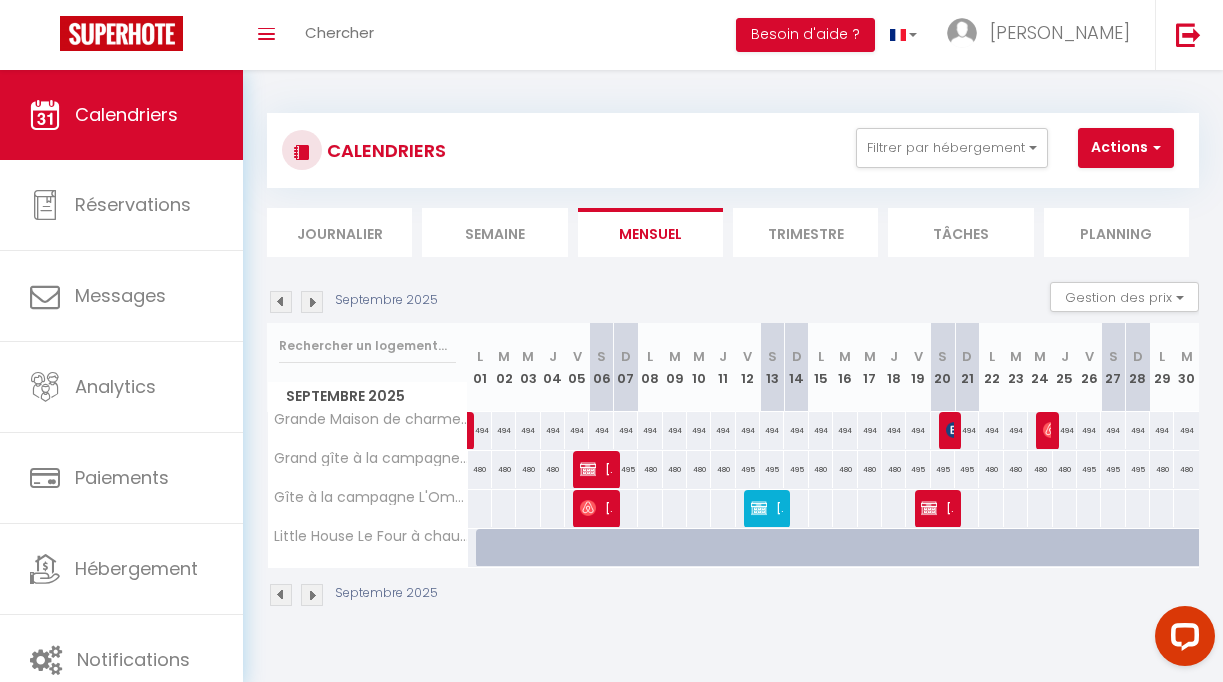 click at bounding box center [312, 302] 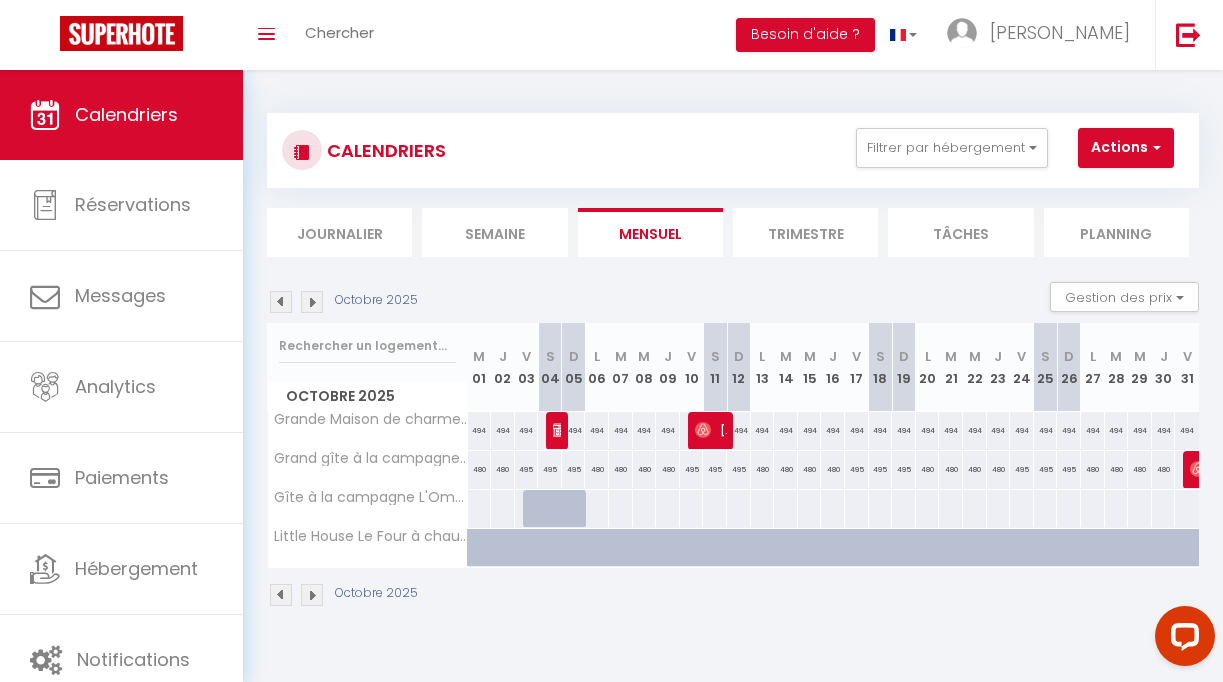 click at bounding box center [281, 302] 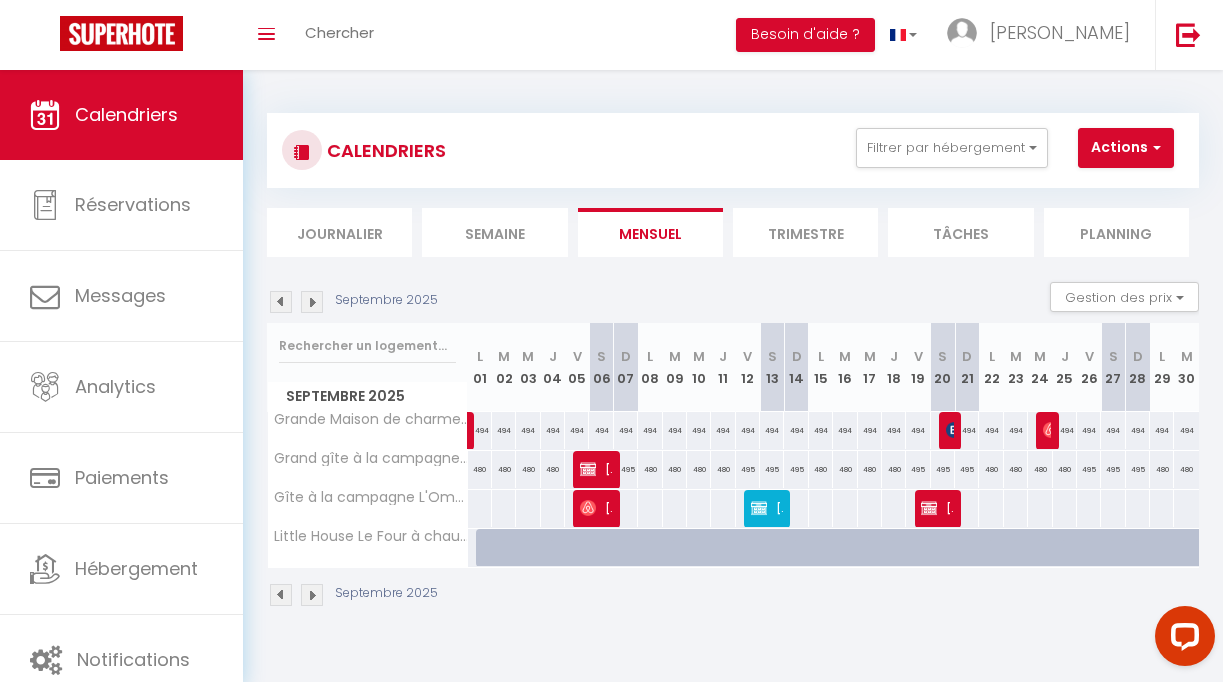 click at bounding box center (281, 302) 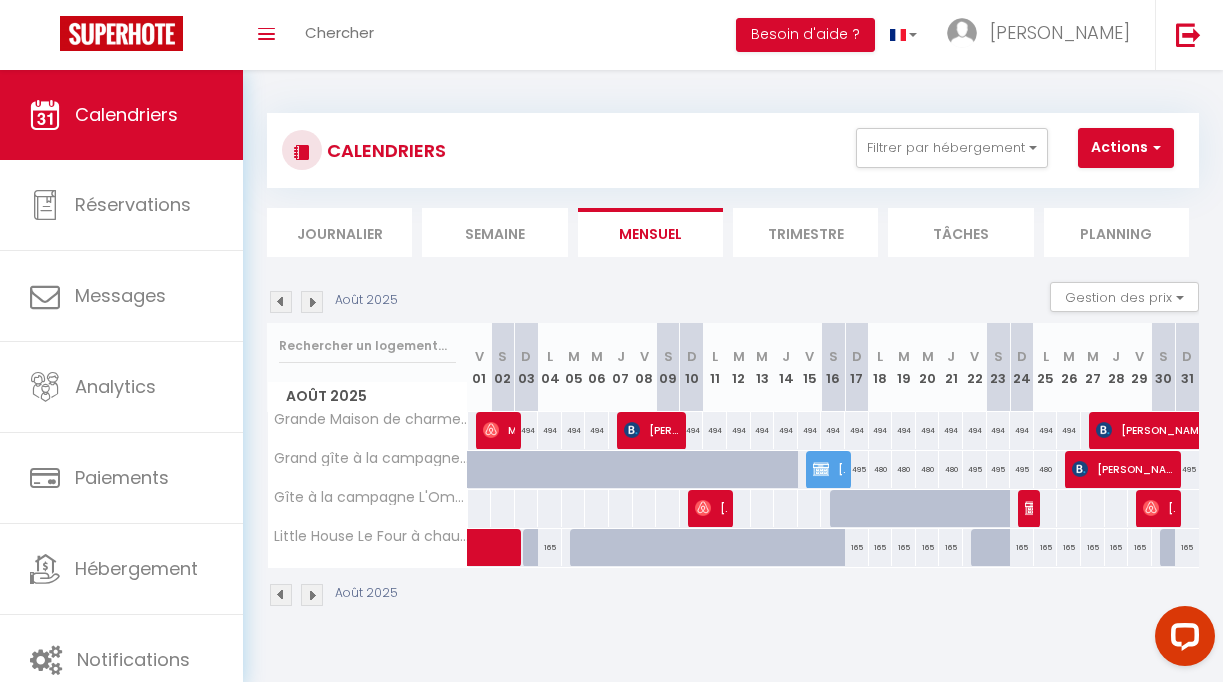 click at bounding box center (281, 302) 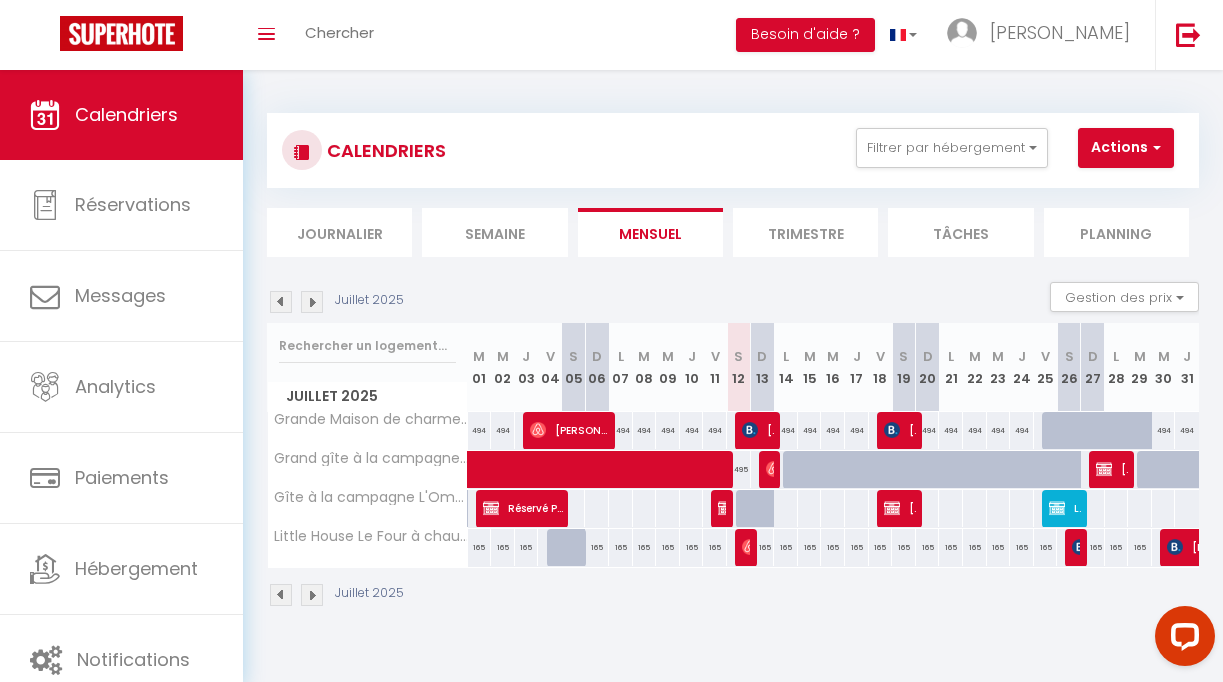 click at bounding box center (281, 302) 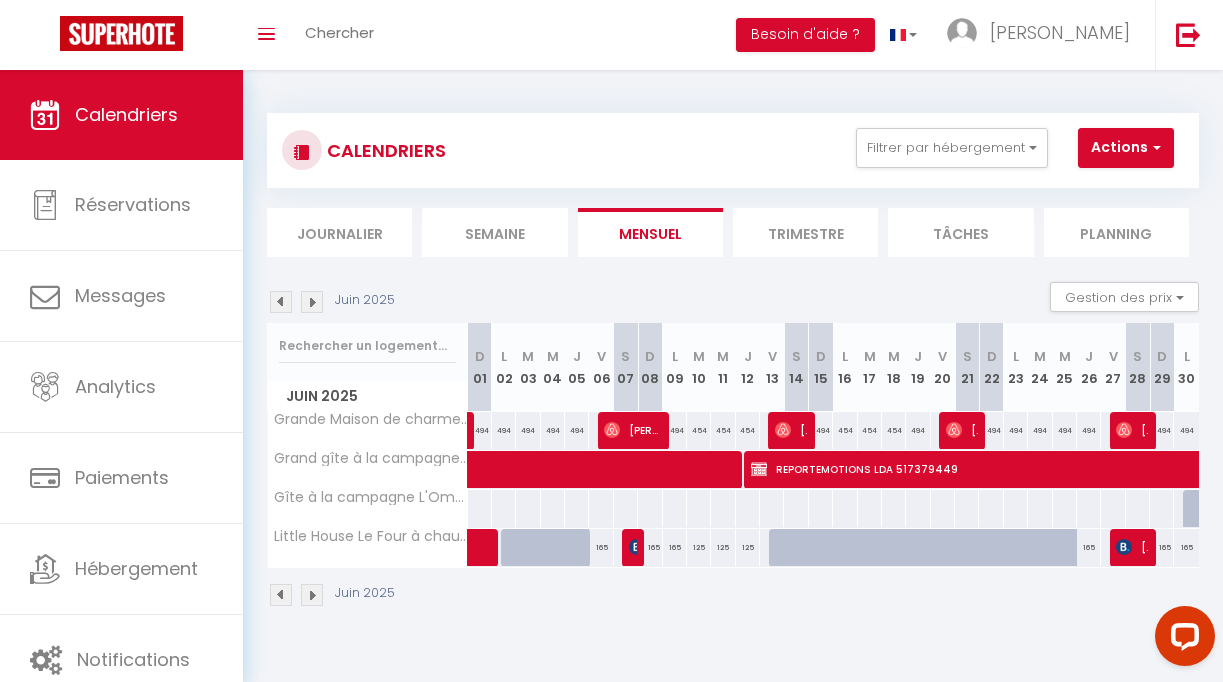 click at bounding box center (281, 302) 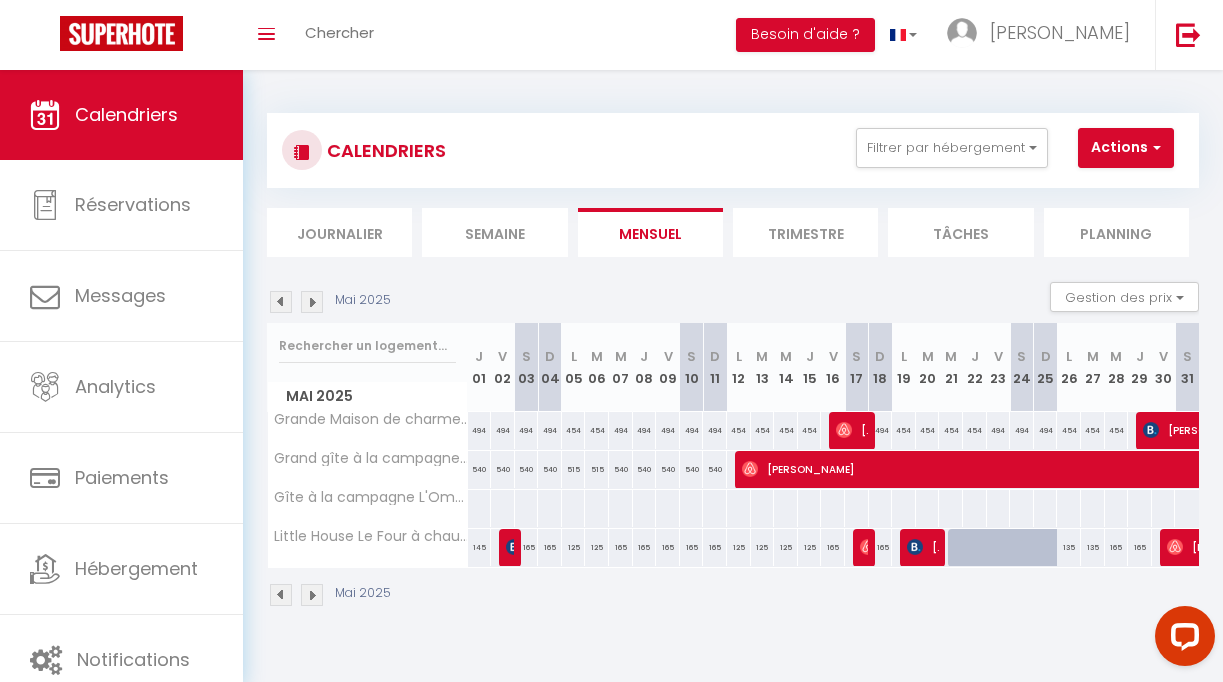 click at bounding box center (312, 302) 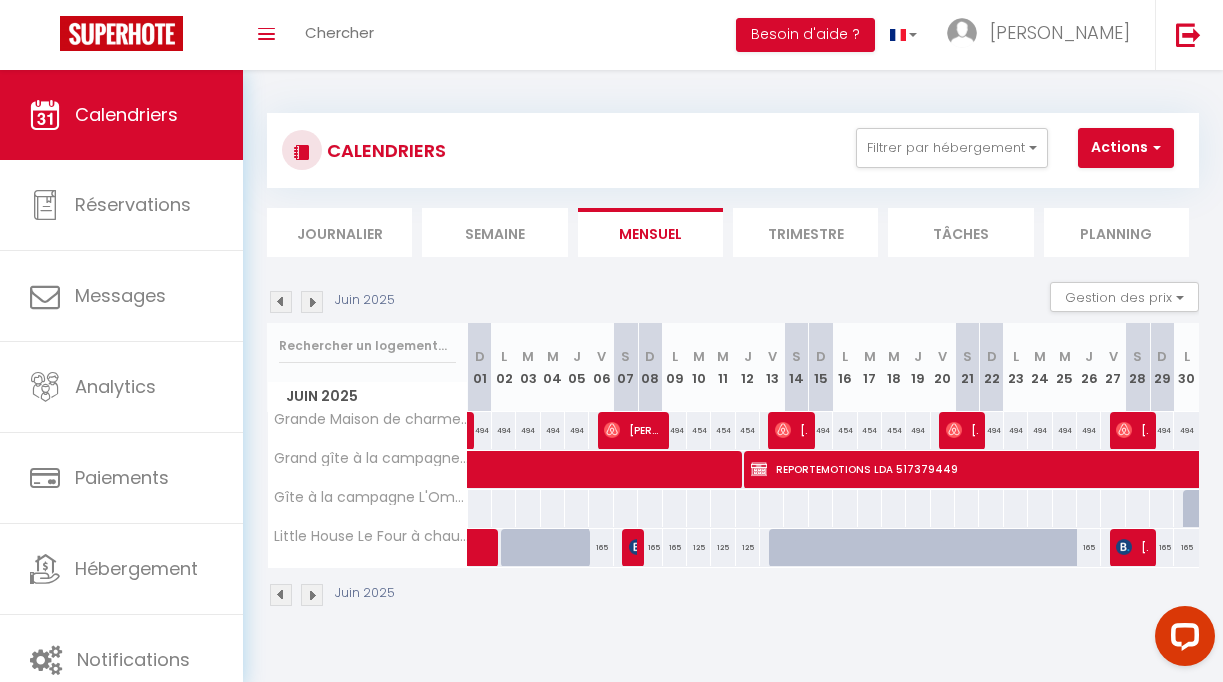 click at bounding box center [312, 302] 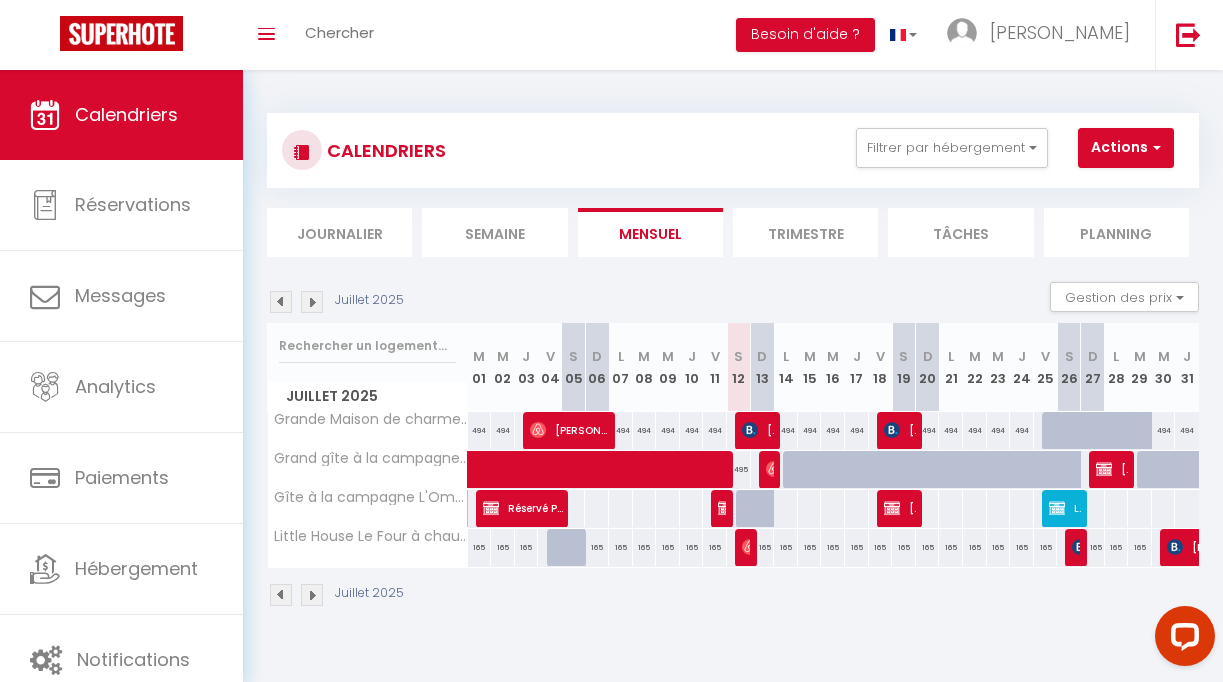 click at bounding box center [312, 302] 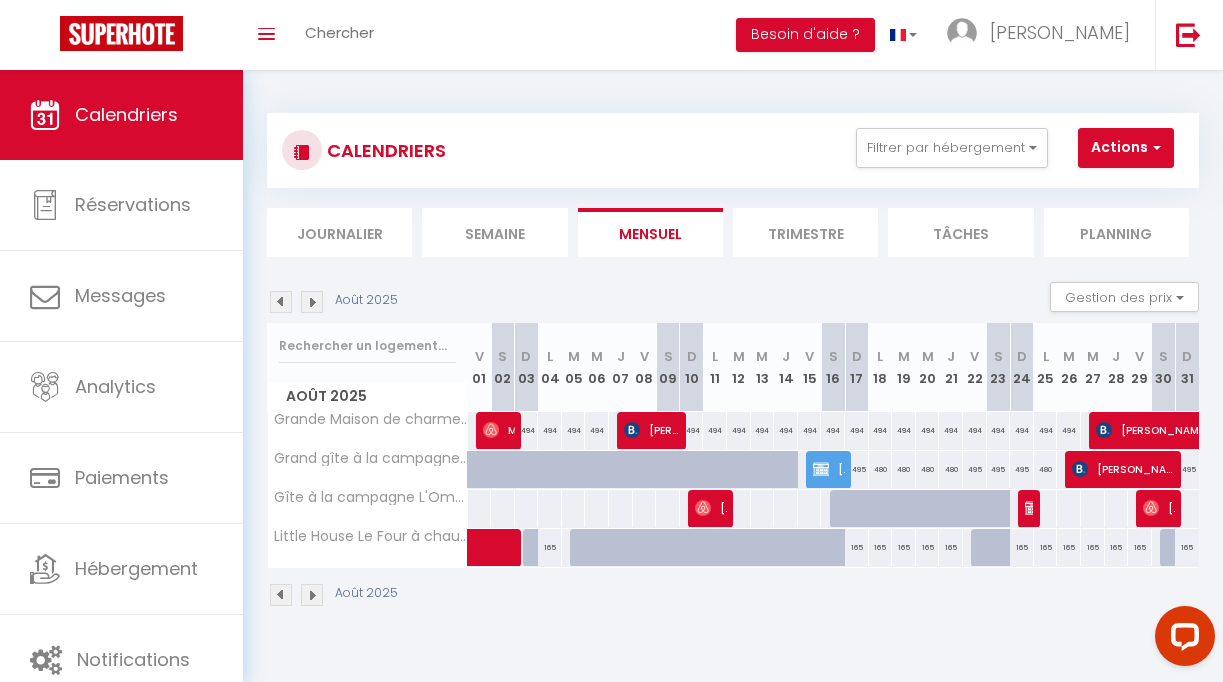 click at bounding box center (281, 302) 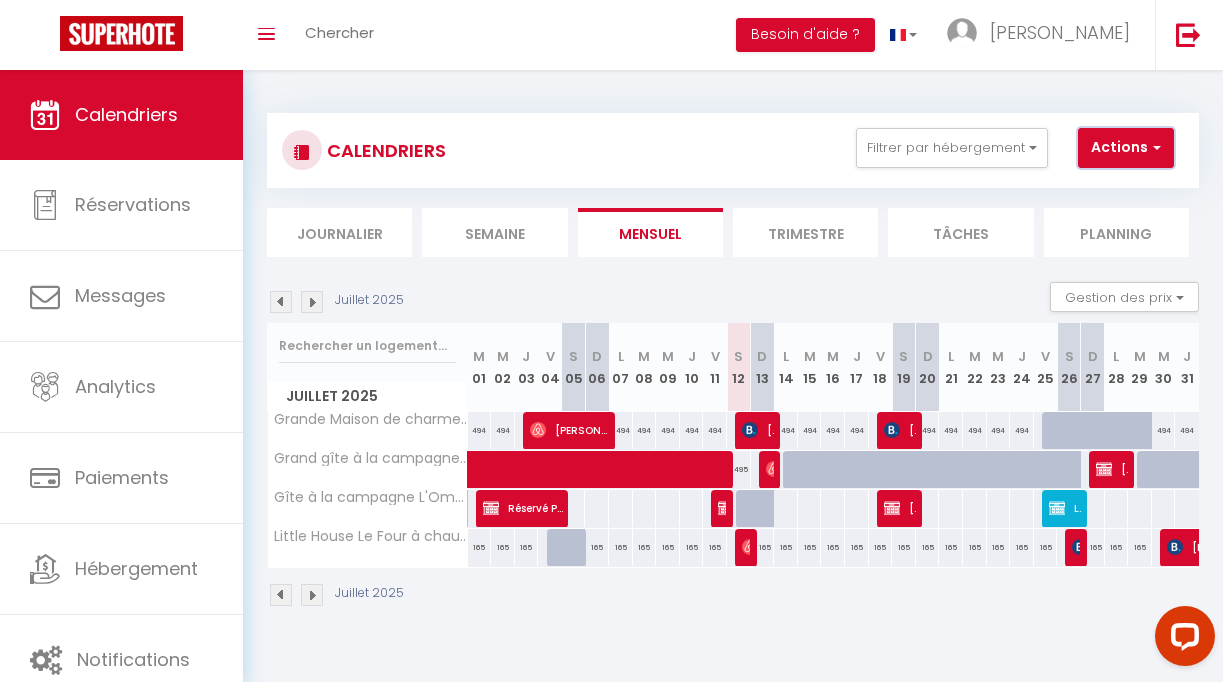 click on "Actions" at bounding box center (1126, 148) 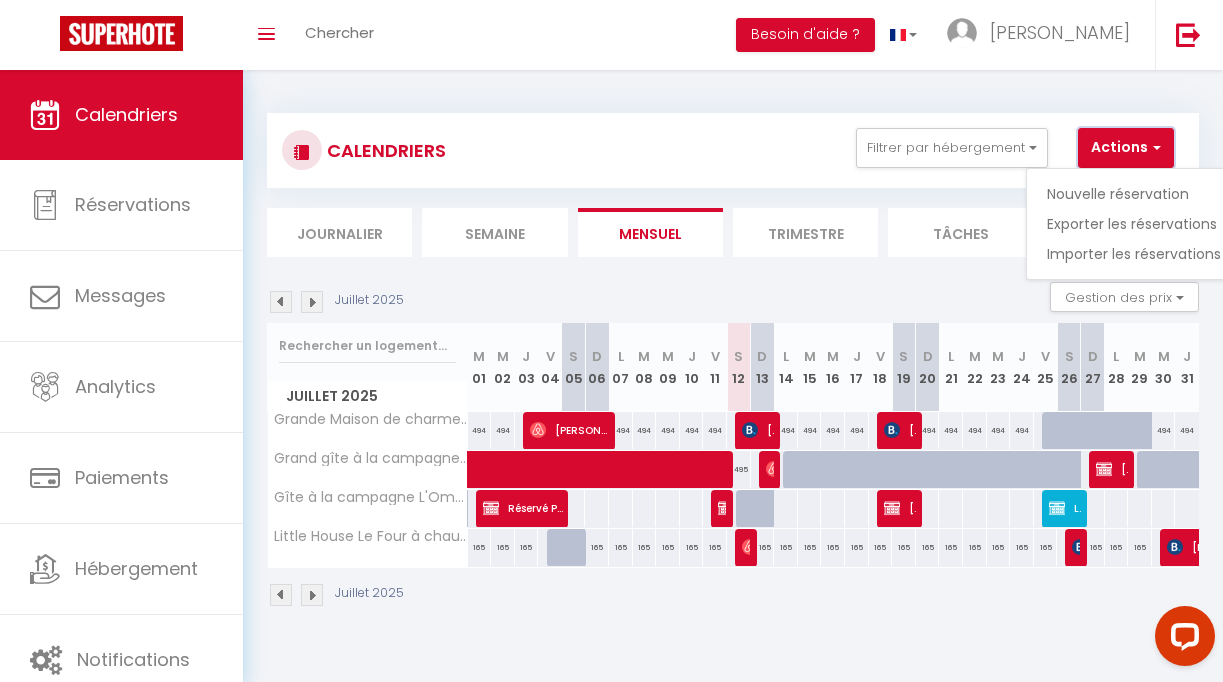 click on "Actions" at bounding box center [1126, 148] 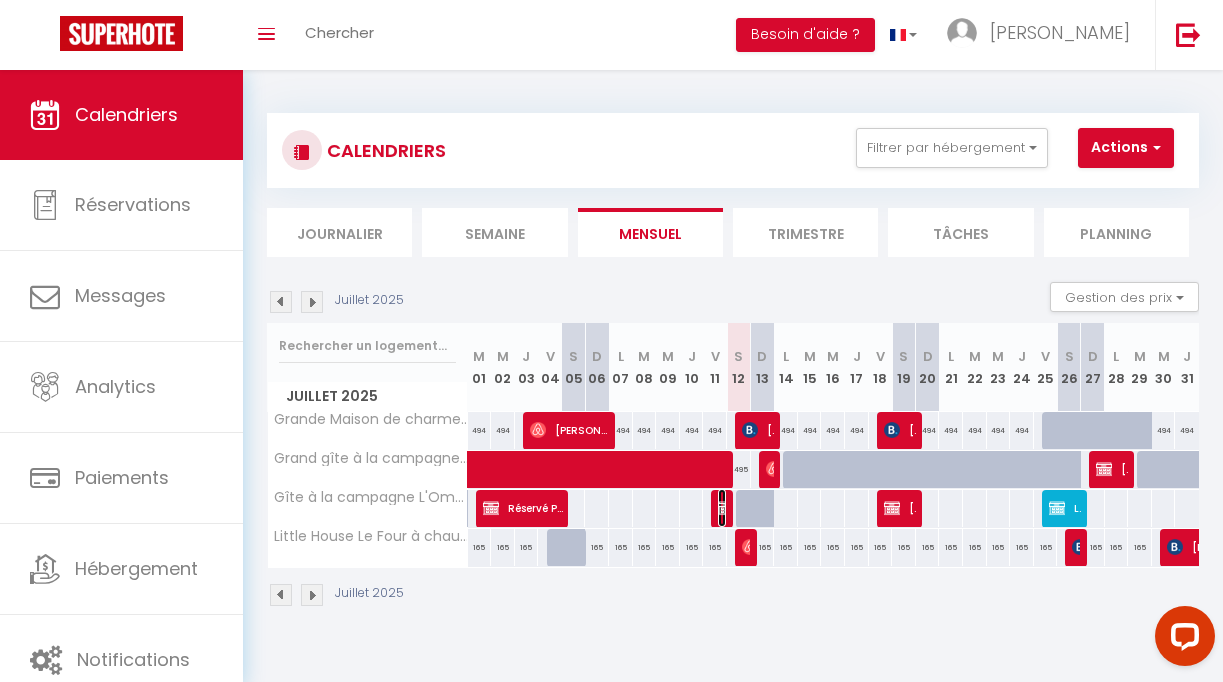 click at bounding box center (726, 508) 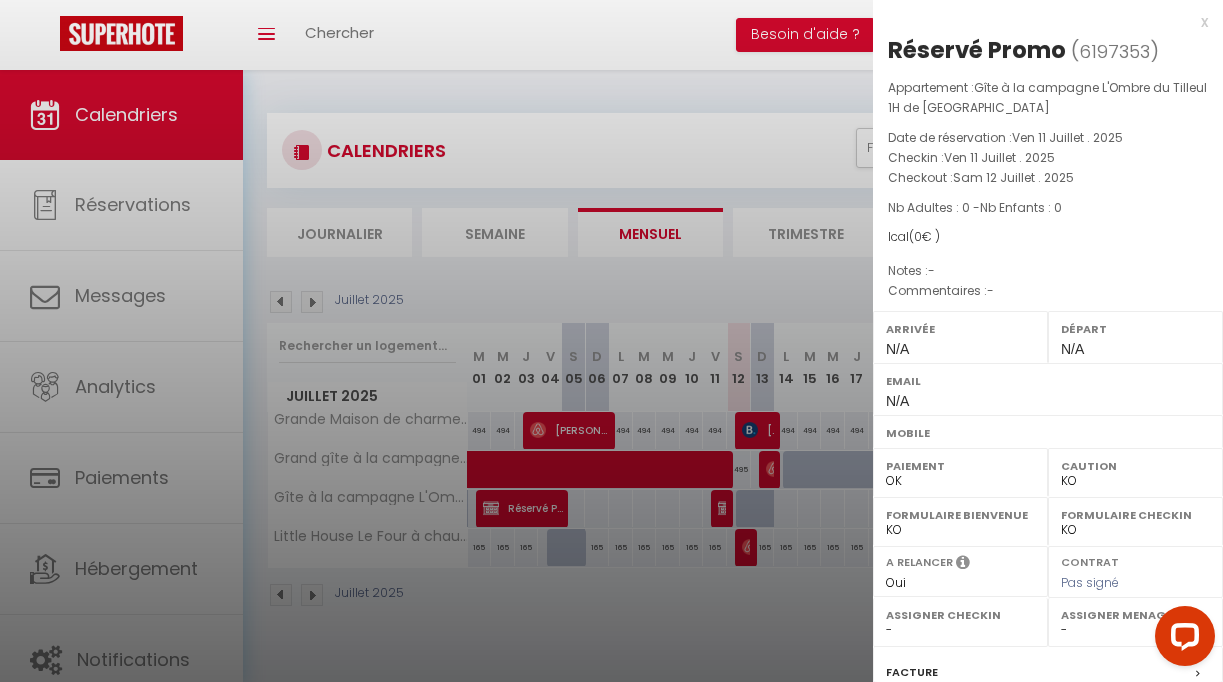 click at bounding box center [611, 341] 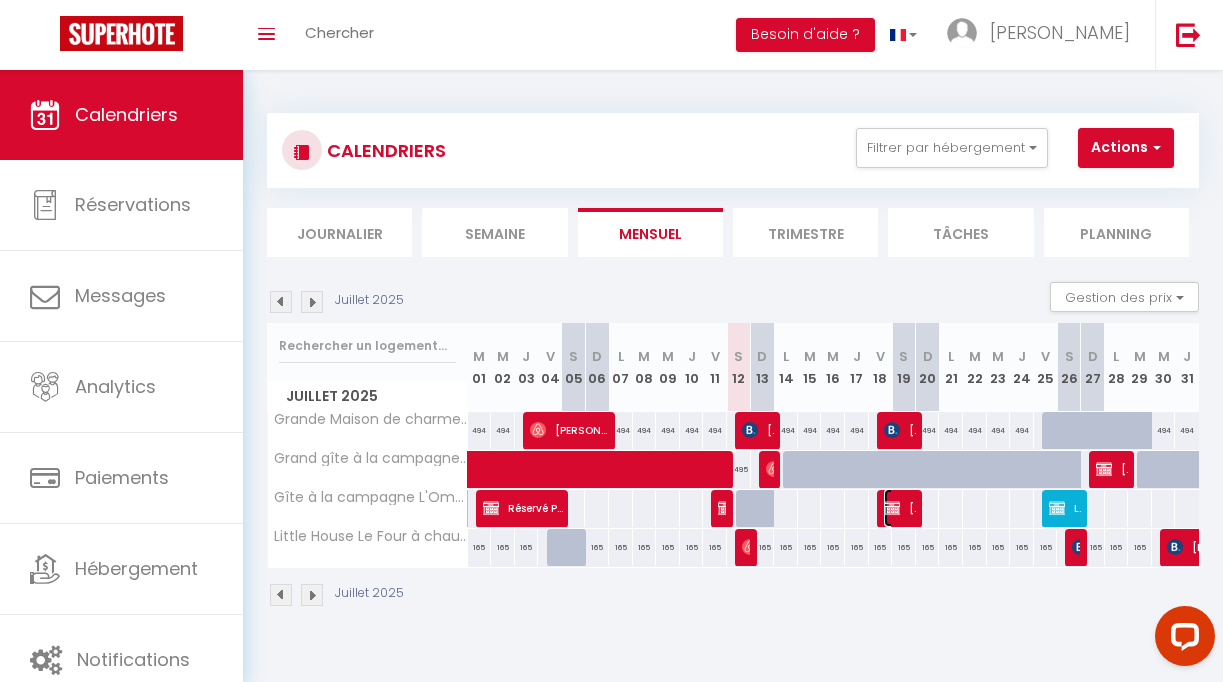 click at bounding box center (892, 508) 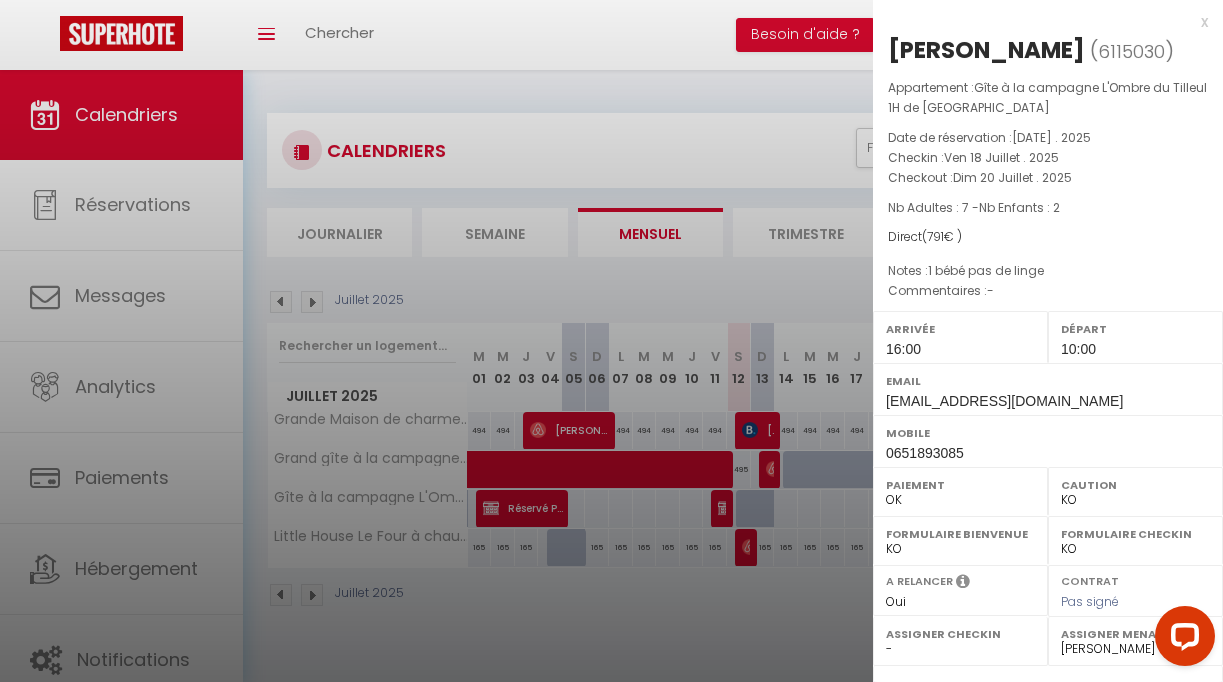 click at bounding box center [611, 341] 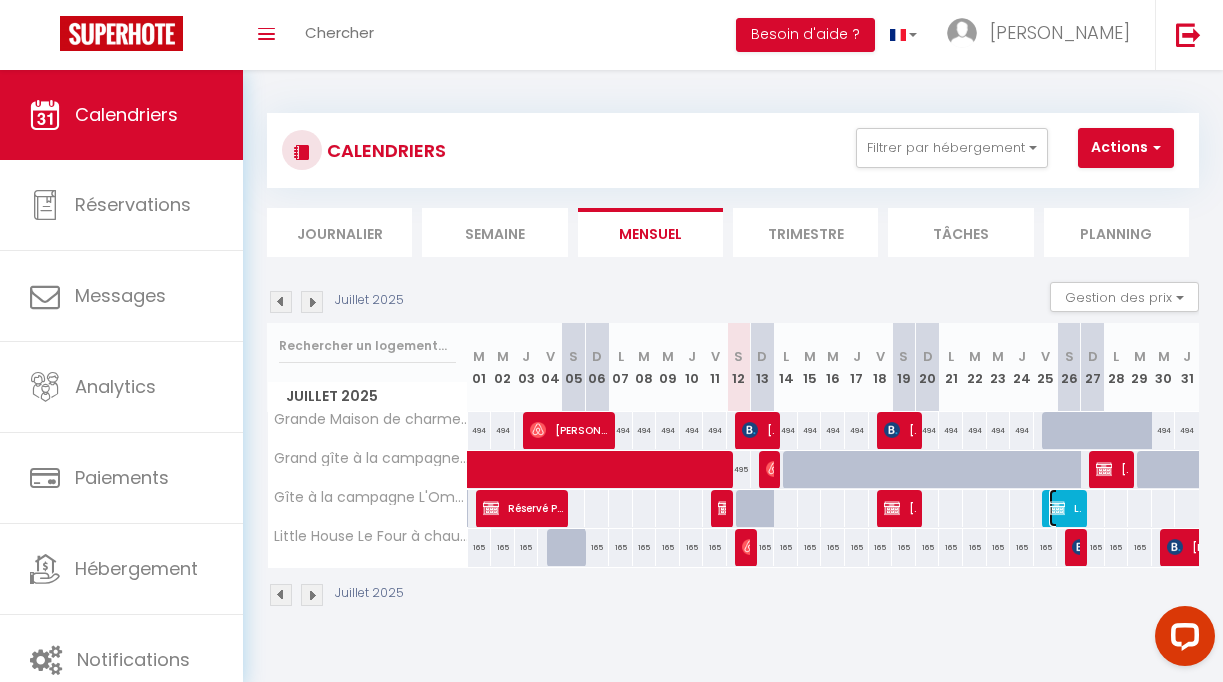 click at bounding box center (1057, 508) 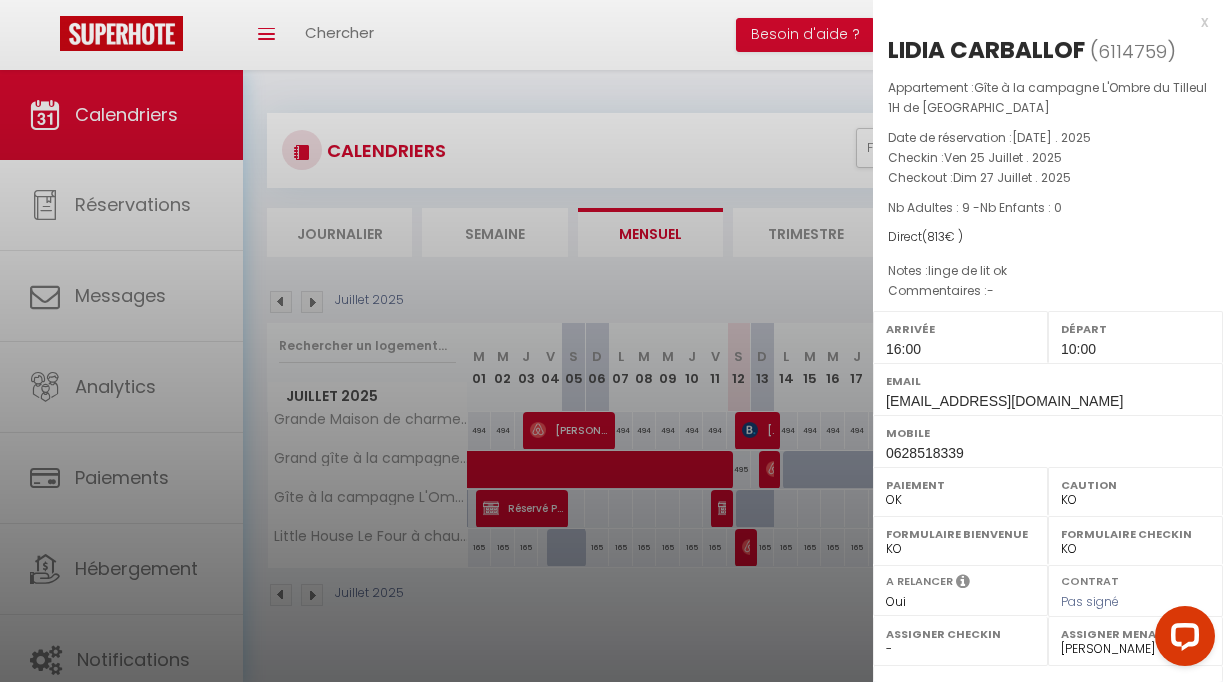 click at bounding box center (611, 341) 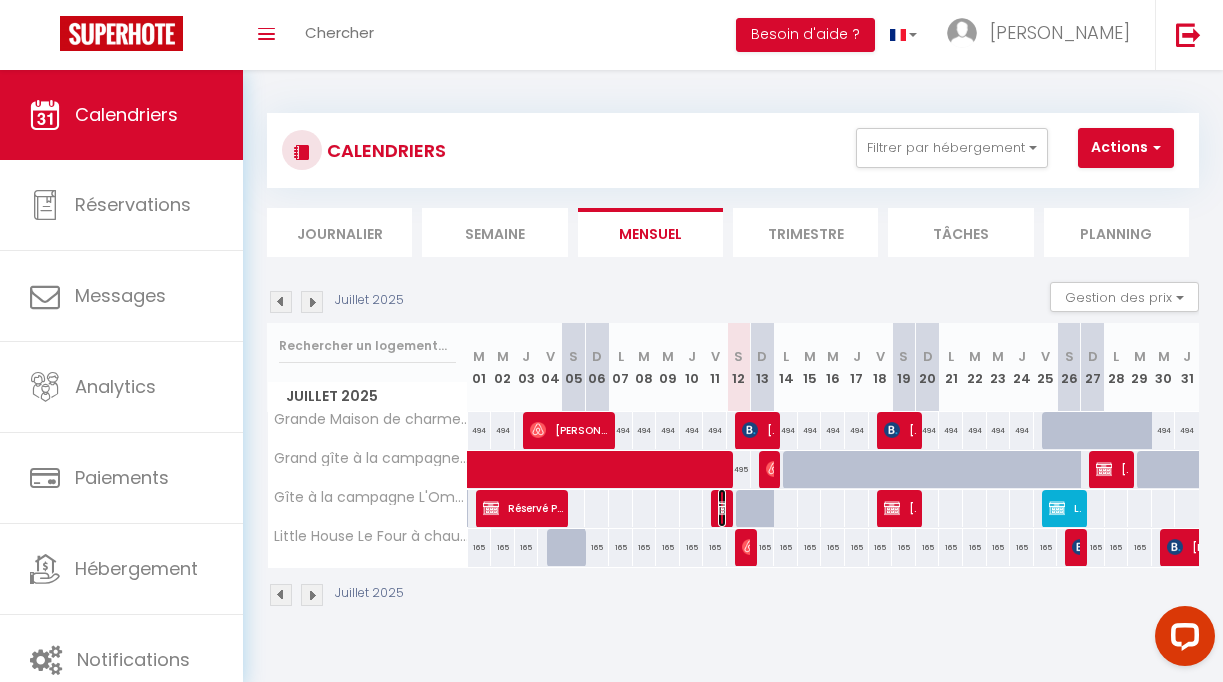 click at bounding box center (726, 508) 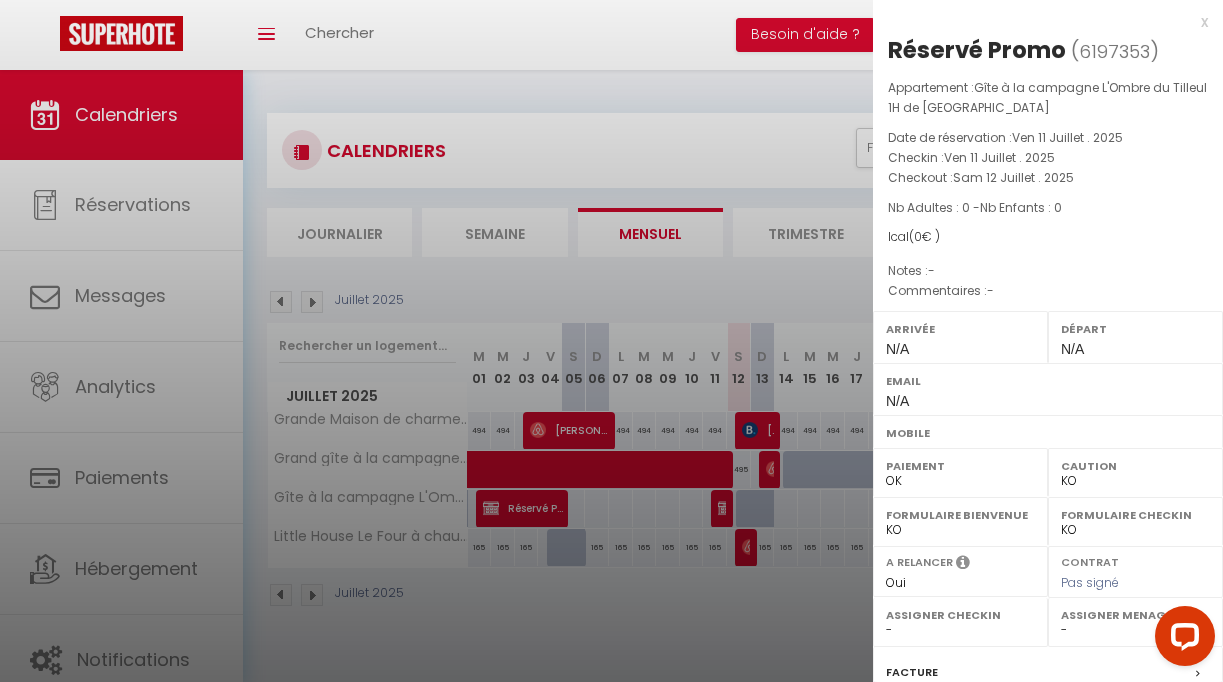 click at bounding box center [611, 341] 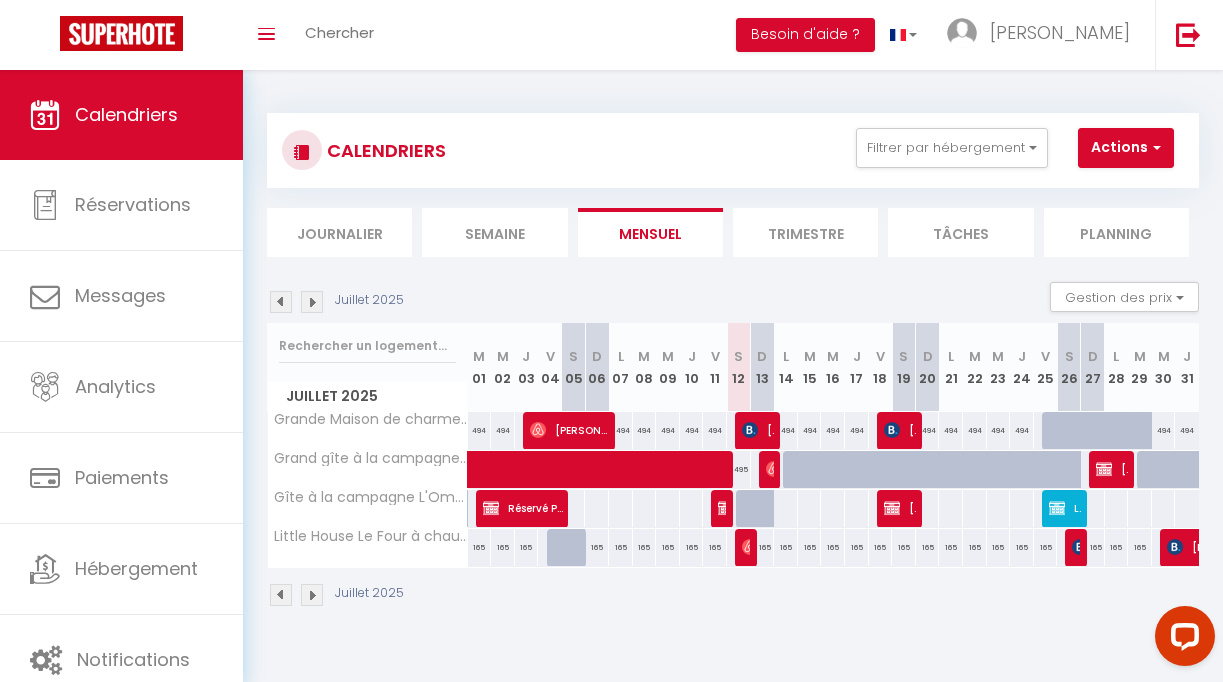 click at bounding box center (1078, 442) 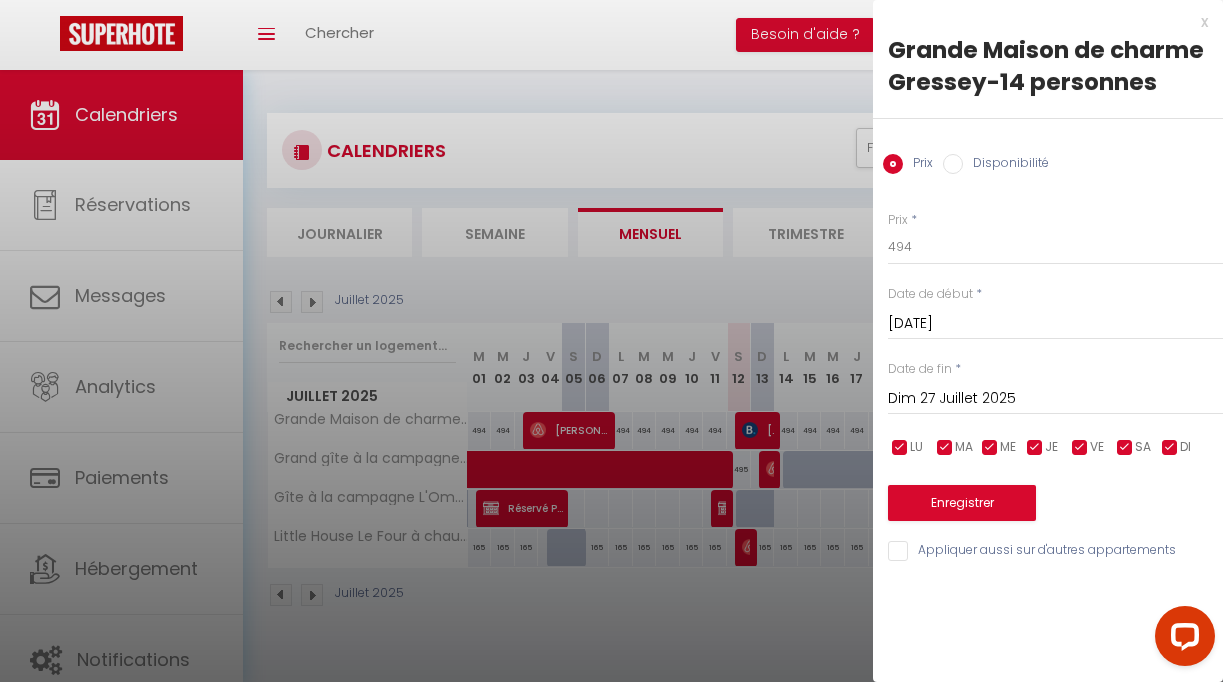 click at bounding box center (611, 341) 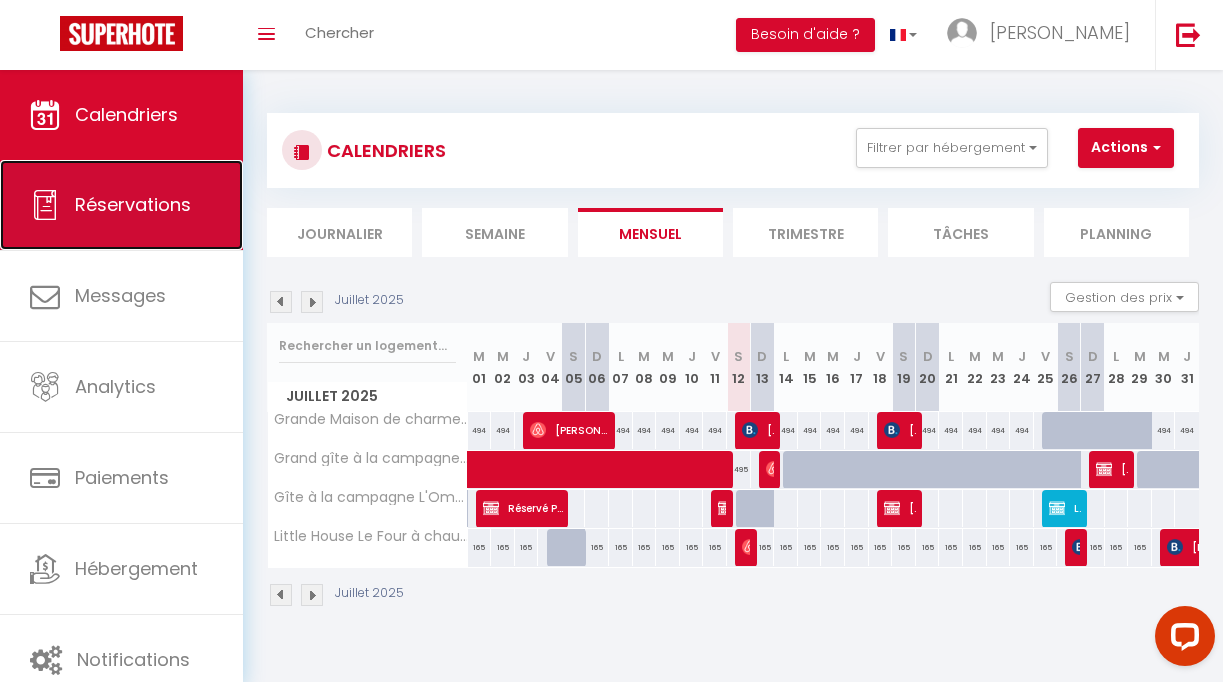 click on "Réservations" at bounding box center [121, 205] 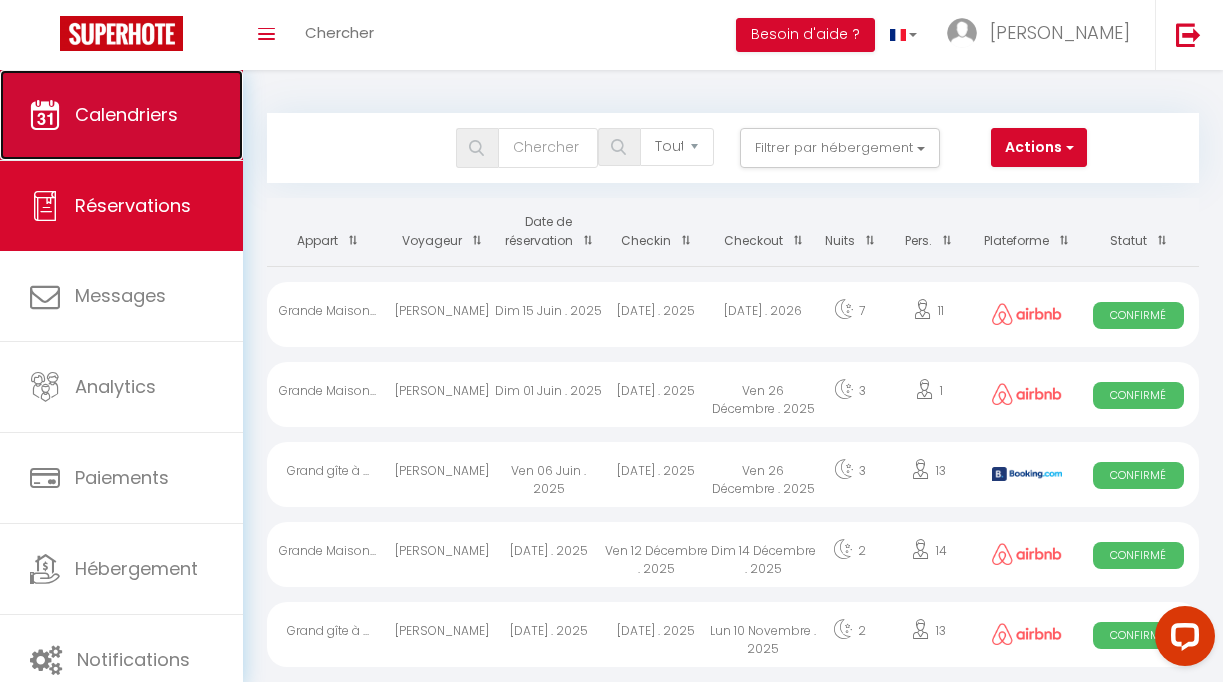 click on "Calendriers" at bounding box center (121, 115) 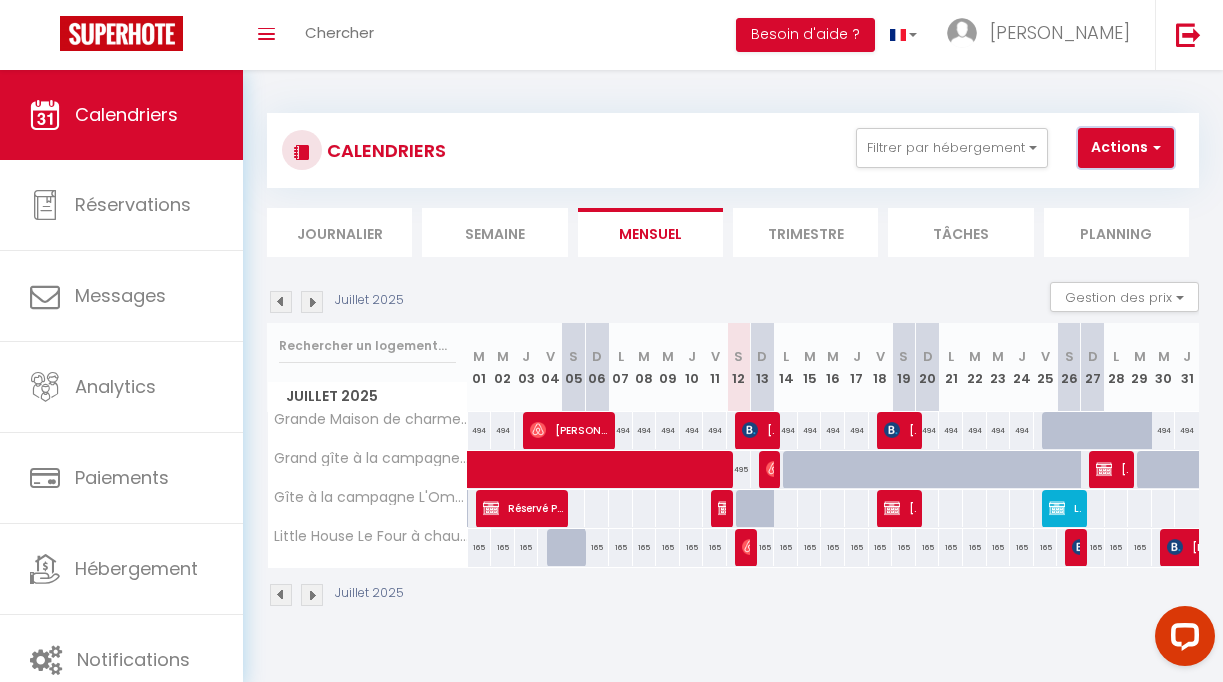 click on "Actions" at bounding box center [1126, 148] 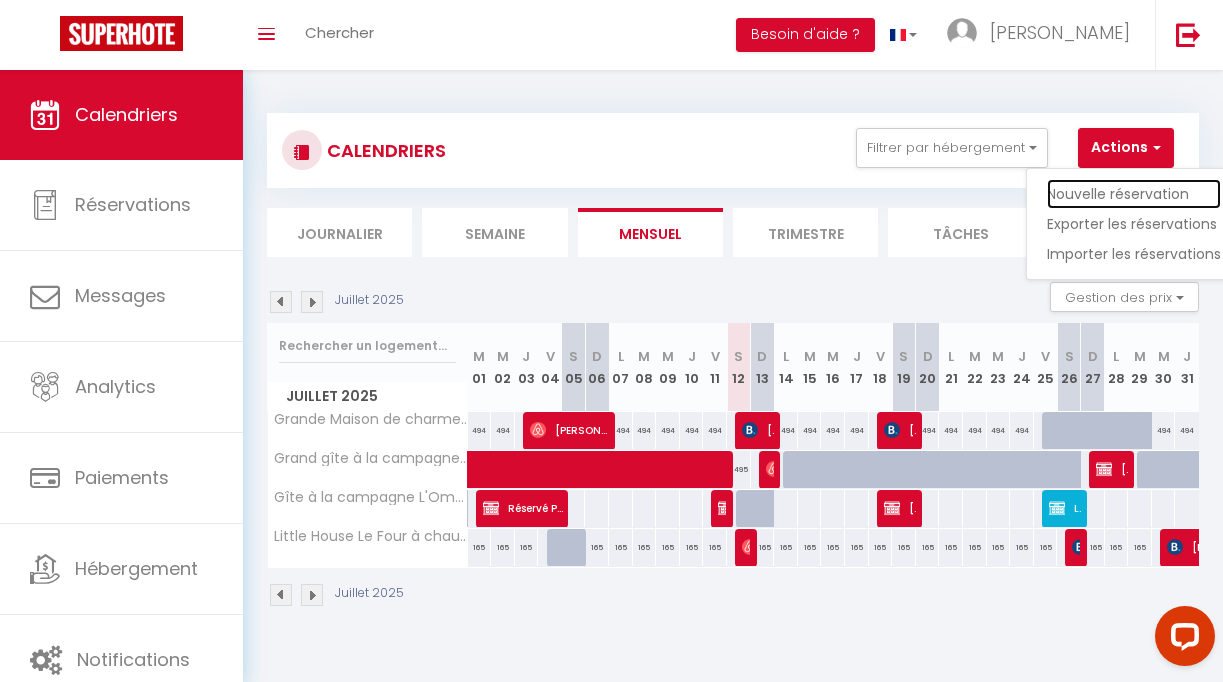 click on "Nouvelle réservation" at bounding box center [1134, 194] 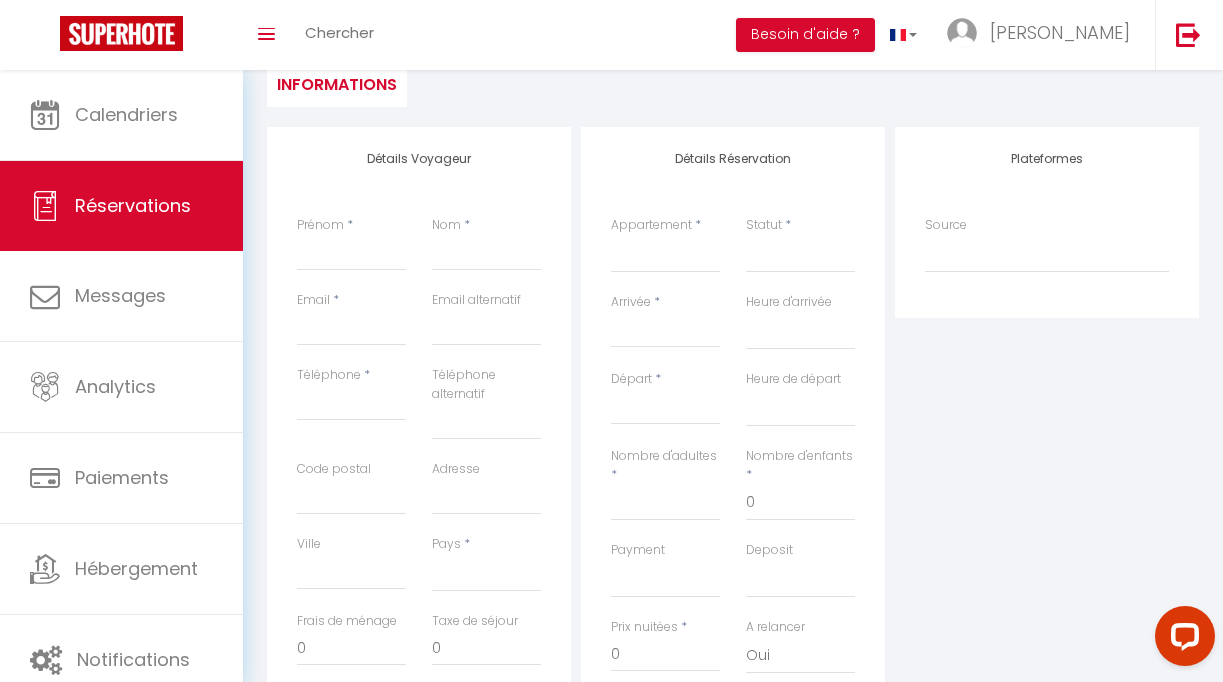 scroll, scrollTop: 191, scrollLeft: 0, axis: vertical 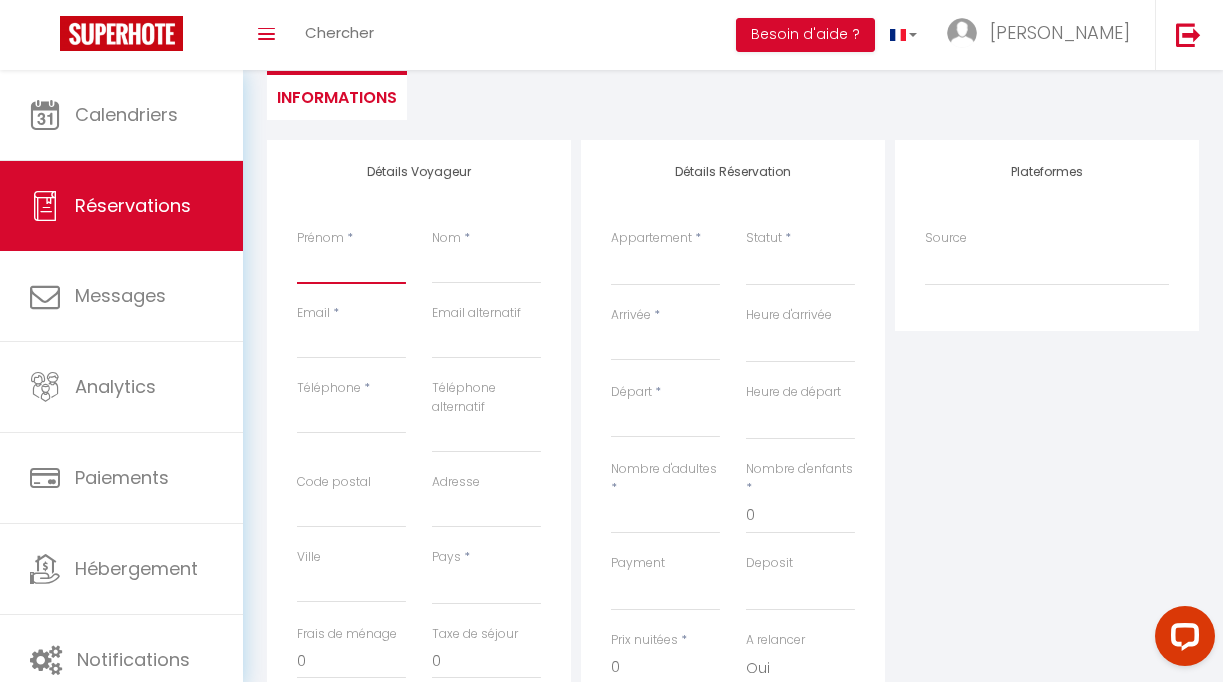 click on "Prénom" at bounding box center [351, 266] 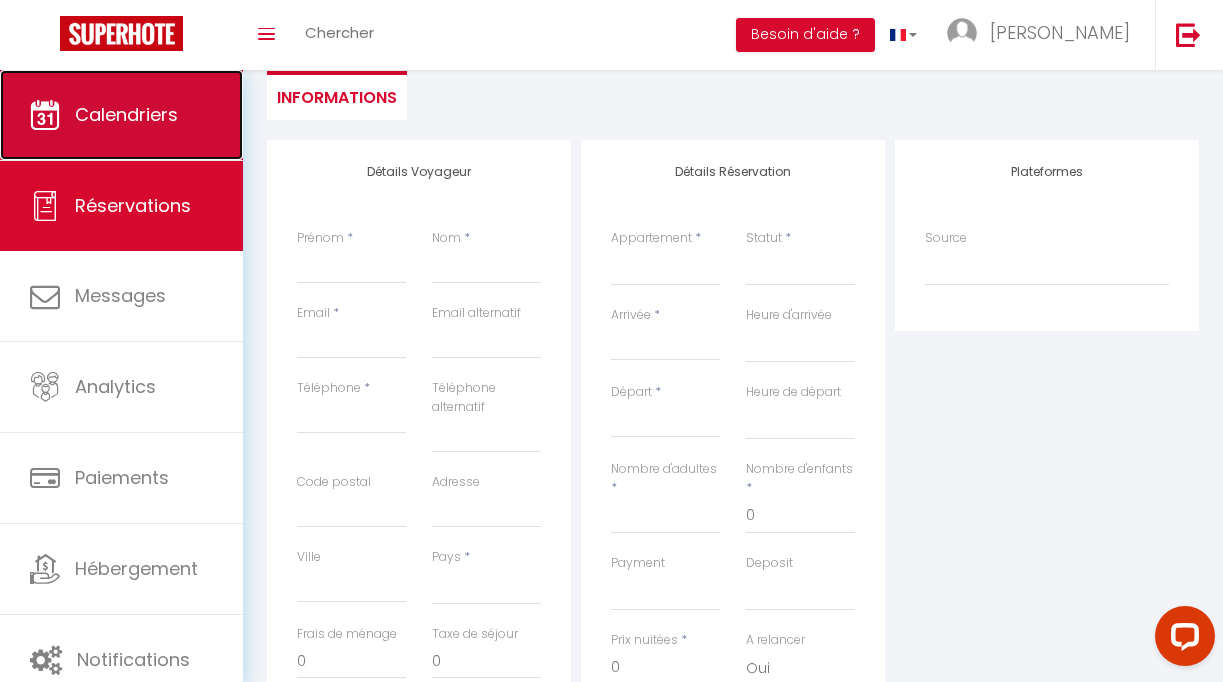 click on "Calendriers" at bounding box center [121, 115] 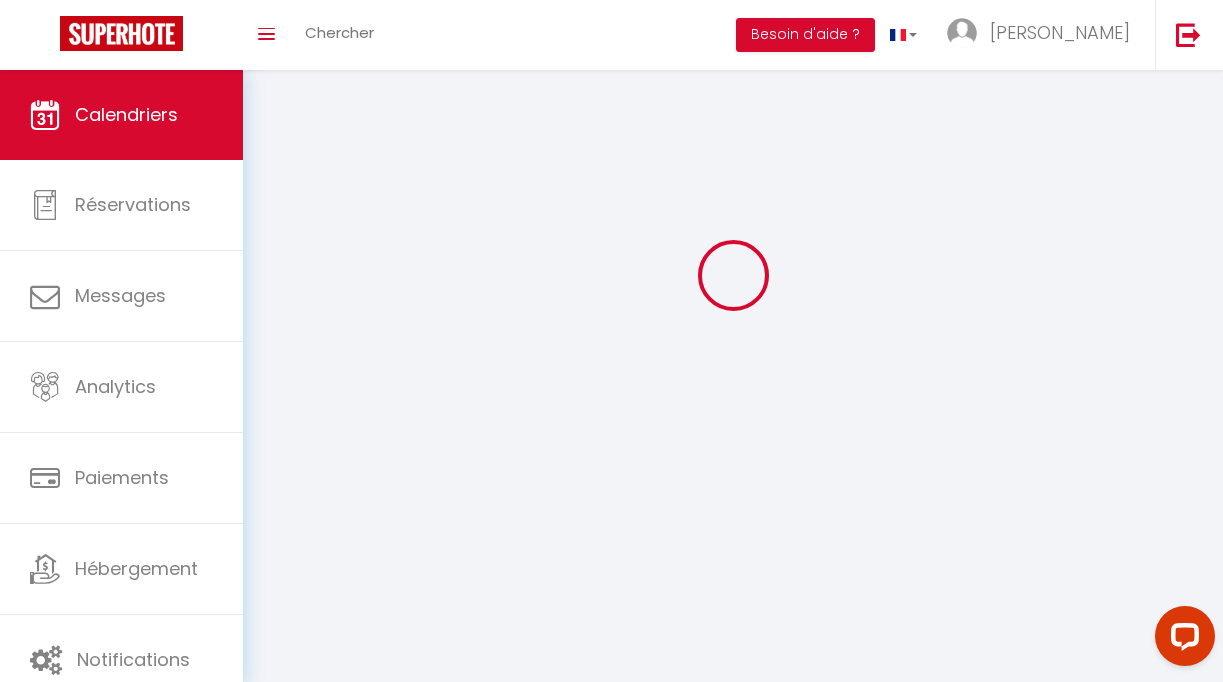 scroll, scrollTop: 0, scrollLeft: 0, axis: both 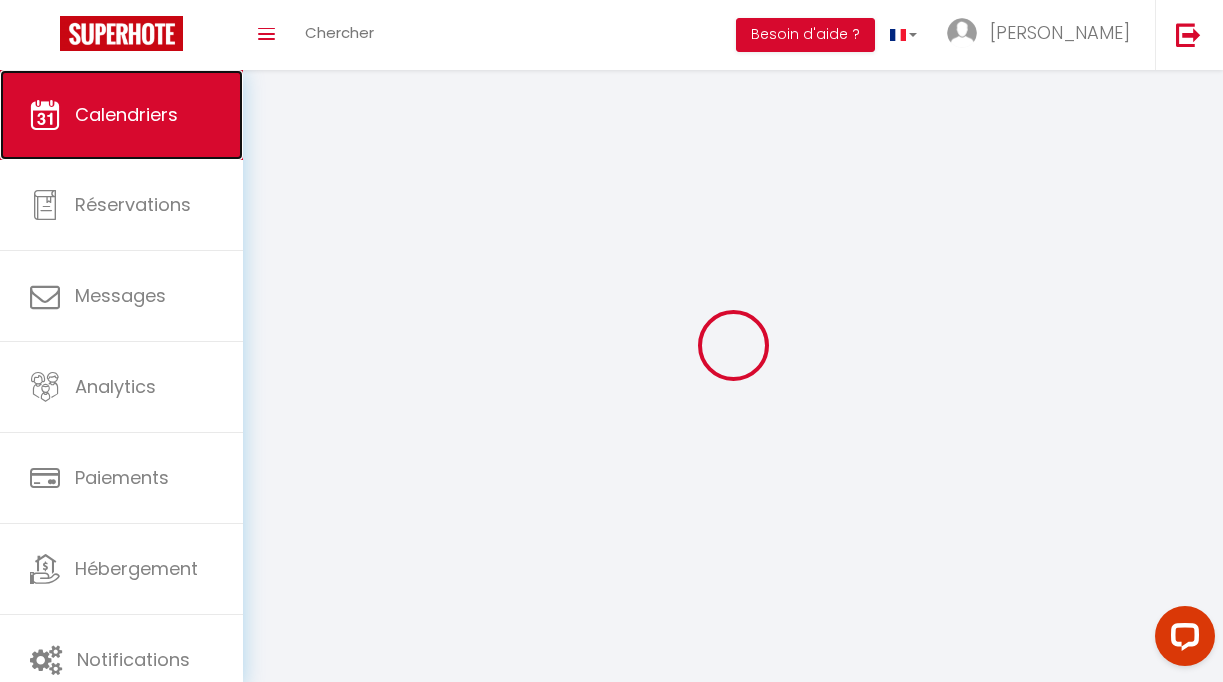 click on "Calendriers" at bounding box center (121, 115) 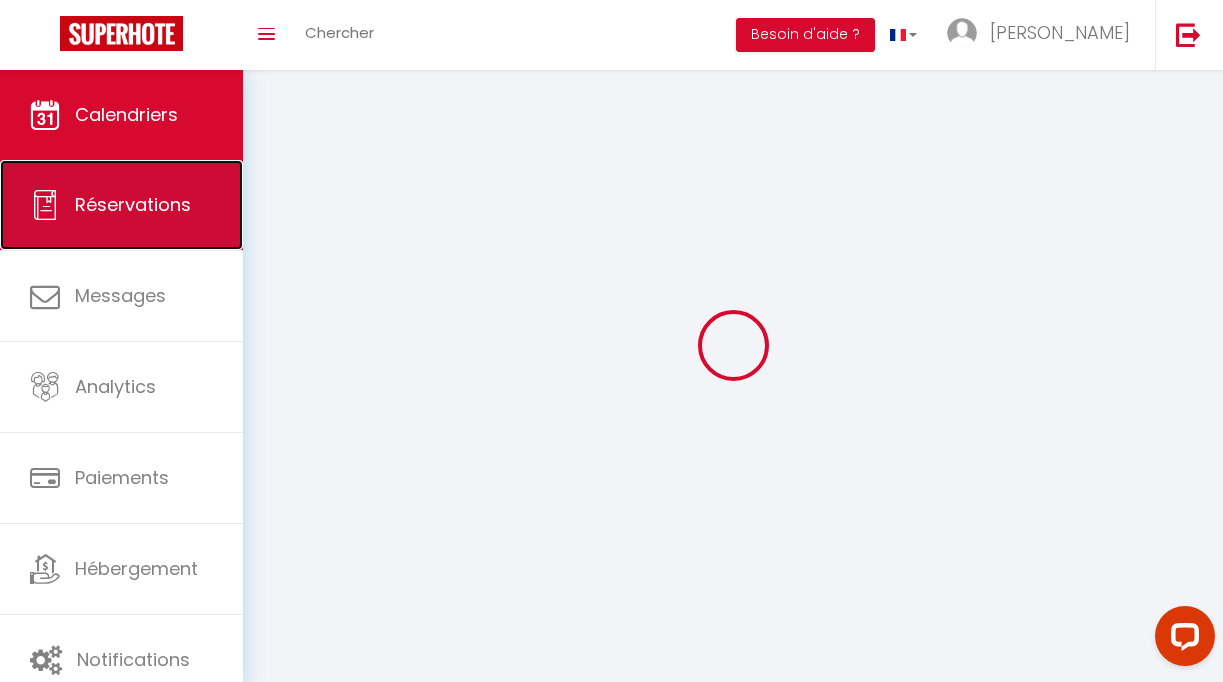 click on "Réservations" at bounding box center [121, 205] 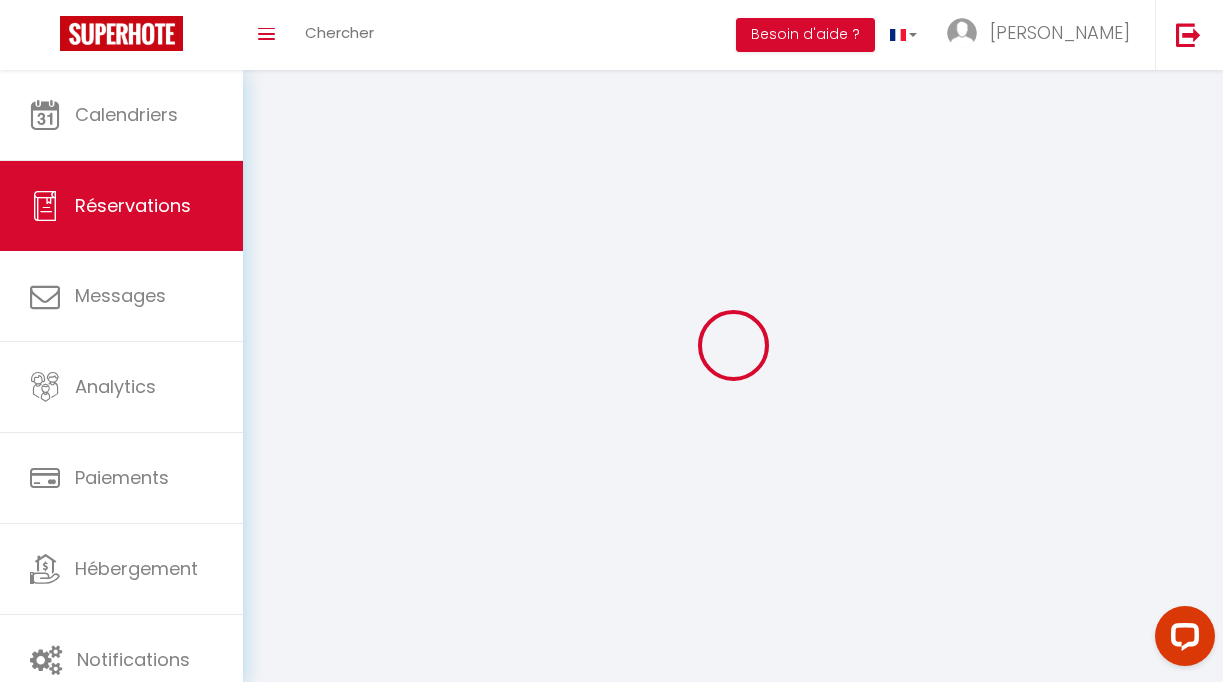 click at bounding box center [733, 345] 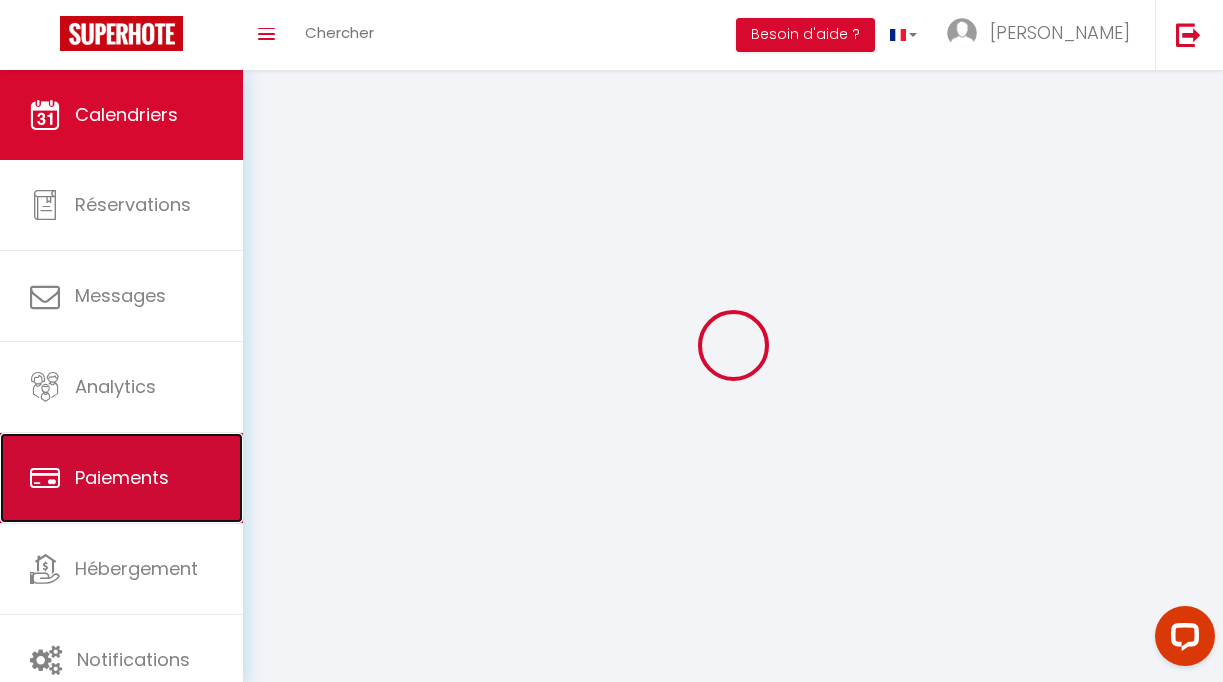 click on "Paiements" at bounding box center [121, 478] 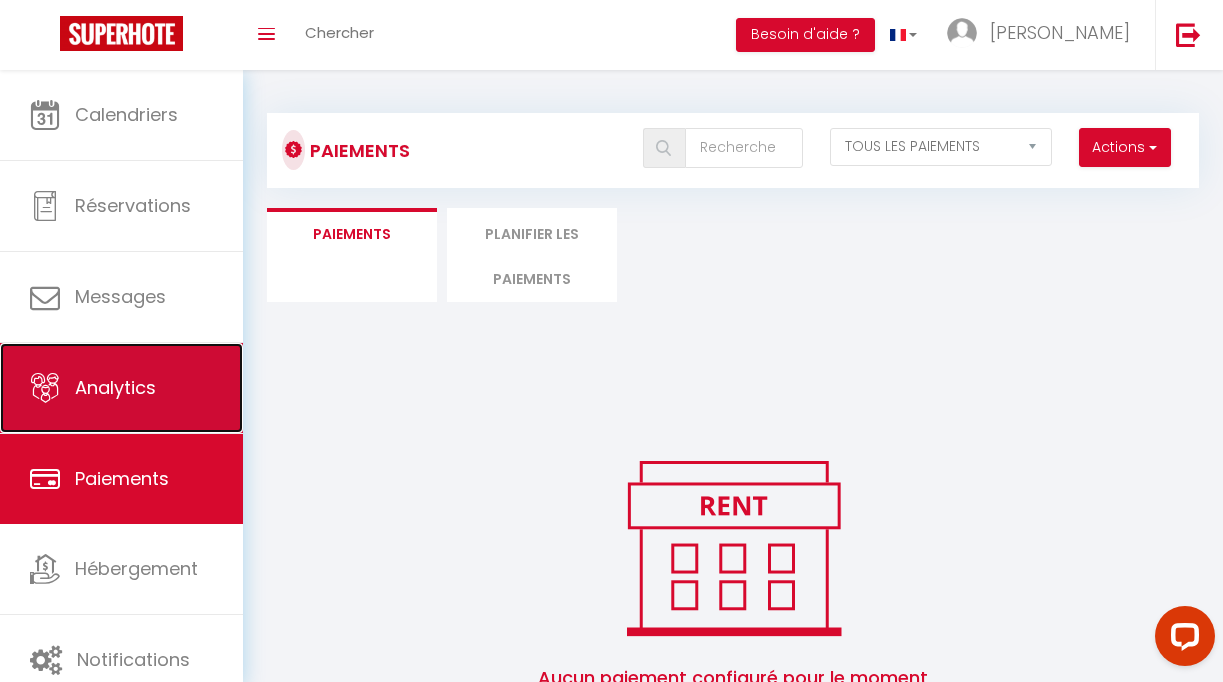 click on "Analytics" at bounding box center [121, 388] 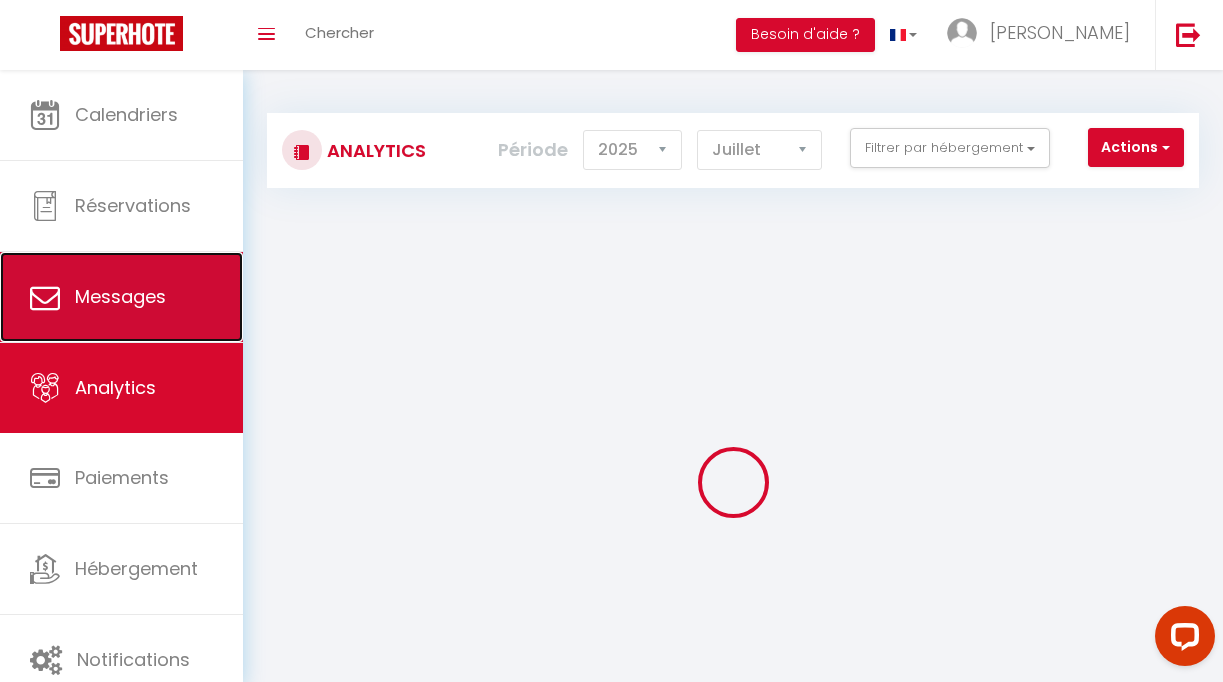 click on "Messages" at bounding box center [121, 297] 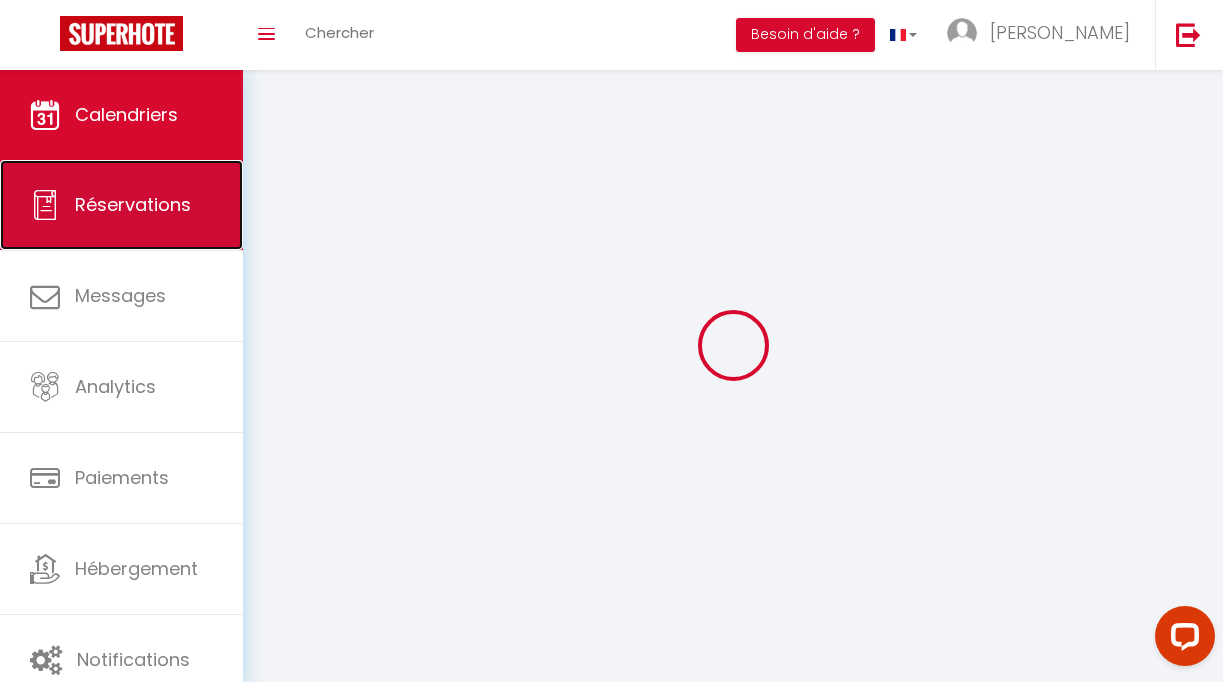 click on "Réservations" at bounding box center [121, 205] 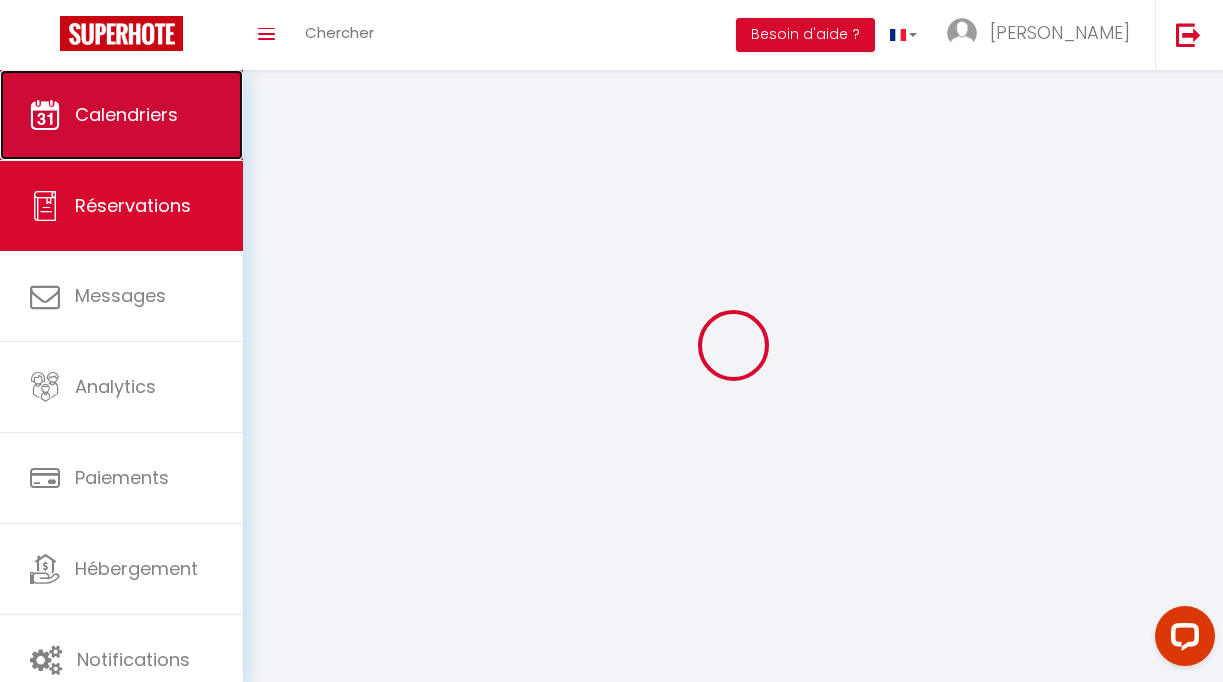 click on "Calendriers" at bounding box center (121, 115) 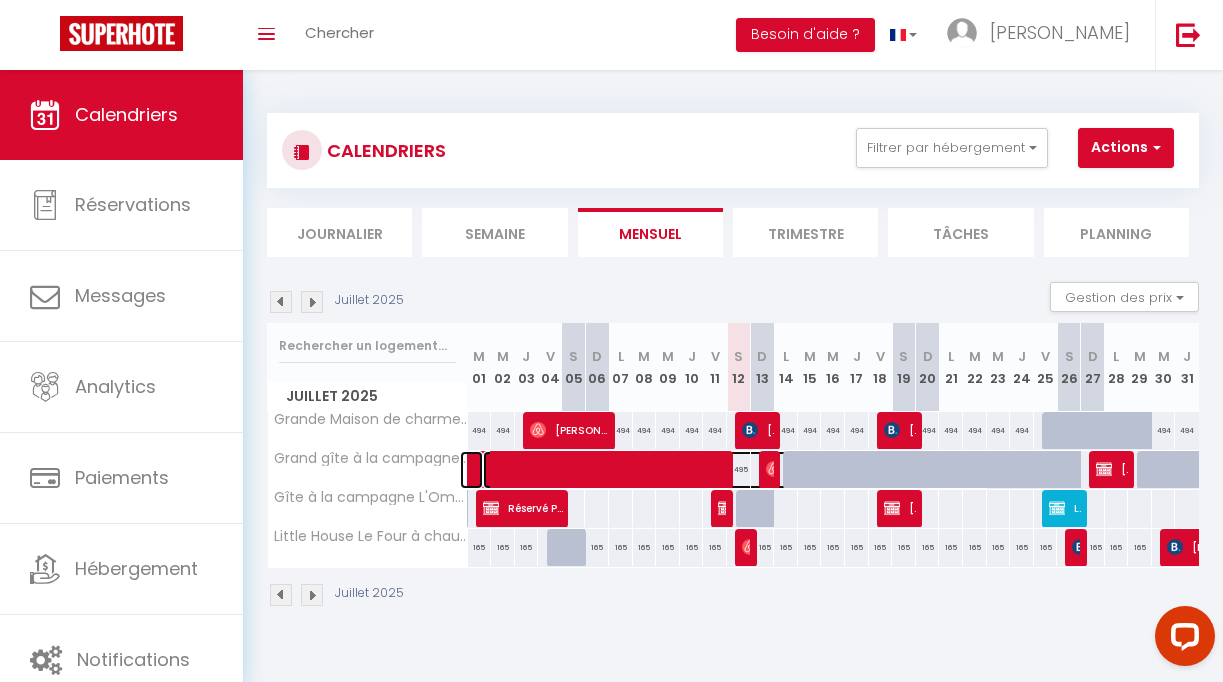 click at bounding box center [736, 470] 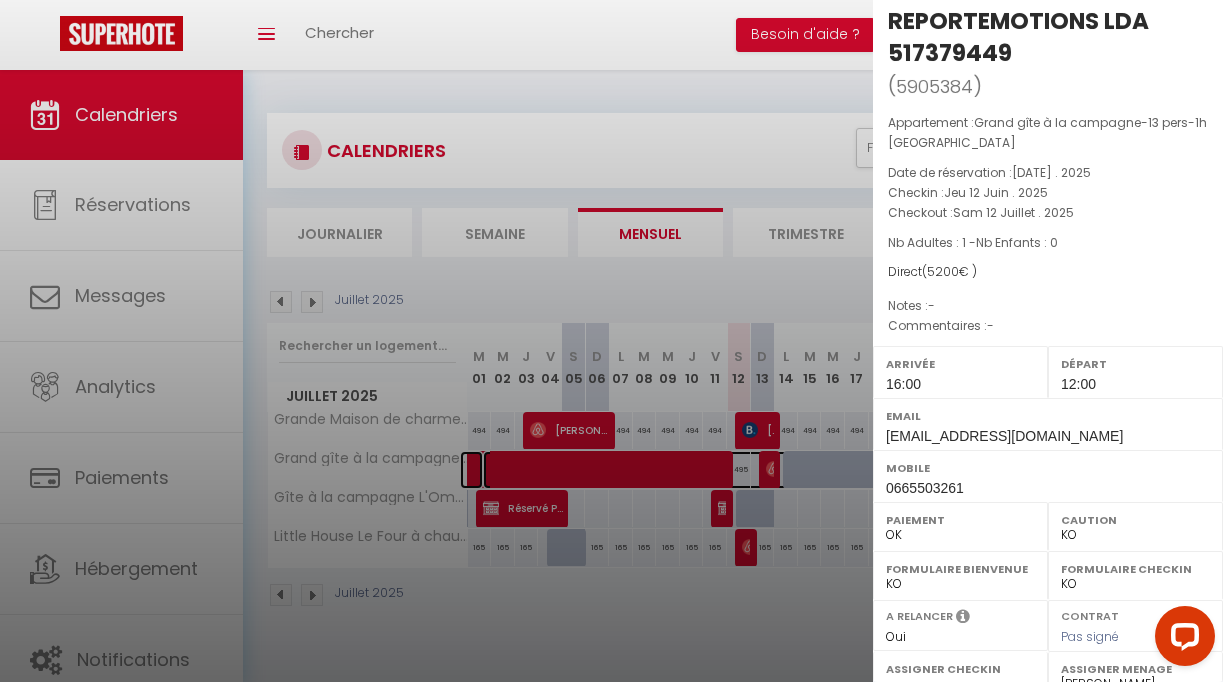 scroll, scrollTop: 0, scrollLeft: 0, axis: both 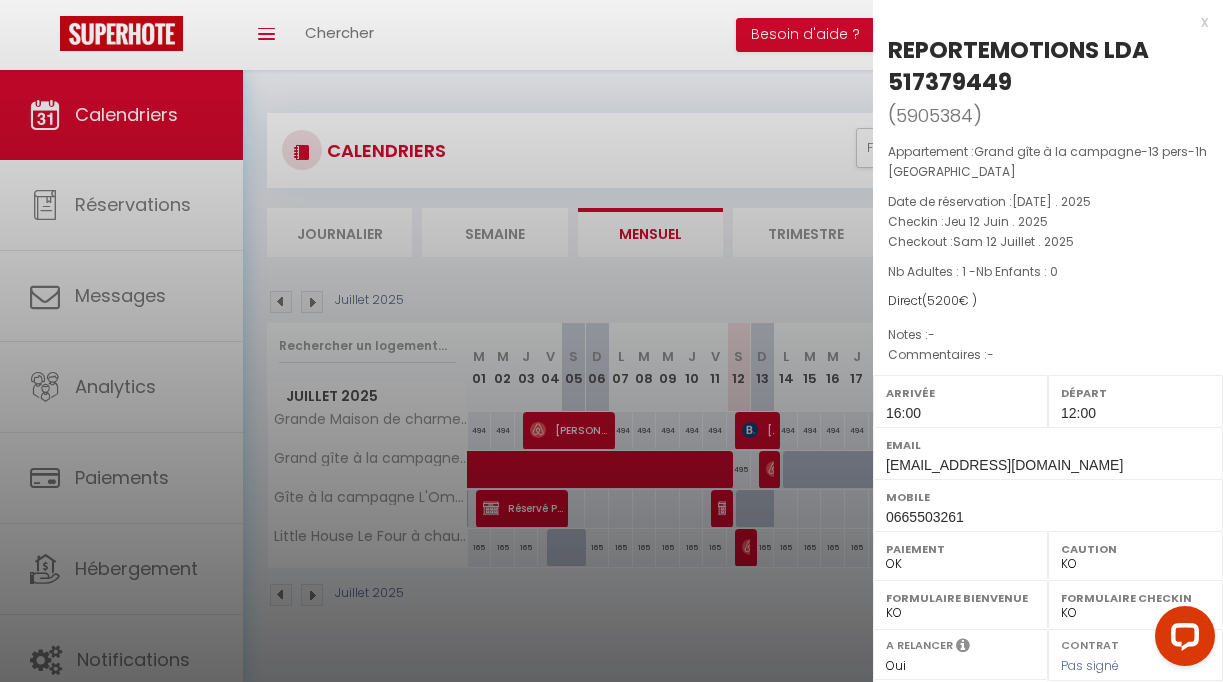 click on "Jeu 12 Juin . 2025" at bounding box center (996, 221) 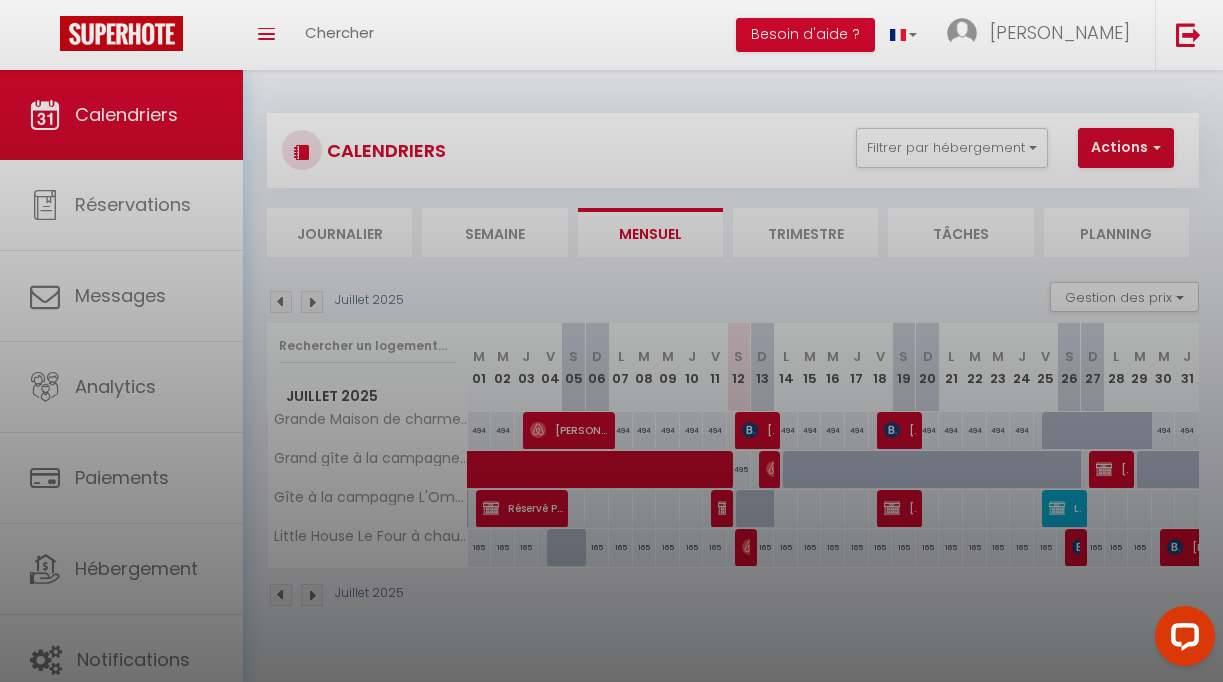 click at bounding box center (611, 341) 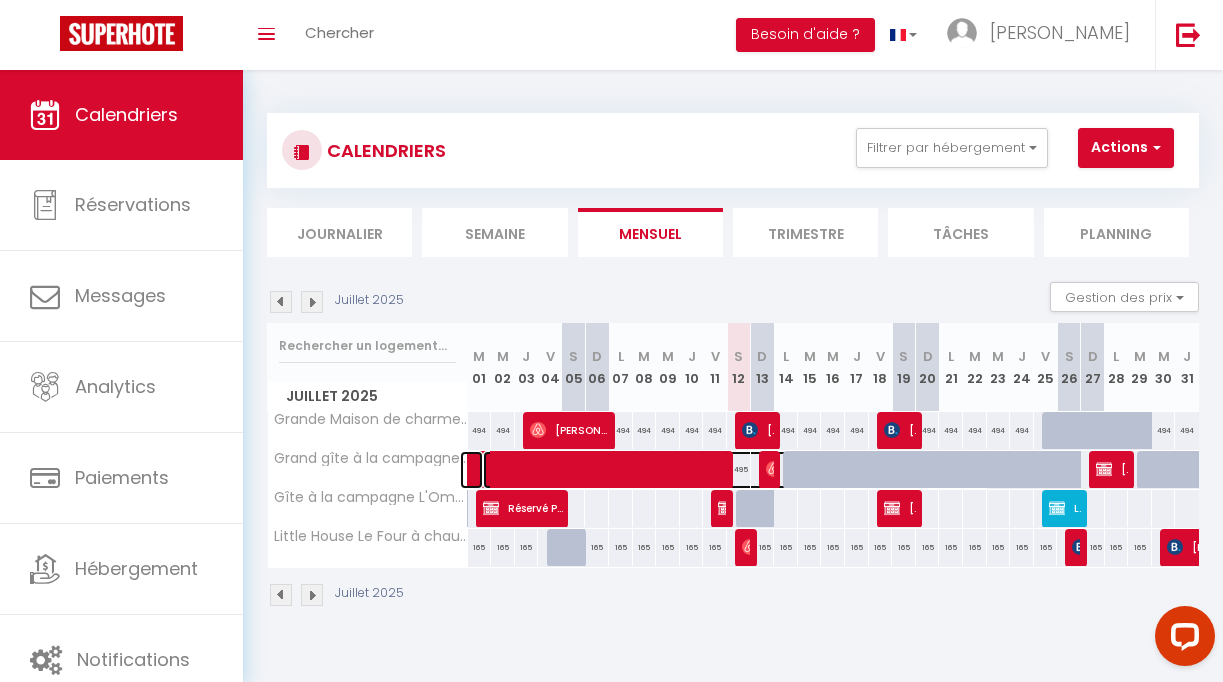 click at bounding box center (736, 470) 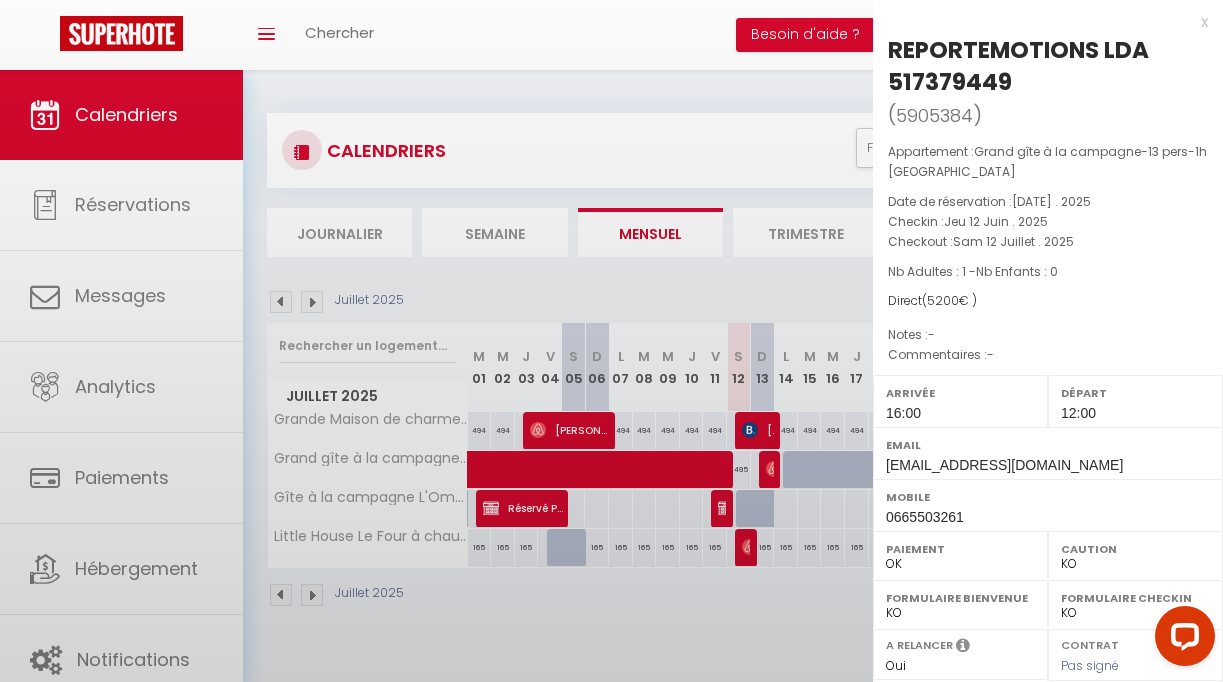 click at bounding box center [611, 341] 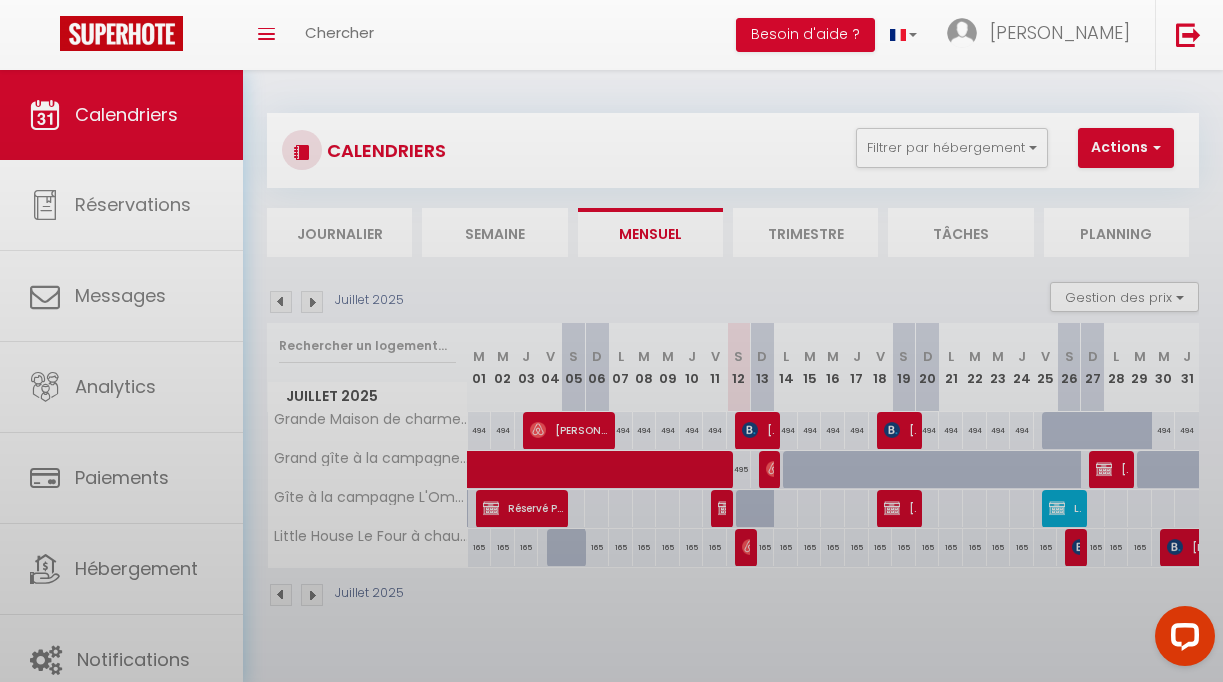 click on "Coaching SuperHote ce soir à 18h00, pour participer:  [URL][DOMAIN_NAME][SECURITY_DATA]   ×     Toggle navigation       Toggle Search     Toggle menubar     Chercher   BUTTON
Besoin d'aide ?
[PERSON_NAME]   Paramètres        Équipe     Résultat de la recherche   Aucun résultat     Calendriers     Réservations     Messages     Analytics      Paiements     Hébergement     Notifications                 Résultat de la recherche   Id   Appart   Voyageur    Checkin   Checkout   Nuits   Pers.   Plateforme   Statut     Résultat de la recherche   Aucun résultat           CALENDRIERS
Filtrer par hébergement
Tous       Grande Maison de charme Gressey-14 personnes     [GEOGRAPHIC_DATA] à chaux-4 personnes     Grand gîte à la campagne-13 pers-1h Paris     Gîte à la campagne L'Ombre du Tilleul 1H de [GEOGRAPHIC_DATA]    Effacer   Sauvegarder     Nouvelle réservation" at bounding box center [611, 411] 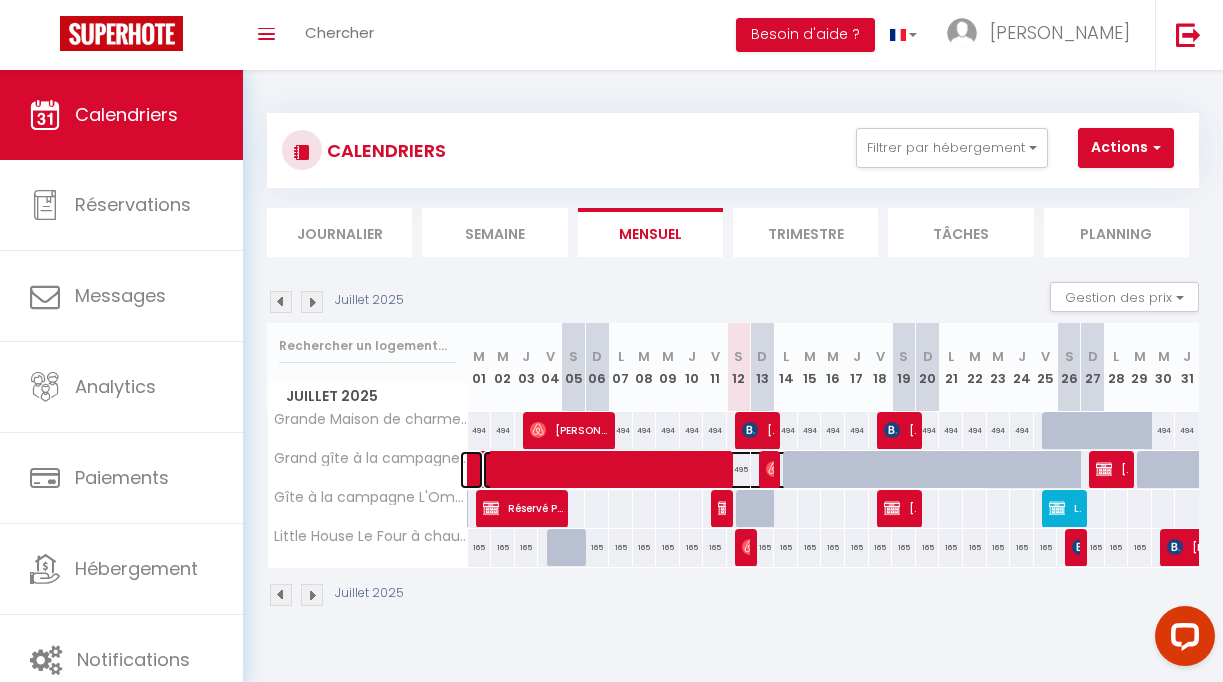 click at bounding box center [736, 470] 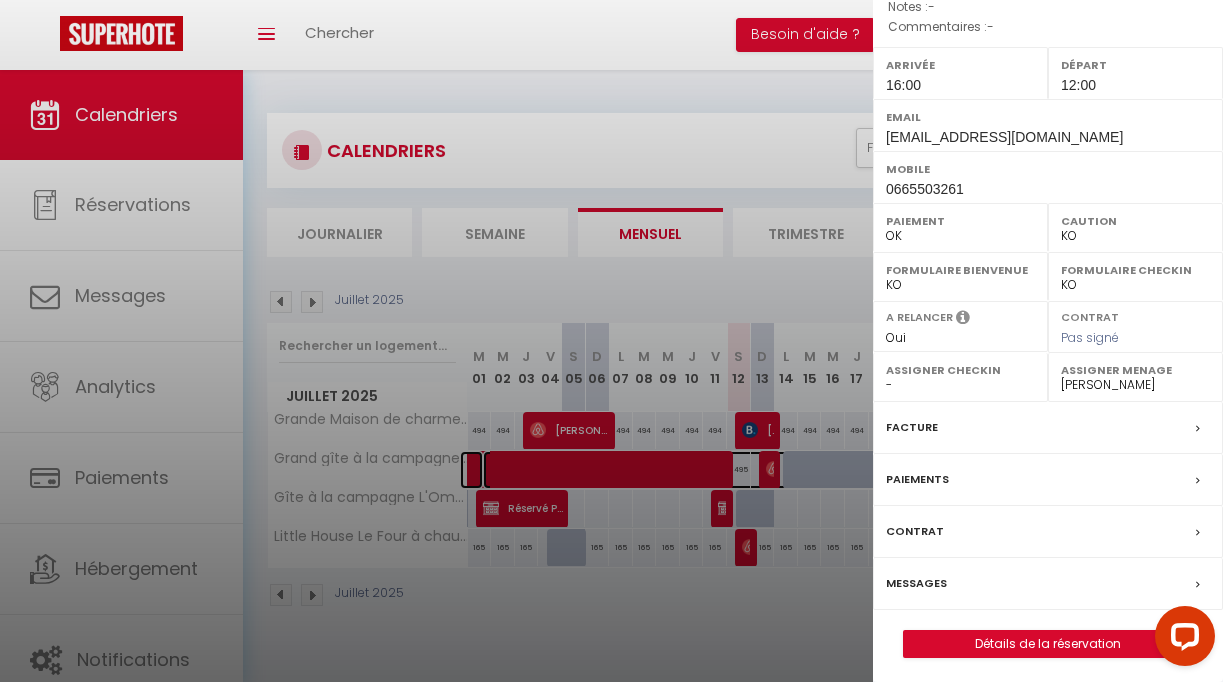 scroll, scrollTop: 334, scrollLeft: 0, axis: vertical 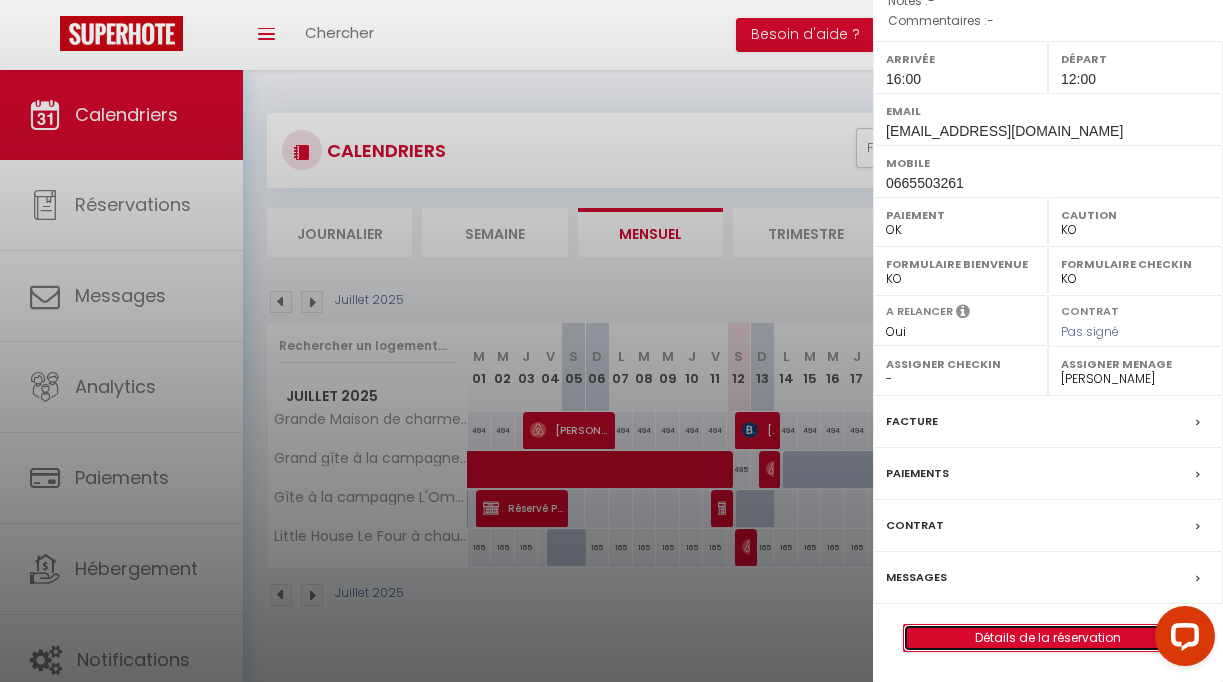 click on "Détails de la réservation" at bounding box center [1048, 638] 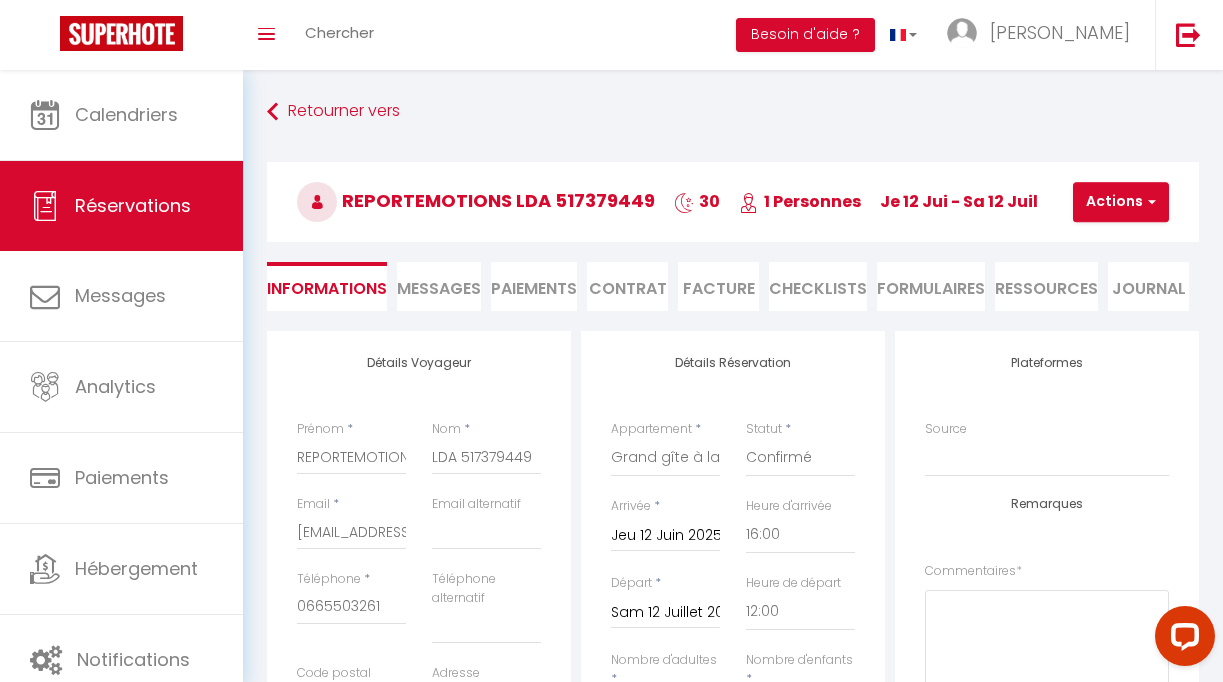 drag, startPoint x: 301, startPoint y: 357, endPoint x: 359, endPoint y: 351, distance: 58.30952 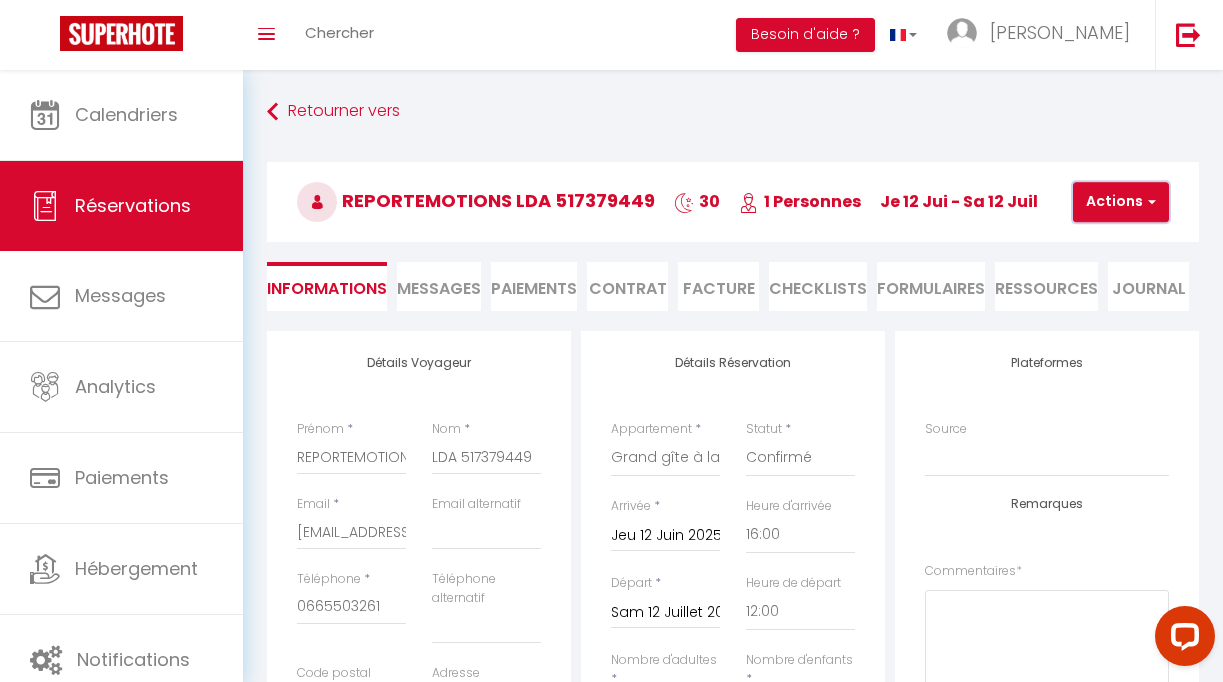 click on "Actions" at bounding box center (1121, 202) 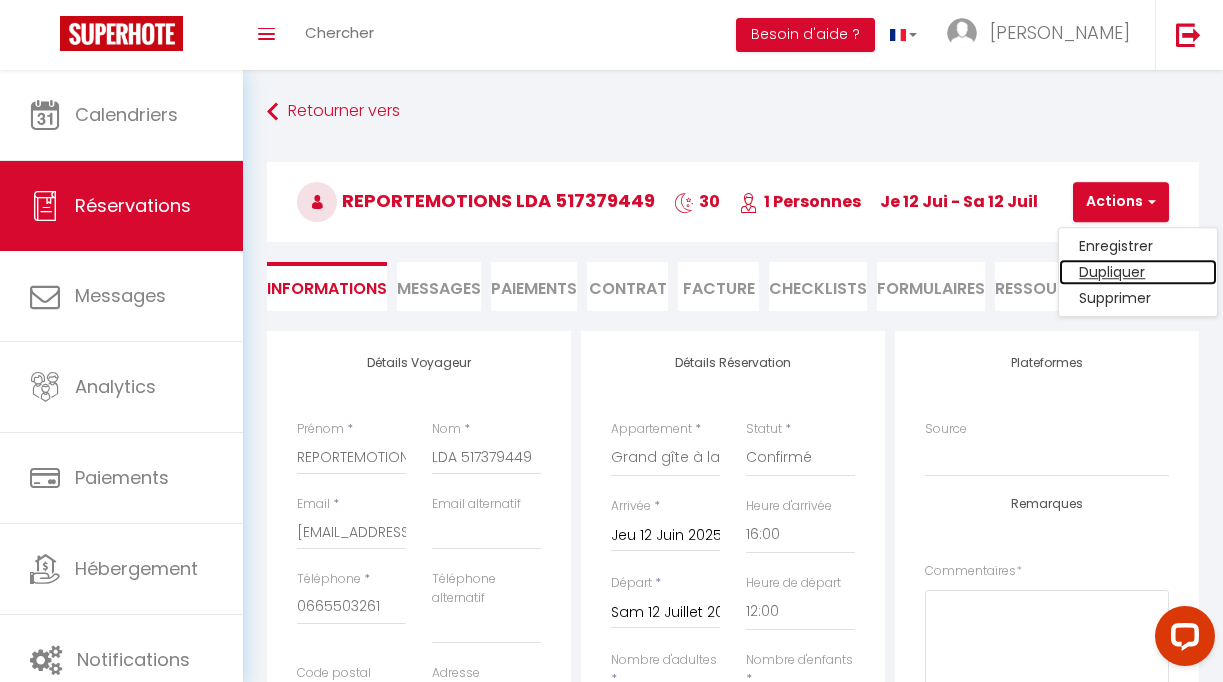click on "Dupliquer" at bounding box center [1138, 272] 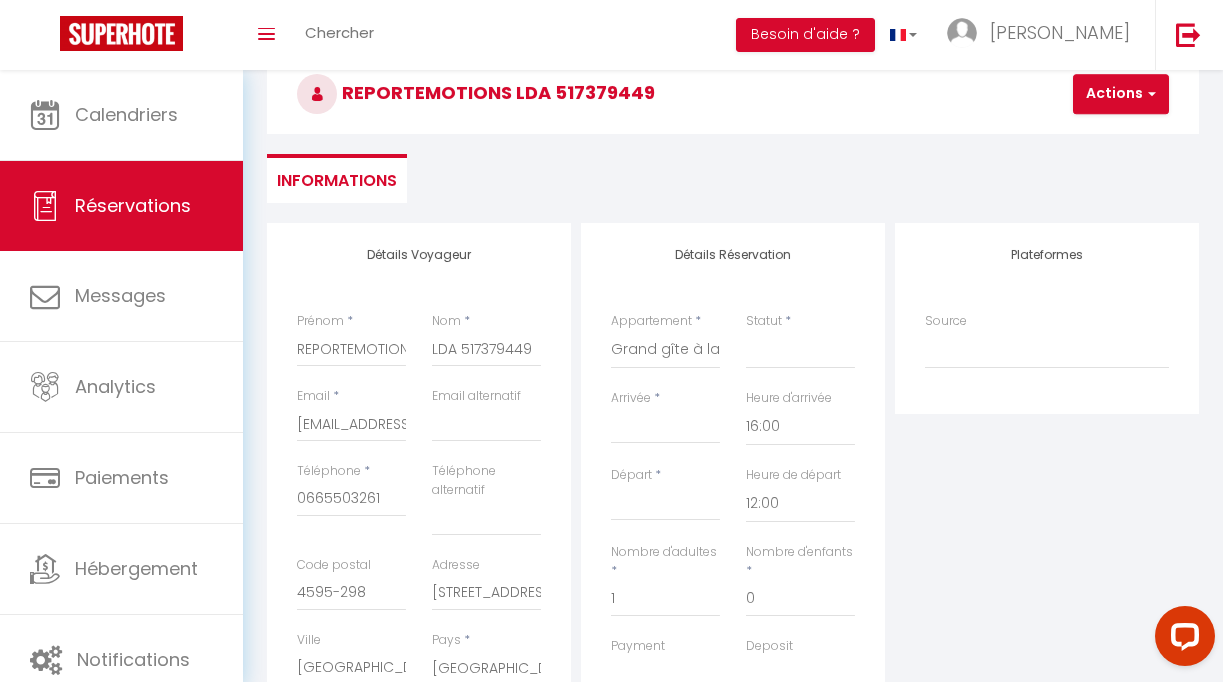 scroll, scrollTop: 115, scrollLeft: 0, axis: vertical 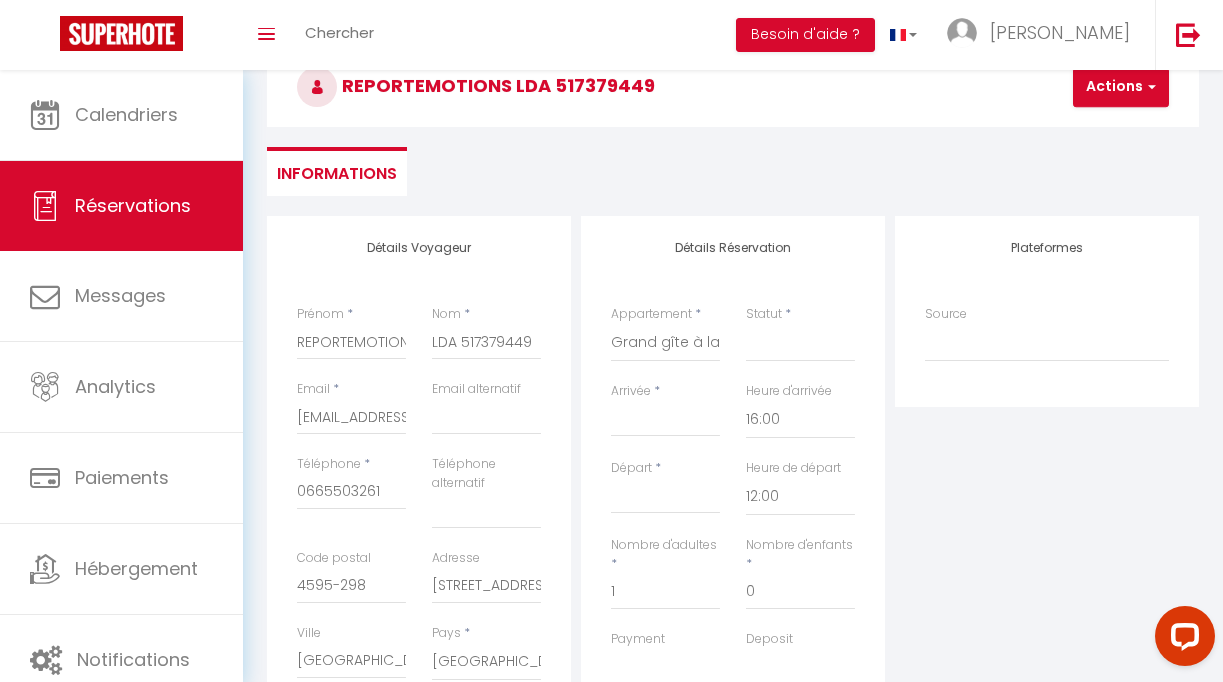 click on "Arrivée" at bounding box center [665, 421] 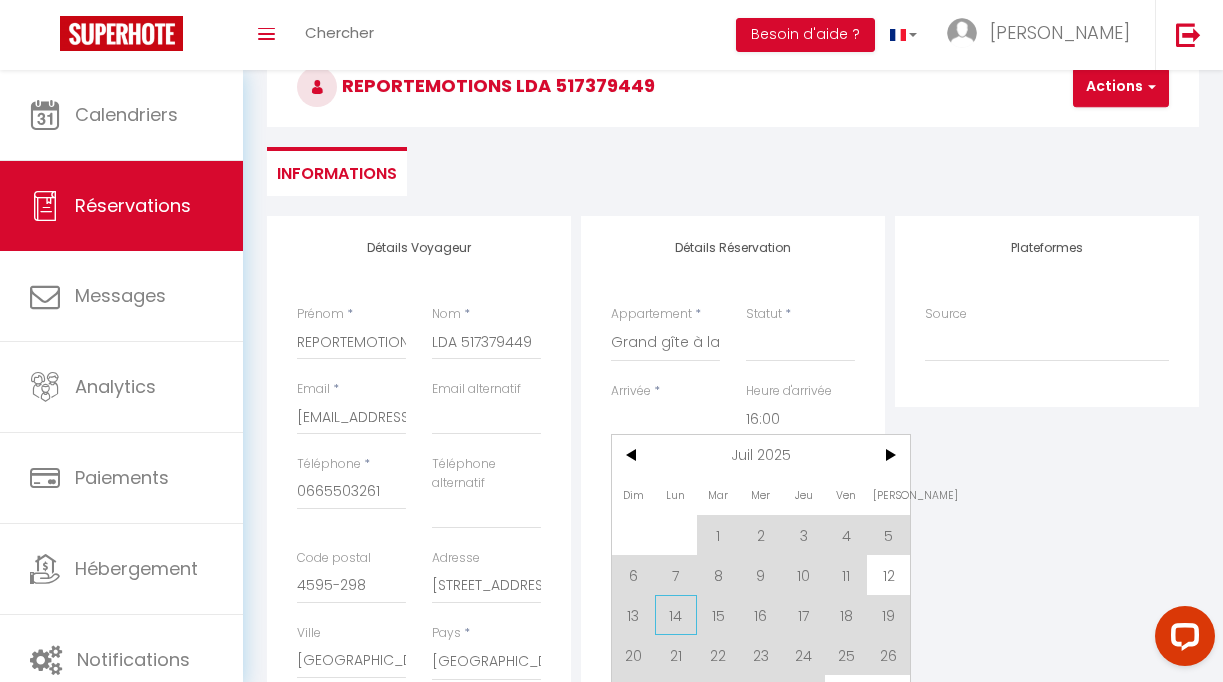 click on "14" at bounding box center [676, 615] 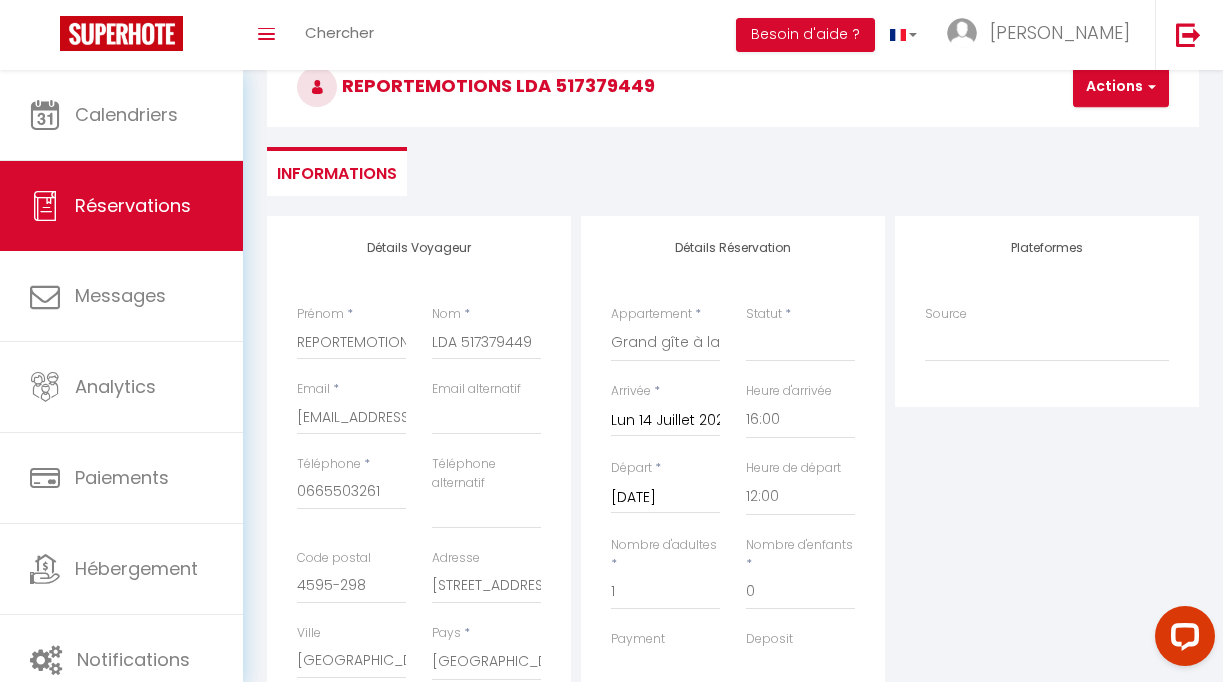 click on "[DATE]" at bounding box center (665, 498) 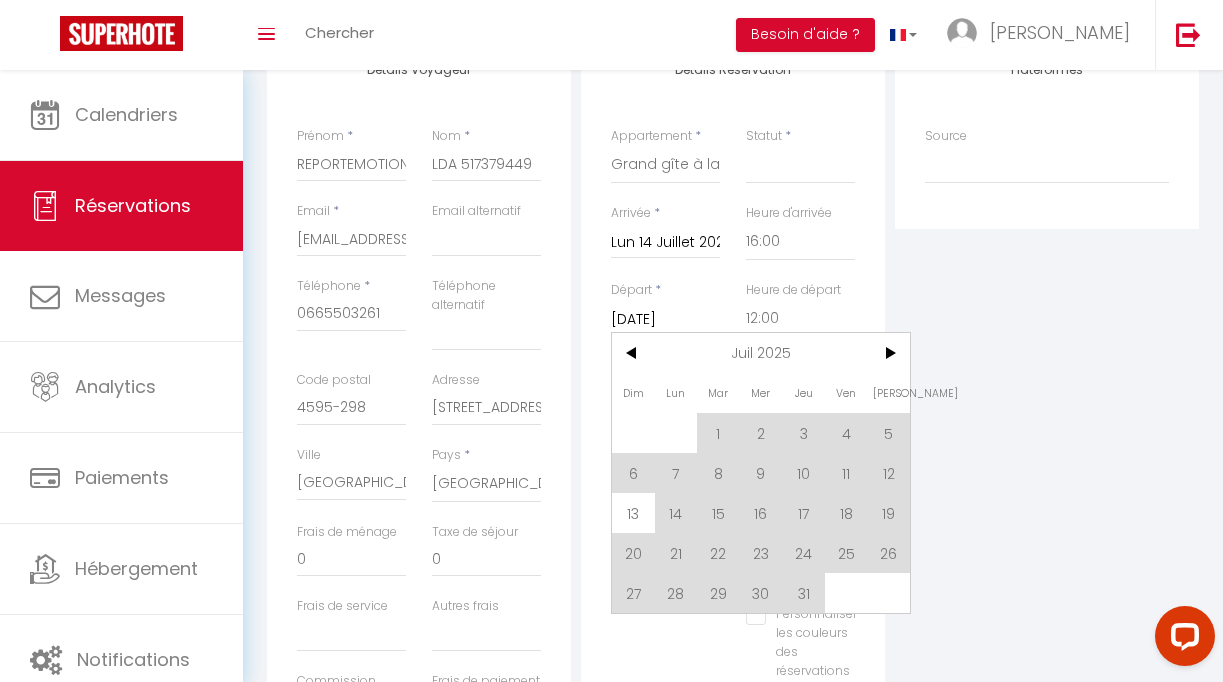 scroll, scrollTop: 295, scrollLeft: 0, axis: vertical 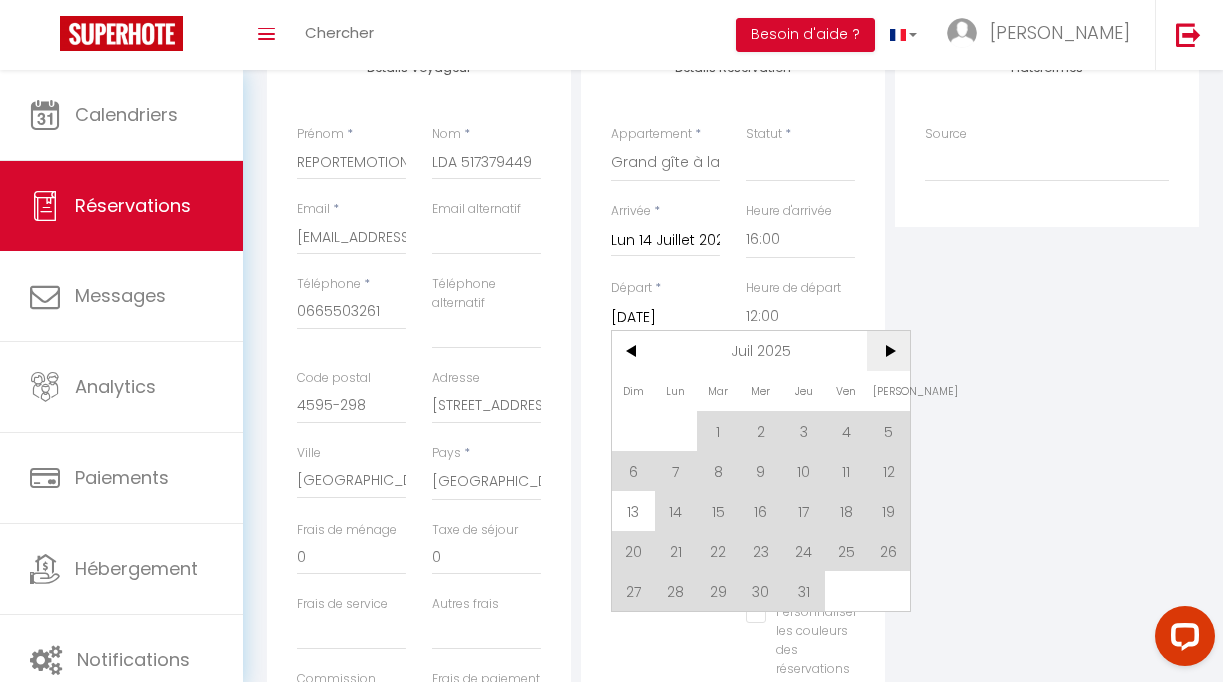 click on ">" at bounding box center [888, 351] 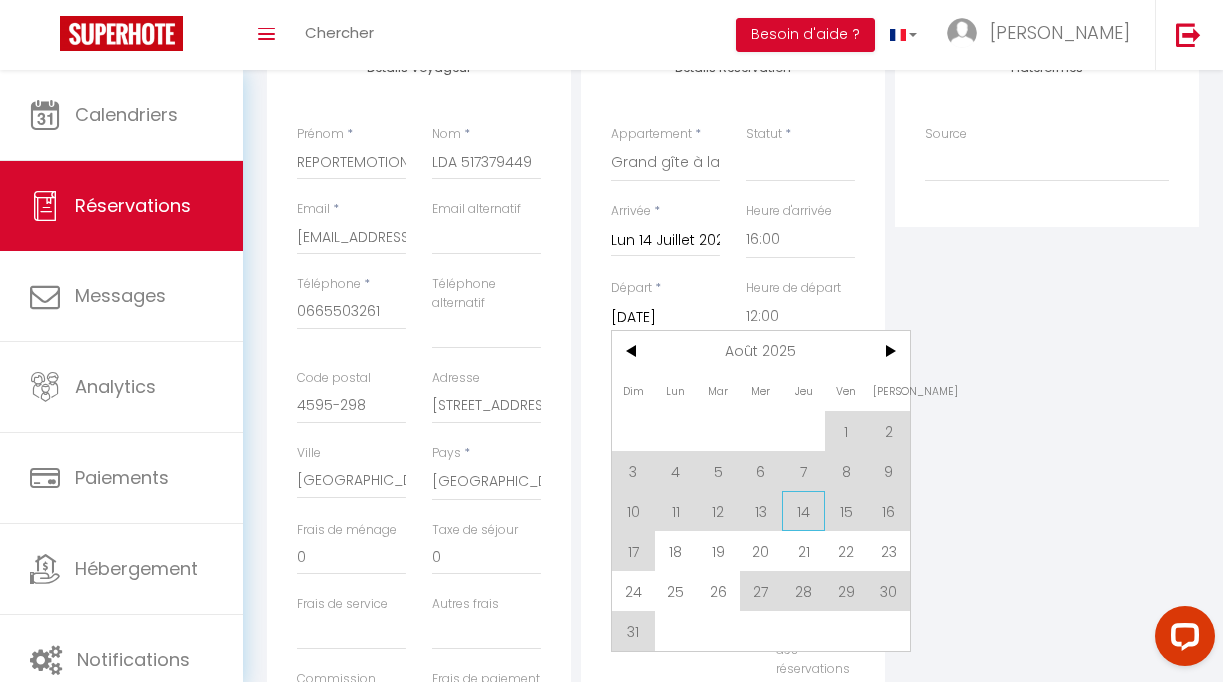 click on "14" at bounding box center [803, 511] 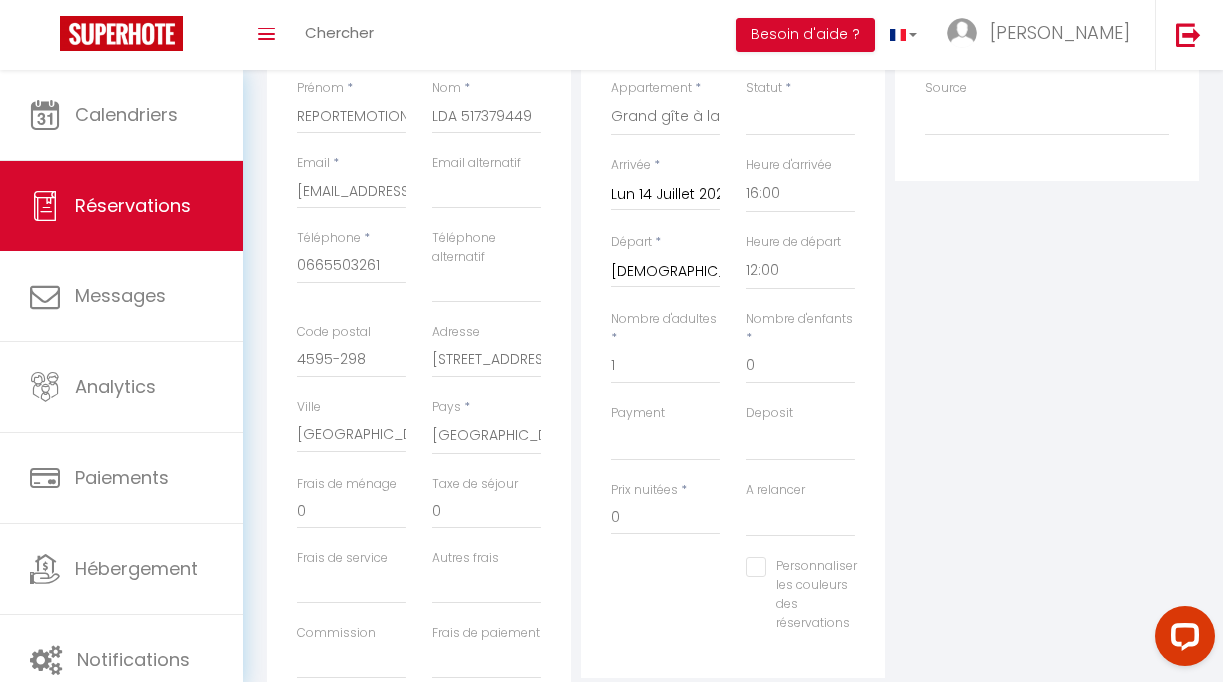 scroll, scrollTop: 363, scrollLeft: 0, axis: vertical 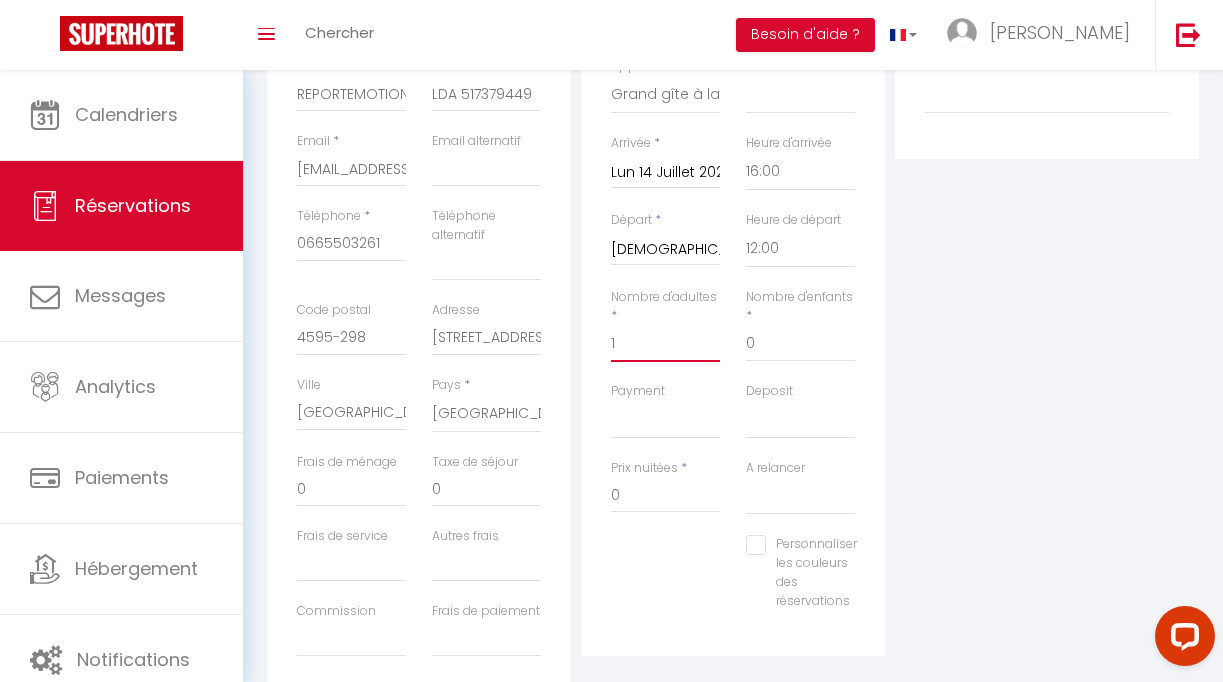click on "1" at bounding box center (665, 344) 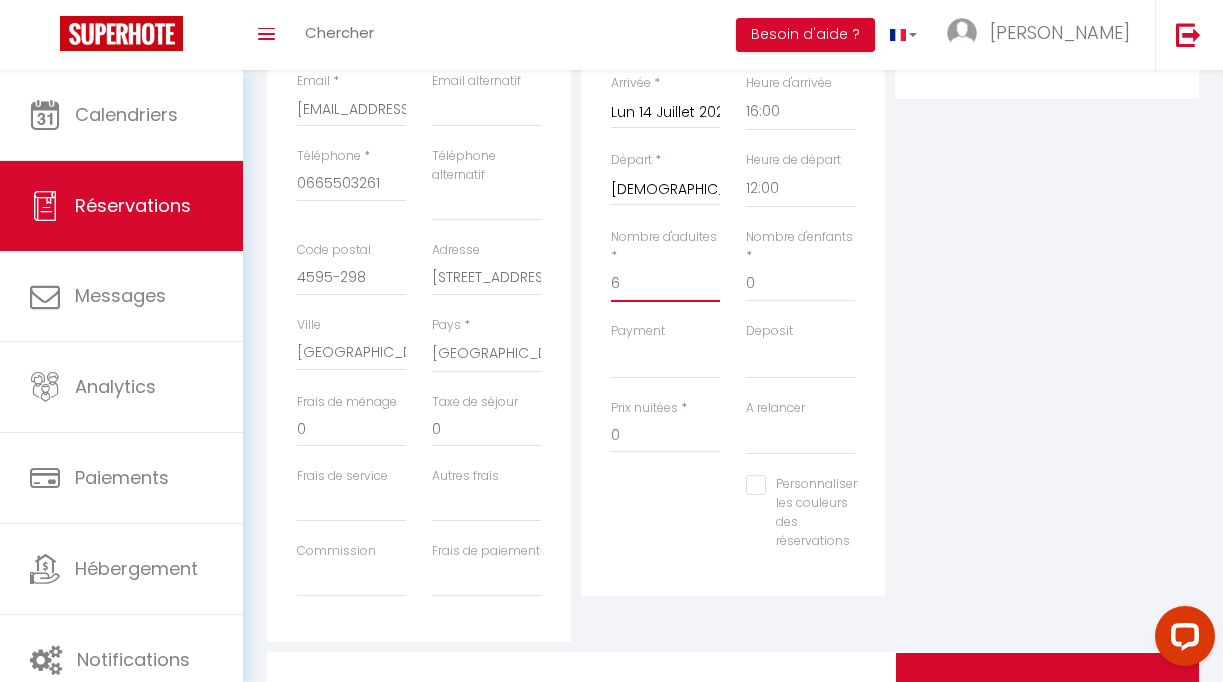 scroll, scrollTop: 433, scrollLeft: 0, axis: vertical 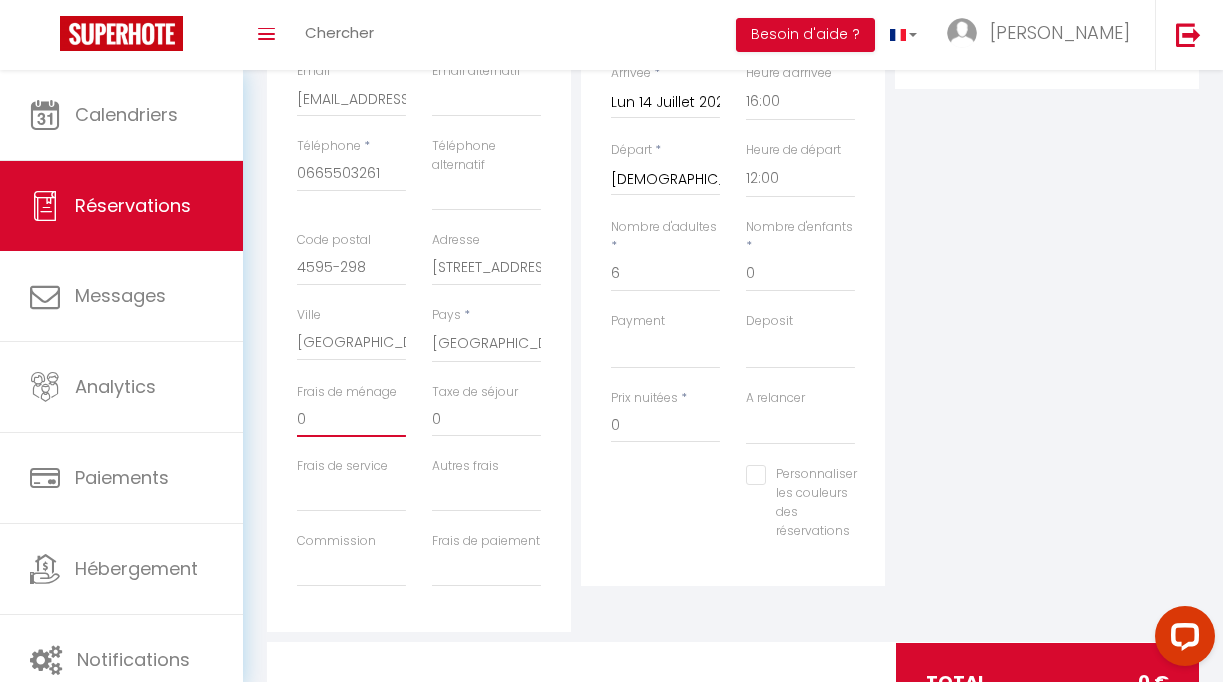 click on "0" at bounding box center (351, 419) 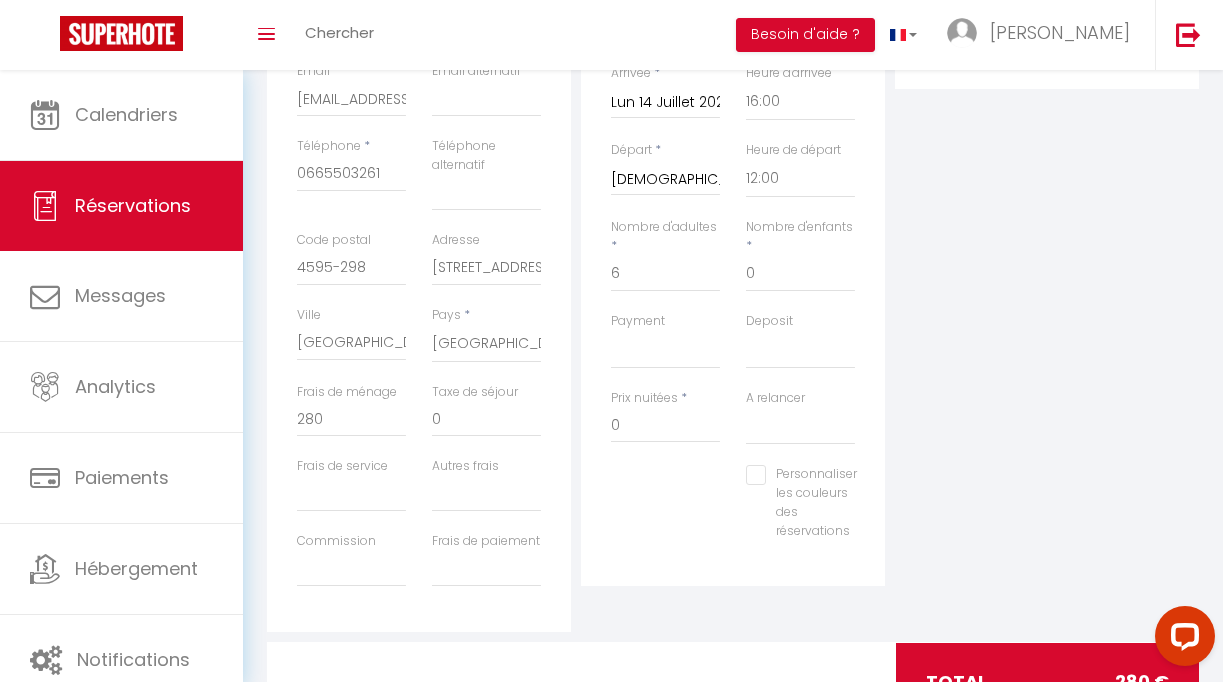 click on "Frais de service" at bounding box center [351, 494] 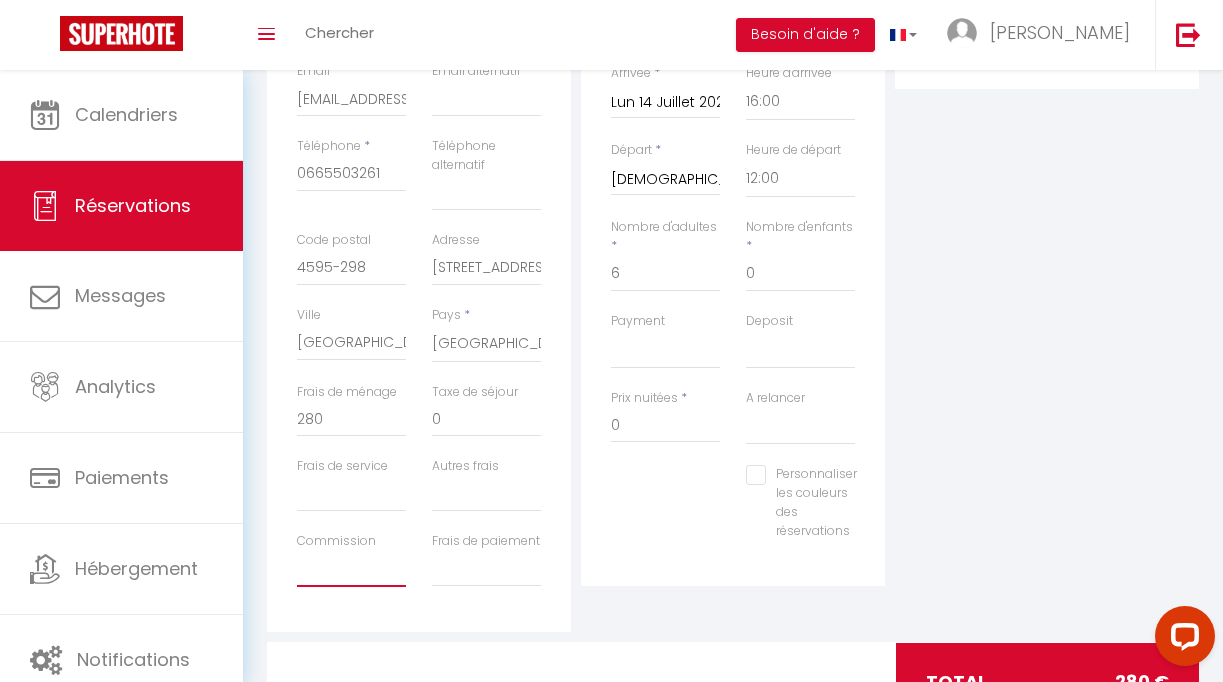 click on "Commission" at bounding box center (351, 569) 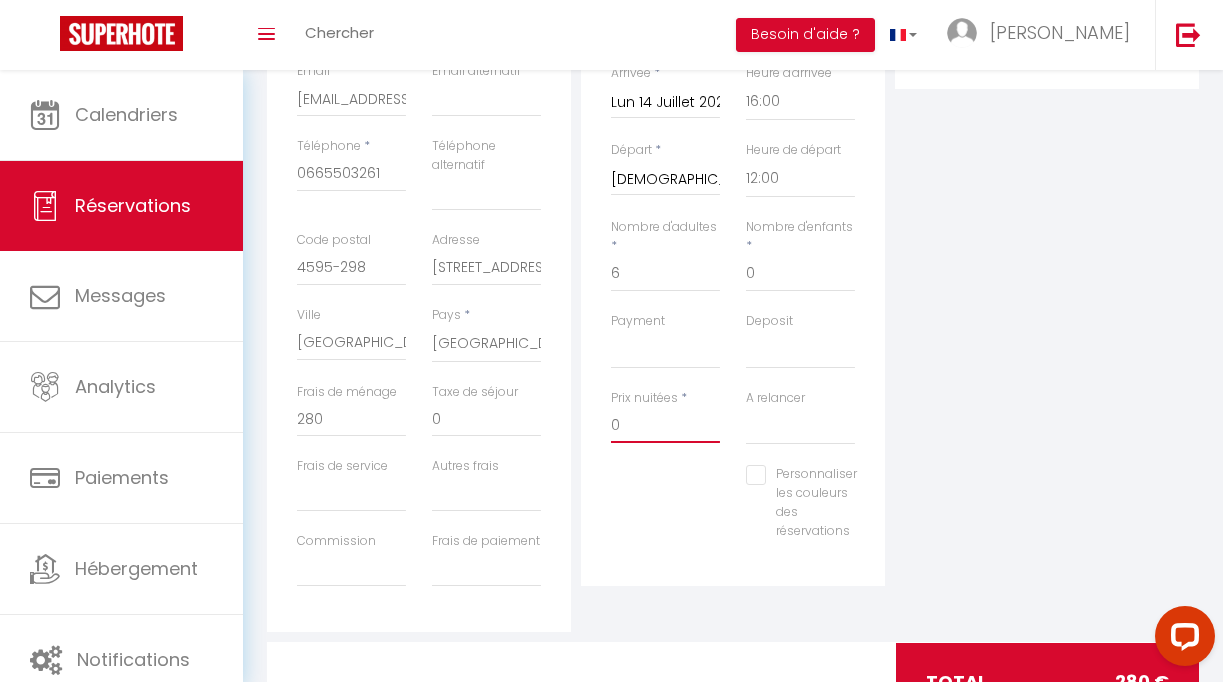 click on "0" at bounding box center [665, 425] 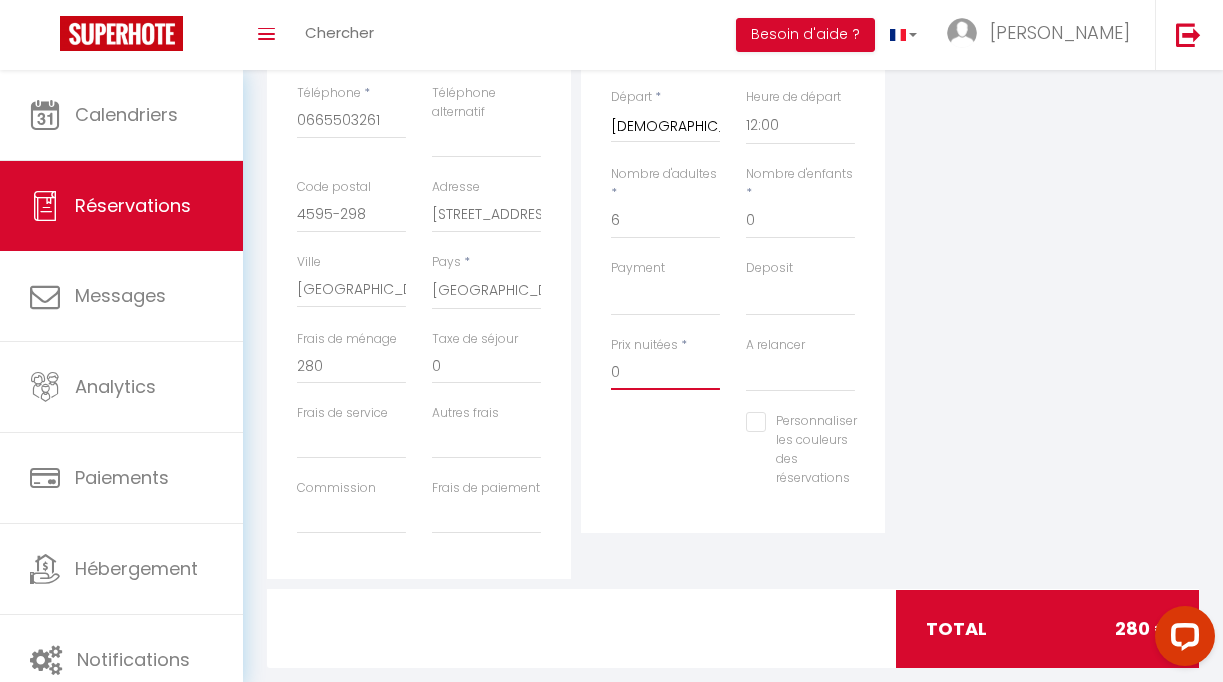 scroll, scrollTop: 490, scrollLeft: 0, axis: vertical 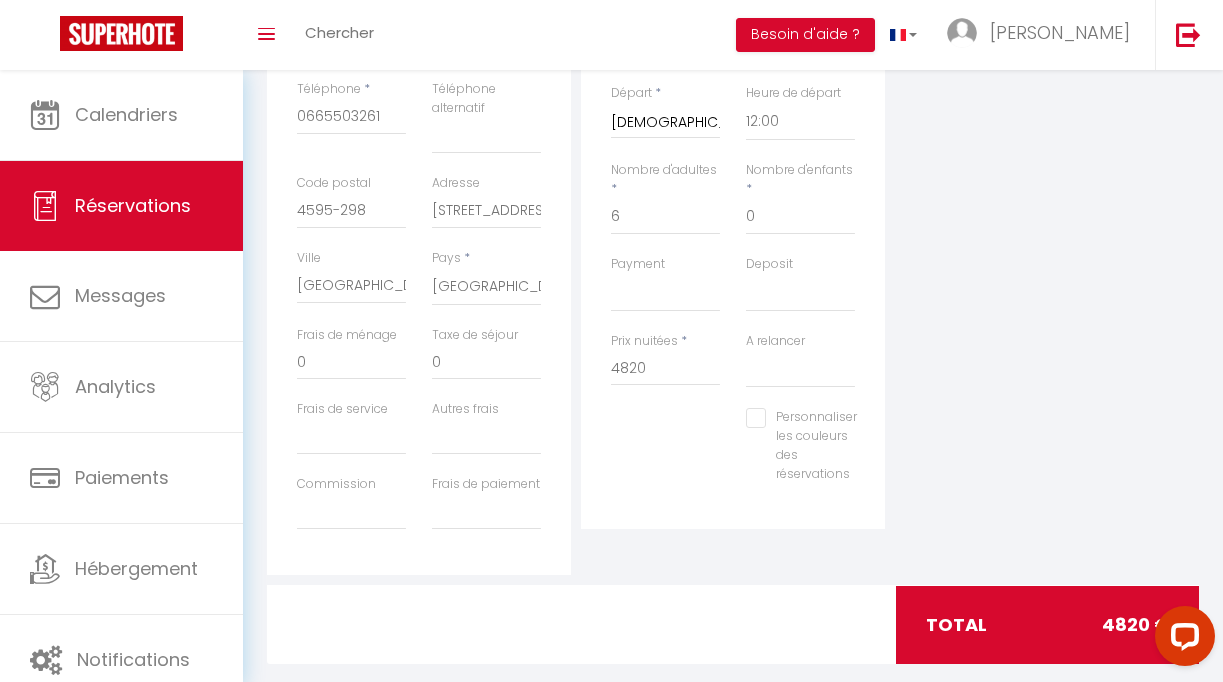 click on "Personnaliser les couleurs des réservations     #D7092E" at bounding box center (733, 455) 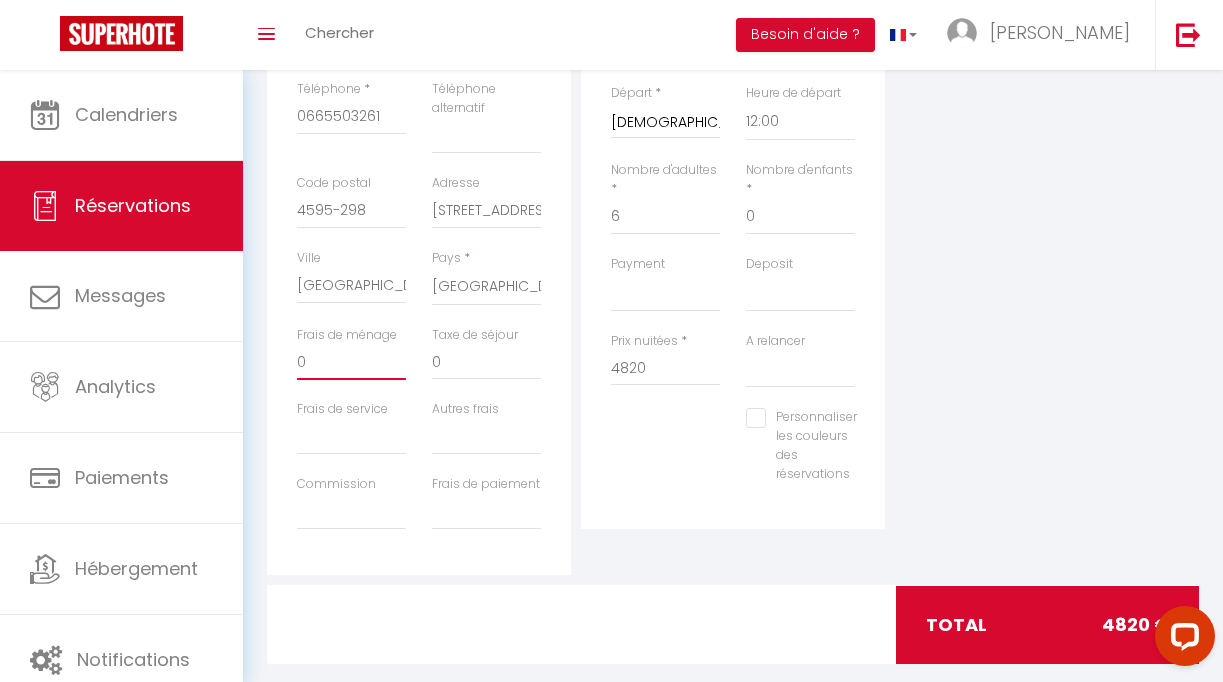click on "0" at bounding box center [351, 362] 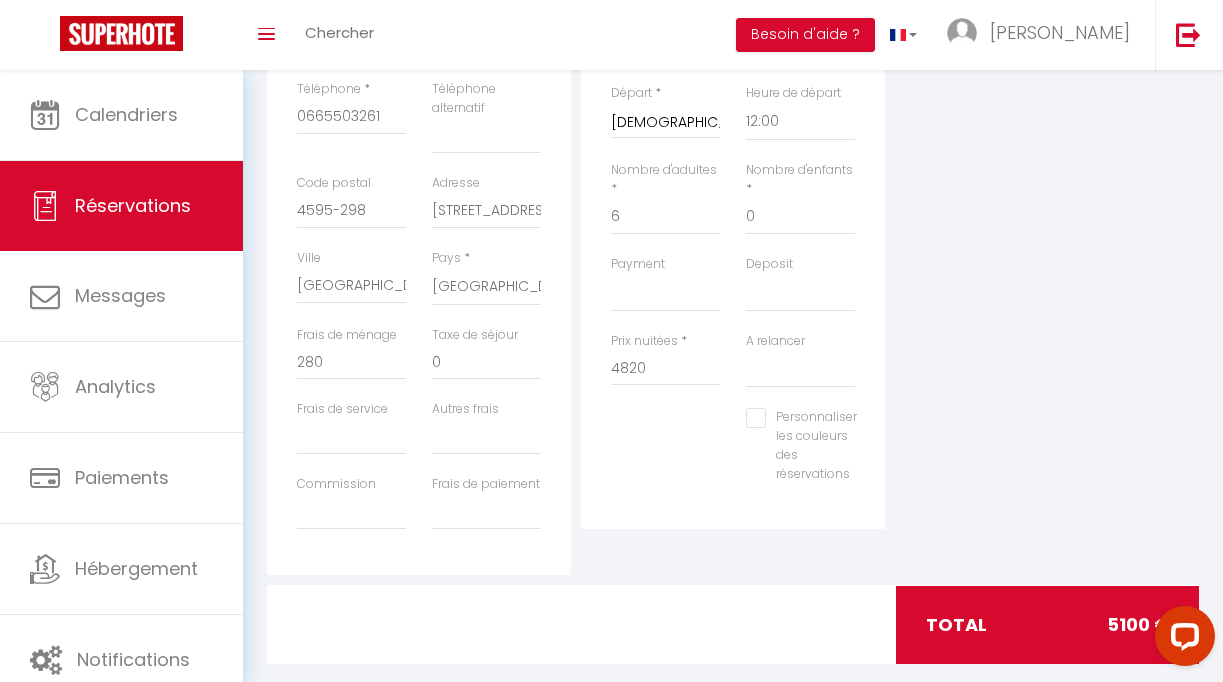 click on "Détails Réservation    Appartement   *     Grande Maison de charme Gressey-14 personnes Little House Le Four à chaux-4 personnes Grand gîte à la campagne-13 pers-1h Paris Gîte à la campagne L'Ombre du Tilleul 1H de Paris   Statut   *   Confirmé Non Confirmé Annulé Annulé par le voyageur No Show Request   Arrivée   *       [DATE]         <   [DATE]   >   Dim Lun Mar Mer Jeu Ven Sam   1 2 3 4 5 6 7 8 9 10 11 12 13 14 15 16 17 18 19 20 21 22 23 24 25 26 27 28 29 30 31     <   2025   >   [PERSON_NAME] Mars Avril Mai Juin Juillet Août Septembre Octobre Novembre Décembre     <   [DATE] - [DATE]   >   2020 2021 2022 2023 2024 2025 2026 2027 2028 2029     Heure d'arrivée   00:00 00:30 01:00 01:30 02:00 02:30 03:00 03:30 04:00 04:30 05:00 05:30 06:00 06:30 07:00 07:30 08:00 08:30 09:00 09:30 10:00 10:30 11:00 11:30 12:00 12:30 13:00 13:30 14:00 14:30 15:00 15:30 16:00 16:30 17:00 17:30 18:00 18:30 19:00 19:30 20:00 20:30 21:00 21:30 22:00 22:30 23:00 23:30   Départ   *               <" at bounding box center (733, 185) 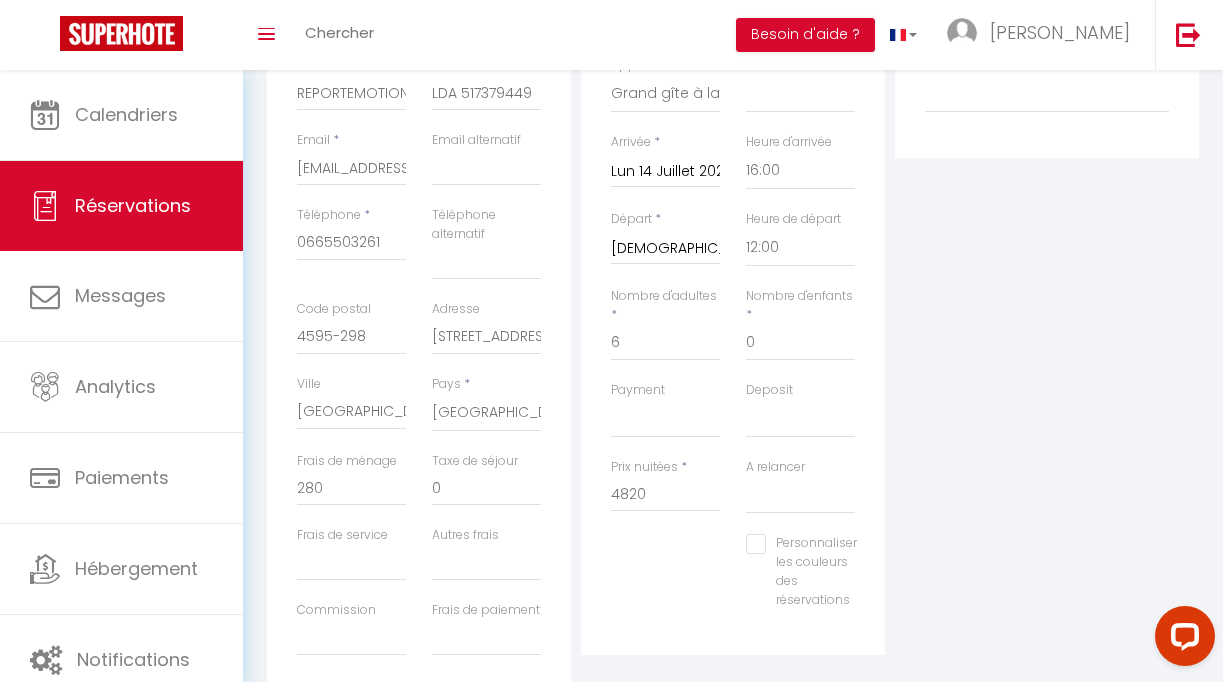 scroll, scrollTop: 0, scrollLeft: 0, axis: both 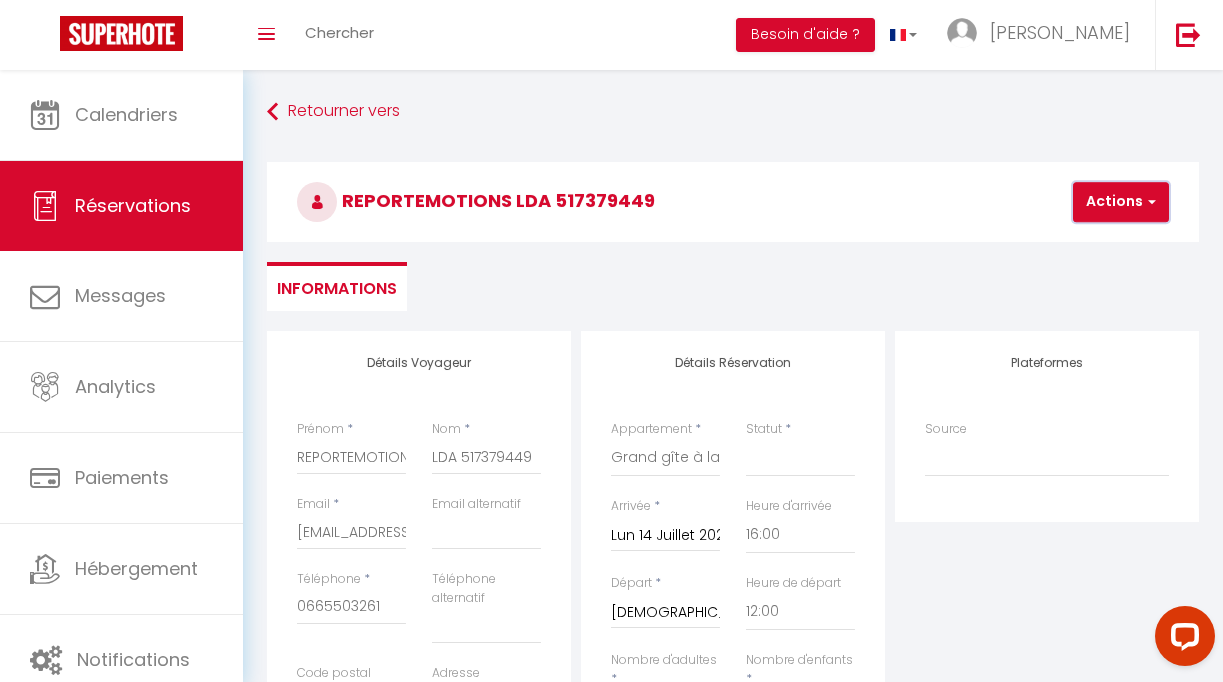 click on "Actions" at bounding box center [1121, 202] 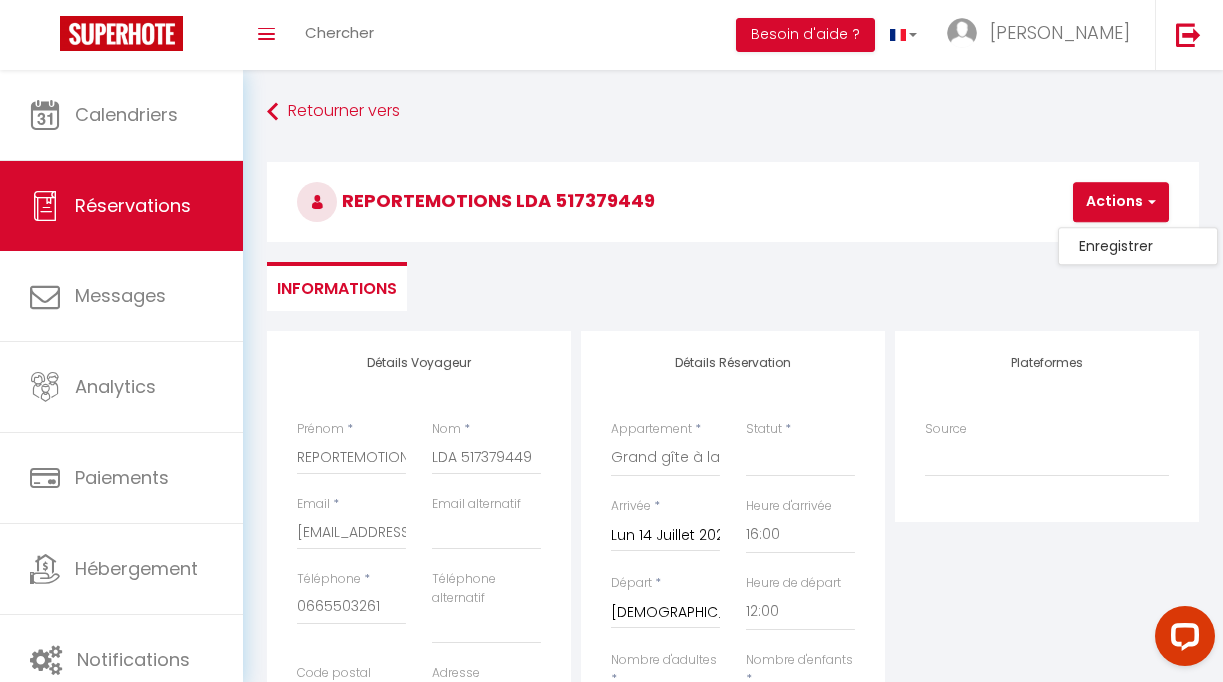 click on "Détails Réservation    Appartement   *     Grande Maison de charme Gressey-14 personnes Little House Le Four à chaux-4 personnes Grand gîte à la campagne-13 pers-1h Paris Gîte à la campagne L'Ombre du Tilleul 1H de Paris   Statut   *   Confirmé Non Confirmé Annulé Annulé par le voyageur No Show Request   Arrivée   *       [DATE]         <   [DATE]   >   Dim Lun Mar Mer Jeu Ven Sam   1 2 3 4 5 6 7 8 9 10 11 12 13 14 15 16 17 18 19 20 21 22 23 24 25 26 27 28 29 30 31     <   2025   >   [PERSON_NAME] Mars Avril Mai Juin Juillet Août Septembre Octobre Novembre Décembre     <   [DATE] - [DATE]   >   2020 2021 2022 2023 2024 2025 2026 2027 2028 2029     Heure d'arrivée   00:00 00:30 01:00 01:30 02:00 02:30 03:00 03:30 04:00 04:30 05:00 05:30 06:00 06:30 07:00 07:30 08:00 08:30 09:00 09:30 10:00 10:30 11:00 11:30 12:00 12:30 13:00 13:30 14:00 14:30 15:00 15:30 16:00 16:30 17:00 17:30 18:00 18:30 19:00 19:30 20:00 20:30 21:00 21:30 22:00 22:30 23:00 23:30   Départ   *               <" at bounding box center [733, 675] 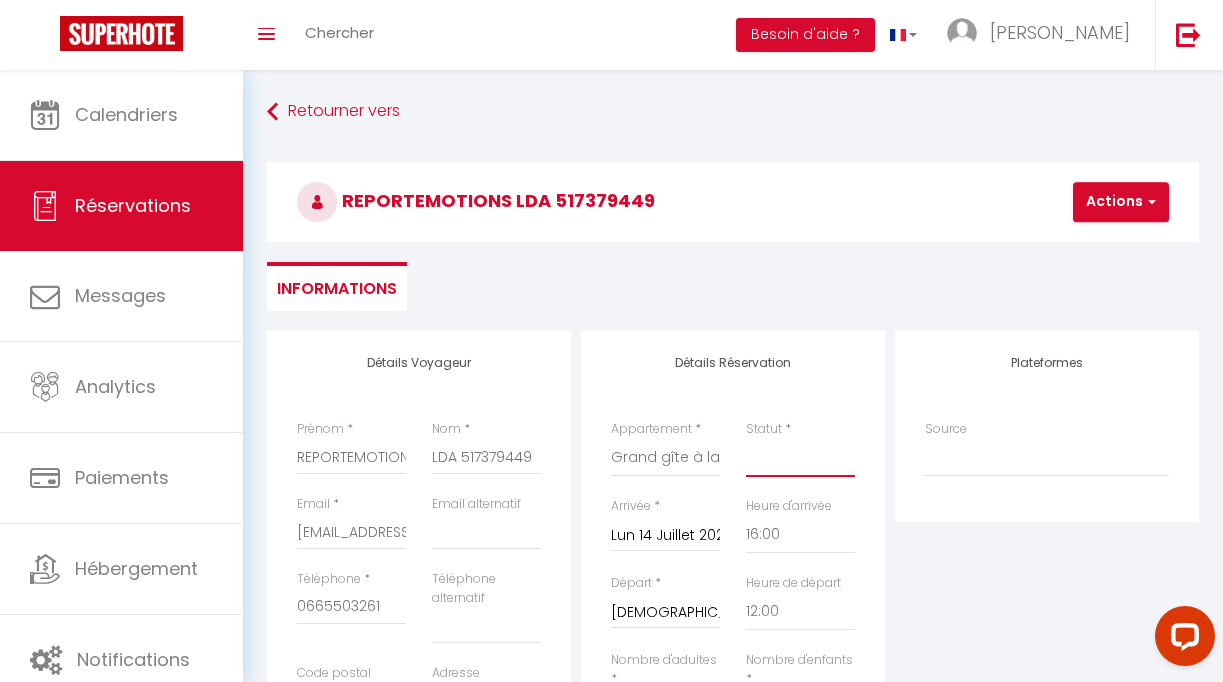 click on "Confirmé Non Confirmé [PERSON_NAME] par le voyageur No Show Request" at bounding box center [800, 458] 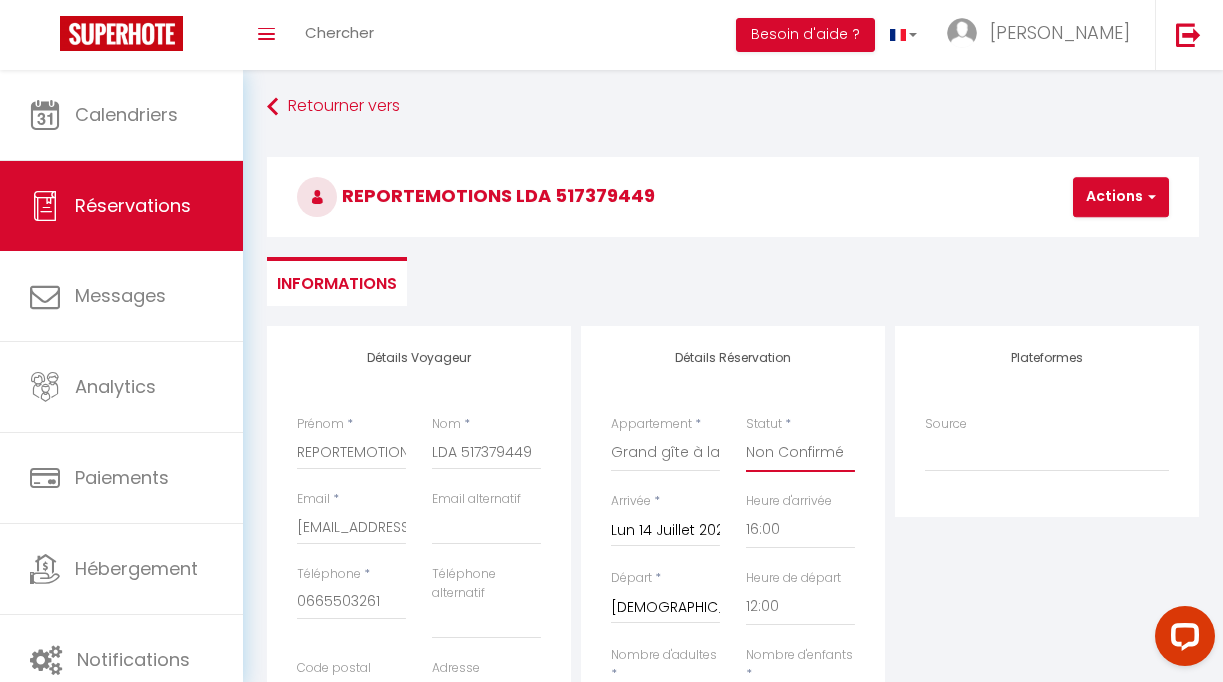 scroll, scrollTop: 3, scrollLeft: 0, axis: vertical 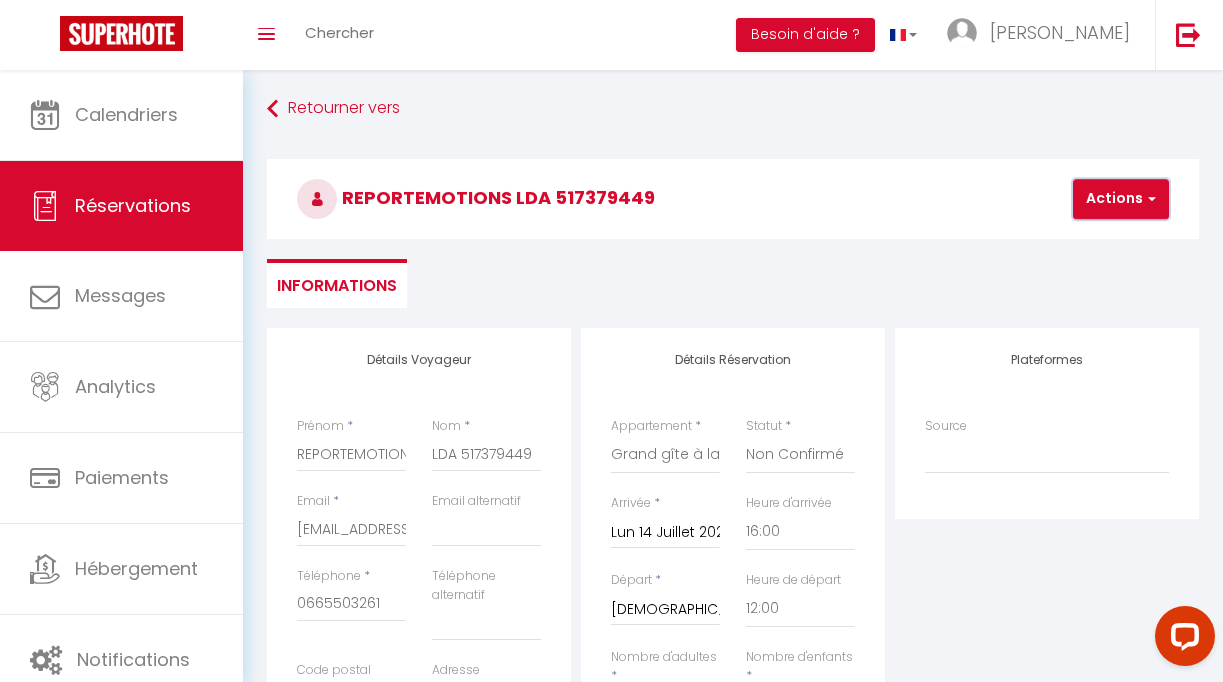 click on "Actions" at bounding box center [1121, 199] 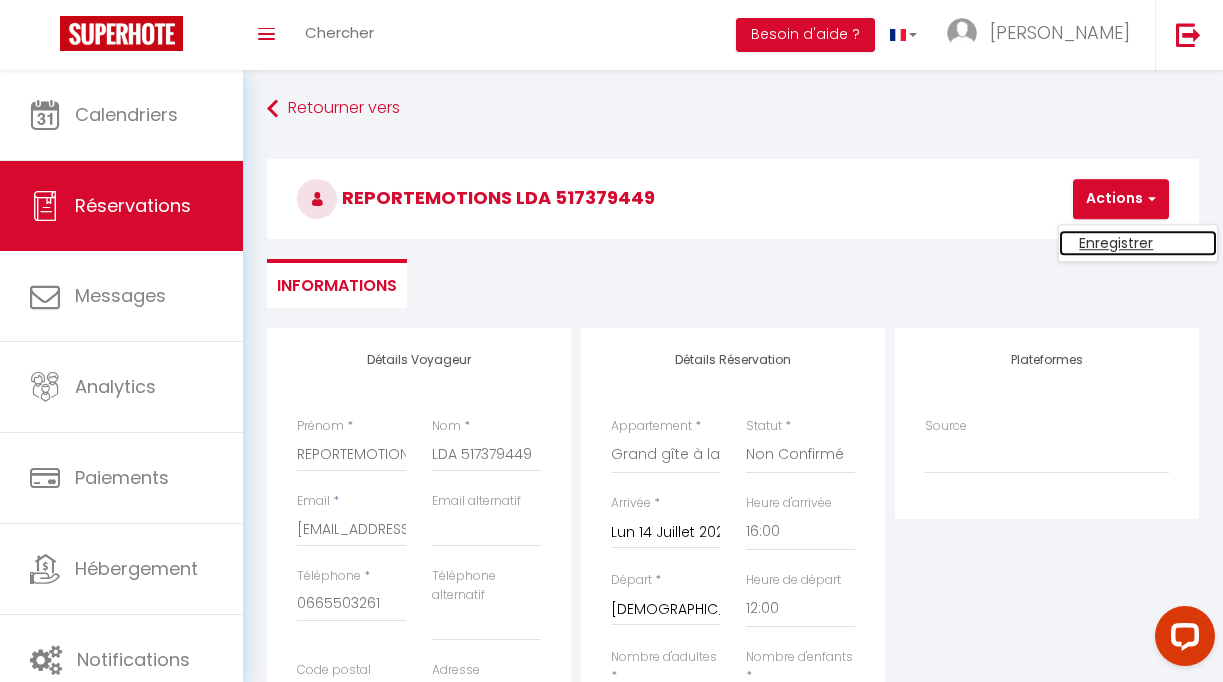 click on "Enregistrer" at bounding box center (1138, 243) 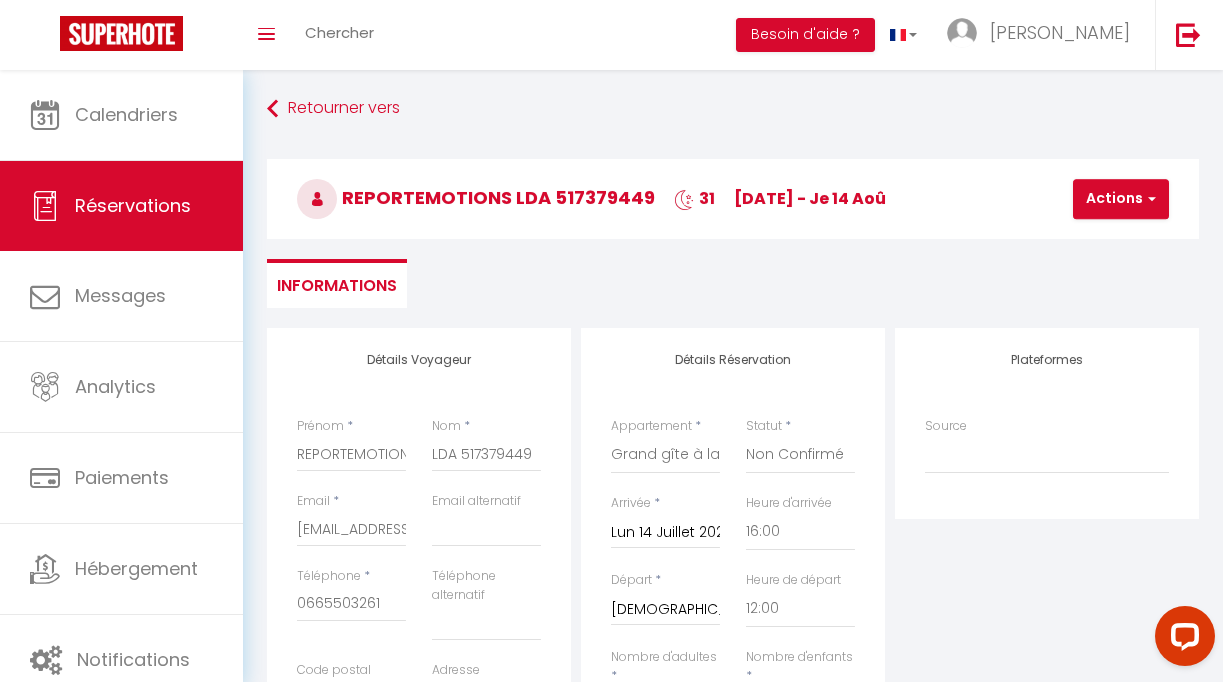 click on "[DEMOGRAPHIC_DATA][DATE]" at bounding box center [665, 610] 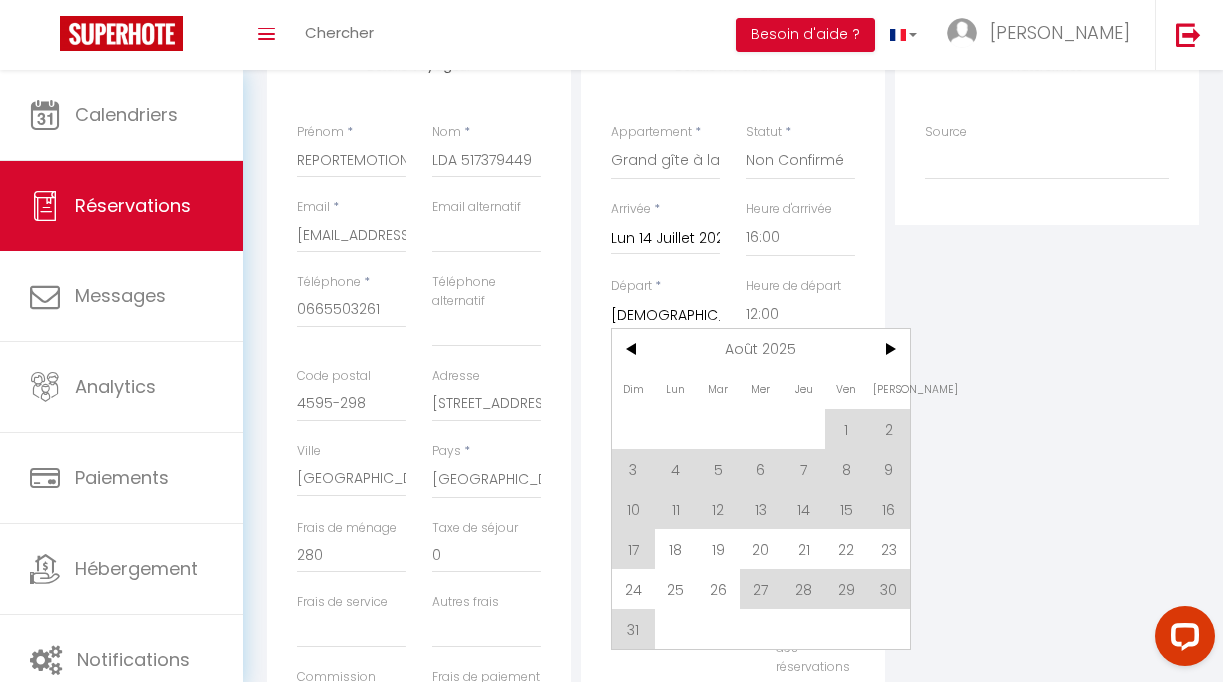 scroll, scrollTop: 289, scrollLeft: 0, axis: vertical 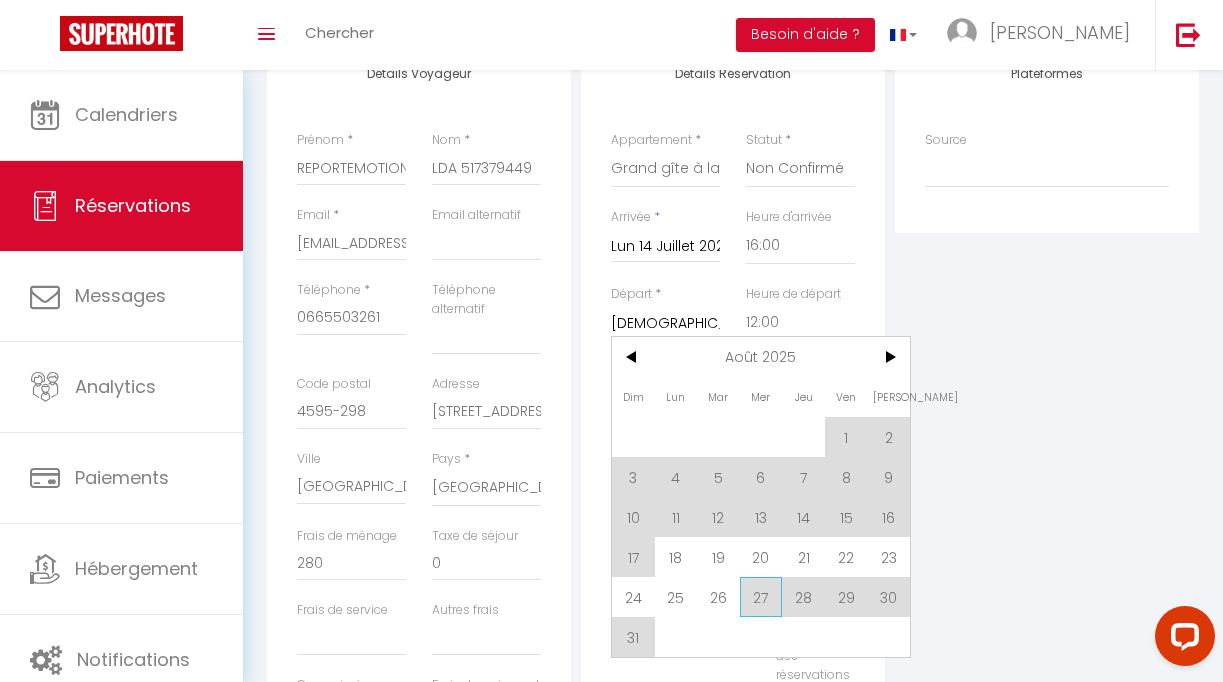 click on "27" at bounding box center (761, 597) 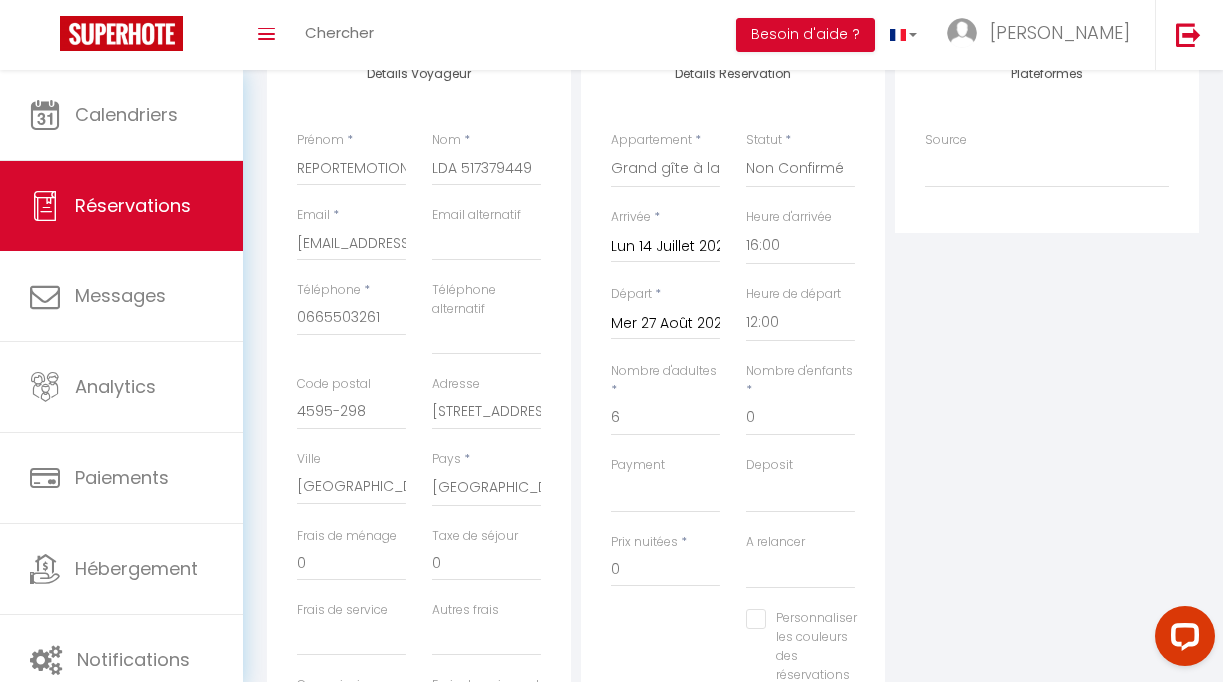 click on "Mer 27 Août 2025" at bounding box center [665, 324] 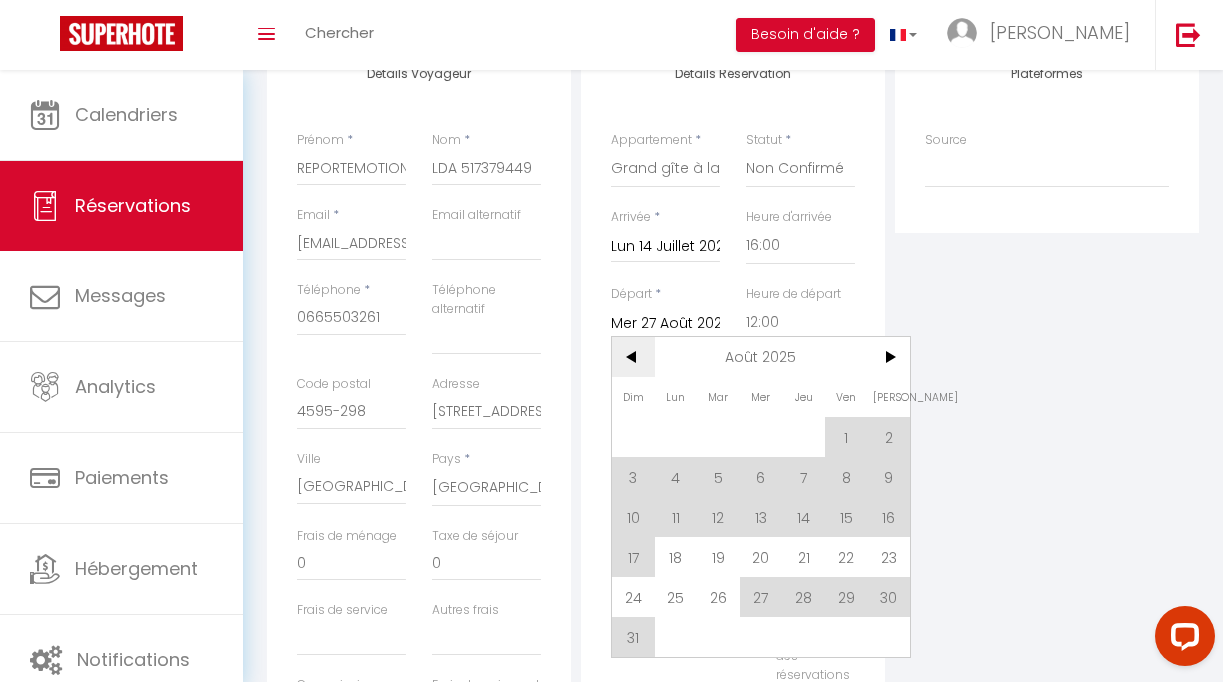 click on "<" at bounding box center [633, 357] 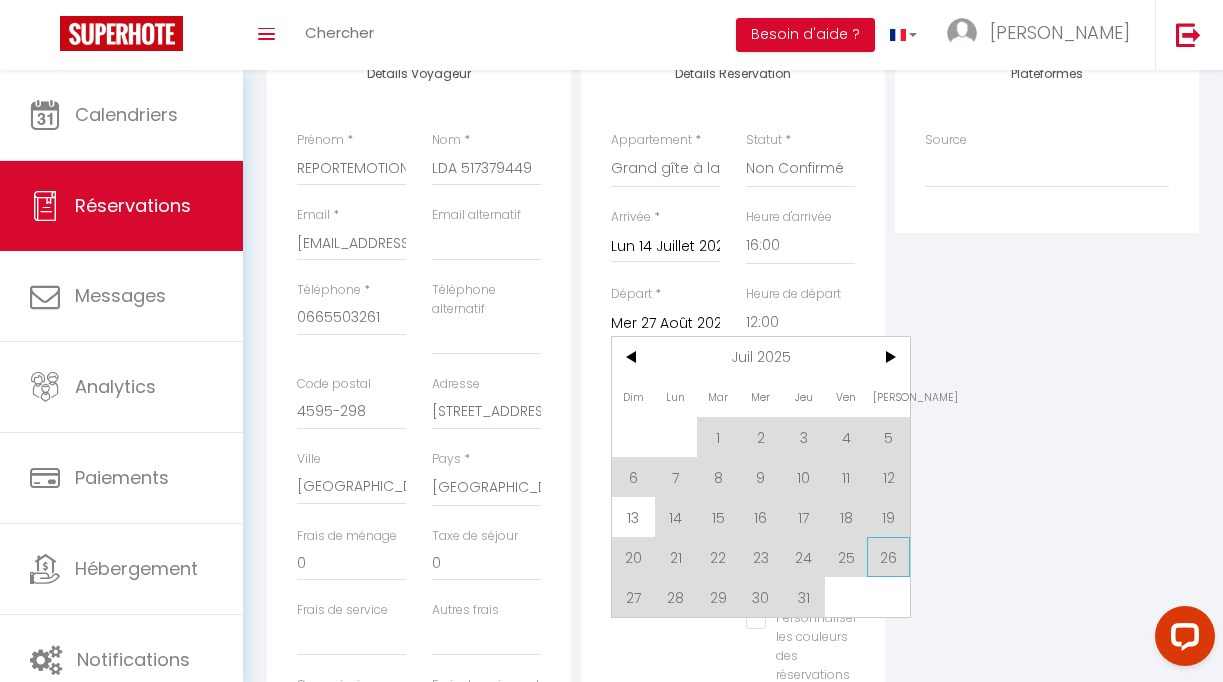 click on "26" at bounding box center [888, 557] 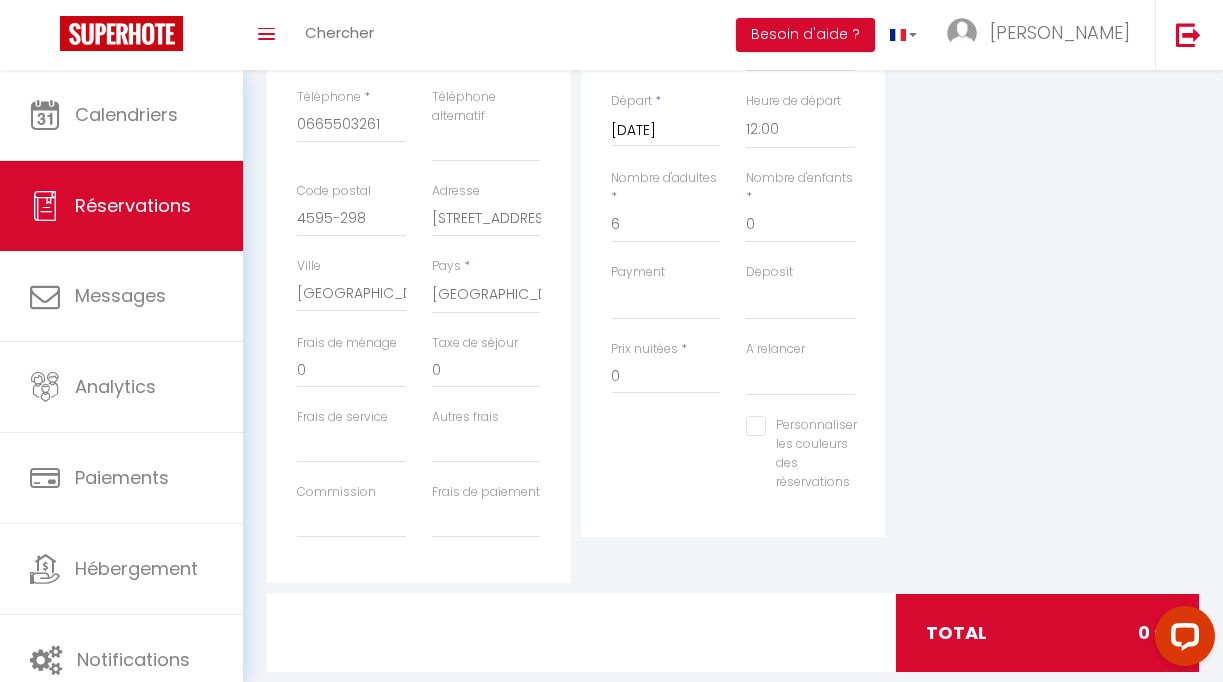 scroll, scrollTop: 475, scrollLeft: 0, axis: vertical 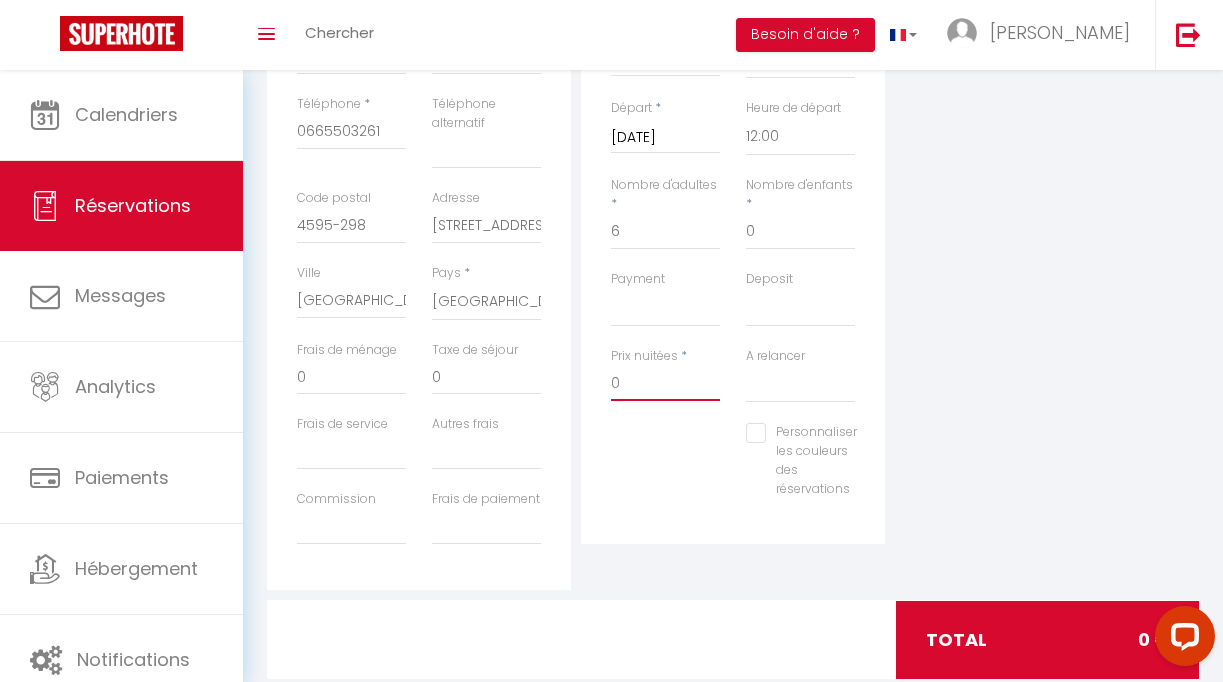click on "0" at bounding box center (665, 383) 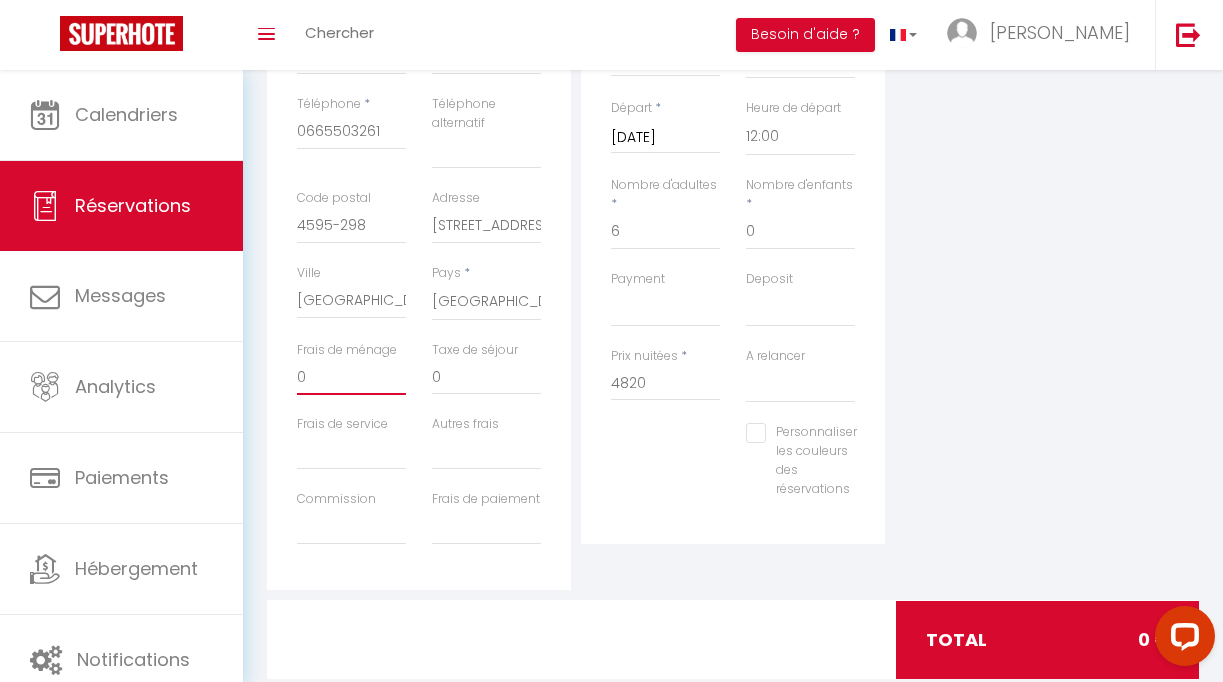 click on "0" at bounding box center (351, 377) 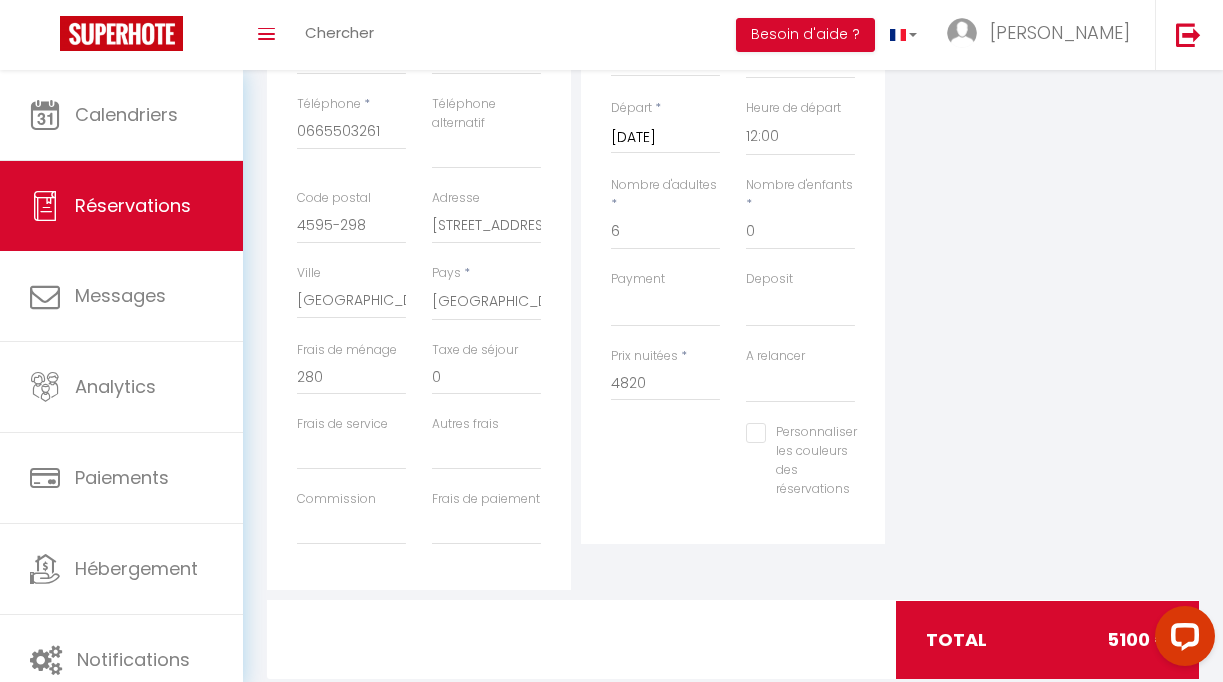 click on "Plateformes    Source
Direct
[DOMAIN_NAME]
[DOMAIN_NAME]
Chalet montagne
Expedia
Gite de [GEOGRAPHIC_DATA]
Homeaway
Homeaway iCal
[DOMAIN_NAME]
[DOMAIN_NAME]
[DOMAIN_NAME]
Ical" at bounding box center (1047, 223) 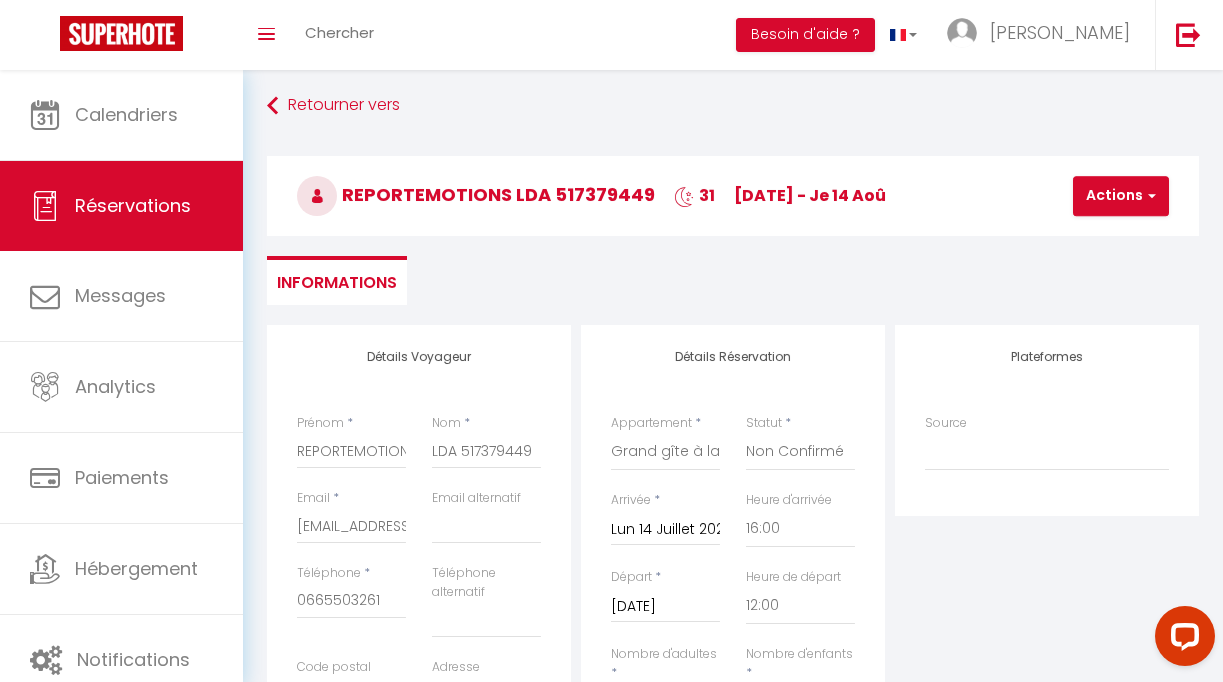 scroll, scrollTop: 0, scrollLeft: 0, axis: both 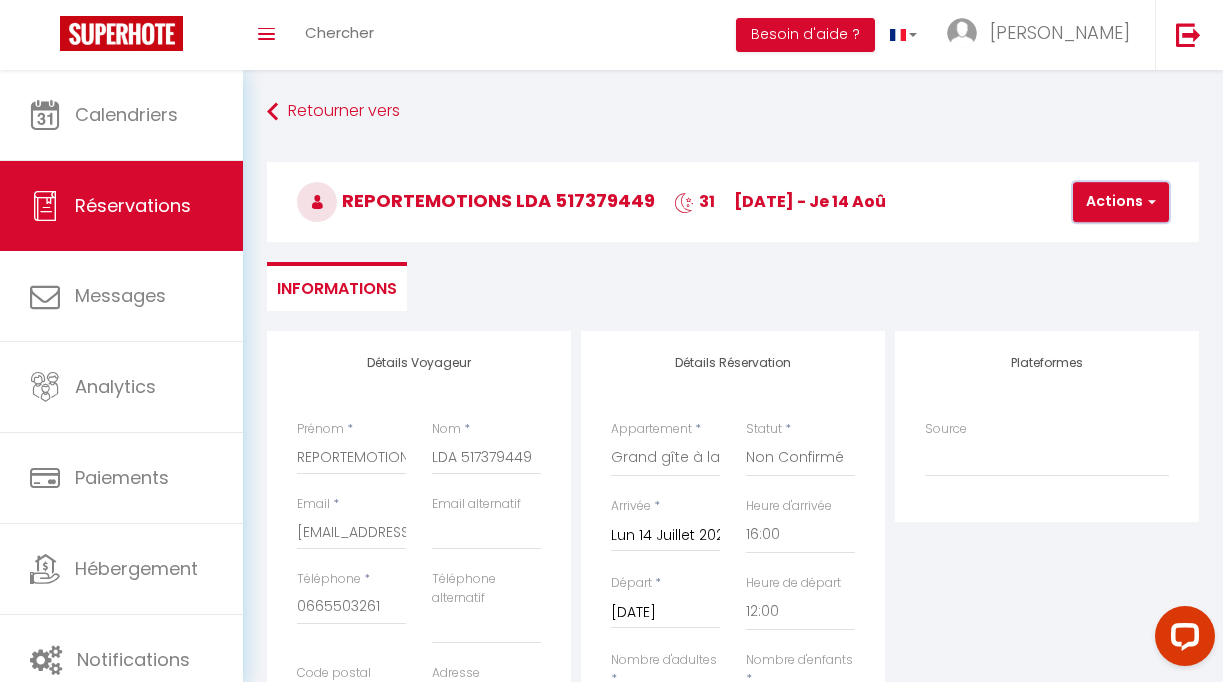 click at bounding box center [1149, 202] 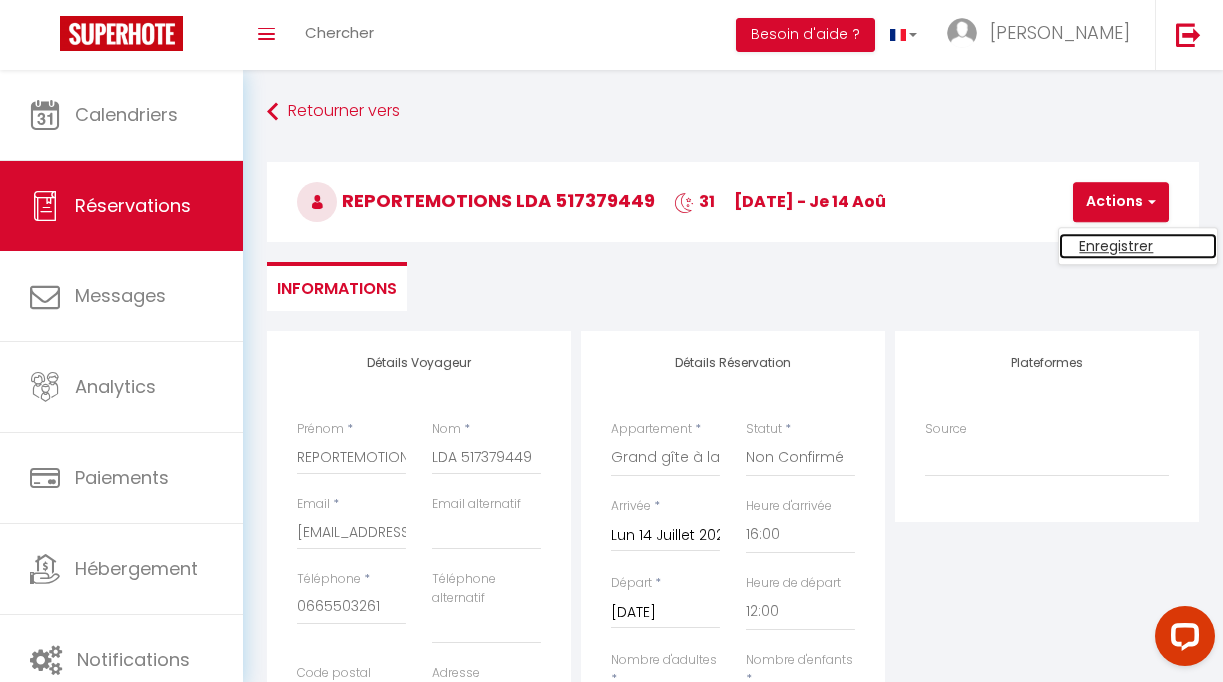 click on "Enregistrer" at bounding box center (1138, 246) 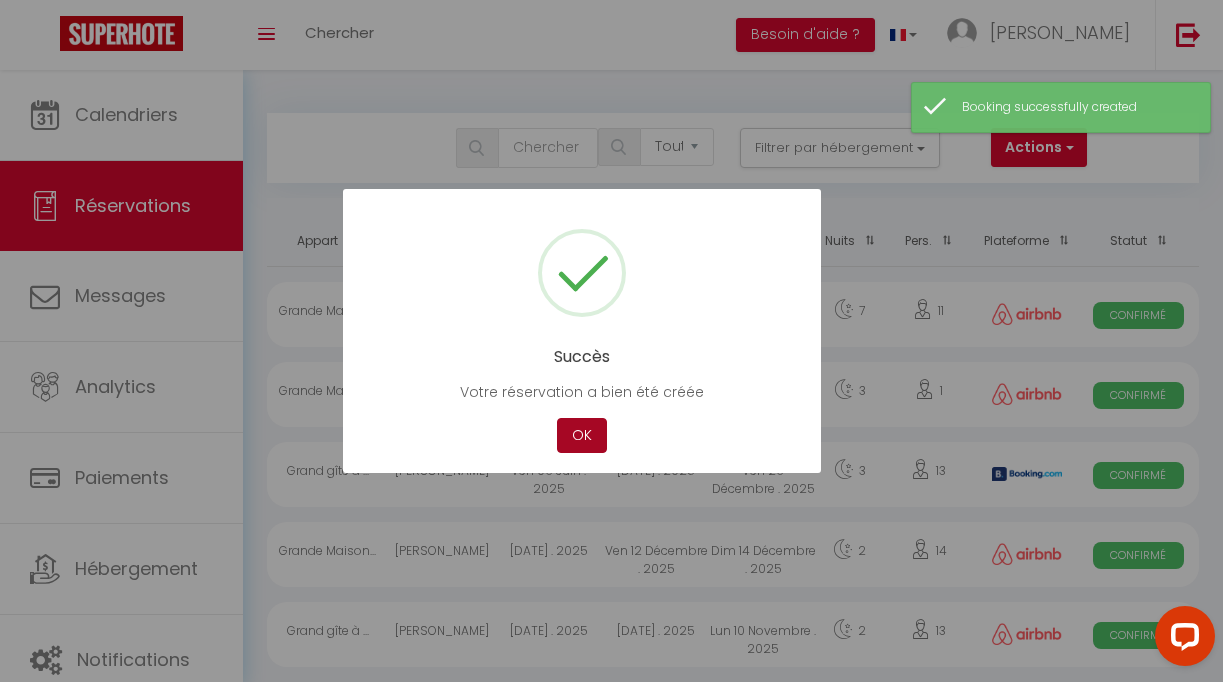 click on "OK" at bounding box center (582, 435) 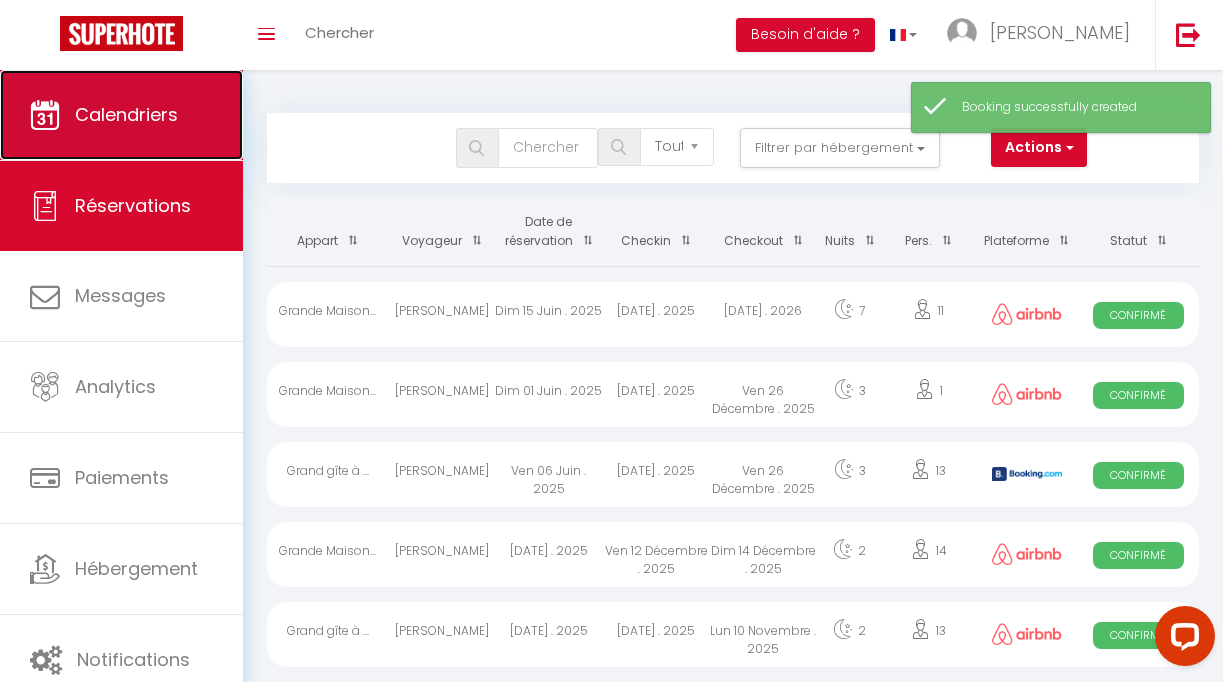 click on "Calendriers" at bounding box center (121, 115) 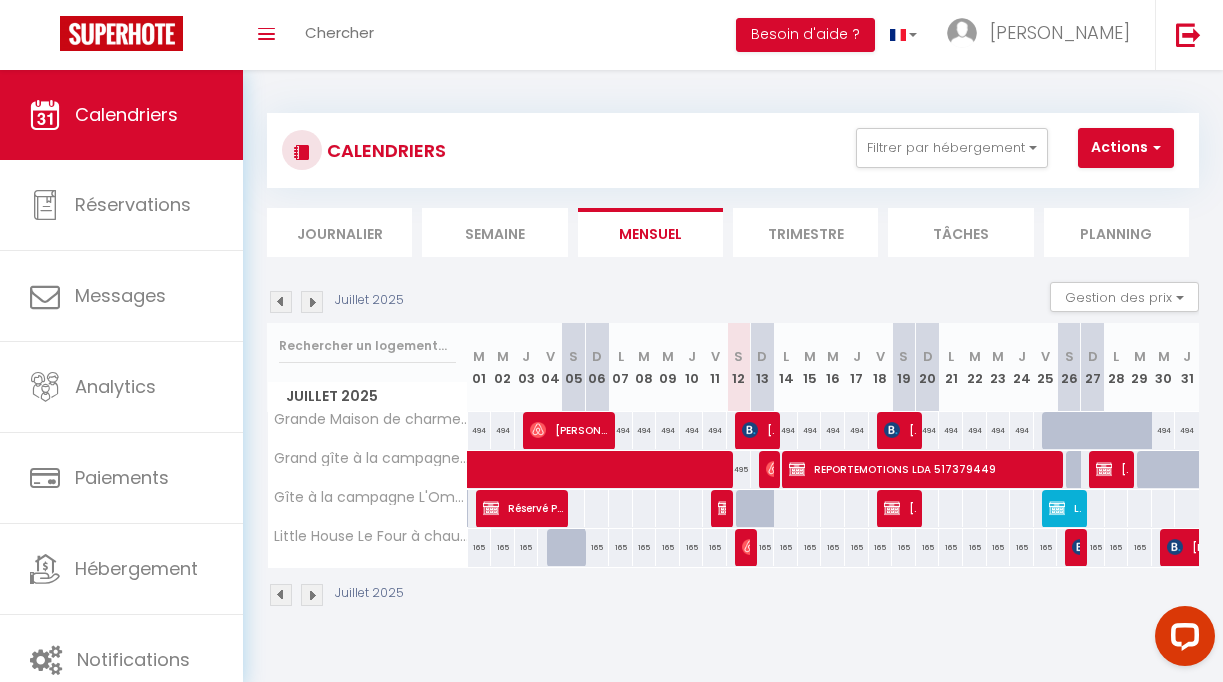 click at bounding box center (1054, 431) 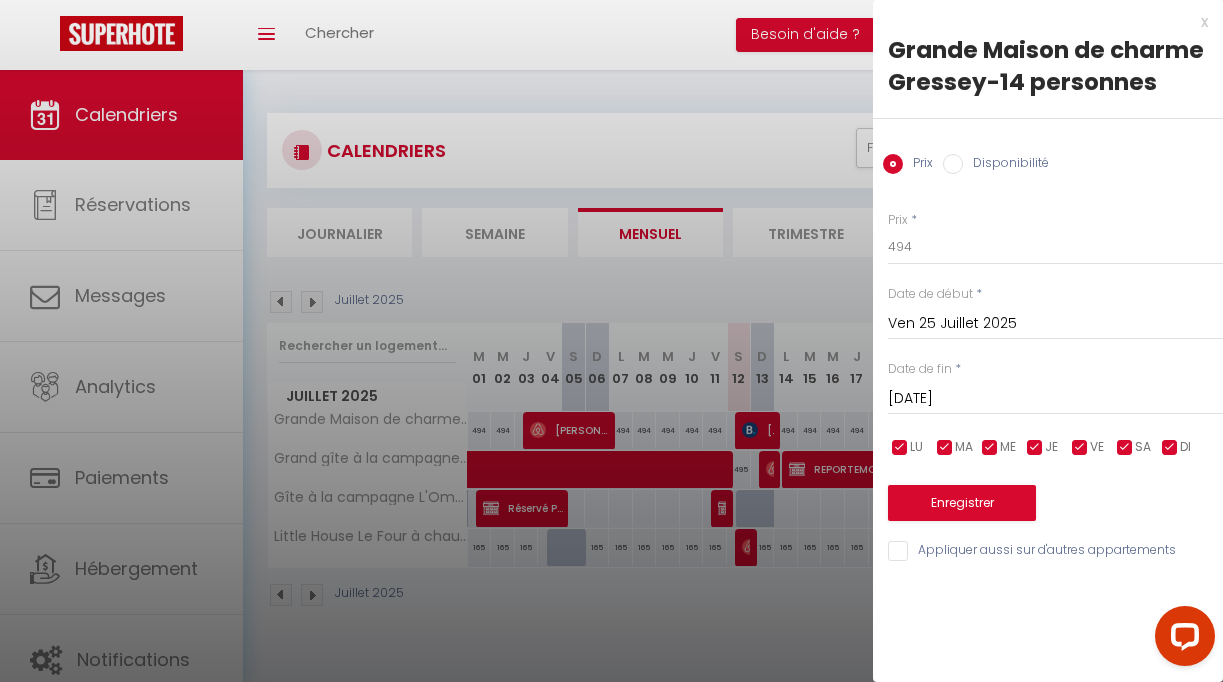 click at bounding box center (611, 341) 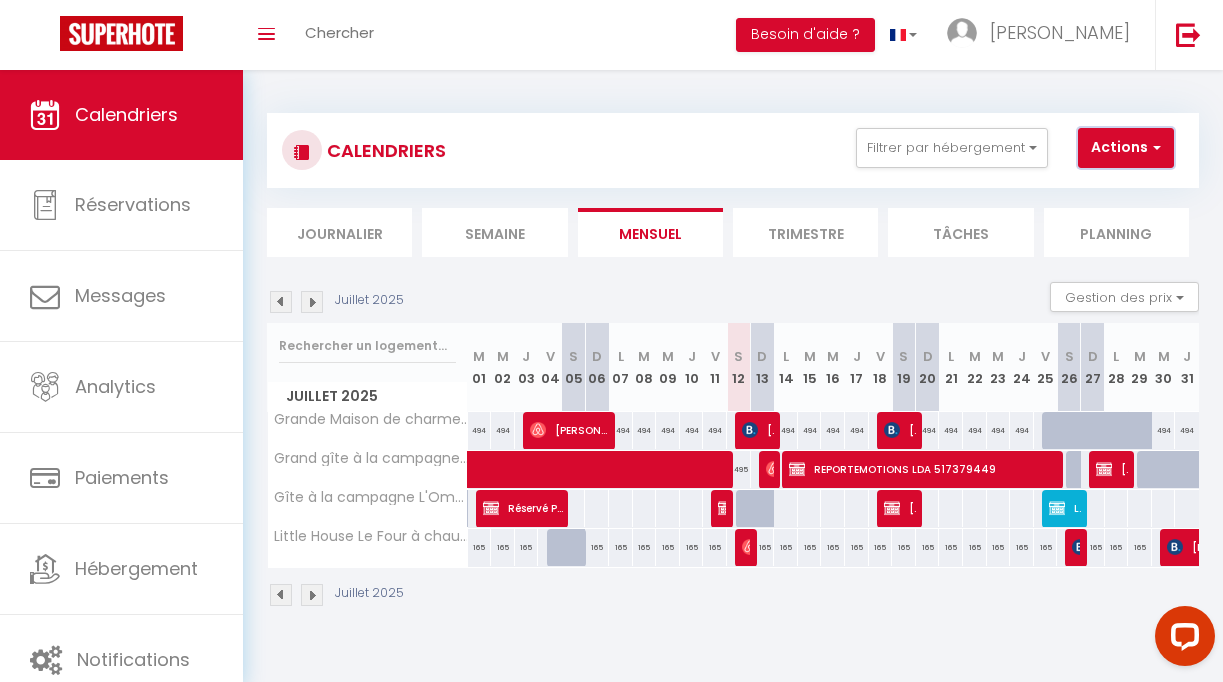 click at bounding box center (1154, 147) 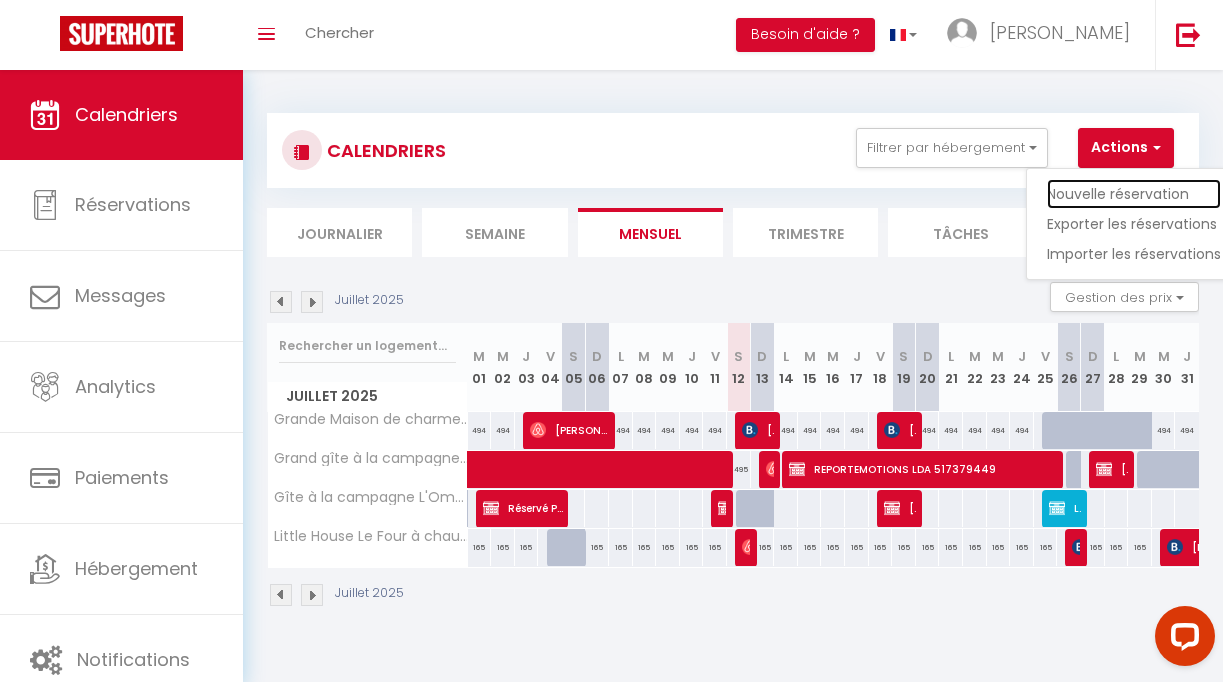 click on "Nouvelle réservation" at bounding box center (1134, 194) 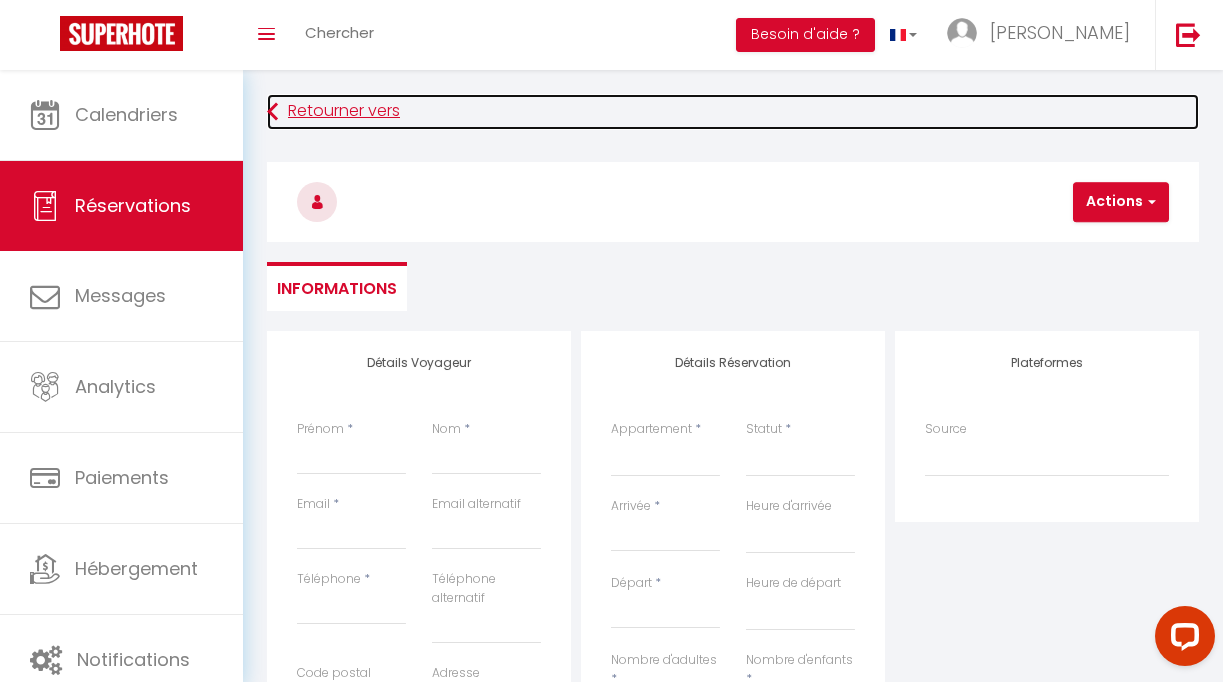 click on "Retourner vers" at bounding box center [733, 112] 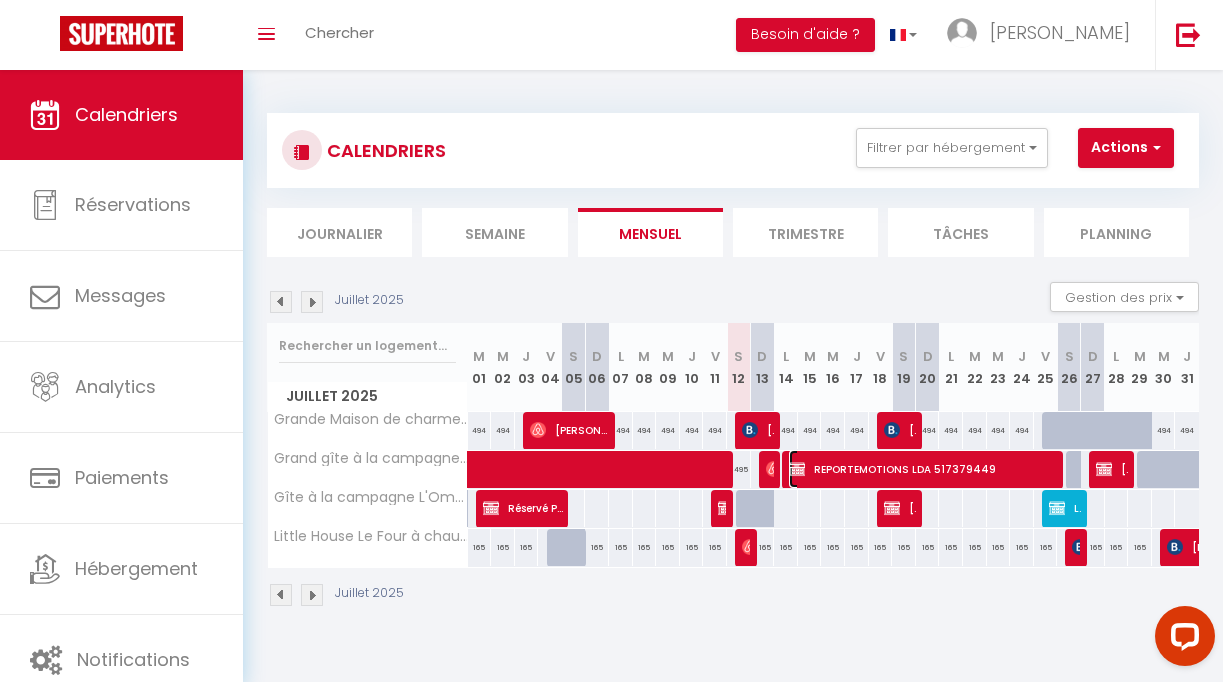 click on "REPORTEMOTIONS LDA 517379449" at bounding box center [925, 469] 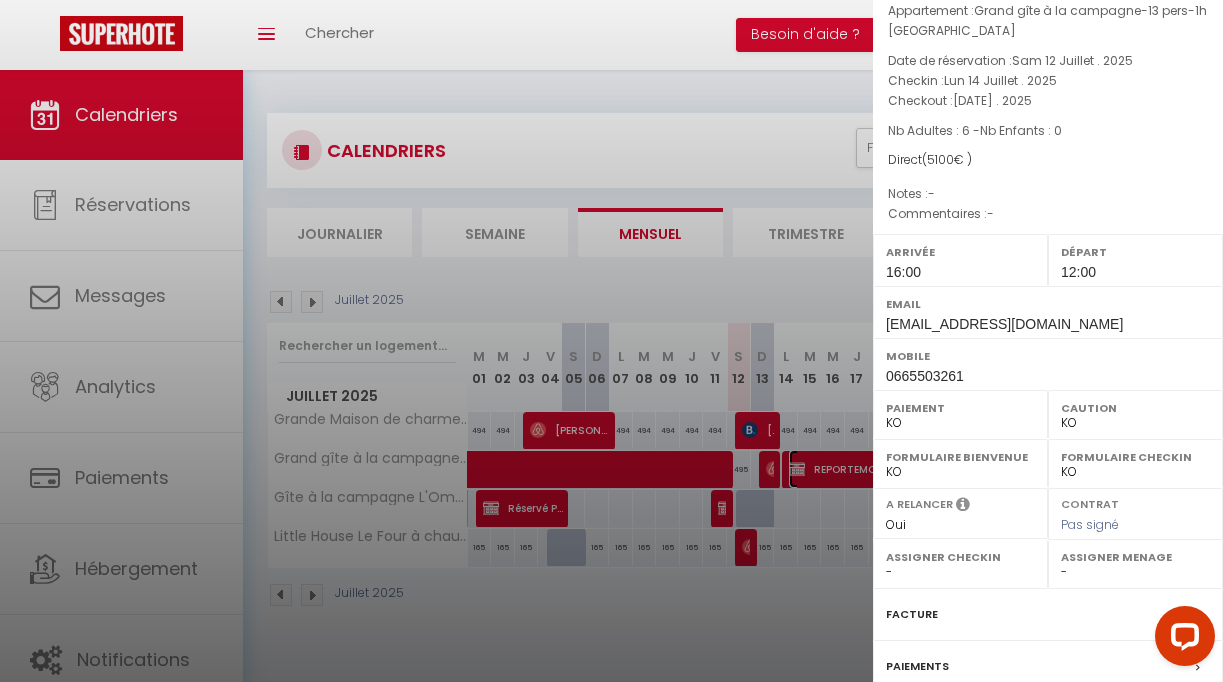 scroll, scrollTop: 334, scrollLeft: 0, axis: vertical 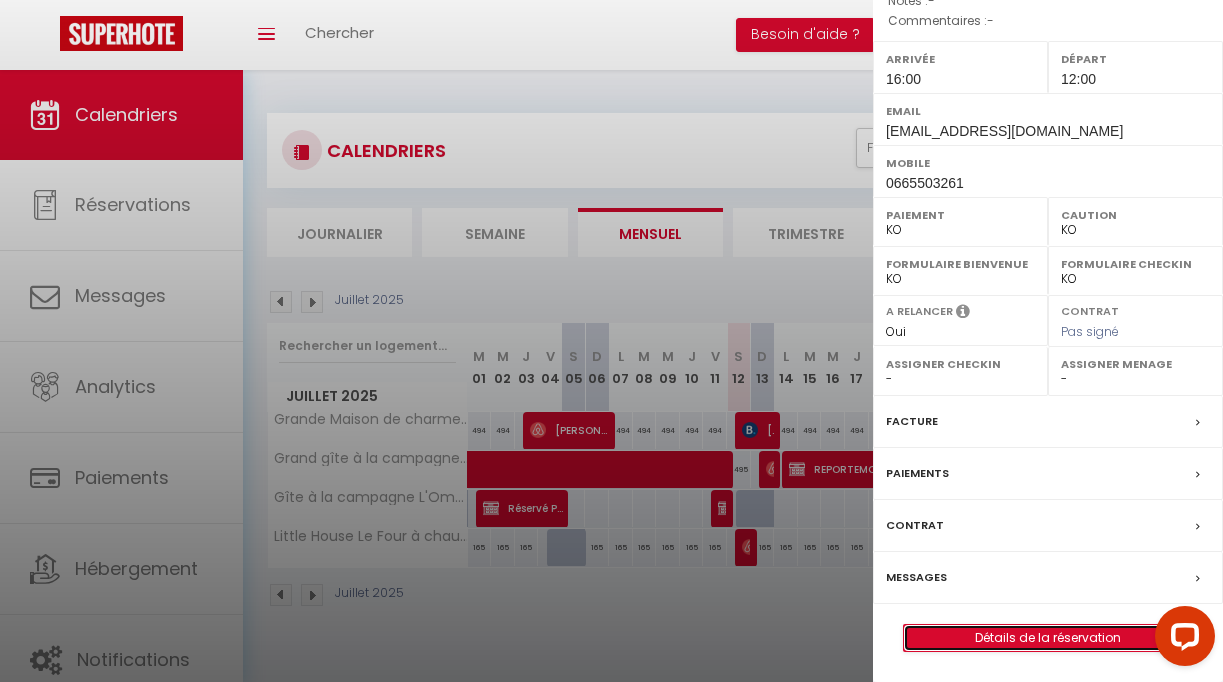 click on "Détails de la réservation" at bounding box center [1048, 638] 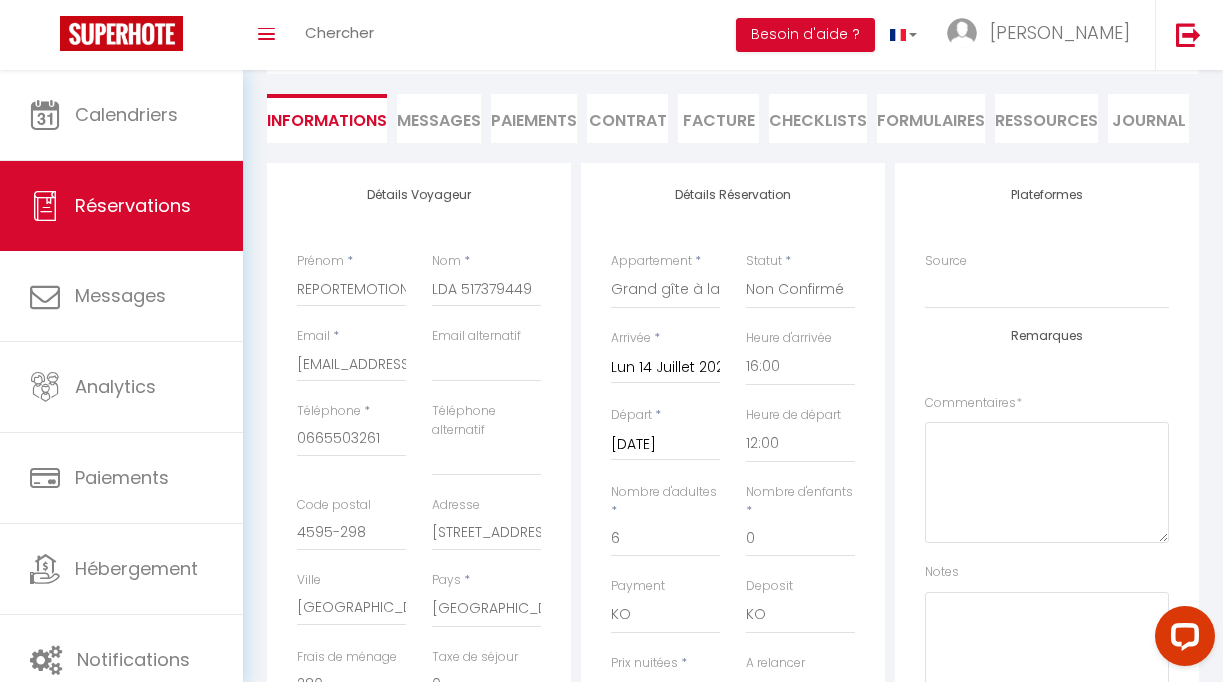 scroll, scrollTop: 171, scrollLeft: 0, axis: vertical 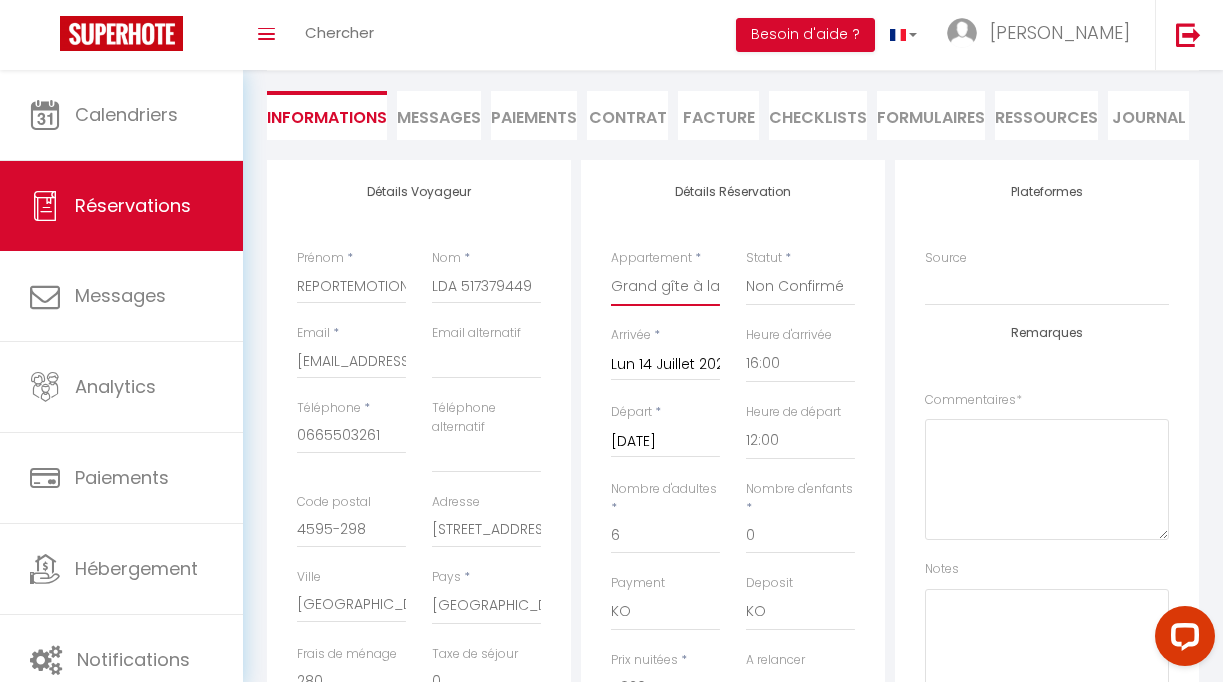 click on "Grande Maison de charme Gressey-14 personnes [GEOGRAPHIC_DATA] [GEOGRAPHIC_DATA] personnes Grand gîte à la campagne-13 pers-1h Paris Gîte à la campagne L'Ombre du Tilleul 1H de [GEOGRAPHIC_DATA]" at bounding box center (665, 287) 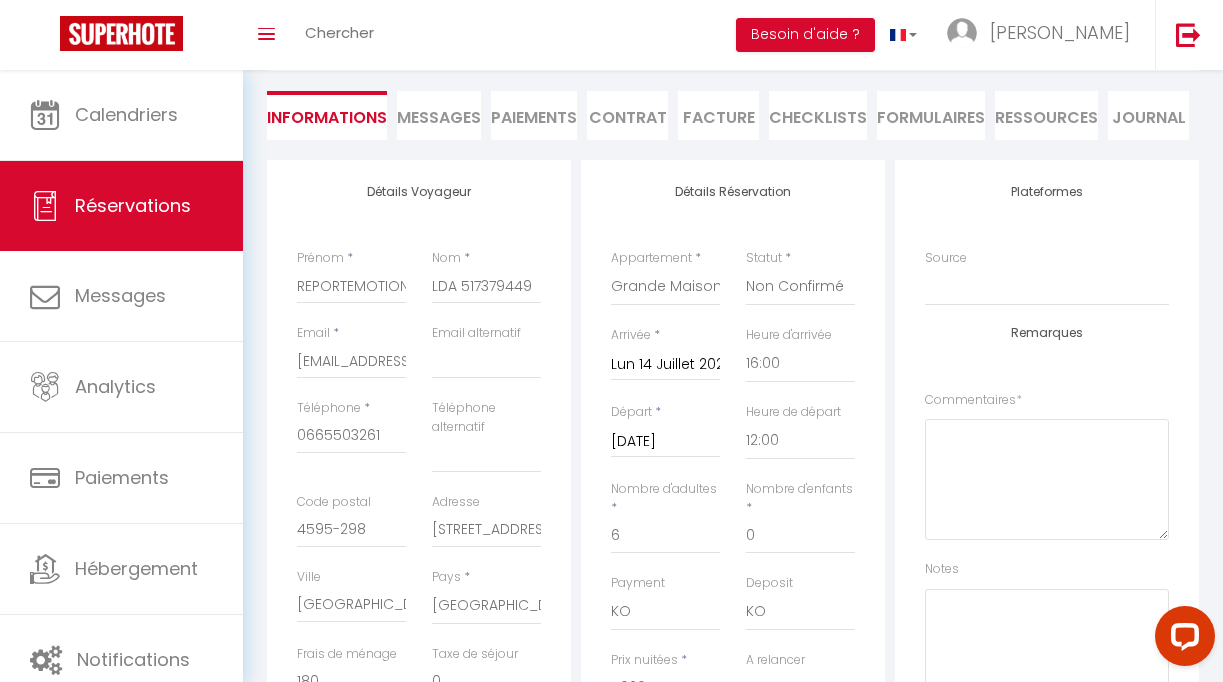click on "Lun 14 Juillet 2025" at bounding box center [665, 365] 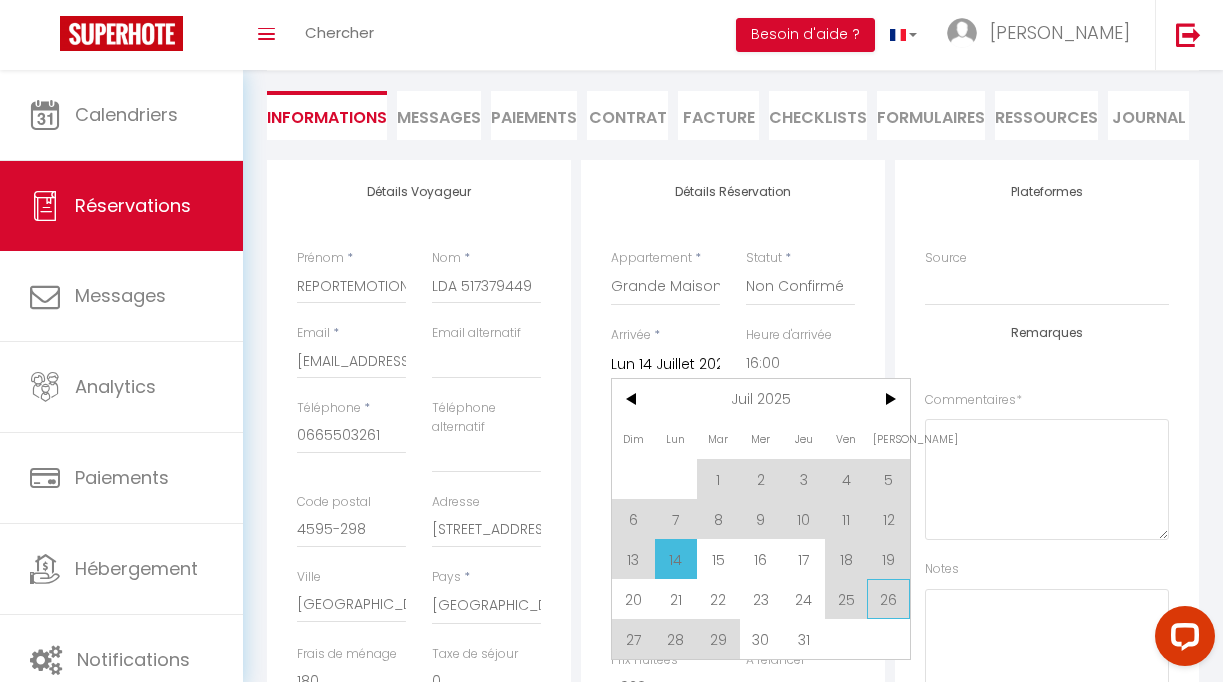 click on "26" at bounding box center (888, 599) 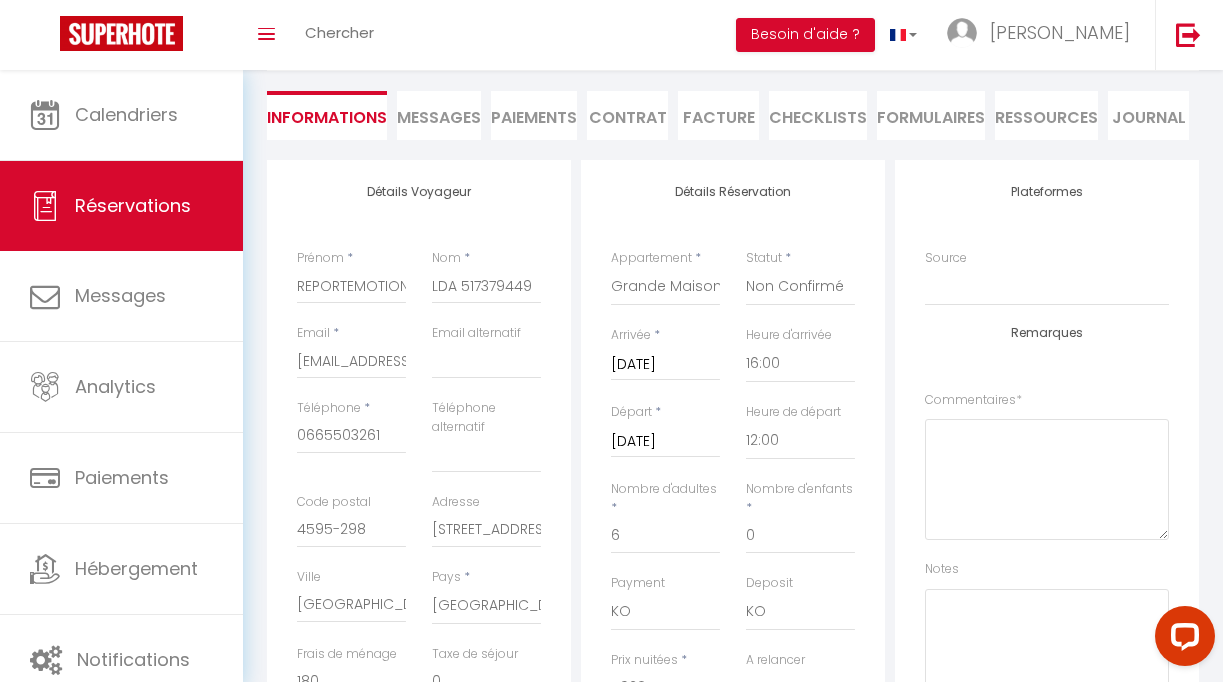 click on "Deposit   OK   KO" at bounding box center (800, 612) 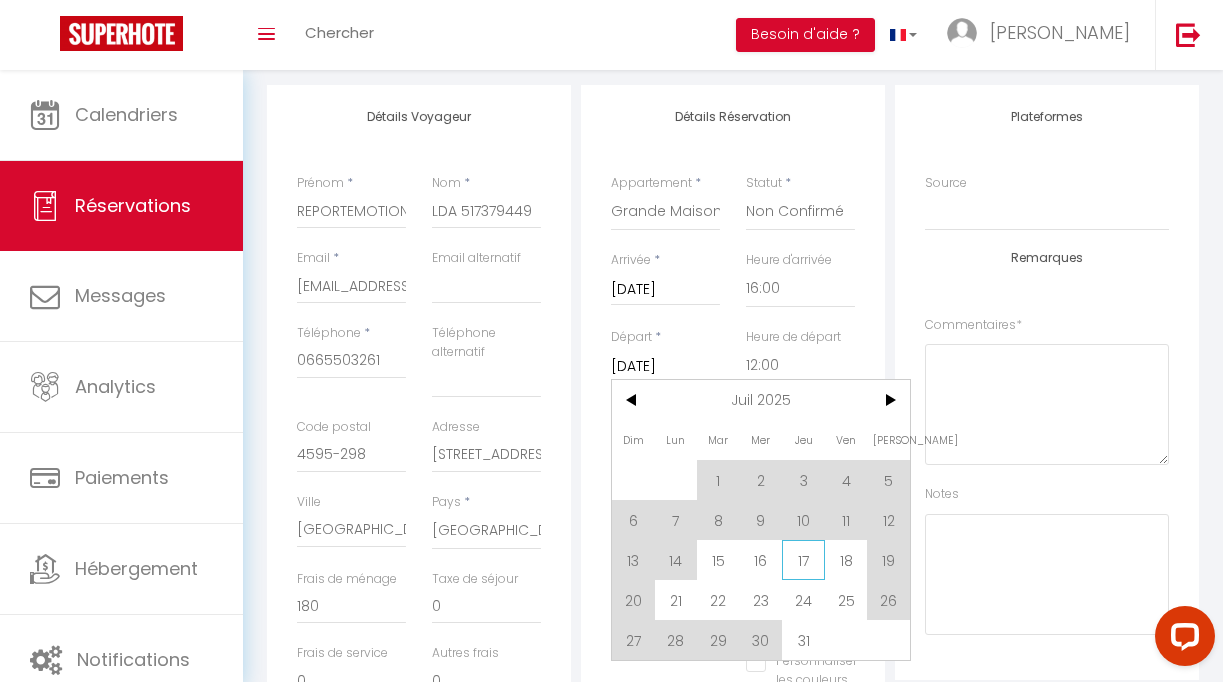 scroll, scrollTop: 252, scrollLeft: 0, axis: vertical 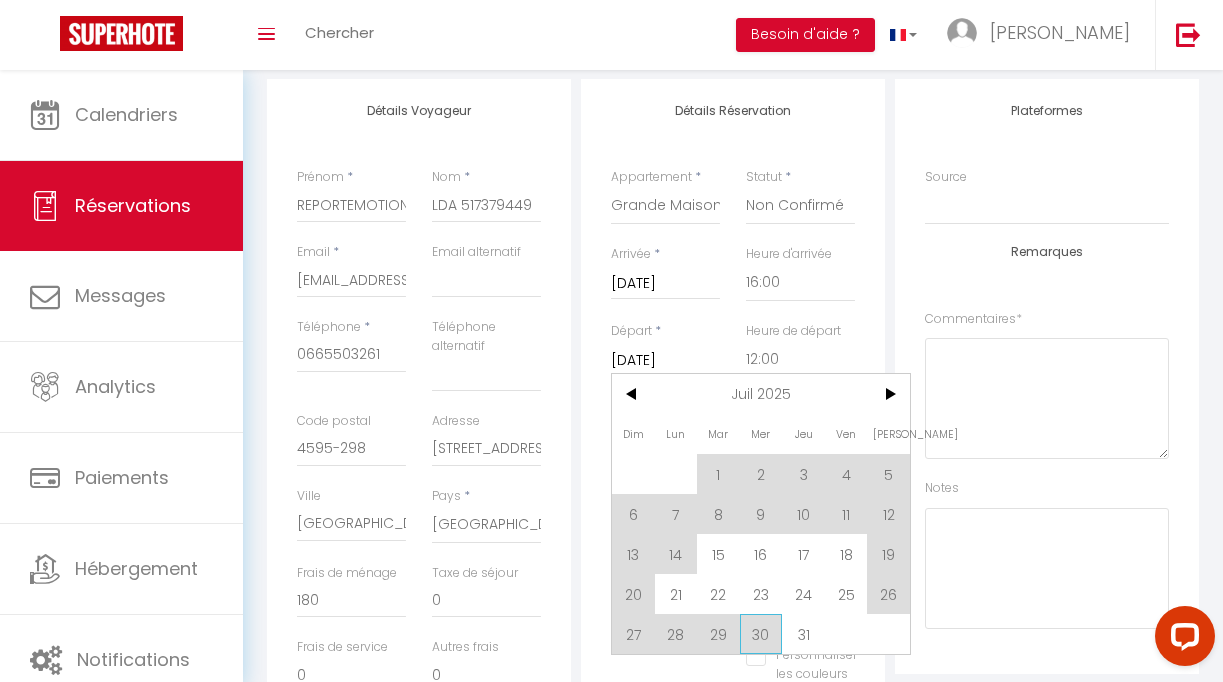 click on "30" at bounding box center (761, 634) 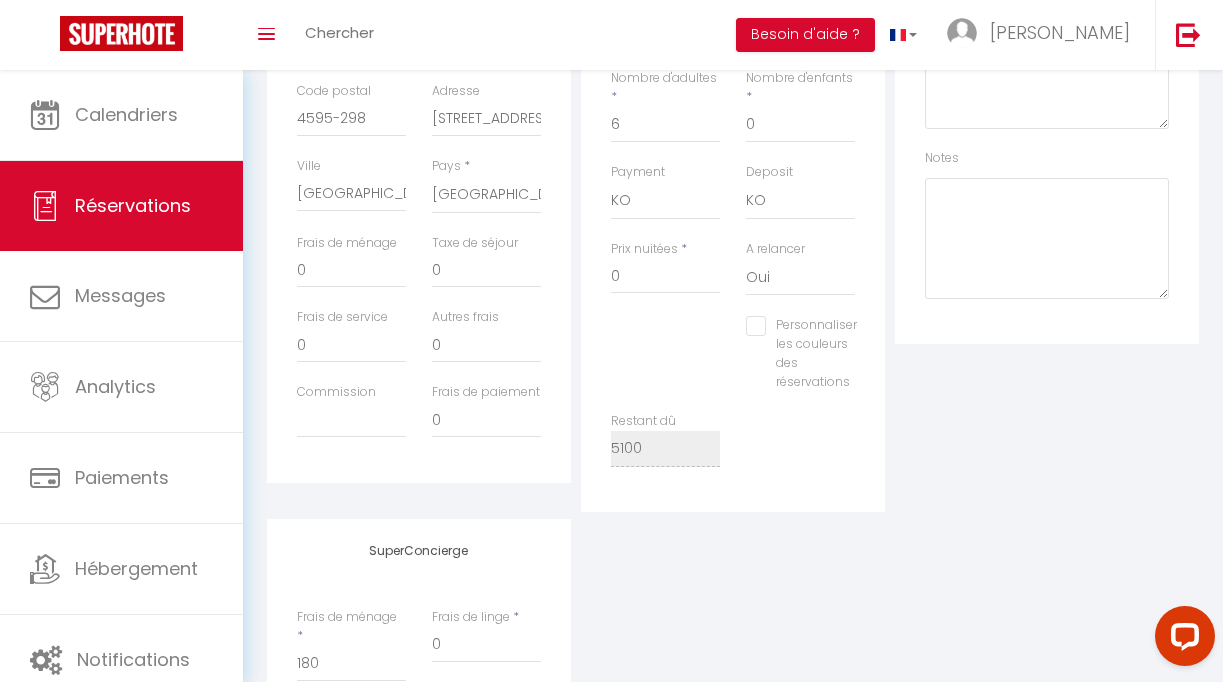 scroll, scrollTop: 586, scrollLeft: 0, axis: vertical 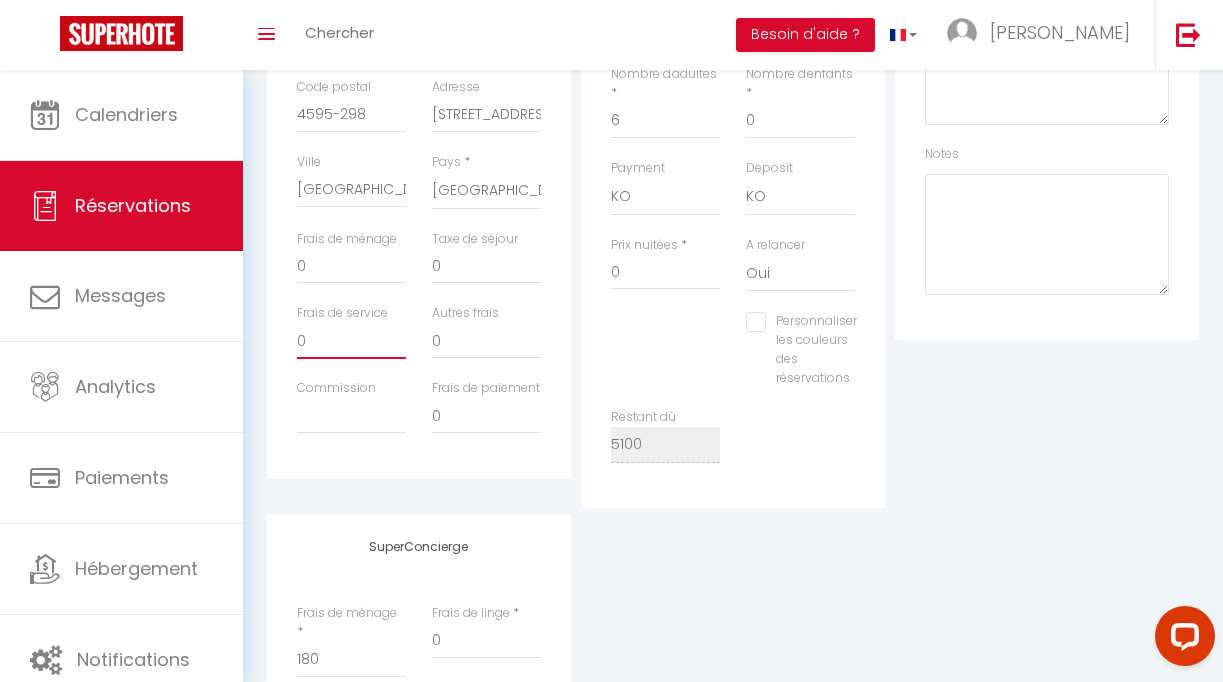 click on "0" at bounding box center [351, 341] 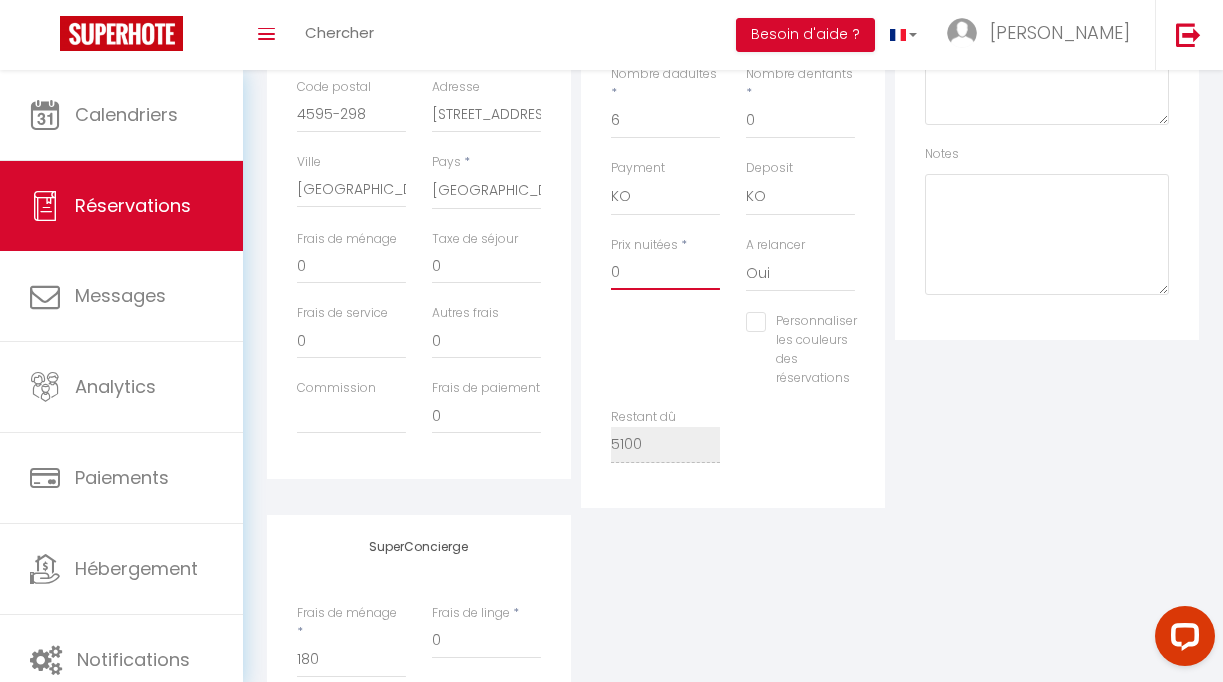 click on "0" at bounding box center [665, 272] 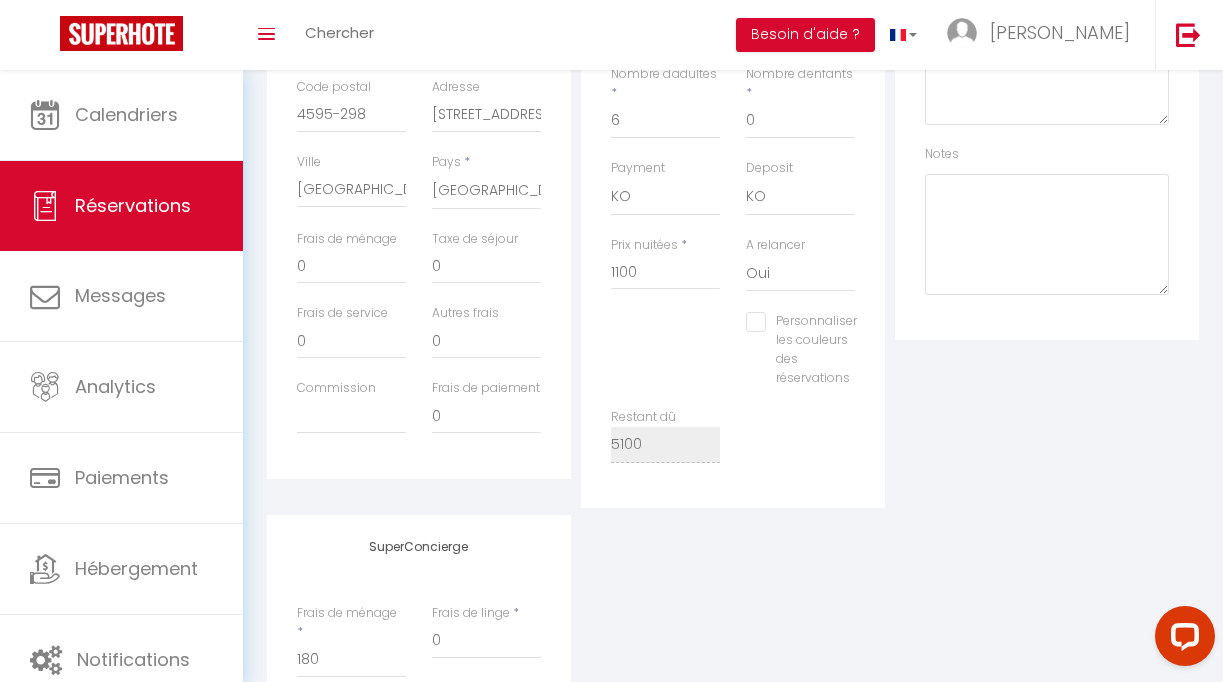 click on "Personnaliser les couleurs des réservations     #D7092E" at bounding box center (733, 359) 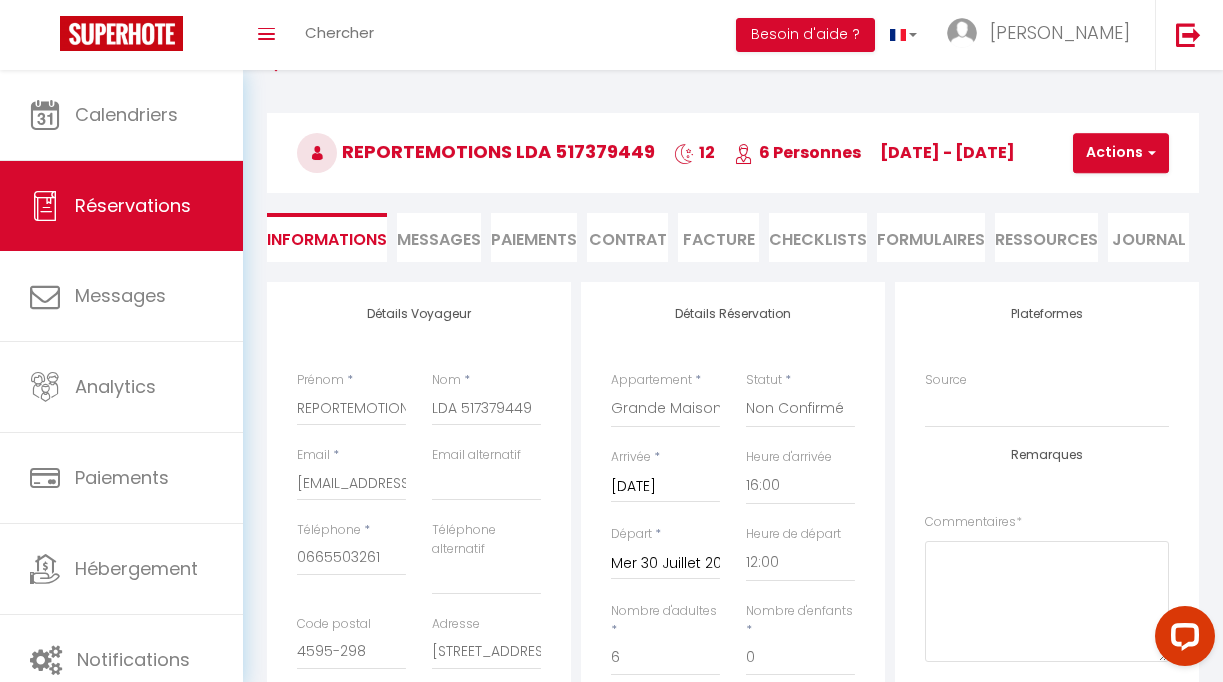 scroll, scrollTop: 47, scrollLeft: 0, axis: vertical 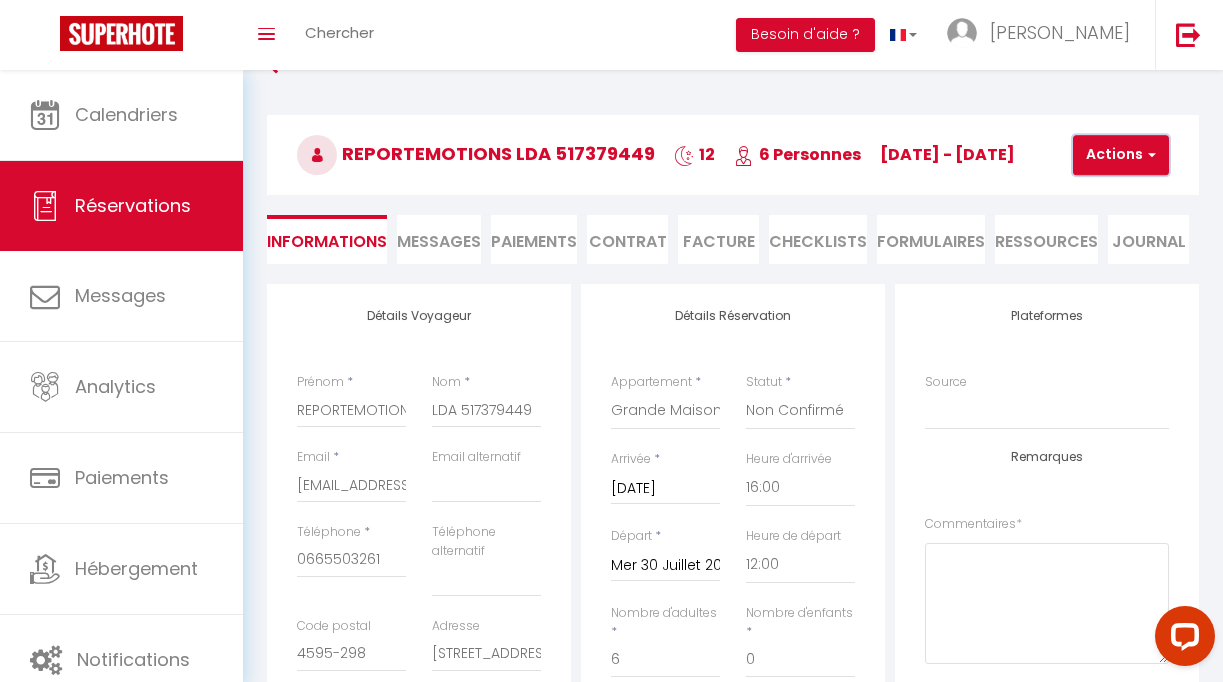 click on "Actions" at bounding box center (1121, 155) 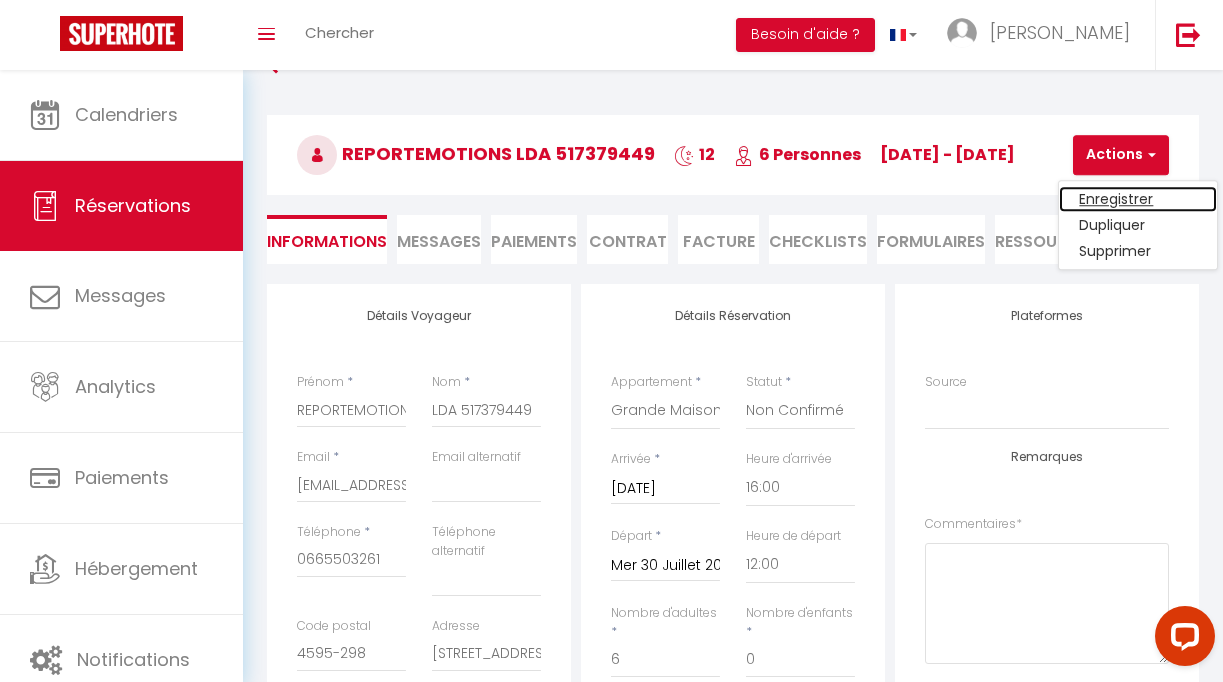 click on "Enregistrer" at bounding box center [1138, 199] 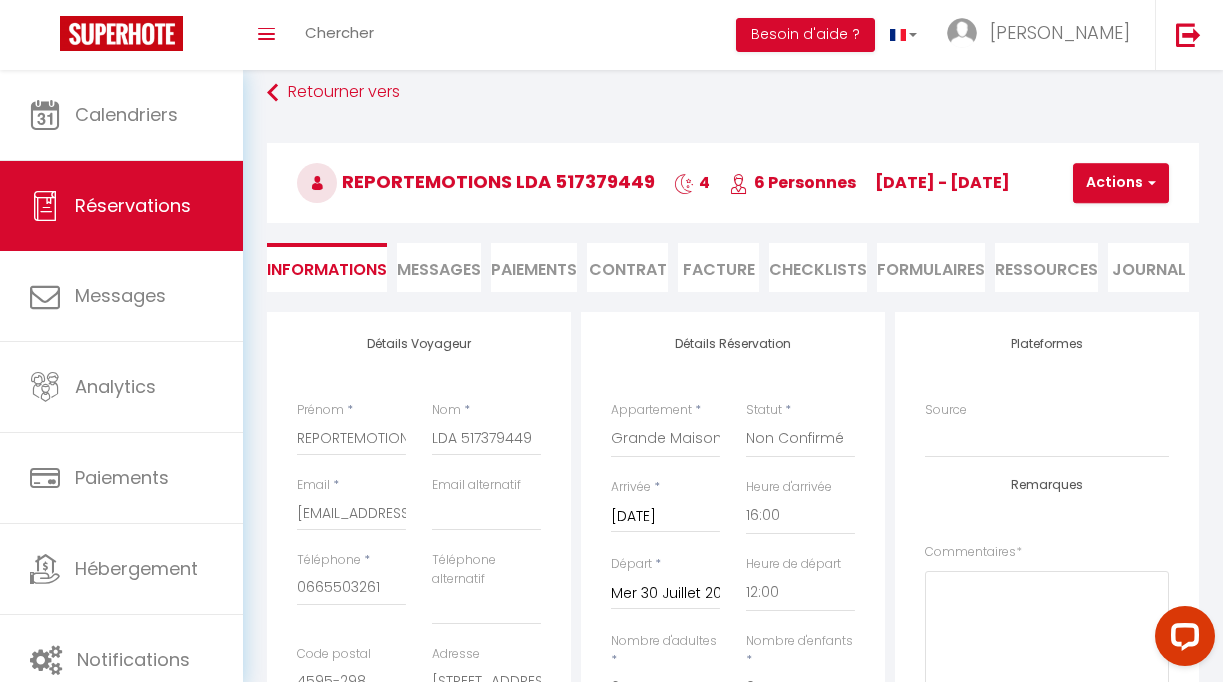scroll, scrollTop: 0, scrollLeft: 0, axis: both 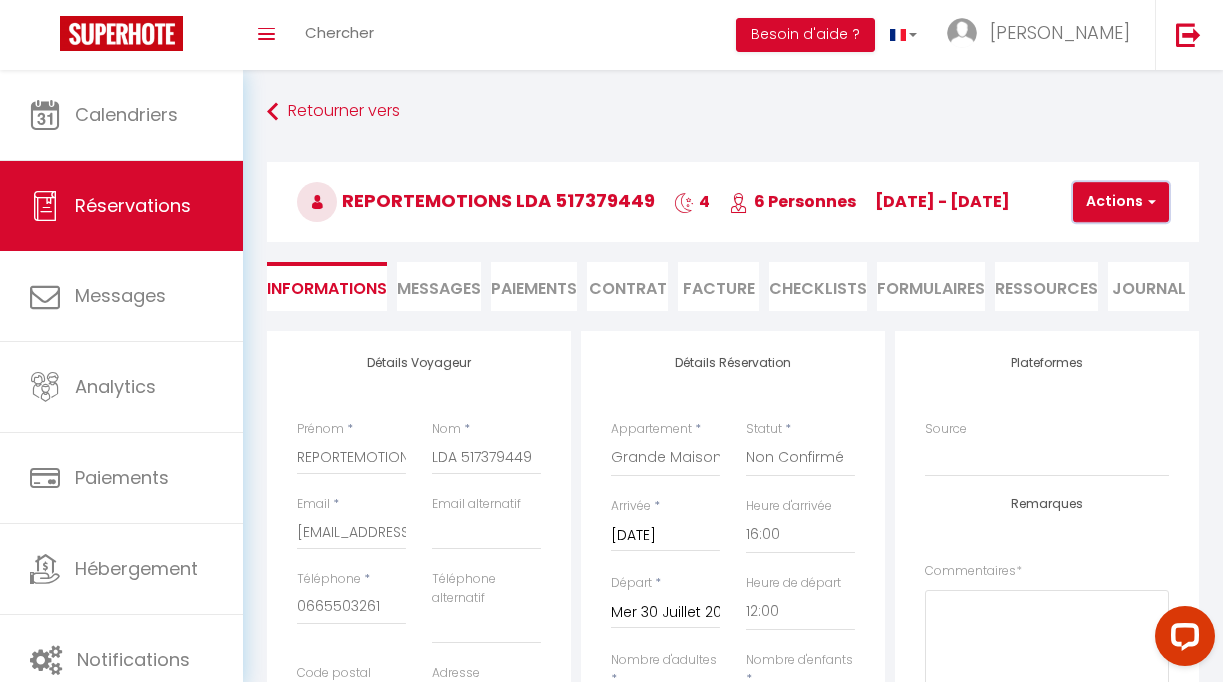 click on "Actions" at bounding box center [1121, 202] 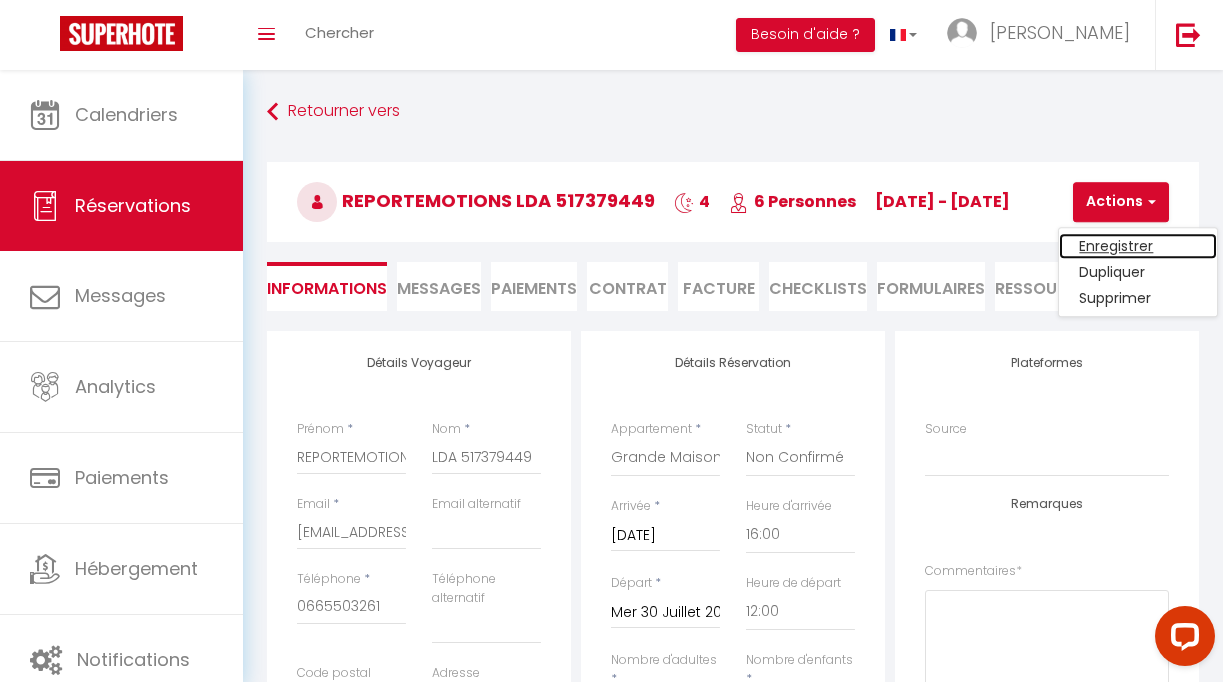 click on "Enregistrer" at bounding box center (1138, 246) 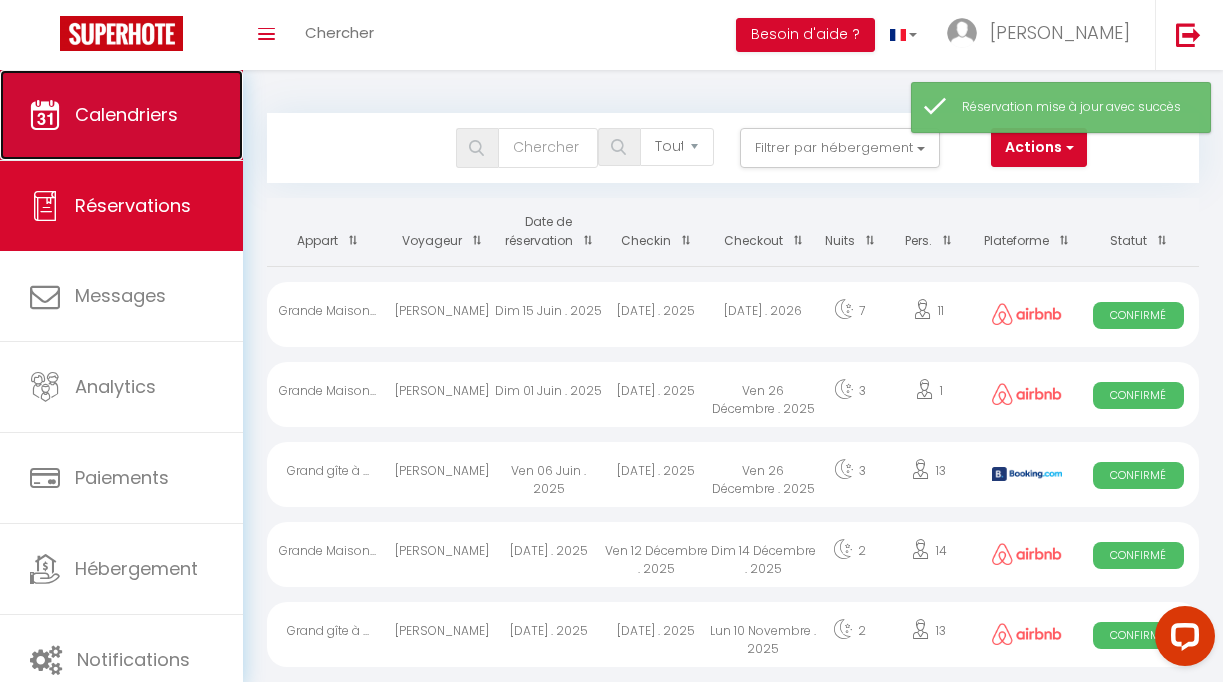 click on "Calendriers" at bounding box center (121, 115) 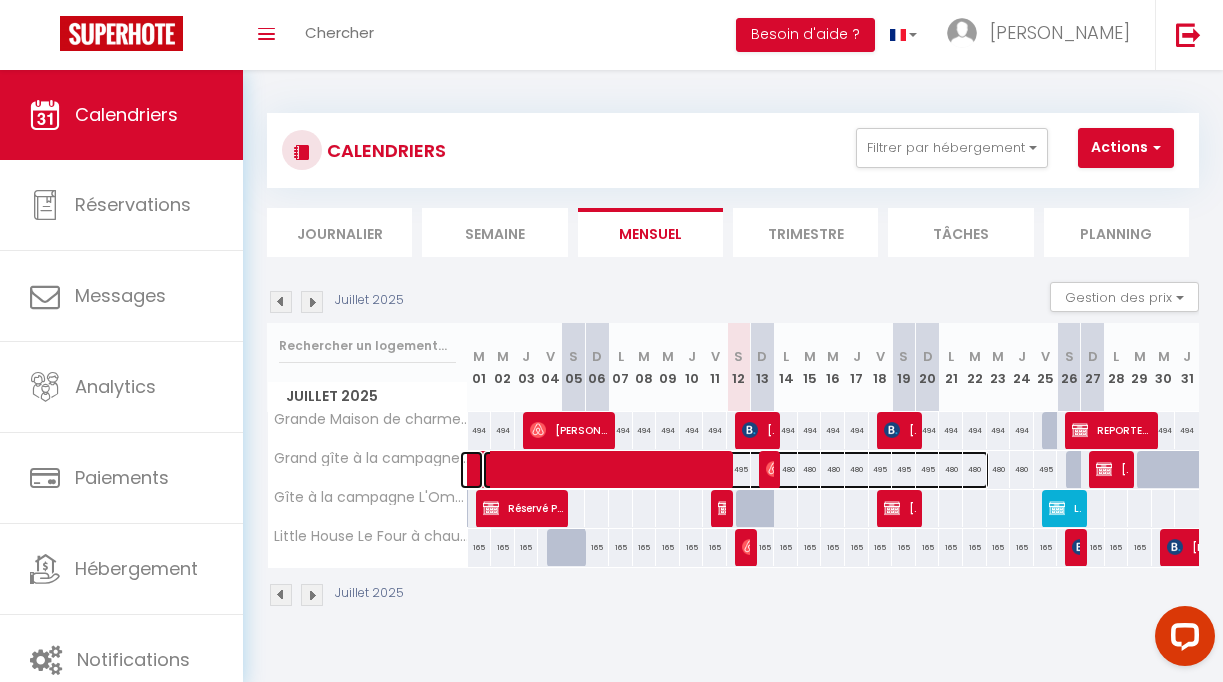 click at bounding box center (736, 470) 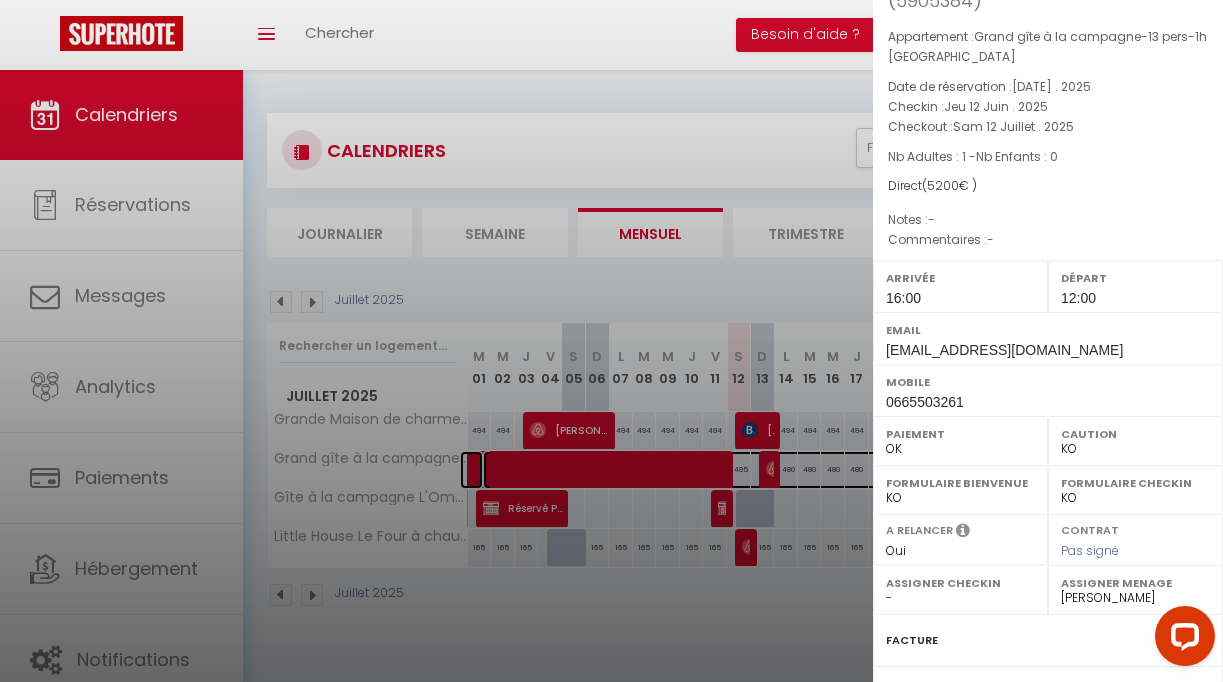 scroll, scrollTop: 334, scrollLeft: 0, axis: vertical 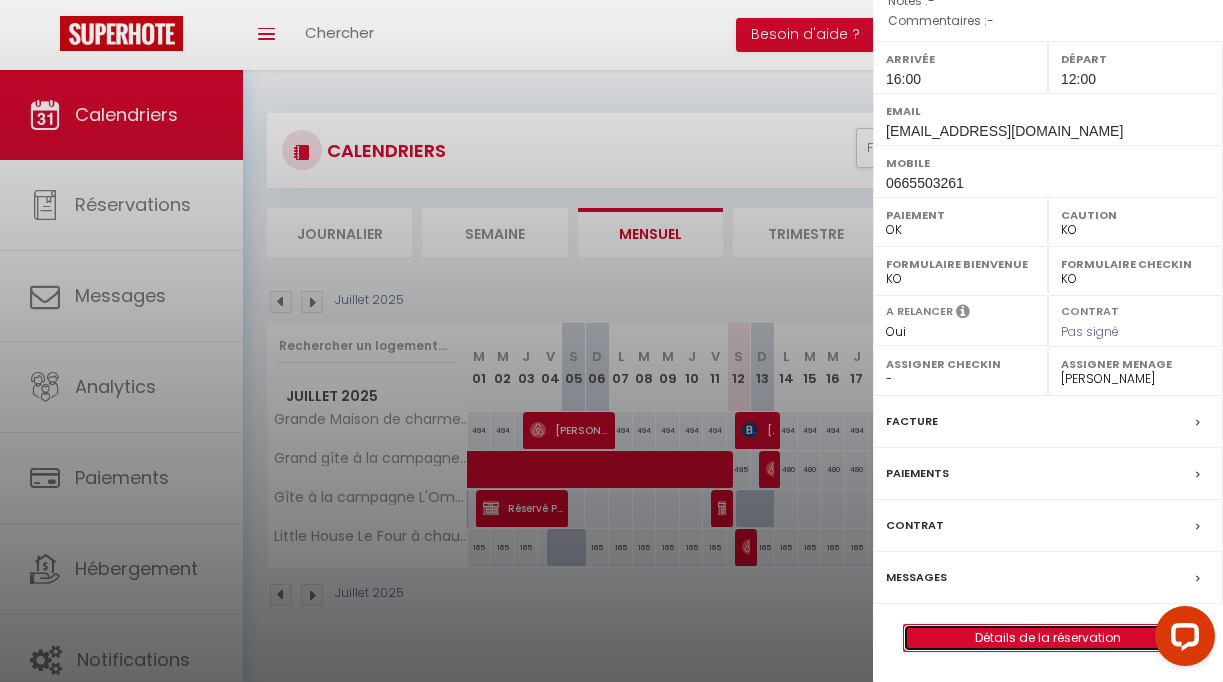 click on "Détails de la réservation" at bounding box center (1048, 638) 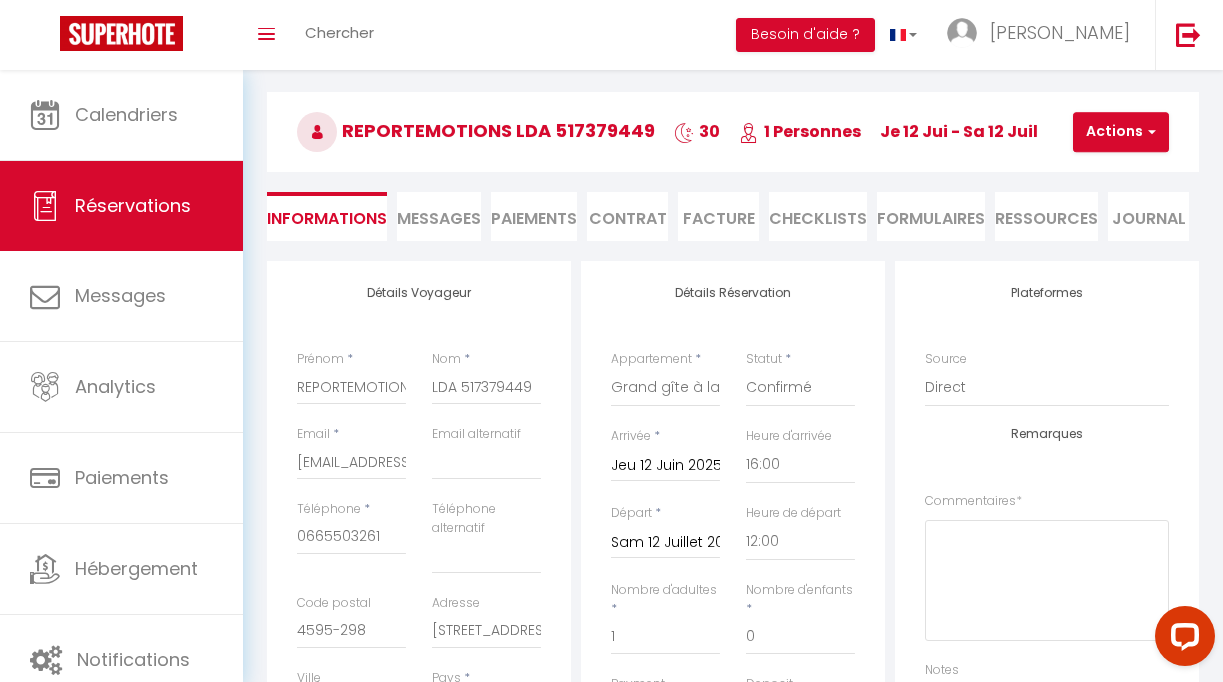 scroll, scrollTop: 99, scrollLeft: 0, axis: vertical 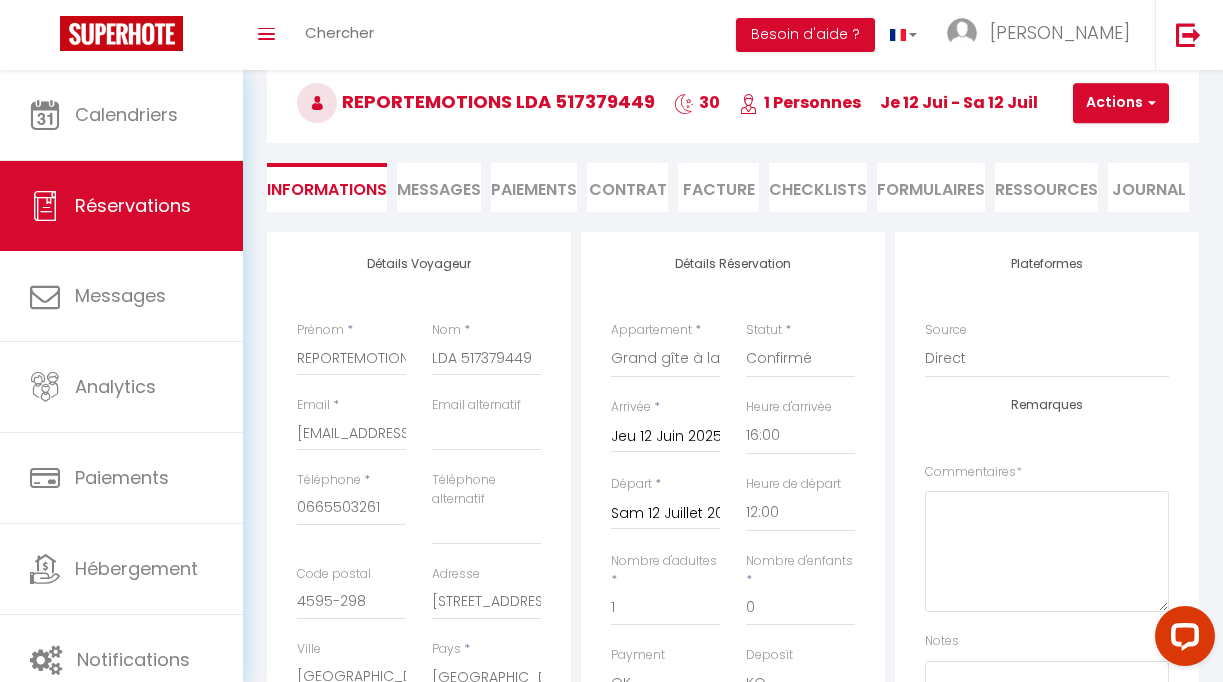 click on "Jeu 12 Juin 2025" at bounding box center (665, 437) 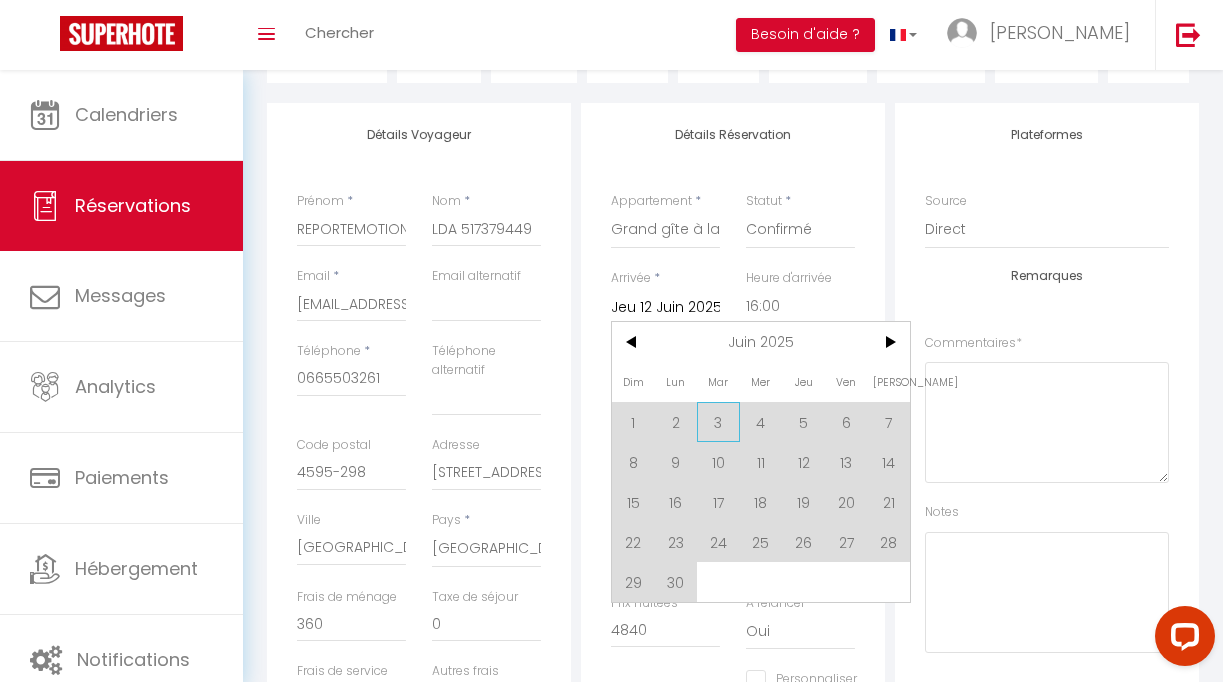 scroll, scrollTop: 235, scrollLeft: 0, axis: vertical 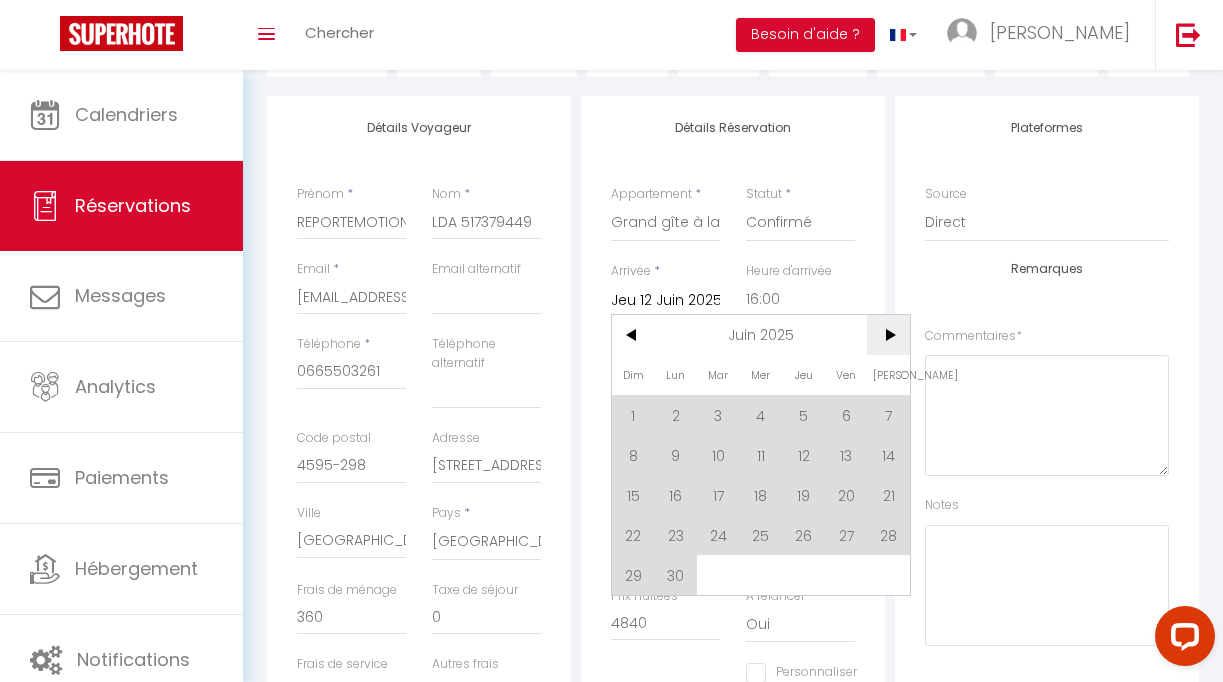 click on ">" at bounding box center [888, 335] 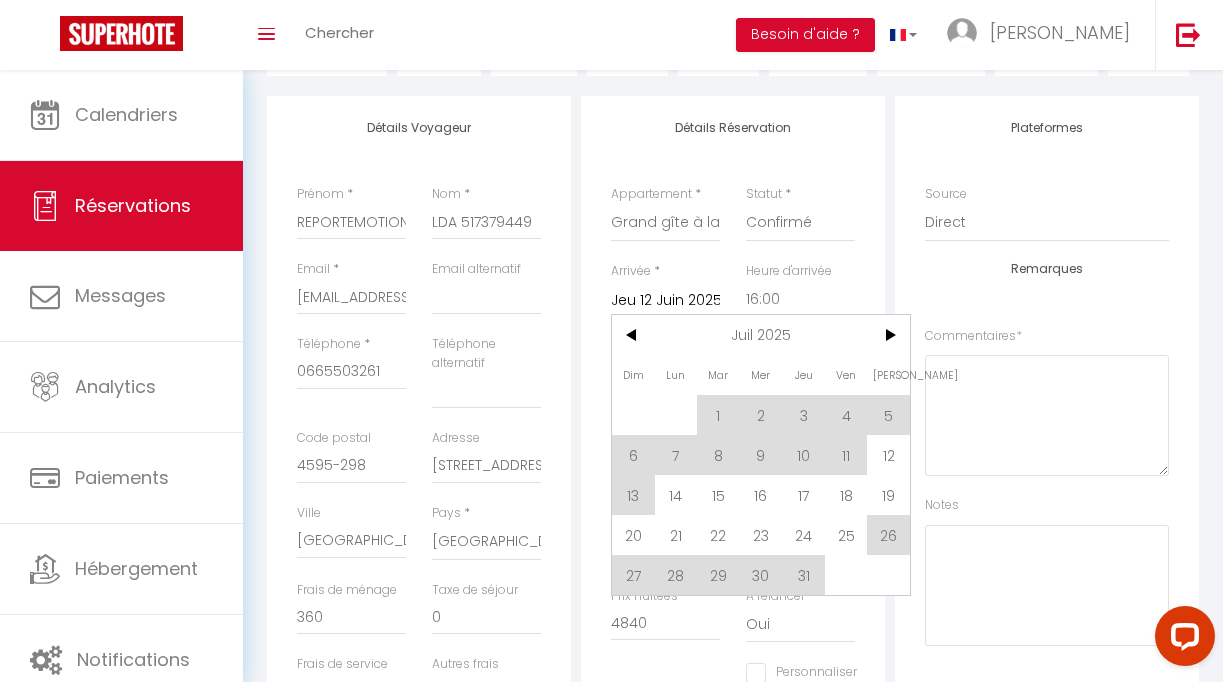 click on "Statut   *   Confirmé Non Confirmé Annulé Annulé par le voyageur No Show Request" at bounding box center [800, 223] 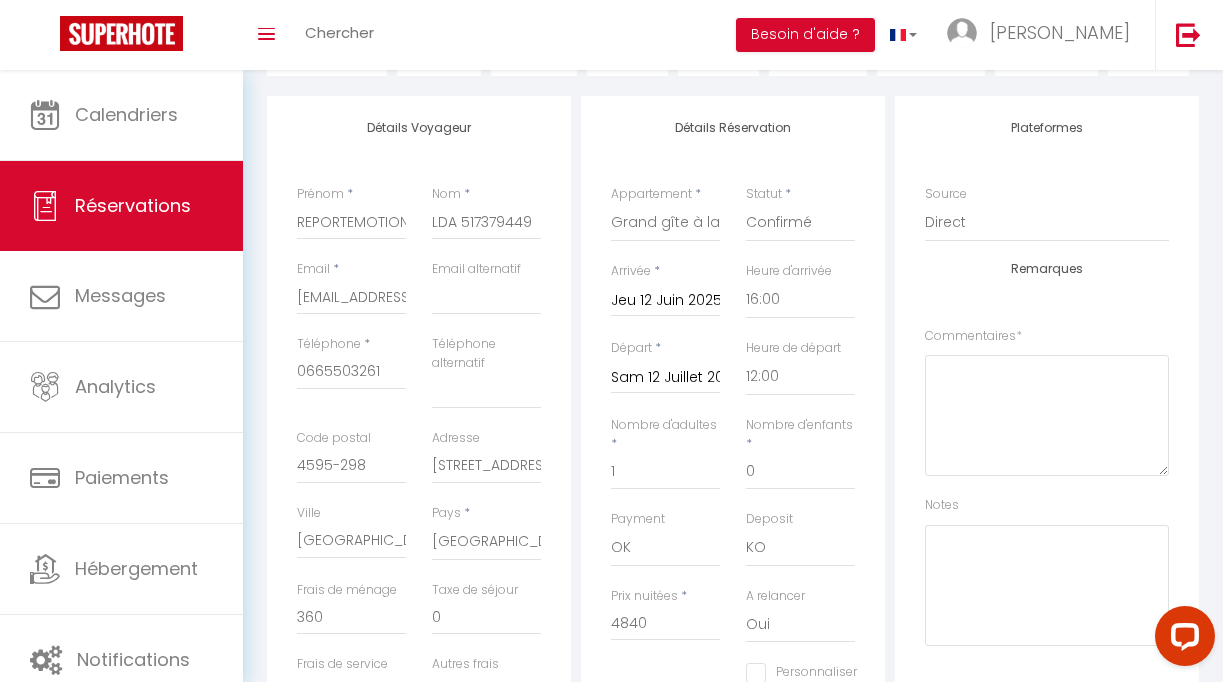 scroll, scrollTop: 0, scrollLeft: 0, axis: both 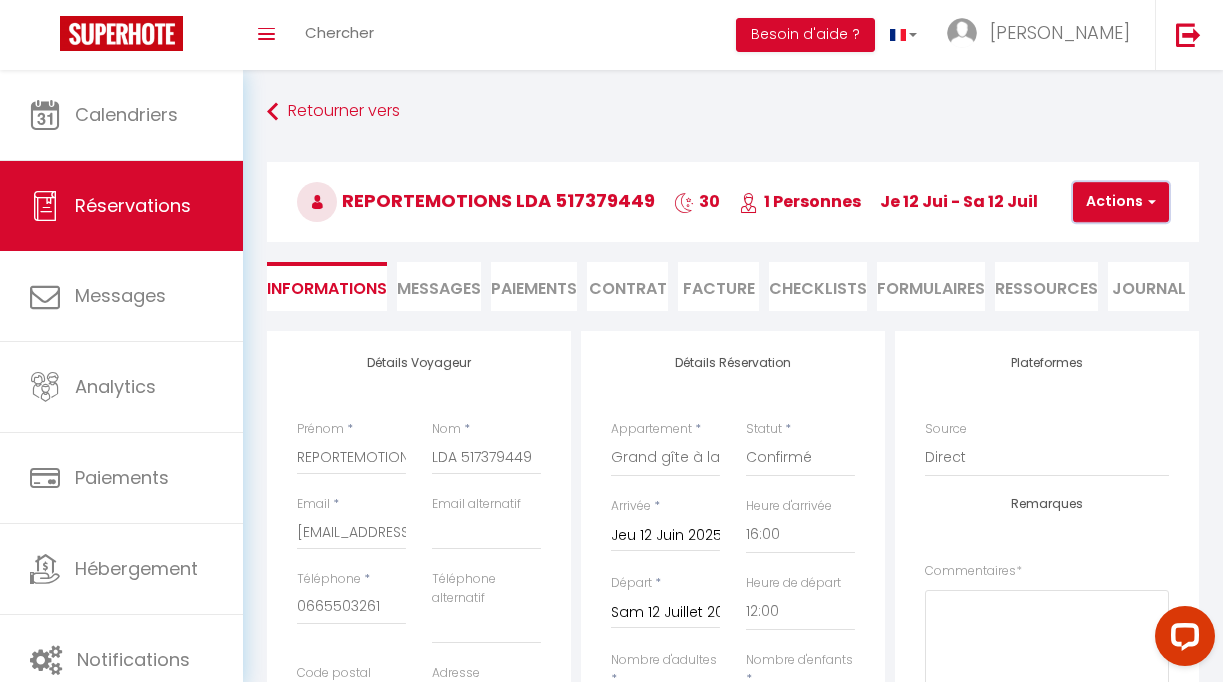 click on "Actions" at bounding box center (1121, 202) 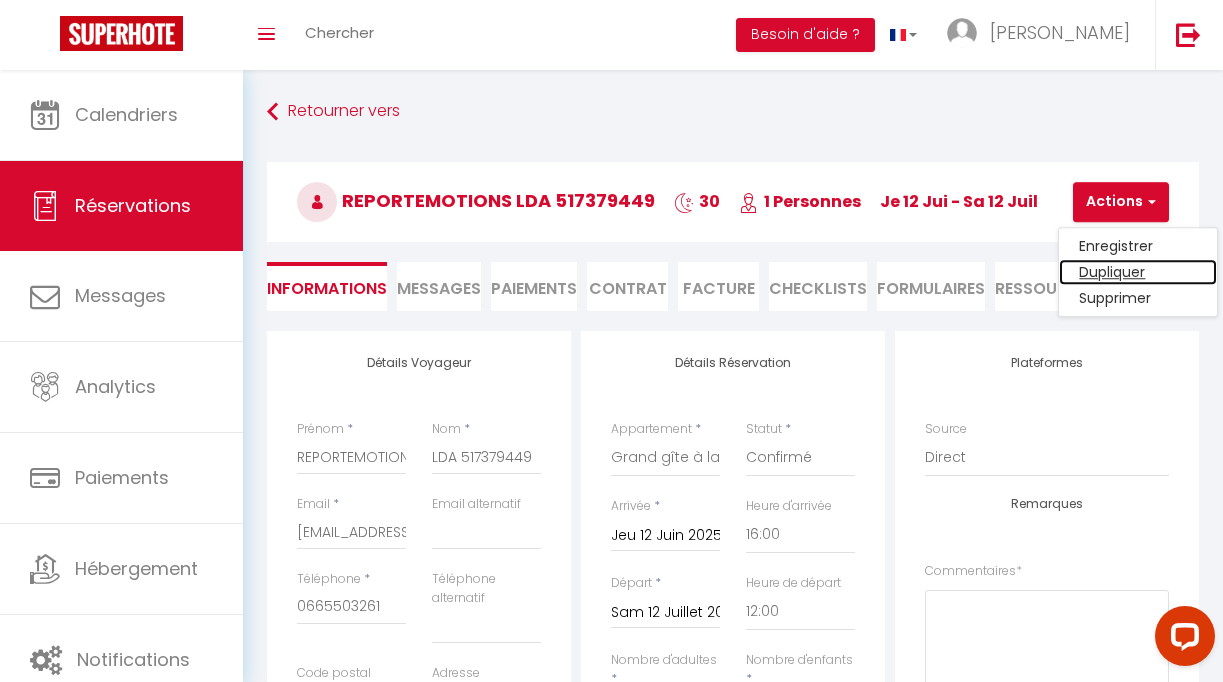 click on "Dupliquer" at bounding box center (1138, 272) 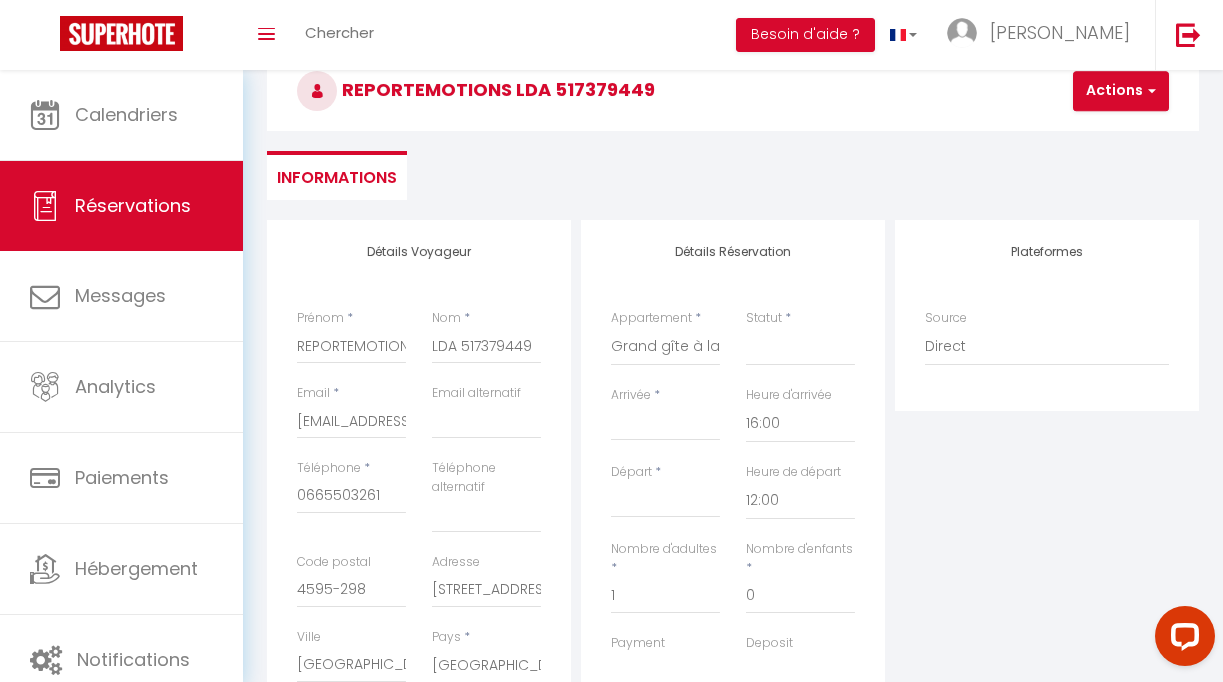 scroll, scrollTop: 113, scrollLeft: 0, axis: vertical 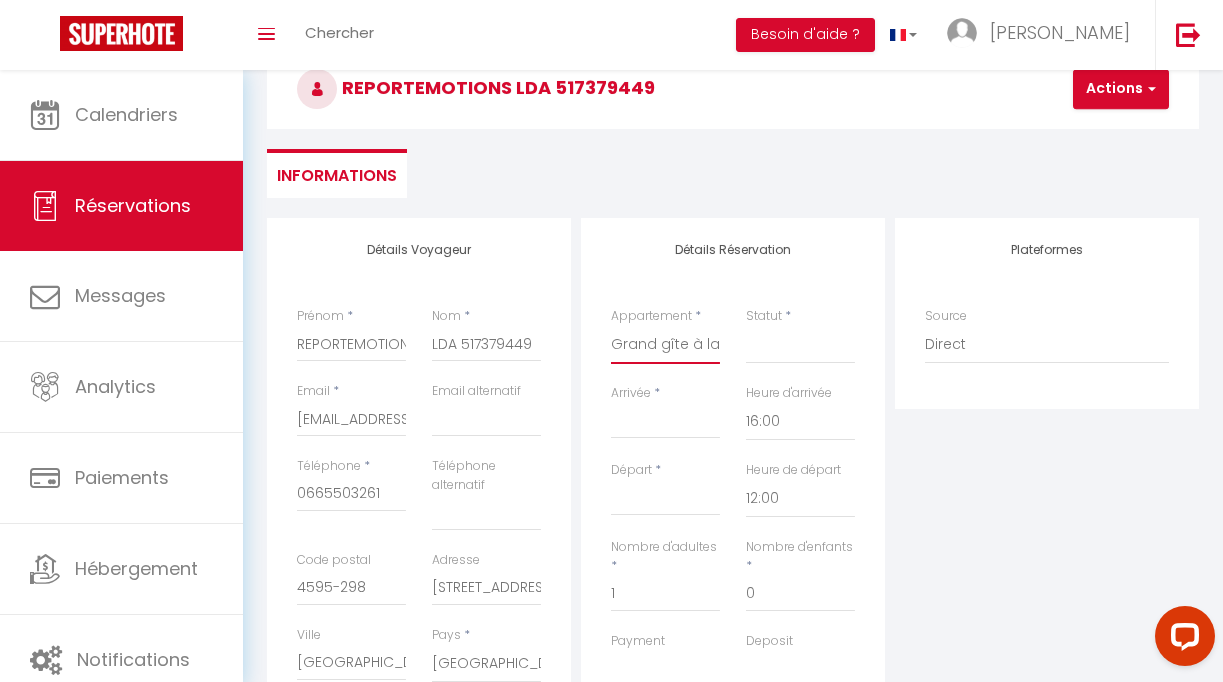 click on "Grande Maison de charme Gressey-14 personnes [GEOGRAPHIC_DATA] [GEOGRAPHIC_DATA] personnes Grand gîte à la campagne-13 pers-1h Paris Gîte à la campagne L'Ombre du Tilleul 1H de [GEOGRAPHIC_DATA]" at bounding box center [665, 345] 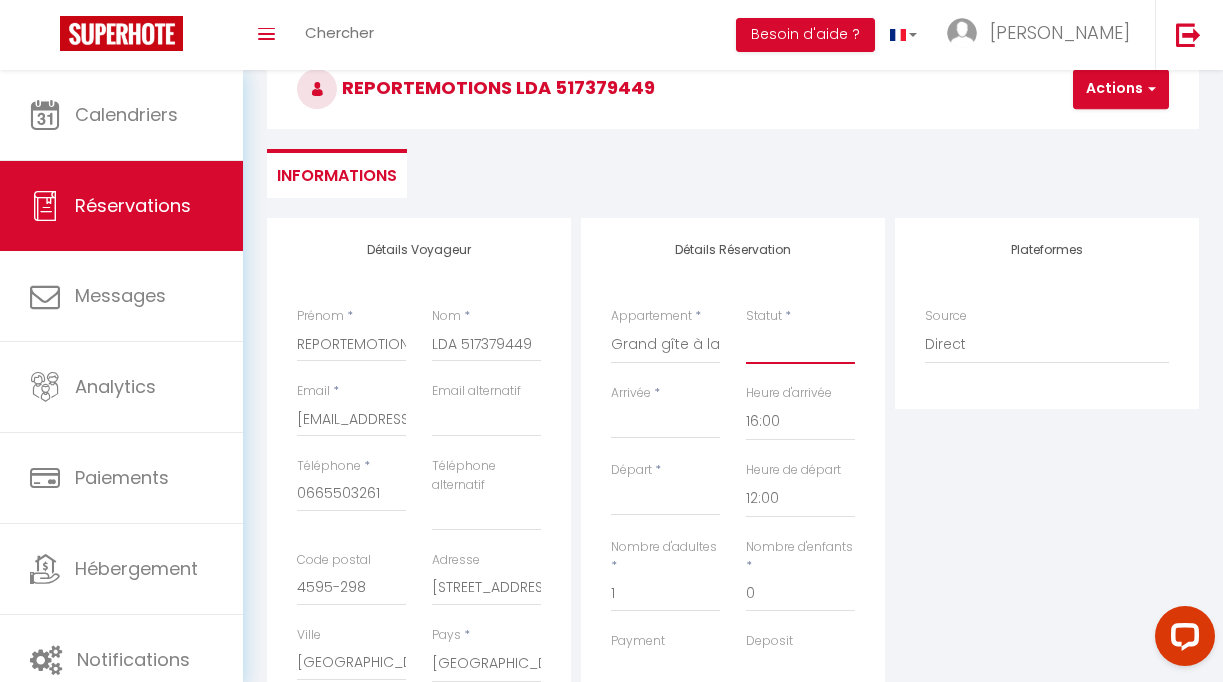 click on "Confirmé Non Confirmé [PERSON_NAME] par le voyageur No Show Request" at bounding box center (800, 345) 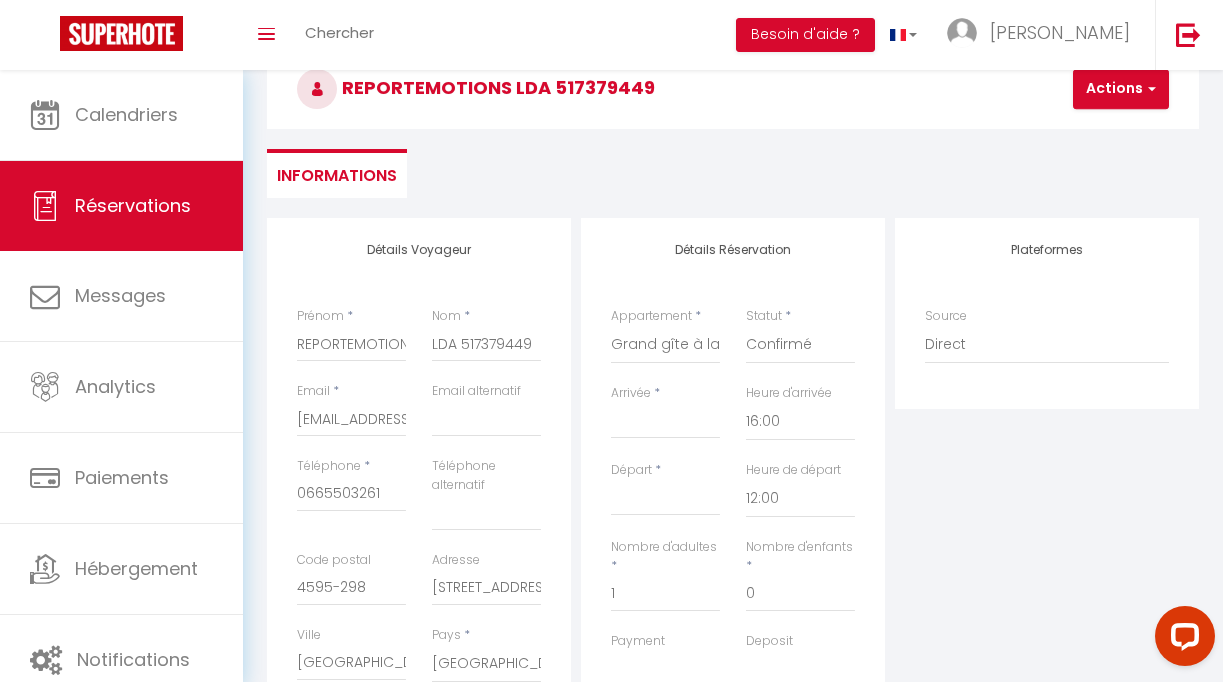 click on "Arrivée" at bounding box center (665, 423) 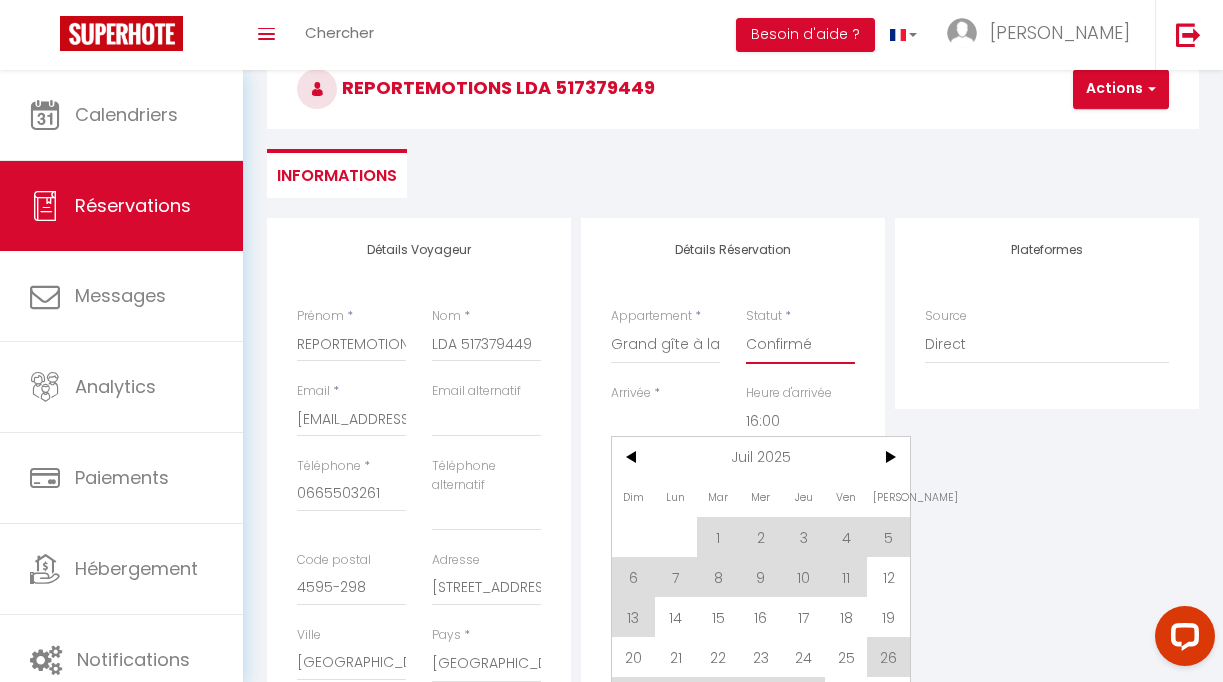 click on "Confirmé Non Confirmé [PERSON_NAME] par le voyageur No Show Request" at bounding box center (800, 345) 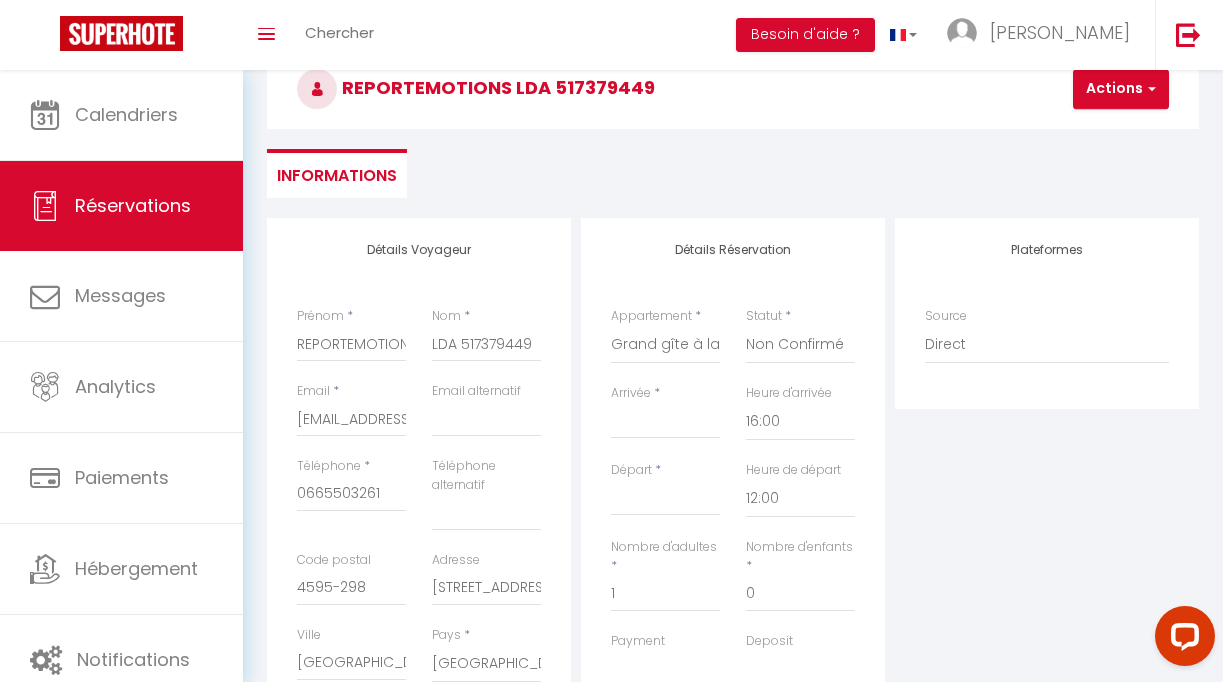 click on "Arrivée   *               <   [DATE]   >   Dim Lun Mar Mer Jeu Ven Sam   1 2 3 4 5 6 7 8 9 10 11 12 13 14 15 16 17 18 19 20 21 22 23 24 25 26 27 28 29 30 31     <   2025   >   [PERSON_NAME] Mars Avril Mai Juin Juillet Août Septembre Octobre Novembre Décembre     <   [DATE] - [DATE]   >   2020 2021 2022 2023 2024 2025 2026 2027 2028 2029" at bounding box center (665, 422) 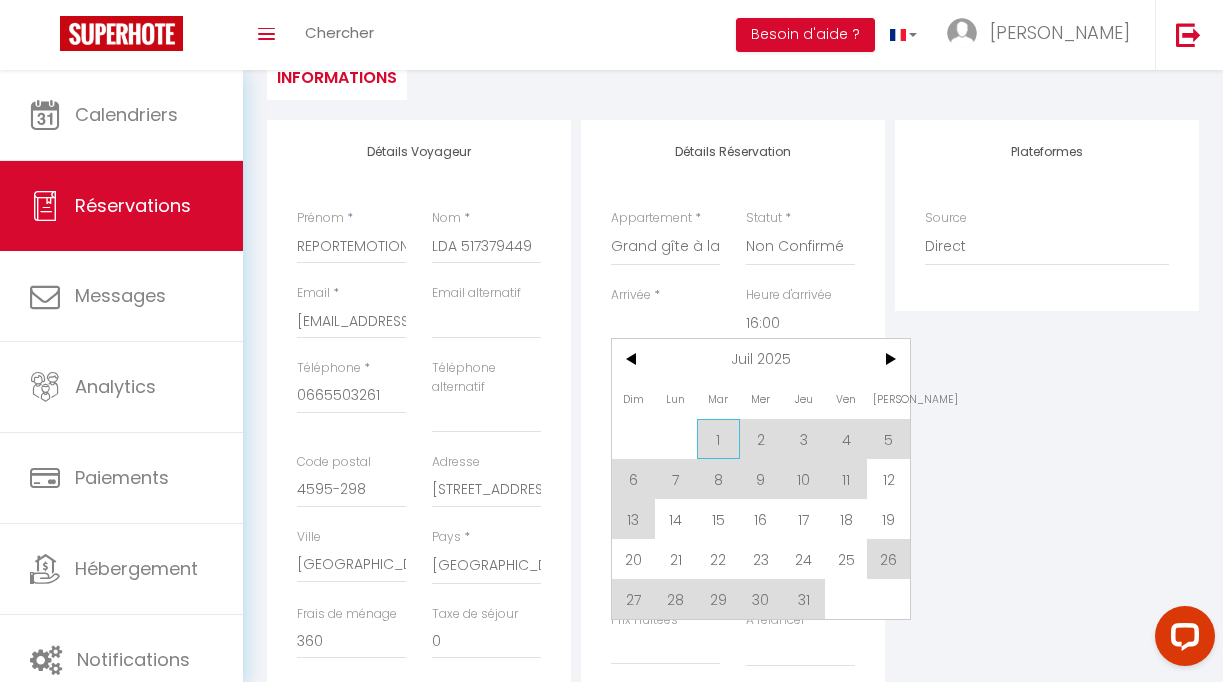 scroll, scrollTop: 217, scrollLeft: 0, axis: vertical 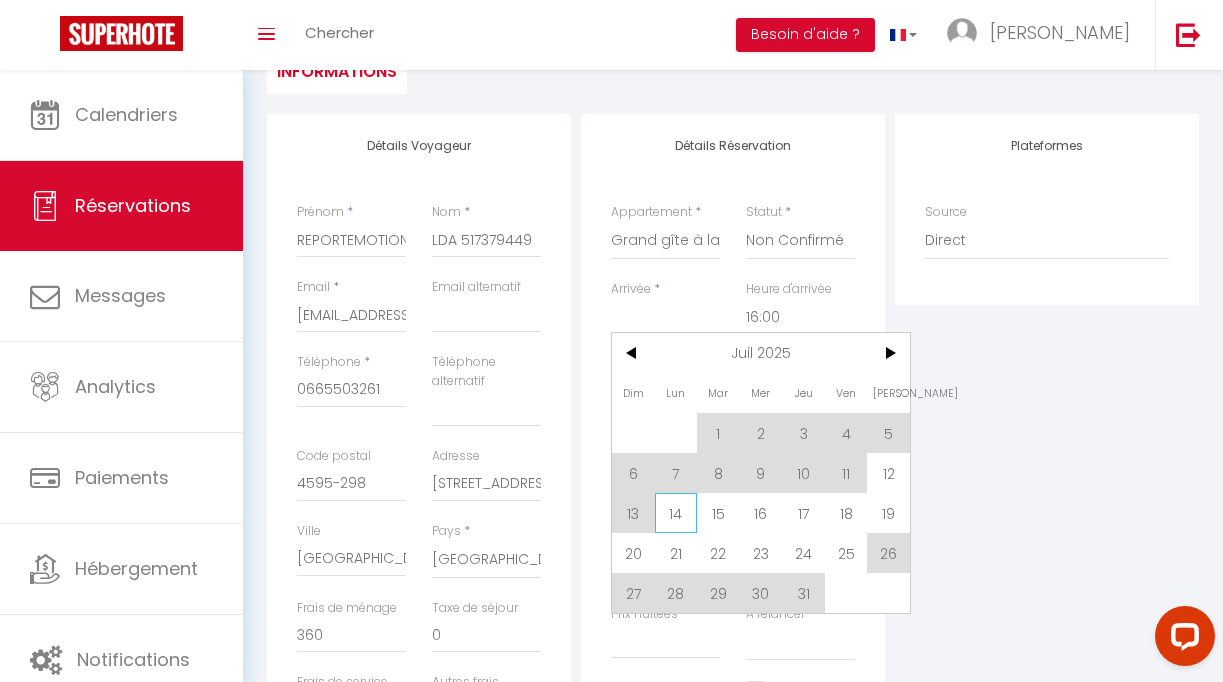 click on "14" at bounding box center (676, 513) 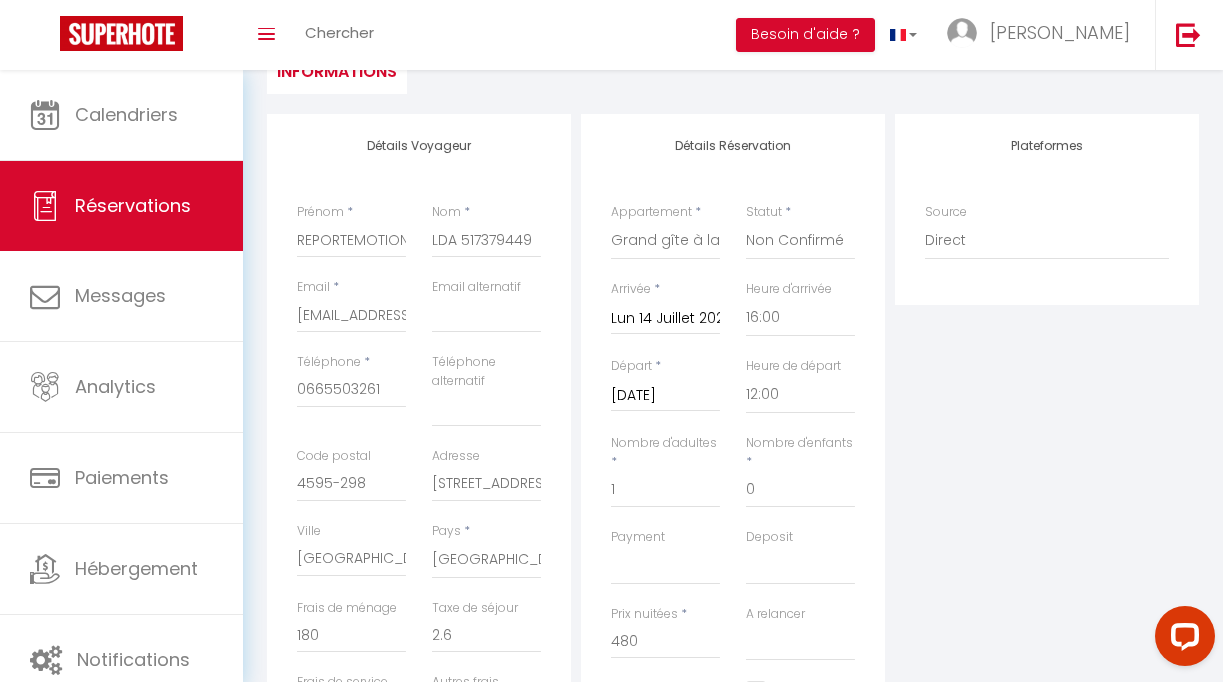 click on "[DATE]" at bounding box center (665, 396) 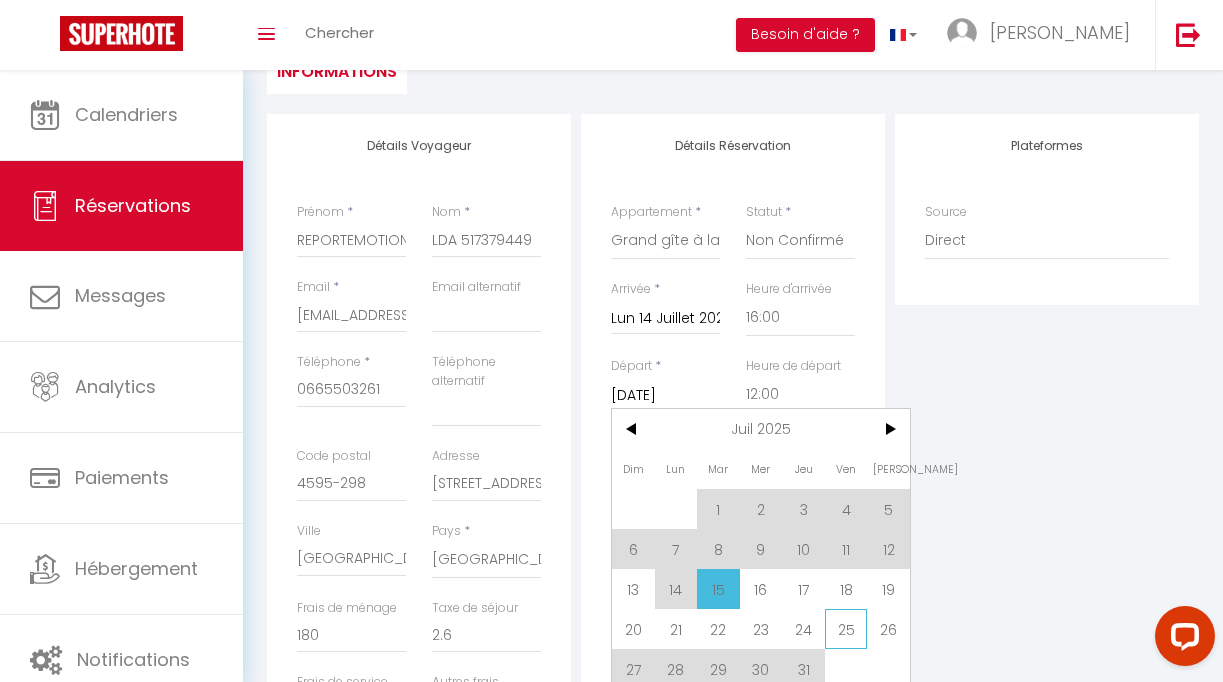 click on "25" at bounding box center (846, 629) 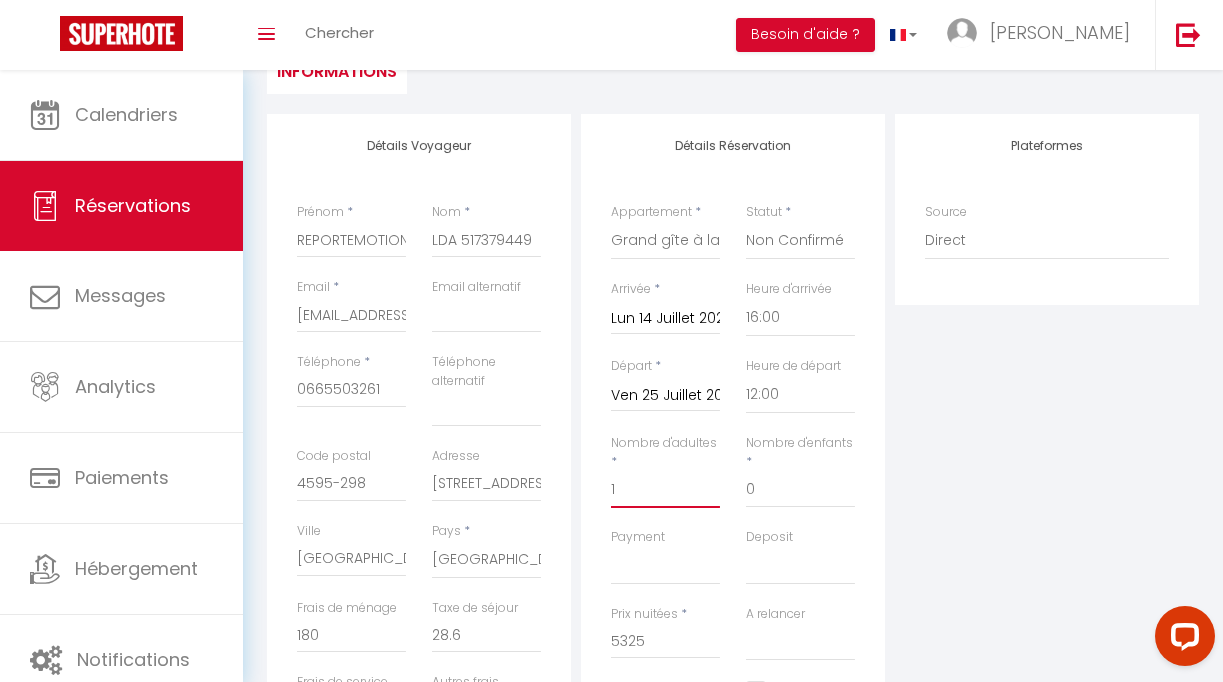 click on "1" at bounding box center [665, 490] 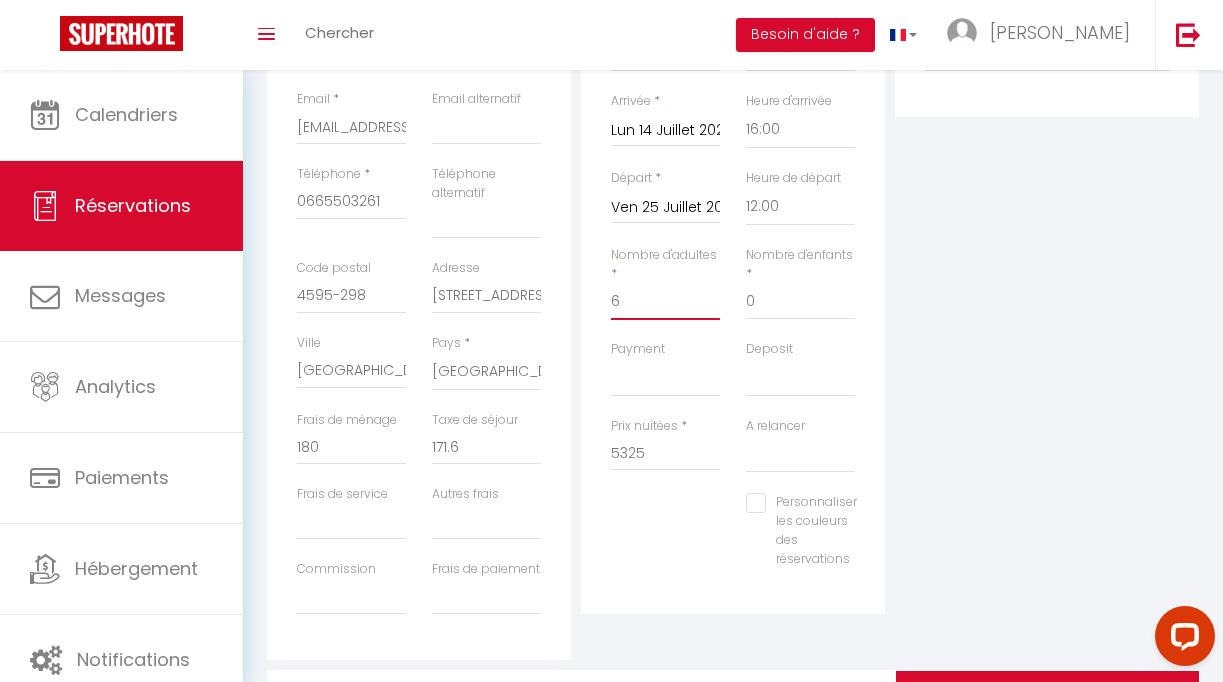 scroll, scrollTop: 408, scrollLeft: 0, axis: vertical 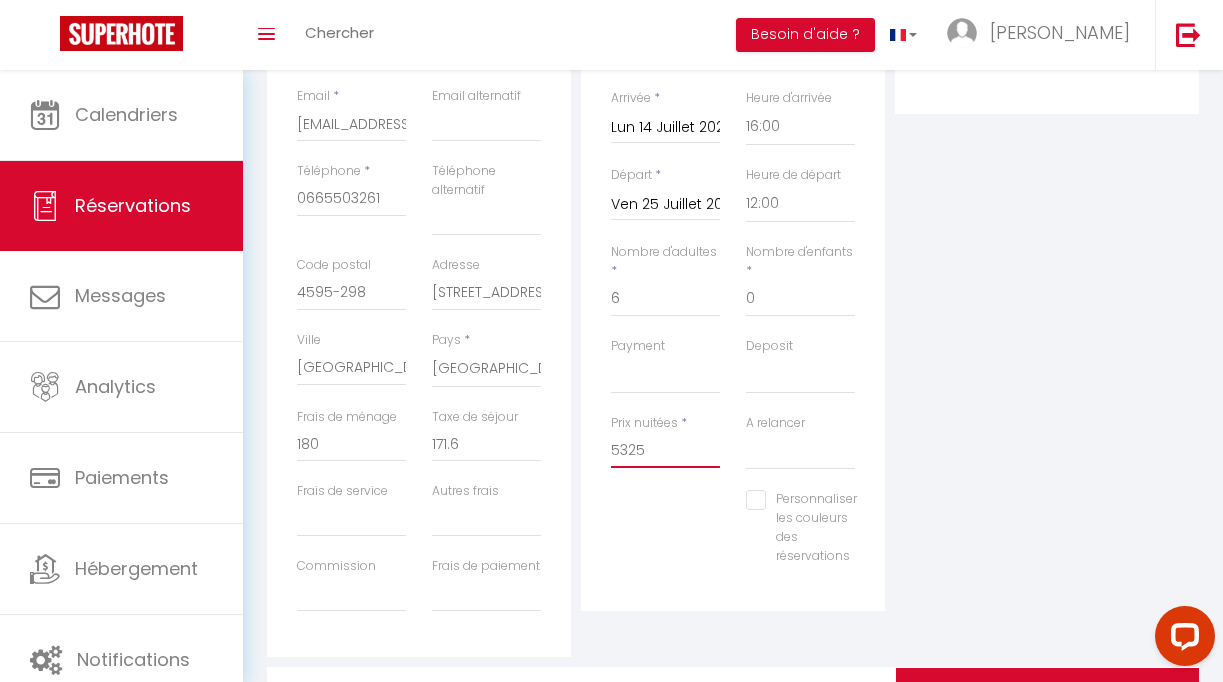 drag, startPoint x: 653, startPoint y: 449, endPoint x: 595, endPoint y: 450, distance: 58.00862 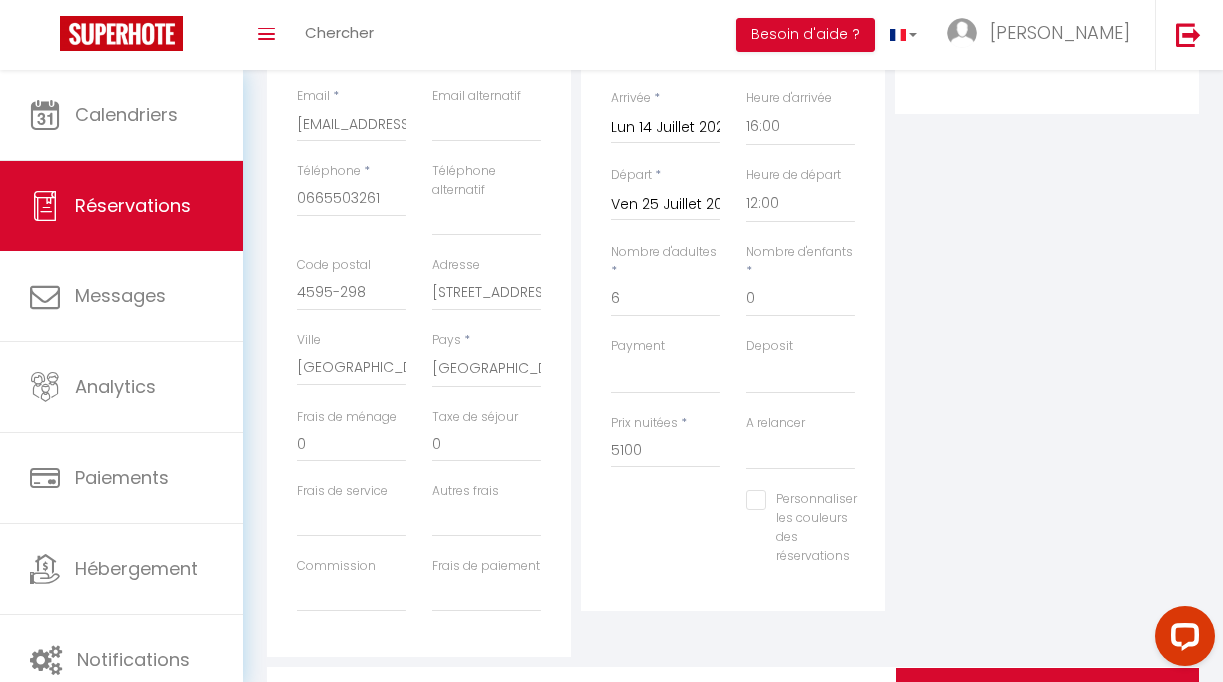 click on "Personnaliser les couleurs des réservations     #D7092E" at bounding box center (733, 537) 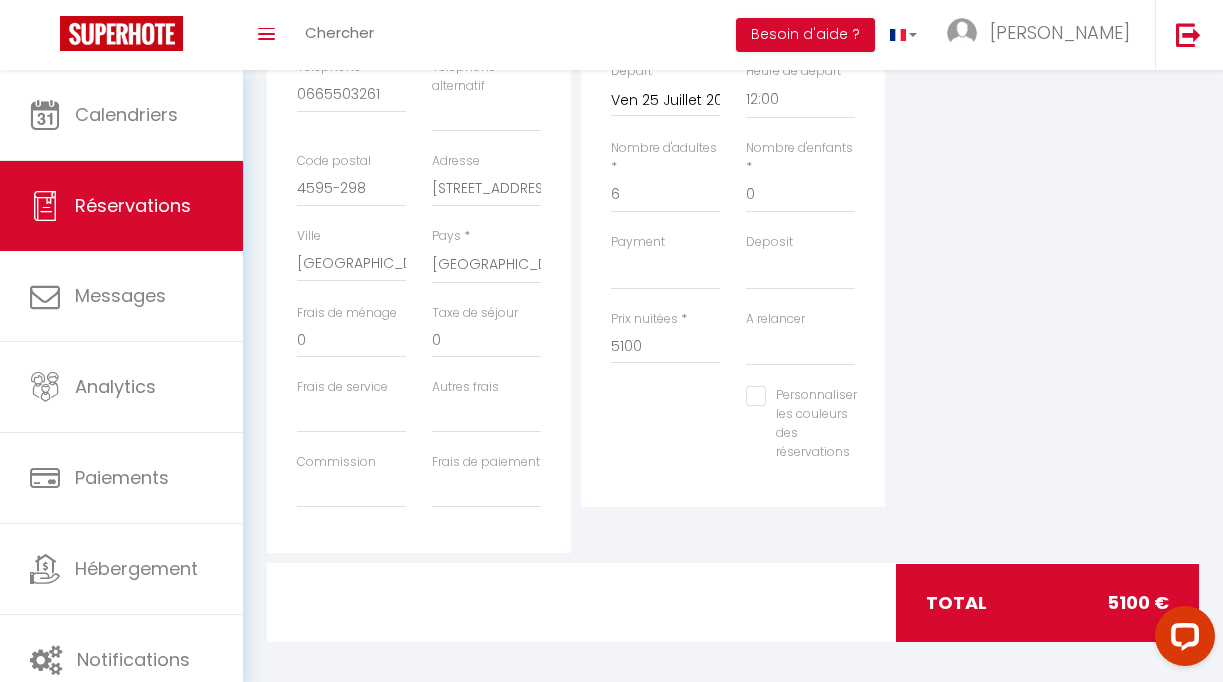 scroll, scrollTop: 522, scrollLeft: 0, axis: vertical 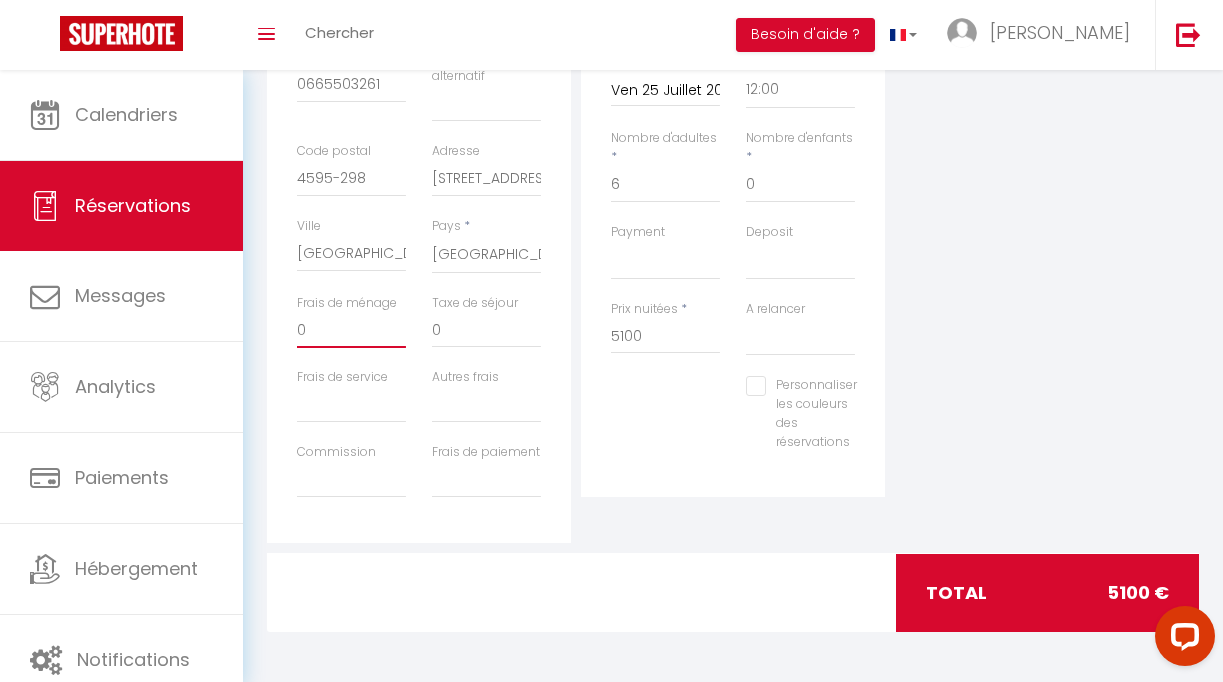 click on "0" at bounding box center [351, 330] 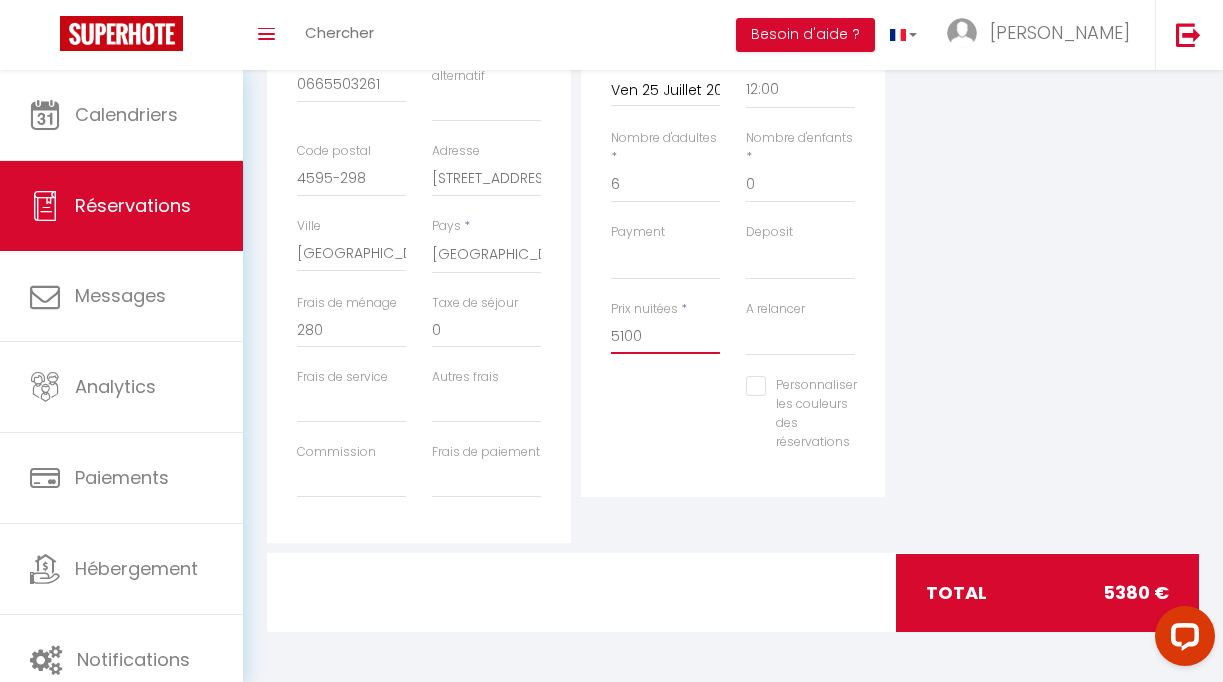 click on "5100" at bounding box center [665, 336] 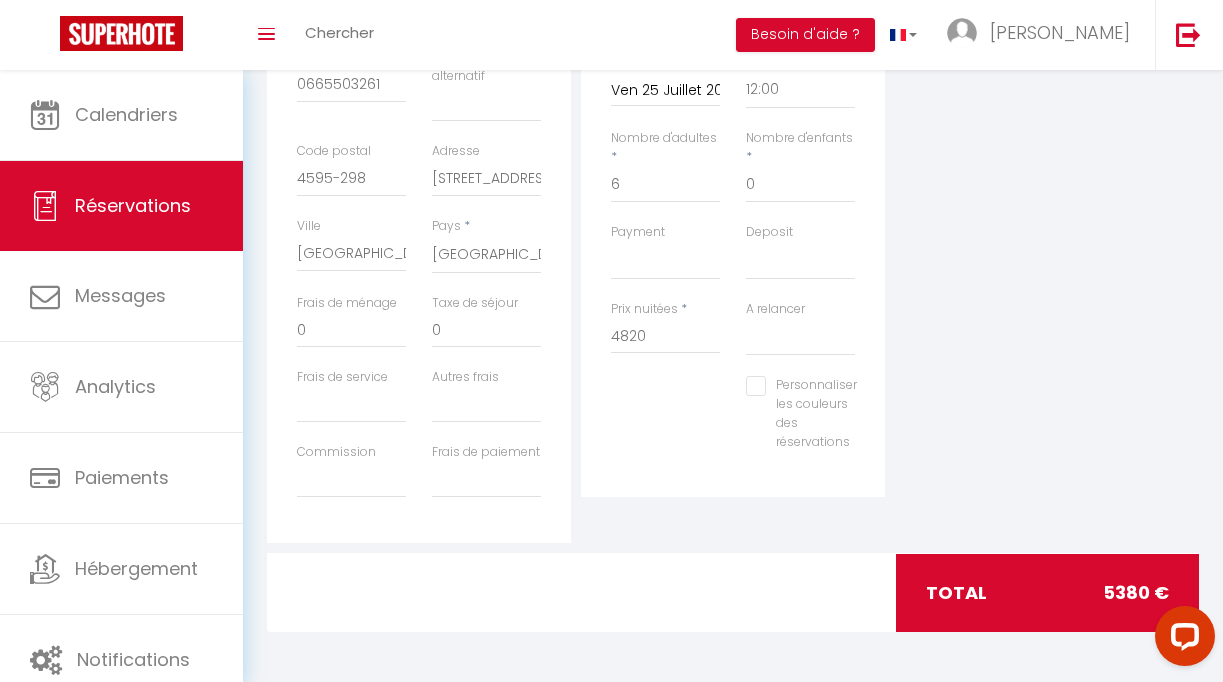 click on "Détails Réservation    Appartement   *     Grande Maison de charme Gressey-14 personnes Little House Le Four à chaux-4 personnes Grand gîte à la campagne-13 pers-1h Paris Gîte à la campagne L'Ombre du Tilleul 1H de Paris   Statut   *   Confirmé Non Confirmé Annulé Annulé par le voyageur No Show Request   Arrivée   *       [DATE]         <   [DATE]   >   Dim Lun Mar Mer Jeu Ven Sam   1 2 3 4 5 6 7 8 9 10 11 12 13 14 15 16 17 18 19 20 21 22 23 24 25 26 27 28 29 30 31     <   2025   >   [PERSON_NAME] Mars Avril Mai Juin Juillet Août Septembre Octobre Novembre Décembre     <   [DATE] - [DATE]   >   2020 2021 2022 2023 2024 2025 2026 2027 2028 2029     Heure d'arrivée   00:00 00:30 01:00 01:30 02:00 02:30 03:00 03:30 04:00 04:30 05:00 05:30 06:00 06:30 07:00 07:30 08:00 08:30 09:00 09:30 10:00 10:30 11:00 11:30 12:00 12:30 13:00 13:30 14:00 14:30 15:00 15:30 16:00 16:30 17:00 17:30 18:00 18:30 19:00 19:30 20:00 20:30 21:00 21:30 22:00 22:30 23:00 23:30   Départ   *               <" at bounding box center [733, 176] 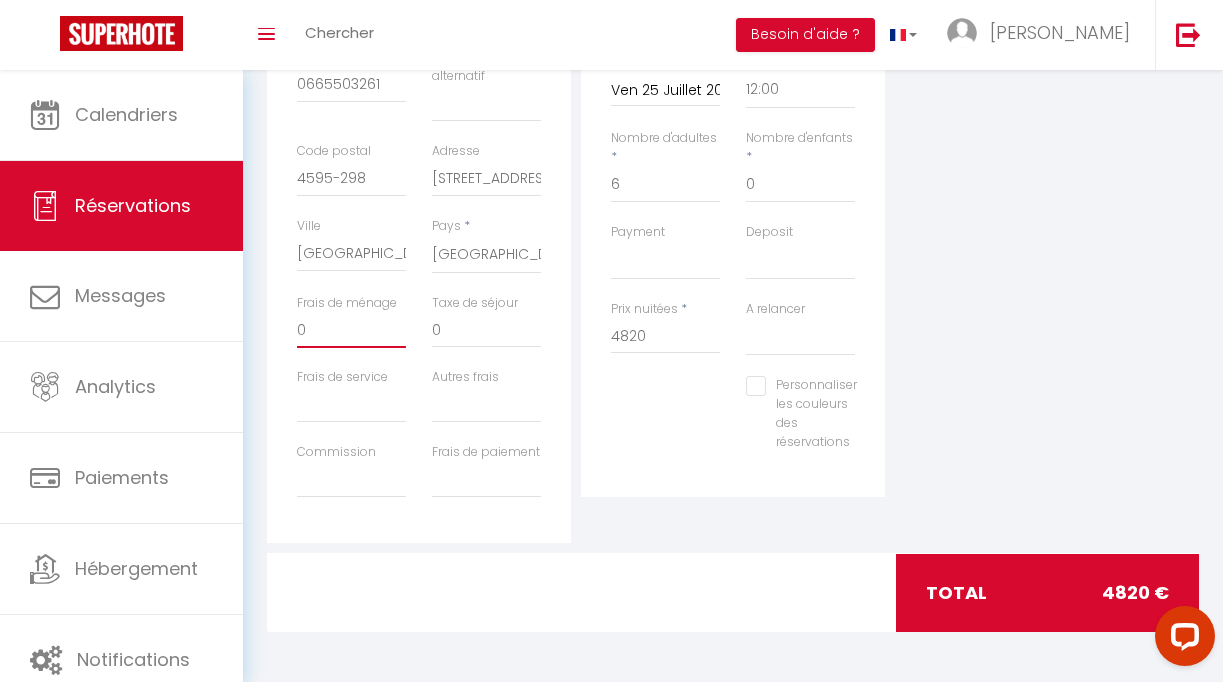 click on "0" at bounding box center [351, 330] 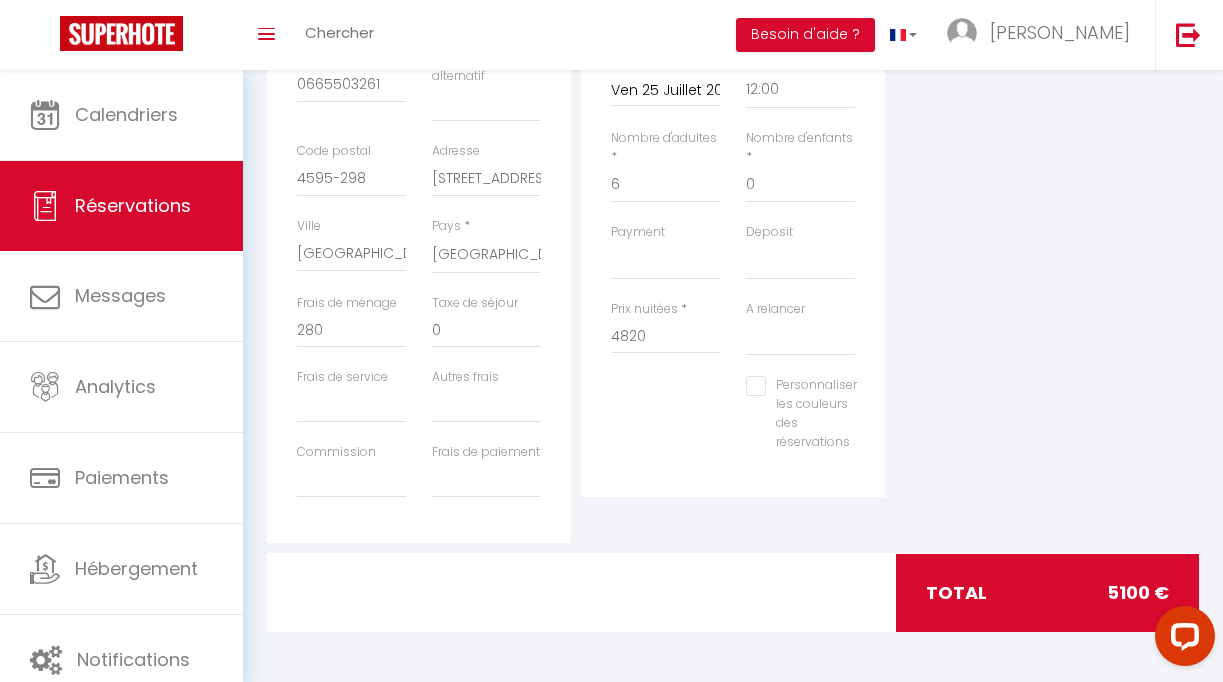 click on "Personnaliser les couleurs des réservations     #D7092E" at bounding box center (733, 423) 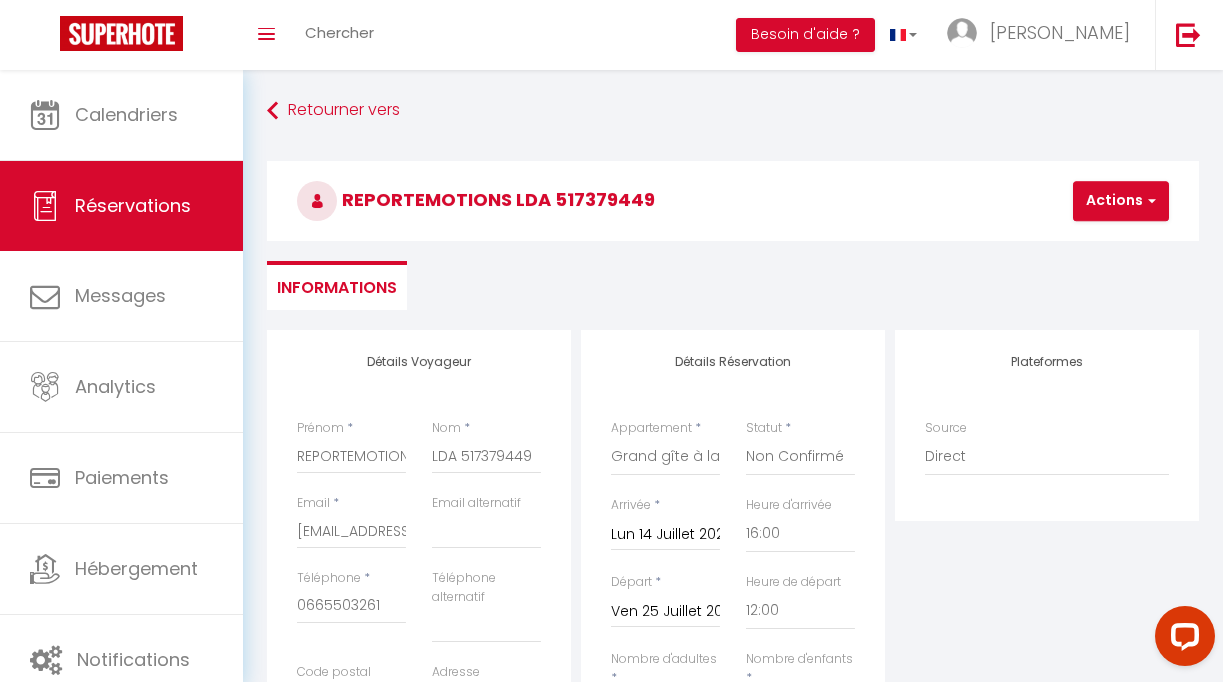 scroll, scrollTop: 0, scrollLeft: 0, axis: both 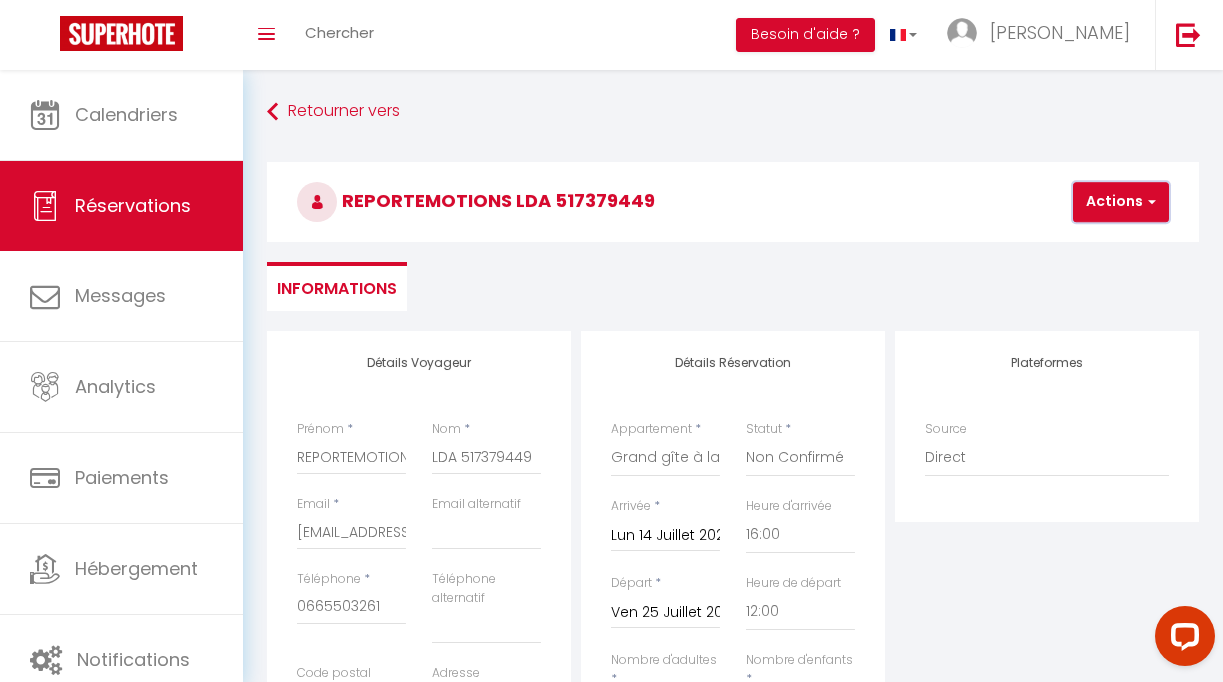 click on "Actions" at bounding box center [1121, 202] 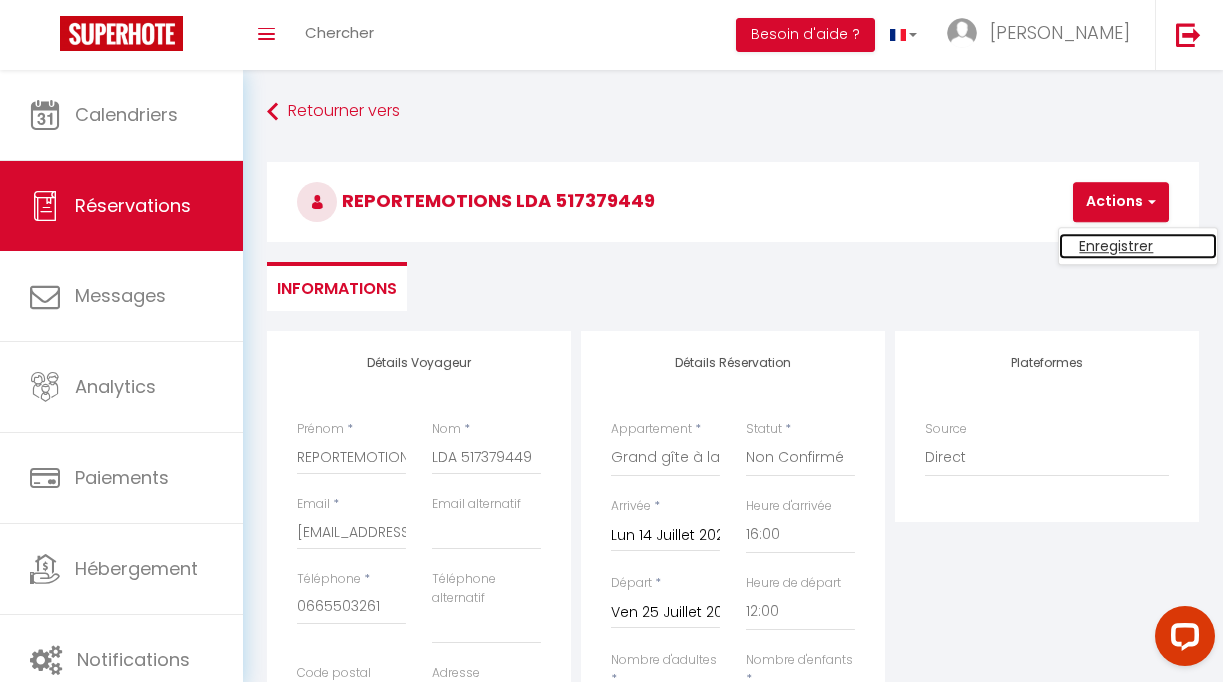 click on "Enregistrer" at bounding box center [1138, 246] 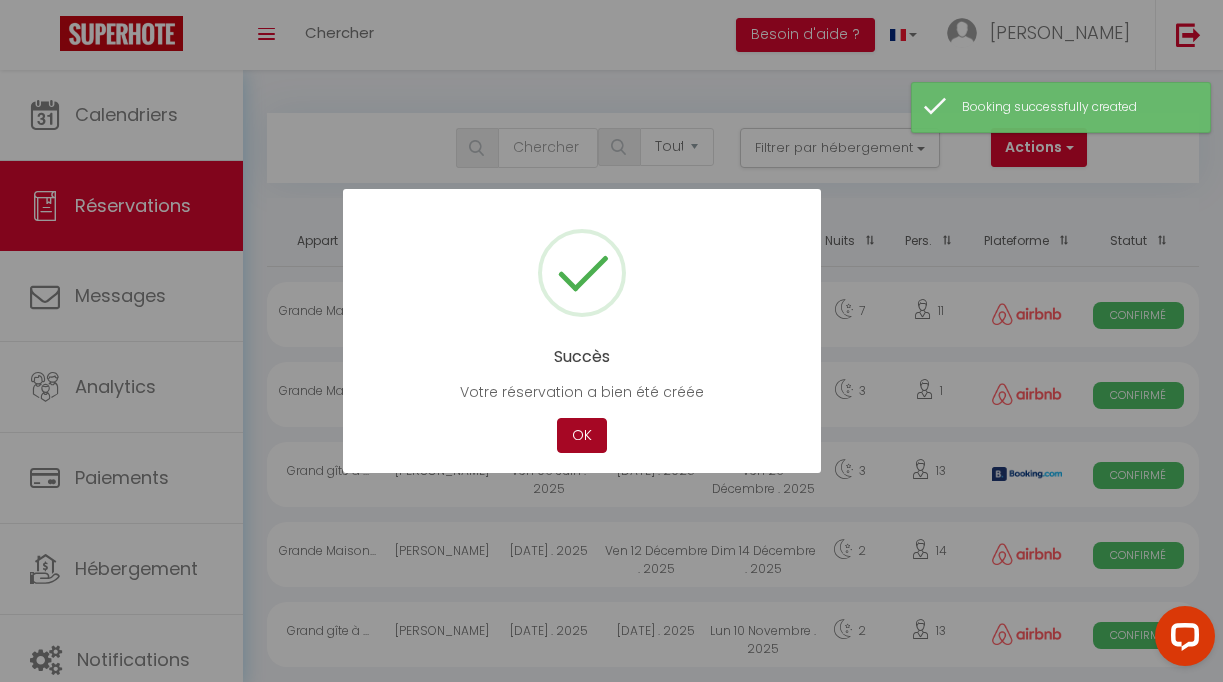 click on "OK" at bounding box center [582, 435] 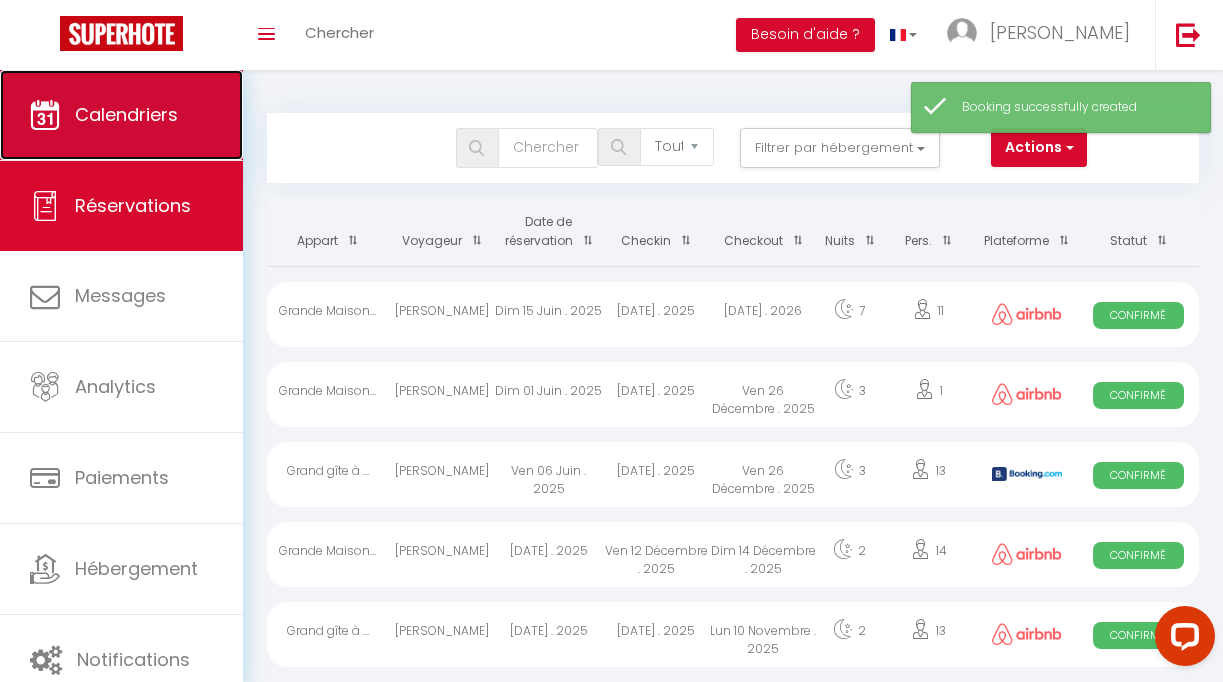 click on "Calendriers" at bounding box center [126, 114] 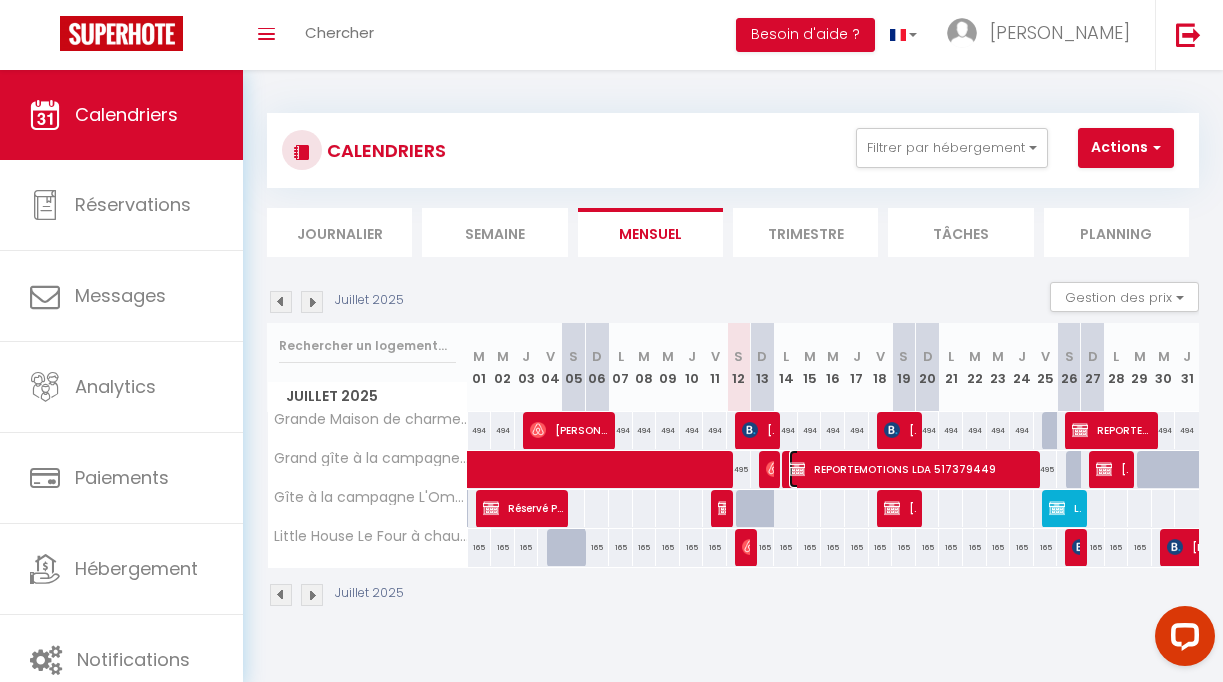 click on "REPORTEMOTIONS LDA 517379449" at bounding box center (913, 469) 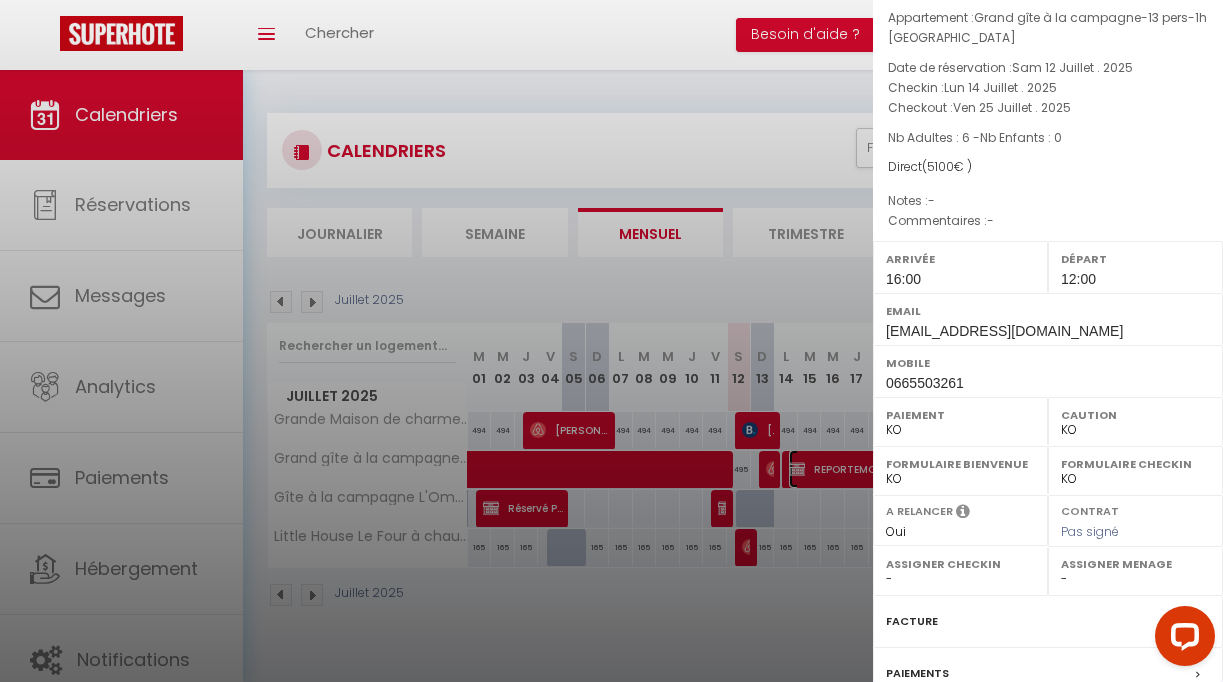 scroll, scrollTop: 334, scrollLeft: 0, axis: vertical 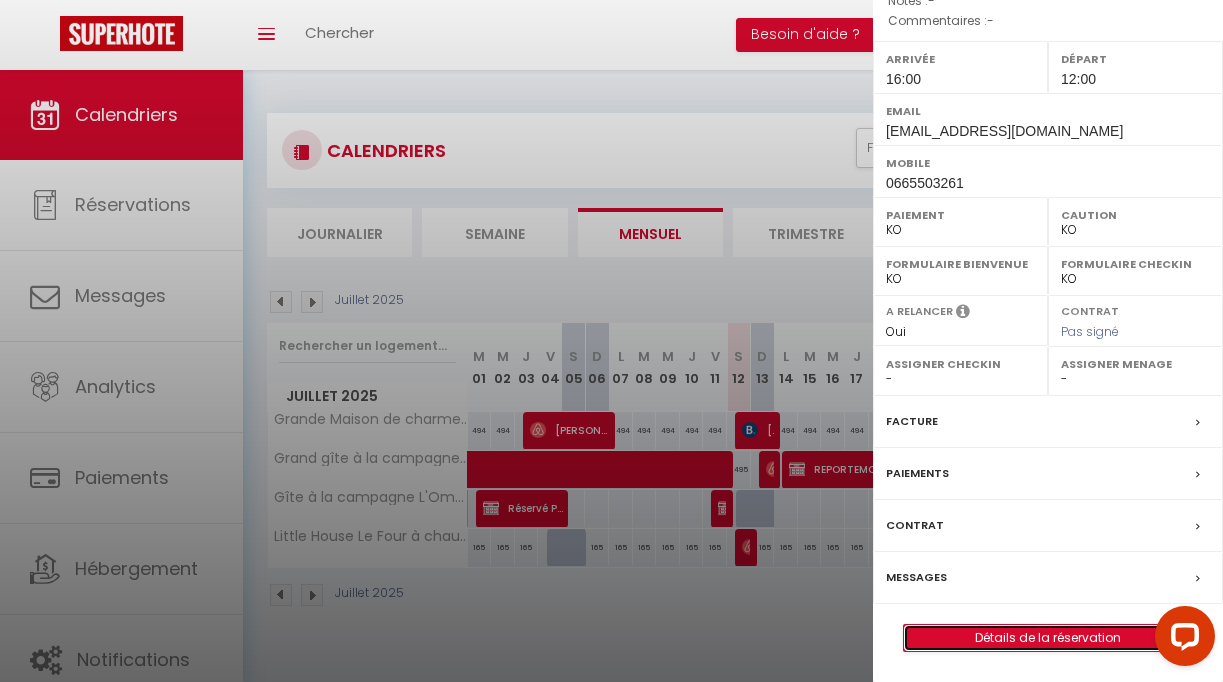 click on "Détails de la réservation" at bounding box center (1048, 638) 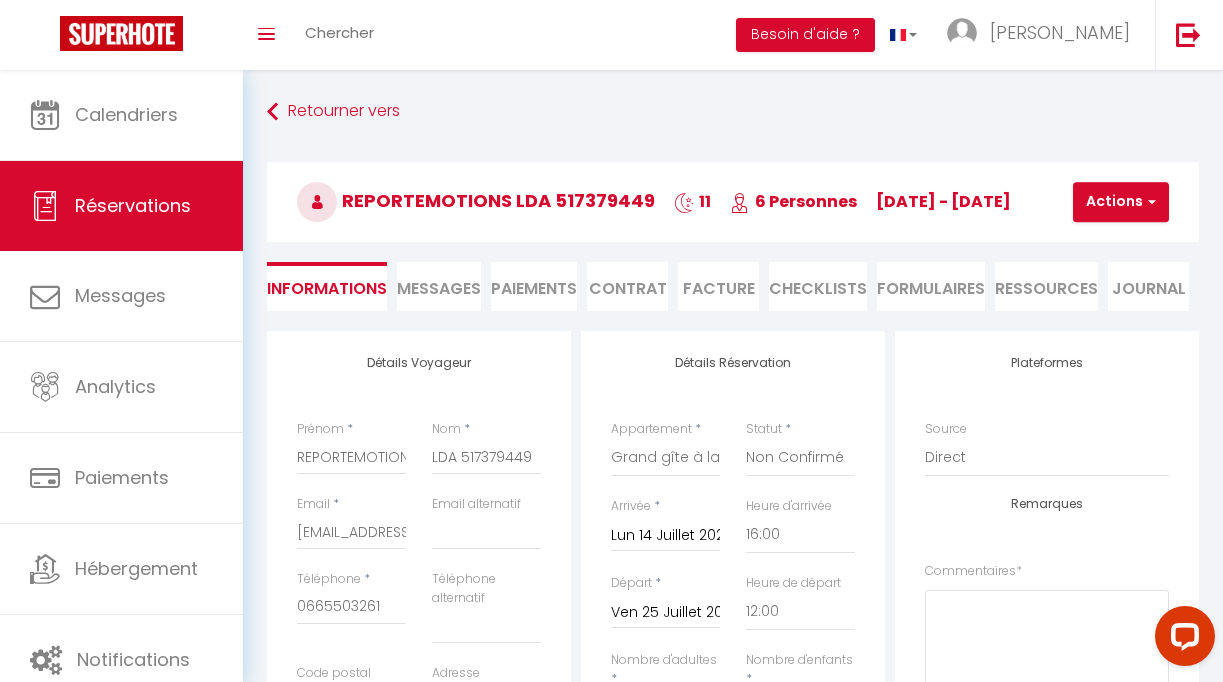 click on "Ven 25 Juillet 2025" at bounding box center (665, 613) 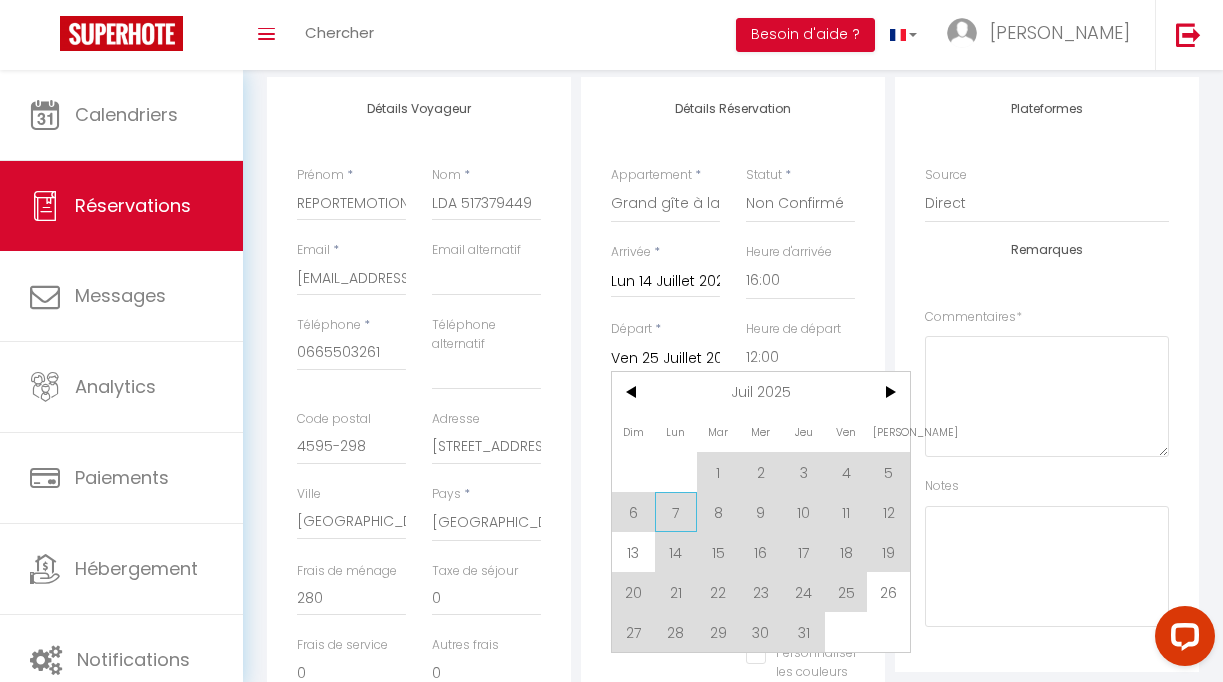 scroll, scrollTop: 258, scrollLeft: 0, axis: vertical 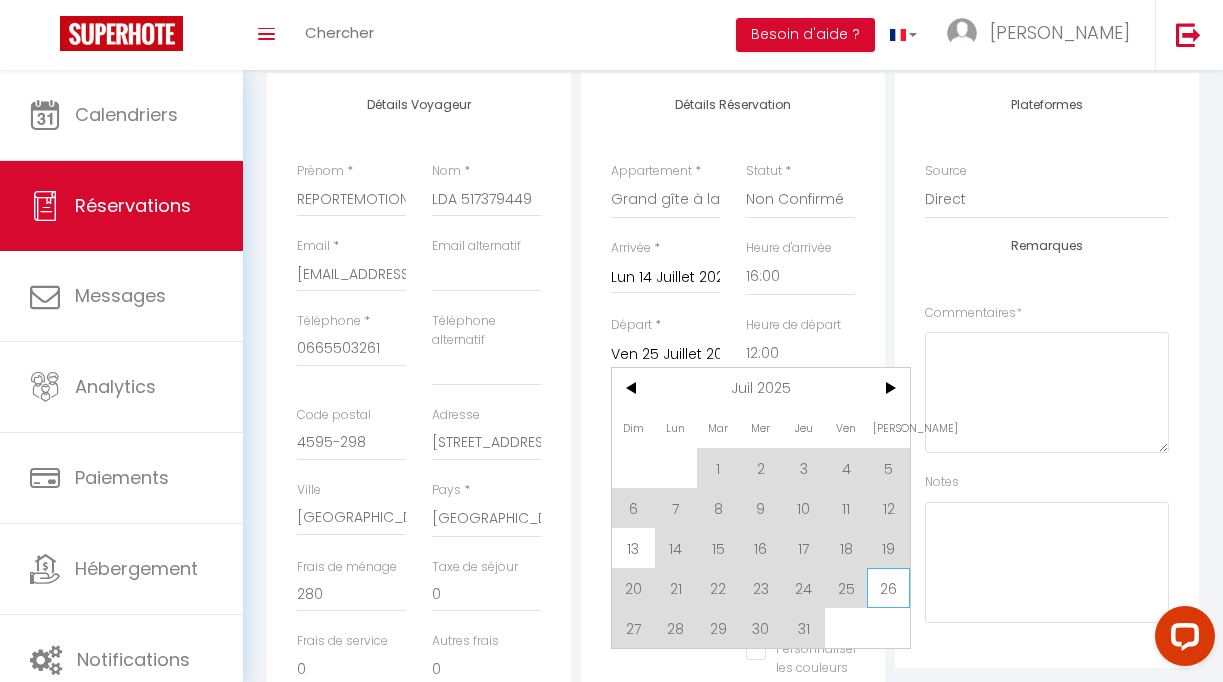 click on "26" at bounding box center (888, 588) 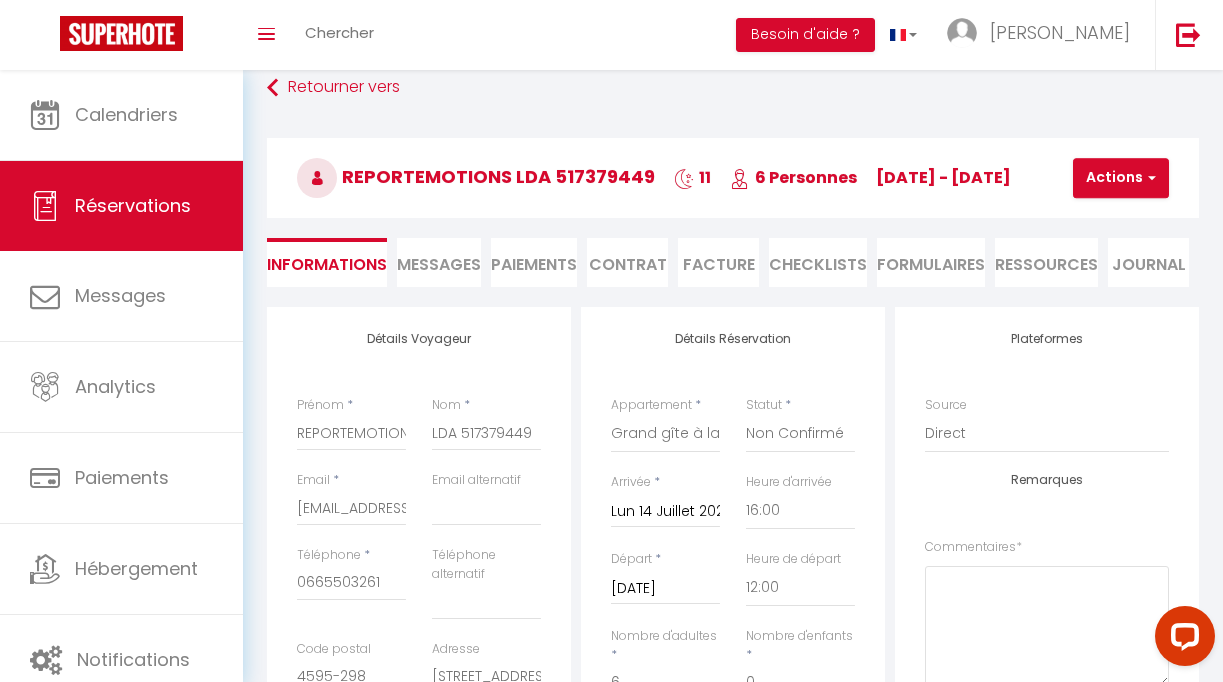 scroll, scrollTop: 0, scrollLeft: 0, axis: both 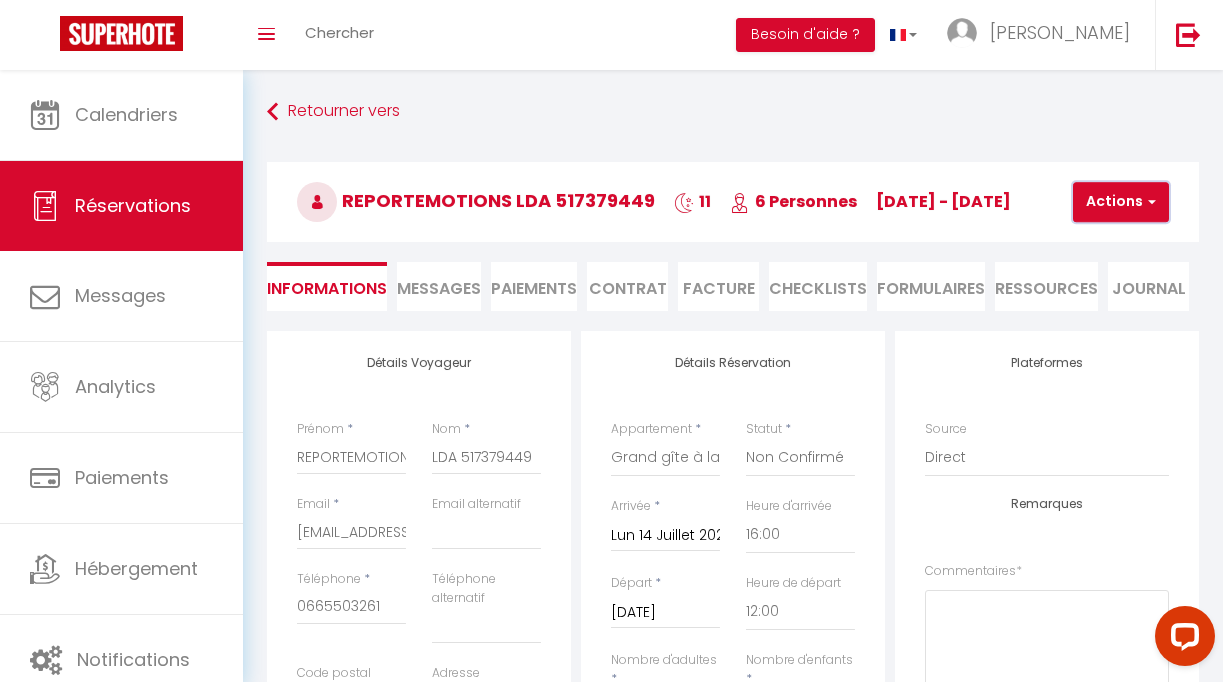 click at bounding box center [1149, 202] 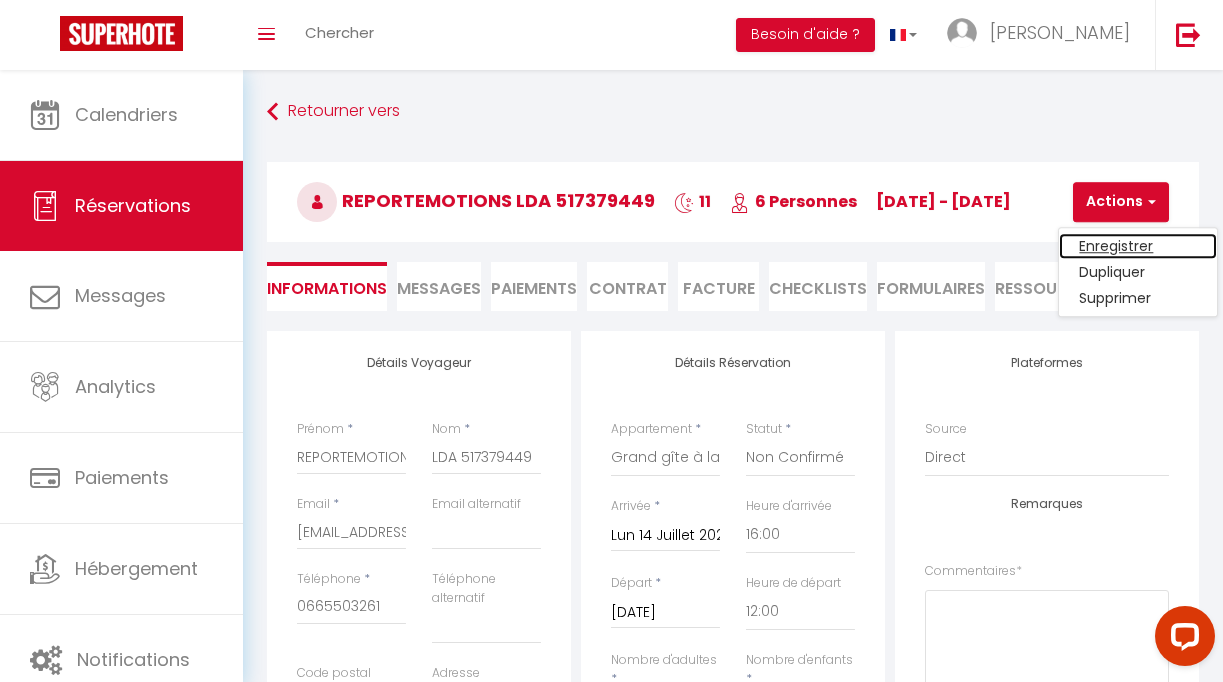 click on "Enregistrer" at bounding box center [1138, 246] 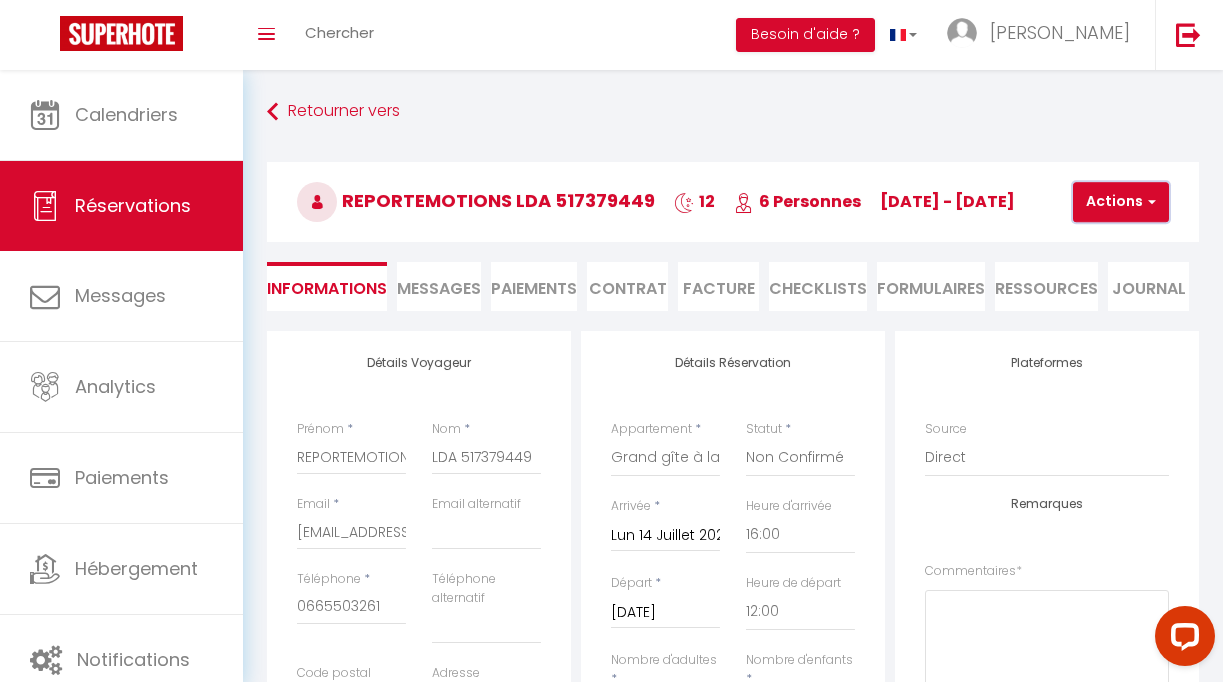 click on "Actions" at bounding box center (1121, 202) 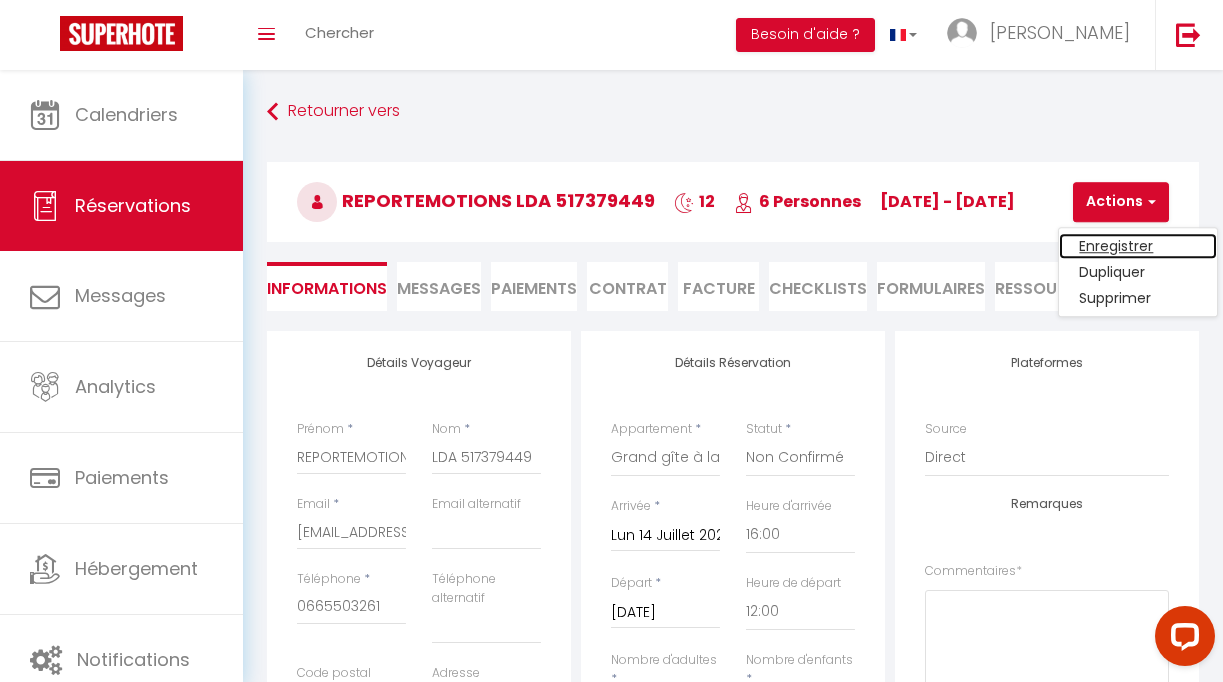 click on "Enregistrer" at bounding box center (1138, 246) 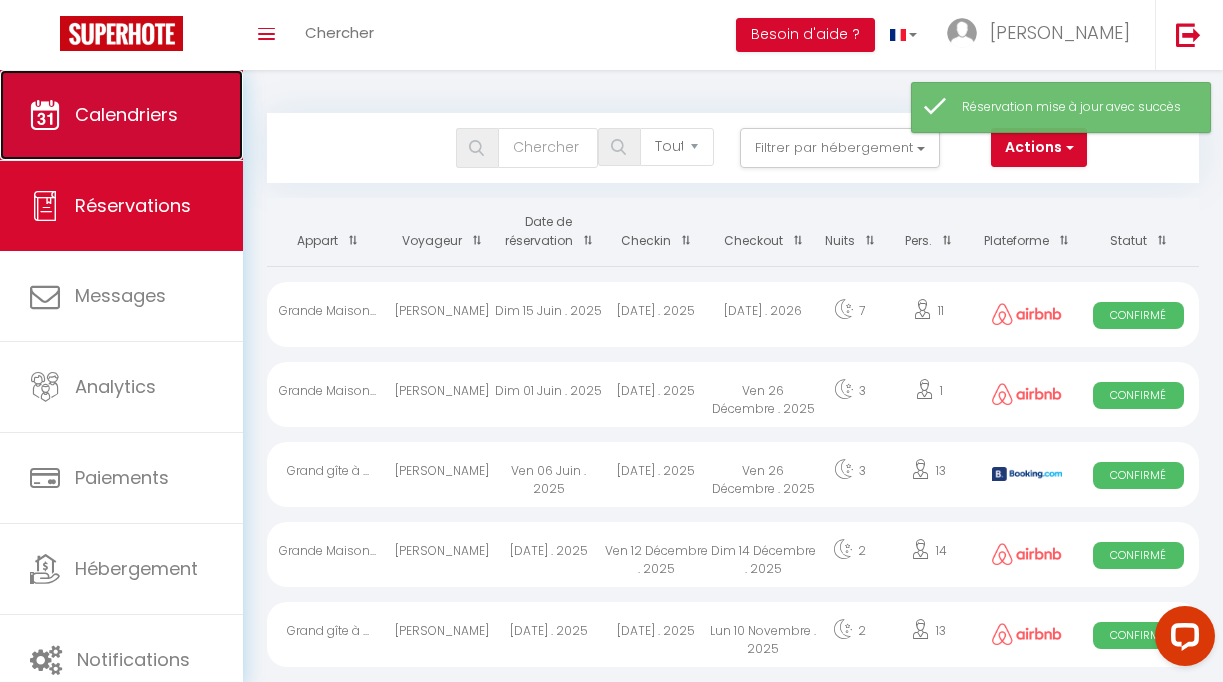 click on "Calendriers" at bounding box center [121, 115] 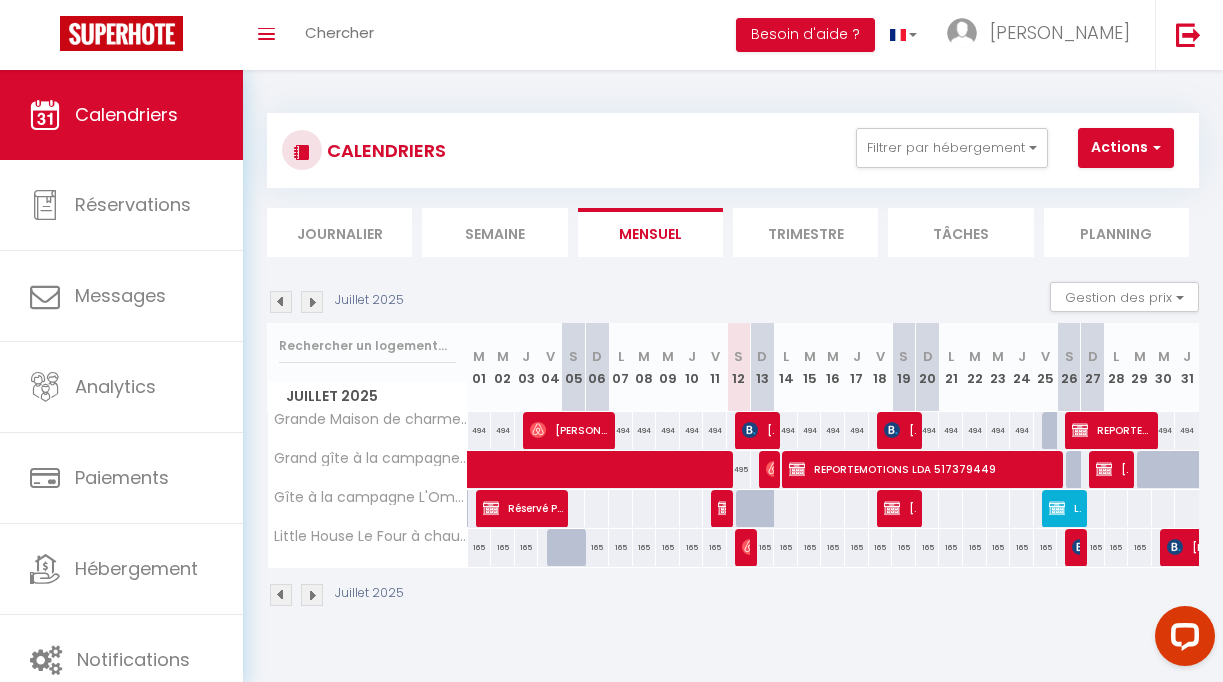 click at bounding box center (312, 595) 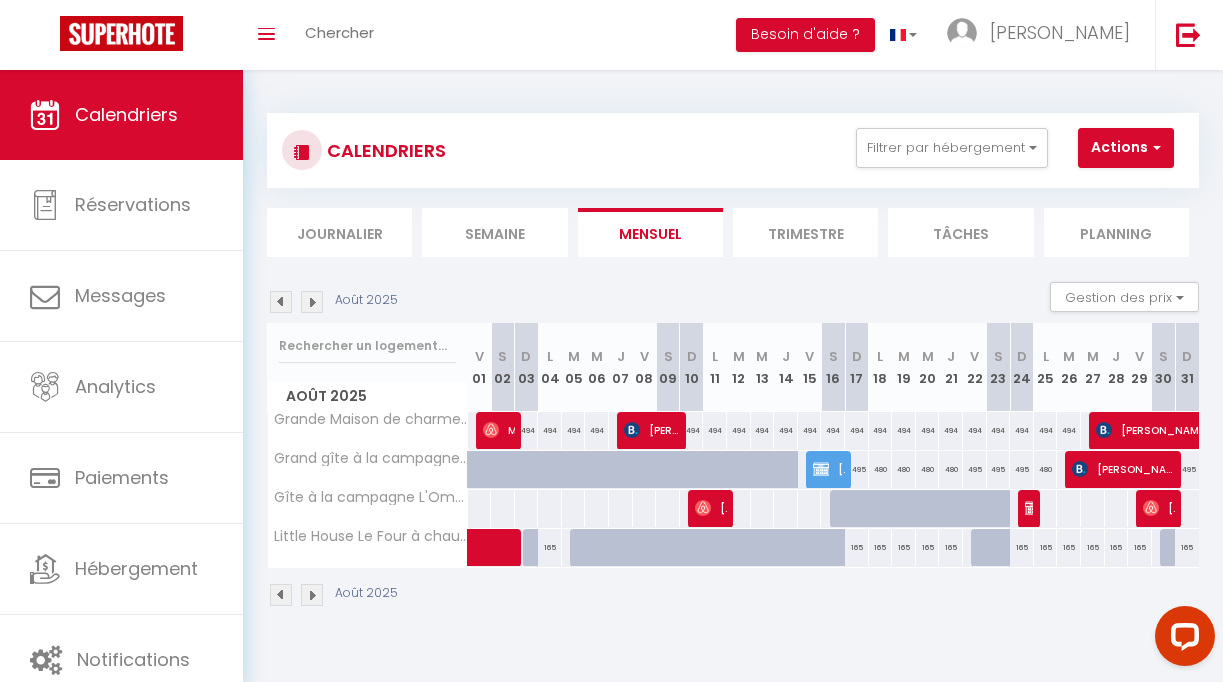 click at bounding box center (281, 595) 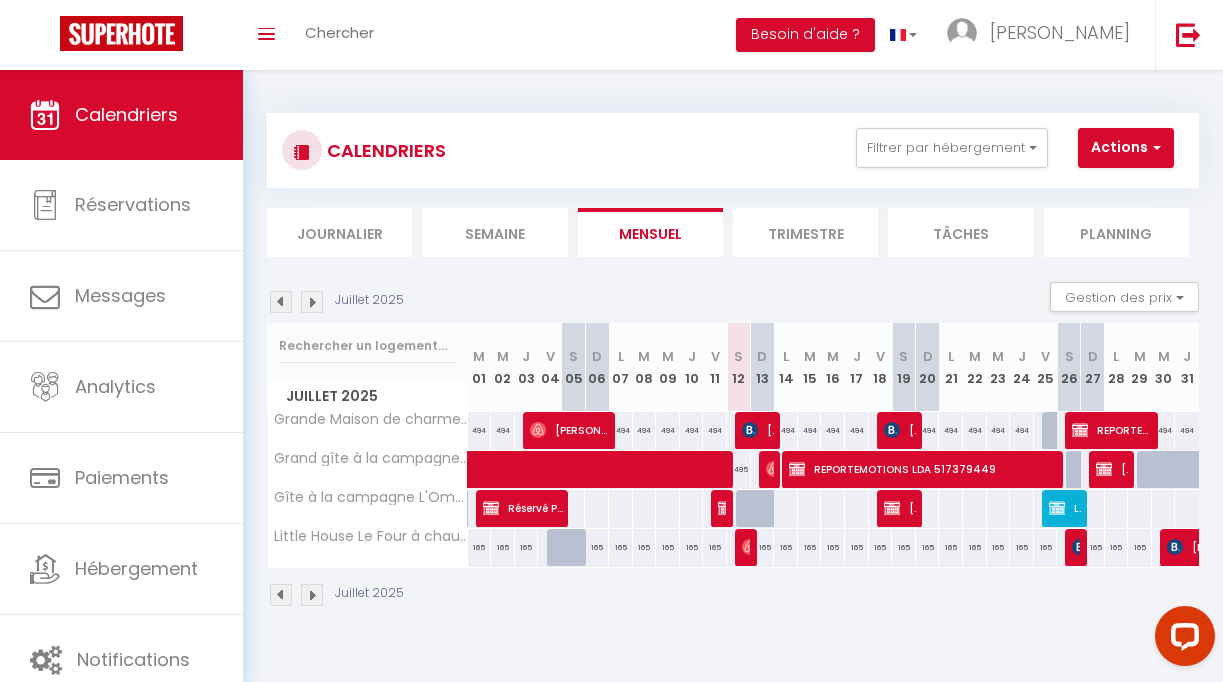 click at bounding box center (1172, 481) 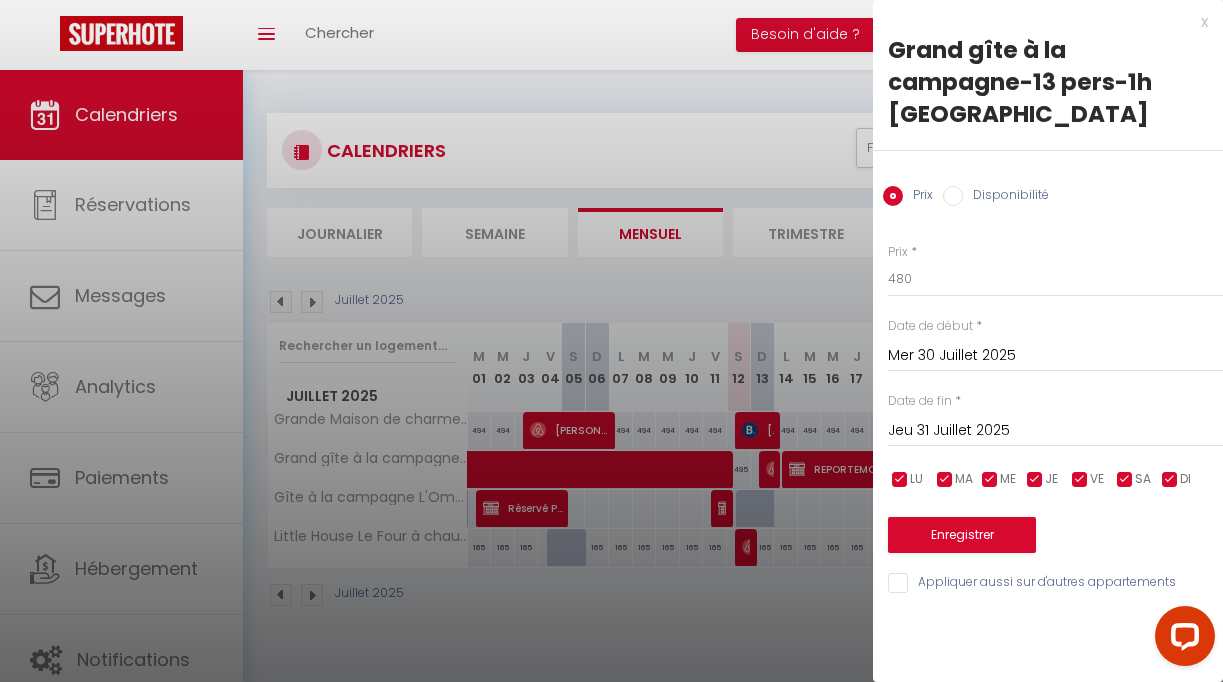 click at bounding box center [611, 341] 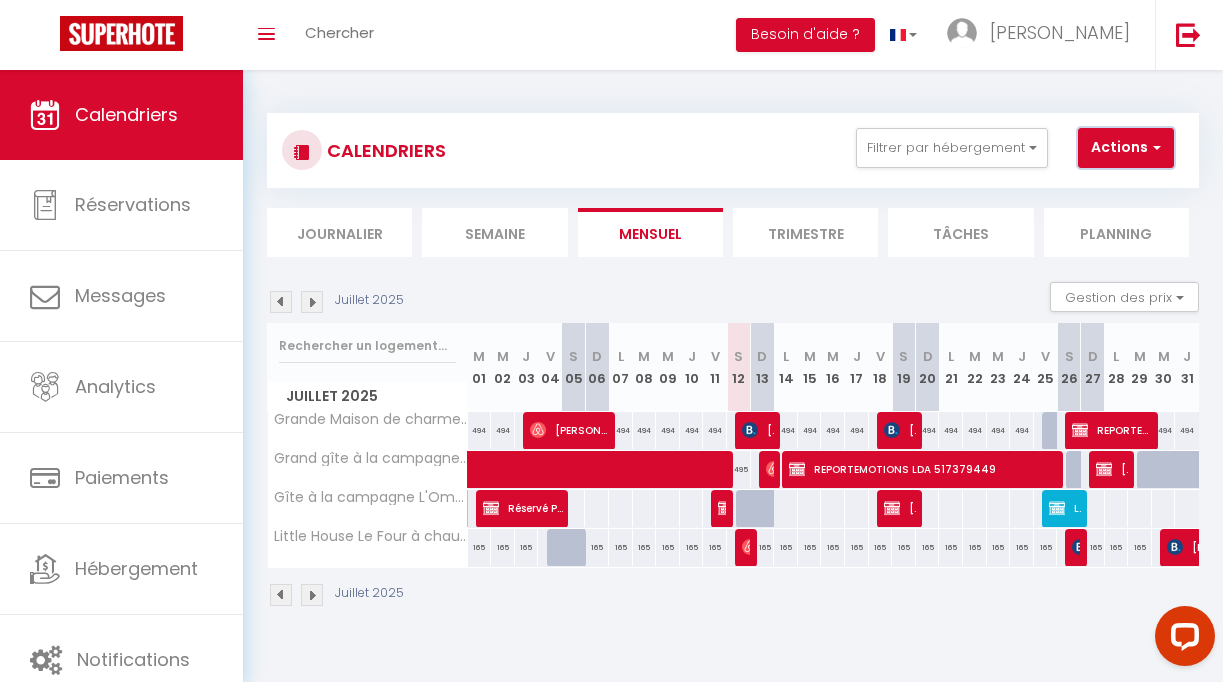 click at bounding box center [1154, 147] 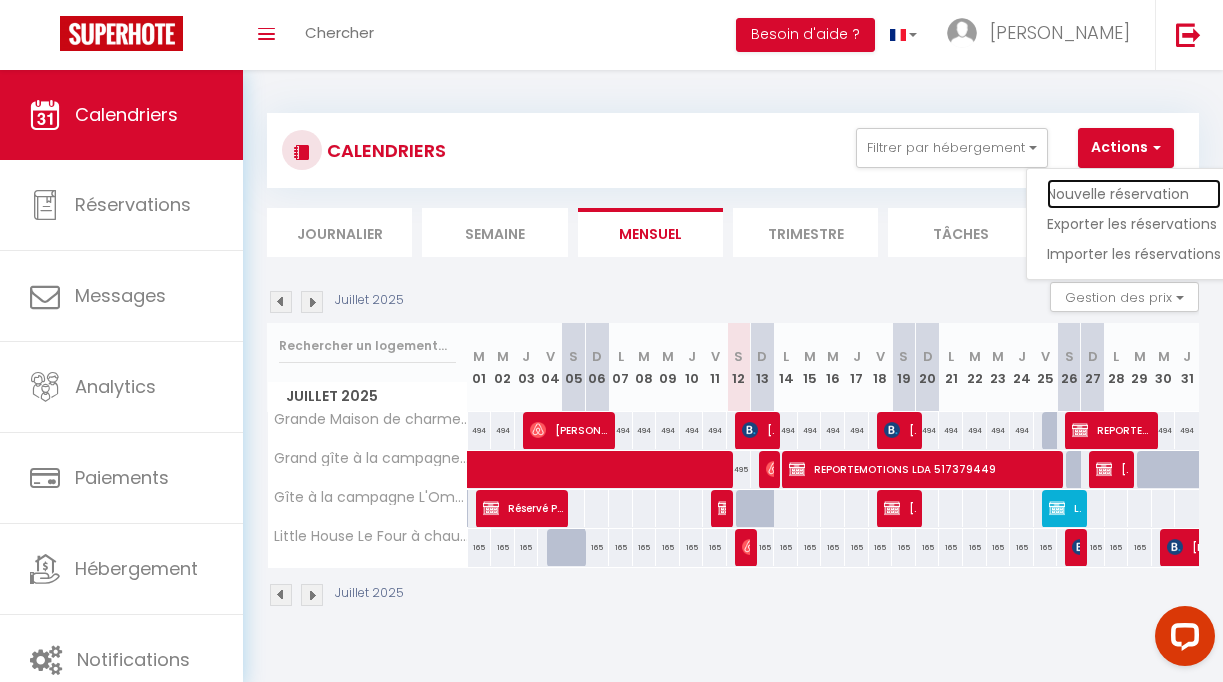 click on "Nouvelle réservation" at bounding box center (1134, 194) 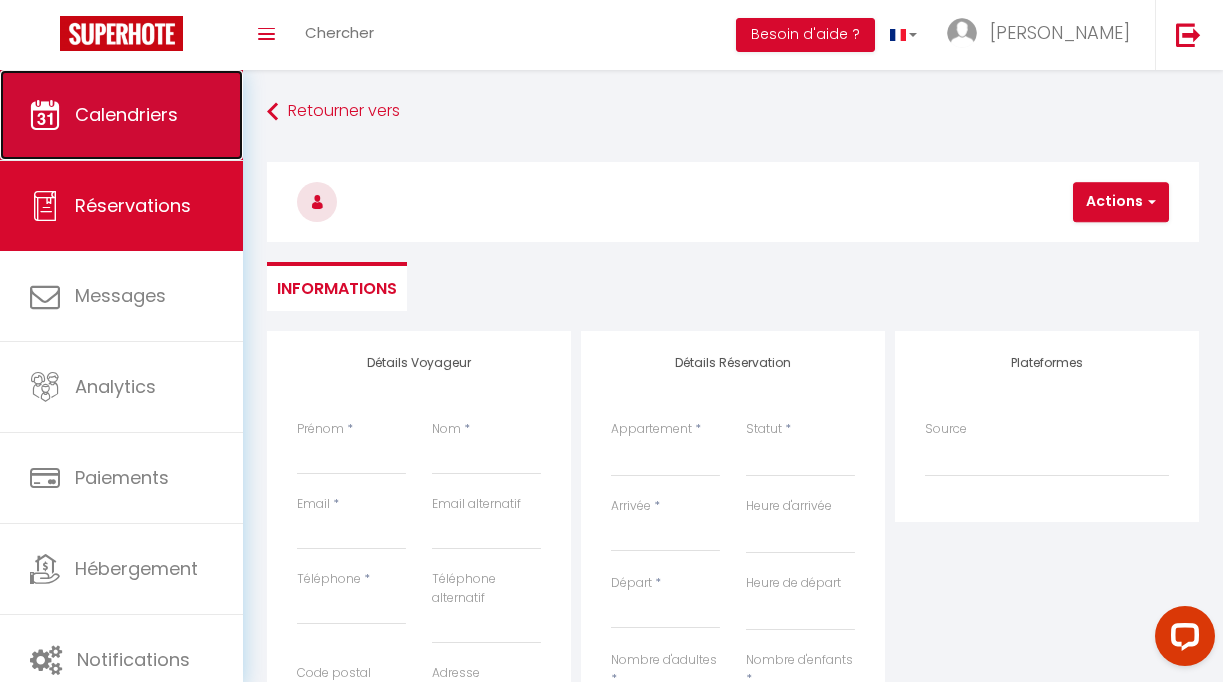 click on "Calendriers" at bounding box center (126, 114) 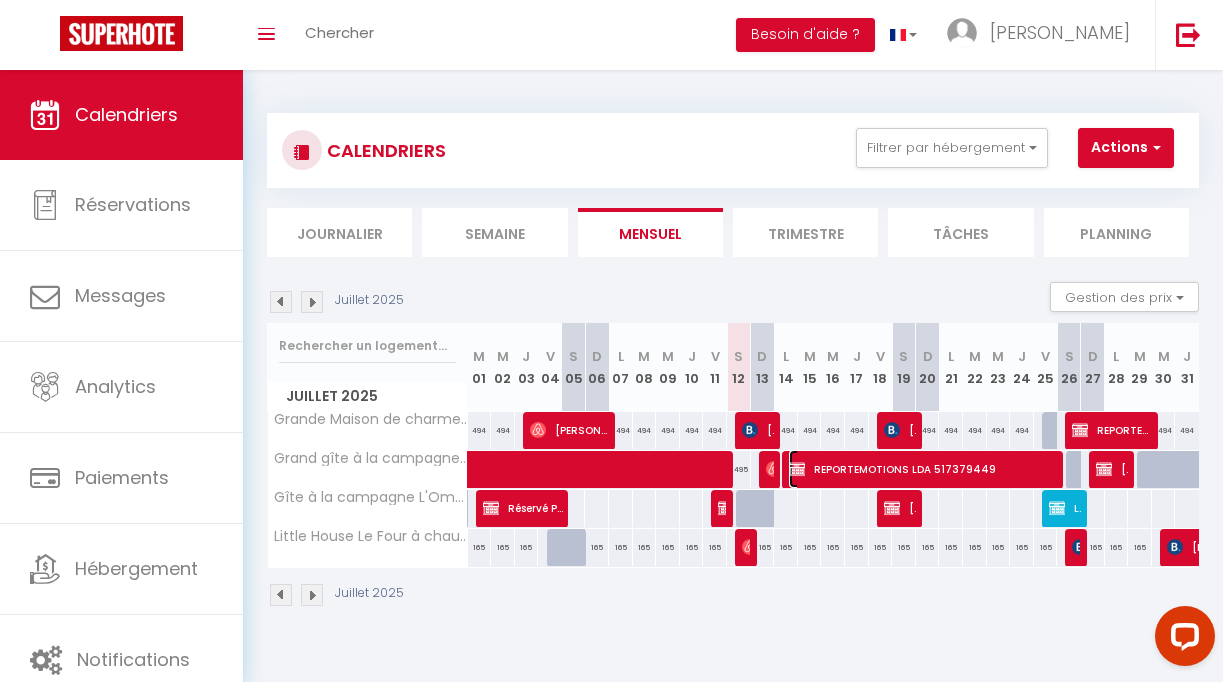 click on "REPORTEMOTIONS LDA 517379449" at bounding box center (925, 469) 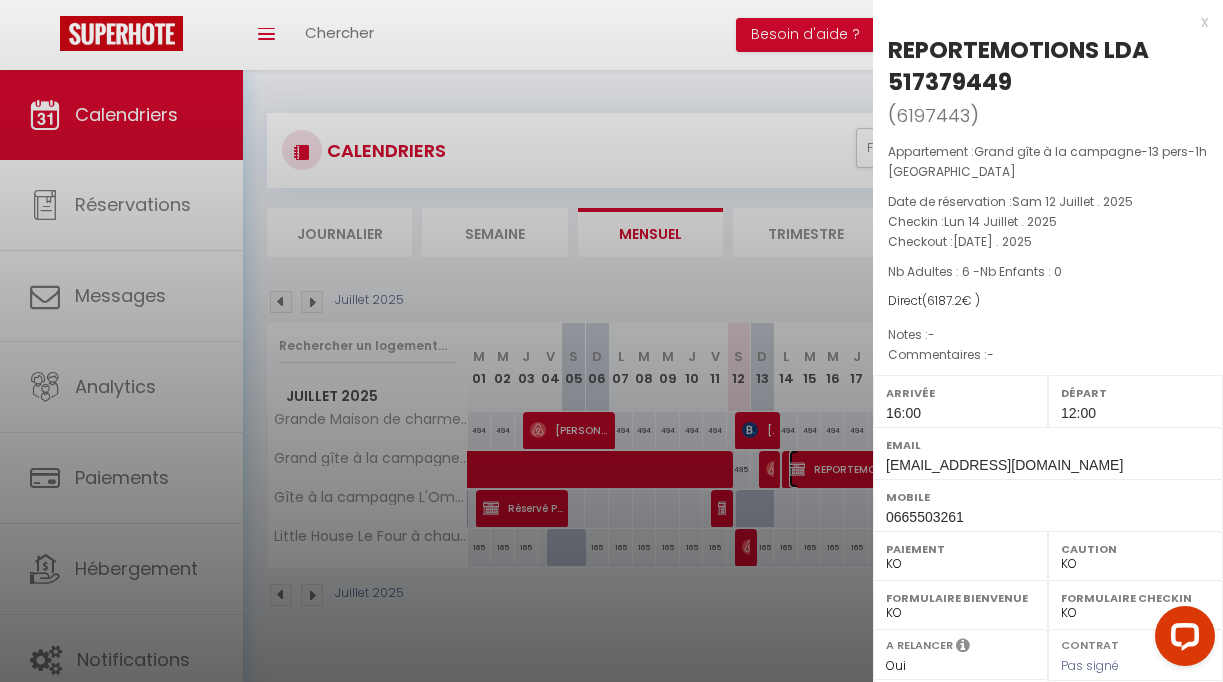 scroll, scrollTop: 334, scrollLeft: 0, axis: vertical 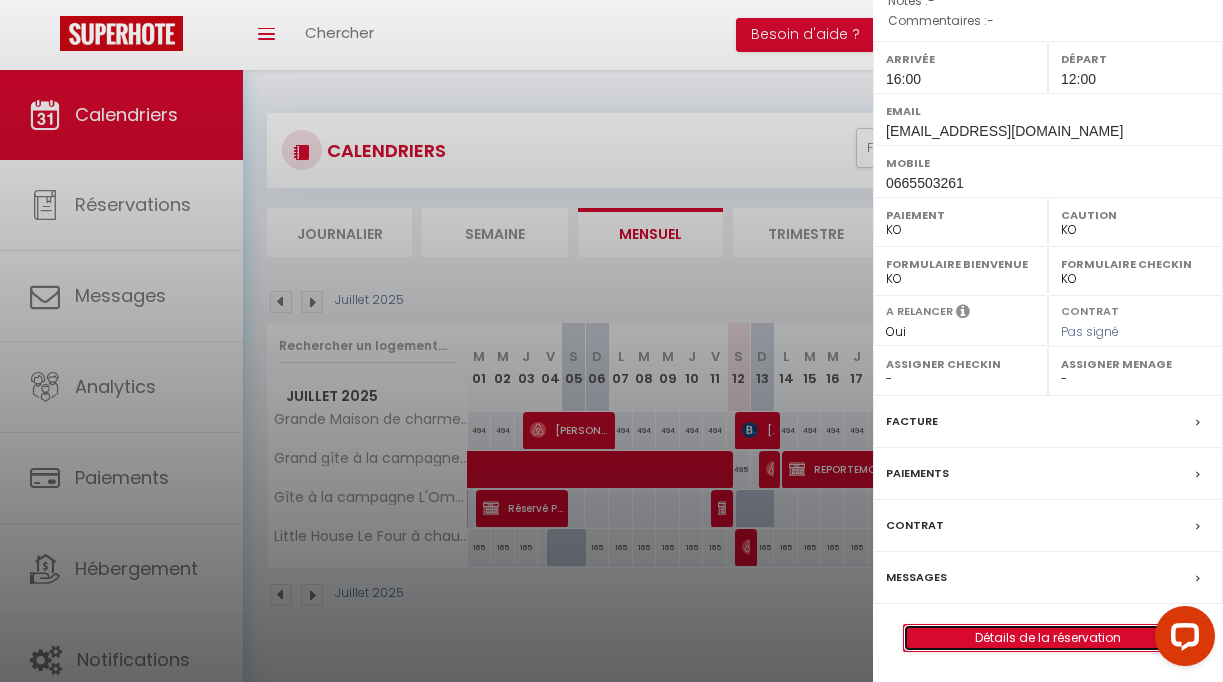 click on "Détails de la réservation" at bounding box center (1048, 638) 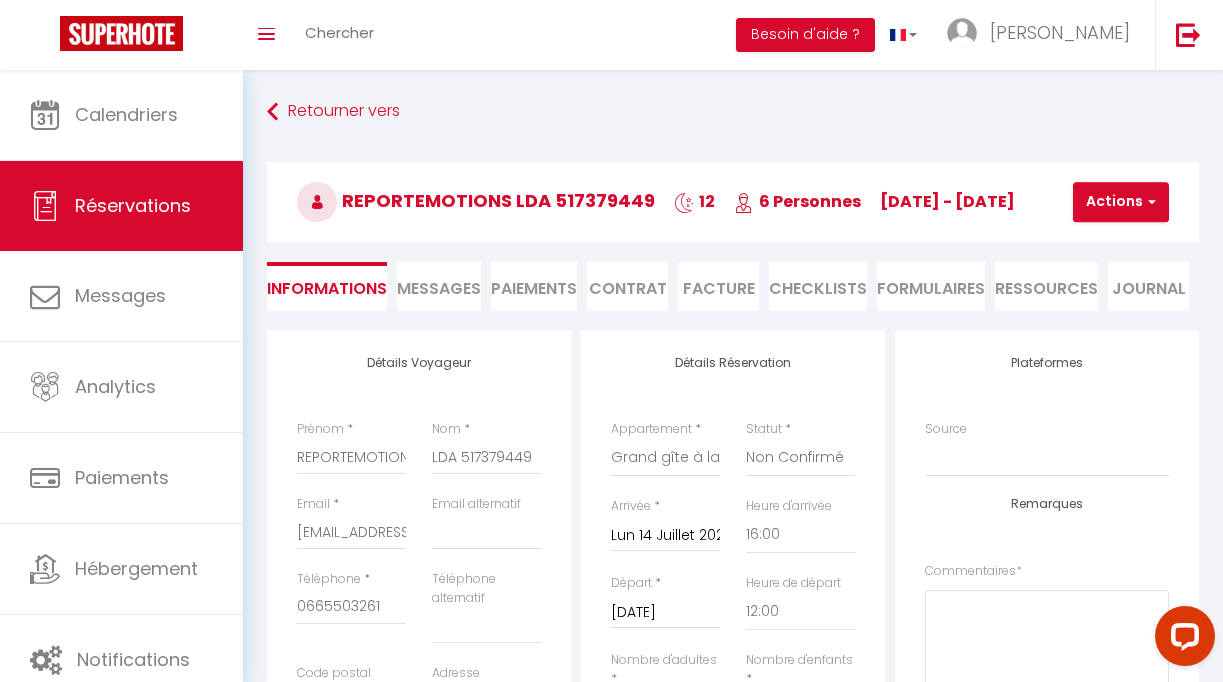 click on "Lun 14 Juillet 2025" at bounding box center [665, 536] 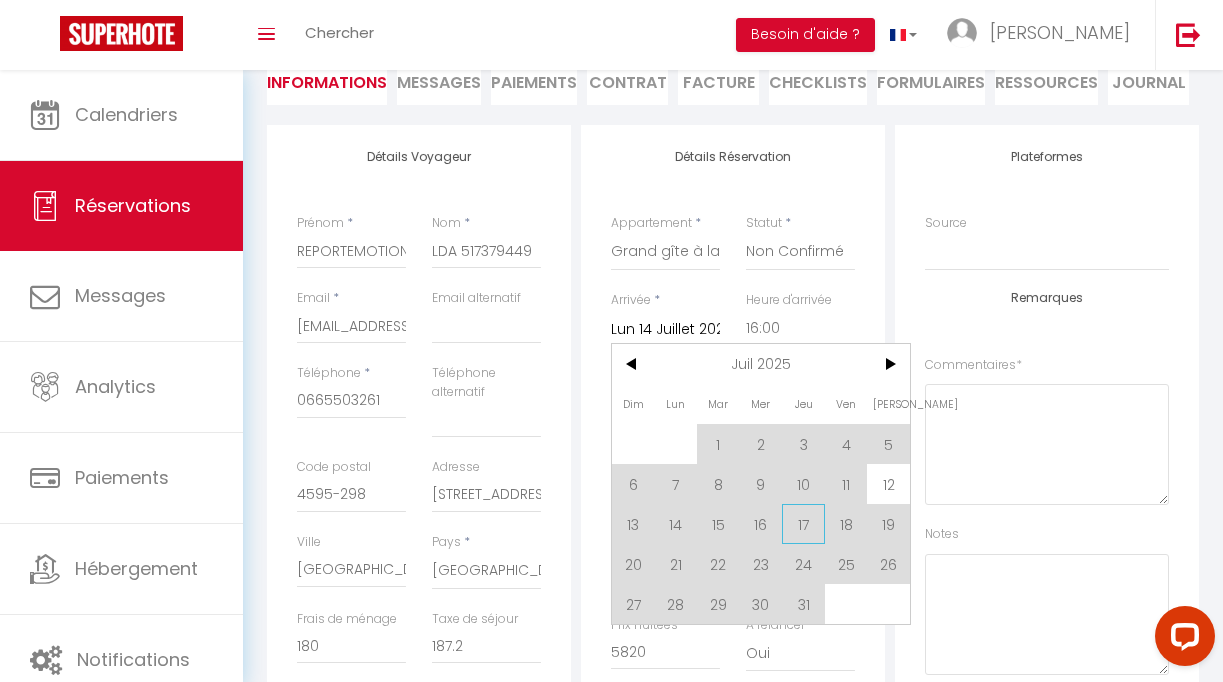 scroll, scrollTop: 212, scrollLeft: 0, axis: vertical 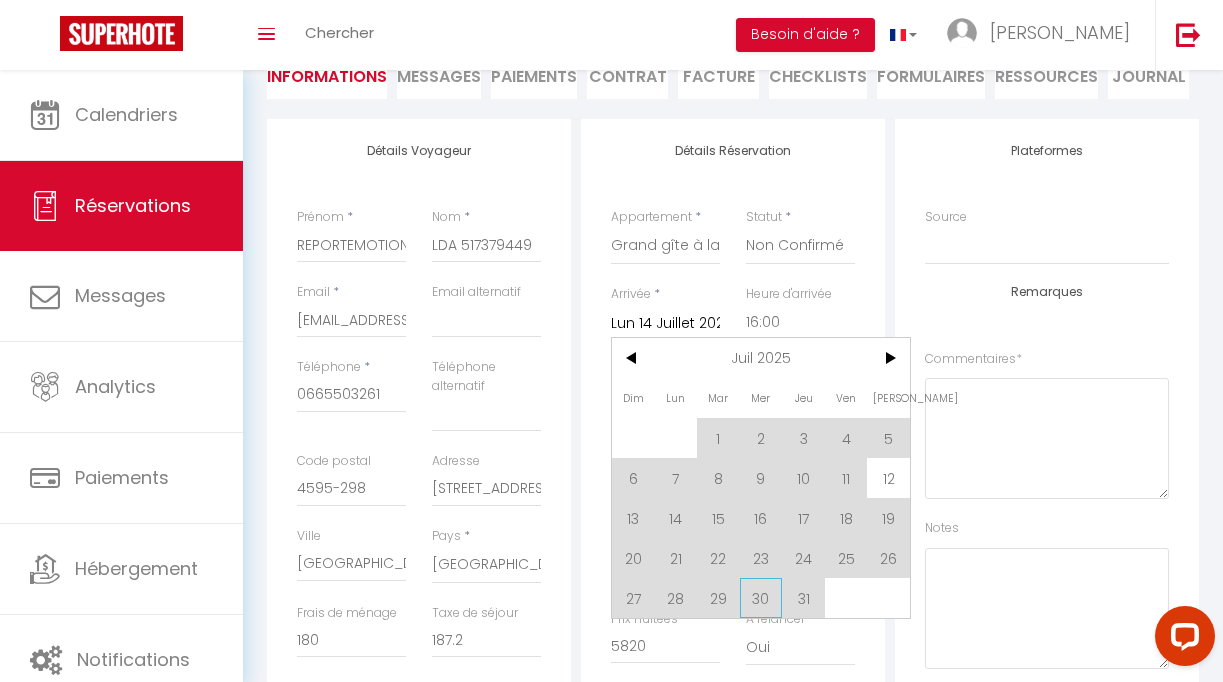 click on "30" at bounding box center [761, 598] 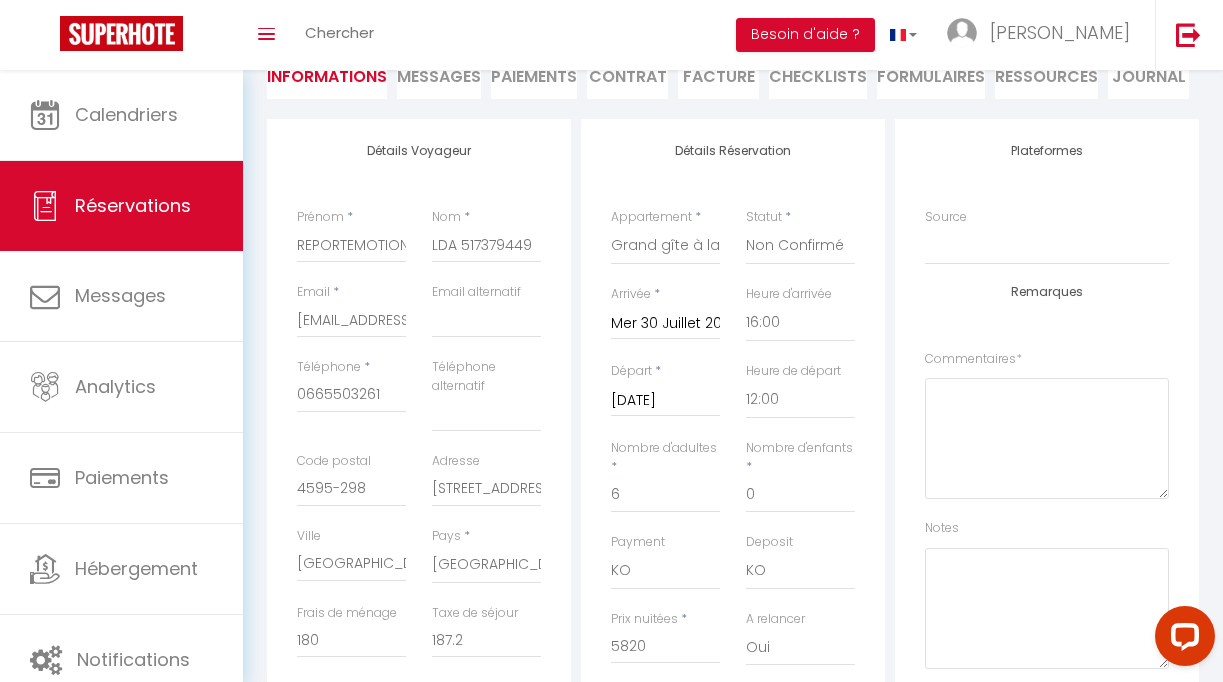 click on "[DATE]" at bounding box center (665, 401) 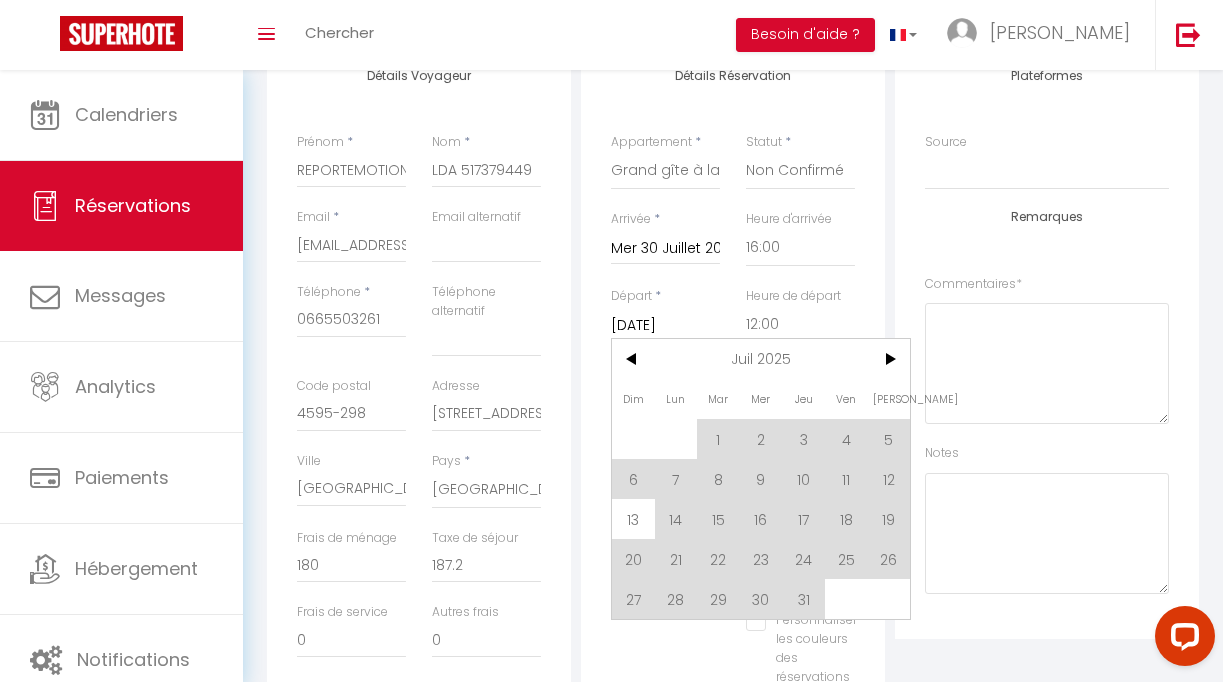 scroll, scrollTop: 288, scrollLeft: 0, axis: vertical 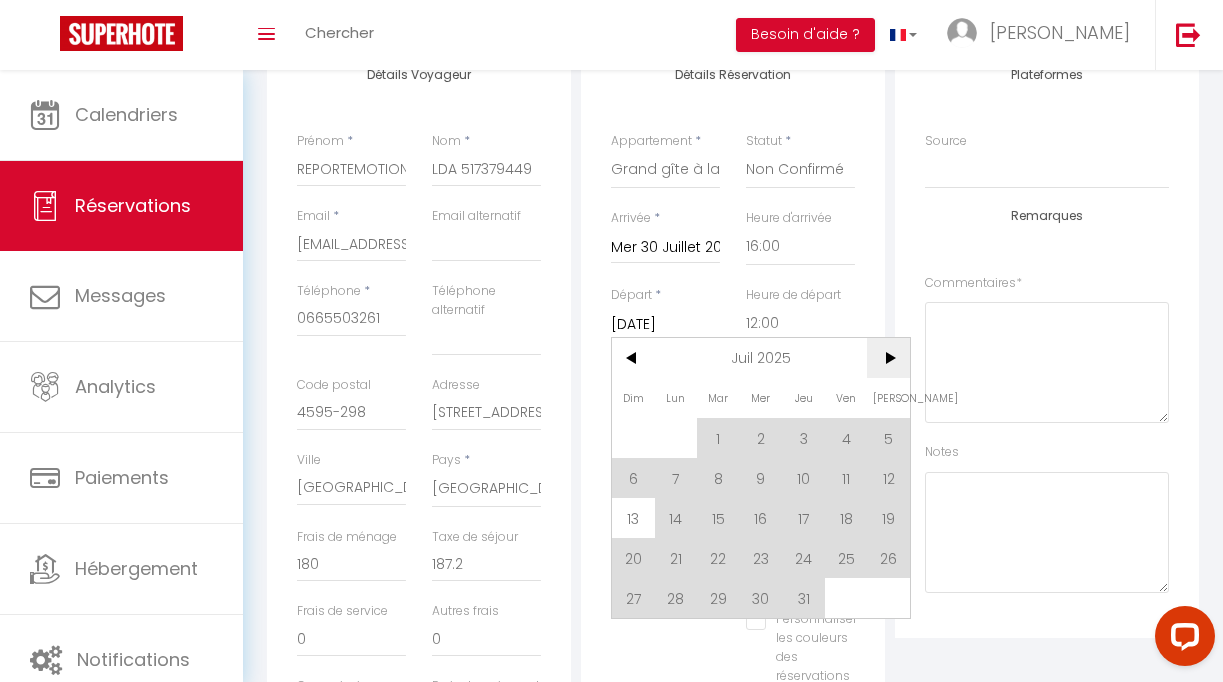 click on ">" at bounding box center [888, 358] 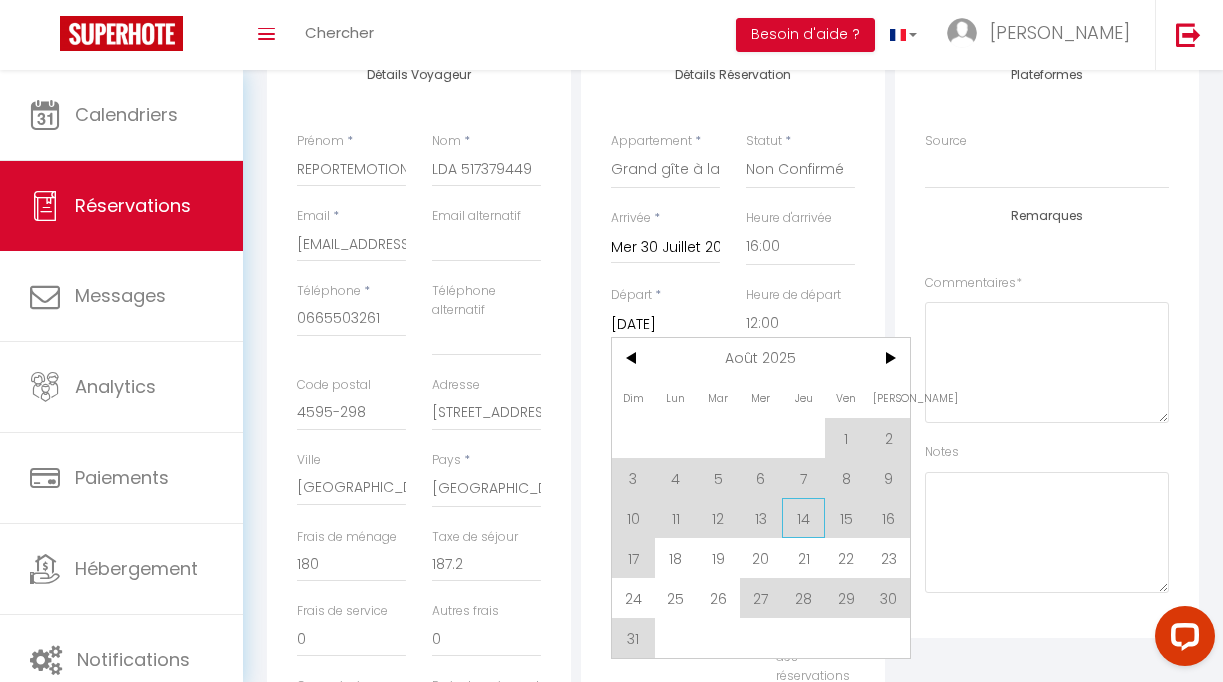 click on "14" at bounding box center (803, 518) 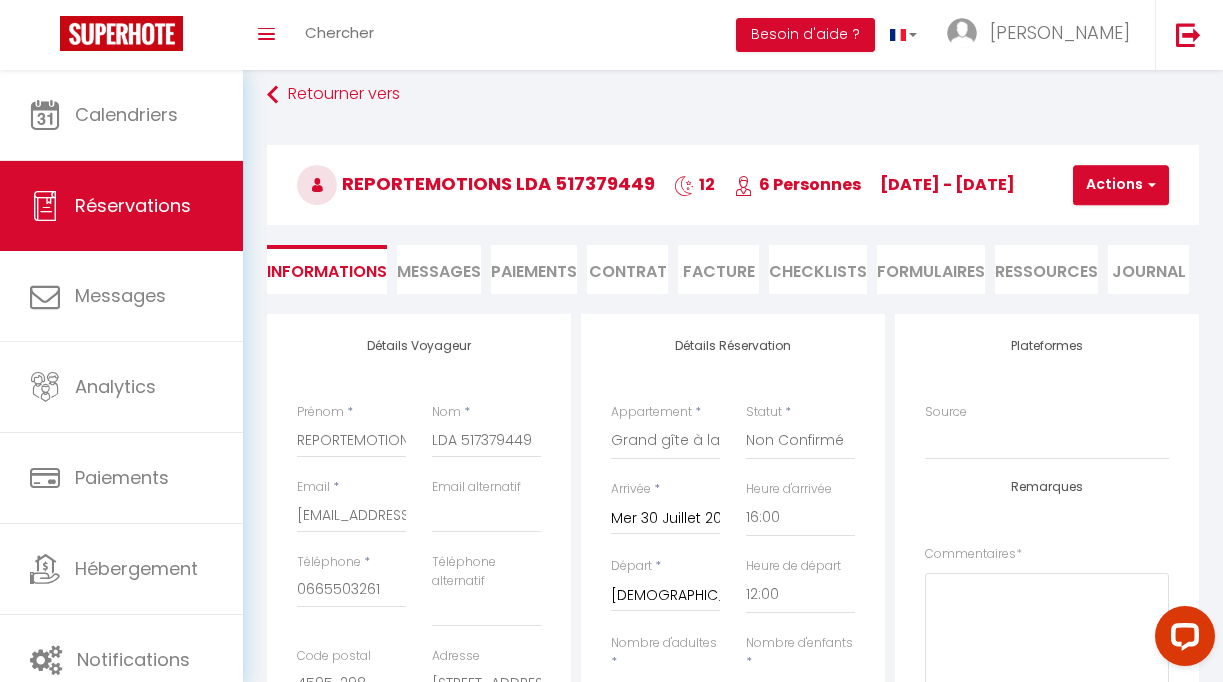 scroll, scrollTop: 0, scrollLeft: 0, axis: both 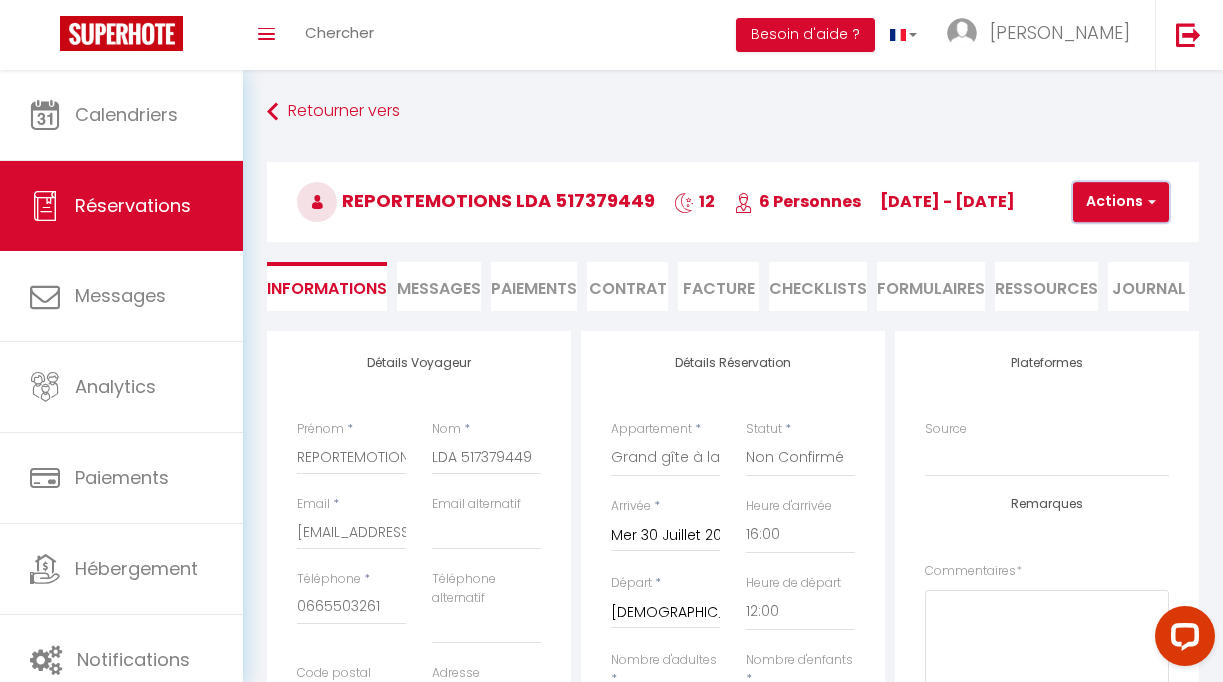 click on "Actions" at bounding box center (1121, 202) 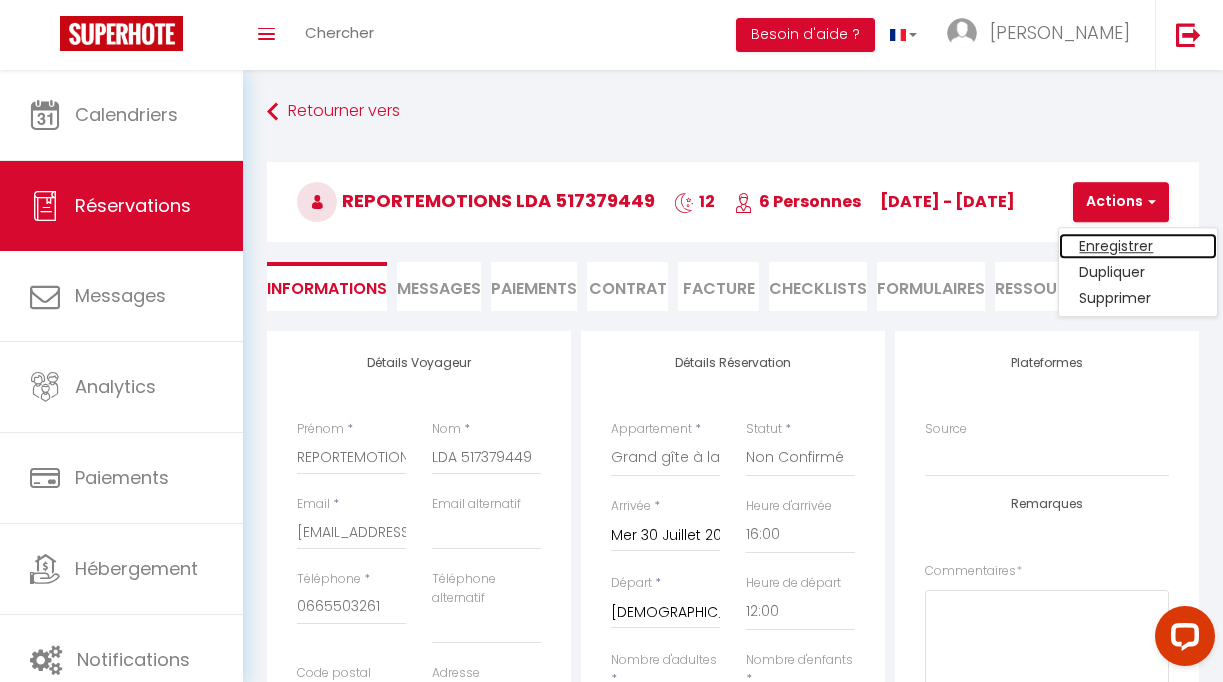 click on "Enregistrer" at bounding box center (1138, 246) 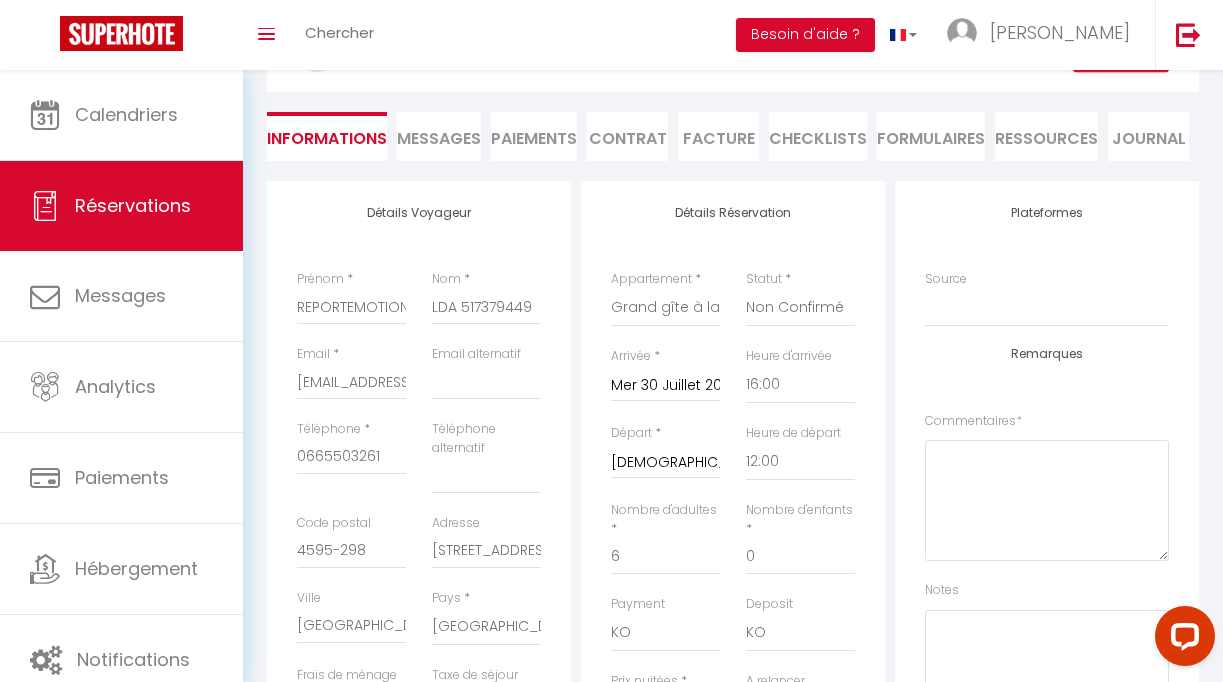 scroll, scrollTop: 0, scrollLeft: 0, axis: both 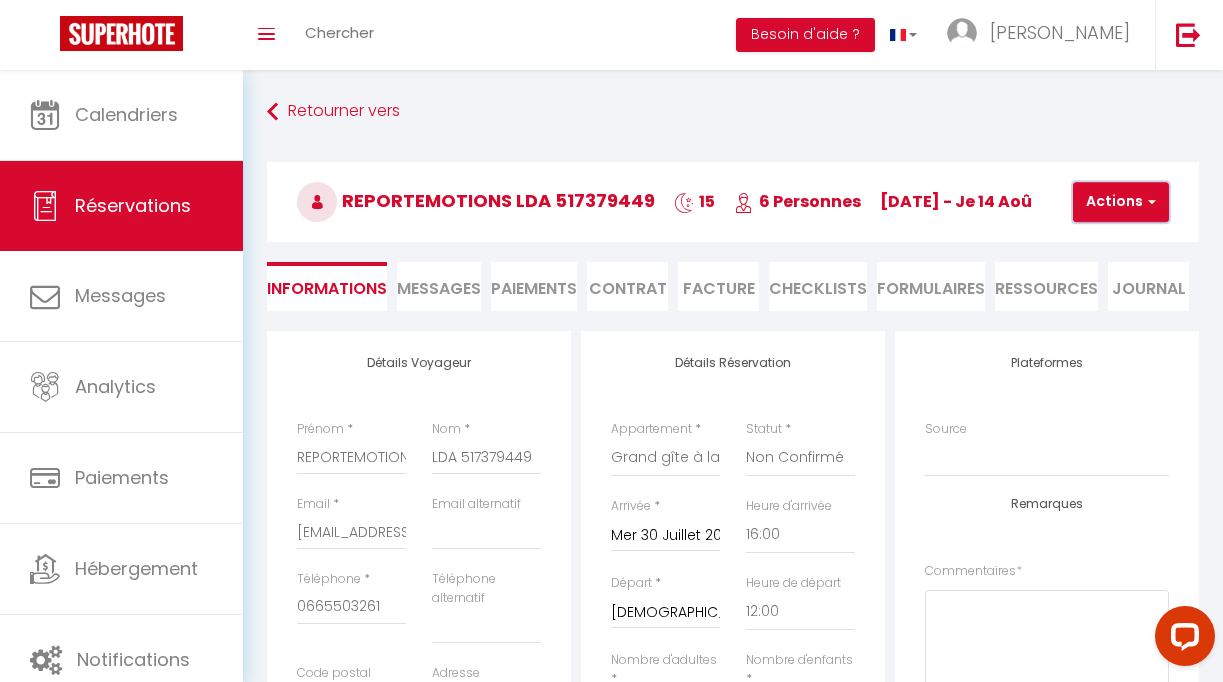 click on "Actions" at bounding box center (1121, 202) 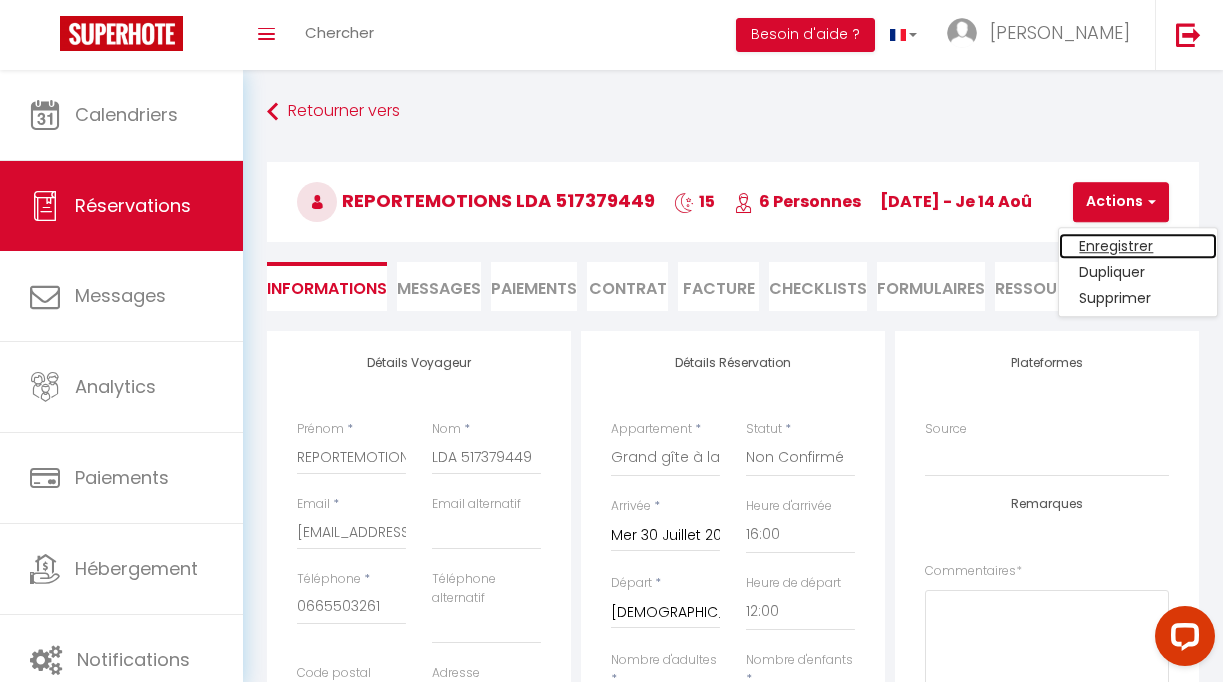 click on "Enregistrer" at bounding box center [1138, 246] 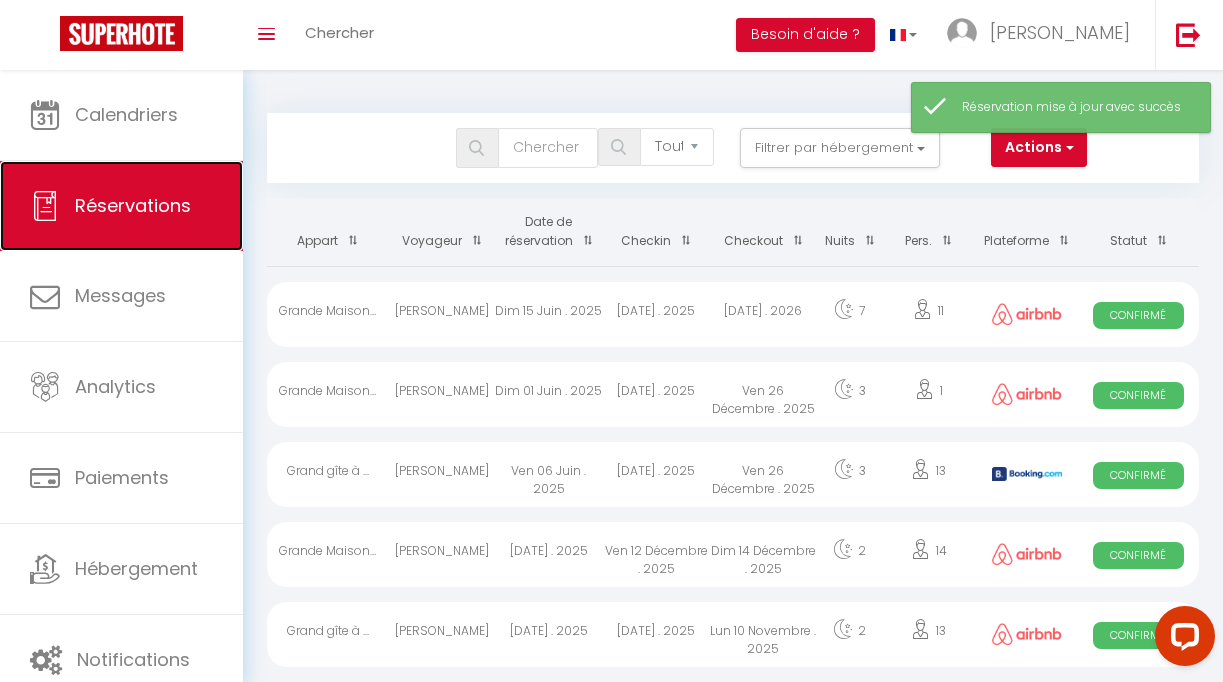 click on "Réservations" at bounding box center (133, 205) 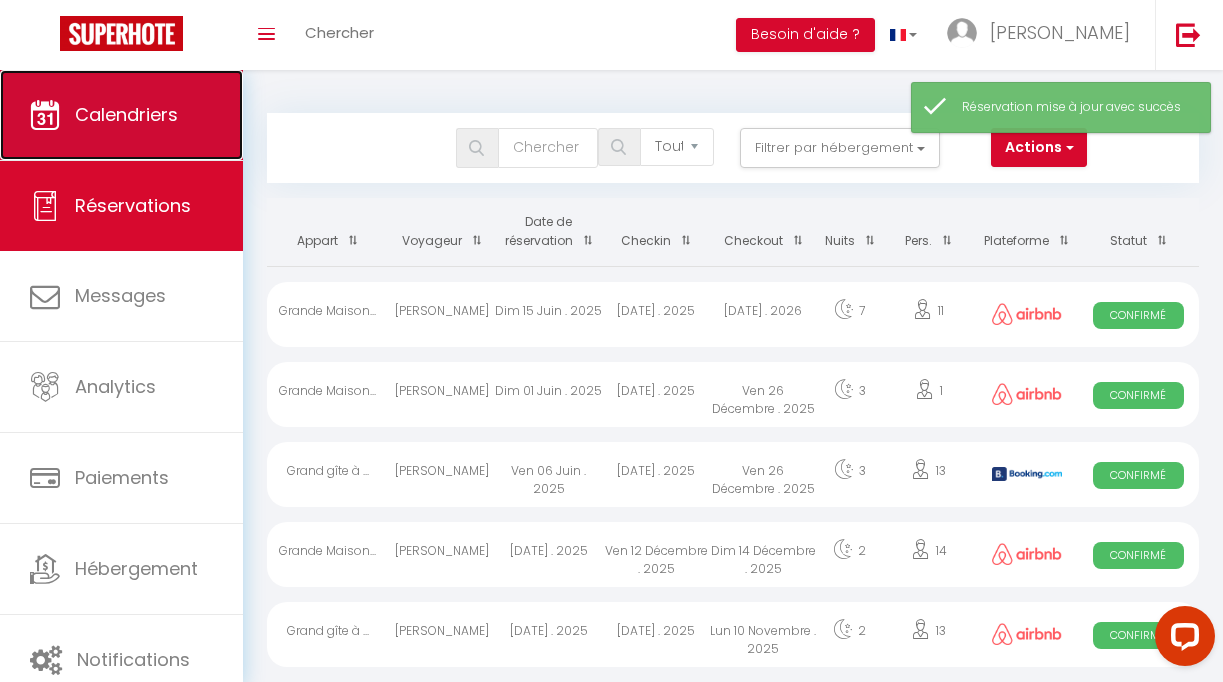 click on "Calendriers" at bounding box center [121, 115] 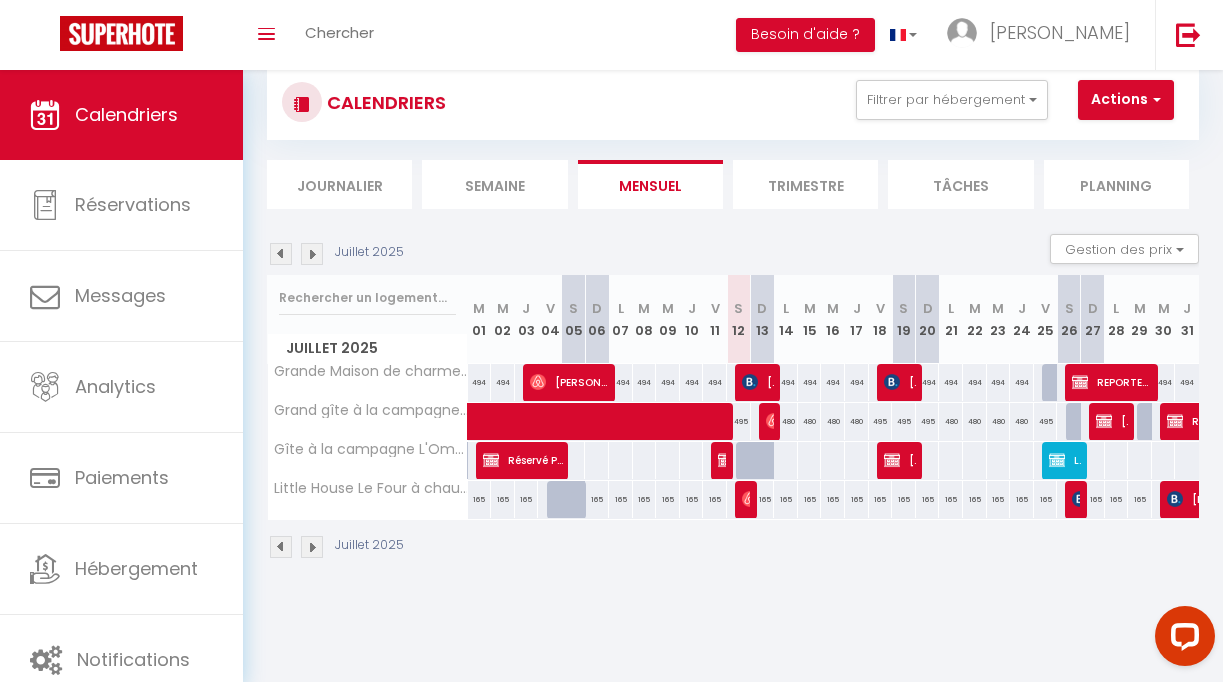 scroll, scrollTop: 66, scrollLeft: 0, axis: vertical 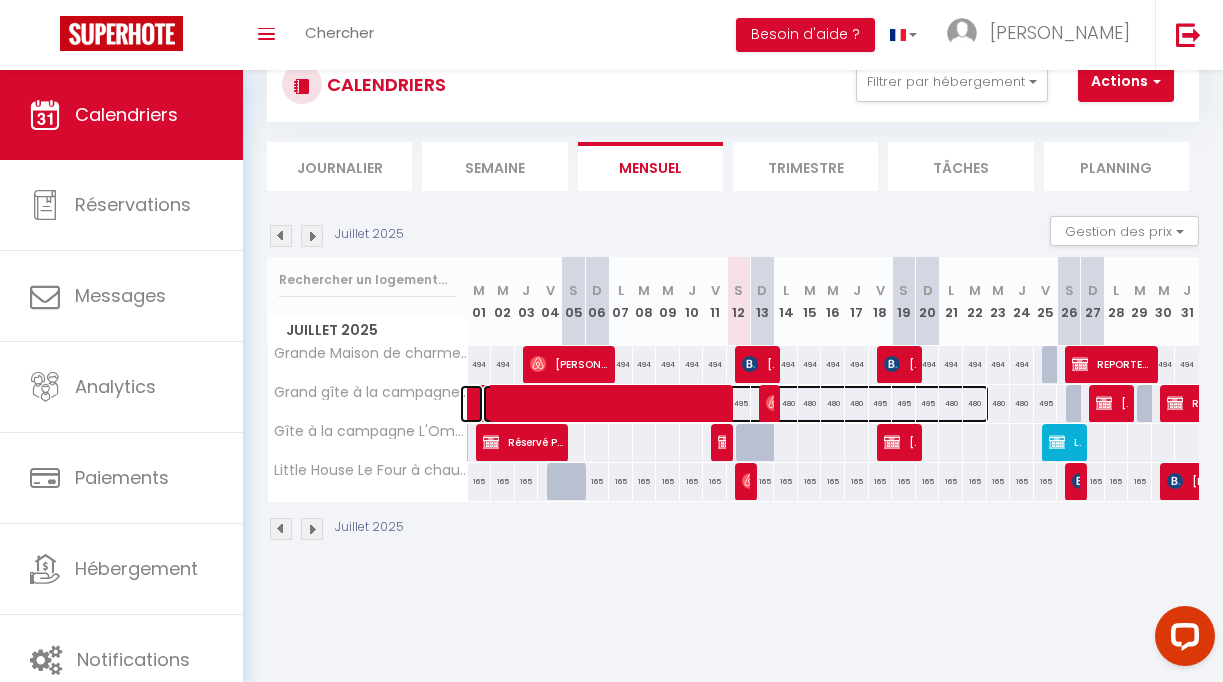 click at bounding box center (736, 404) 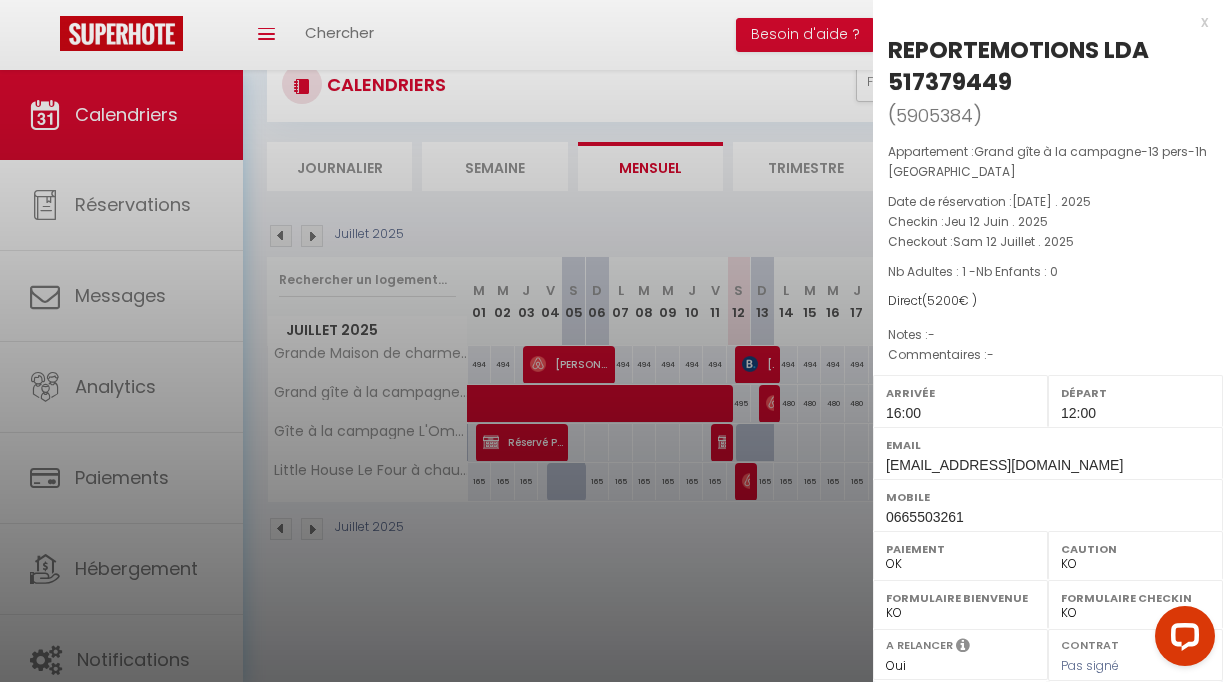 click at bounding box center [611, 341] 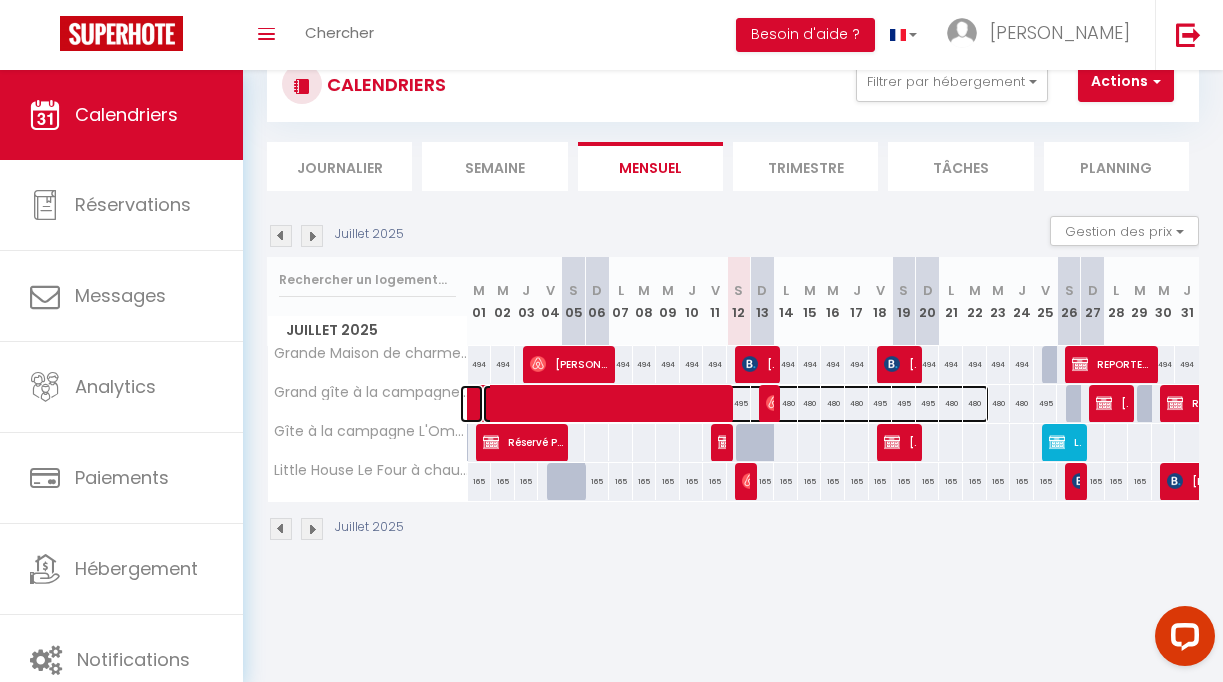 click at bounding box center (736, 404) 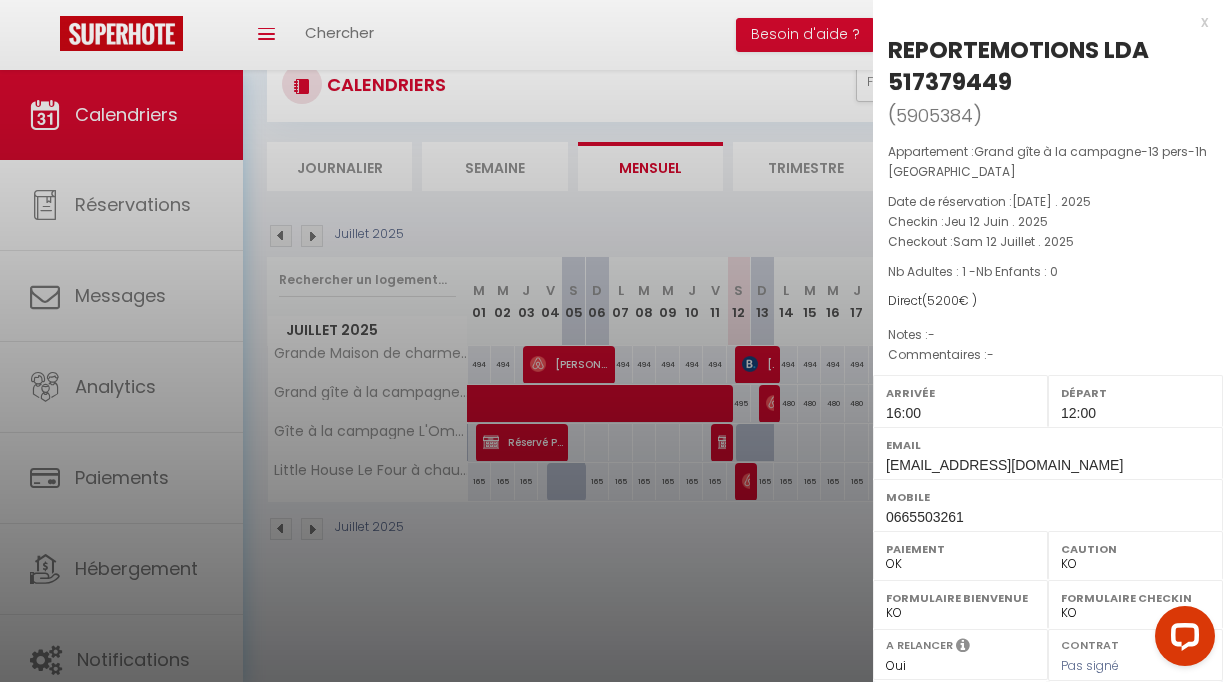 click at bounding box center (611, 341) 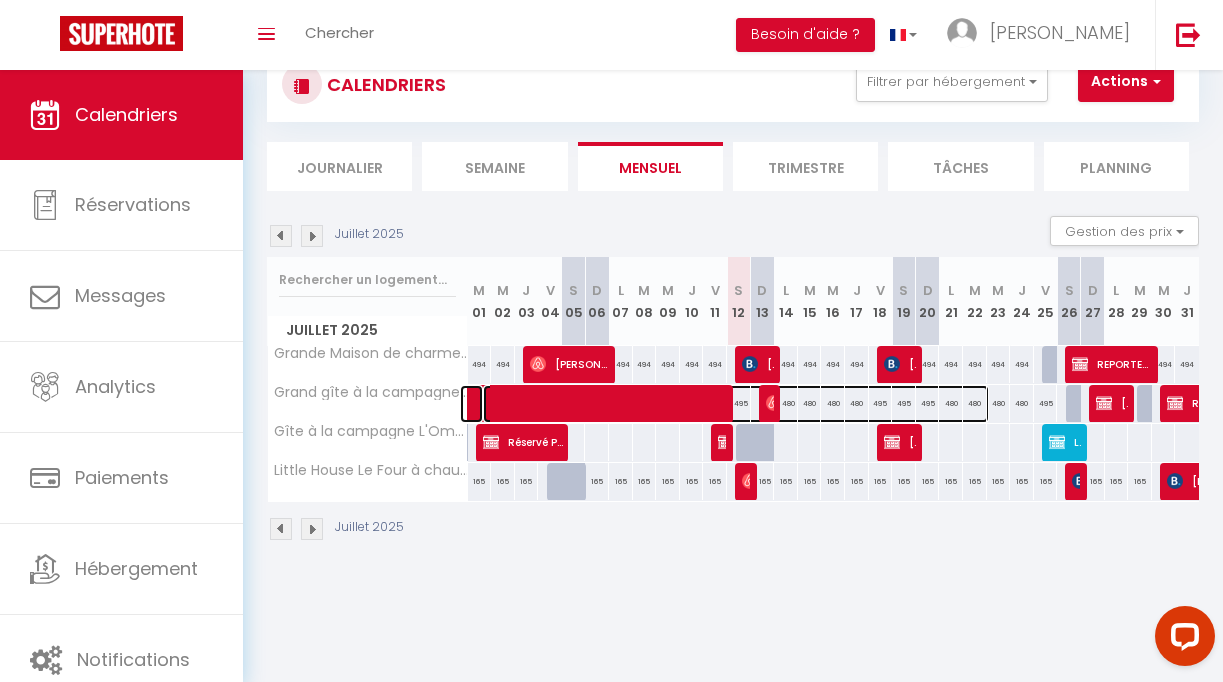 click at bounding box center (736, 404) 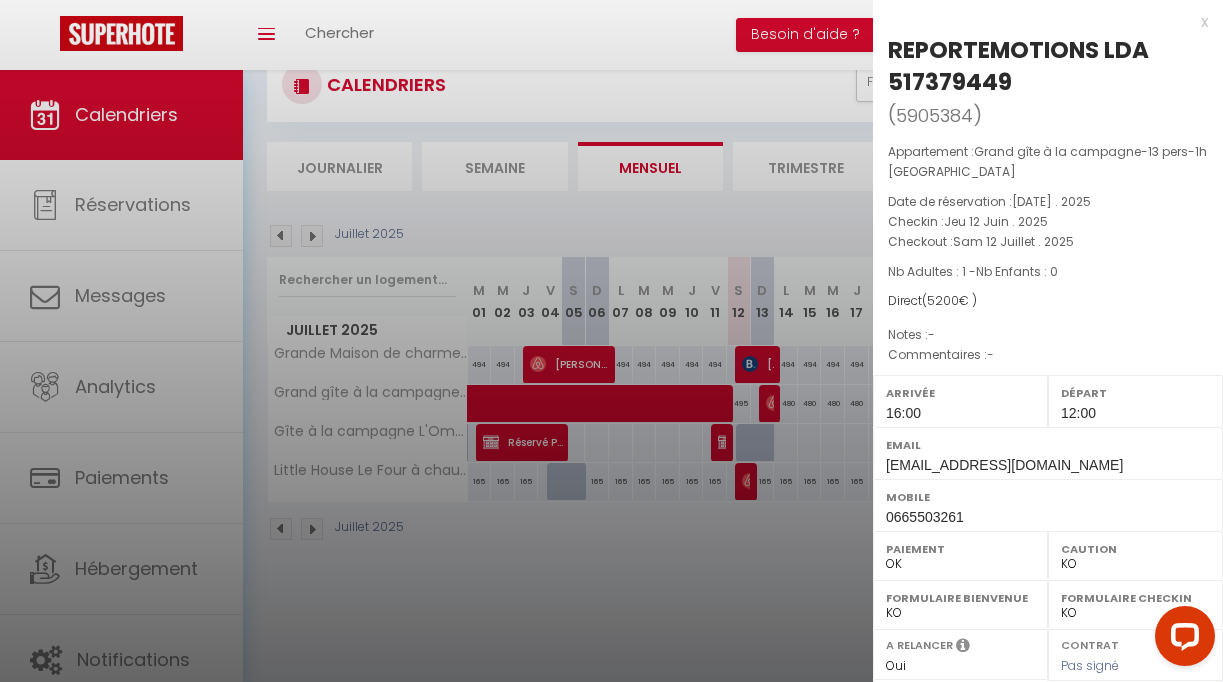 click at bounding box center [611, 341] 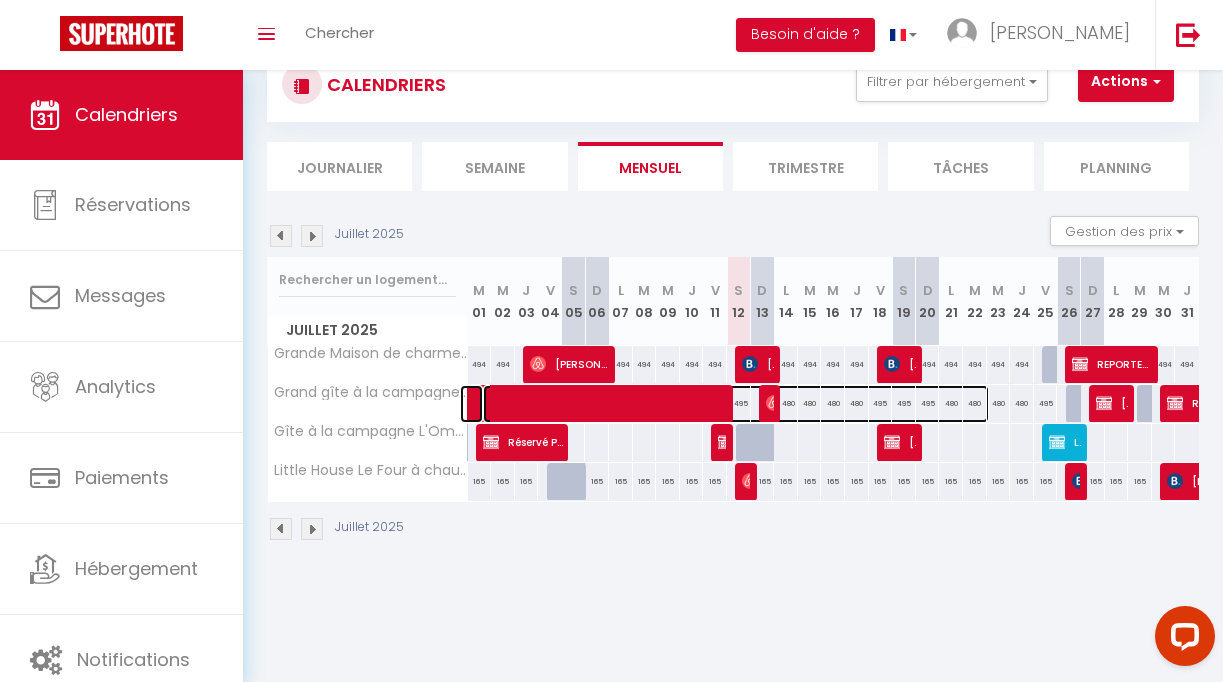 click at bounding box center (736, 404) 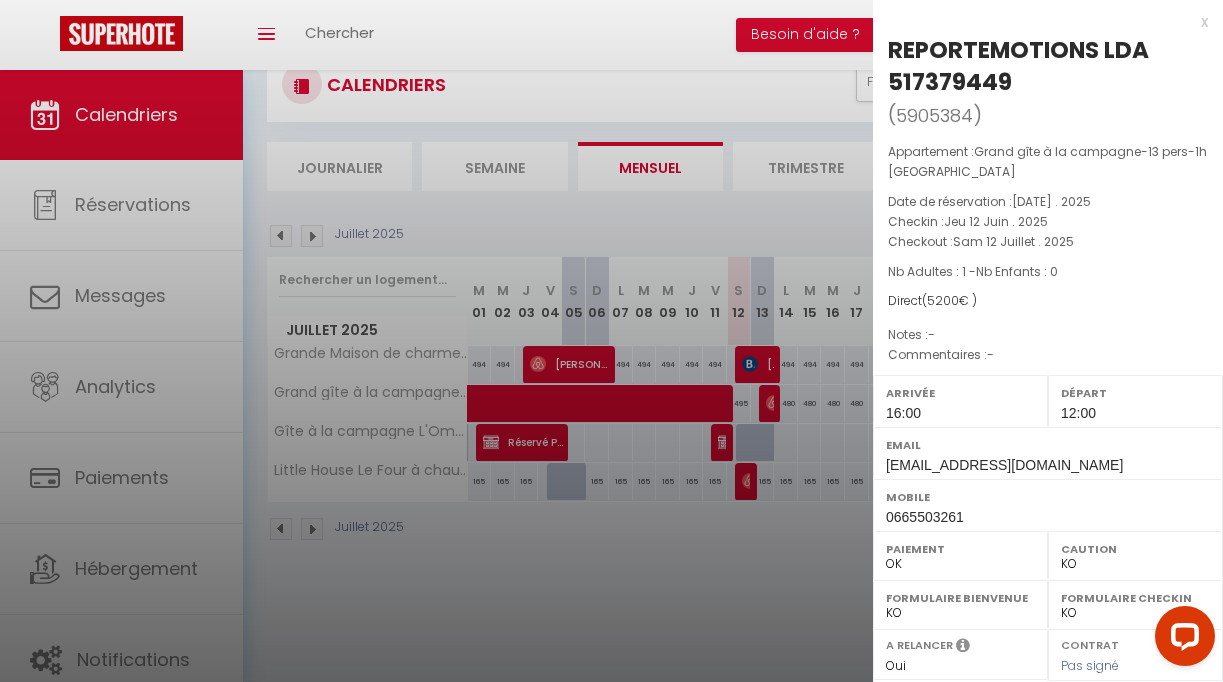 click at bounding box center [611, 341] 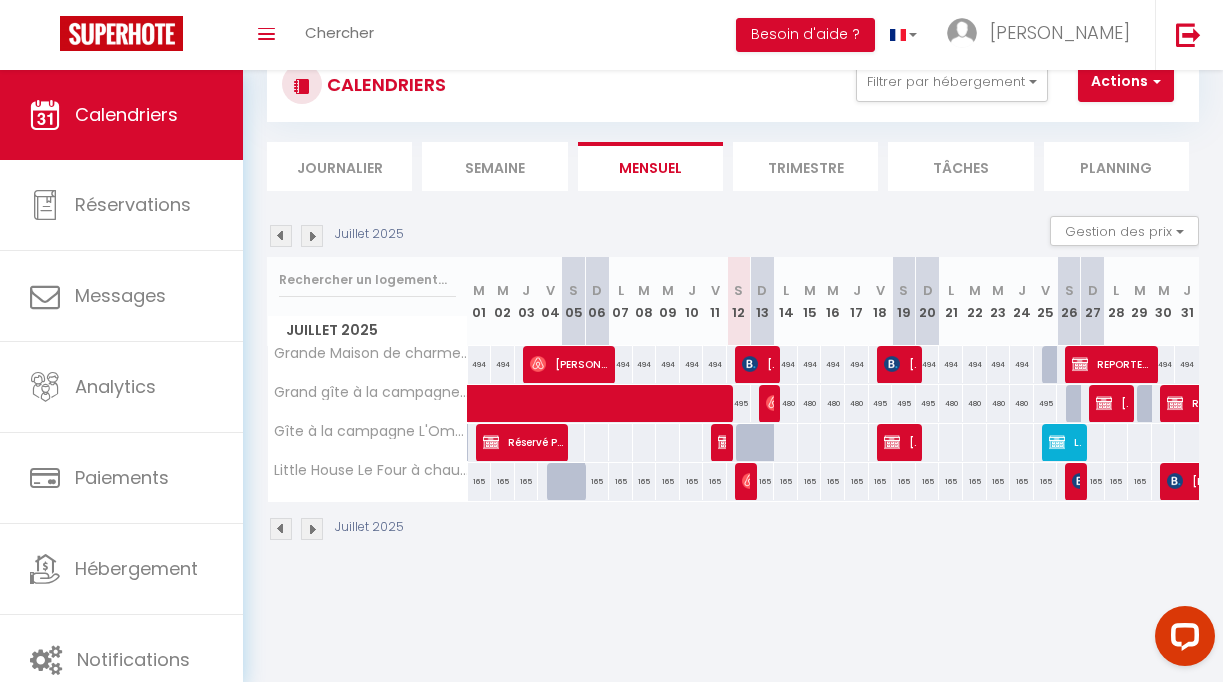 click on "495" at bounding box center [1046, 403] 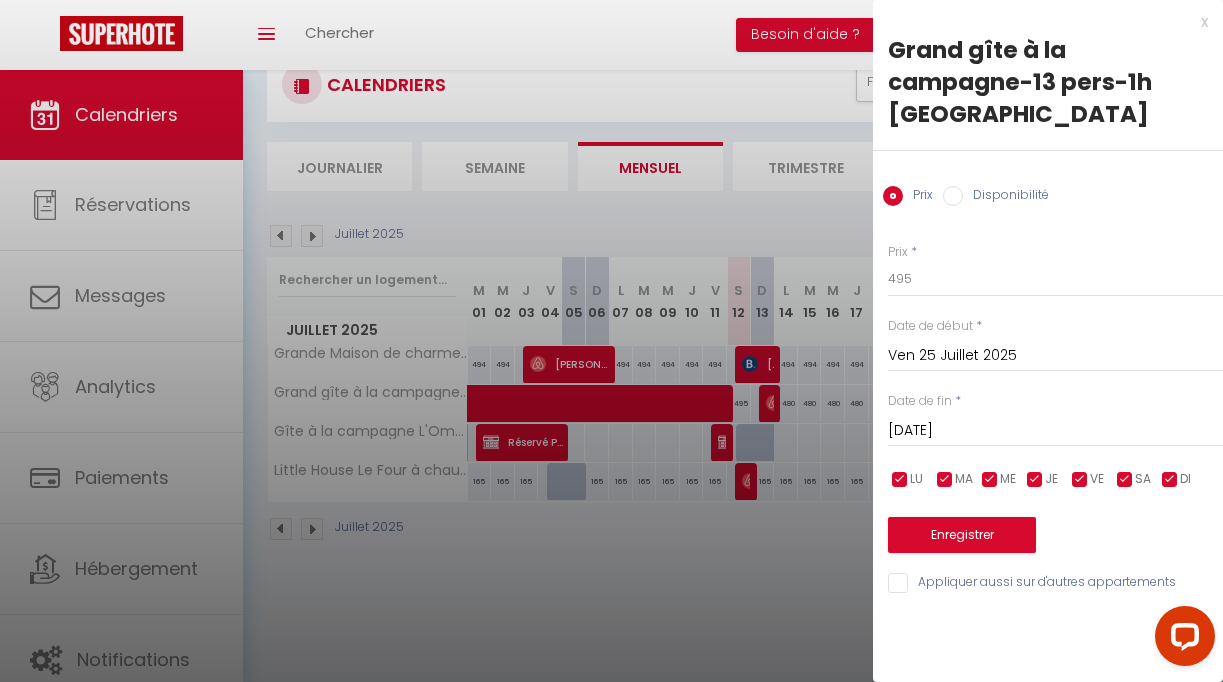 click at bounding box center (611, 341) 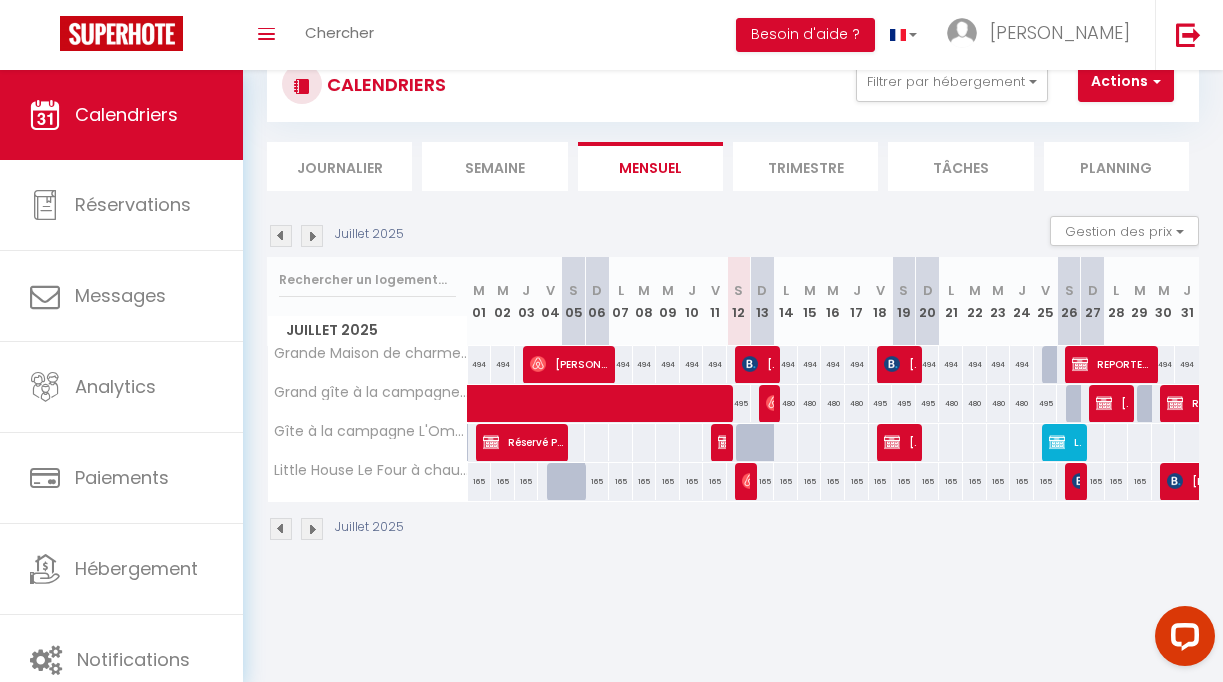click on "495" at bounding box center (1046, 403) 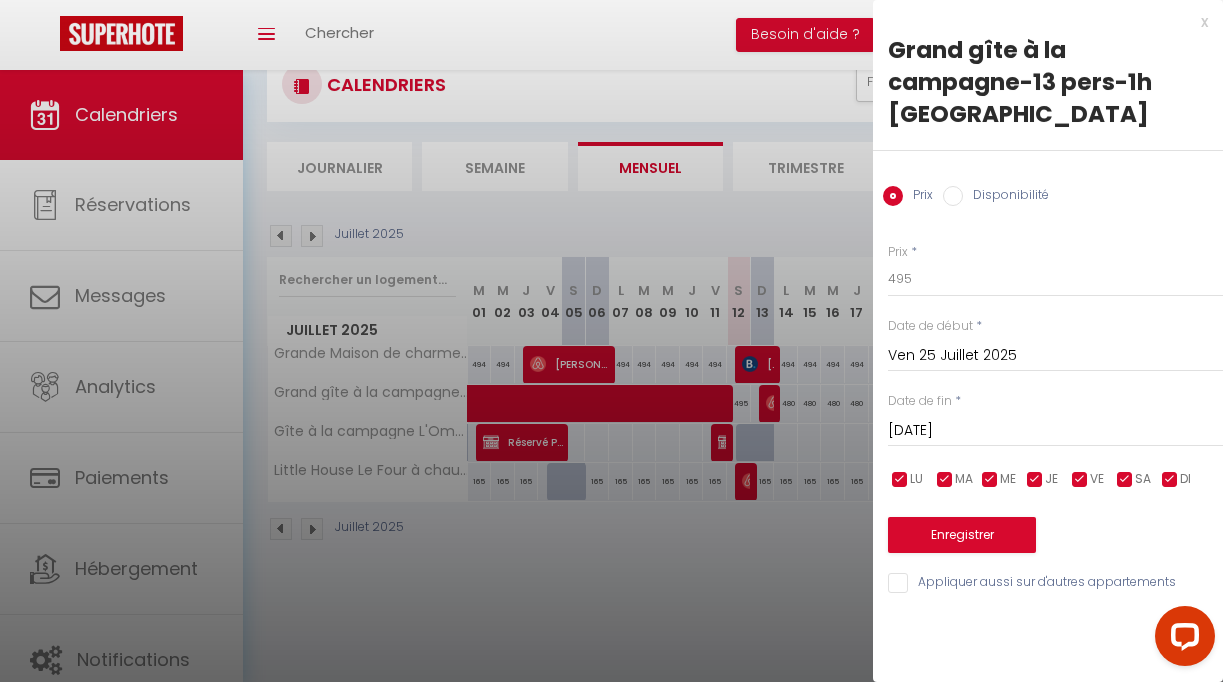 click at bounding box center [611, 341] 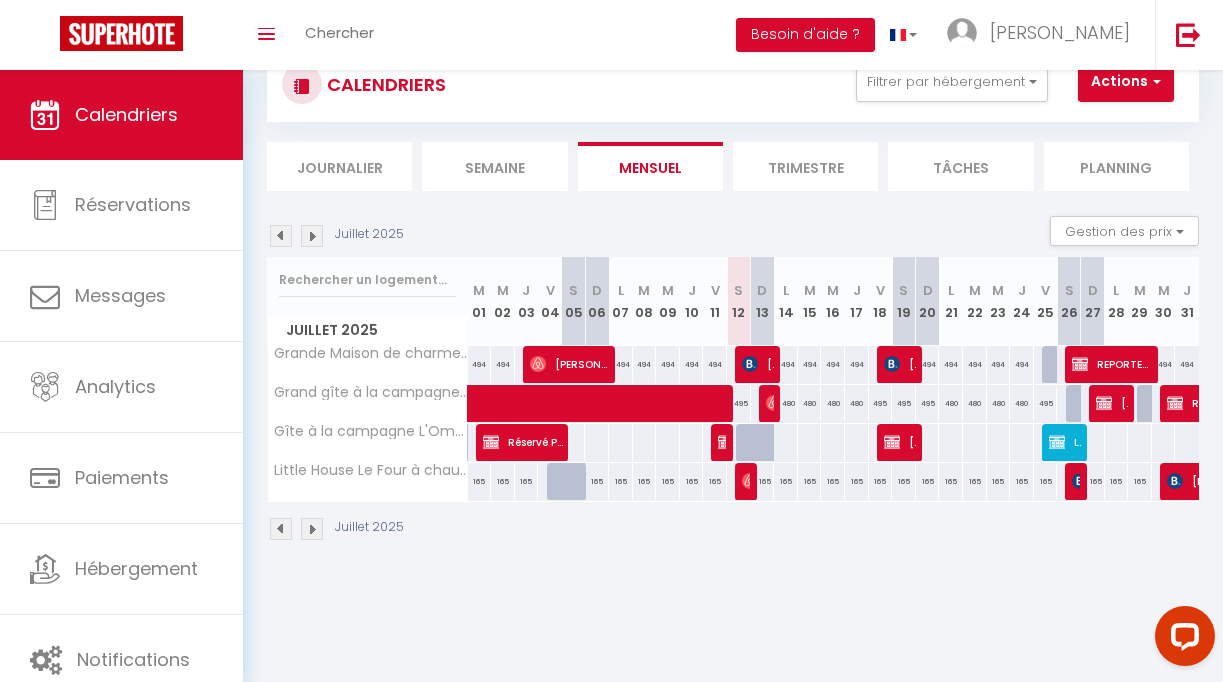 click on "480" at bounding box center (1022, 403) 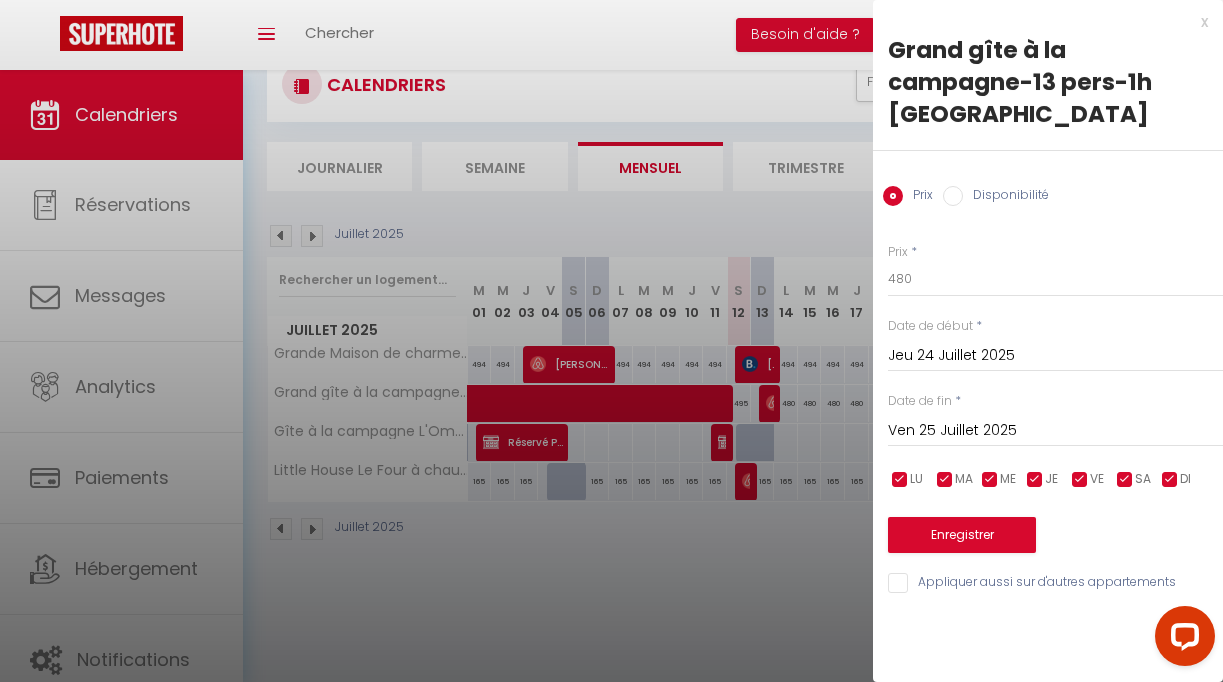 click at bounding box center (611, 341) 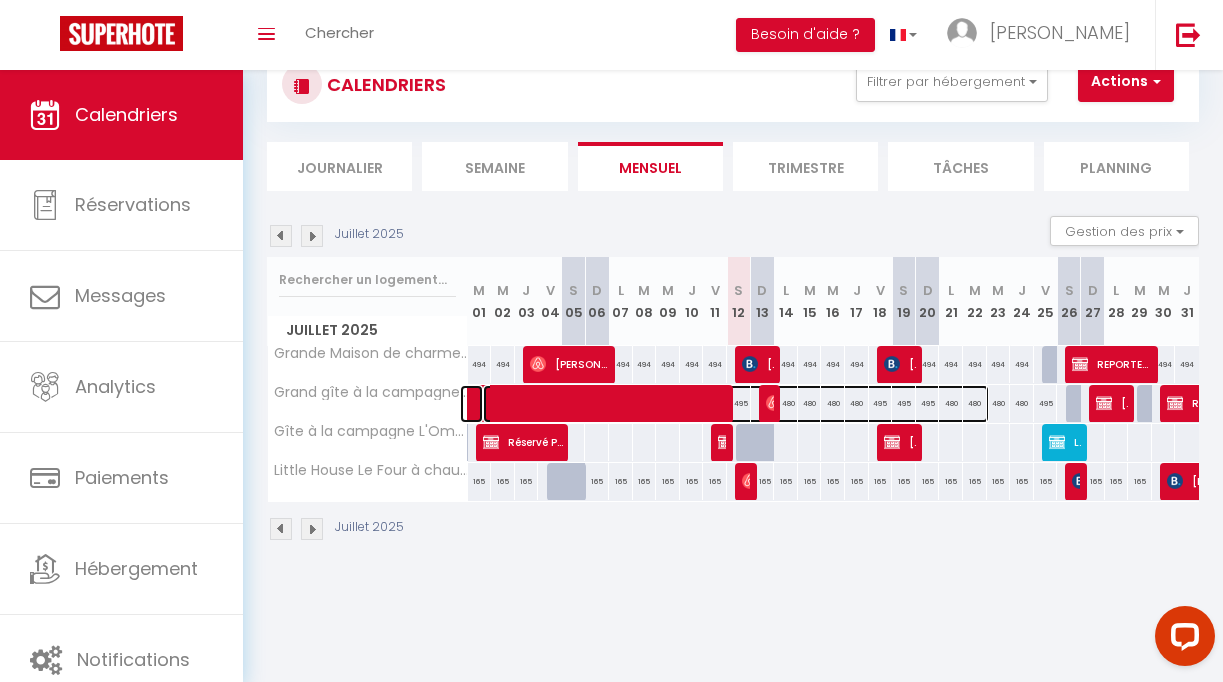 click at bounding box center [736, 404] 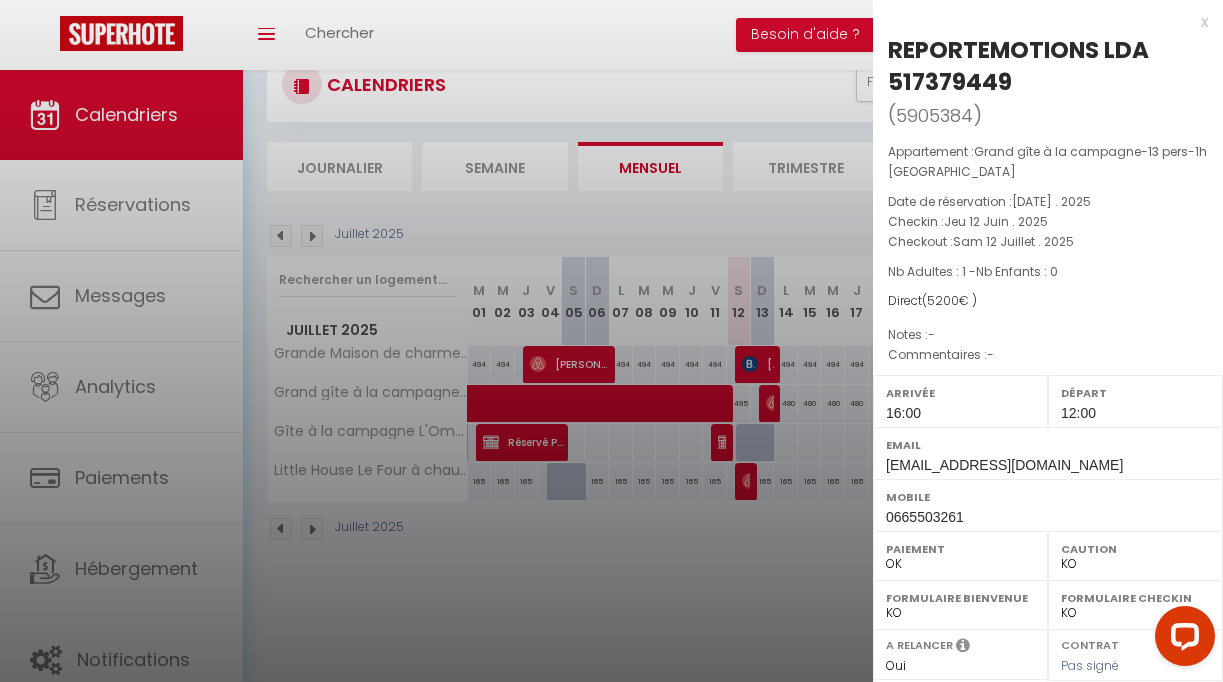 click at bounding box center [611, 341] 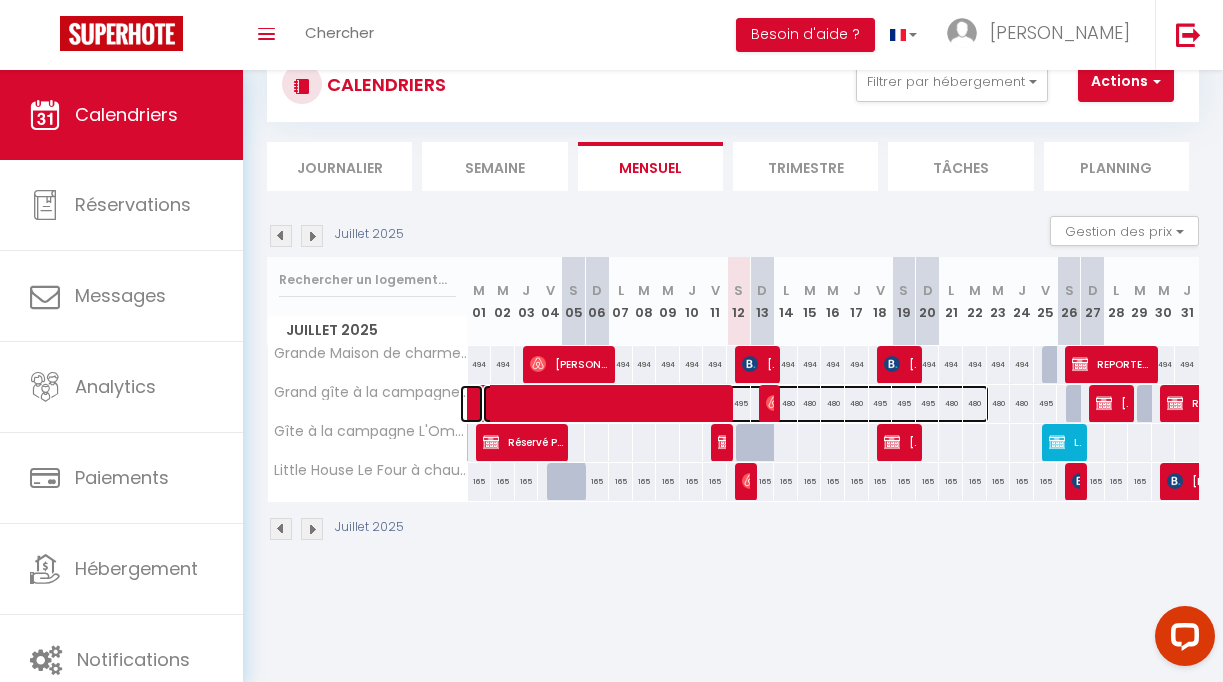 click at bounding box center [736, 404] 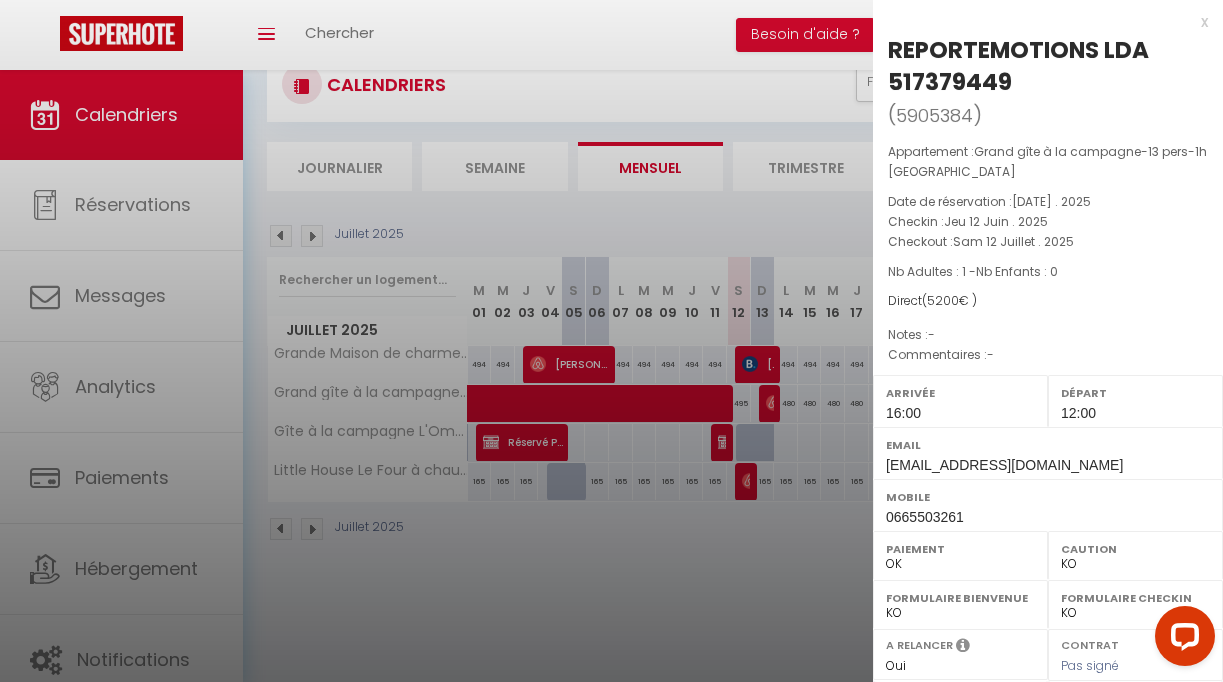 click at bounding box center [611, 341] 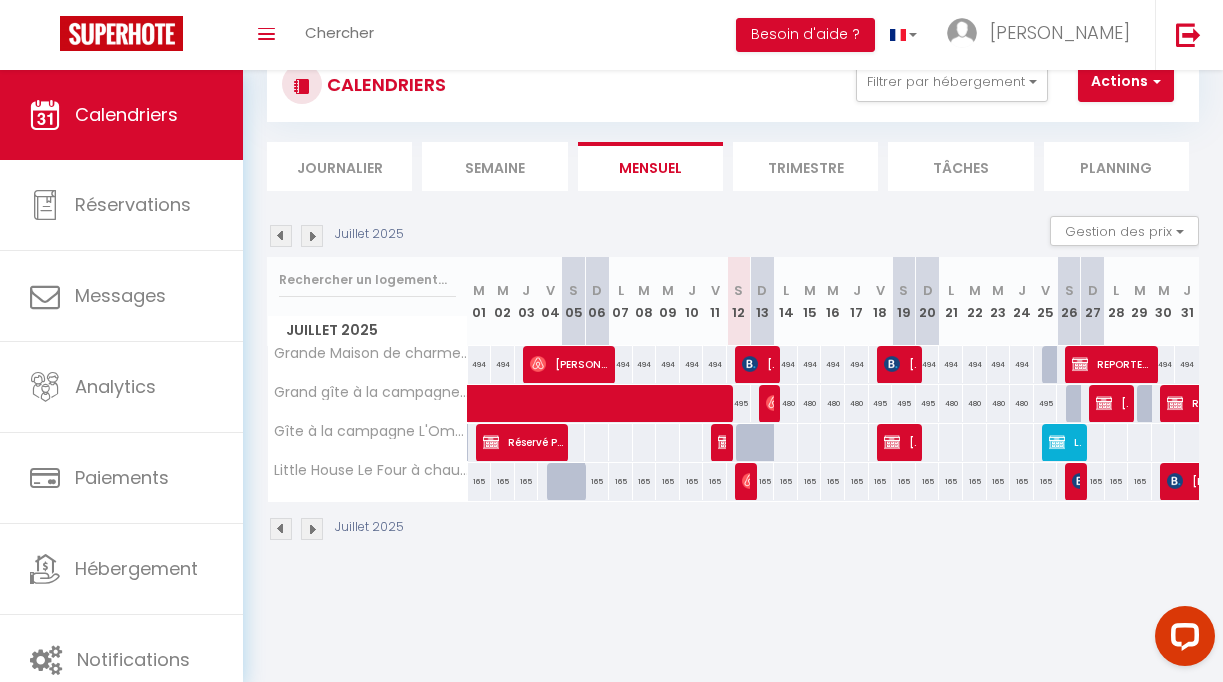 click on "480" at bounding box center [1022, 403] 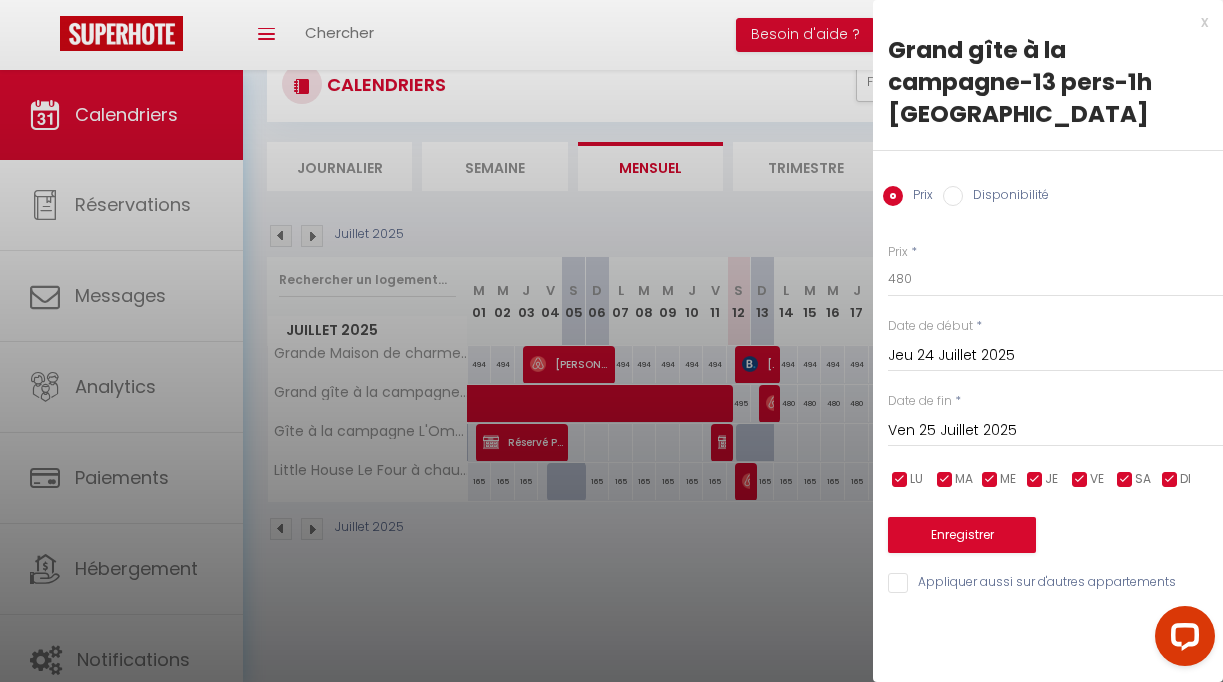 click on "Disponibilité" at bounding box center [953, 196] 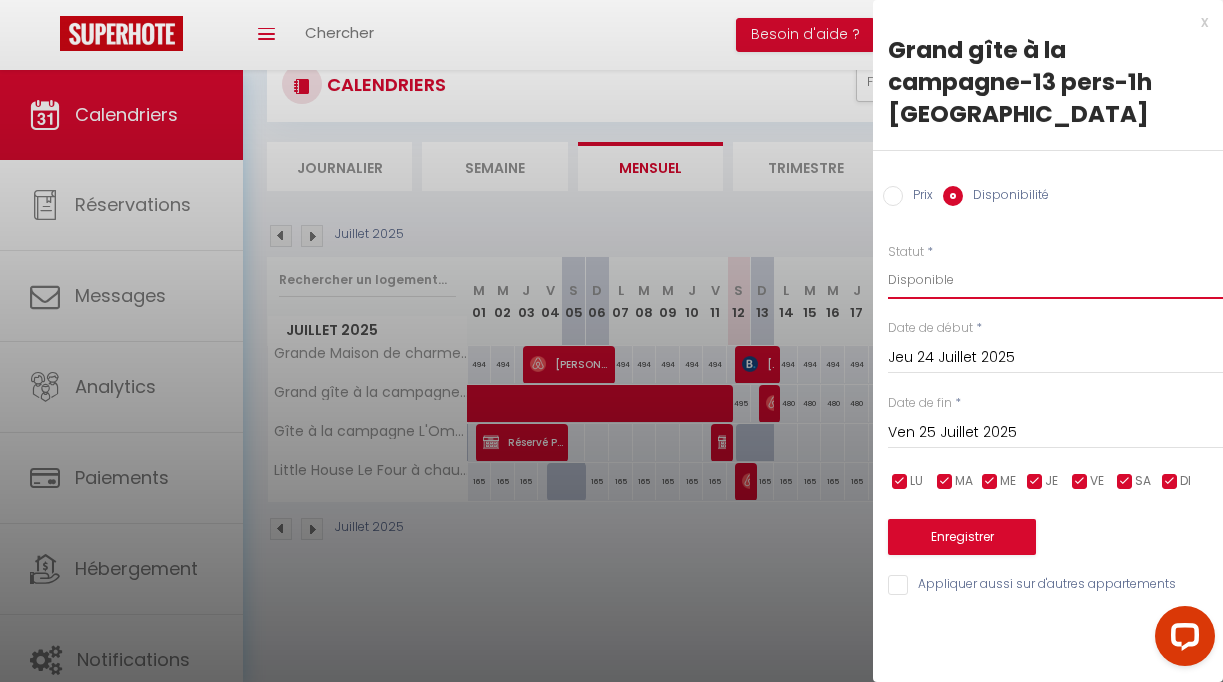 click on "Disponible
Indisponible" at bounding box center [1055, 280] 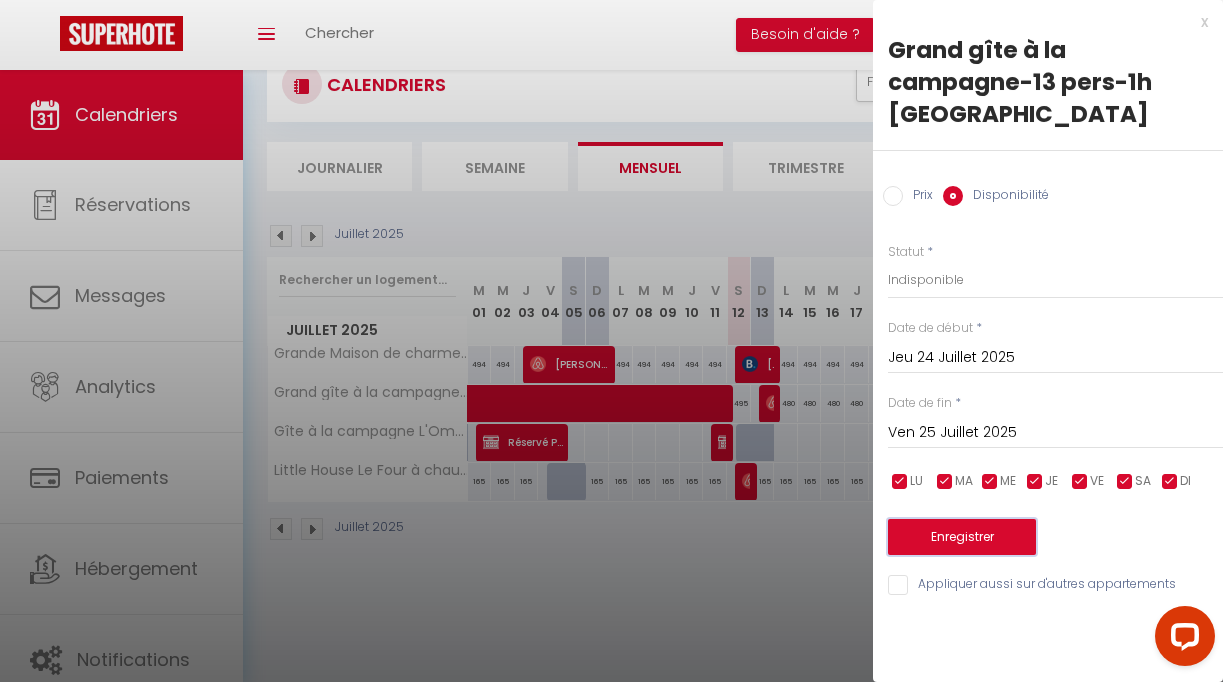 click on "Enregistrer" at bounding box center (962, 537) 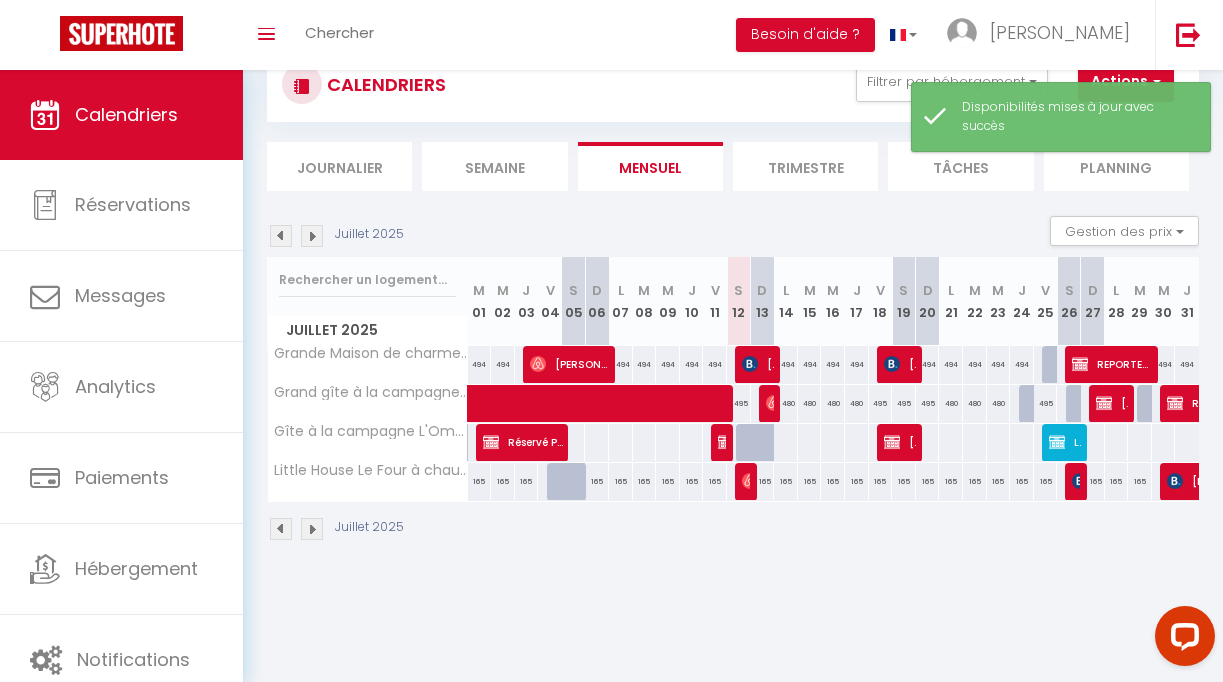 click on "480" at bounding box center [999, 403] 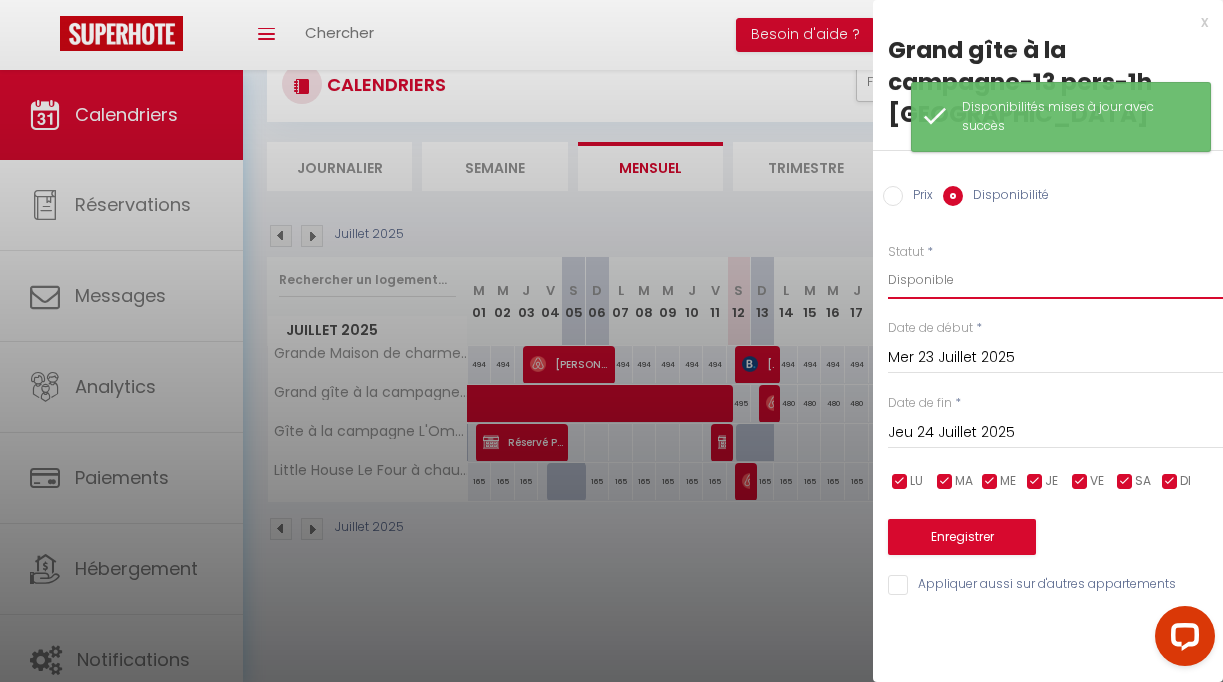 click on "Disponible
Indisponible" at bounding box center (1055, 280) 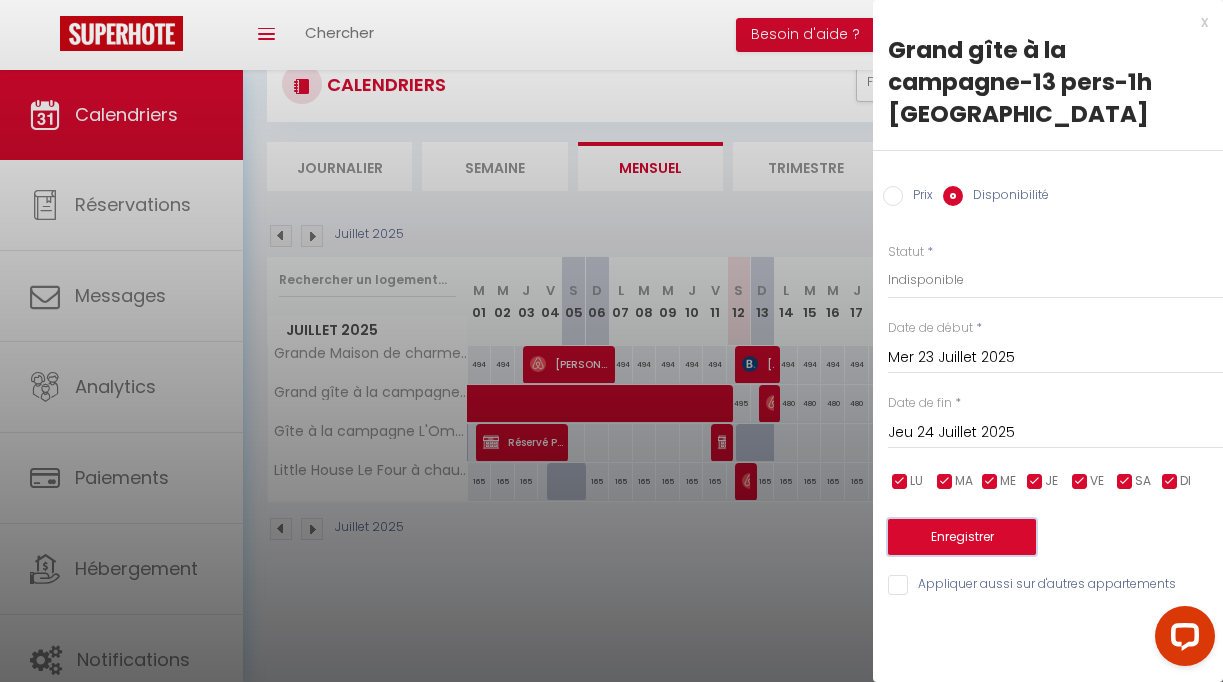 click on "Enregistrer" at bounding box center (962, 537) 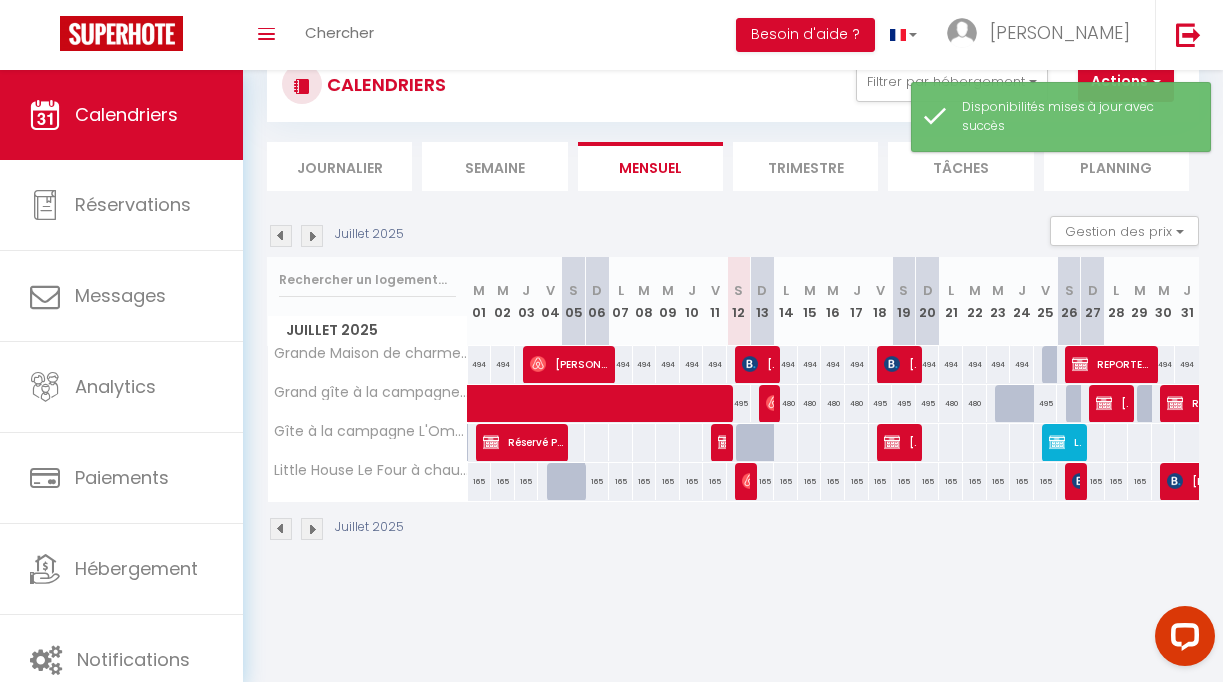 click at bounding box center (1022, 404) 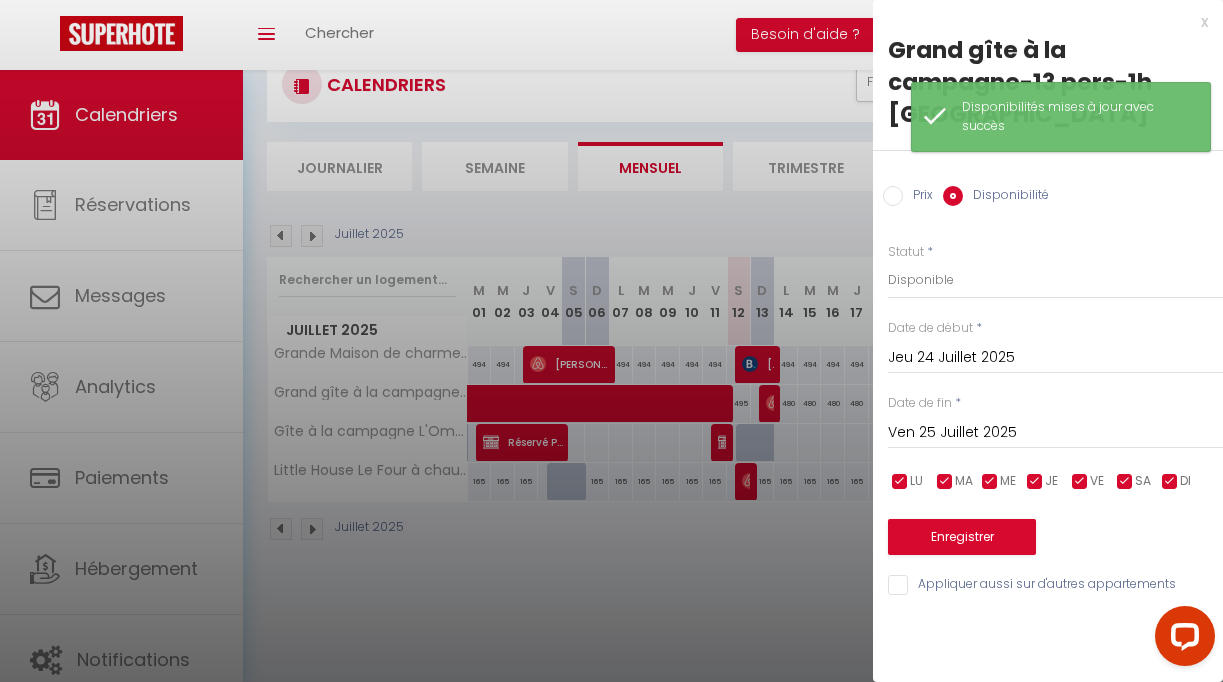 click at bounding box center [611, 341] 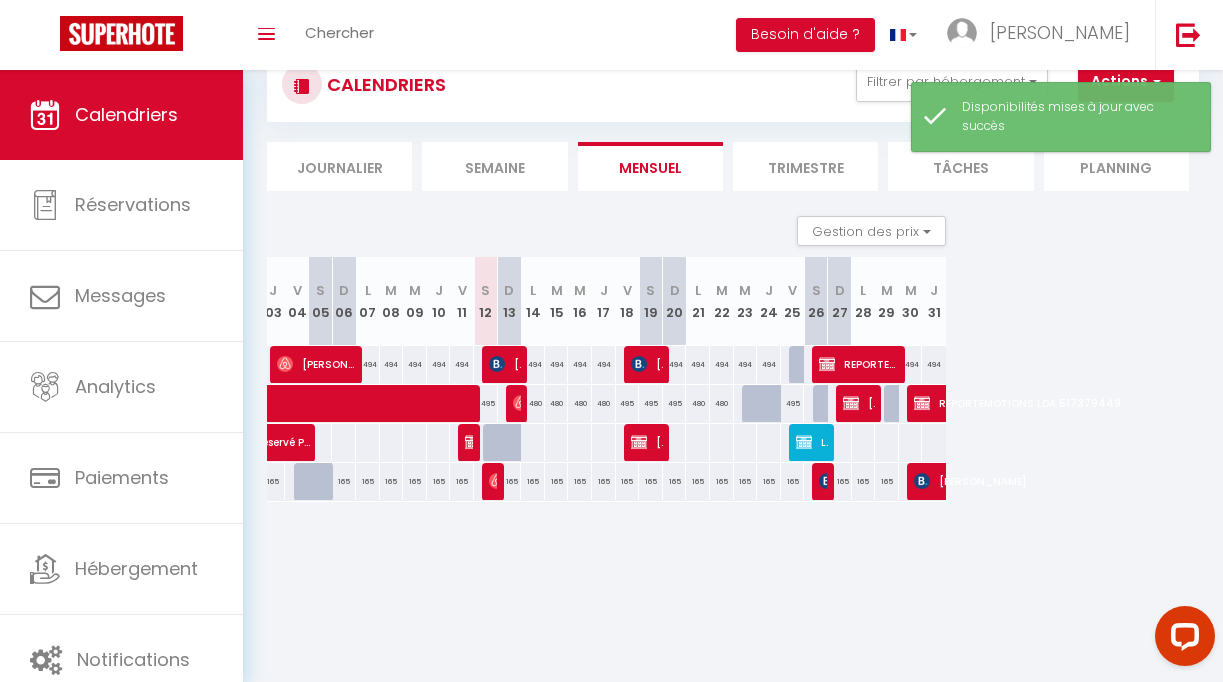 scroll, scrollTop: 0, scrollLeft: 255, axis: horizontal 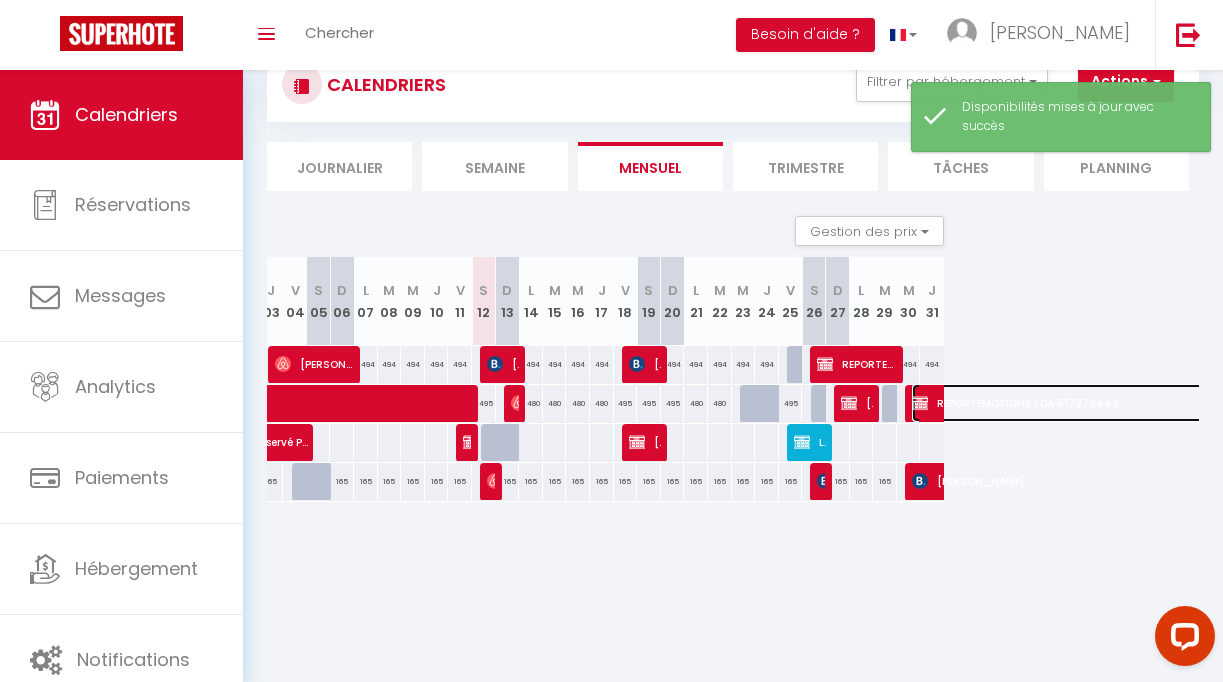 click on "REPORTEMOTIONS LDA 517379449" at bounding box center (1257, 403) 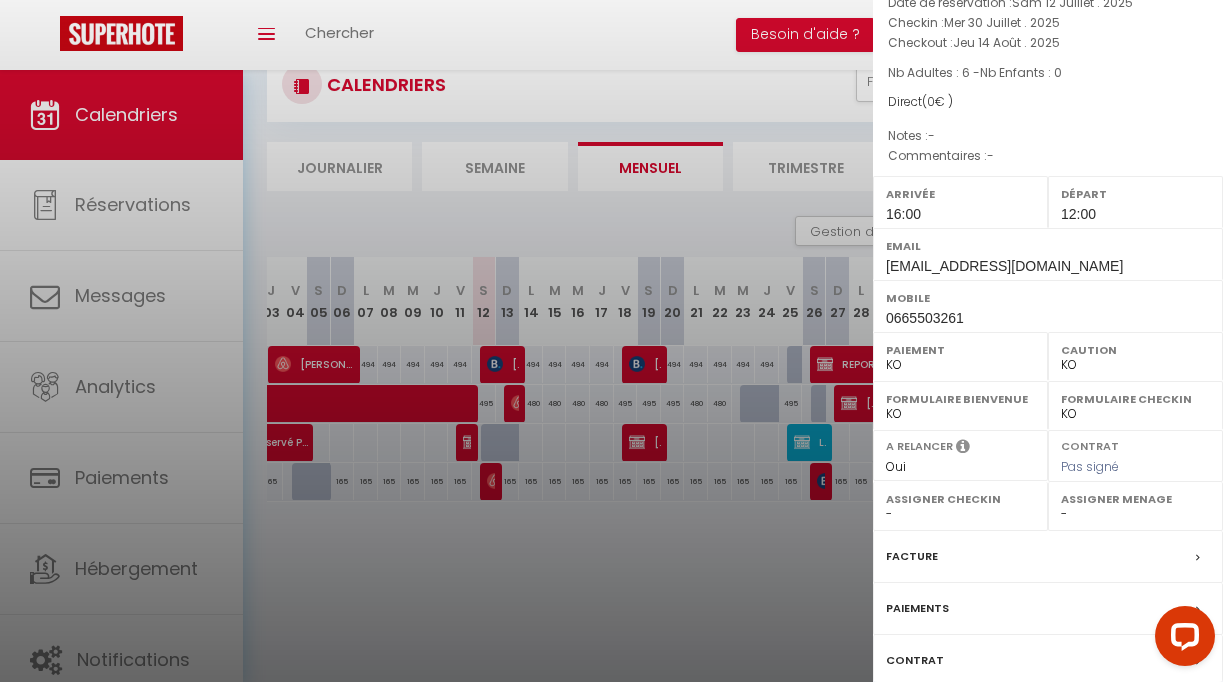 scroll, scrollTop: 334, scrollLeft: 0, axis: vertical 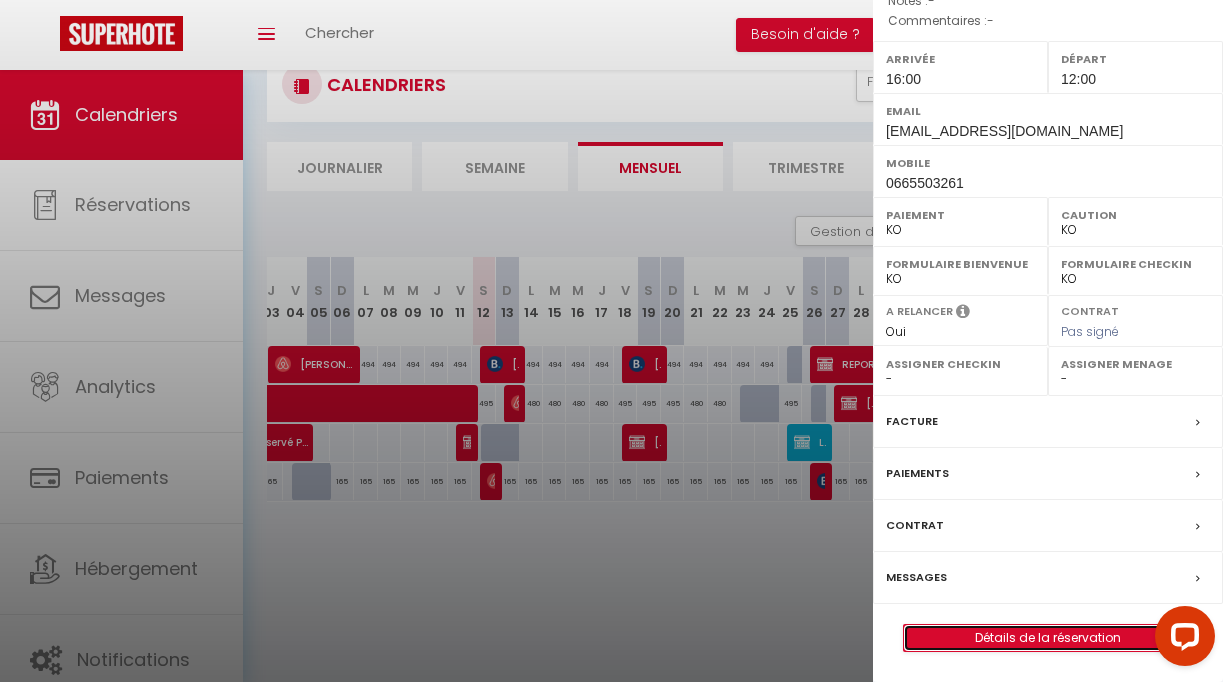 click on "Détails de la réservation" at bounding box center (1048, 638) 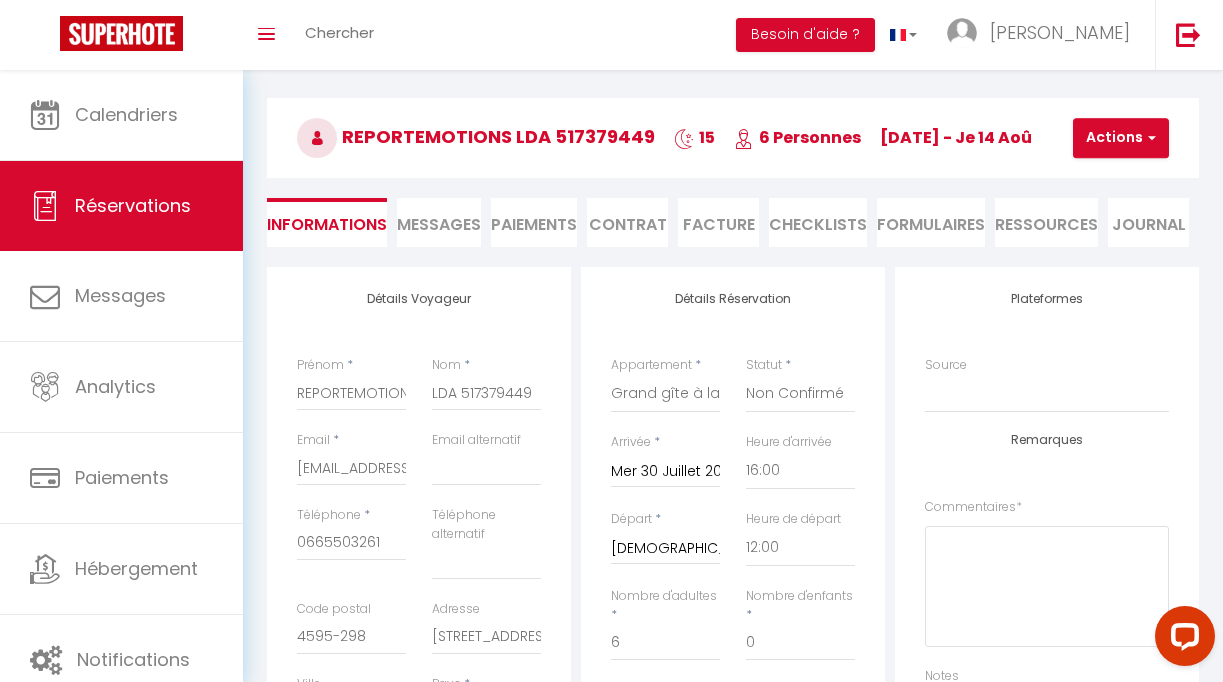 scroll, scrollTop: 0, scrollLeft: 0, axis: both 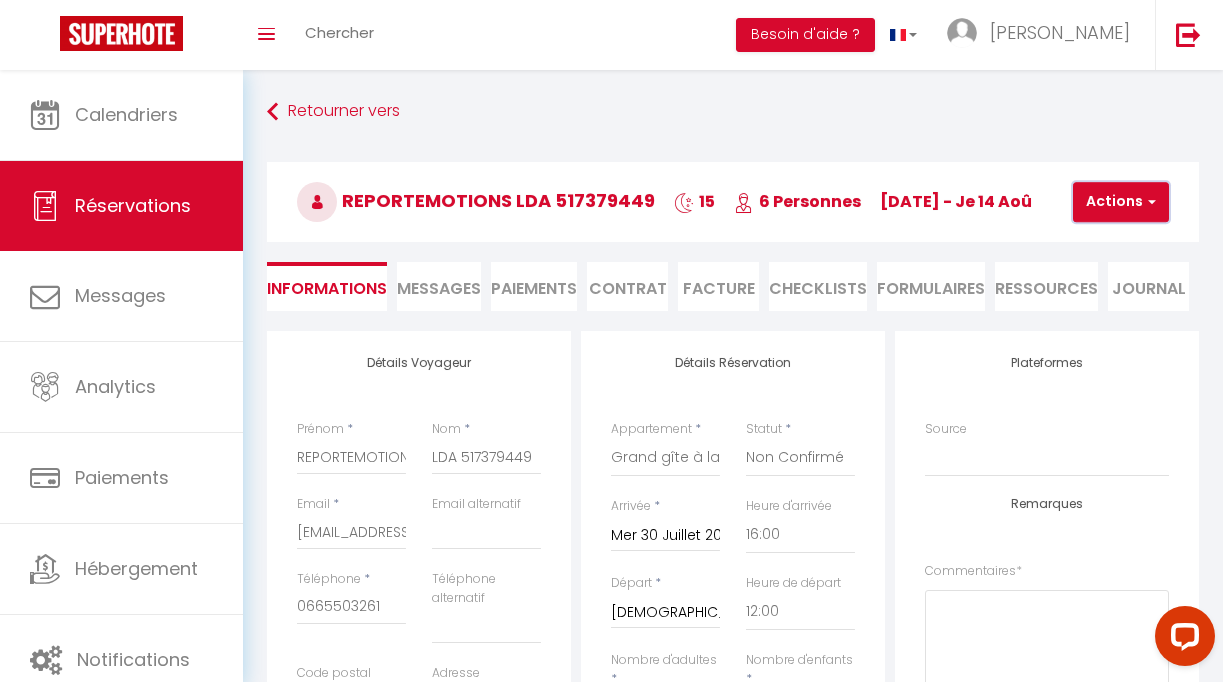 click on "Actions" at bounding box center (1121, 202) 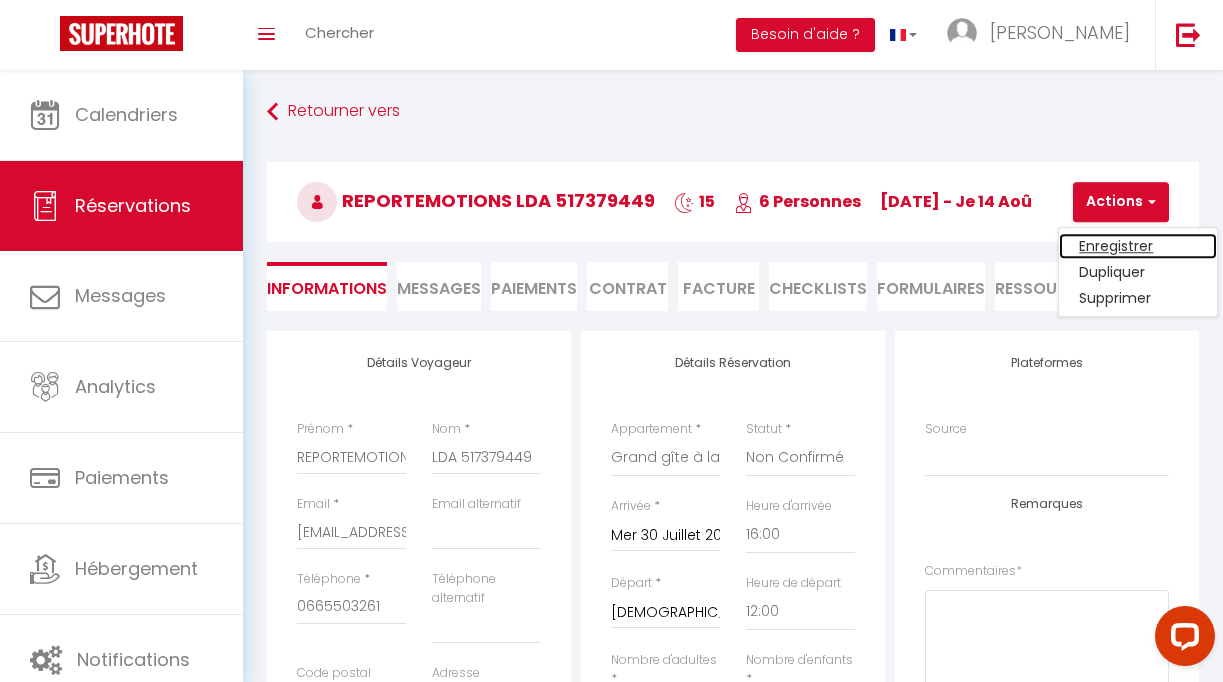 click on "Enregistrer" at bounding box center (1138, 246) 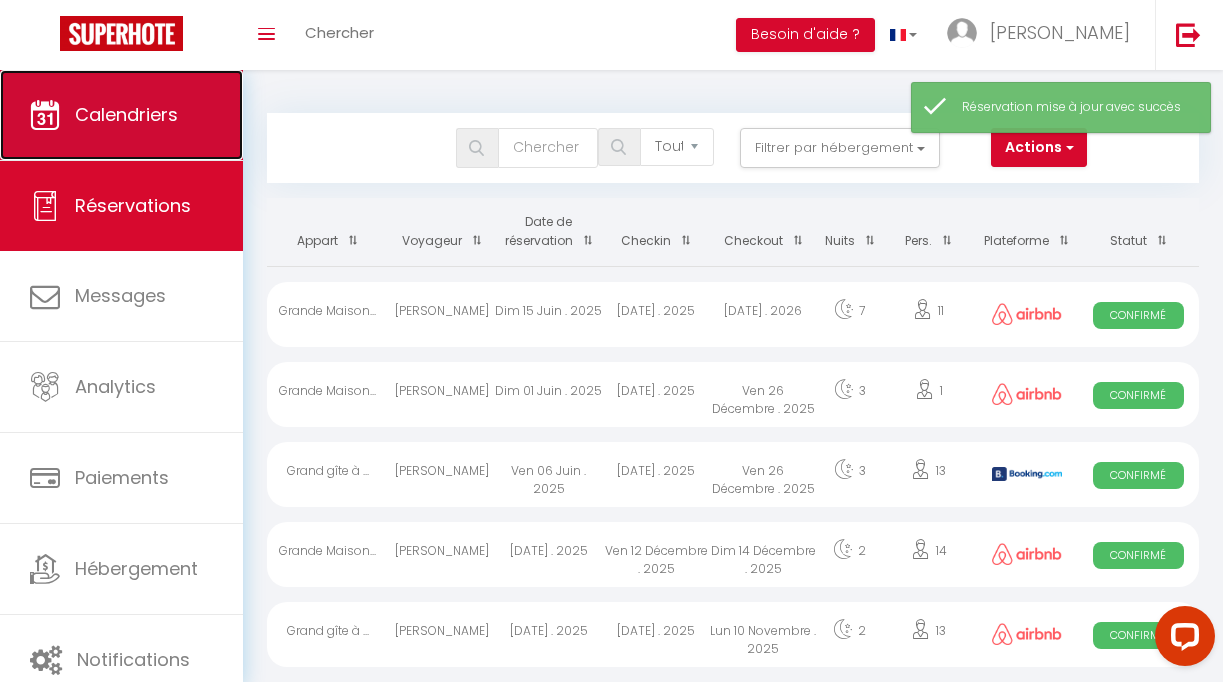 click on "Calendriers" at bounding box center (121, 115) 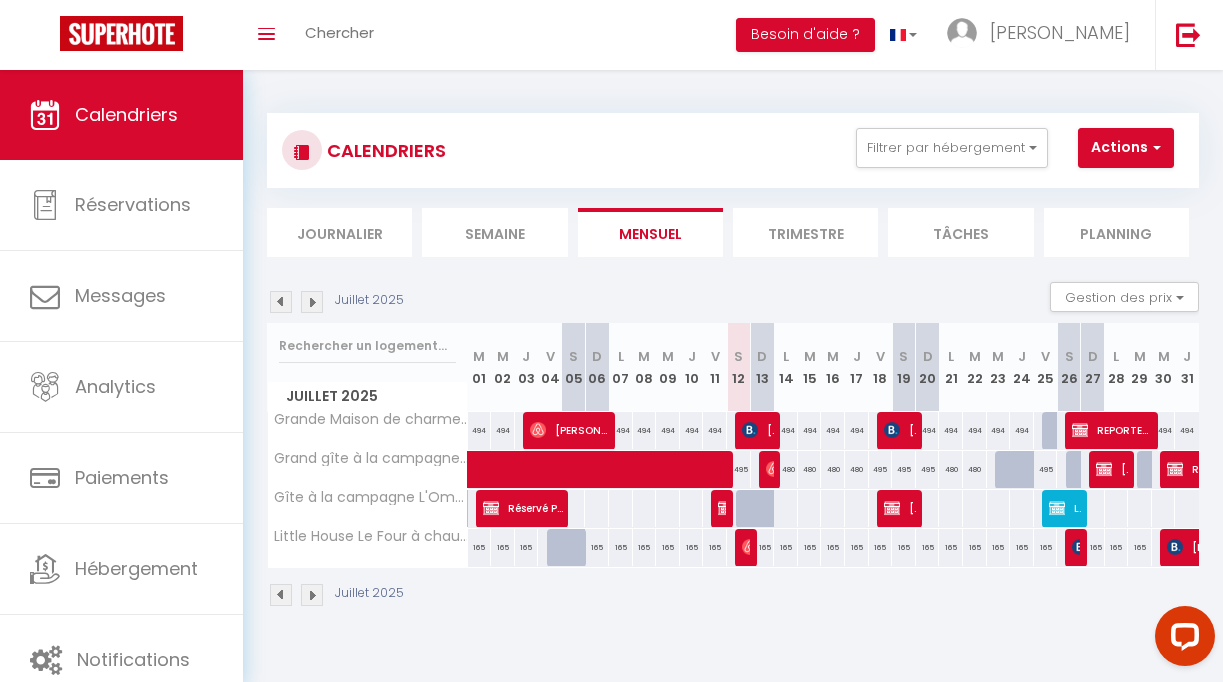 click at bounding box center (1007, 470) 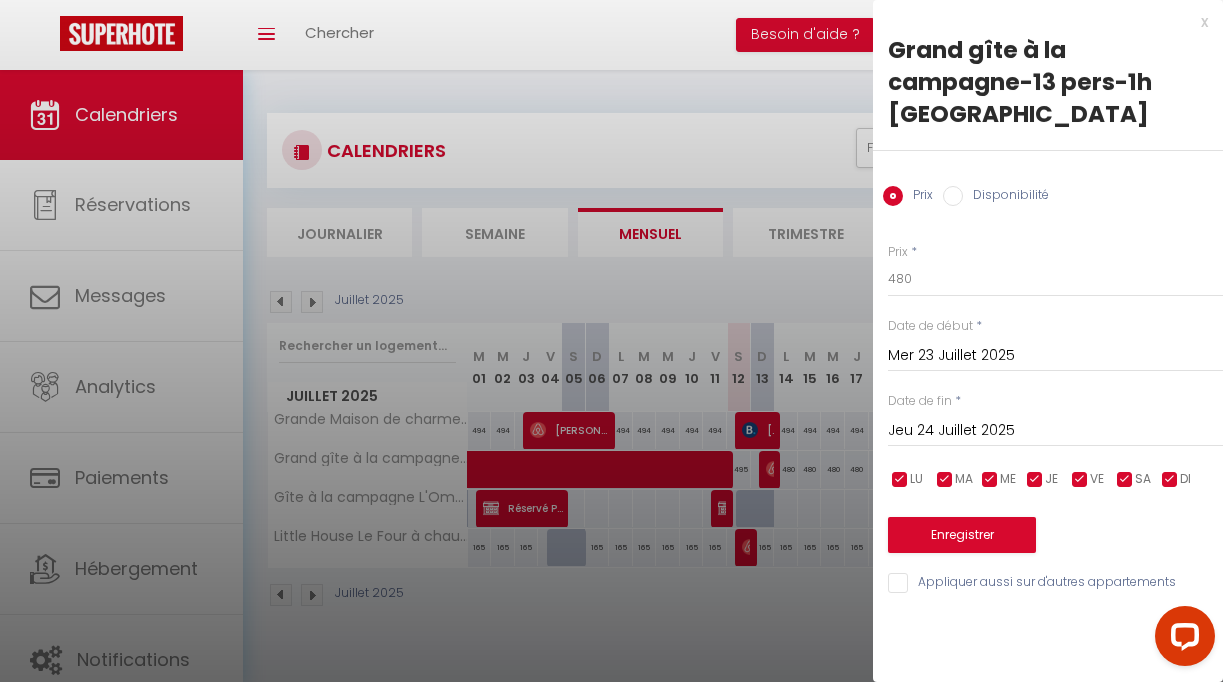 click at bounding box center (611, 341) 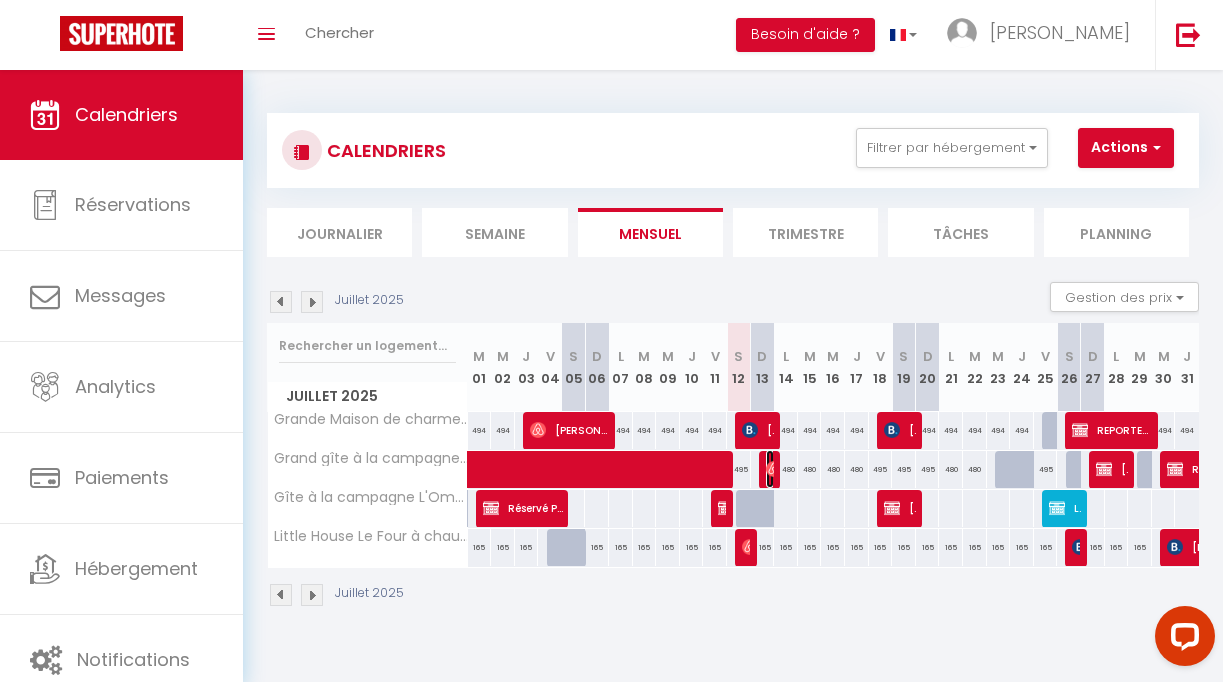 click at bounding box center (774, 469) 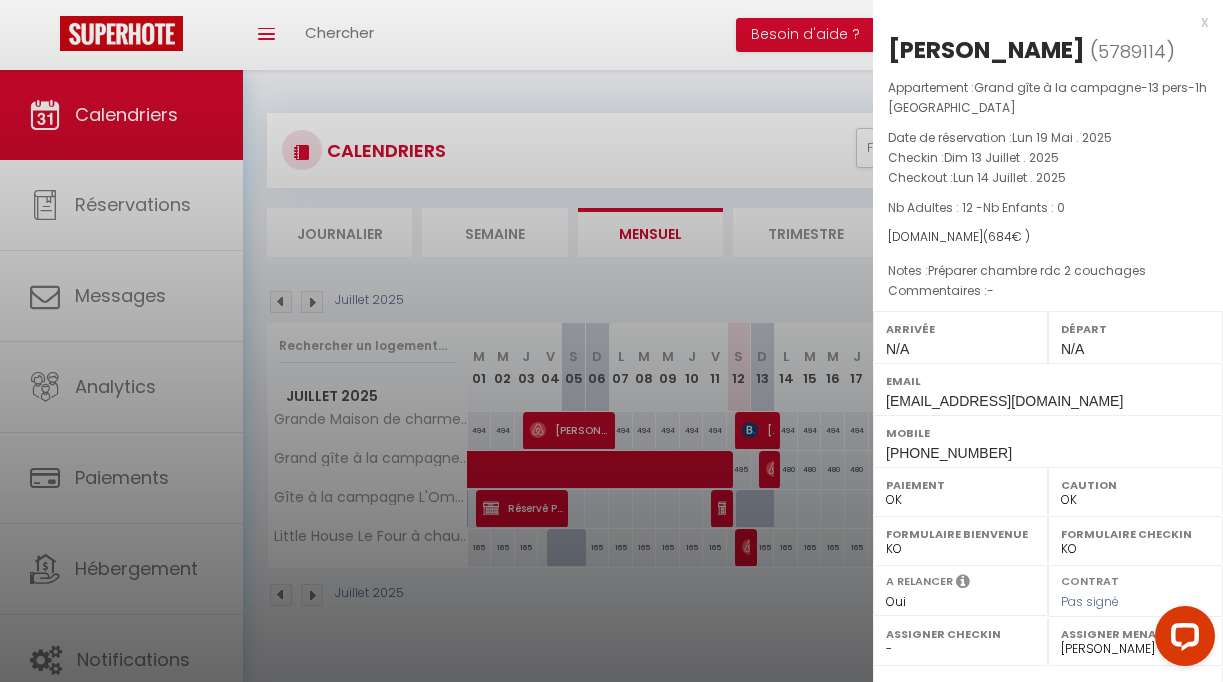 click at bounding box center [611, 341] 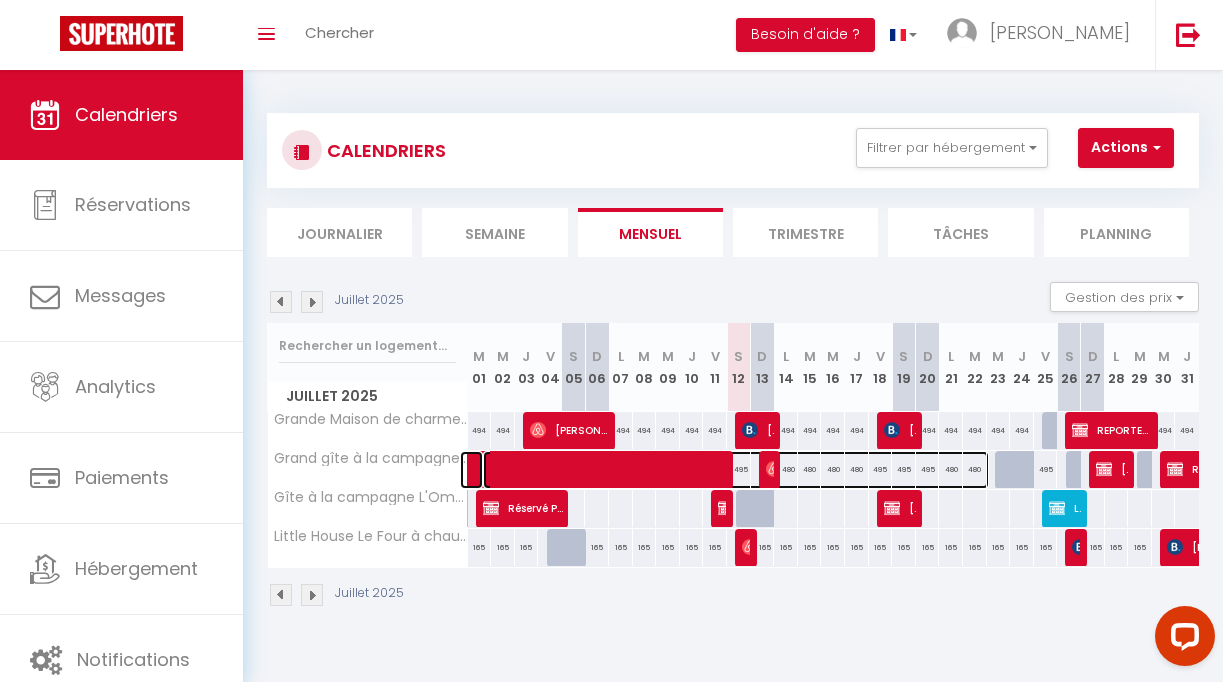 click at bounding box center [736, 470] 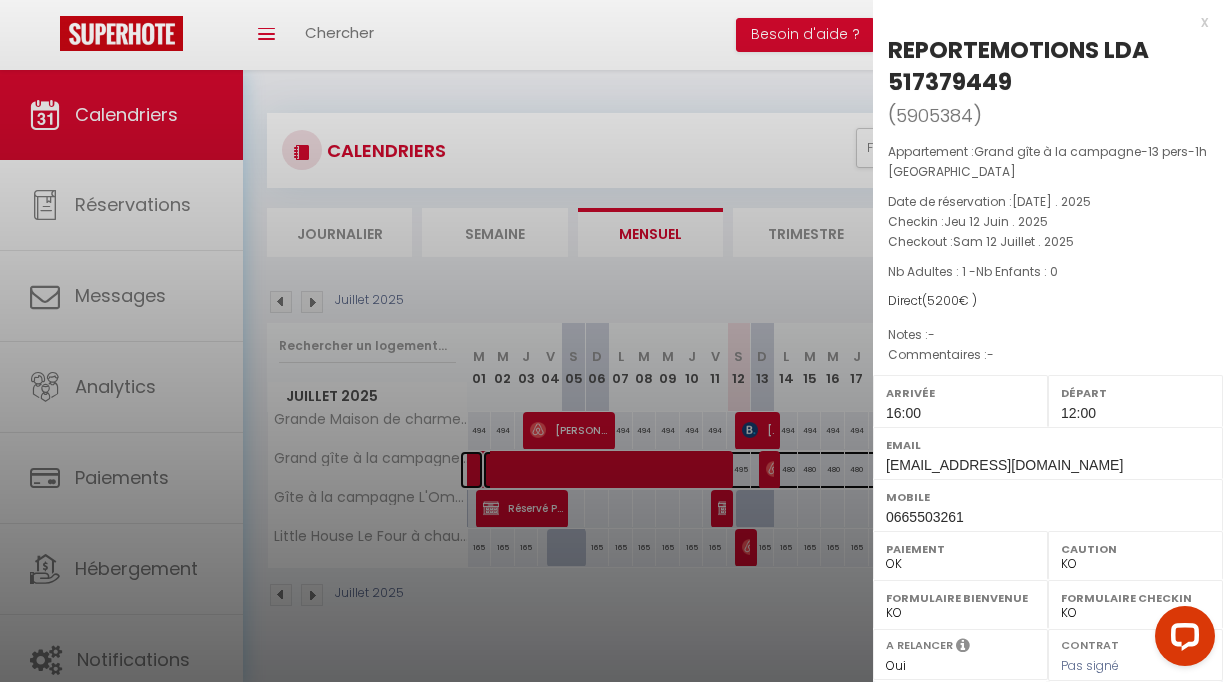 scroll, scrollTop: 334, scrollLeft: 0, axis: vertical 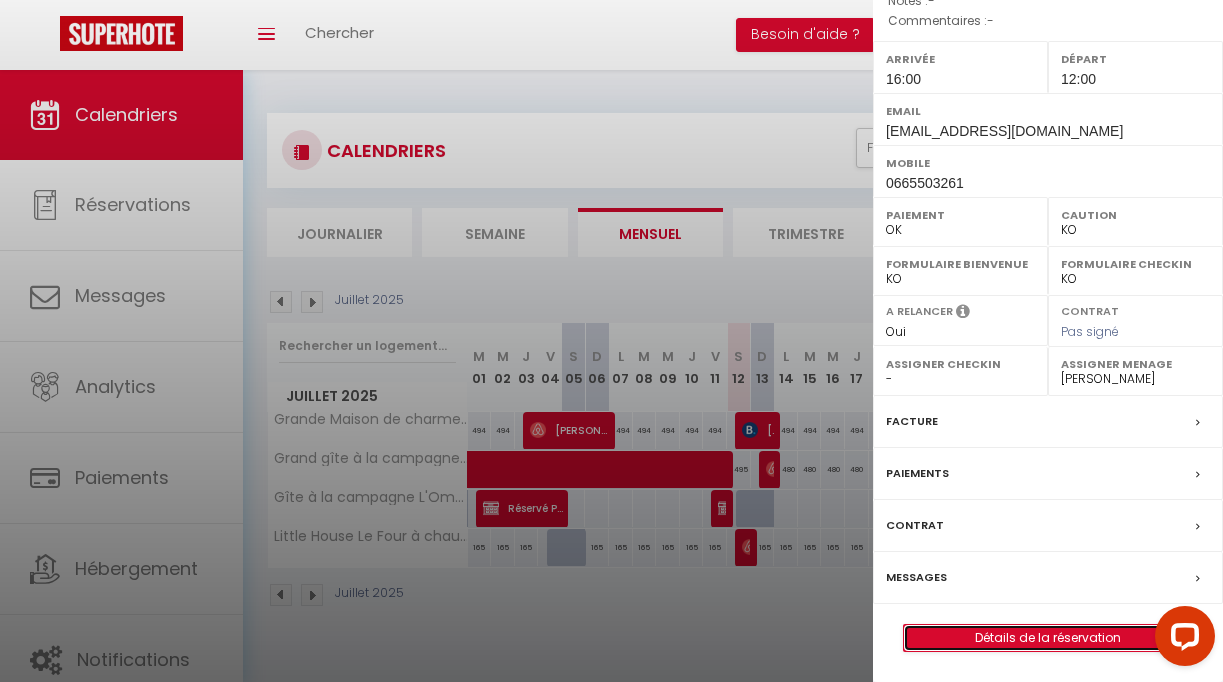 click on "Détails de la réservation" at bounding box center (1048, 638) 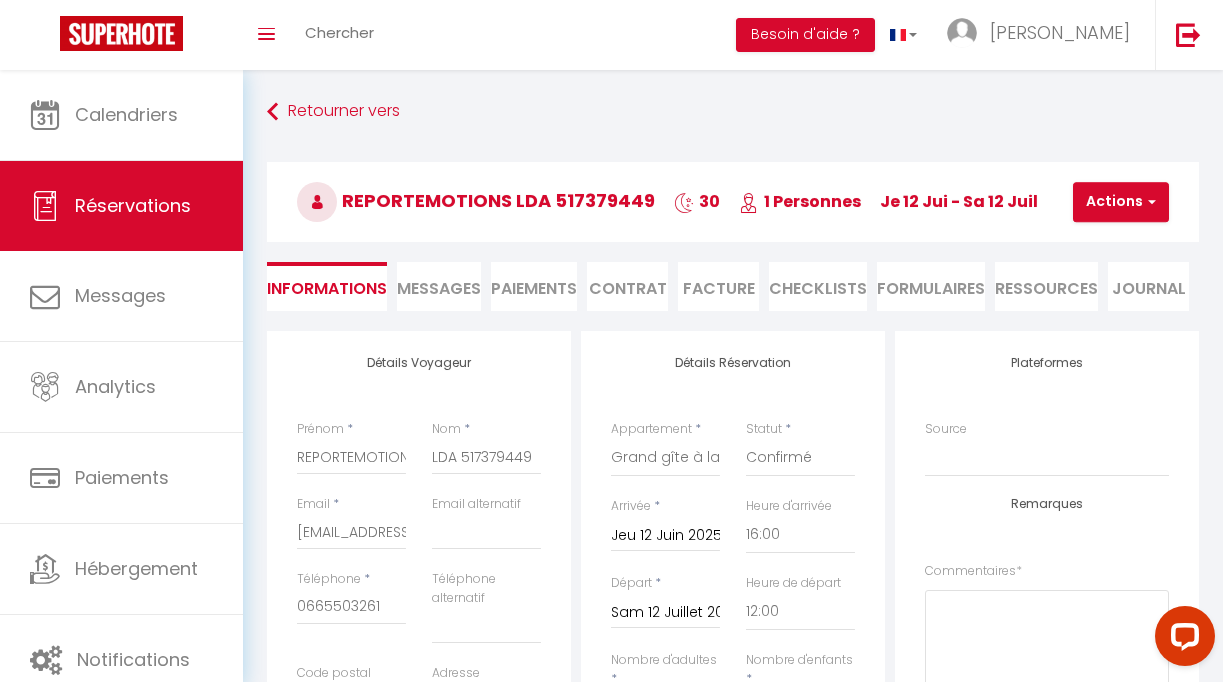 scroll, scrollTop: 1, scrollLeft: 0, axis: vertical 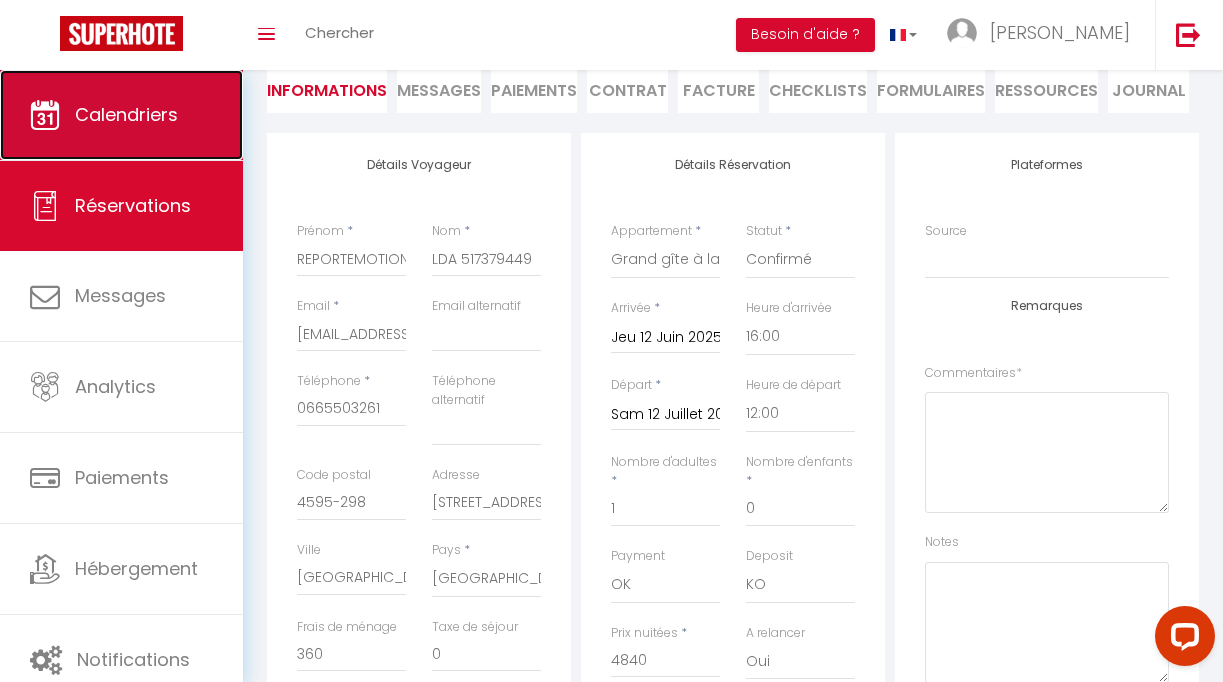 click on "Calendriers" at bounding box center [121, 115] 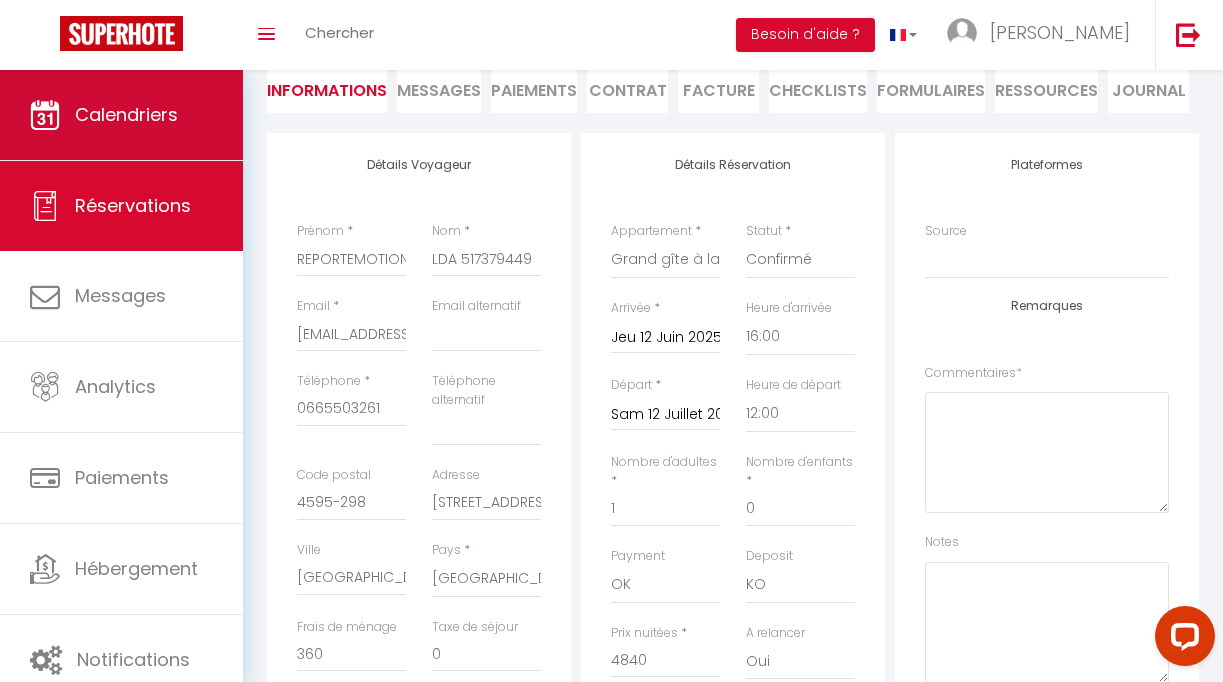 scroll, scrollTop: 0, scrollLeft: 0, axis: both 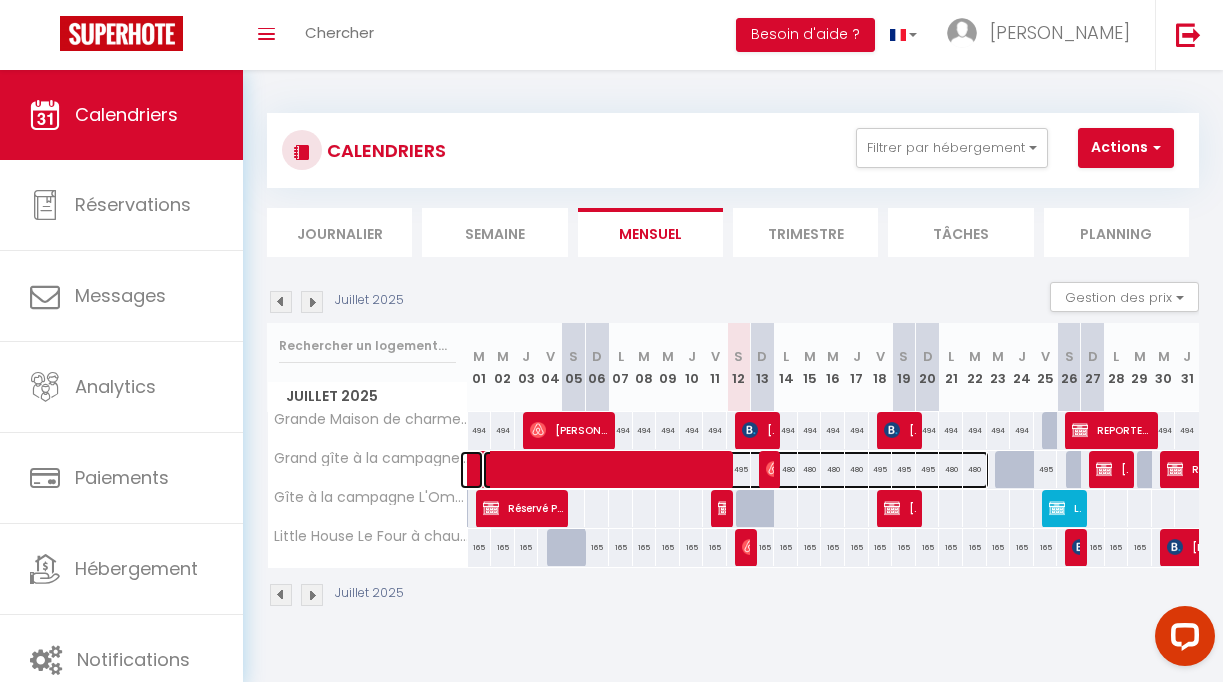 click at bounding box center [736, 470] 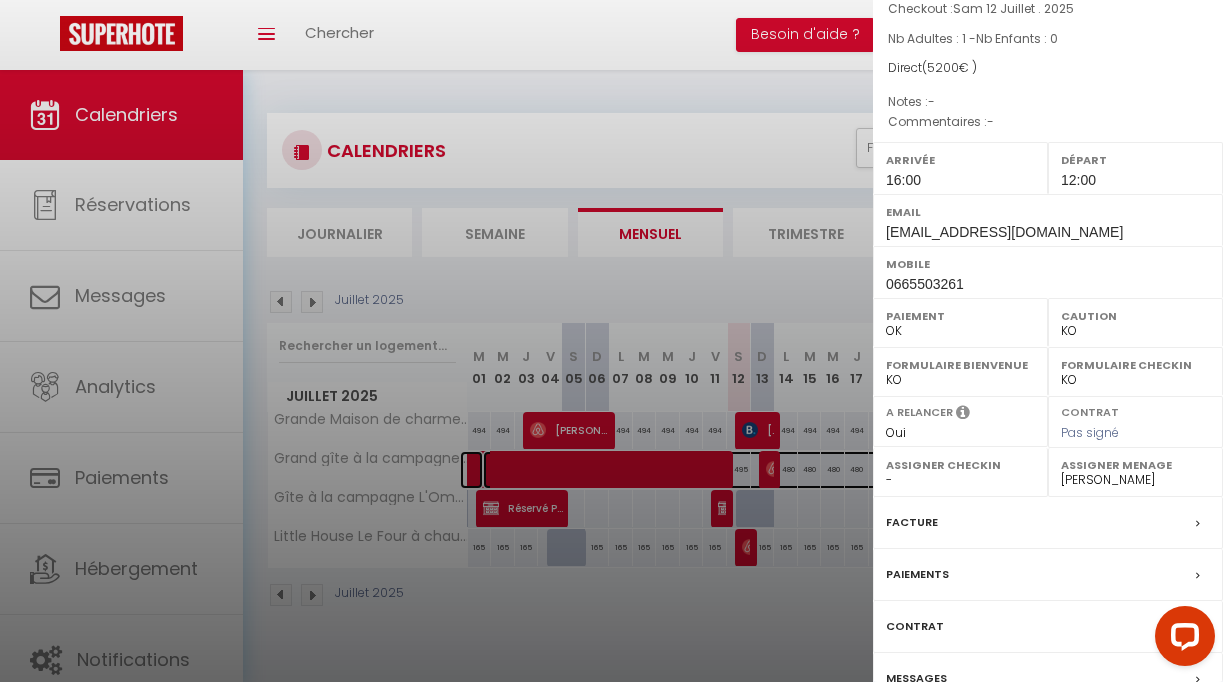 scroll, scrollTop: 334, scrollLeft: 0, axis: vertical 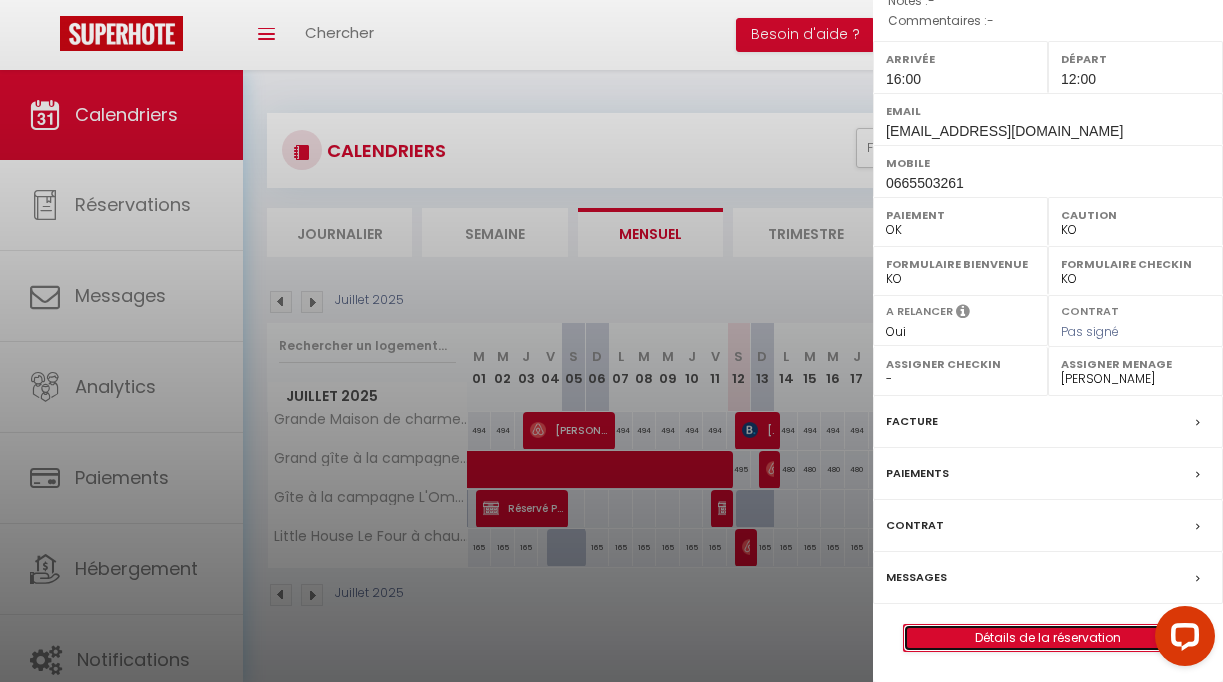 click on "Détails de la réservation" at bounding box center [1048, 638] 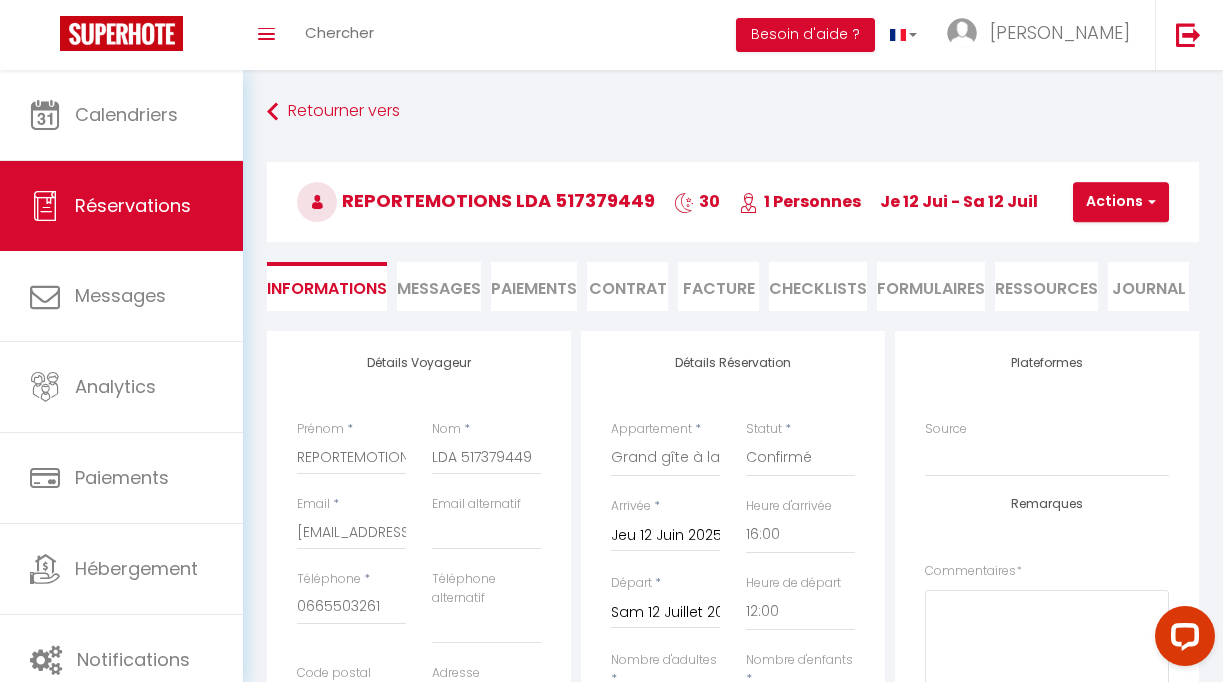 click on "Jeu 12 Juin 2025" at bounding box center (665, 536) 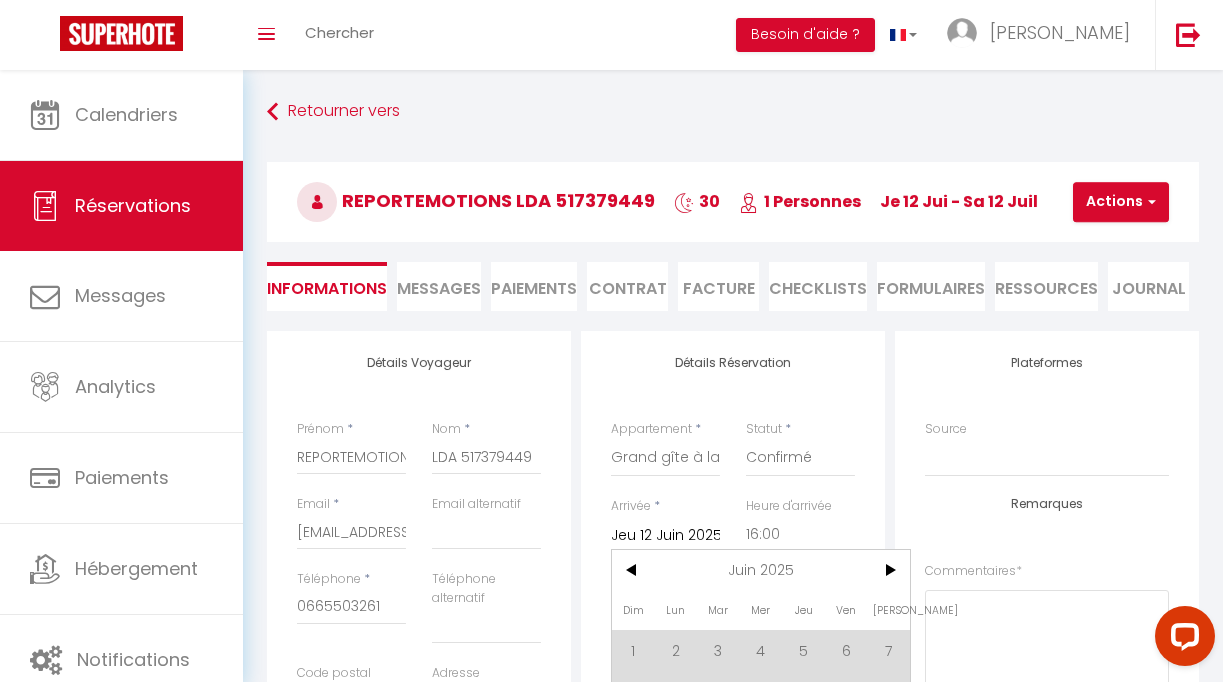 scroll, scrollTop: 1, scrollLeft: 0, axis: vertical 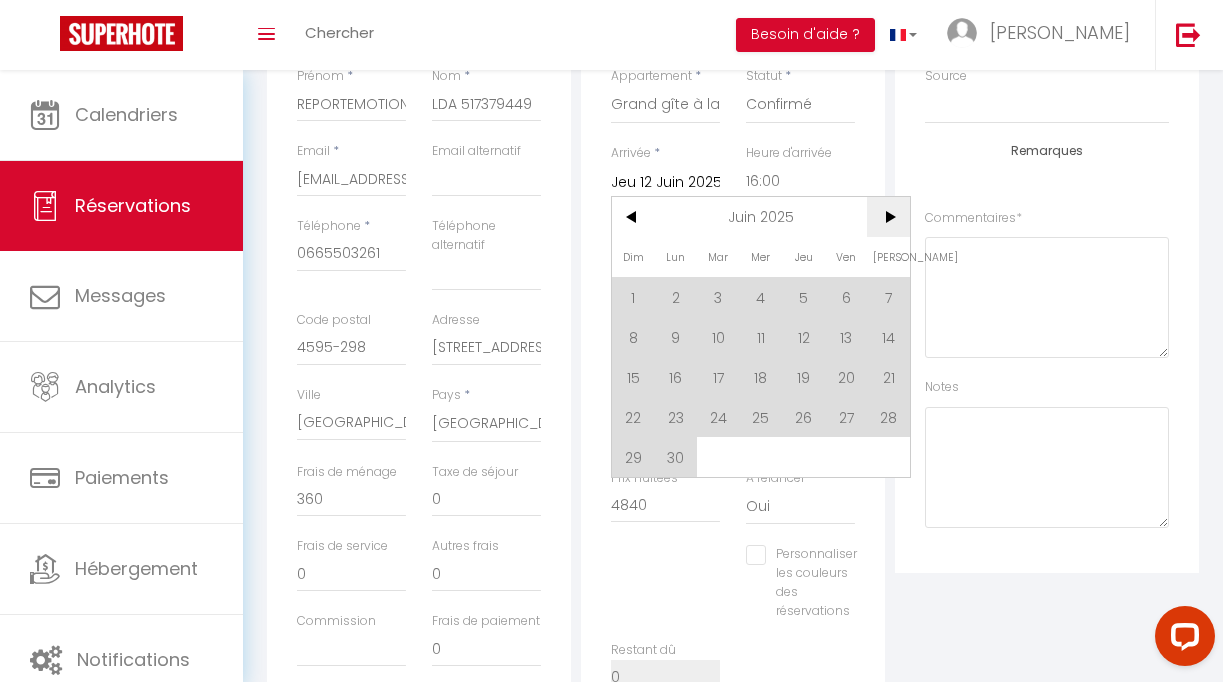 click on ">" at bounding box center (888, 217) 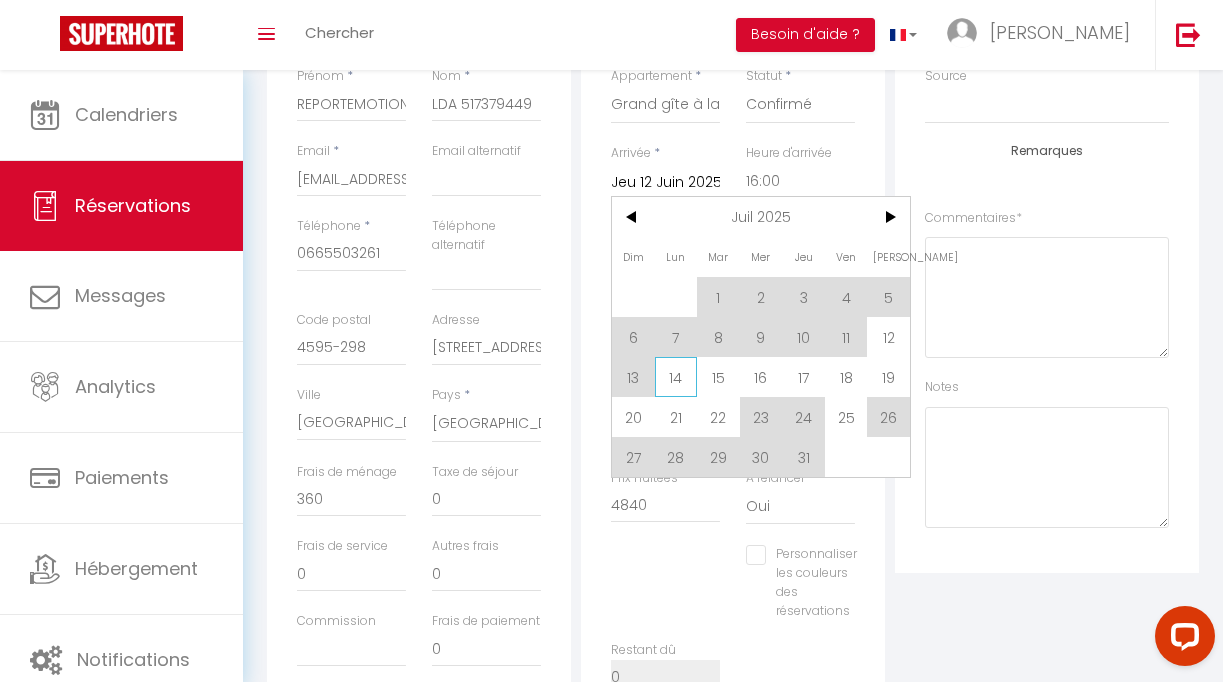 click on "14" at bounding box center [676, 377] 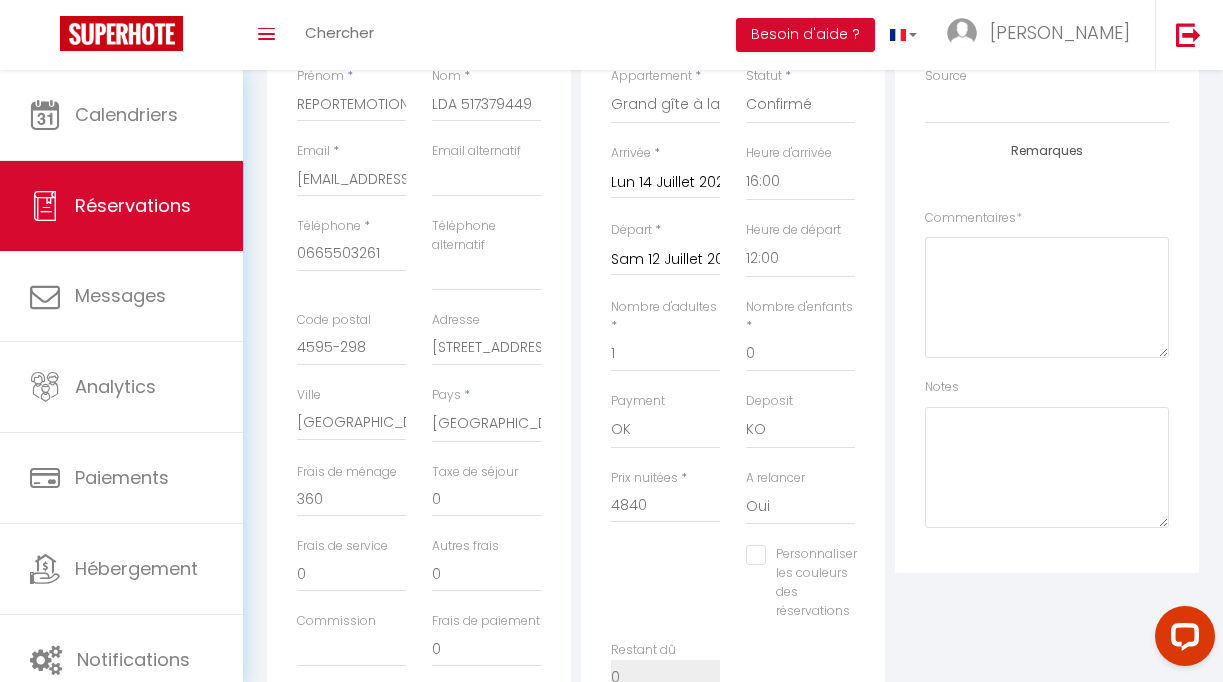 scroll, scrollTop: 0, scrollLeft: 0, axis: both 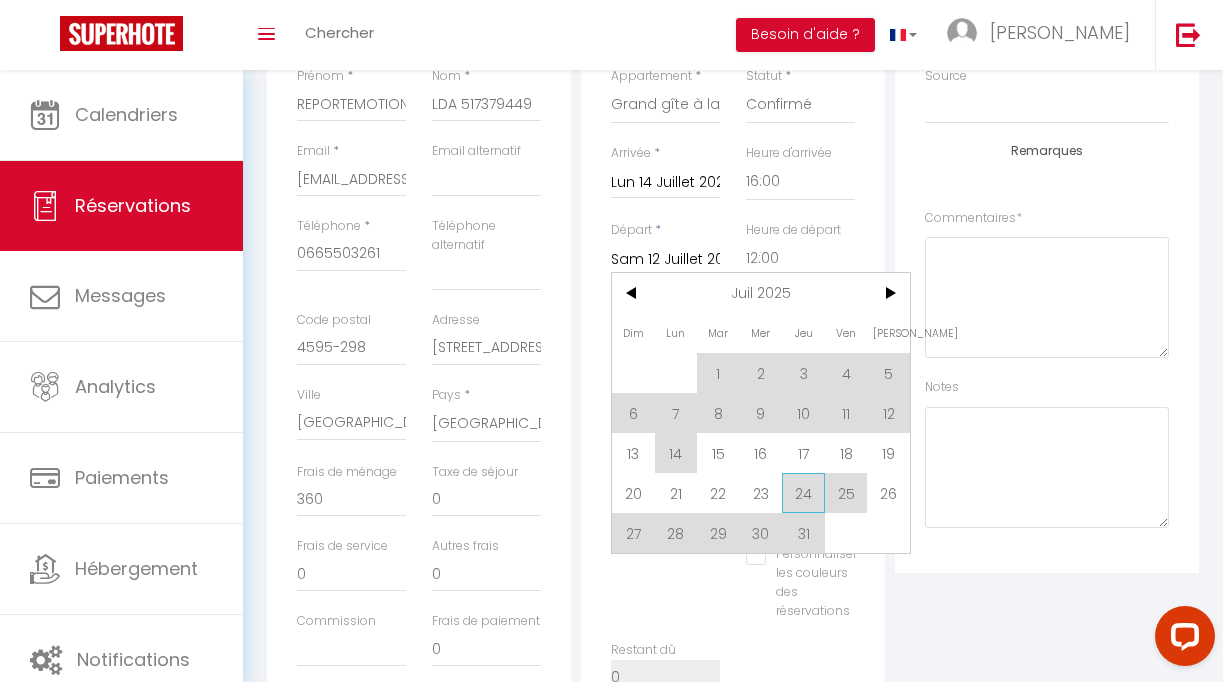 click on "24" at bounding box center [803, 493] 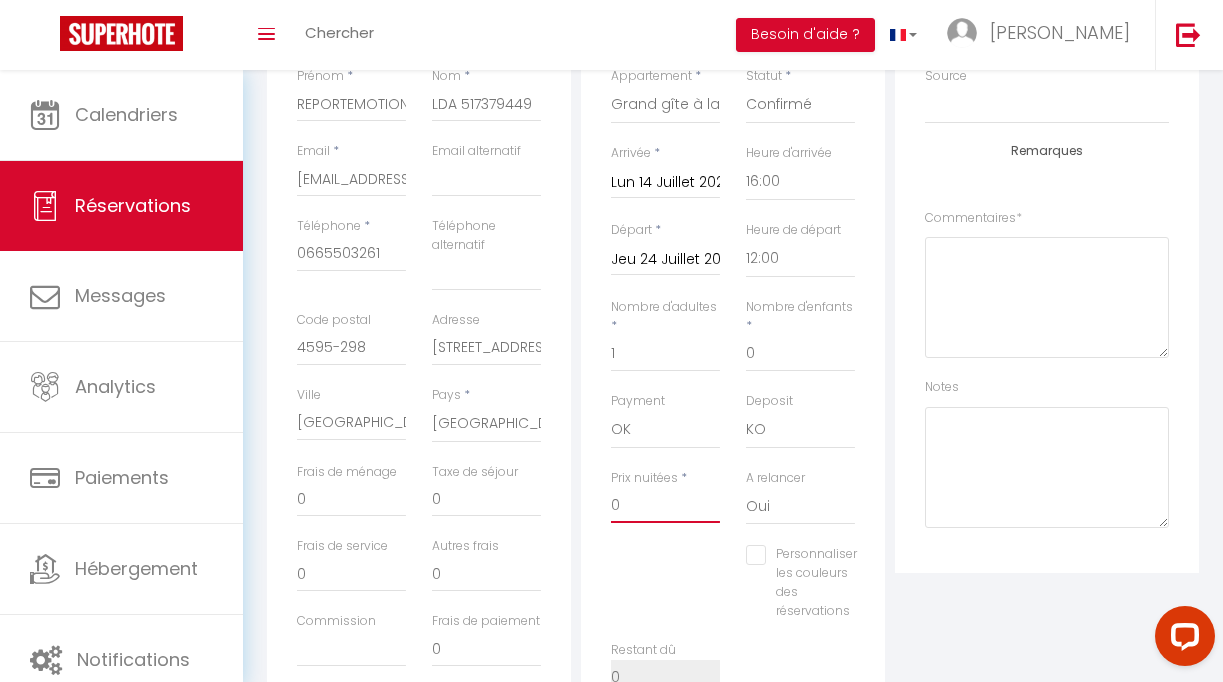 click on "0" at bounding box center [665, 505] 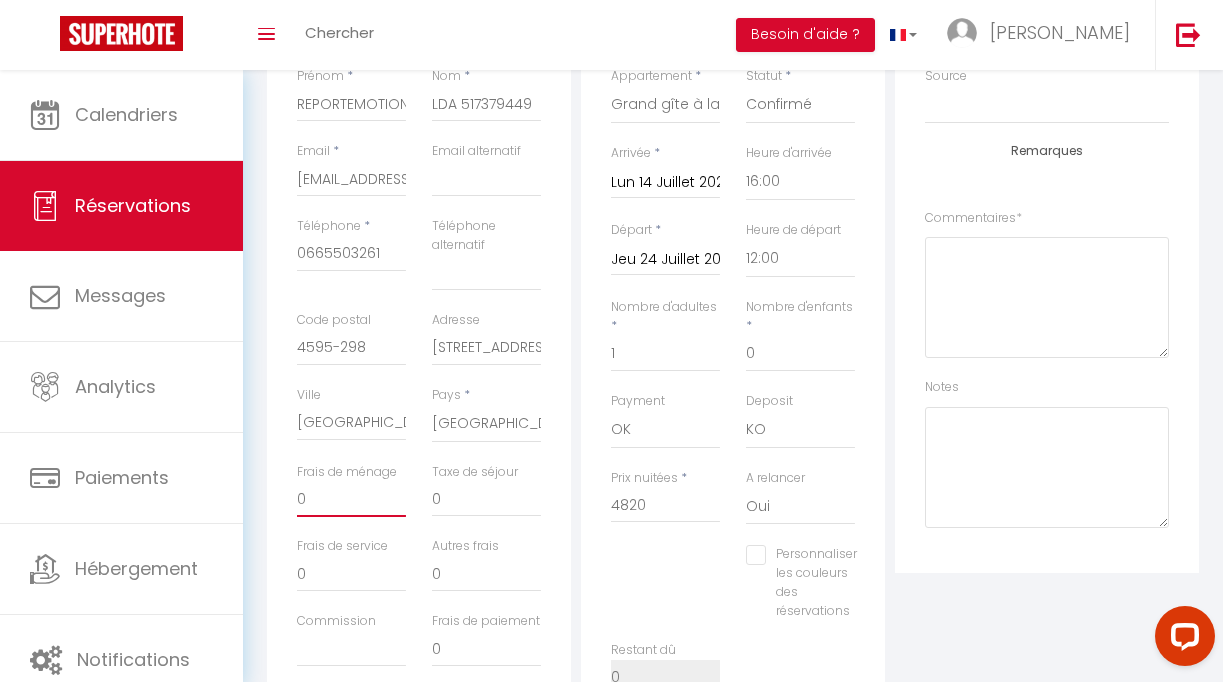 click on "0" at bounding box center (351, 499) 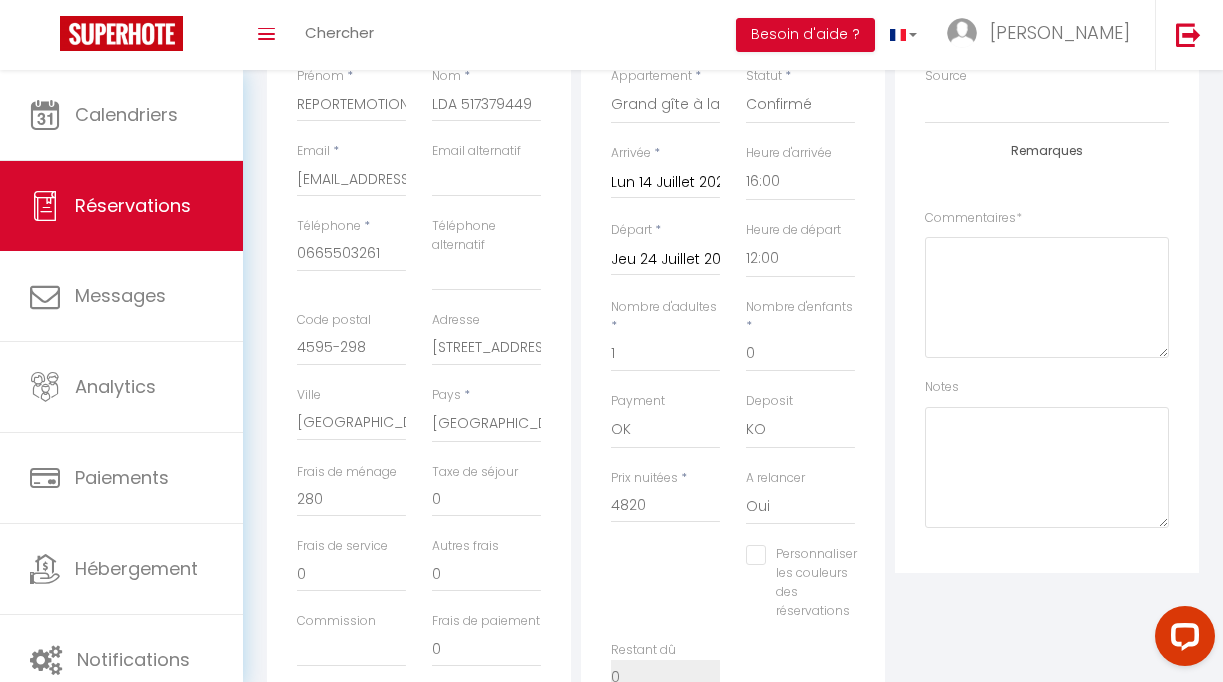 click on "Personnaliser les couleurs des réservations     #D7092E" at bounding box center [733, 592] 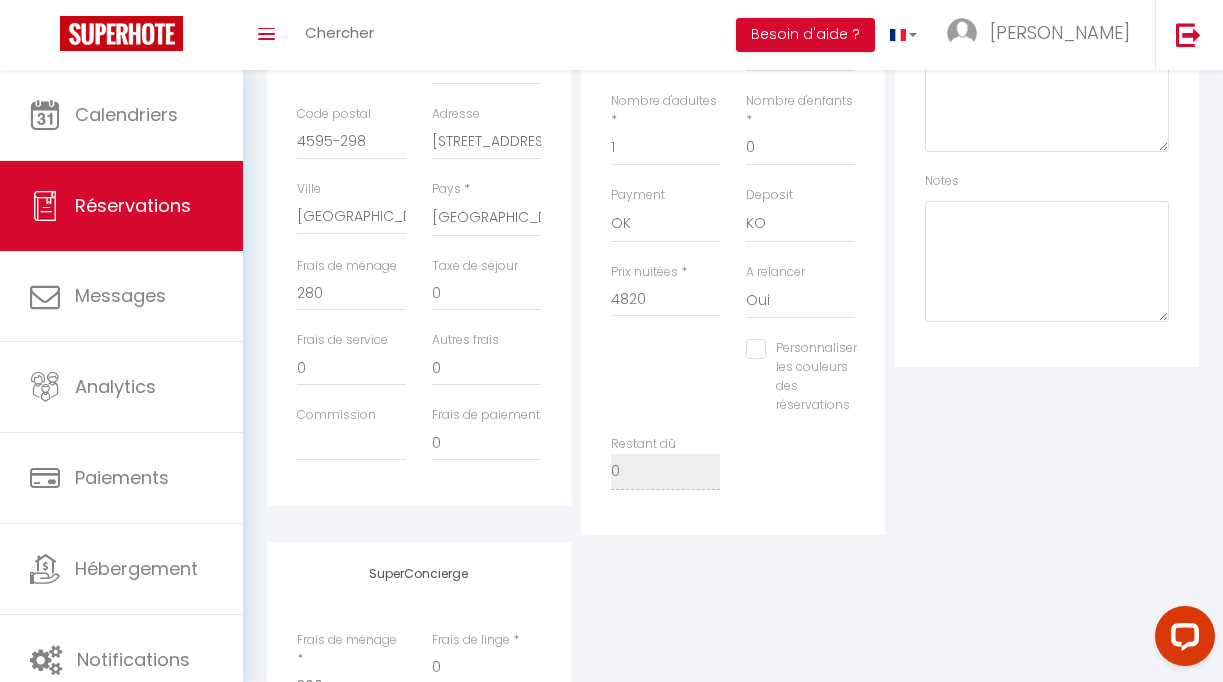 scroll, scrollTop: 0, scrollLeft: 0, axis: both 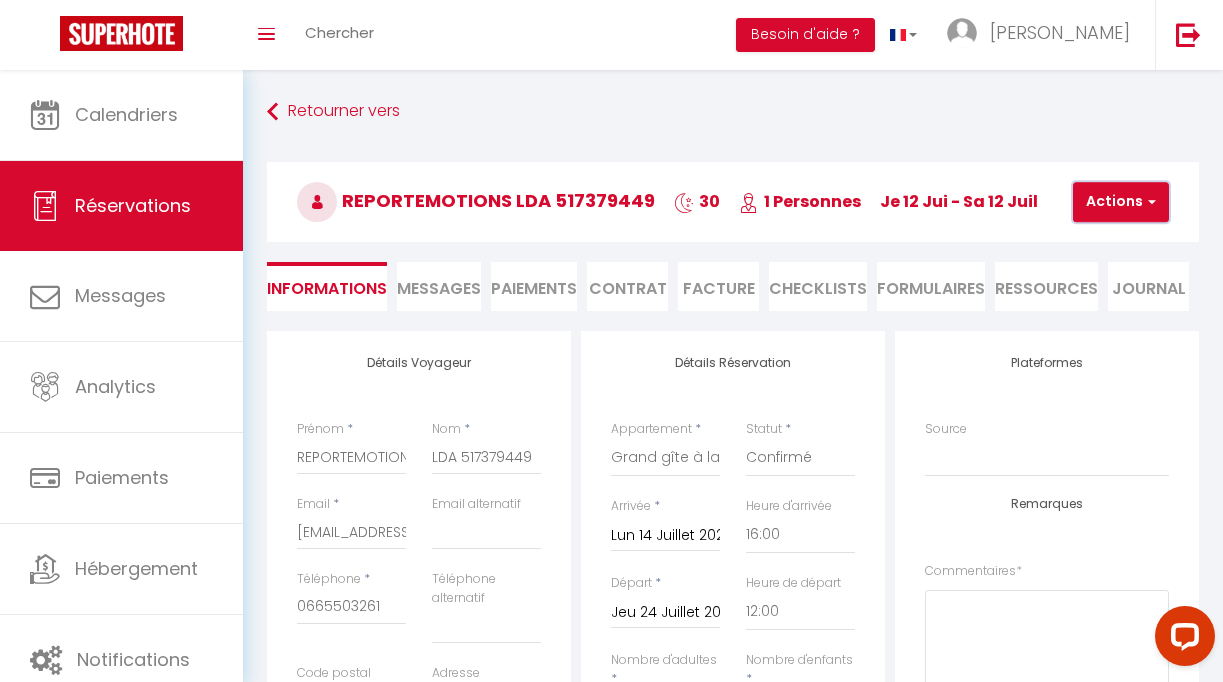 click on "Actions" at bounding box center [1121, 202] 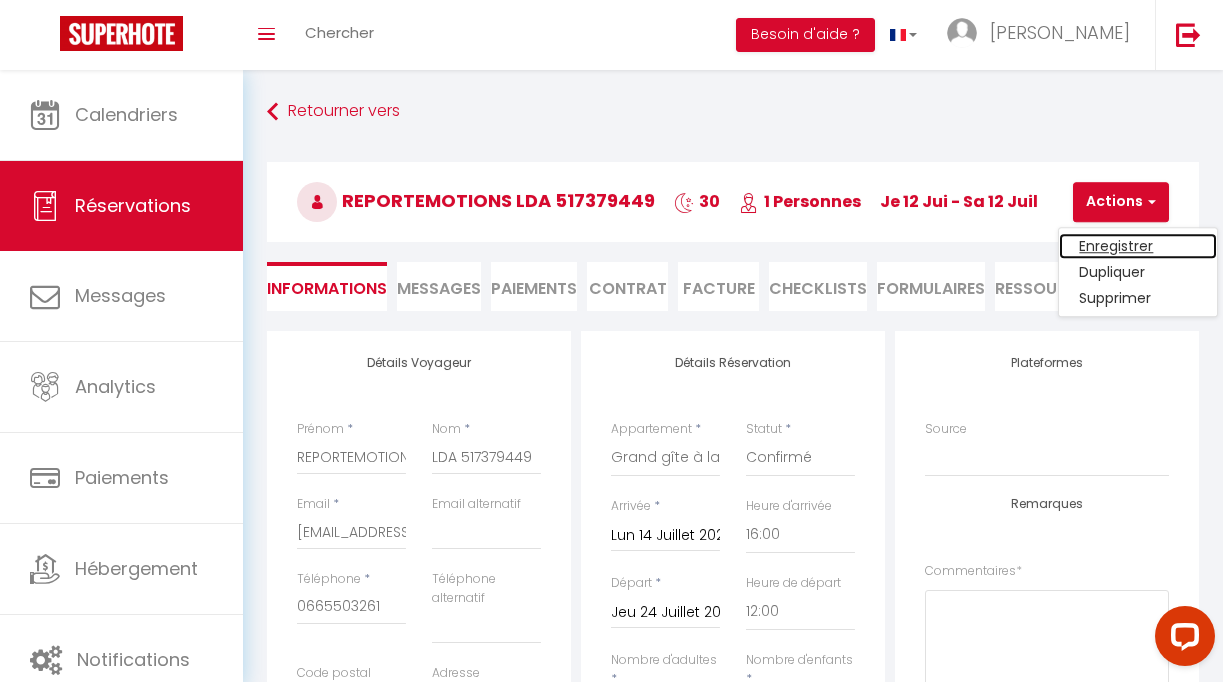 click on "Enregistrer" at bounding box center [1138, 246] 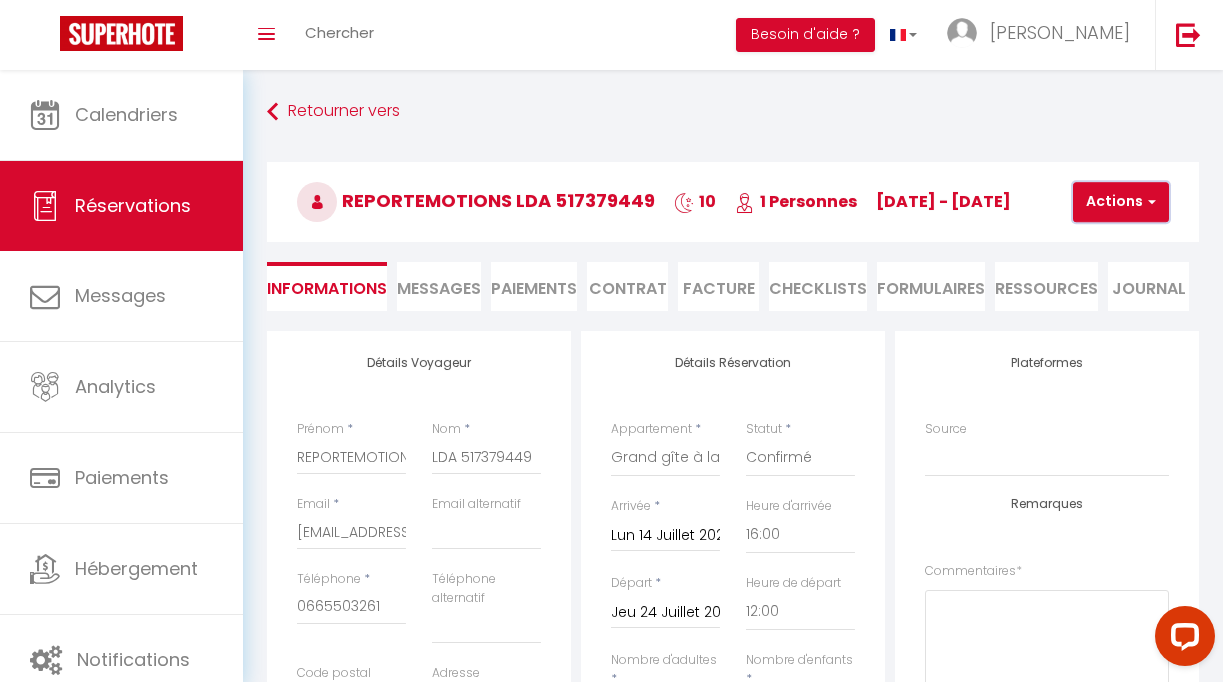 click on "Actions" at bounding box center [1121, 202] 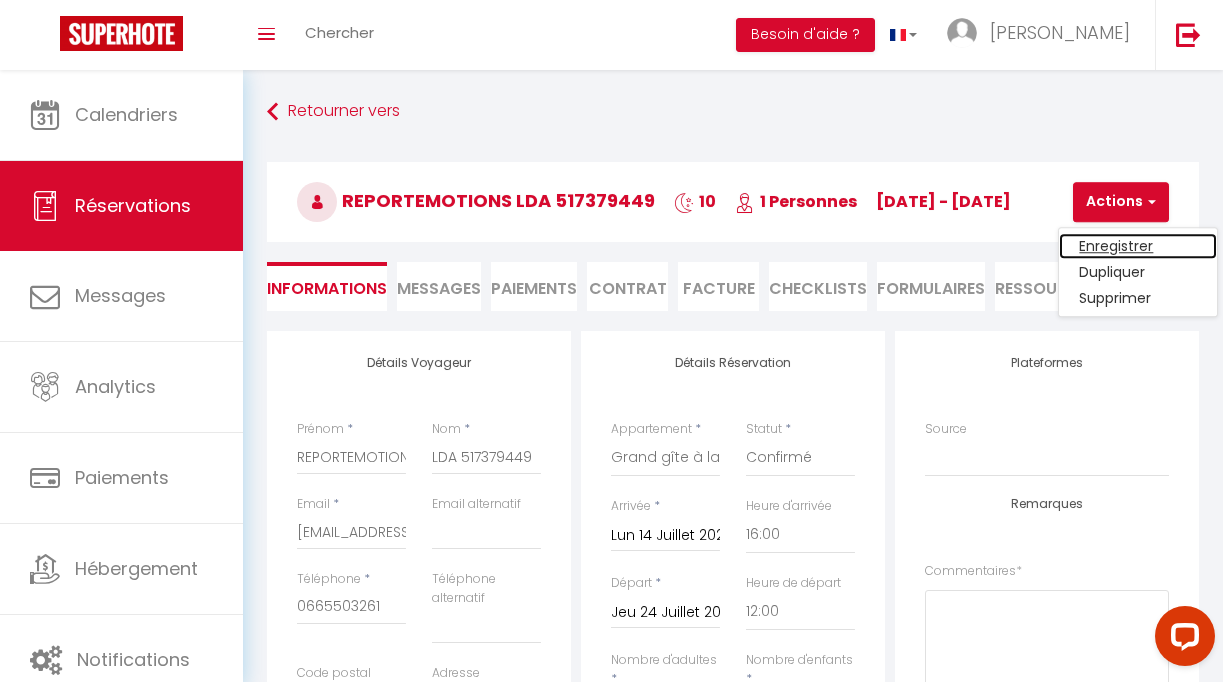 click on "Enregistrer" at bounding box center [1138, 246] 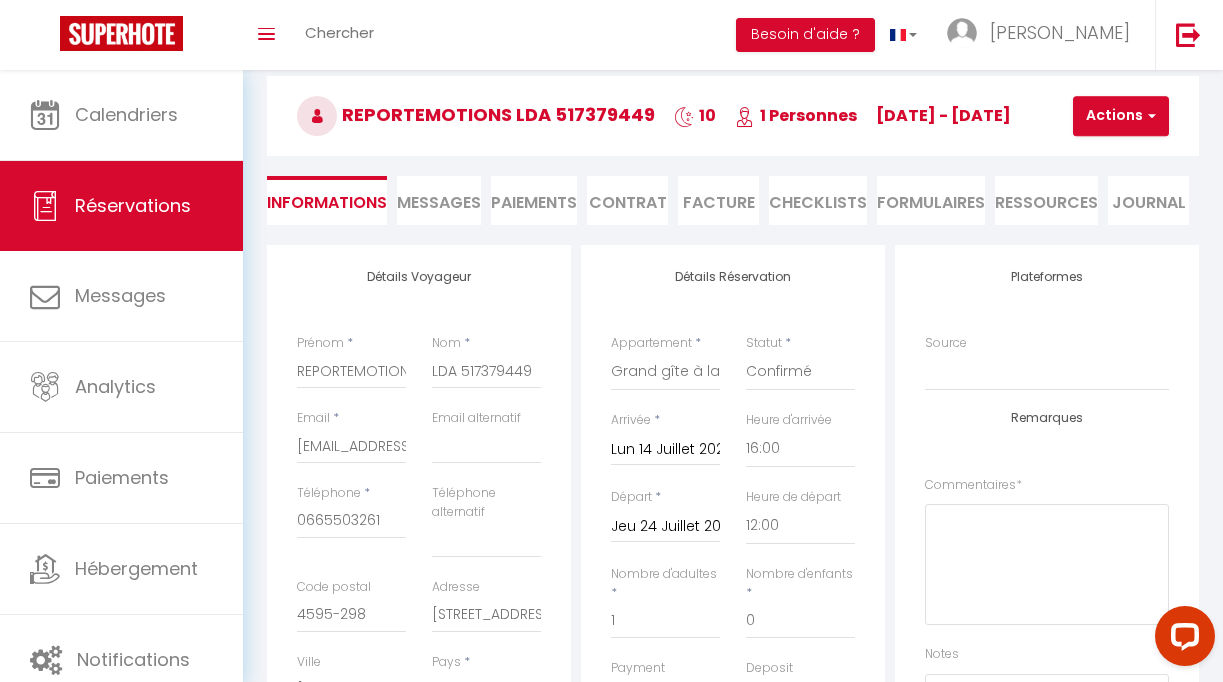 scroll, scrollTop: 91, scrollLeft: 0, axis: vertical 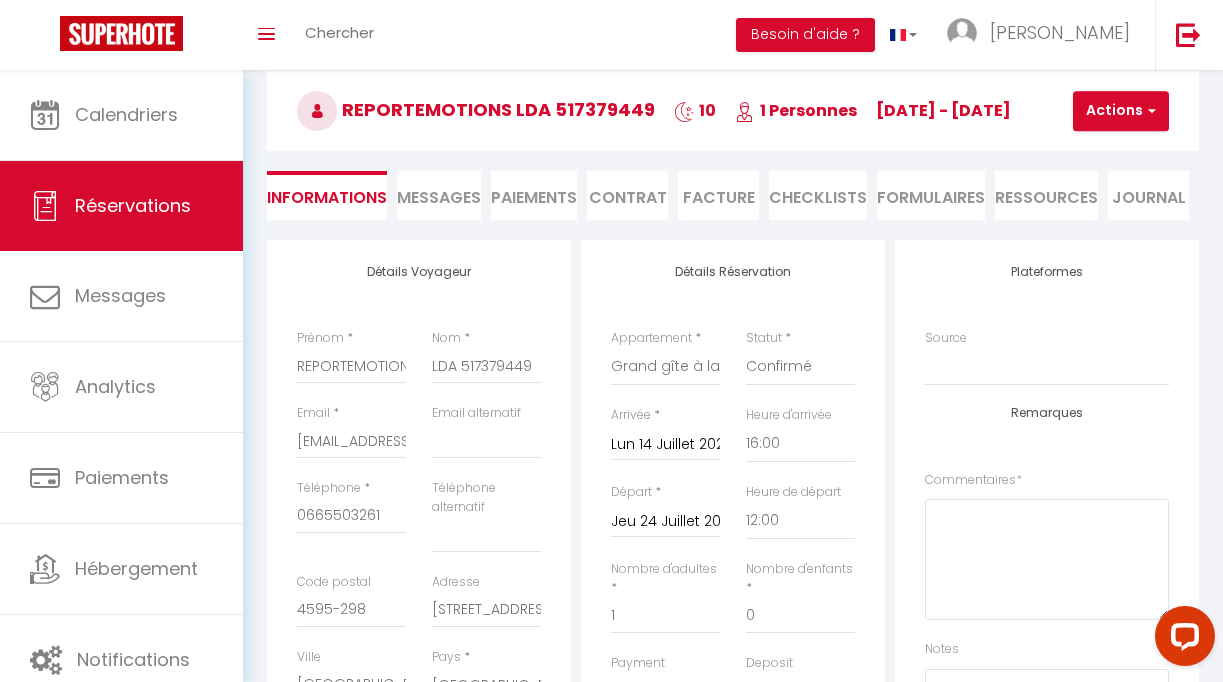 click on "Facture" at bounding box center (718, 195) 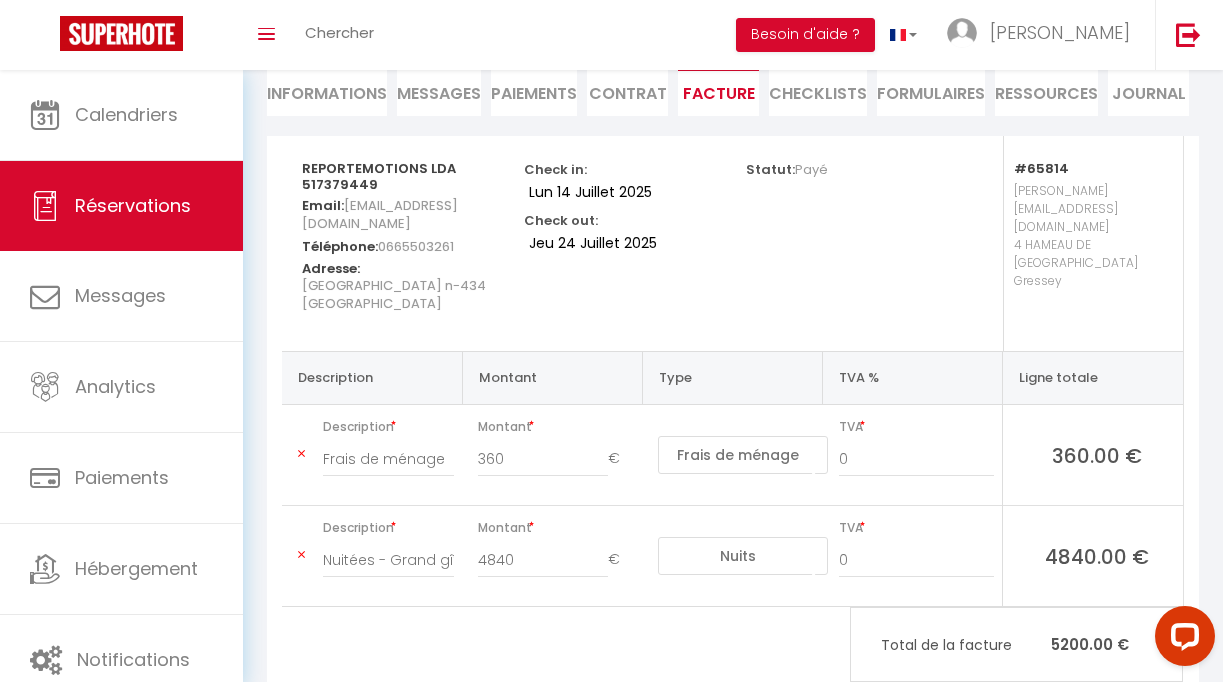 scroll, scrollTop: 203, scrollLeft: 0, axis: vertical 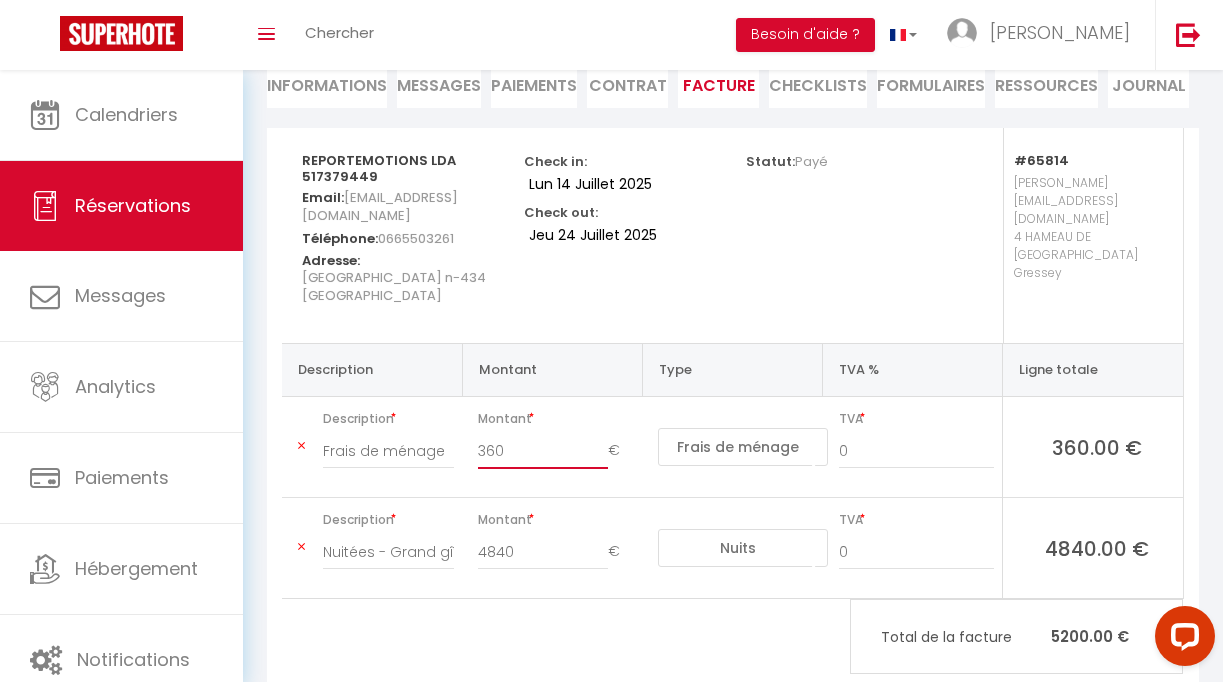 click on "360" at bounding box center (543, 451) 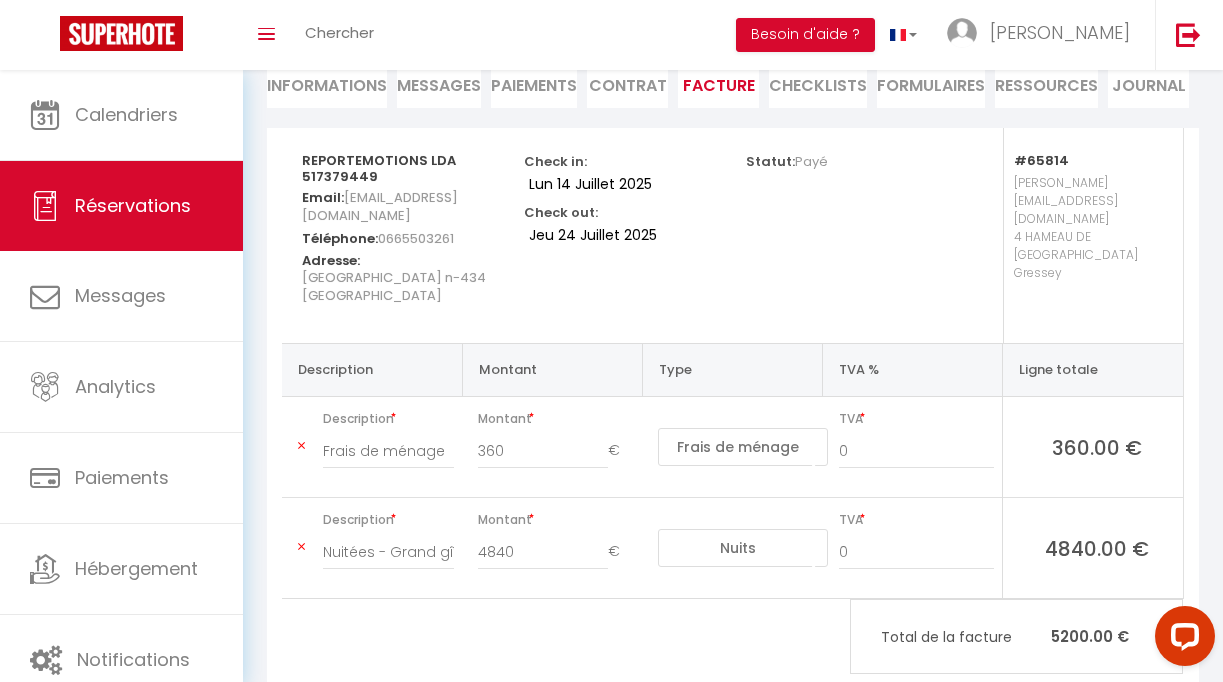 click on "Jeu 24 Juillet 2025" at bounding box center [608, 235] 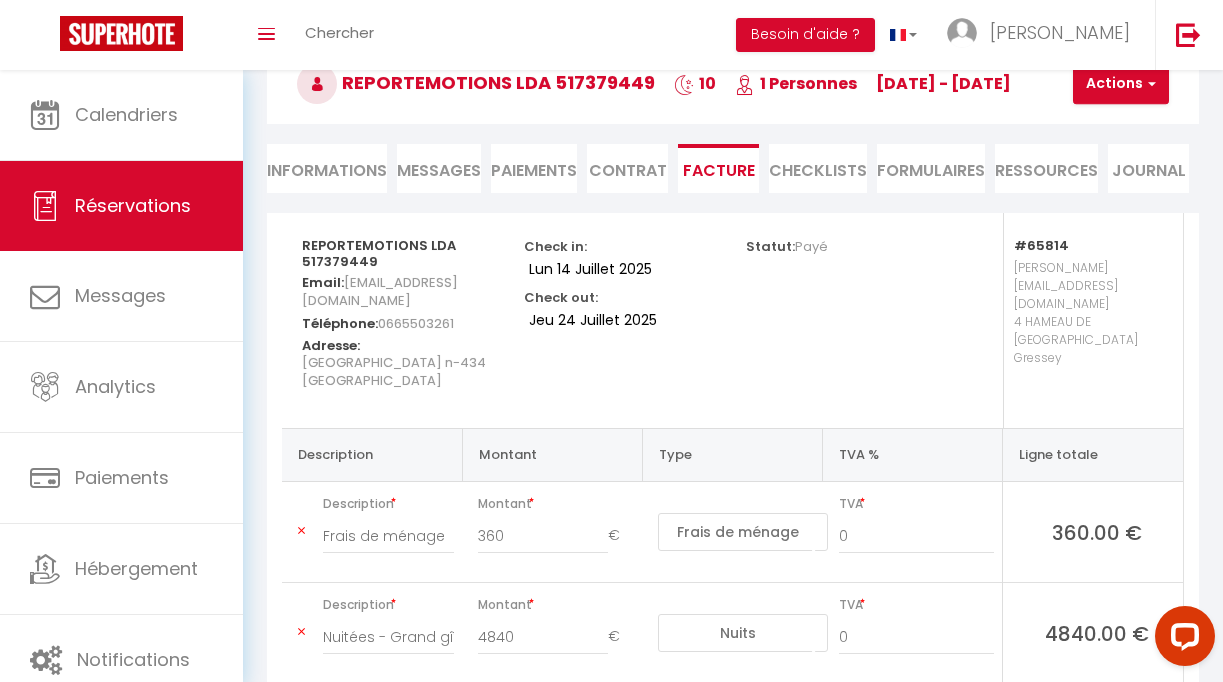 scroll, scrollTop: 130, scrollLeft: 0, axis: vertical 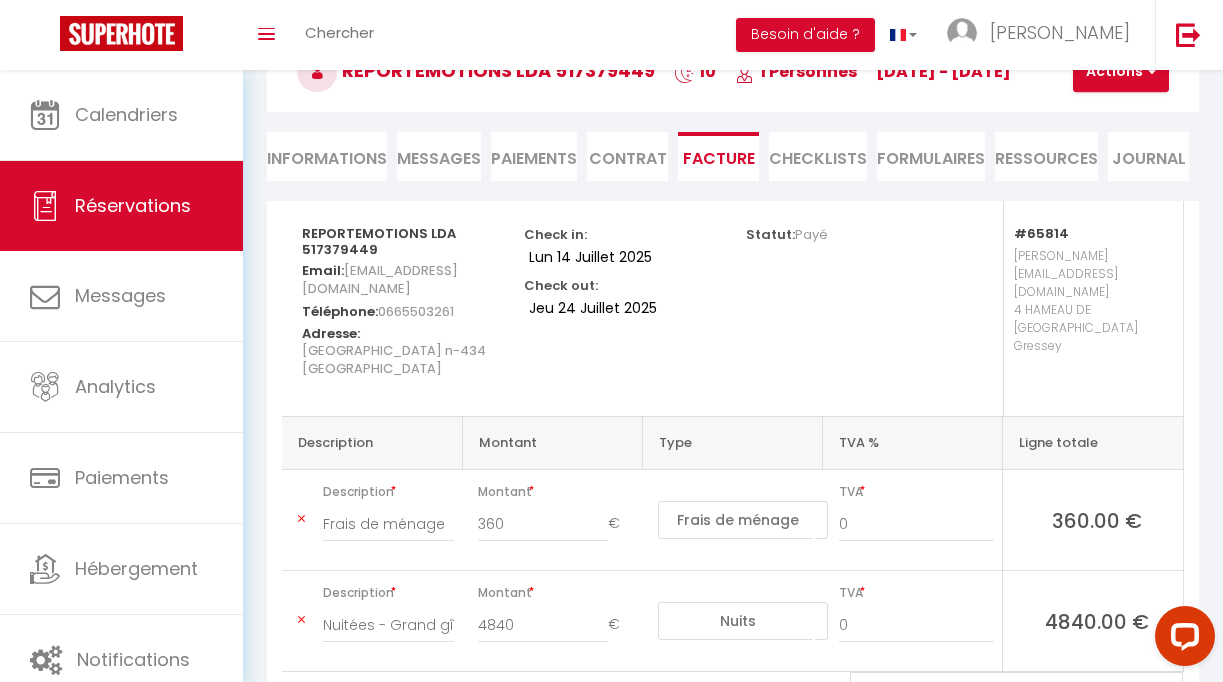 click on "Payé" at bounding box center (811, 234) 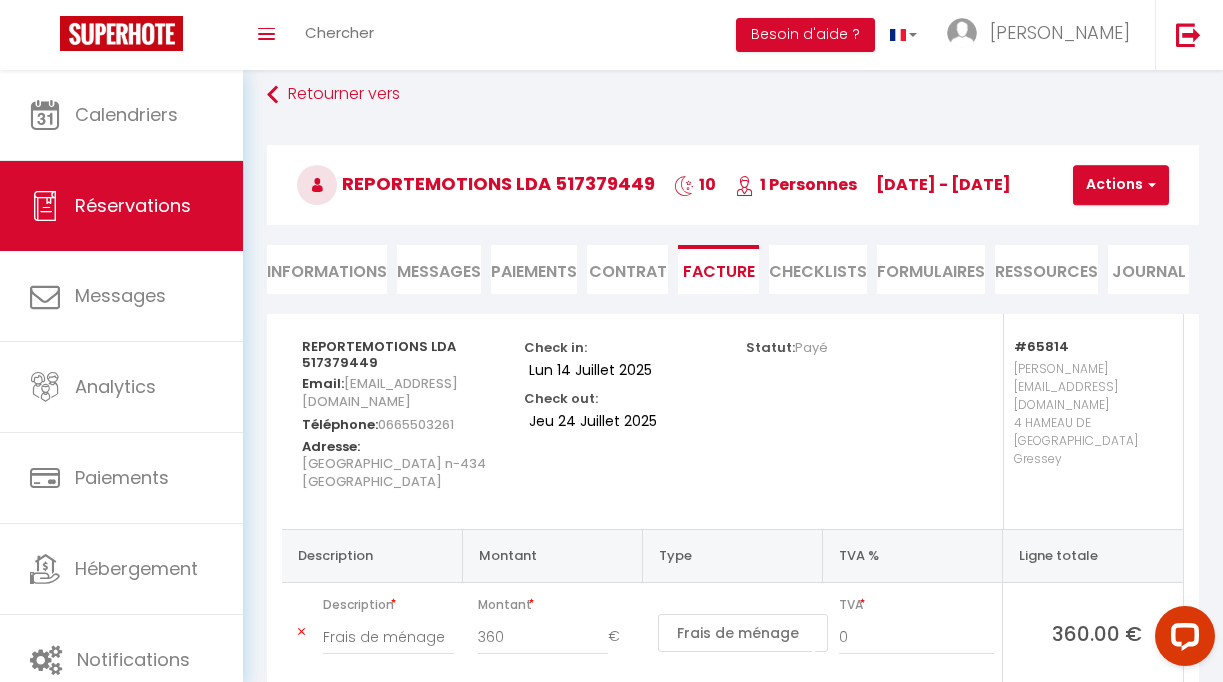 scroll, scrollTop: 0, scrollLeft: 0, axis: both 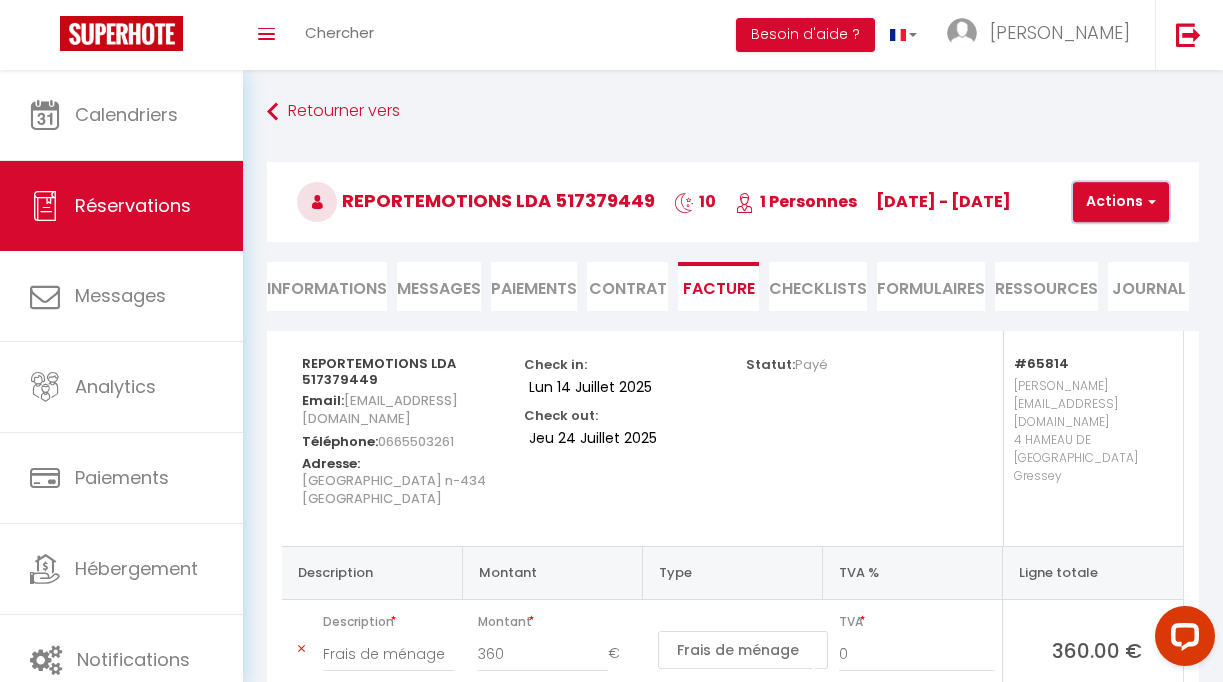 click on "Actions" at bounding box center [1121, 202] 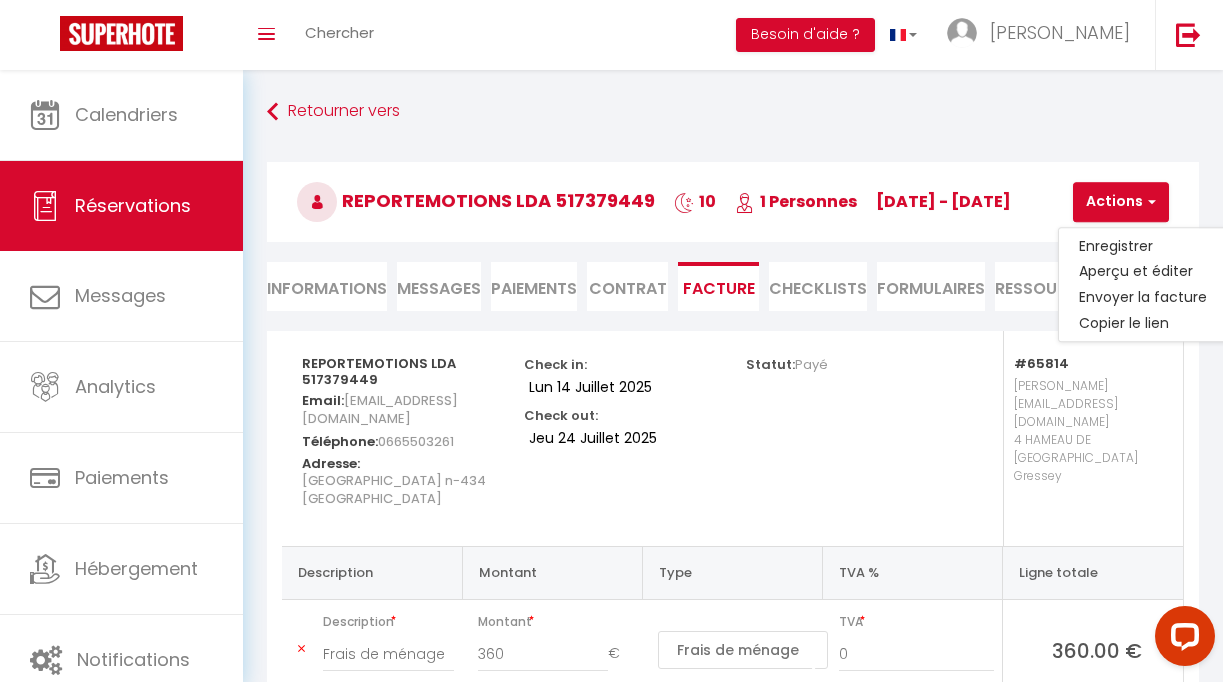 click on "REPORTEMOTIONS   LDA 517379449   10    1 Personnes
[DATE] - [DATE]
Actions
Enregistrer   Dupliquer   Supprimer
Actions
Enregistrer   [PERSON_NAME] et éditer   Envoyer la facture   Copier le lien
Actions
Voir le contrat   Envoyer le contrat   Copier le lien
Actions
Encaisser un paiement     Encaisser une caution     Créer nouveau lien paiement     Créer nouveau lien caution     Envoyer un paiement global
Actions" at bounding box center (733, 198) 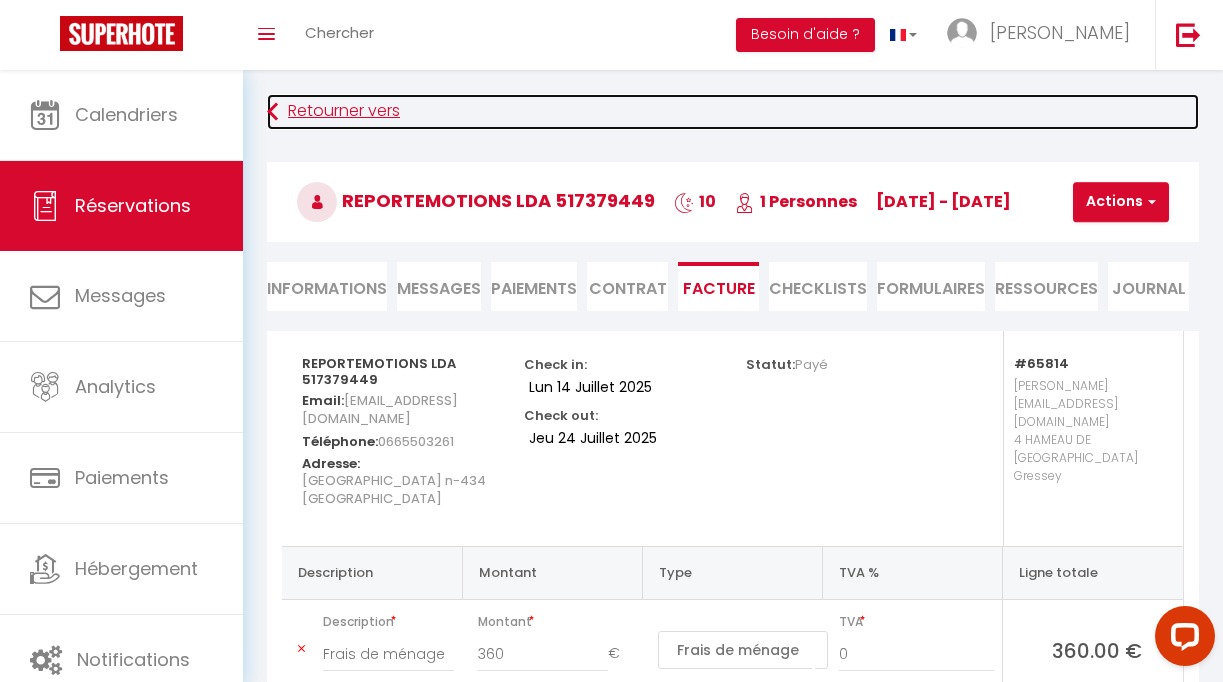 click on "Retourner vers" at bounding box center (733, 112) 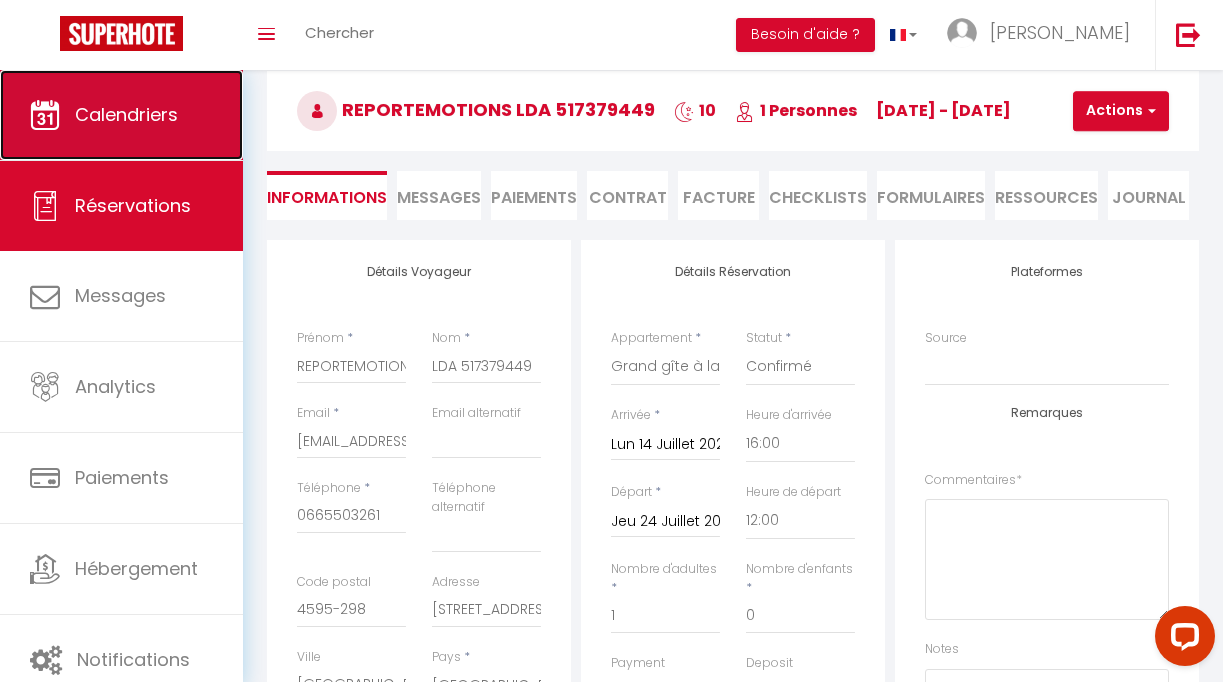 click on "Calendriers" at bounding box center [126, 114] 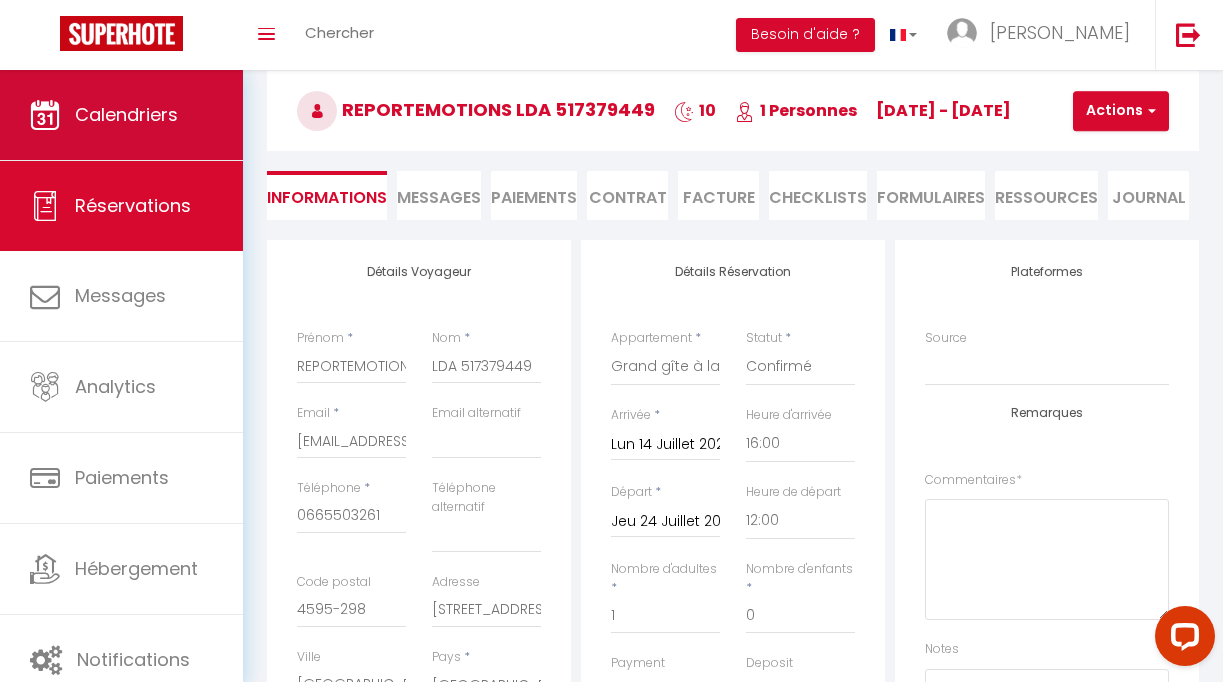 scroll, scrollTop: 0, scrollLeft: 0, axis: both 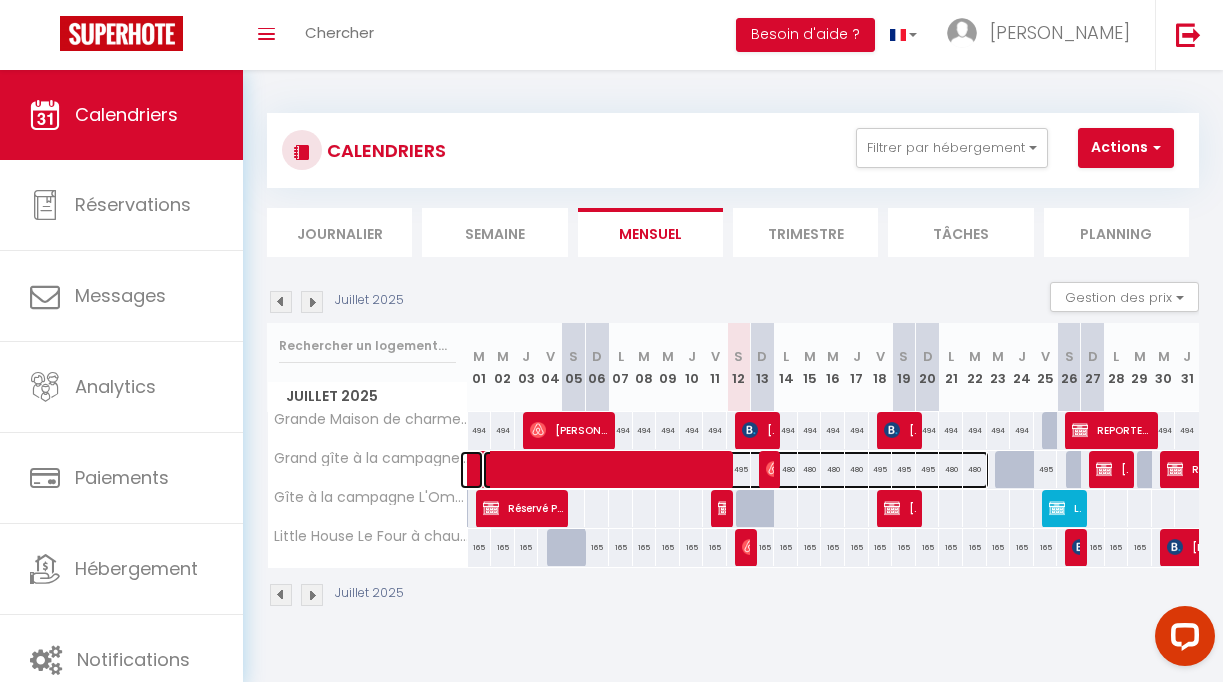 click at bounding box center [736, 470] 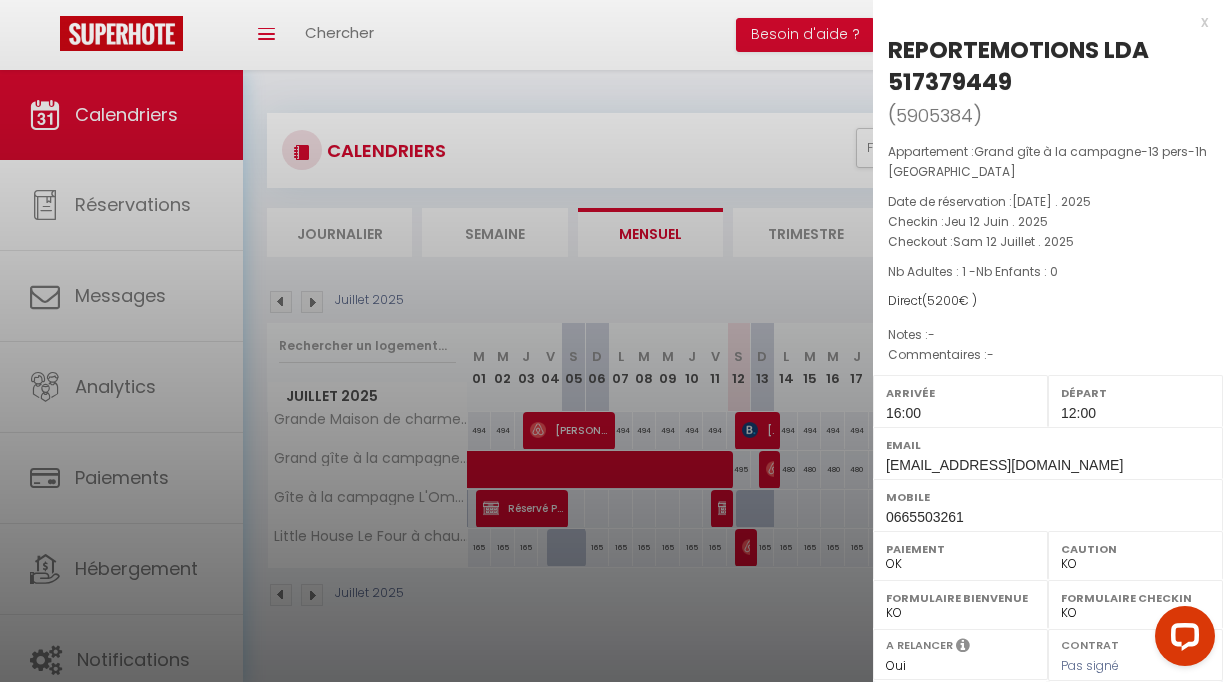 click at bounding box center (611, 341) 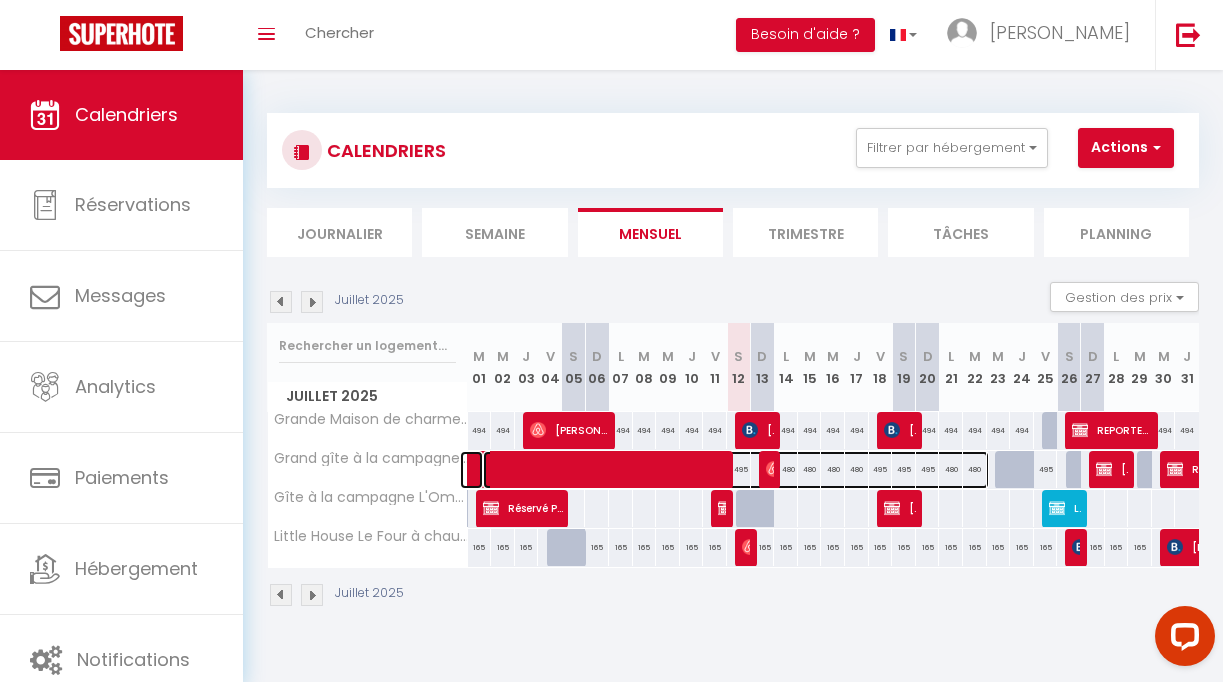 click at bounding box center [736, 470] 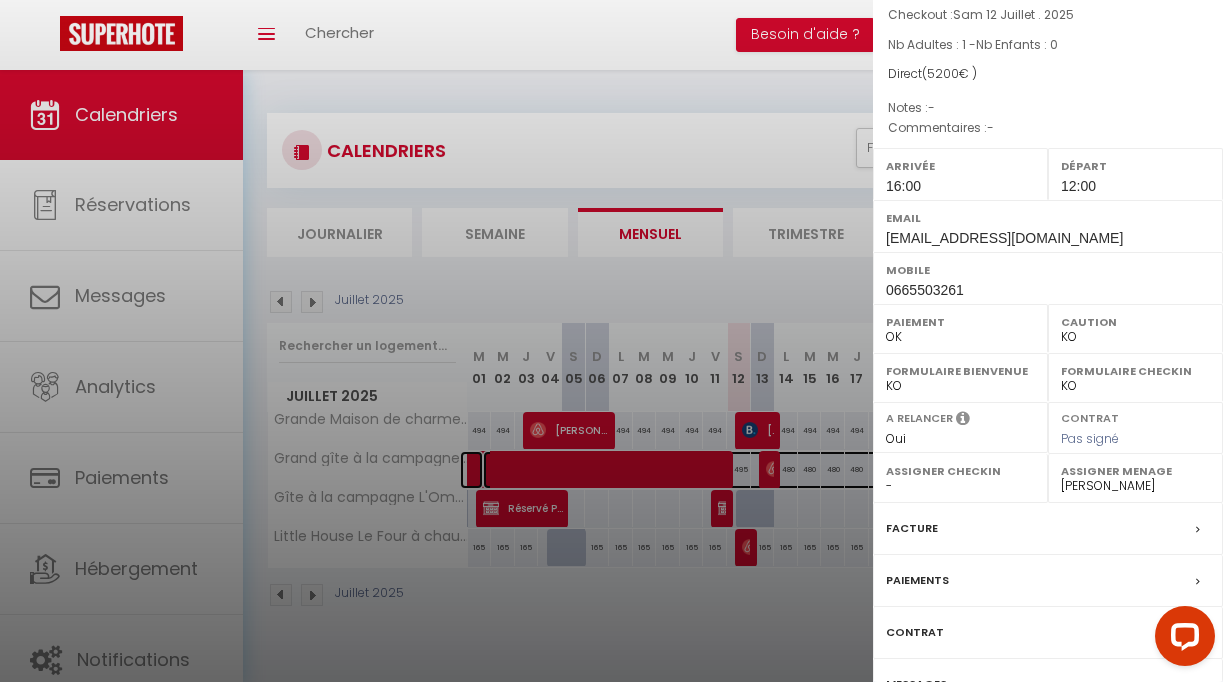 scroll, scrollTop: 334, scrollLeft: 0, axis: vertical 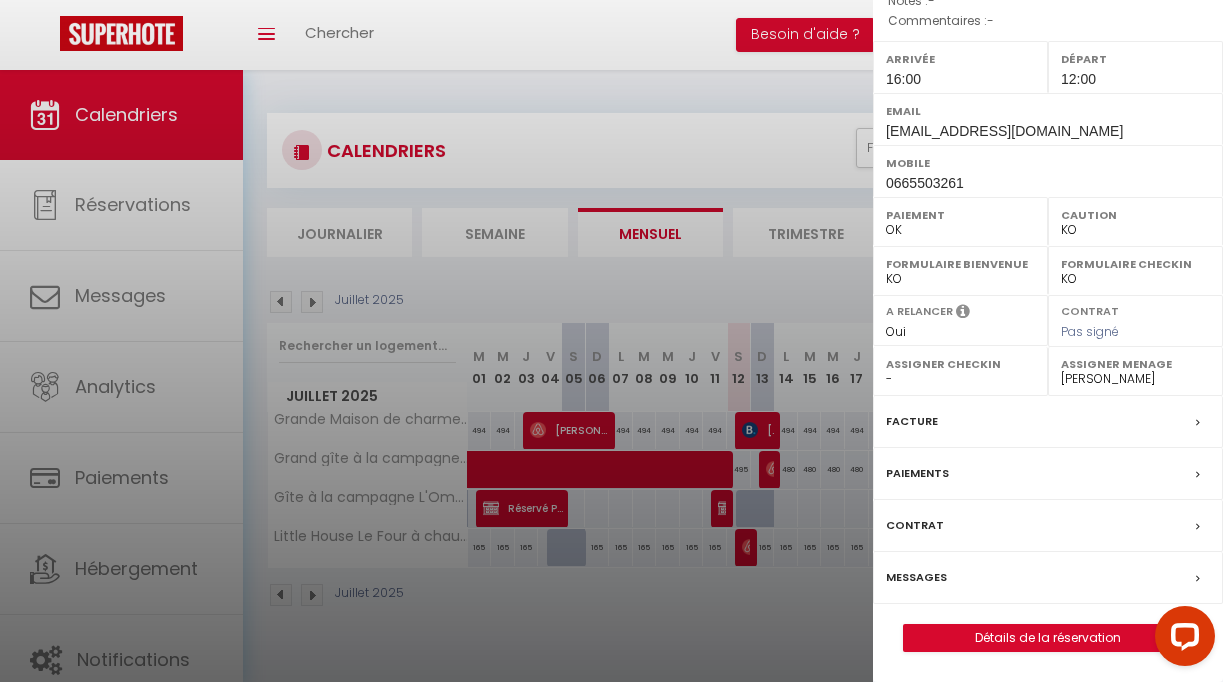 click on "Facture" at bounding box center [1048, 422] 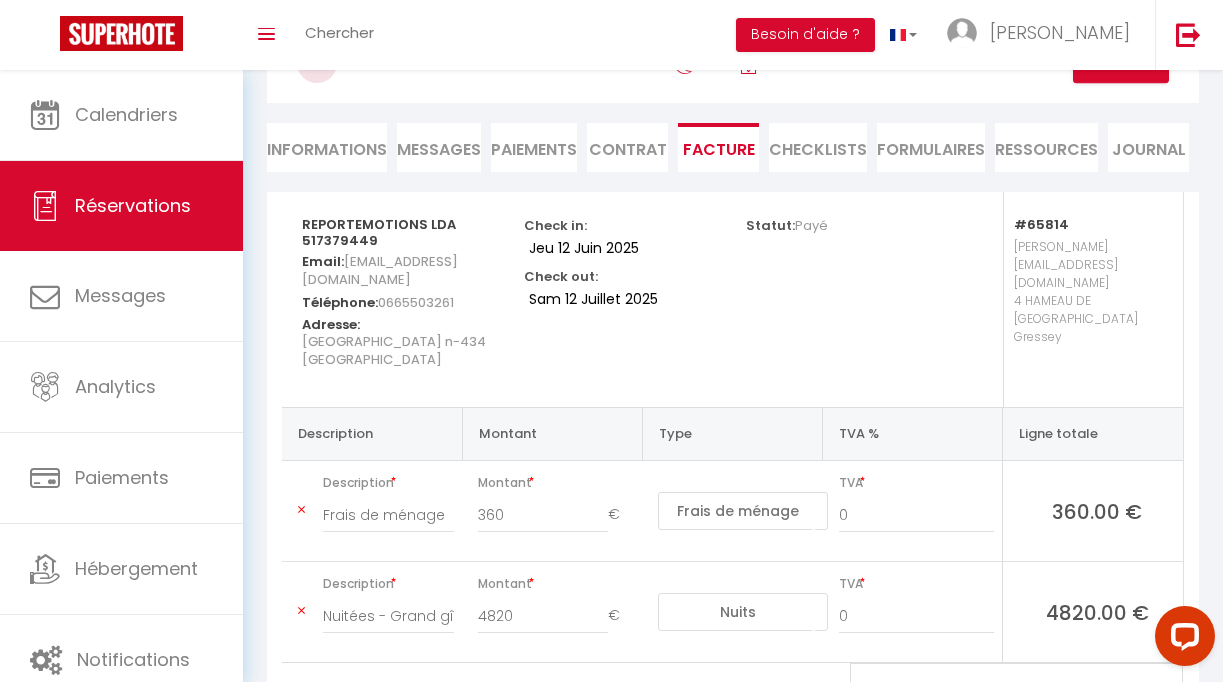 scroll, scrollTop: 203, scrollLeft: 0, axis: vertical 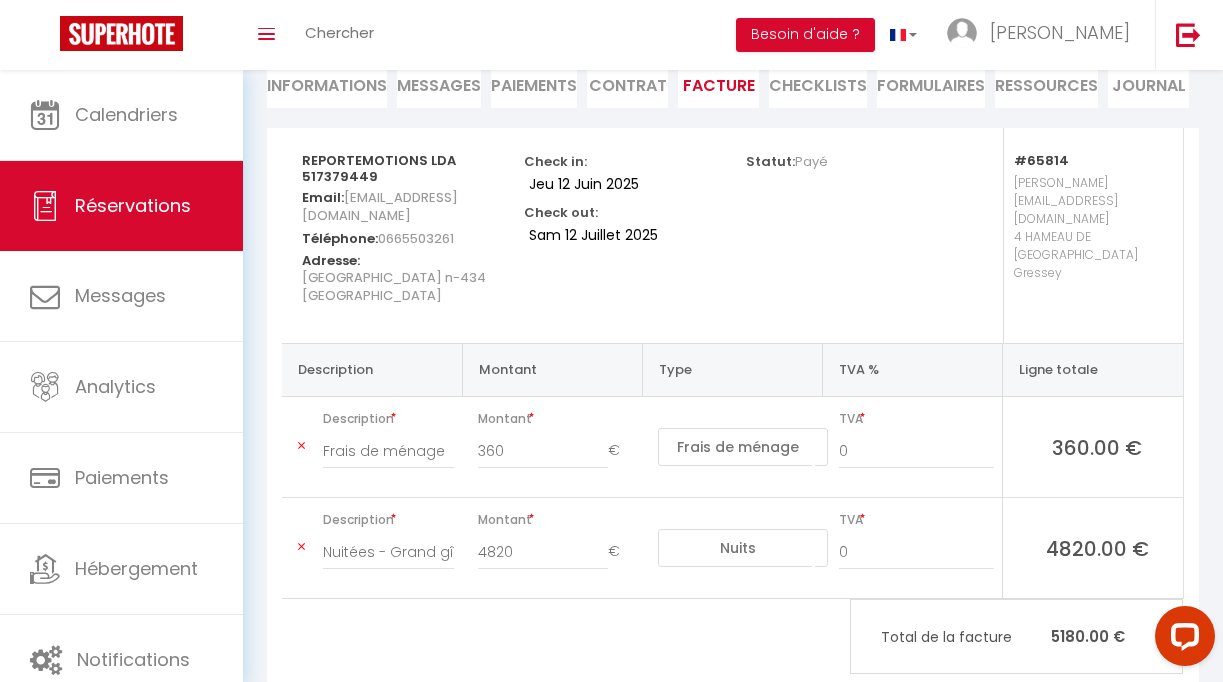 click on "Payé" at bounding box center (811, 161) 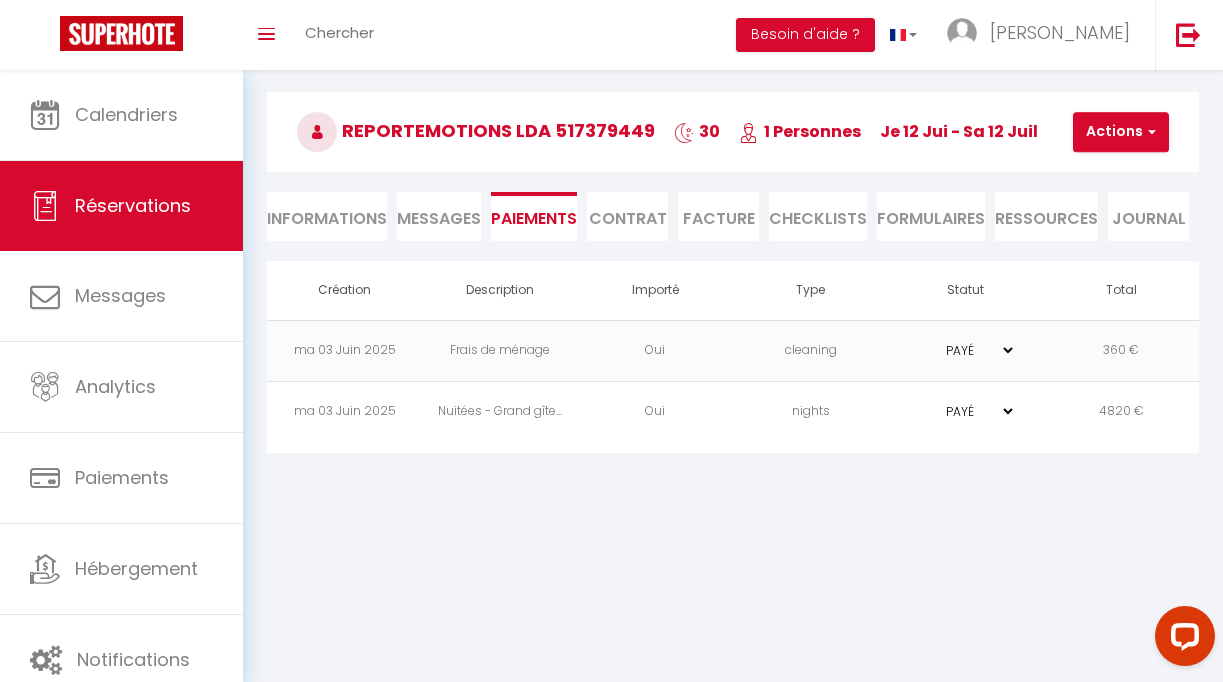 click on "Oui" at bounding box center [655, 350] 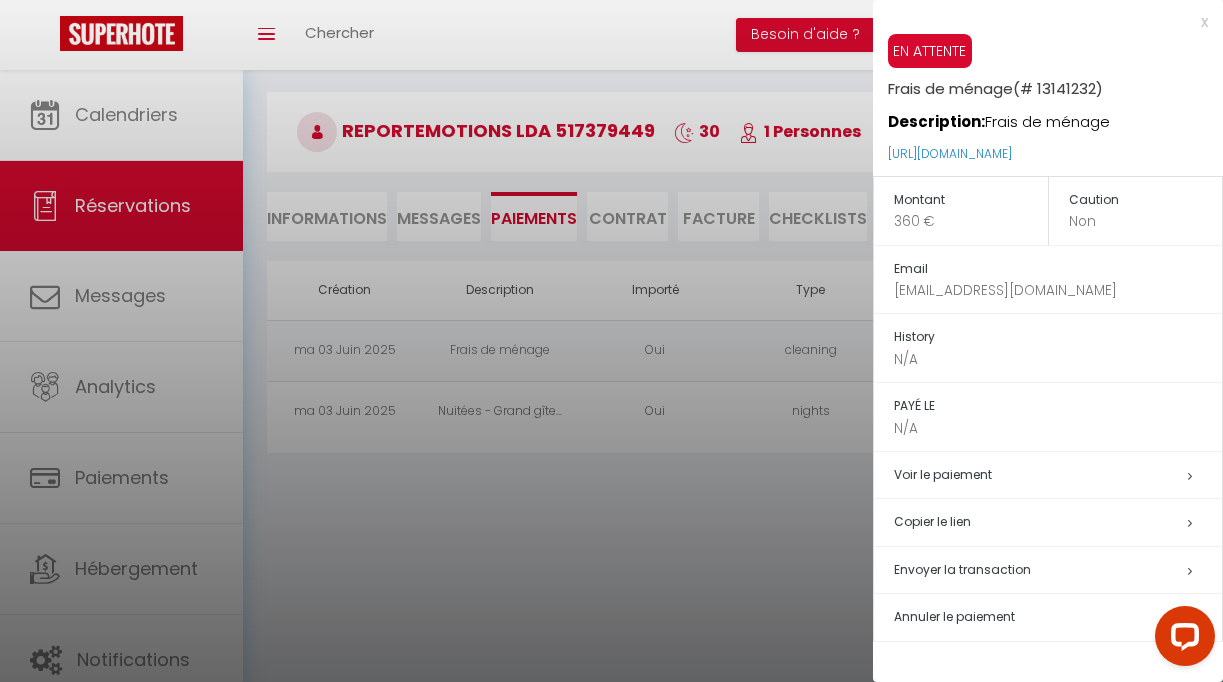click at bounding box center [611, 341] 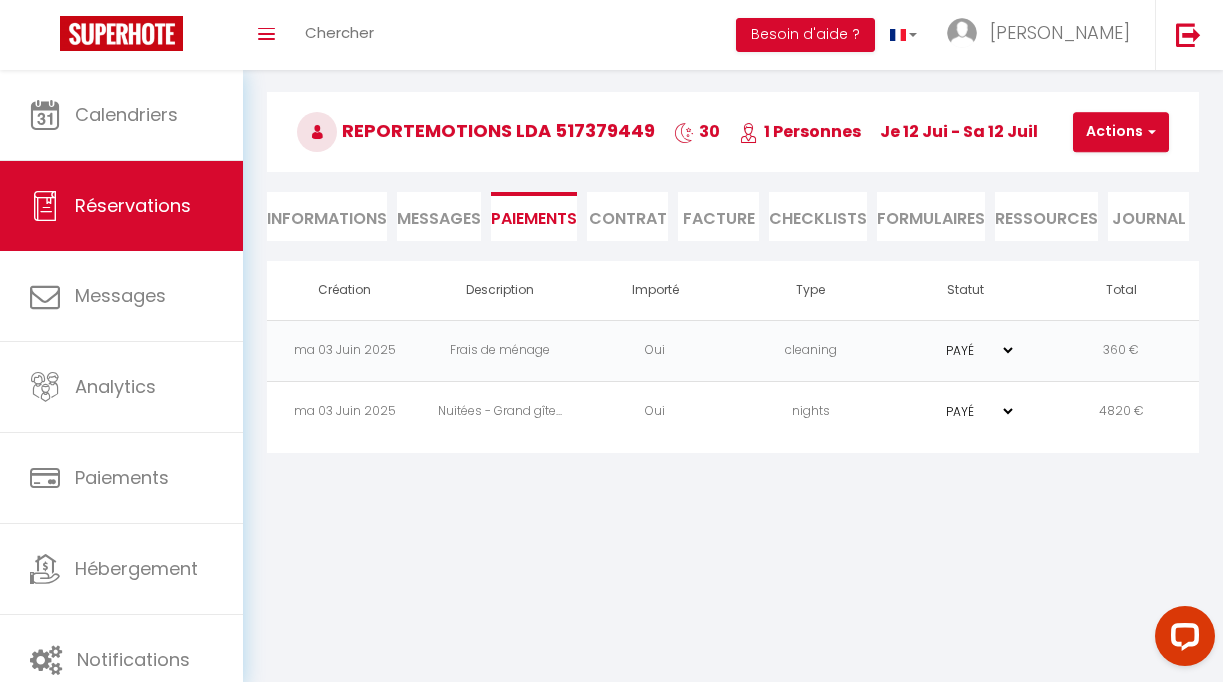 click on "Informations" at bounding box center [327, 216] 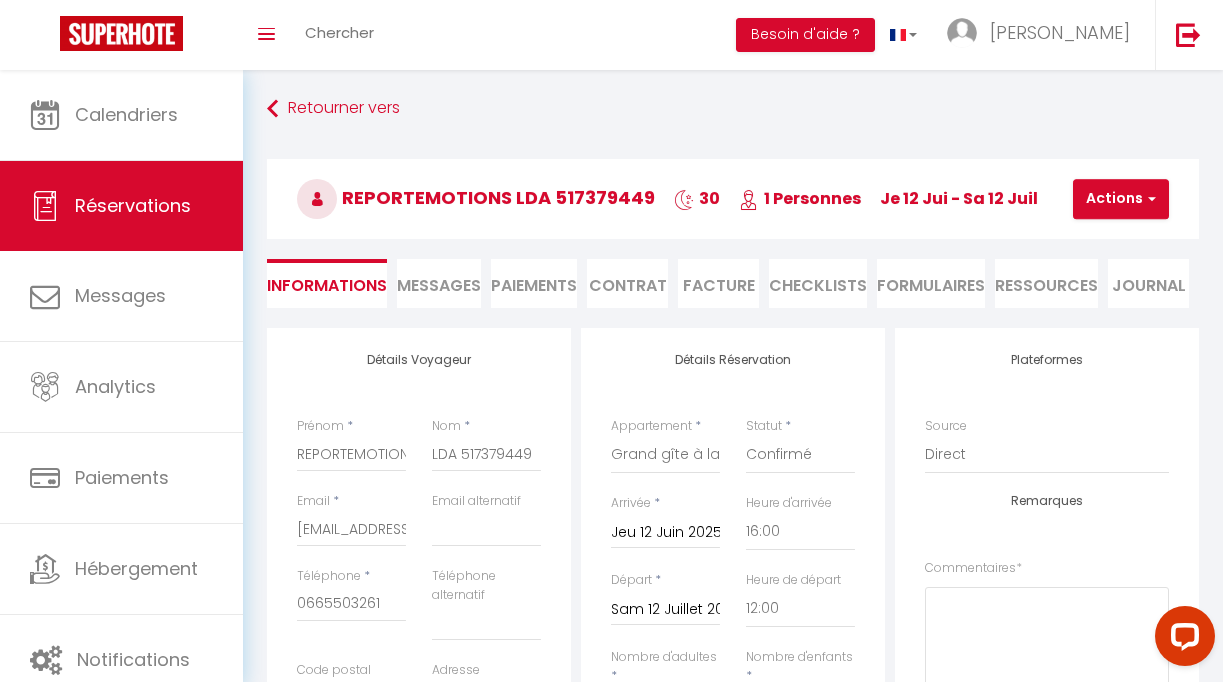 scroll, scrollTop: 0, scrollLeft: 0, axis: both 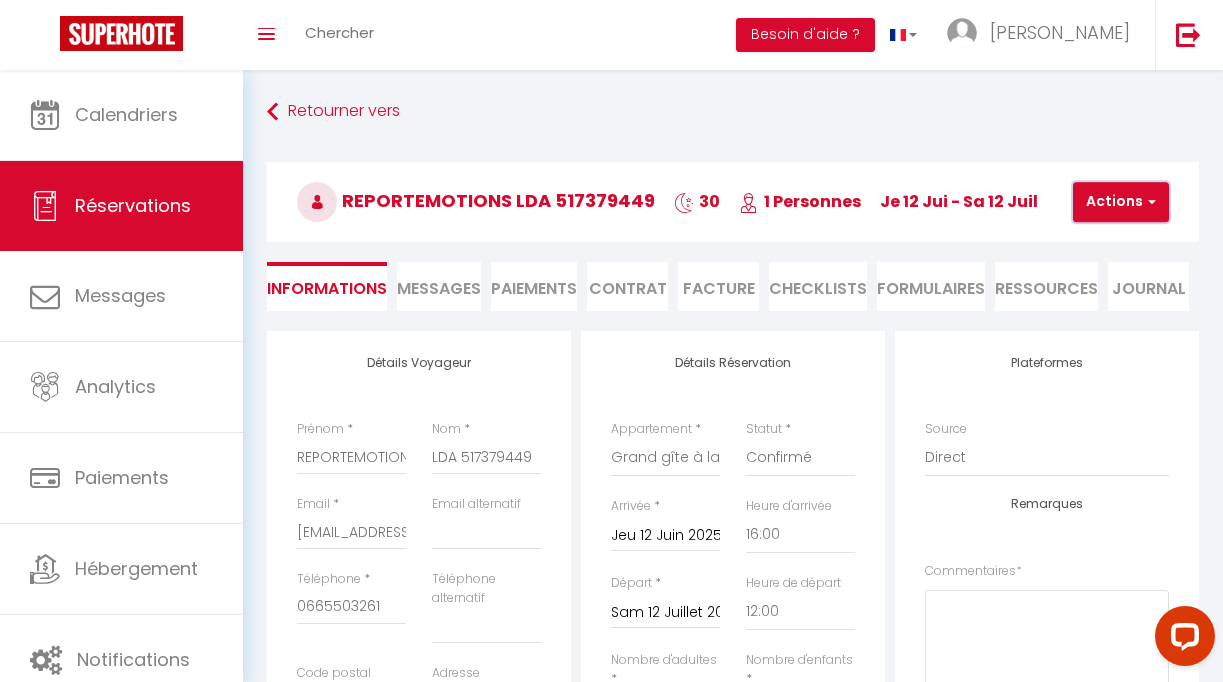 click on "Actions" at bounding box center (1121, 202) 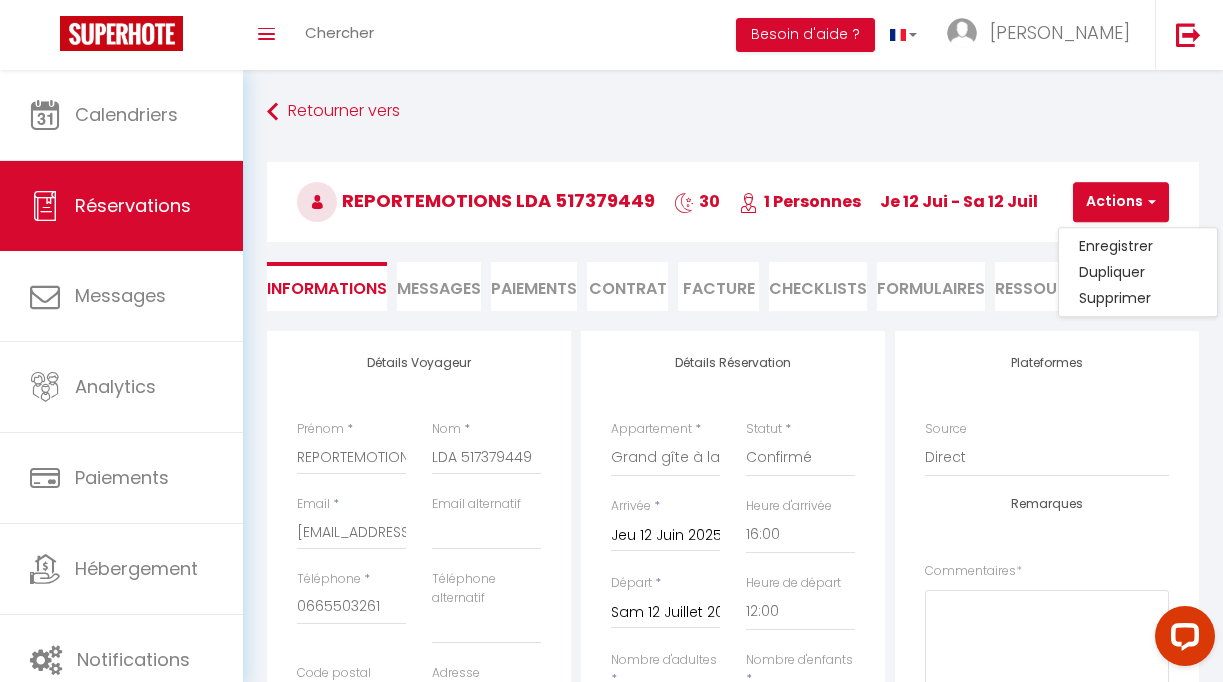 click on "REPORTEMOTIONS   LDA 517379449   30    1 Personnes
je 12 Jui - [DATE]
Actions
Enregistrer   Dupliquer   Supprimer
Actions
Enregistrer   [PERSON_NAME] et éditer   Envoyer la facture   Copier le lien
Actions
Voir le contrat   Envoyer le contrat   Copier le lien
Actions
Encaisser un paiement     Encaisser une caution     Créer nouveau lien paiement     Créer nouveau lien caution     Envoyer un paiement global
Actions" at bounding box center (733, 198) 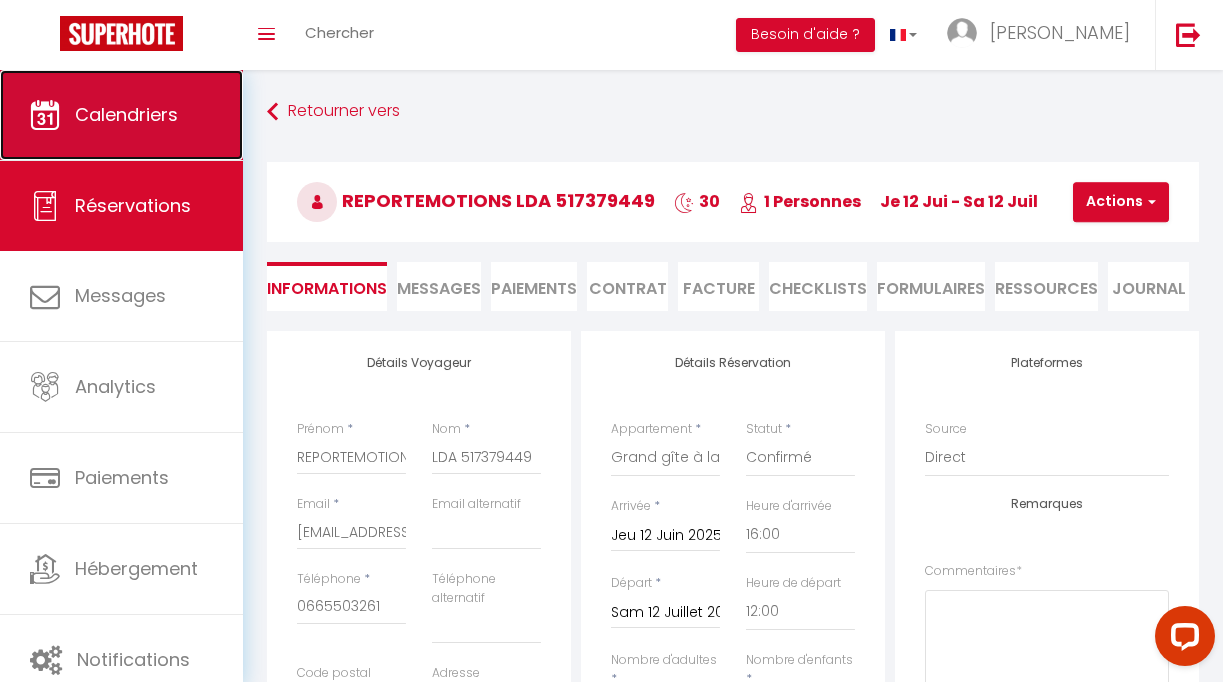 click on "Calendriers" at bounding box center (121, 115) 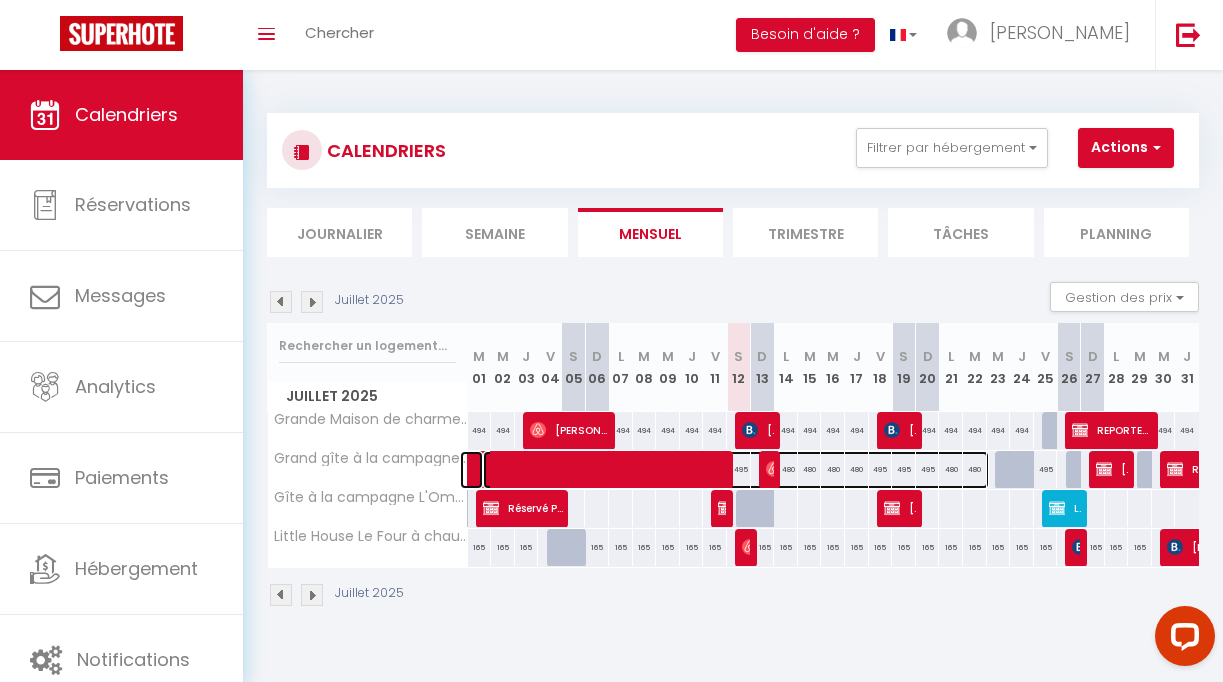 click at bounding box center [736, 470] 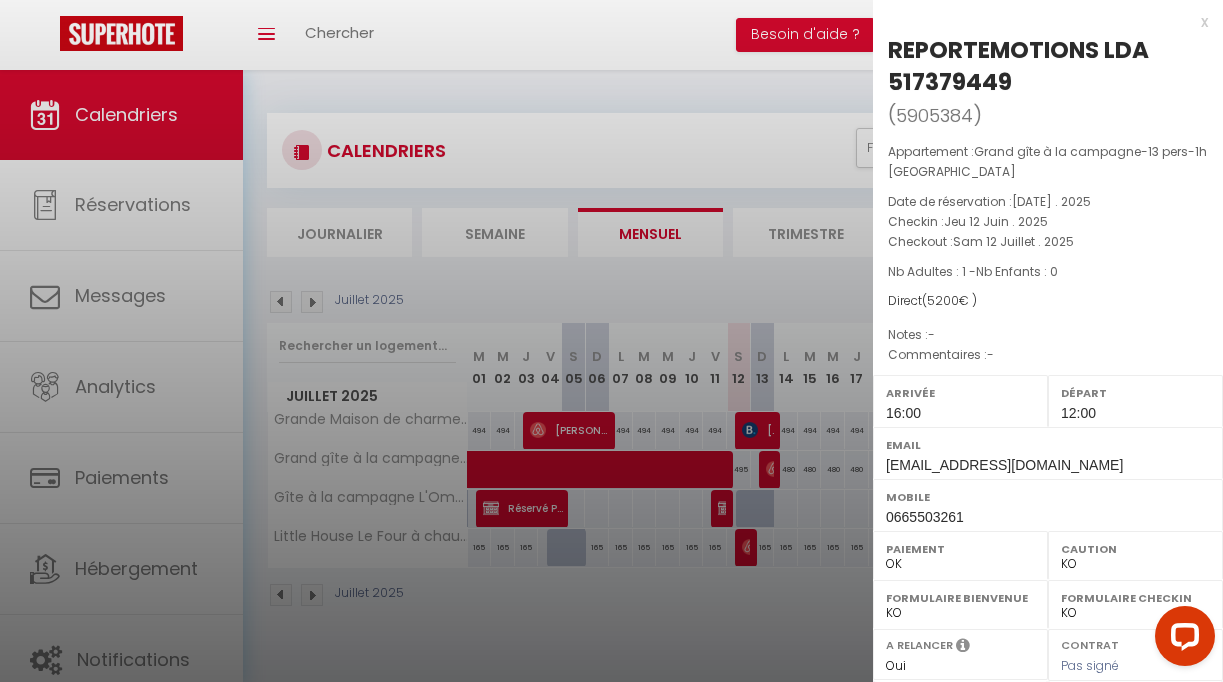 click at bounding box center (611, 341) 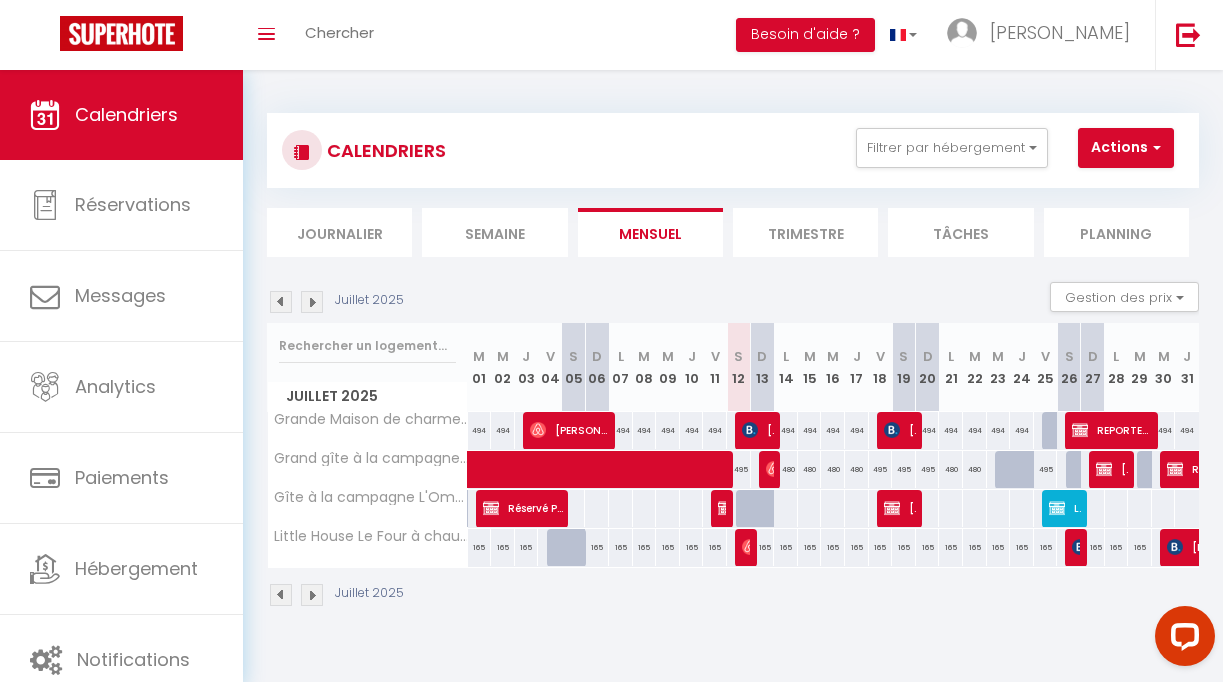 click at bounding box center (1031, 481) 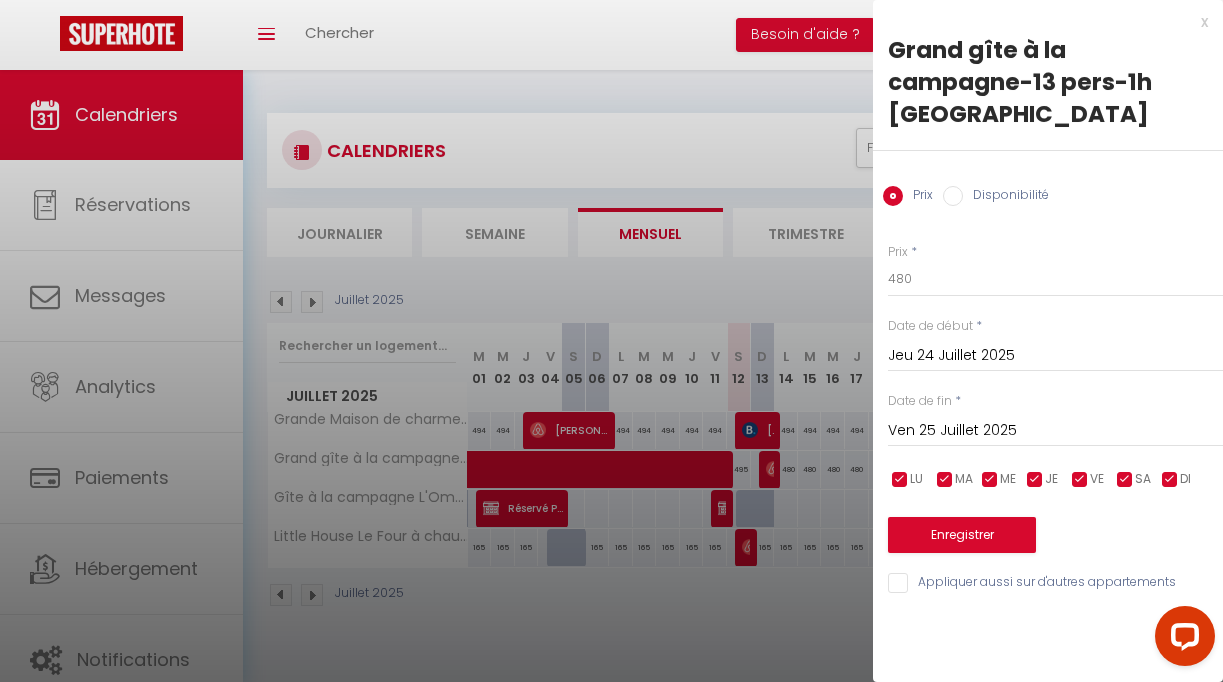 click at bounding box center (611, 341) 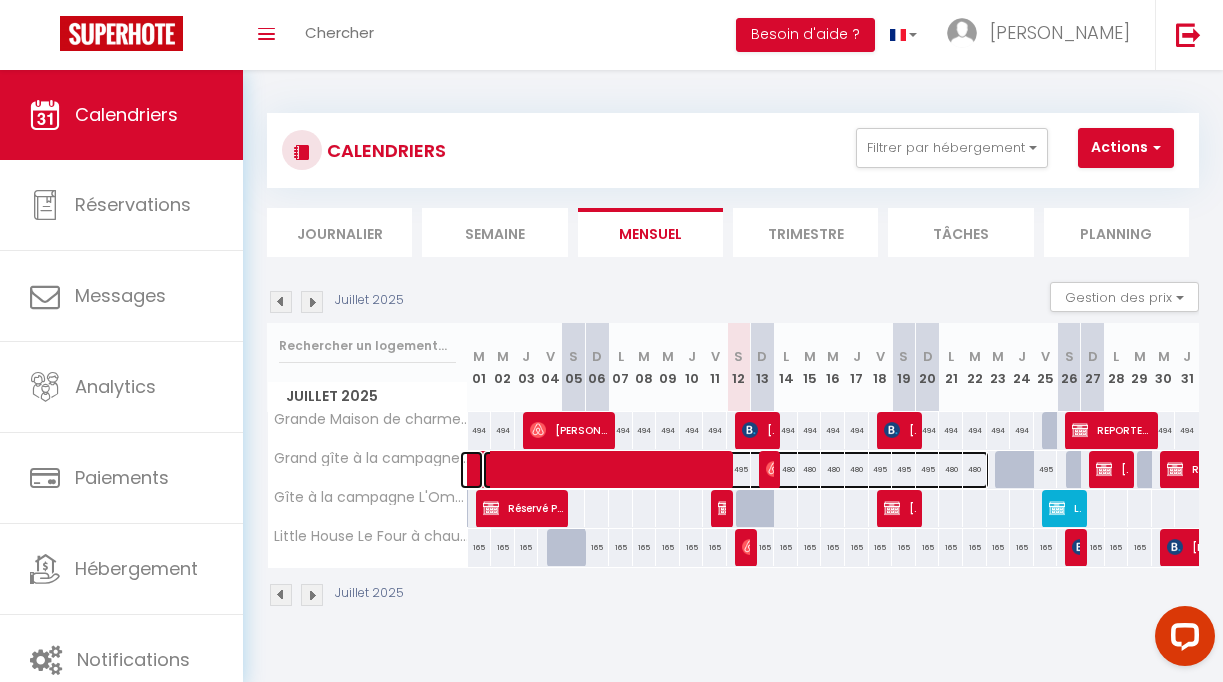 click at bounding box center [736, 470] 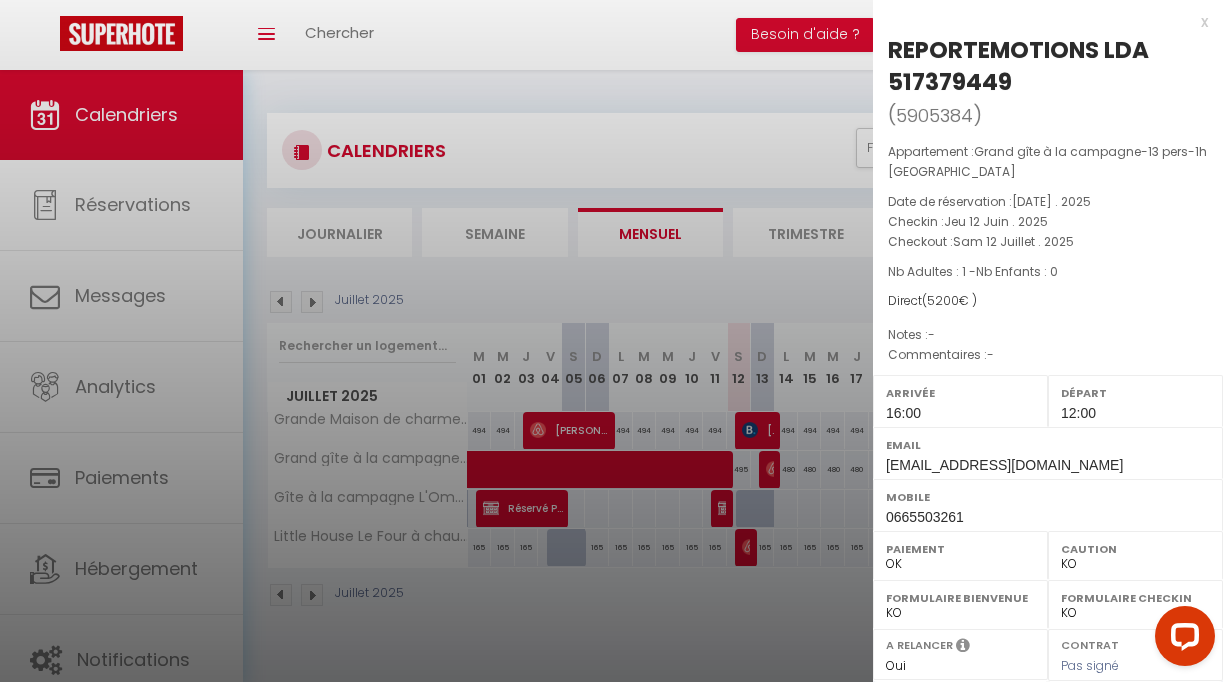 click at bounding box center [611, 341] 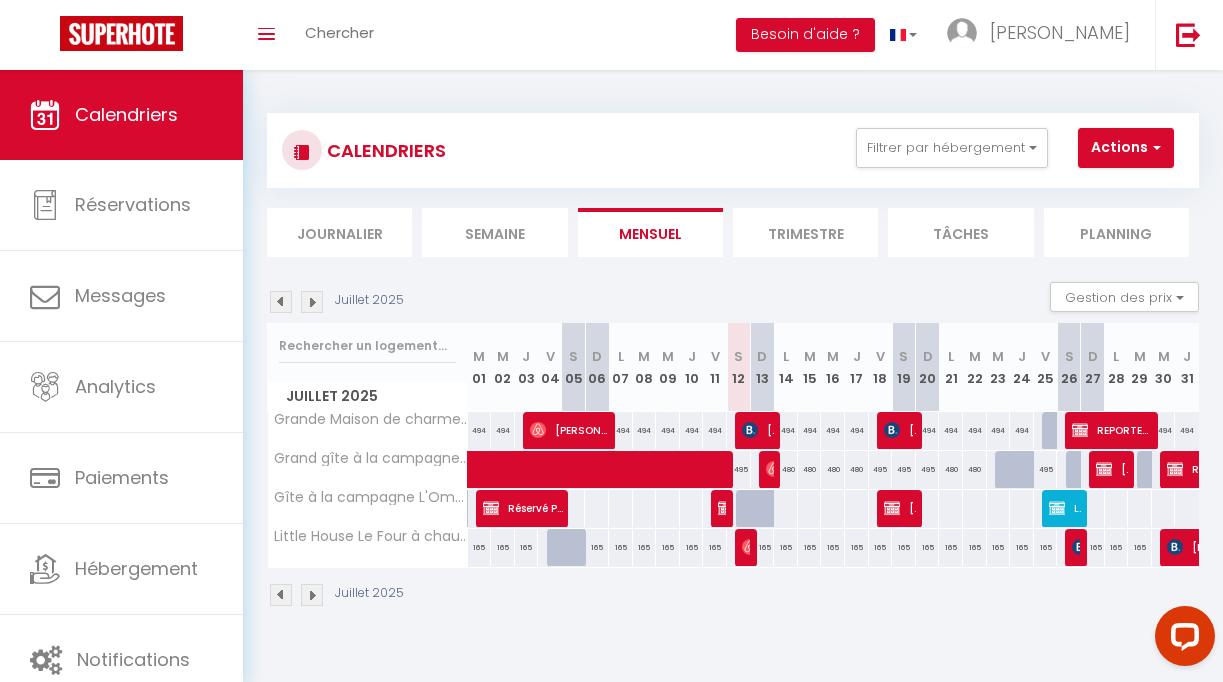 click on "495" at bounding box center (1046, 469) 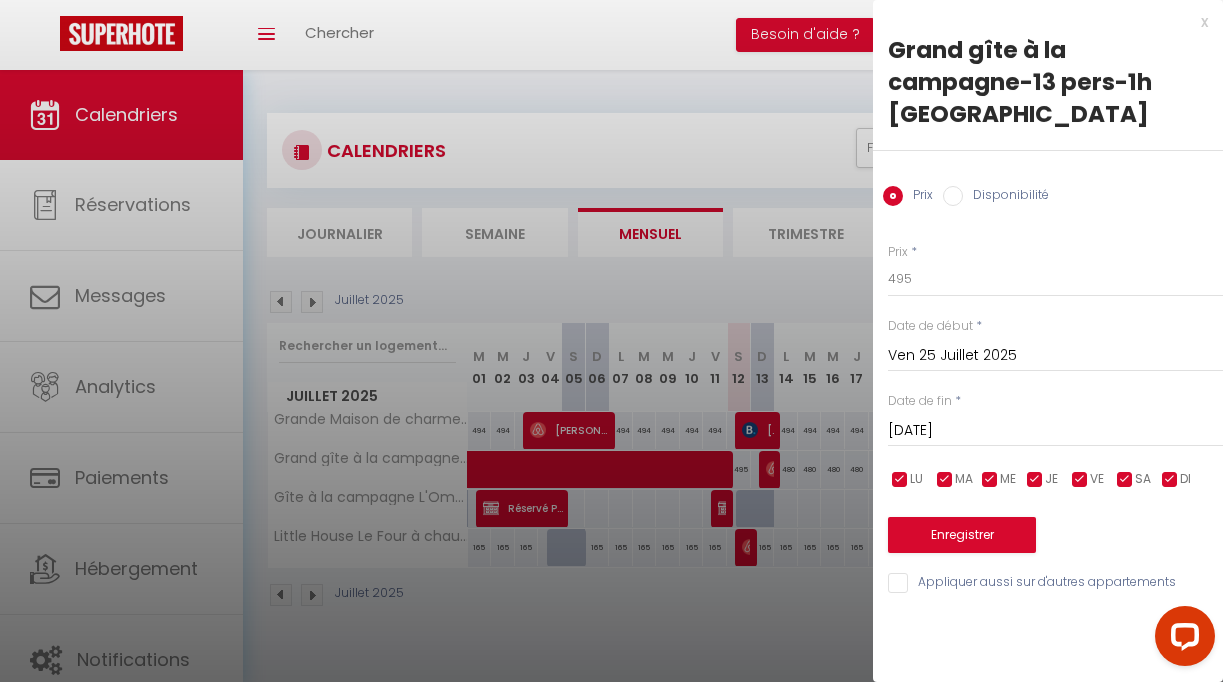 click at bounding box center (611, 341) 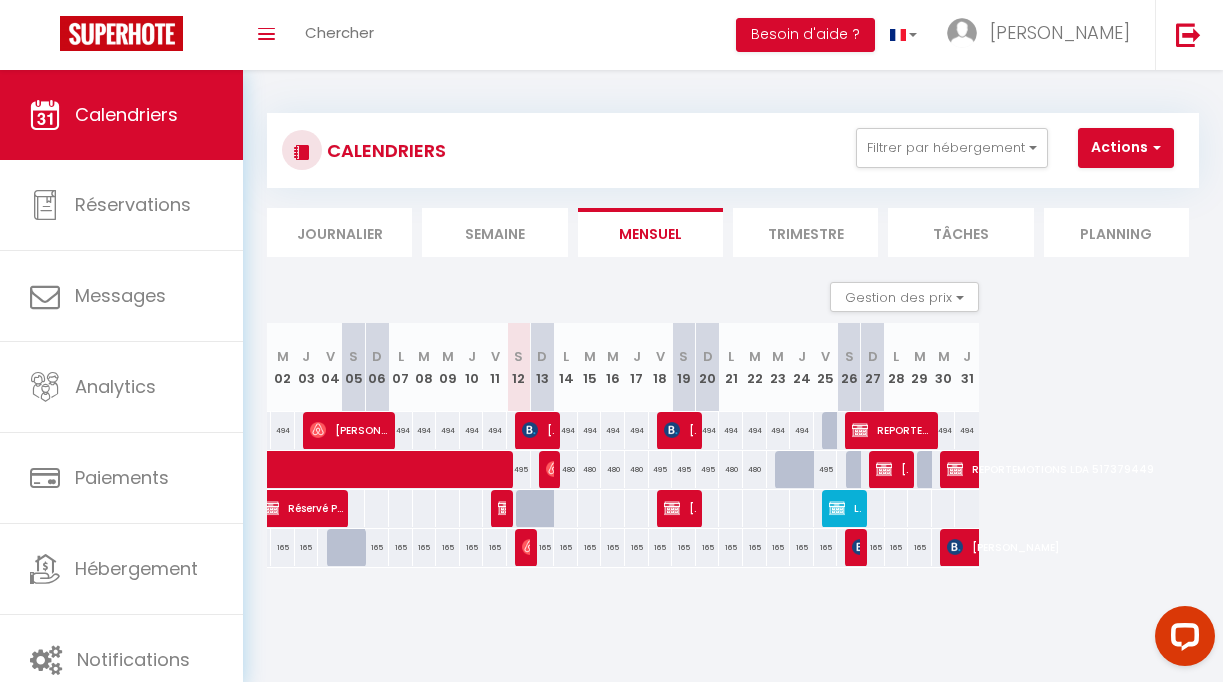 scroll, scrollTop: 0, scrollLeft: 277, axis: horizontal 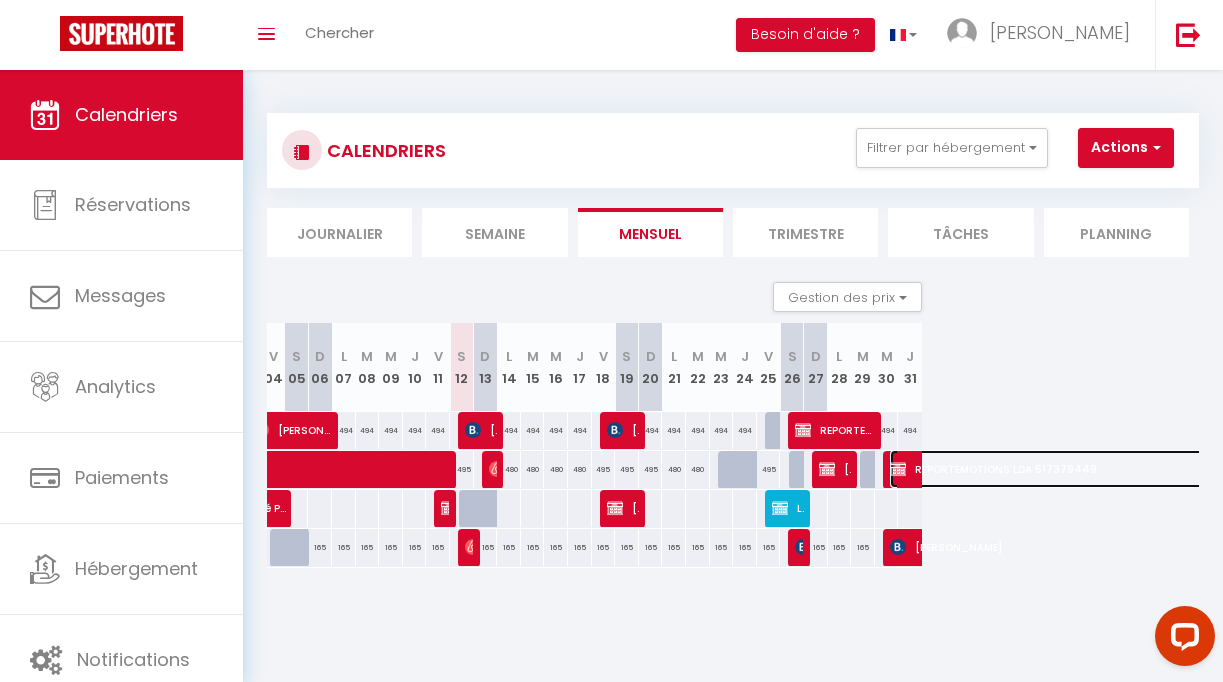 click on "REPORTEMOTIONS LDA 517379449" at bounding box center [1235, 469] 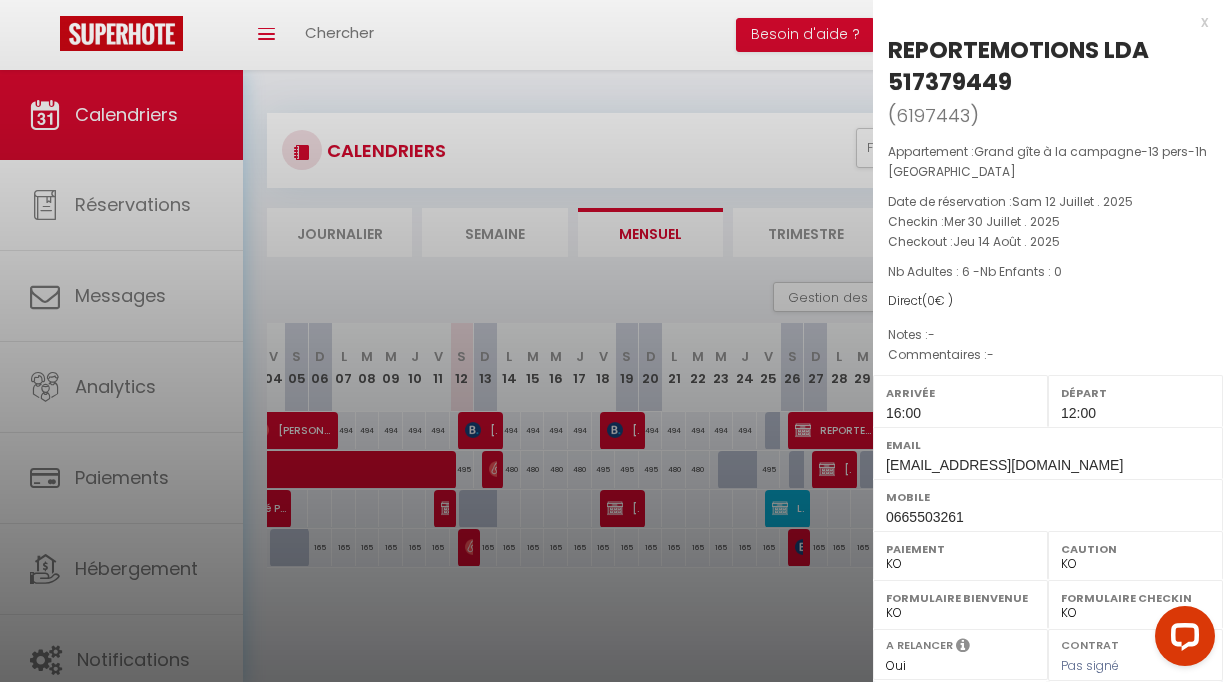 click at bounding box center (611, 341) 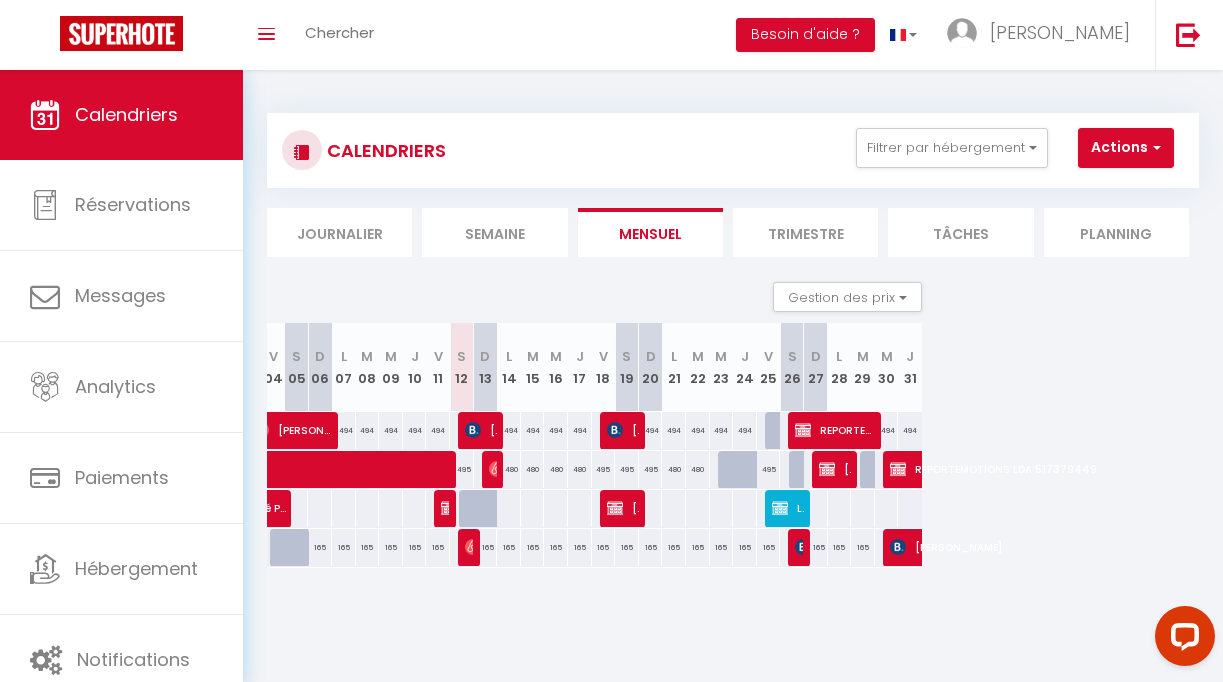 click at bounding box center (730, 470) 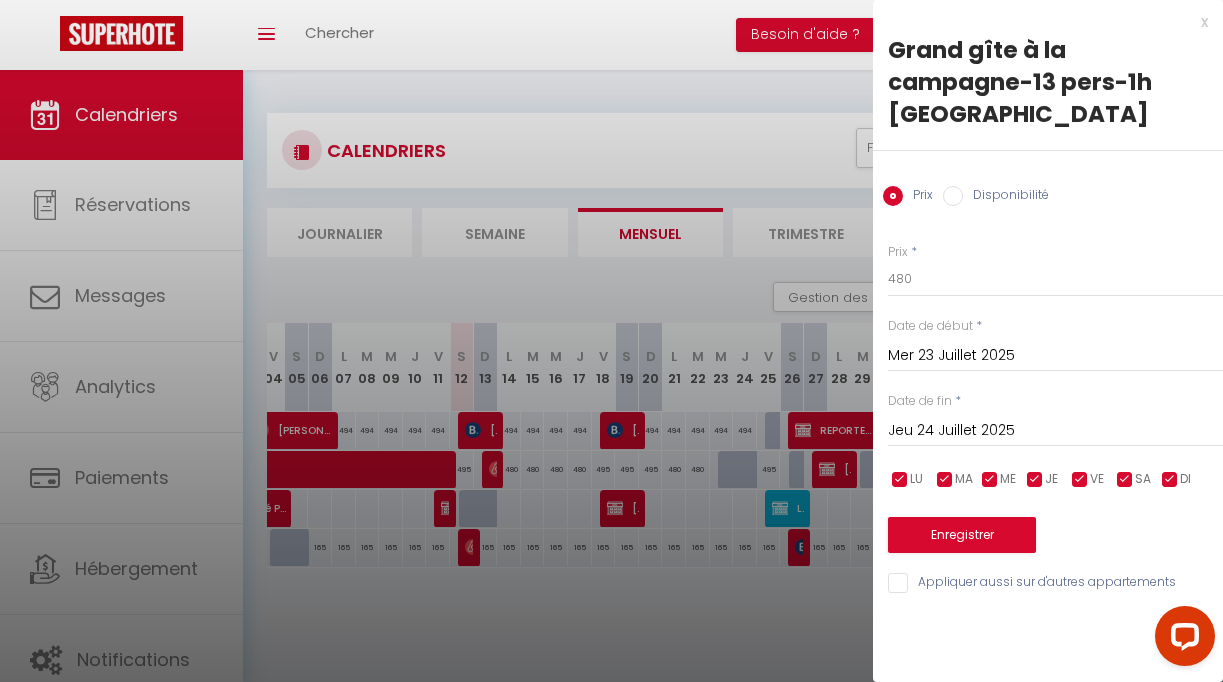 click on "Mer 23 Juillet 2025" at bounding box center [1055, 356] 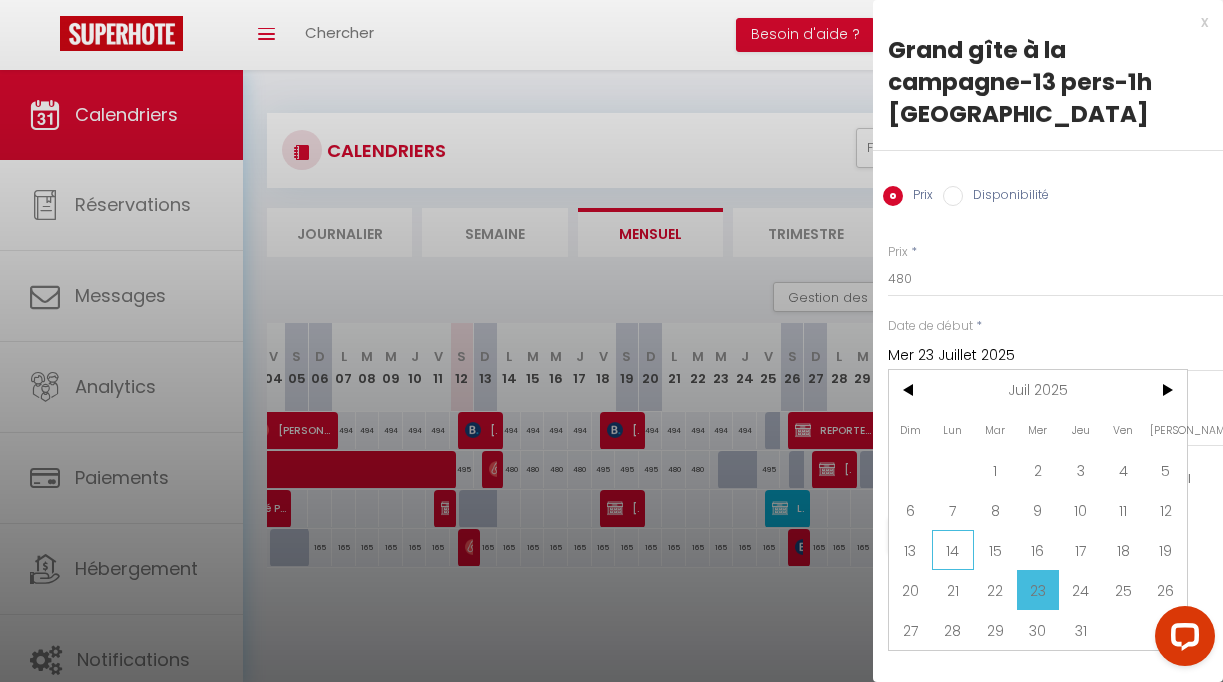 click on "14" at bounding box center [953, 550] 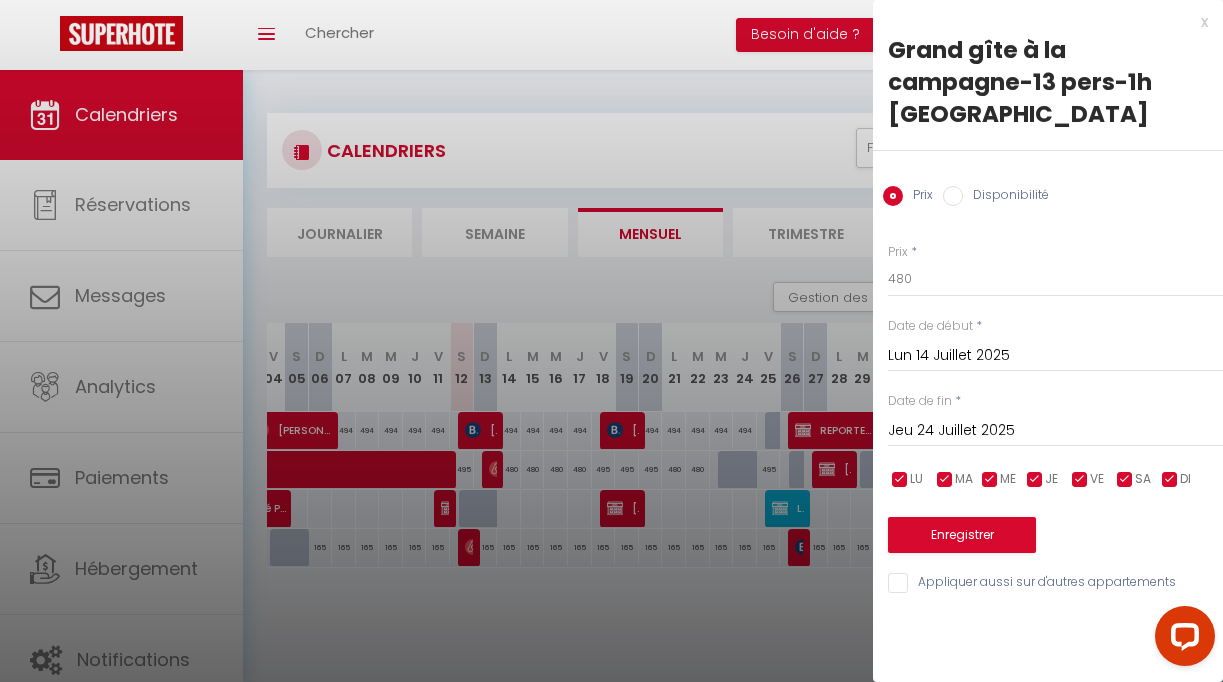 click on "Disponibilité" at bounding box center [953, 196] 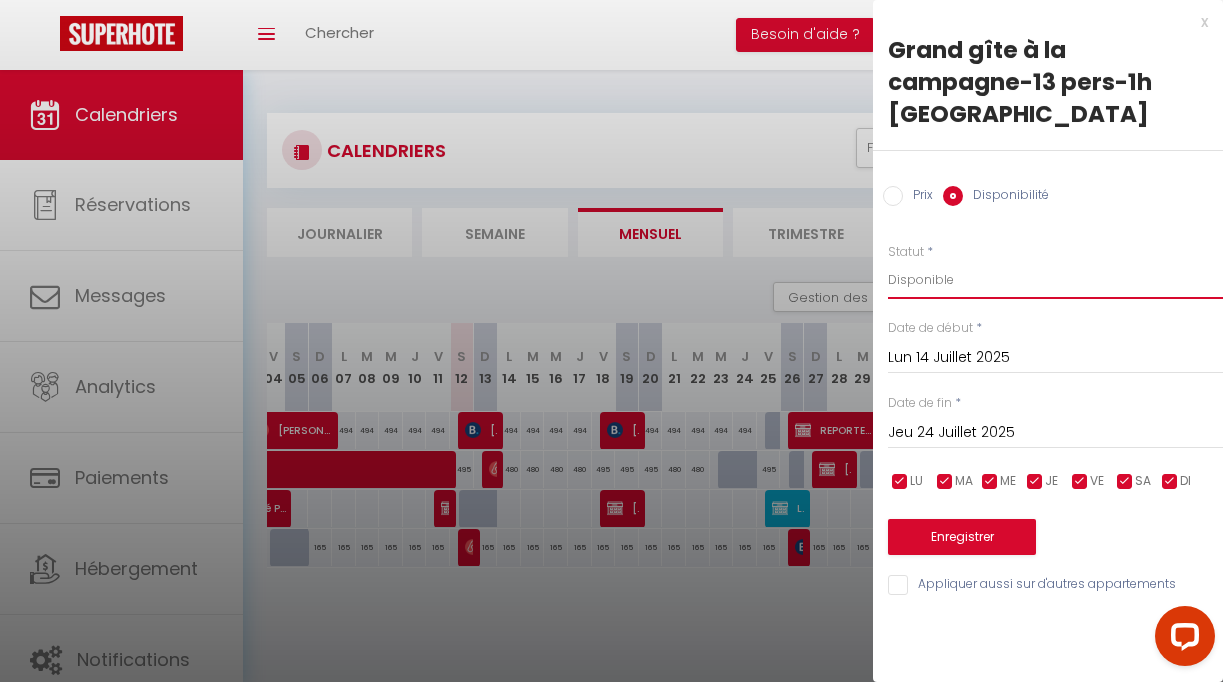 click on "Disponible
Indisponible" at bounding box center [1055, 280] 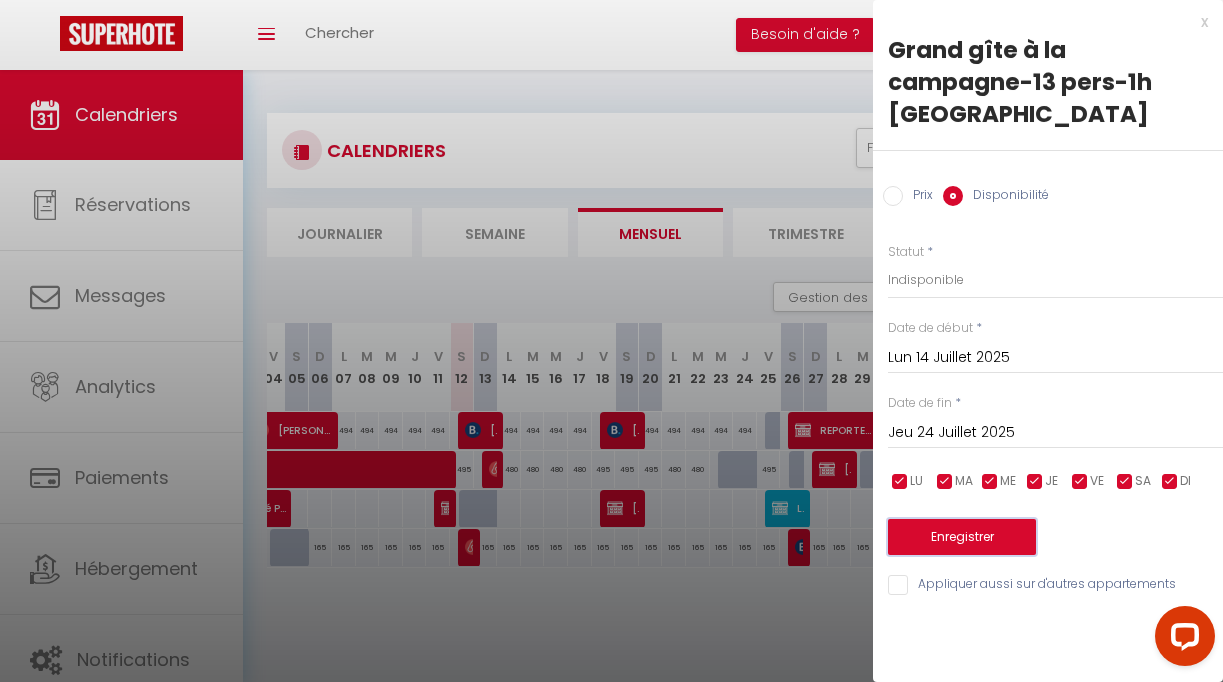 click on "Enregistrer" at bounding box center [962, 537] 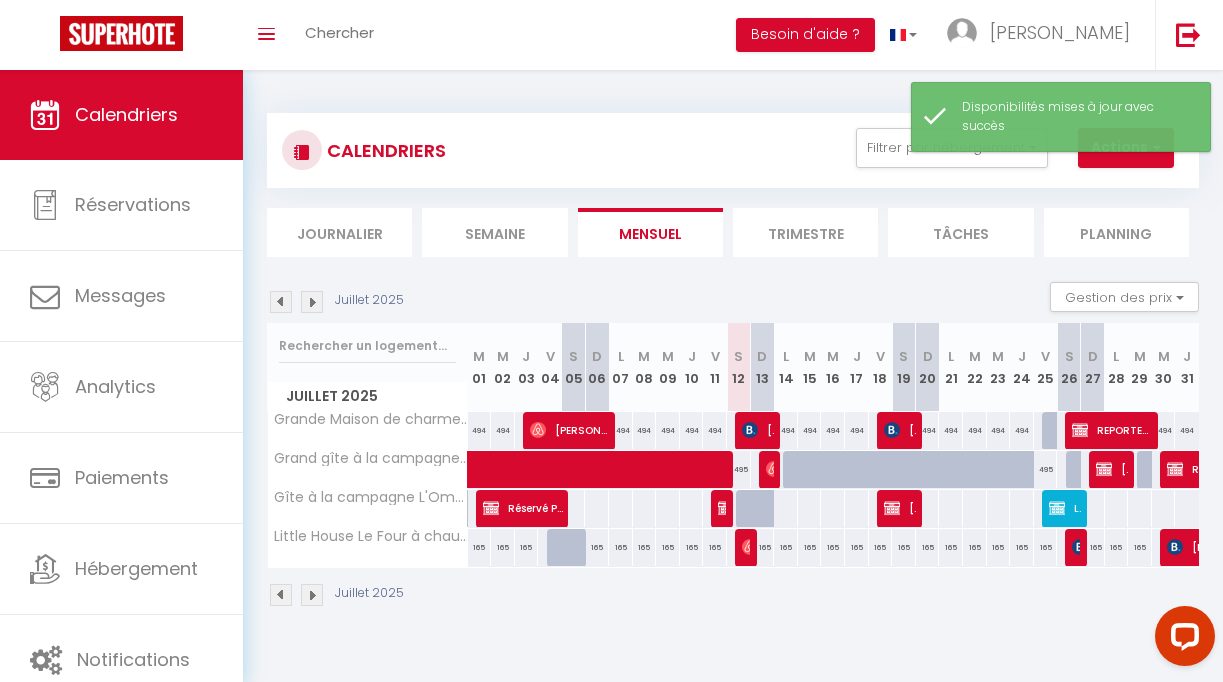 click on "495" at bounding box center [1046, 469] 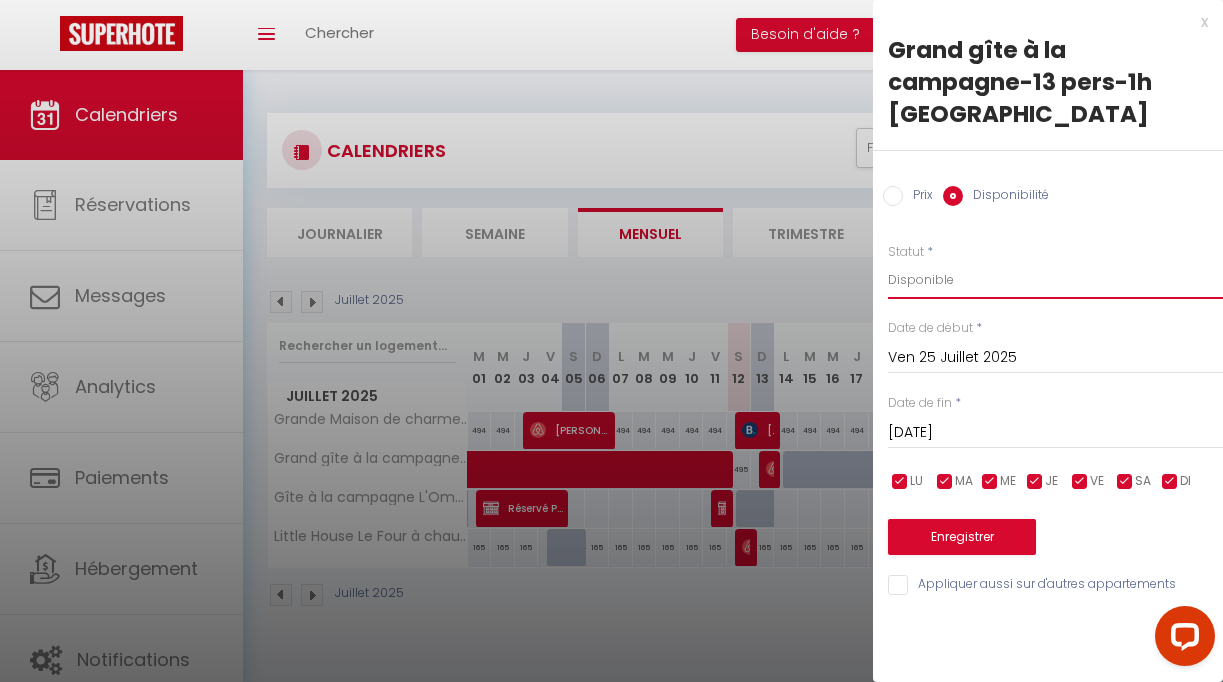 click on "Disponible
Indisponible" at bounding box center [1055, 280] 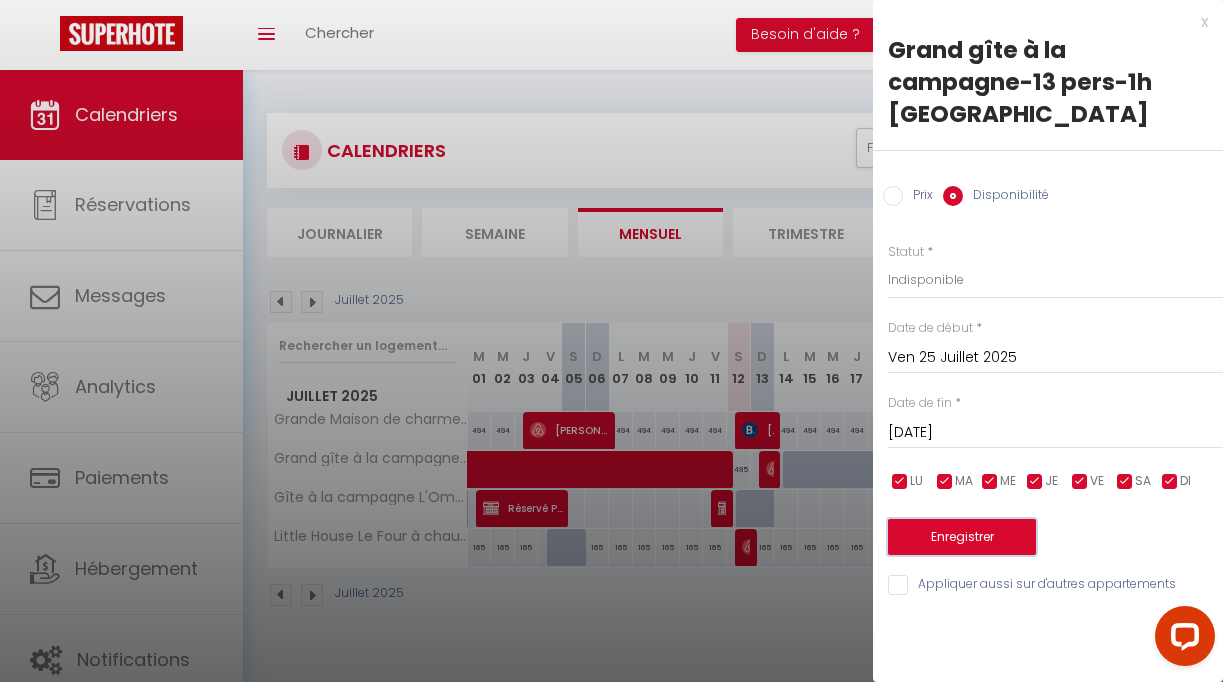 click on "Enregistrer" at bounding box center (962, 537) 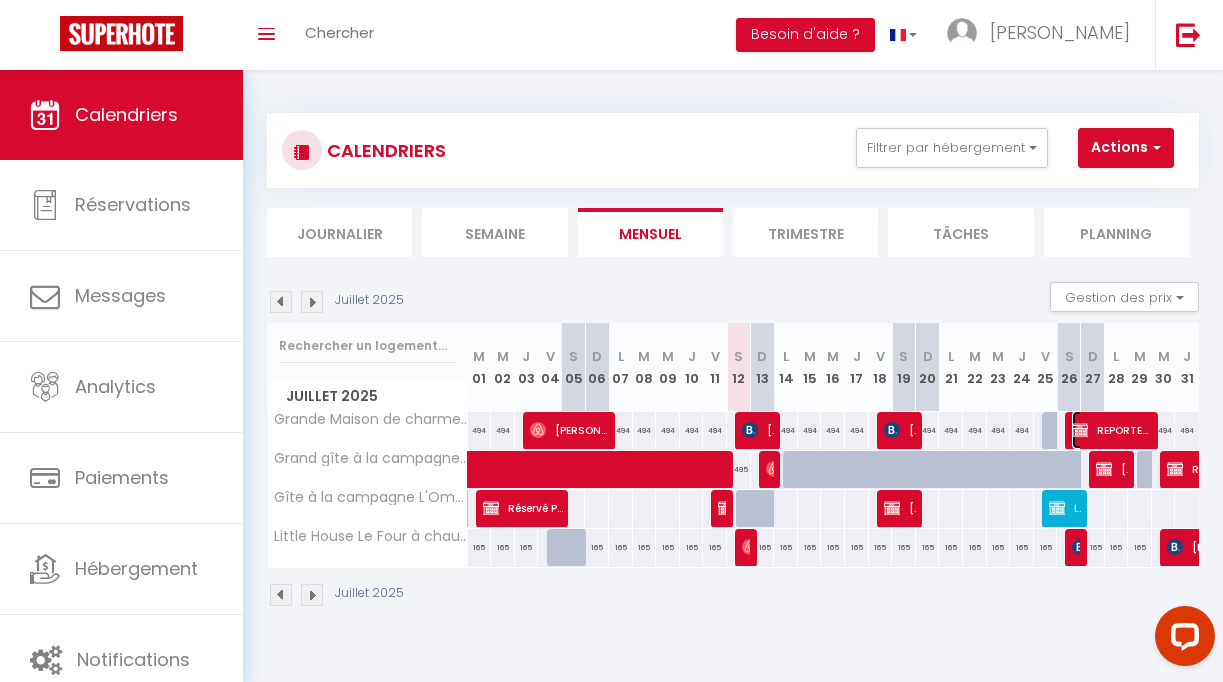 click on "REPORTEMOTIONS LDA 517379449" at bounding box center [1112, 430] 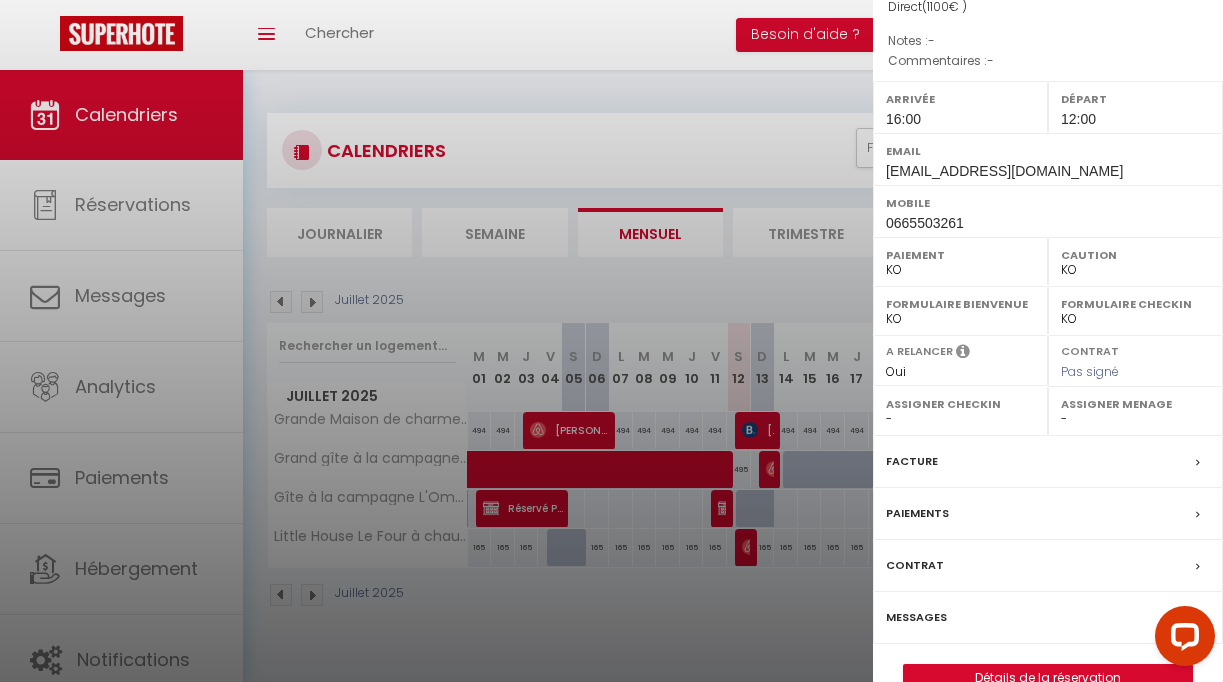 scroll, scrollTop: 334, scrollLeft: 0, axis: vertical 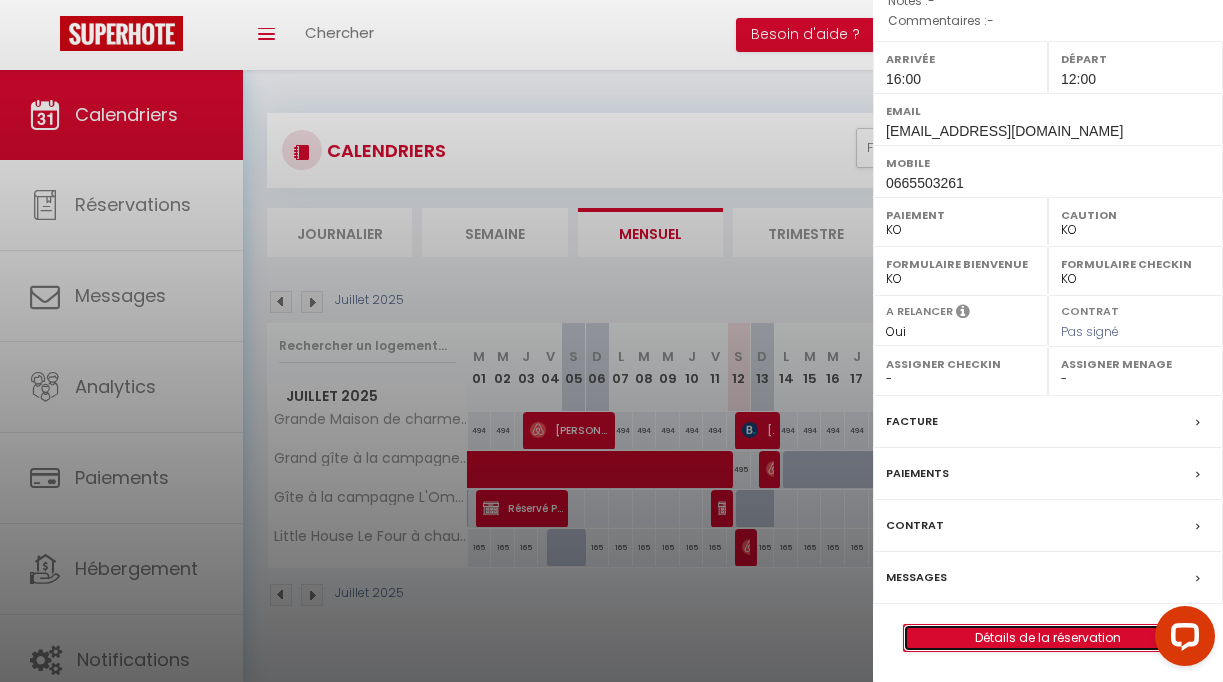 click on "Détails de la réservation" at bounding box center [1048, 638] 